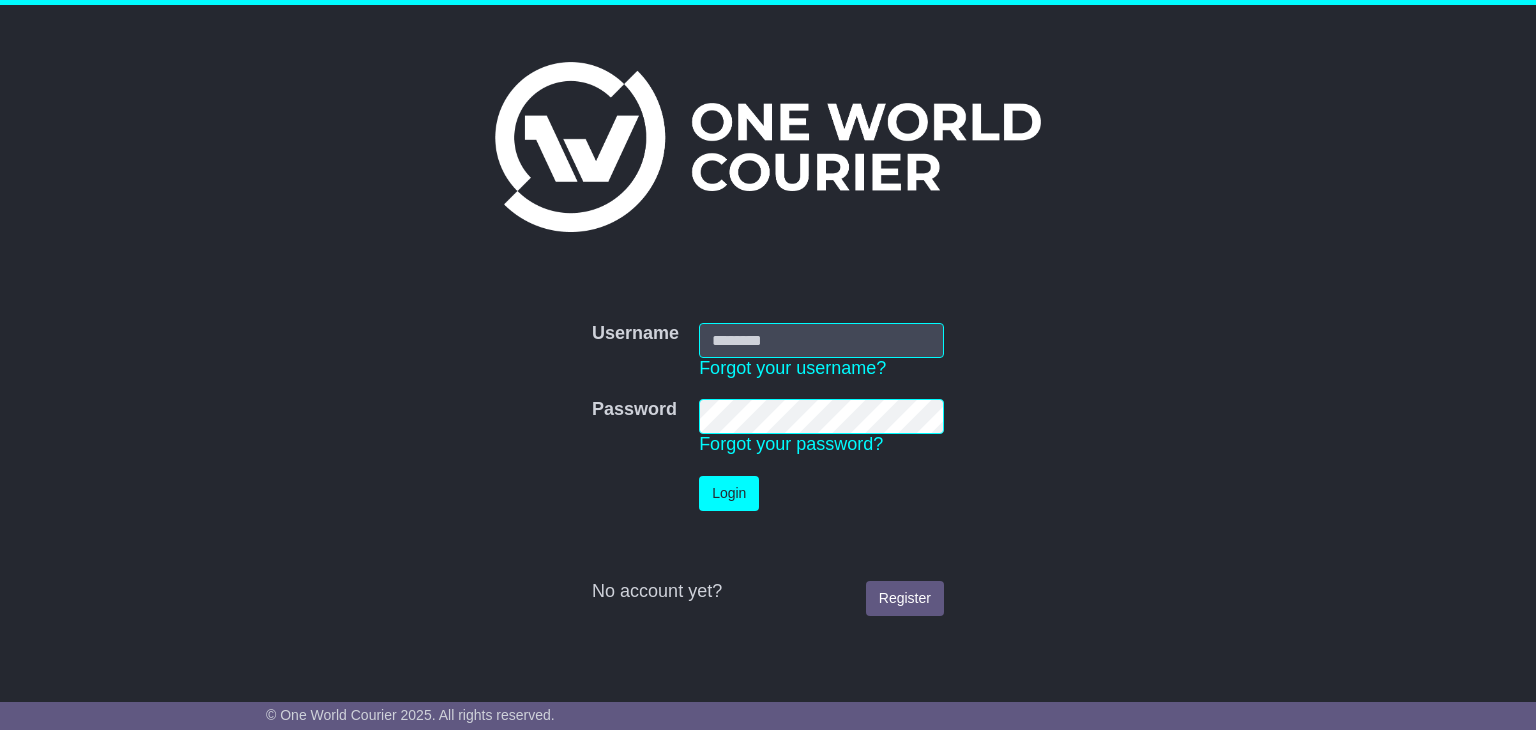 scroll, scrollTop: 0, scrollLeft: 0, axis: both 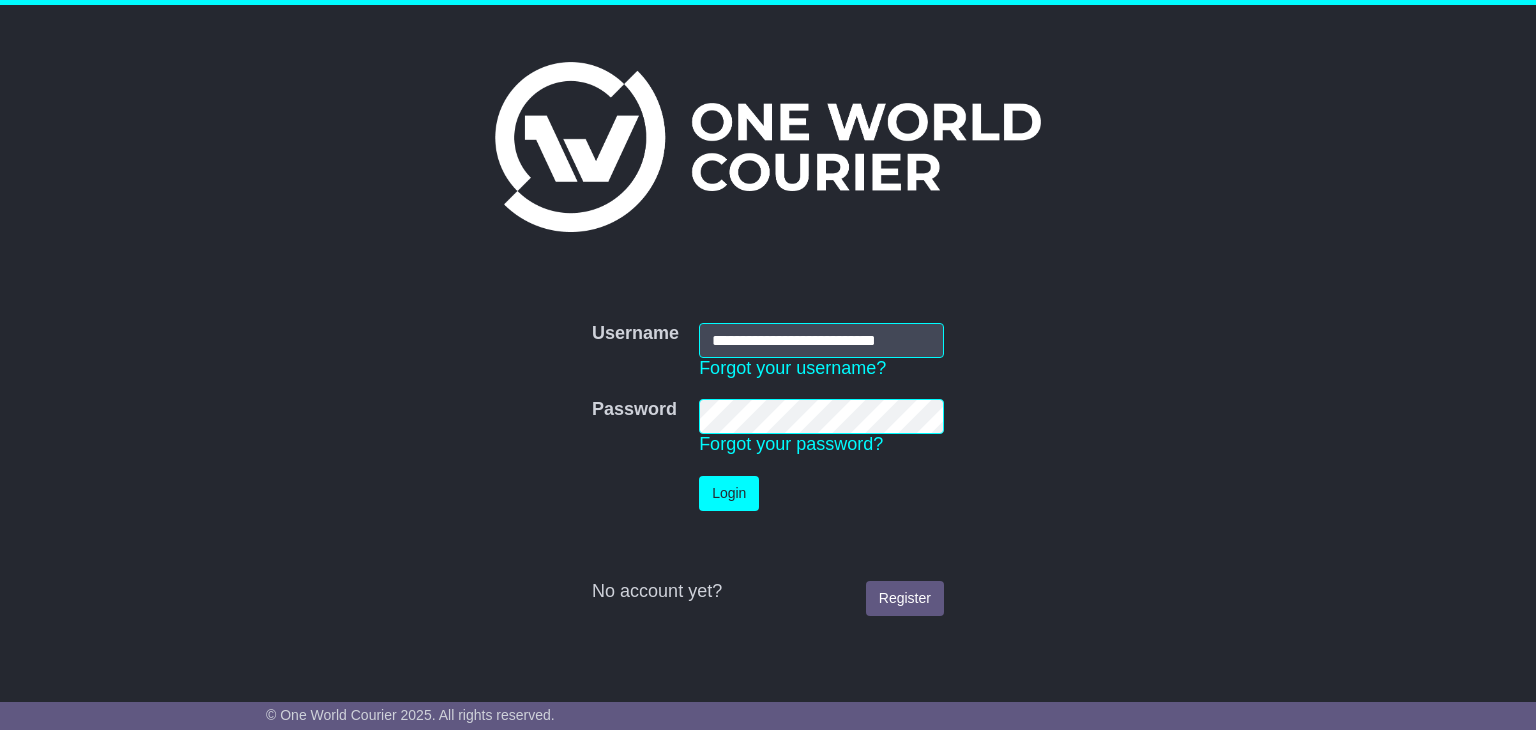 click on "**********" at bounding box center (821, 340) 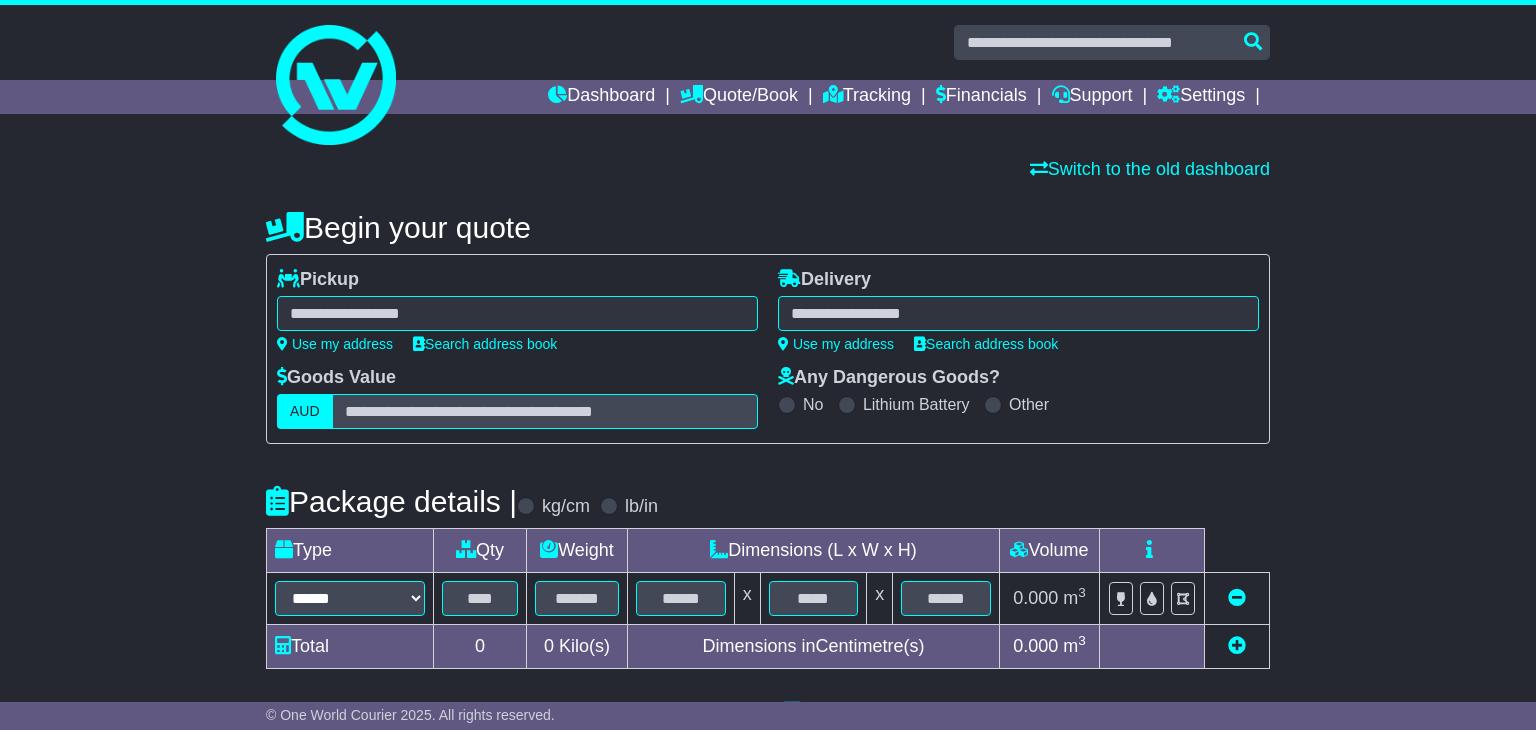 scroll, scrollTop: 0, scrollLeft: 0, axis: both 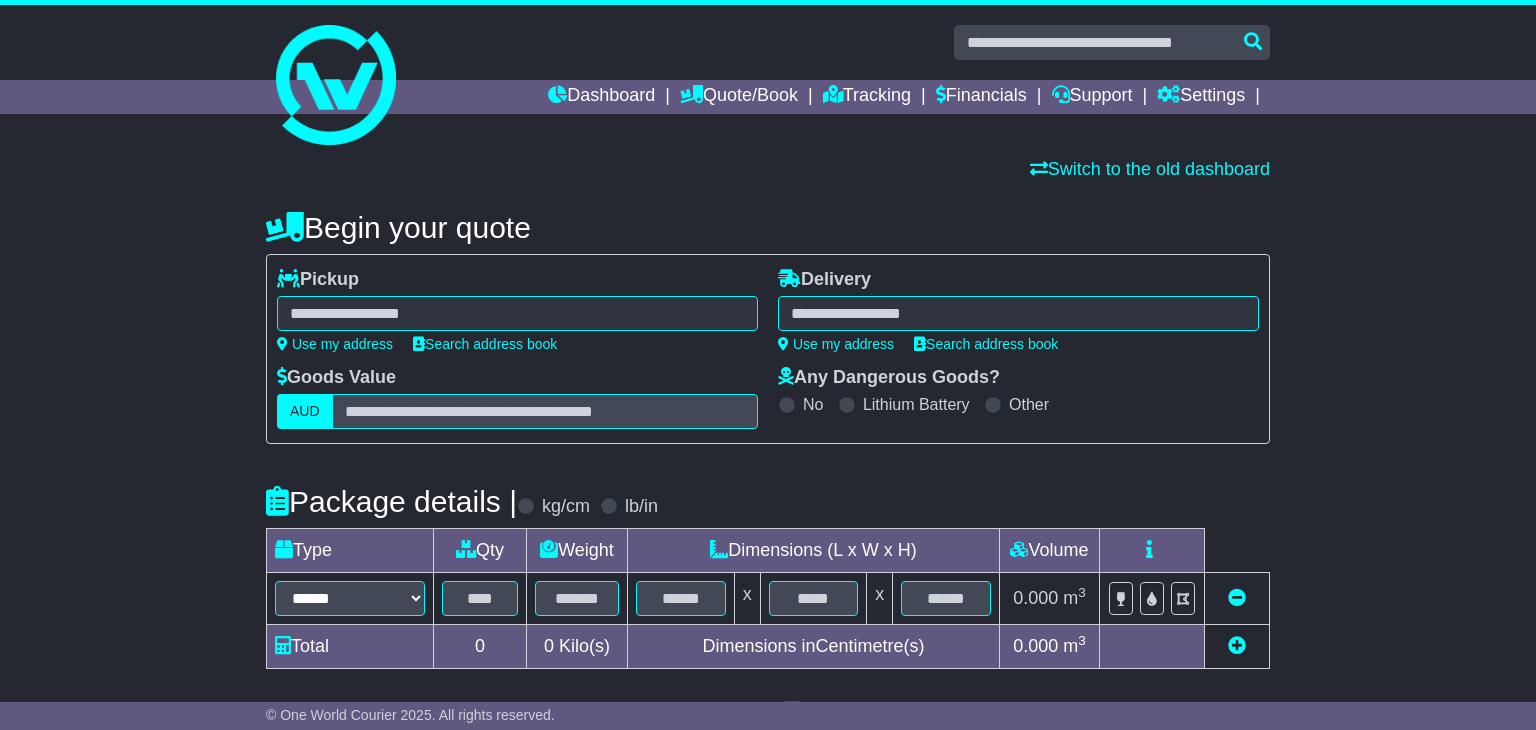 click at bounding box center (517, 313) 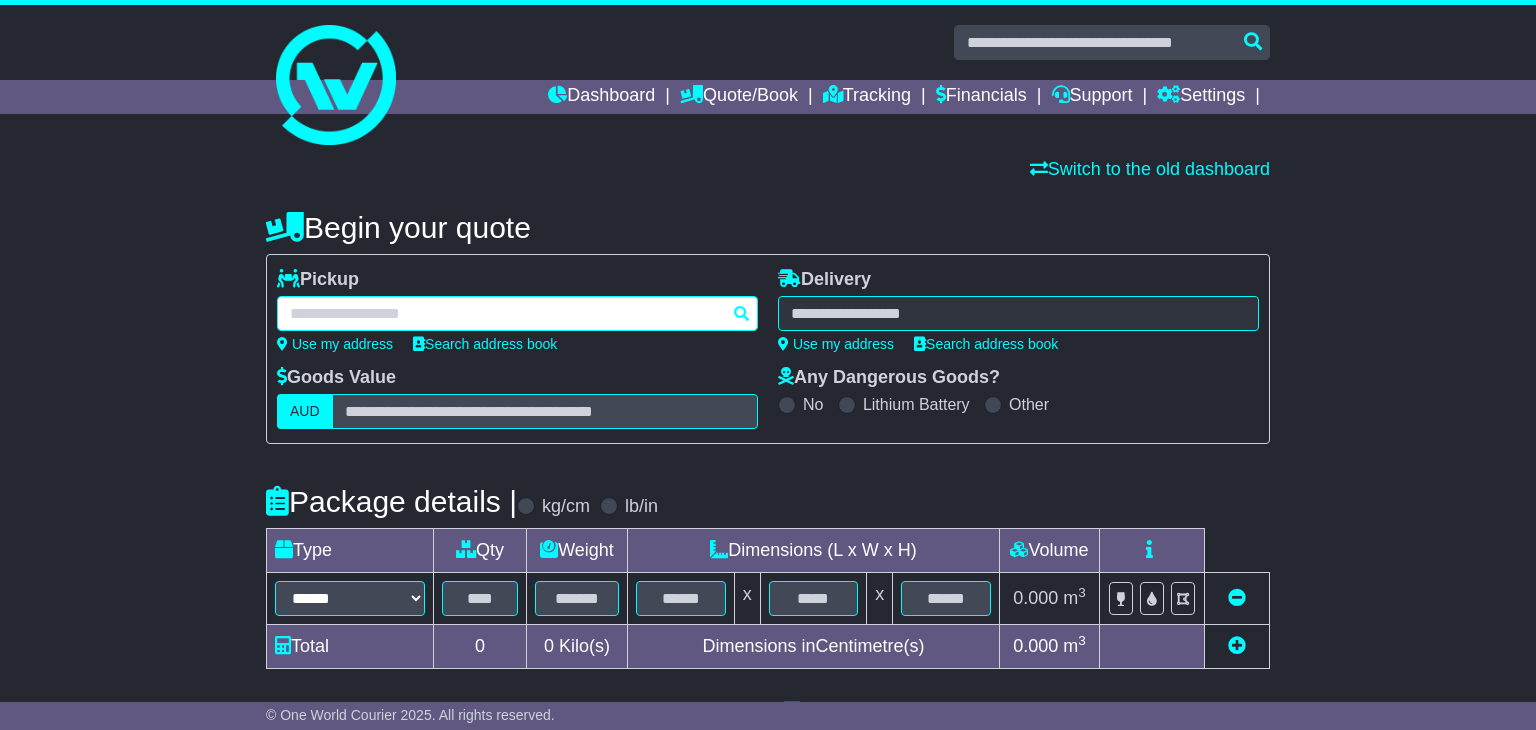 paste on "**********" 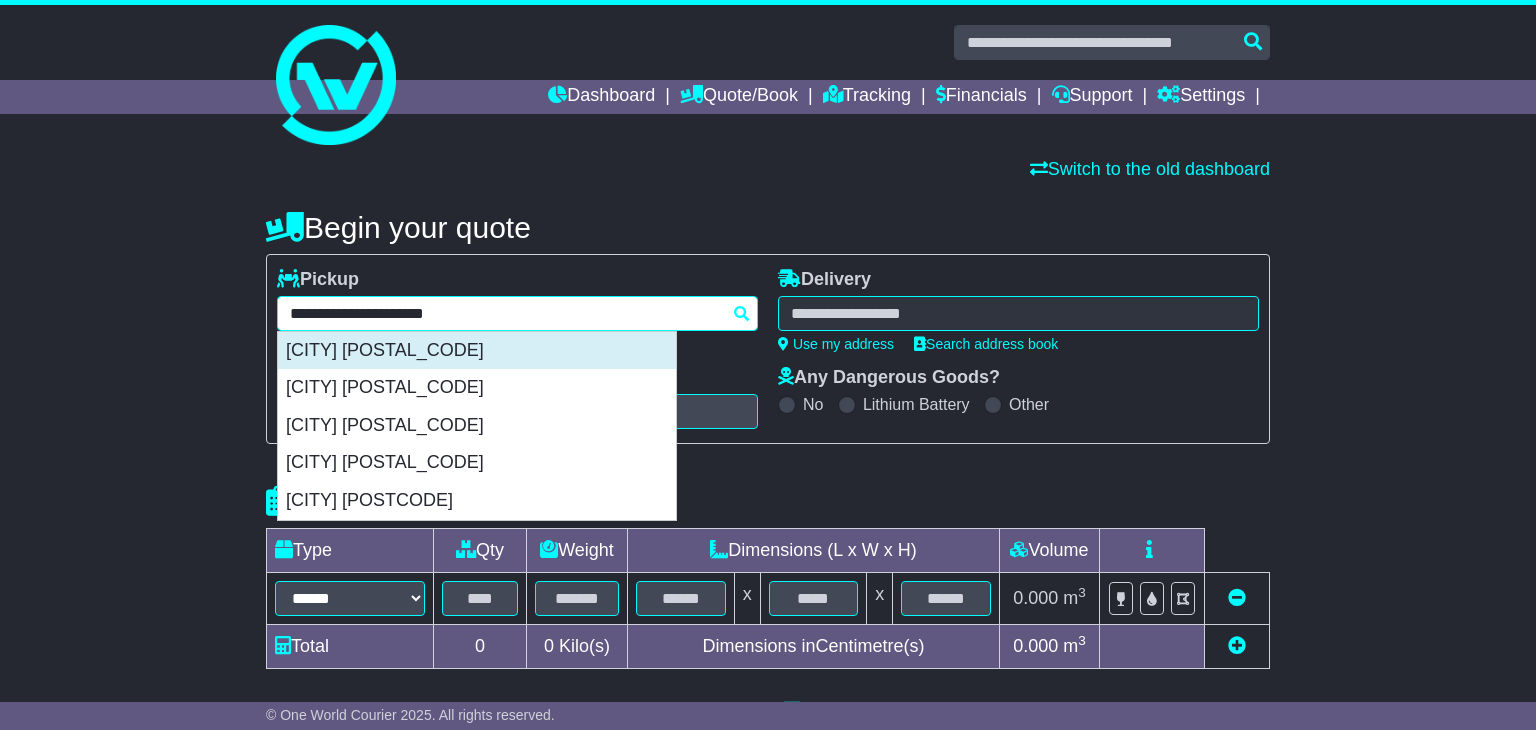 click on "[CITY] [POSTAL_CODE]" at bounding box center [477, 351] 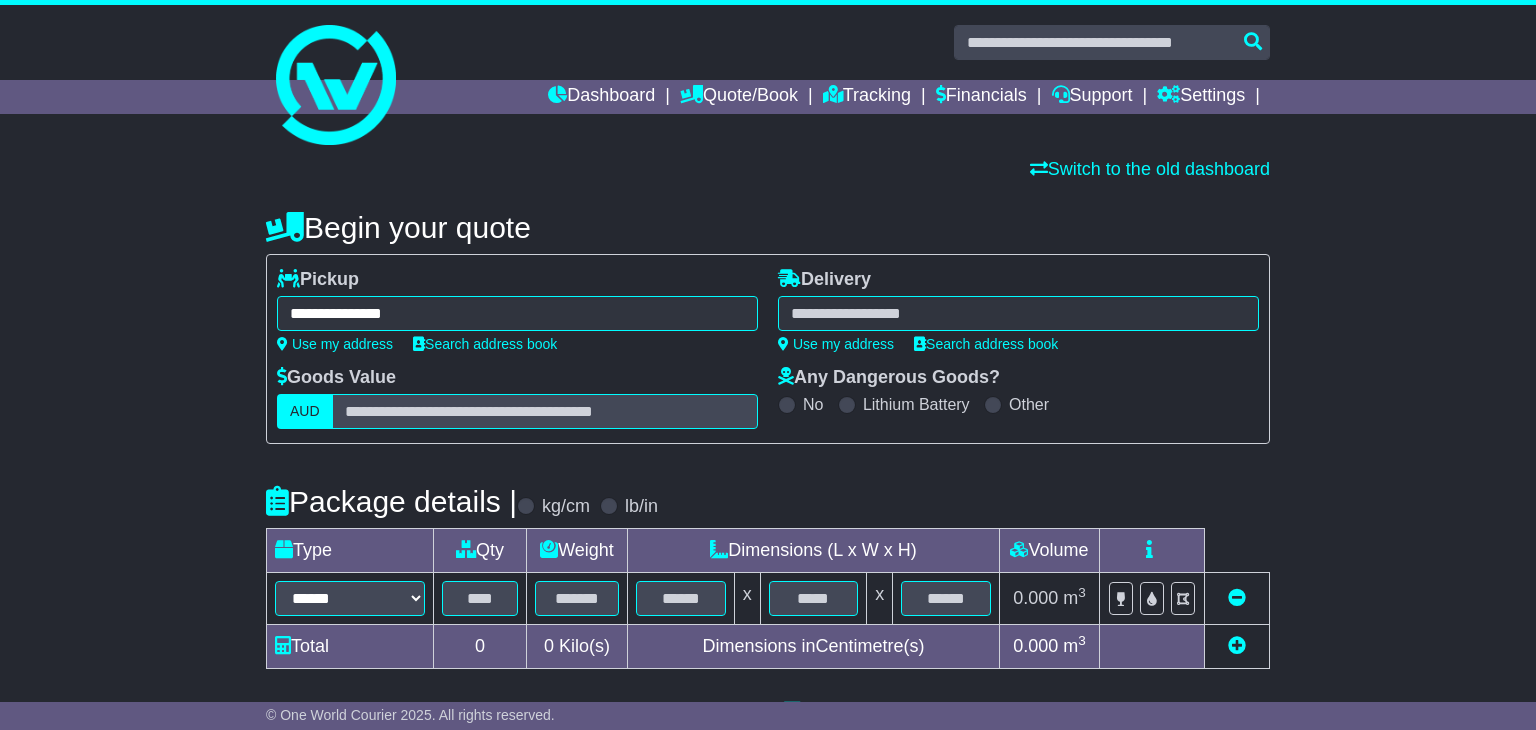 type on "**********" 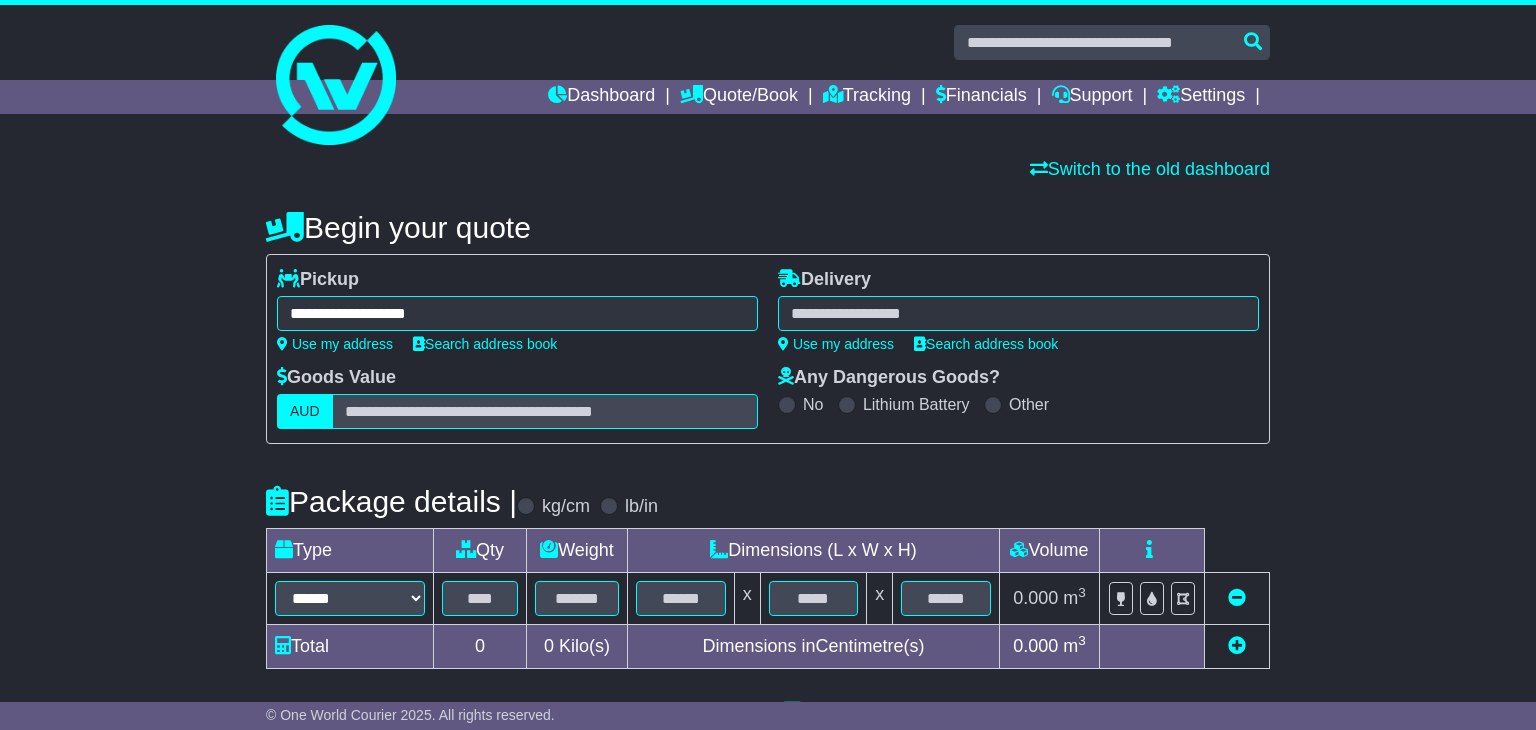 click at bounding box center [1018, 313] 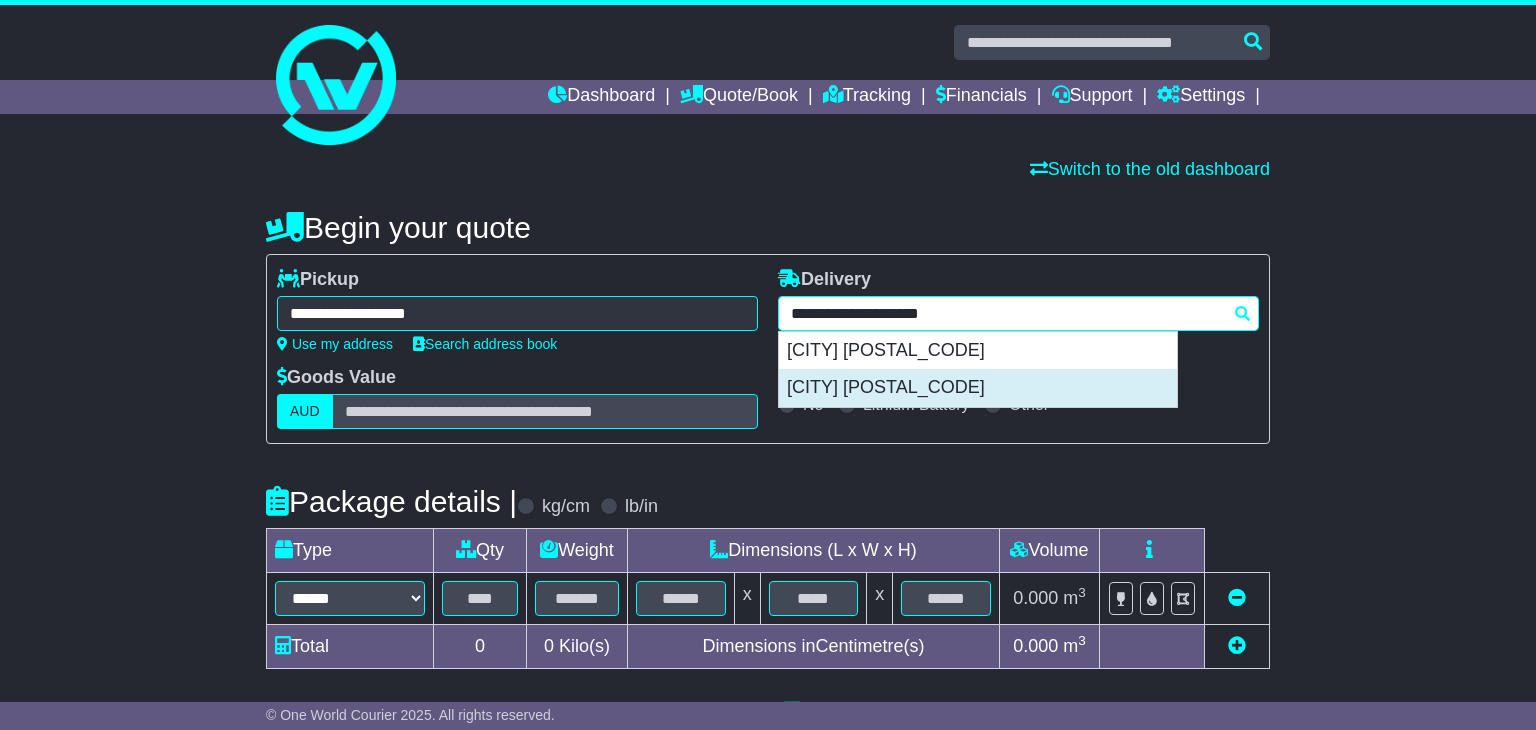click on "[CITY] [POSTAL_CODE]" at bounding box center [978, 388] 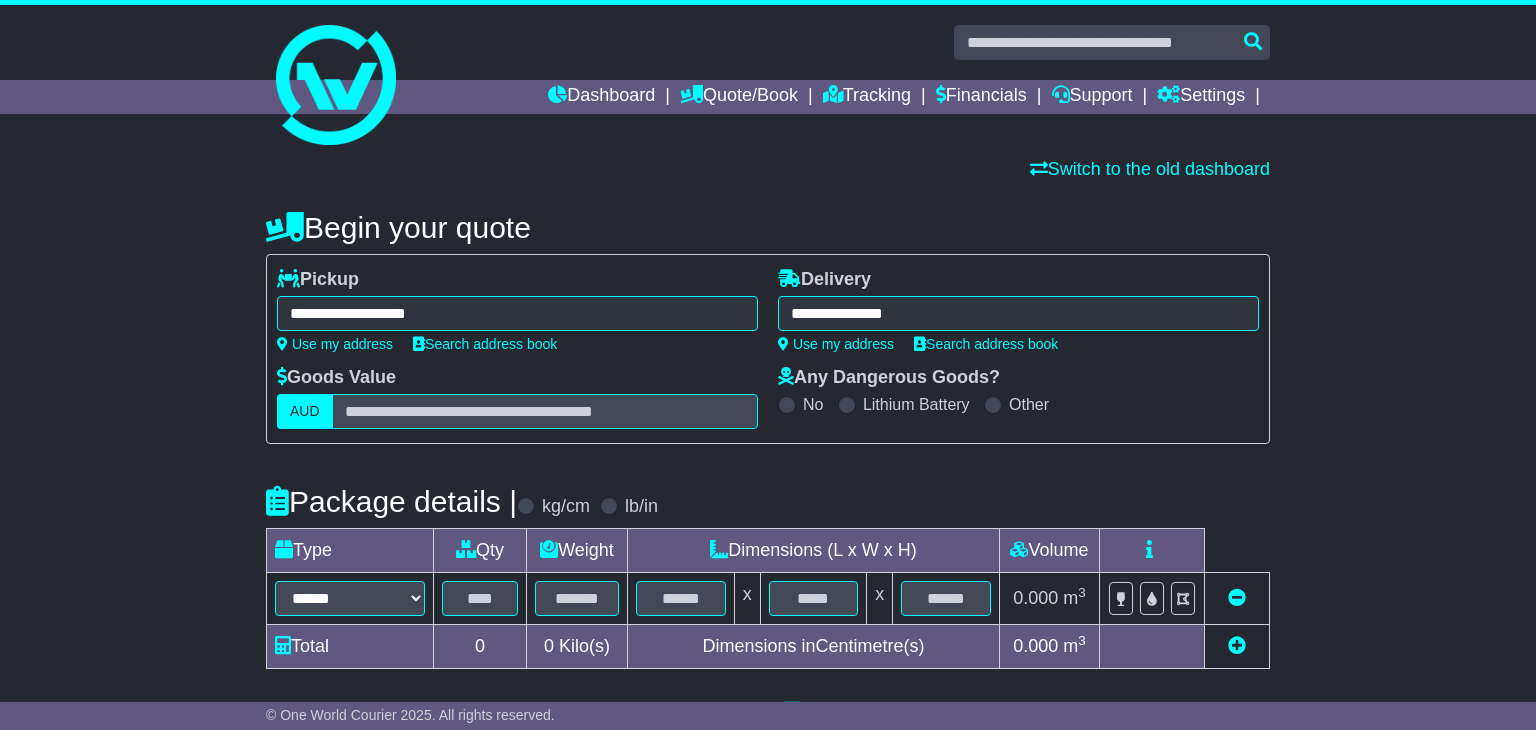 type on "**********" 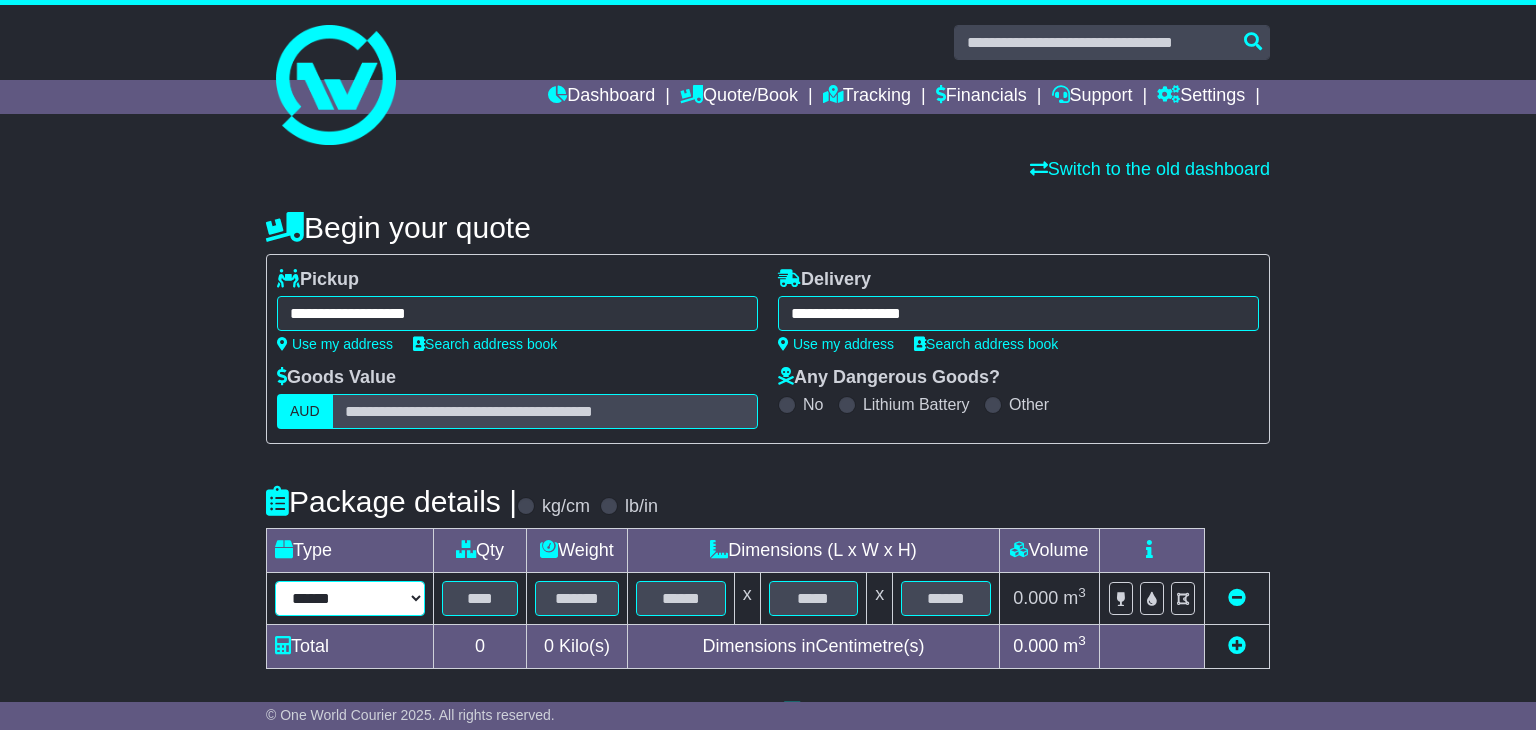 click on "****** ****** *** ******** ***** **** **** ****** *** *******" at bounding box center [350, 598] 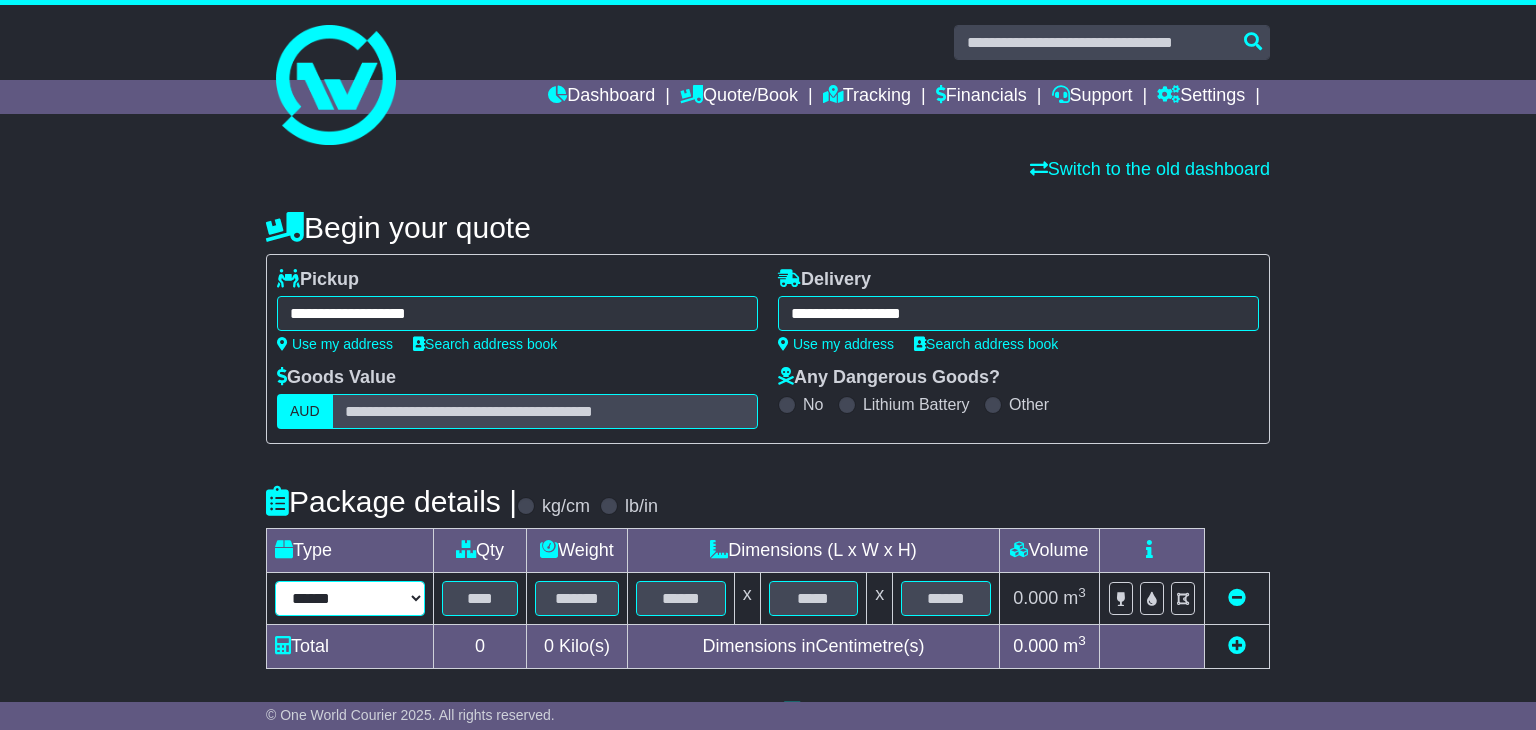 select on "*****" 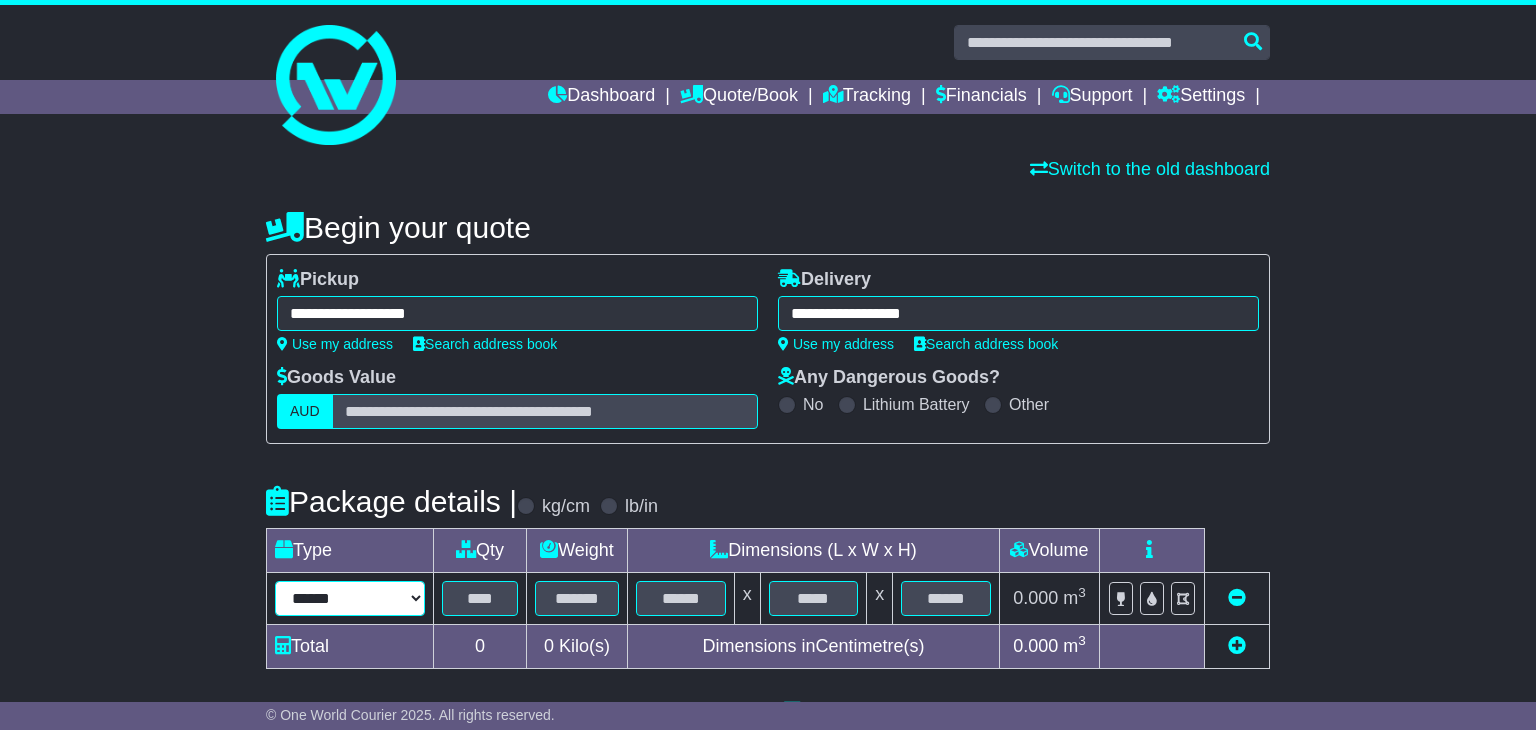click on "****** ****** *** ******** ***** **** **** ****** *** *******" at bounding box center [350, 598] 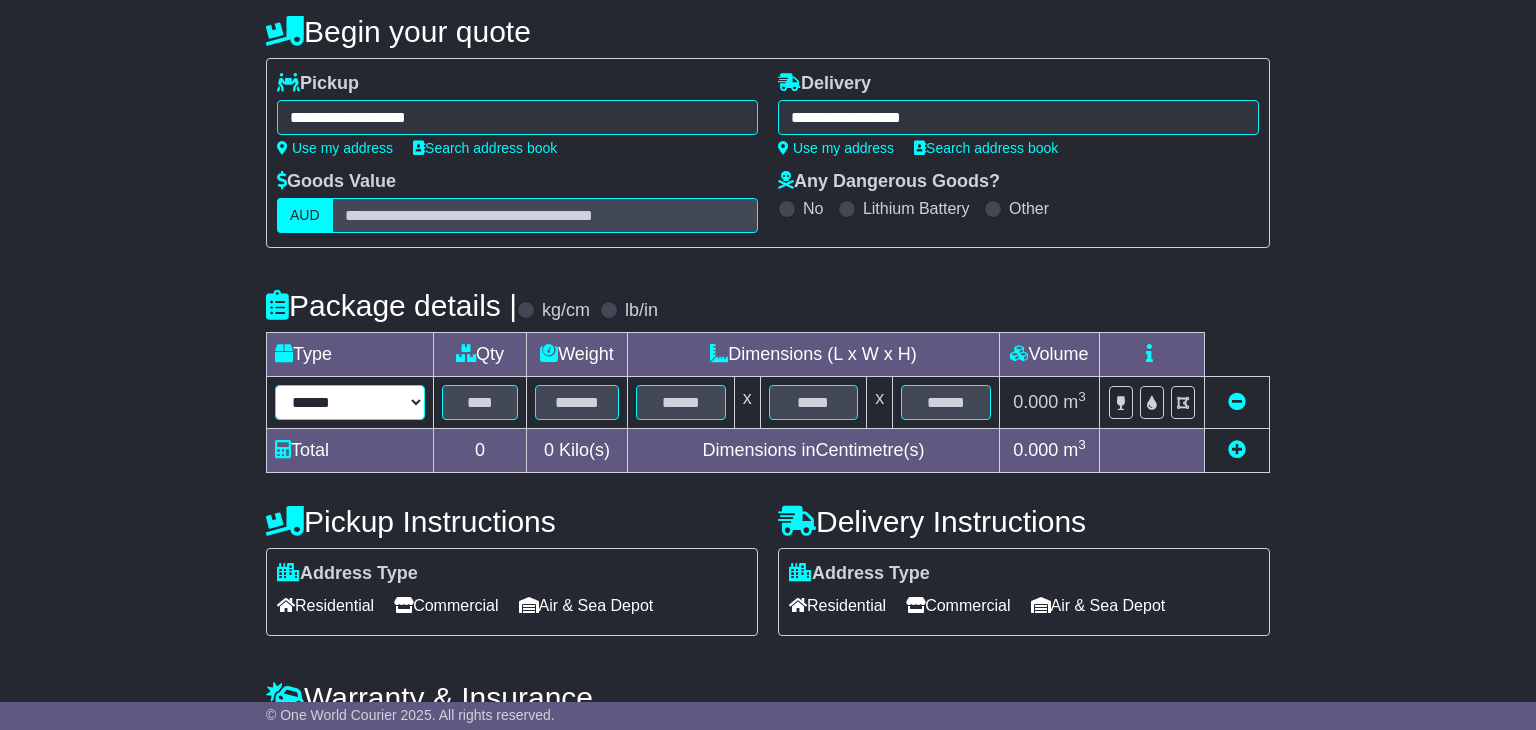 scroll, scrollTop: 202, scrollLeft: 0, axis: vertical 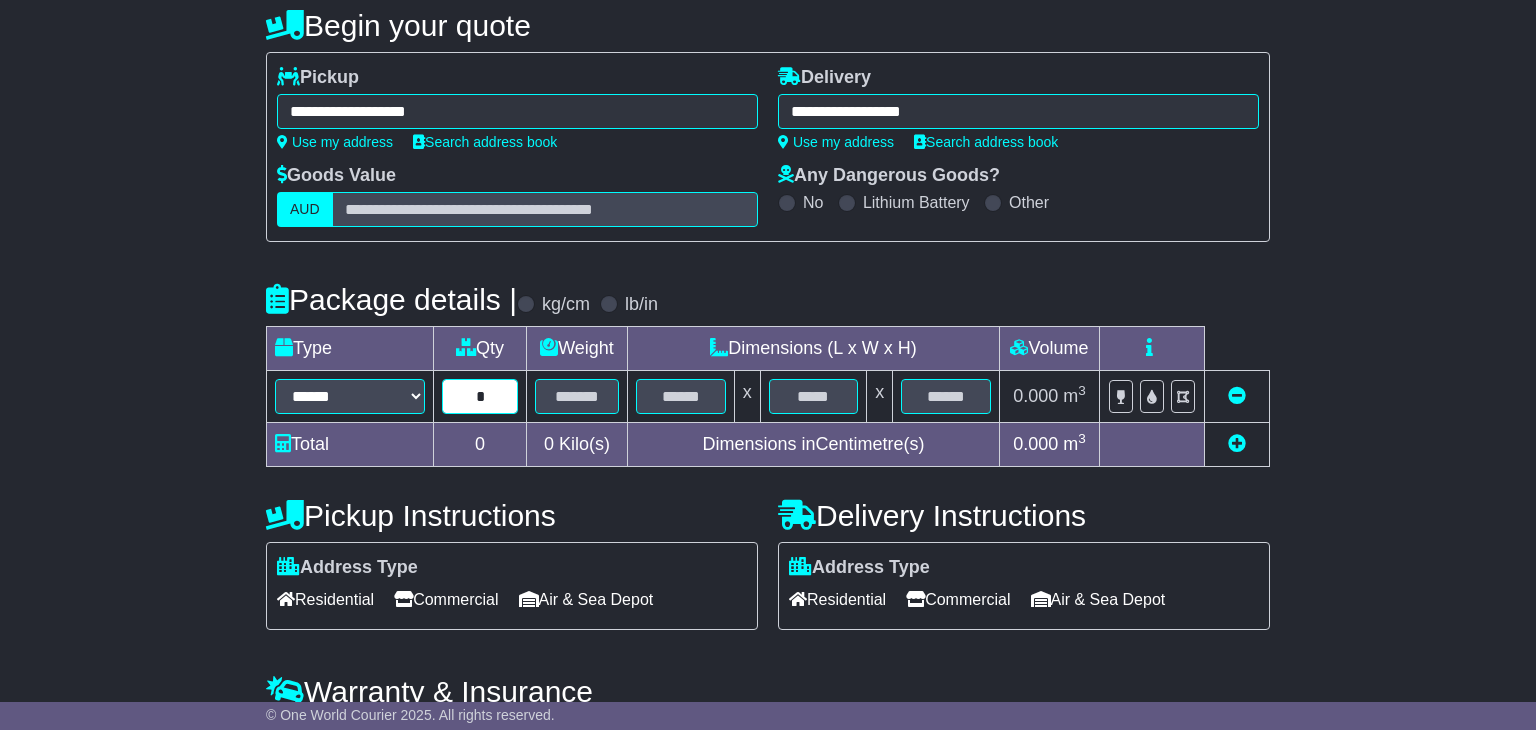 type on "*" 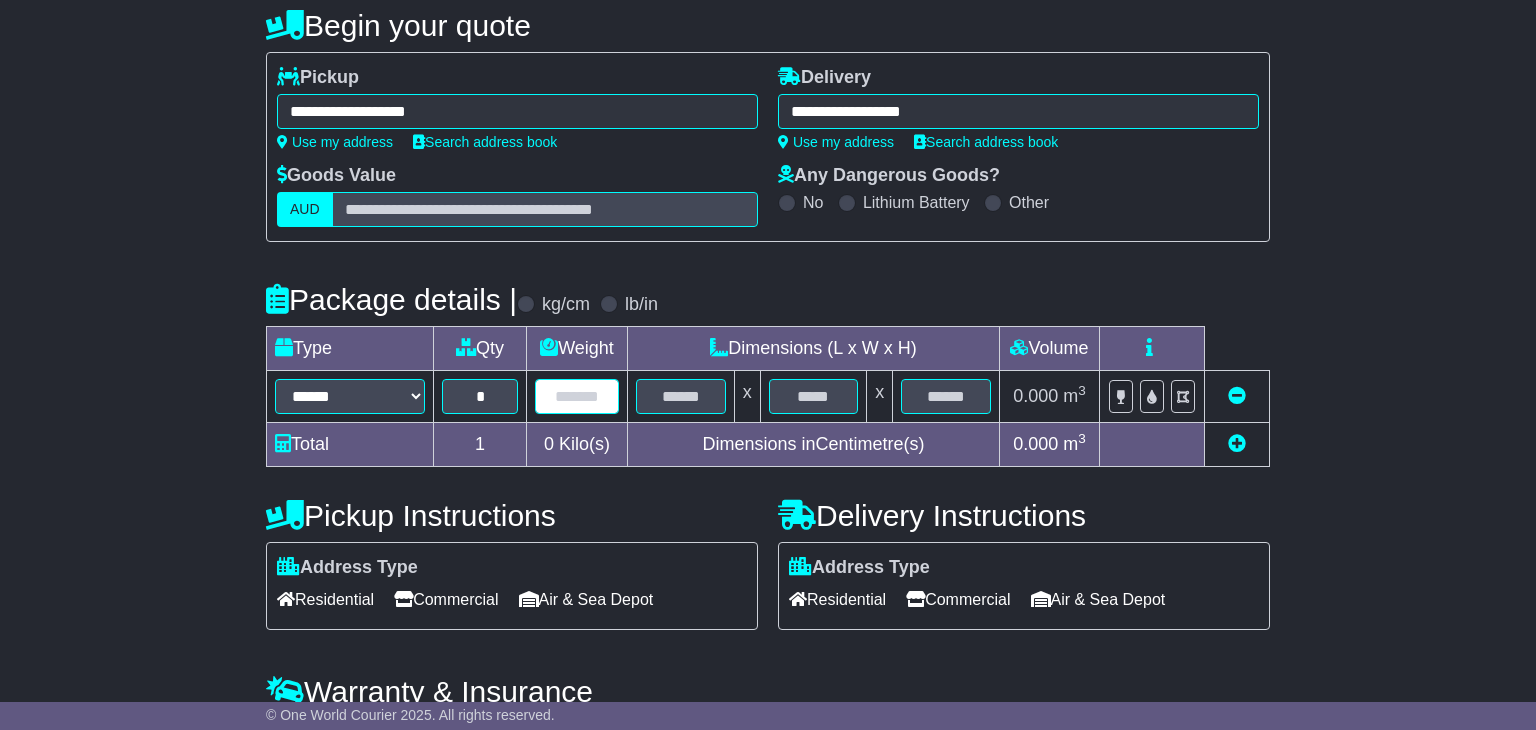 type on "*" 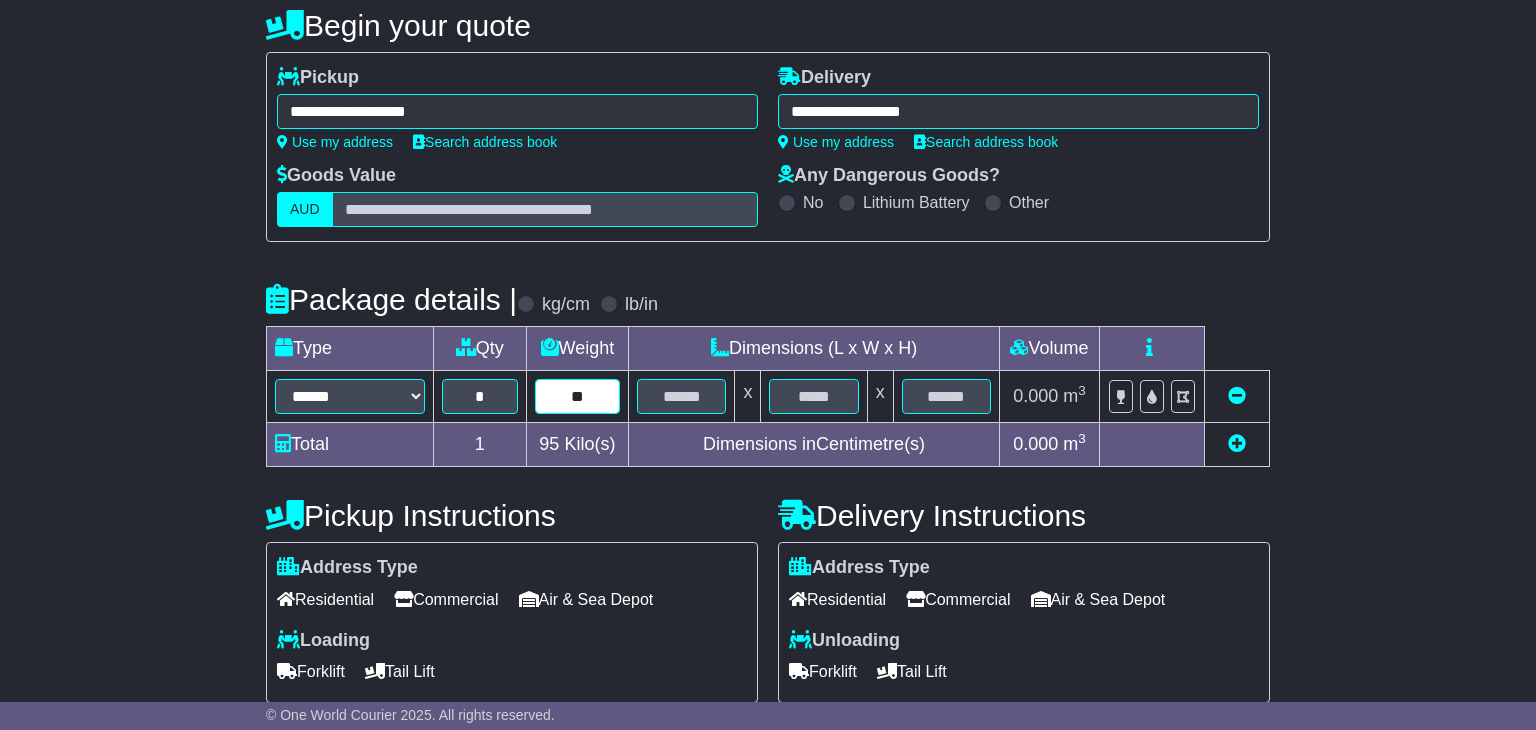 click on "**" at bounding box center [578, 396] 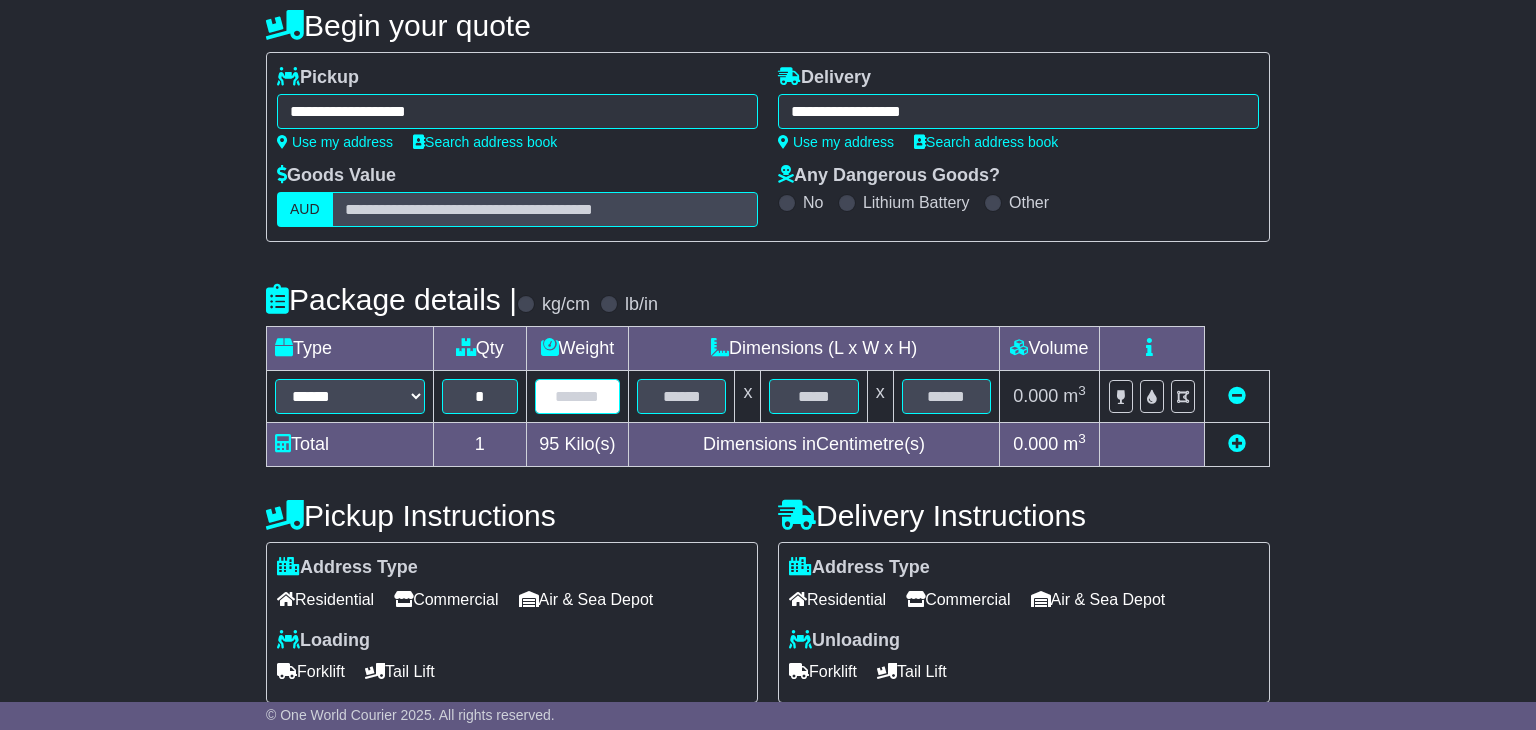type on "*" 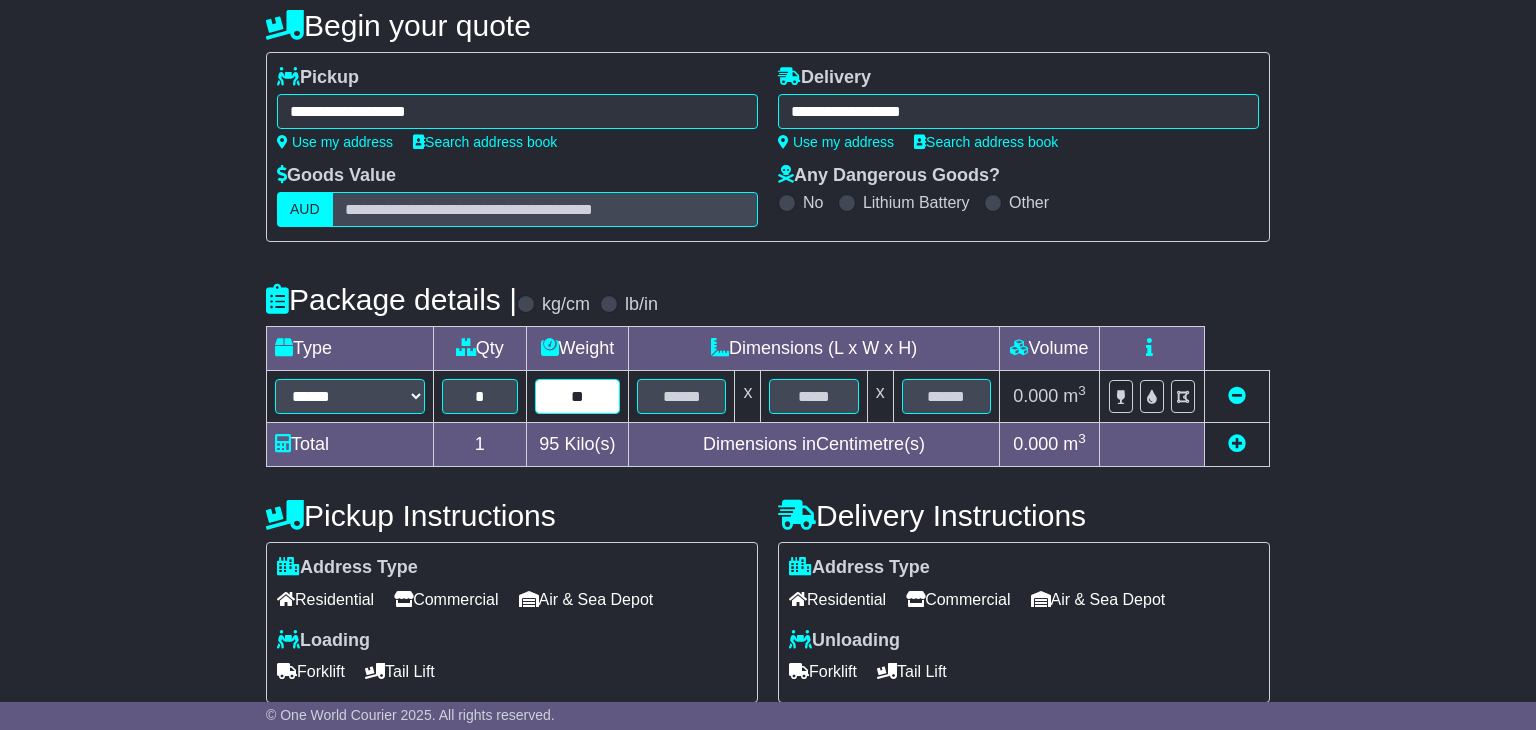 type on "*" 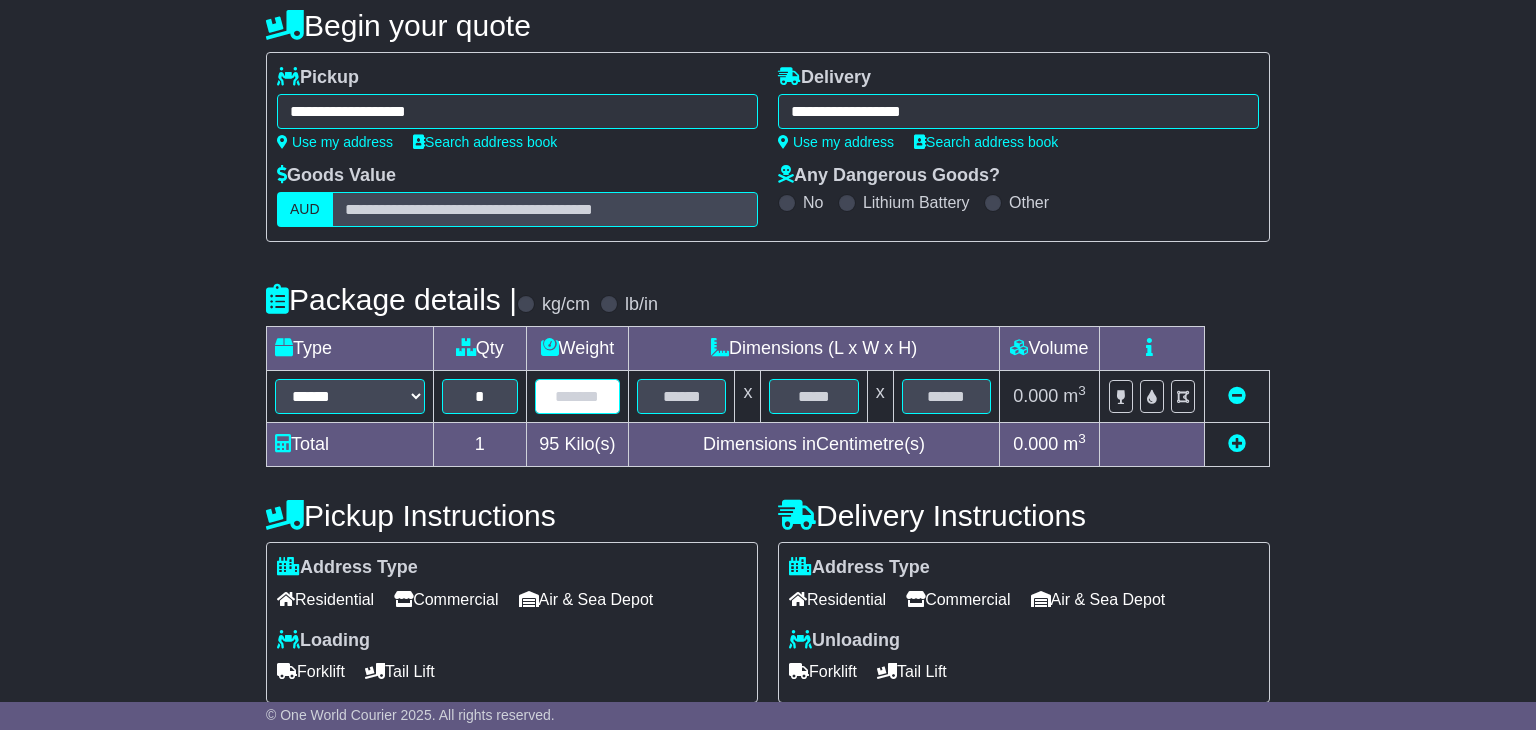 type on "*" 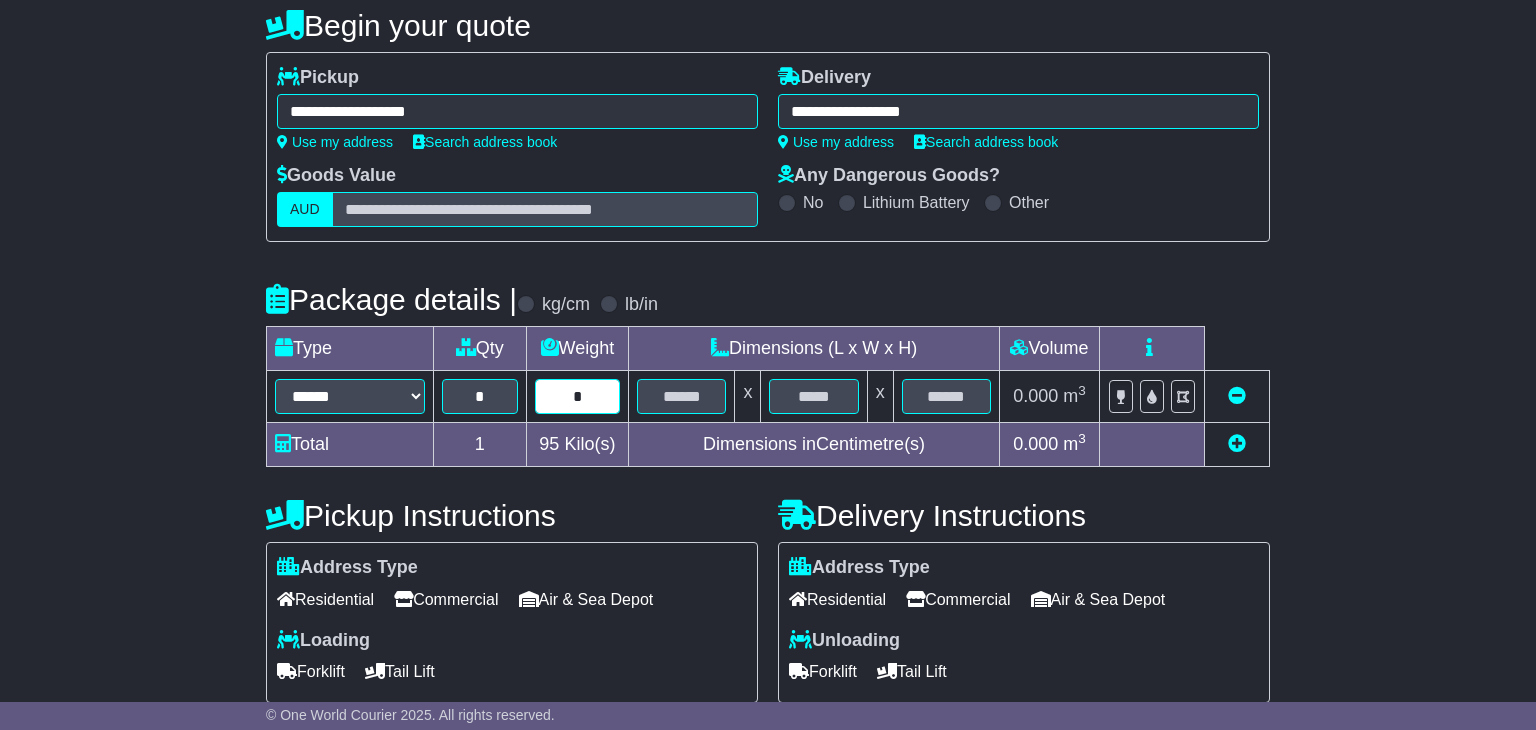 type on "**" 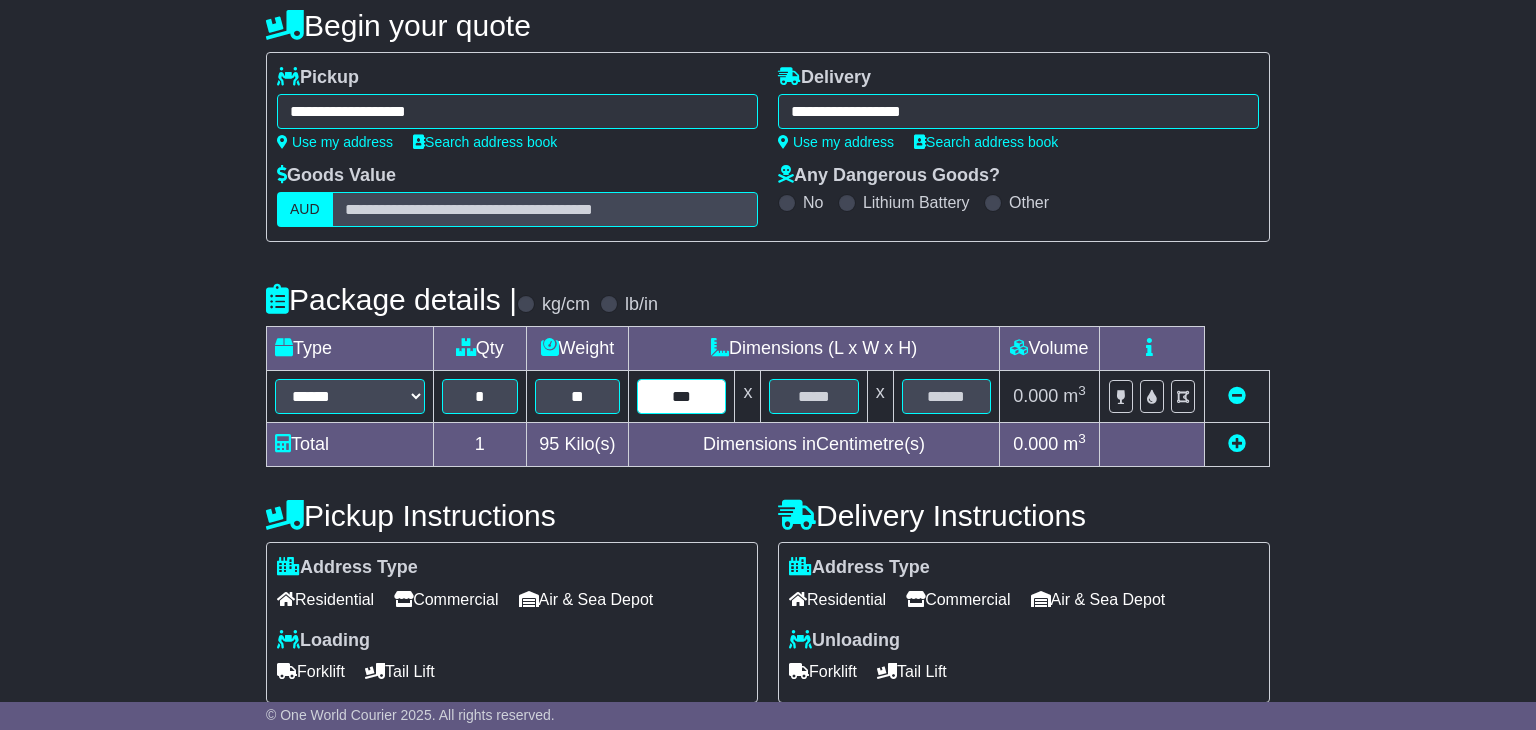 type on "***" 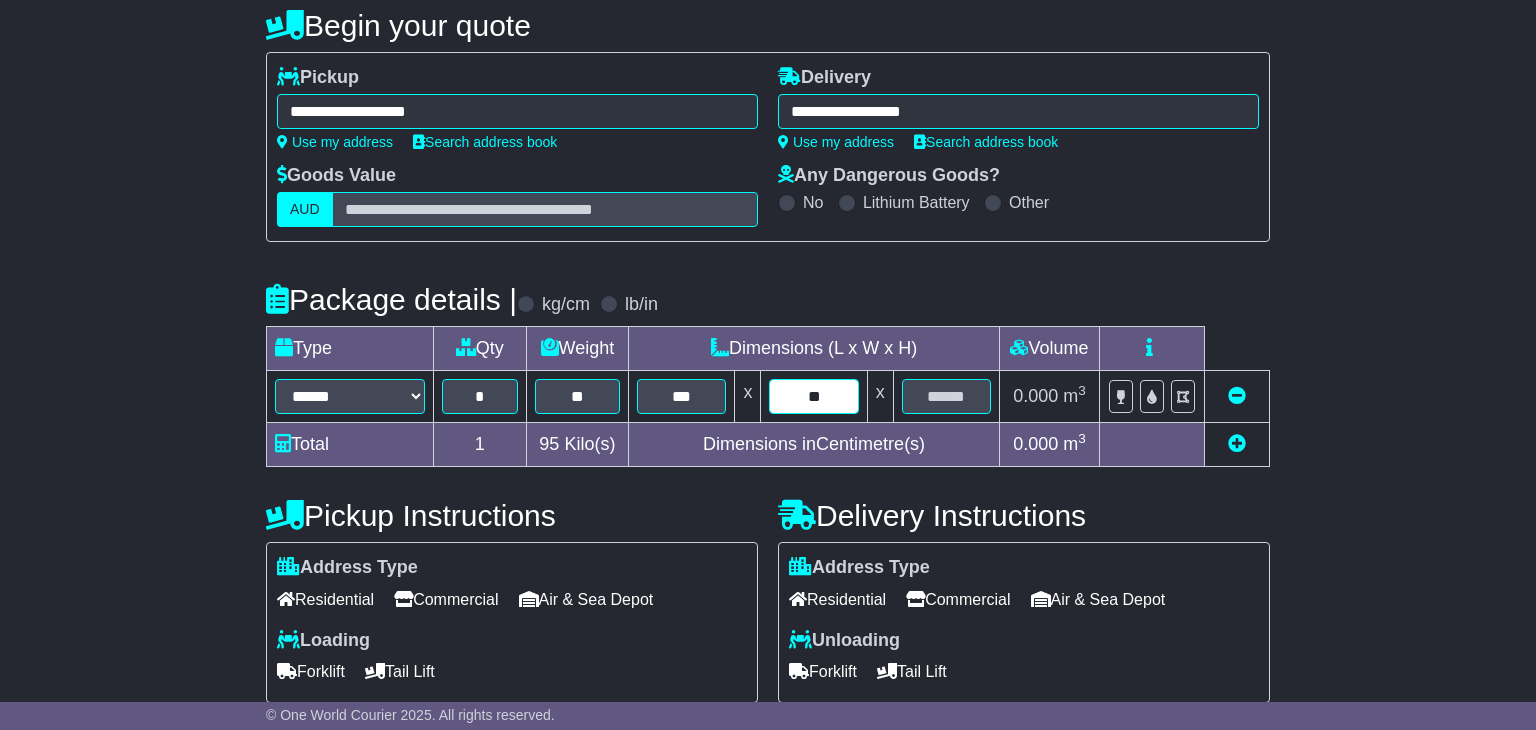 type on "**" 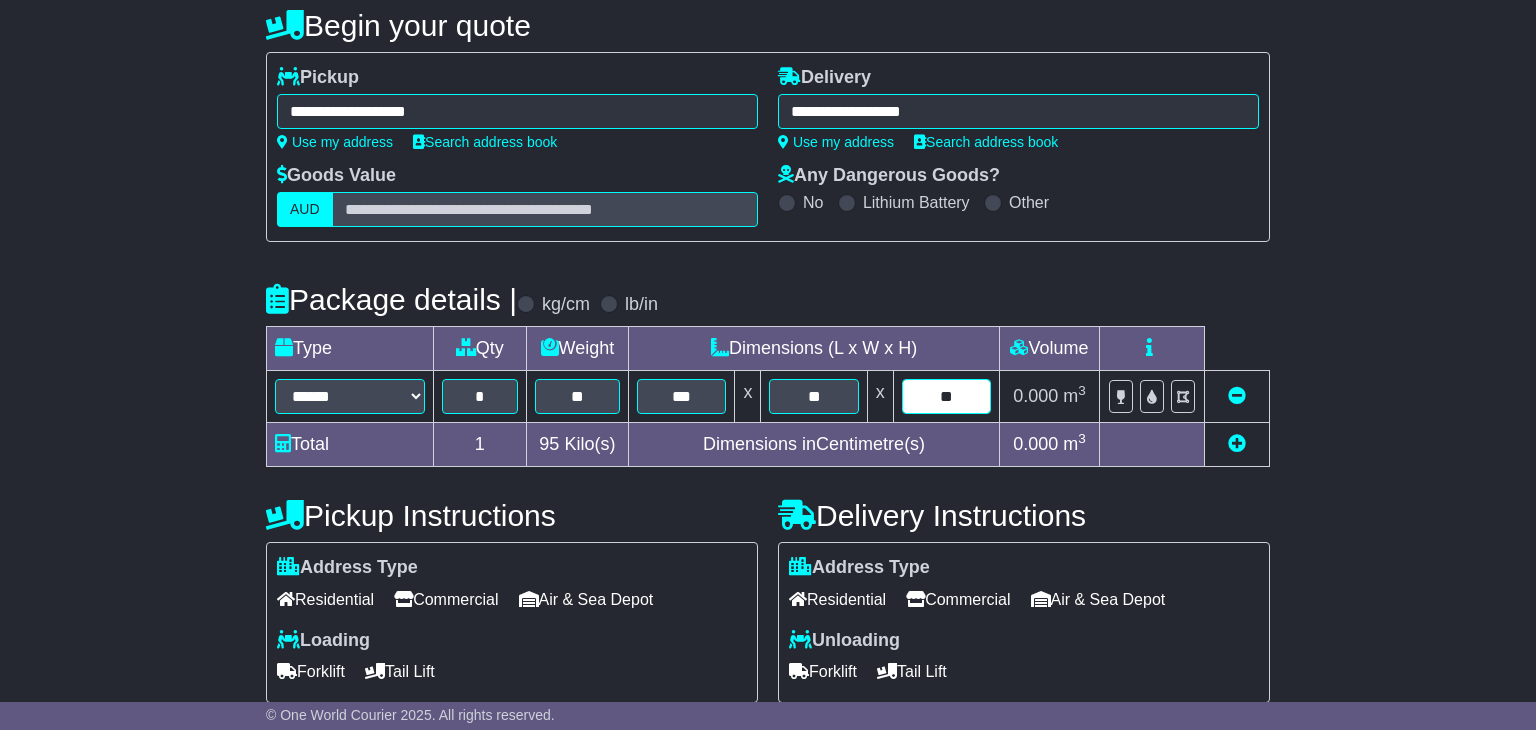 type on "**" 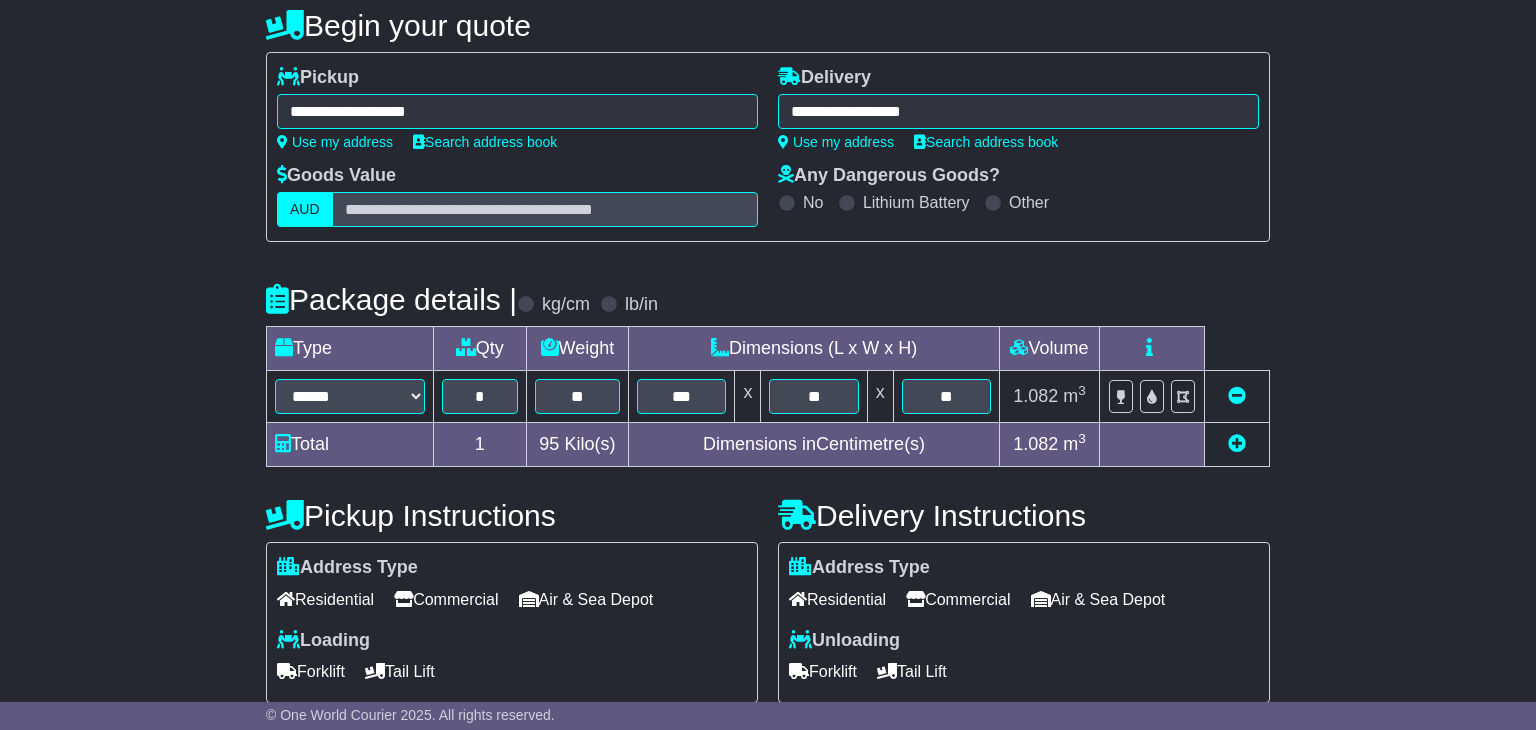 scroll, scrollTop: 398, scrollLeft: 0, axis: vertical 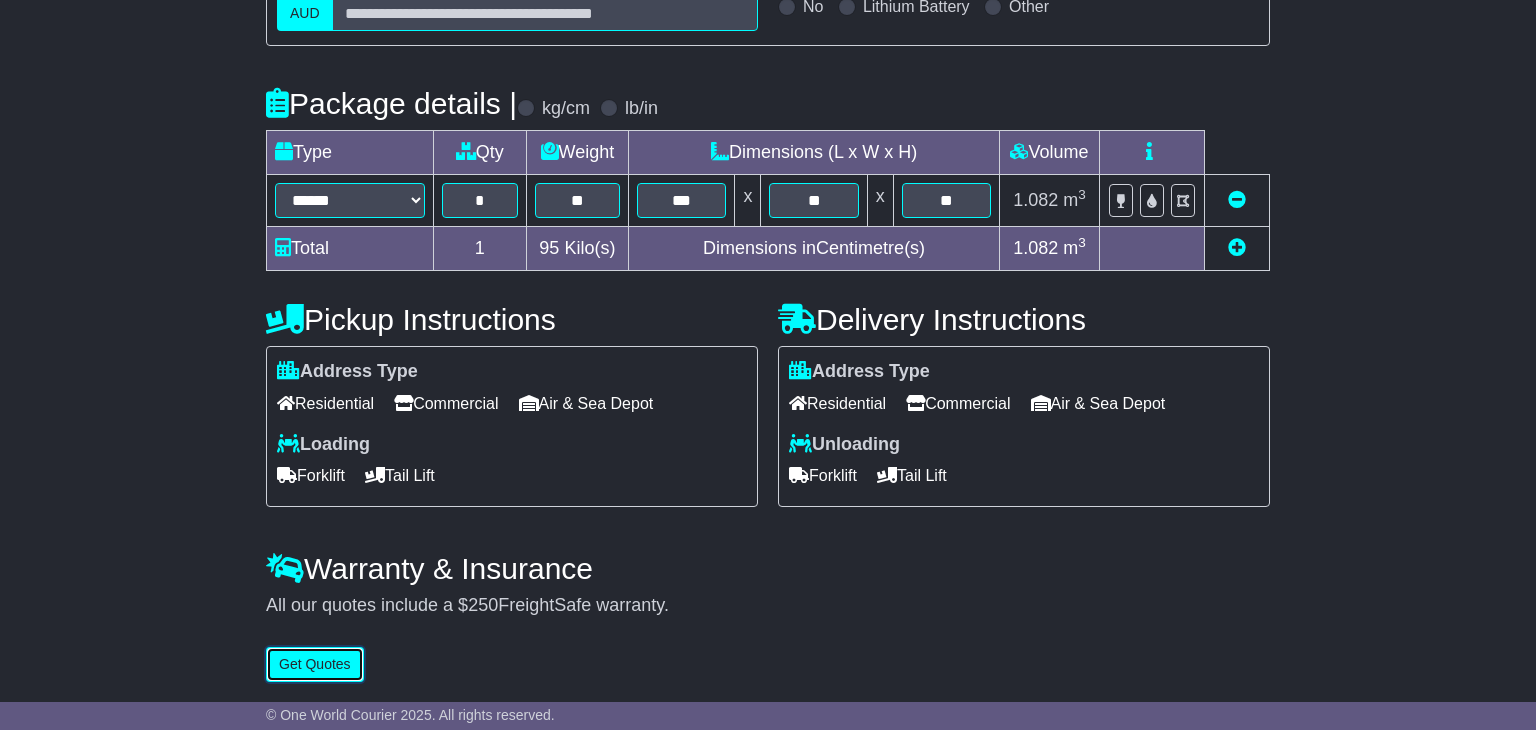 type 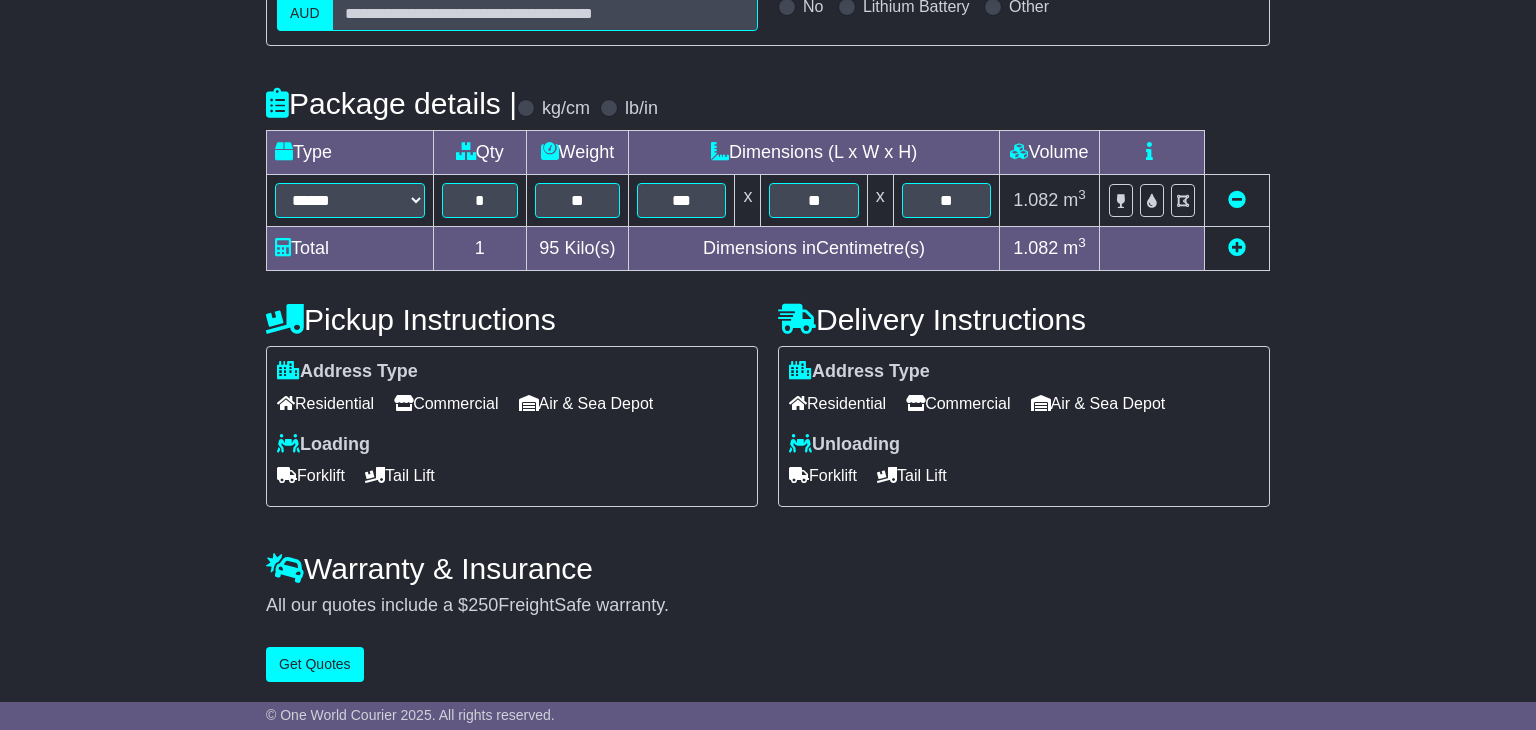 click at bounding box center (1237, 247) 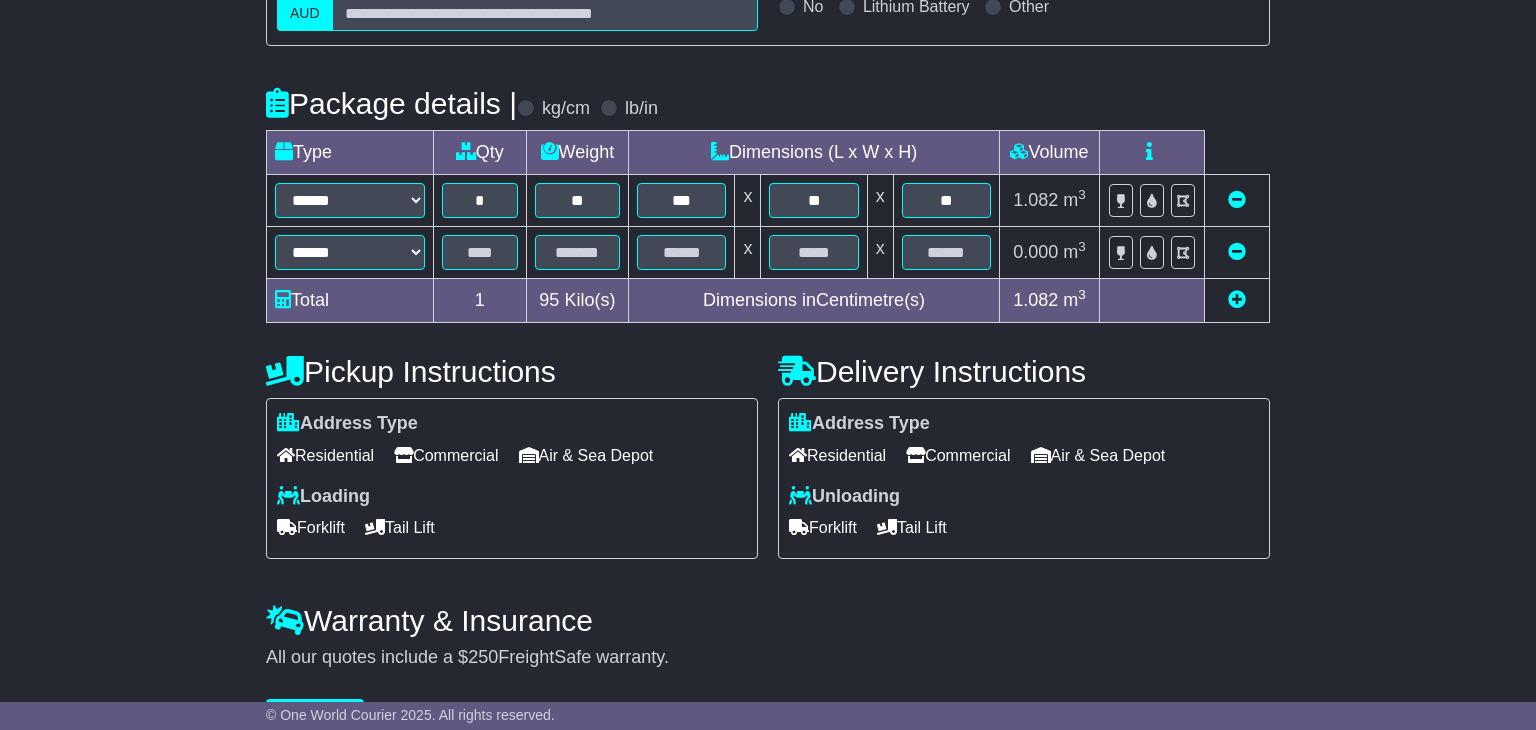 click at bounding box center (1237, 299) 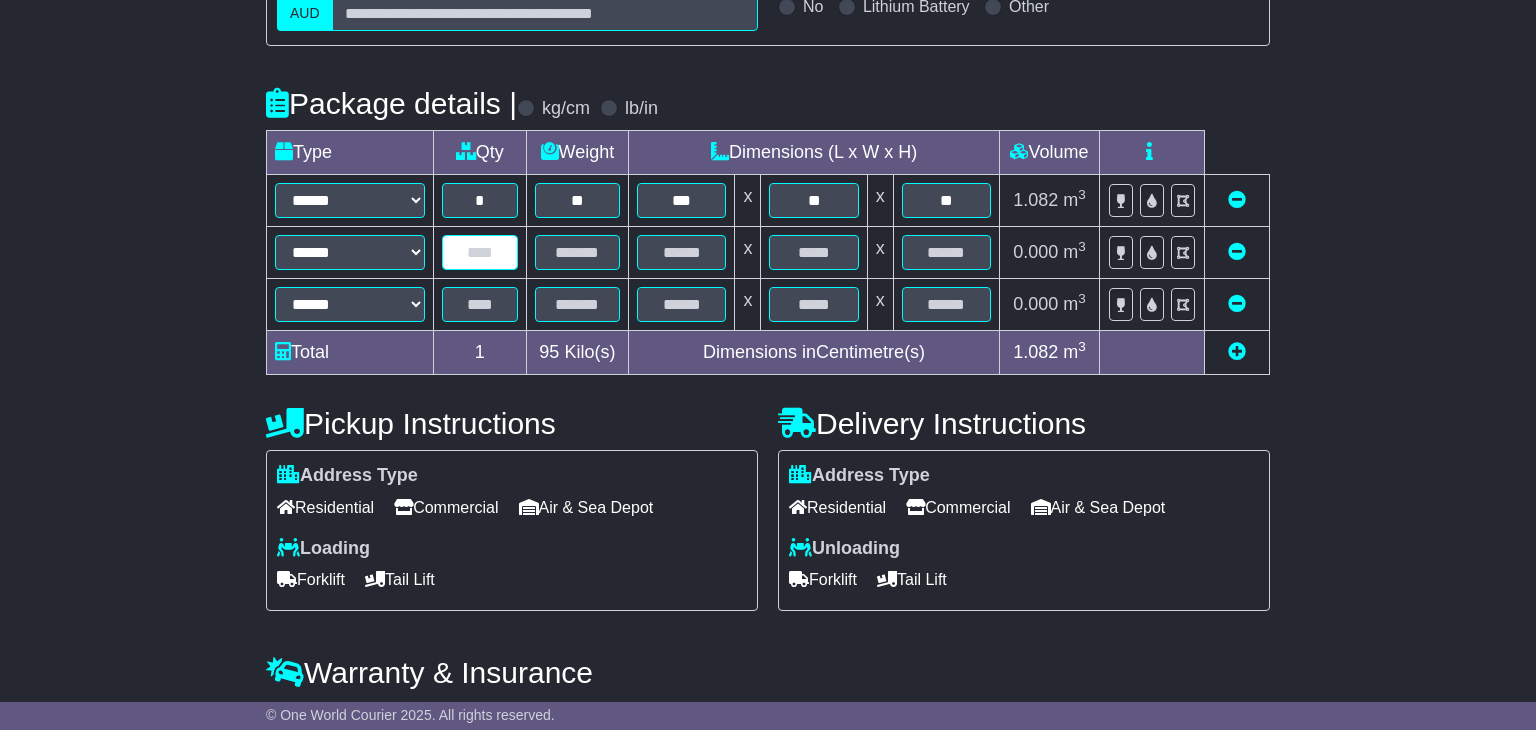 click at bounding box center [480, 252] 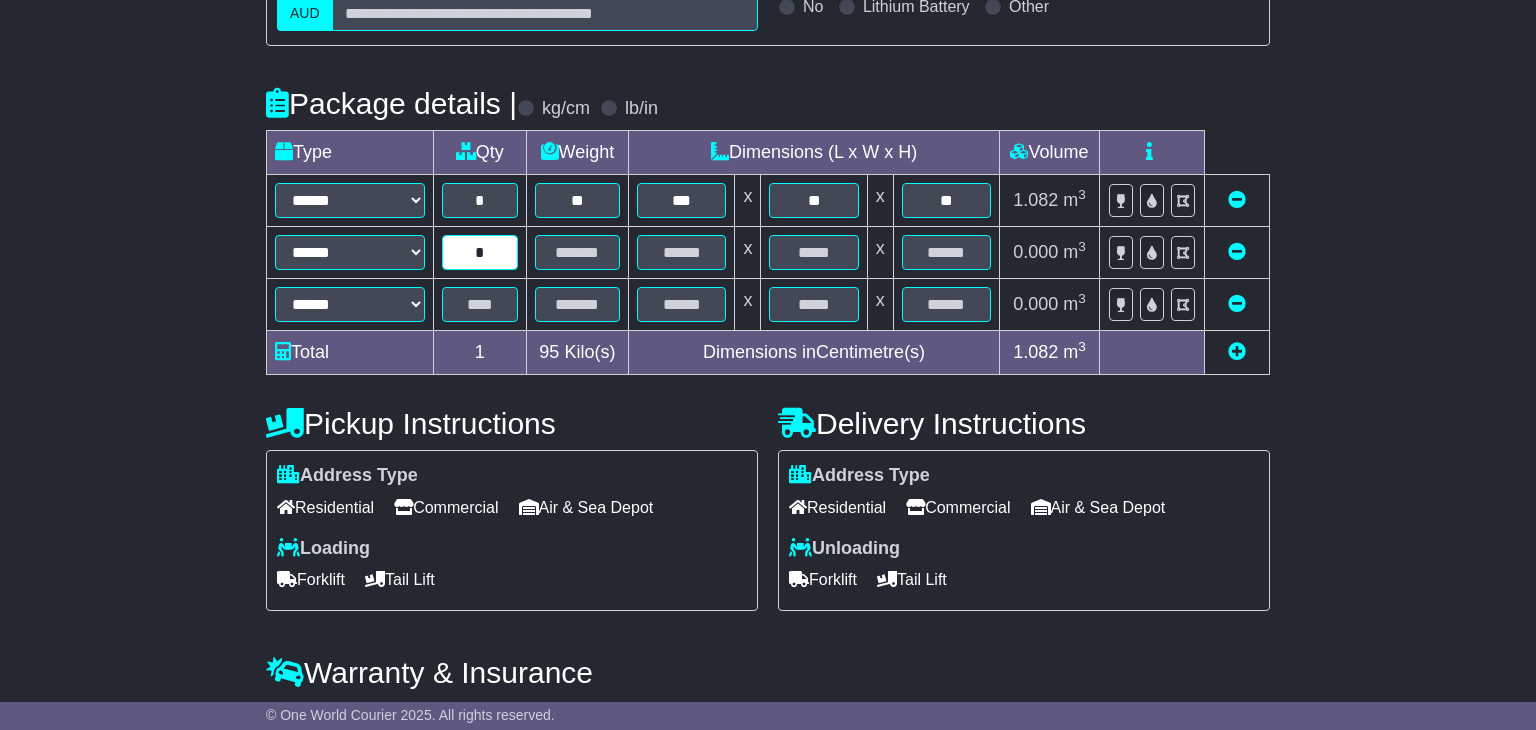 type on "*" 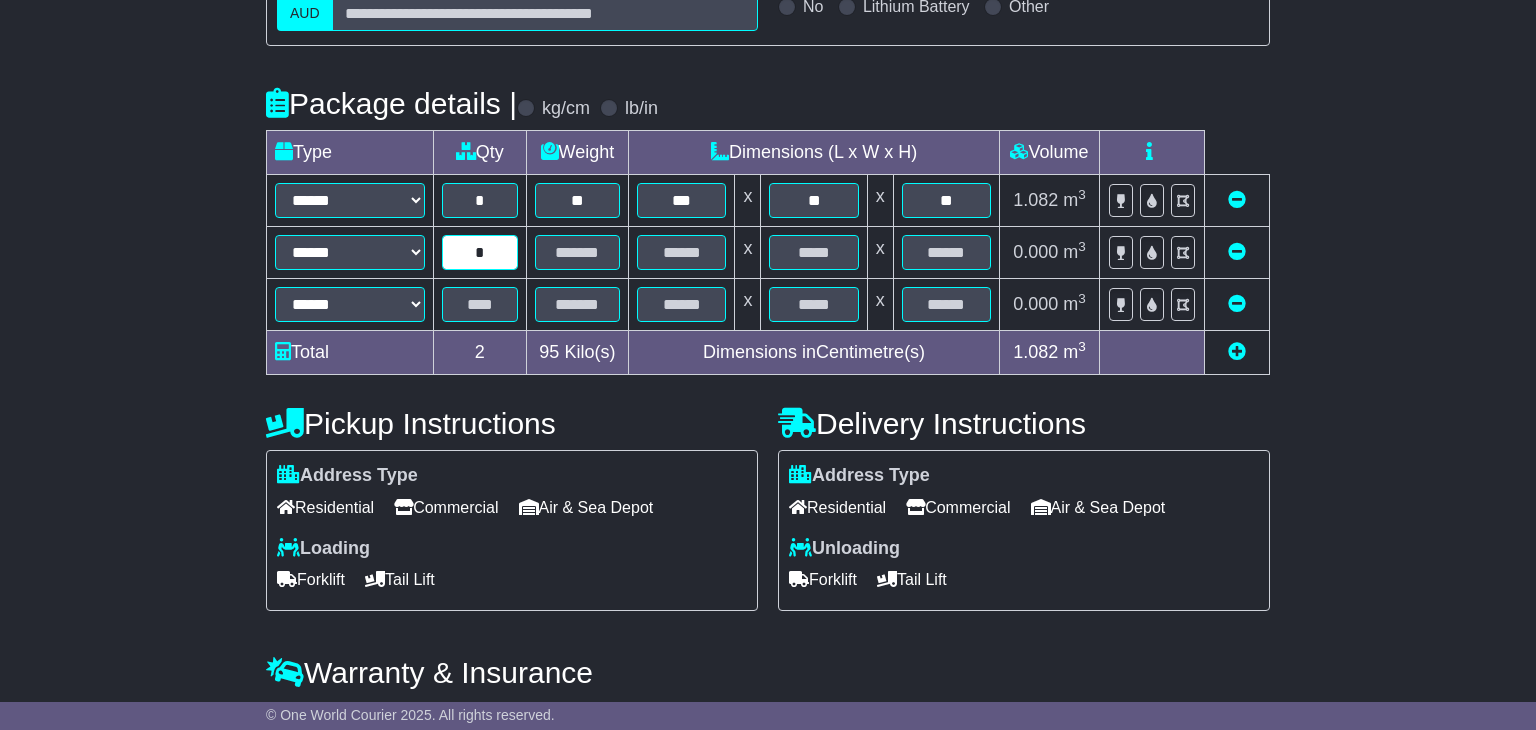 click on "*" at bounding box center (480, 252) 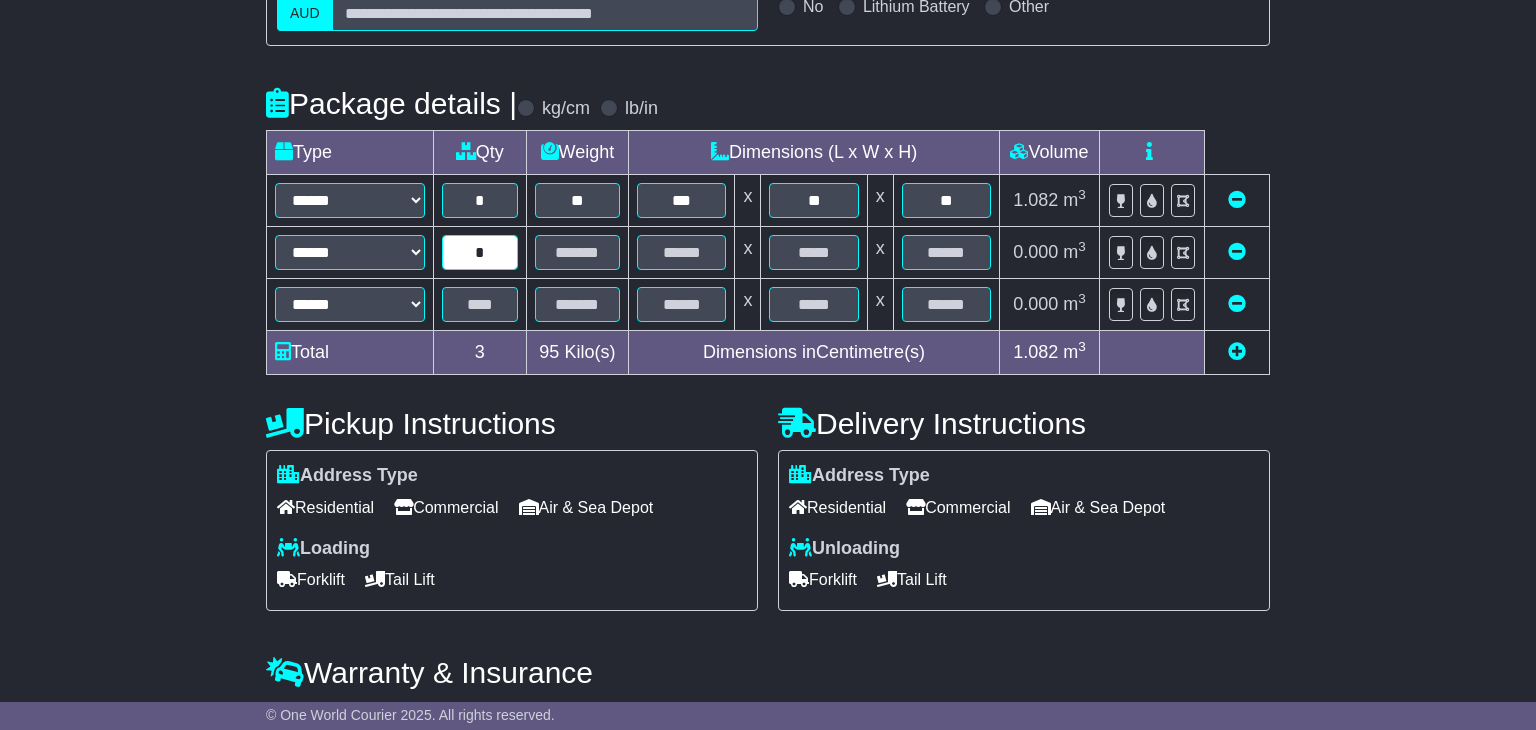 type on "*" 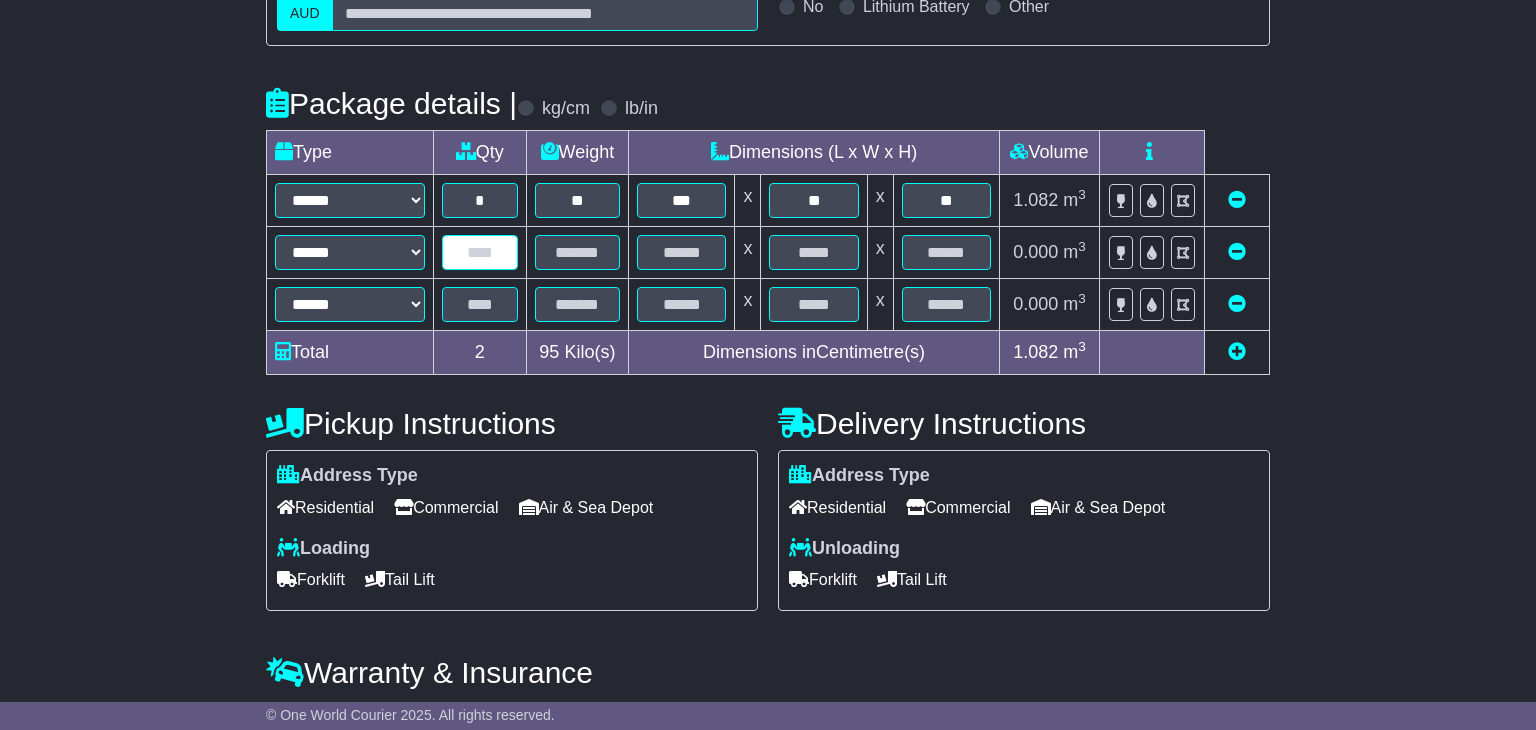 type on "*" 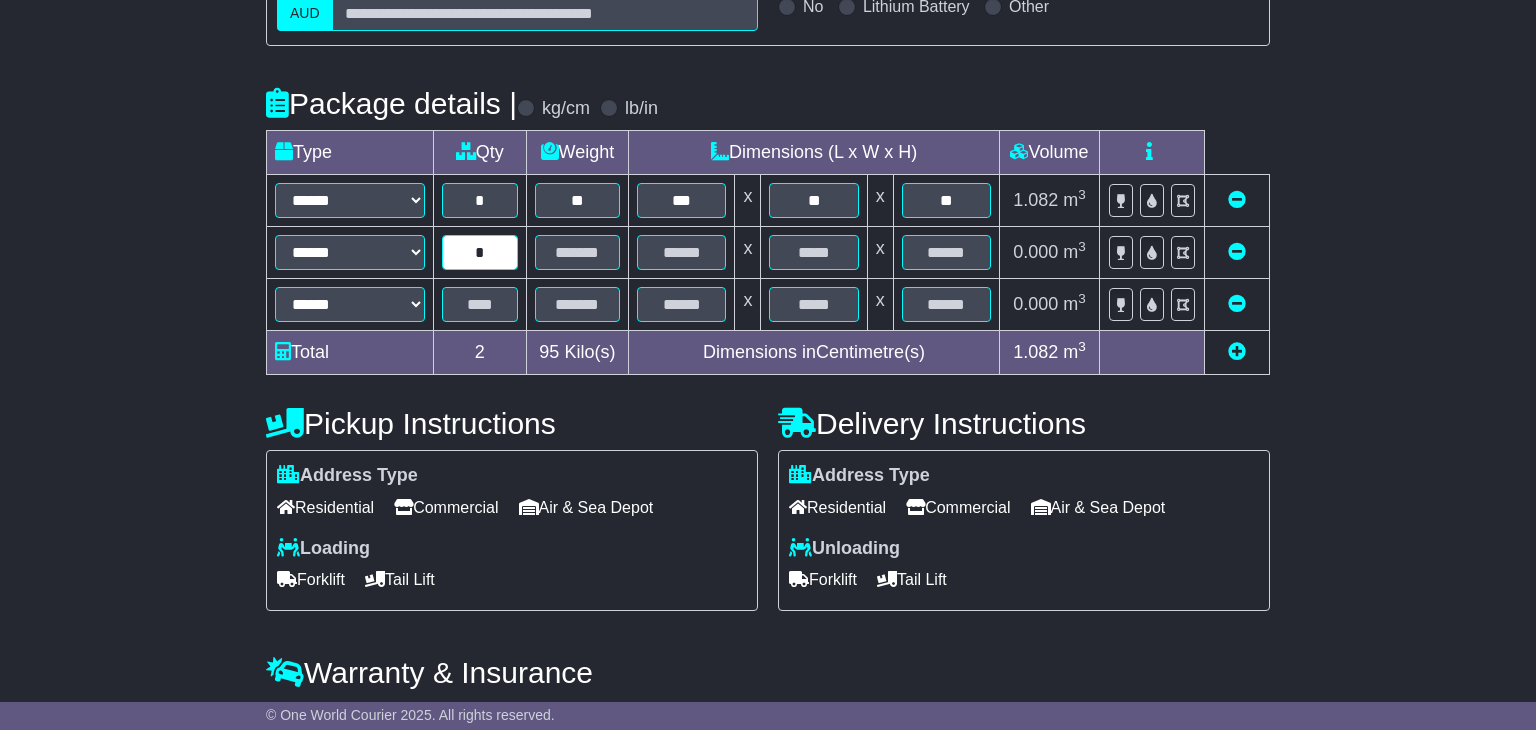 click on "*" at bounding box center (480, 252) 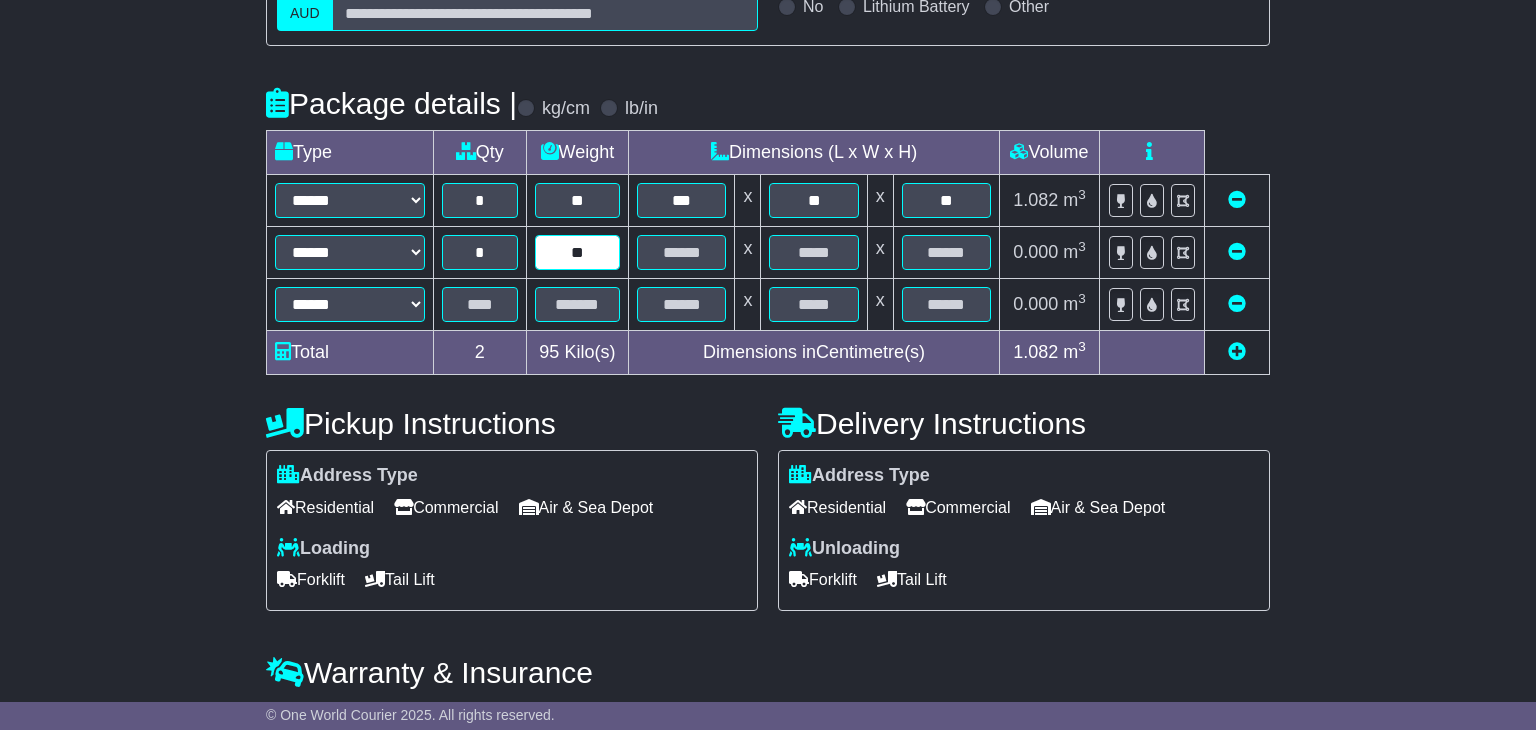 type on "**" 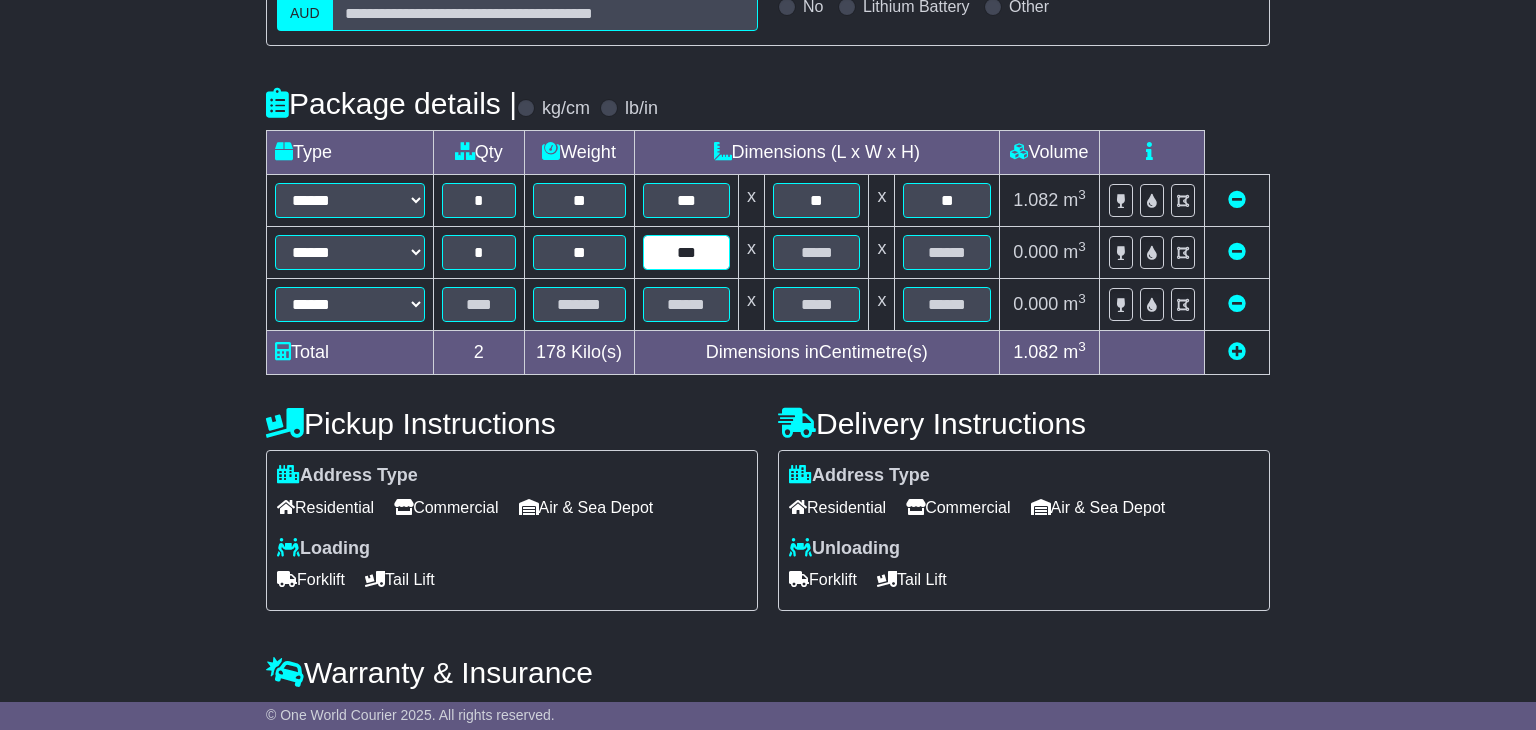 type on "***" 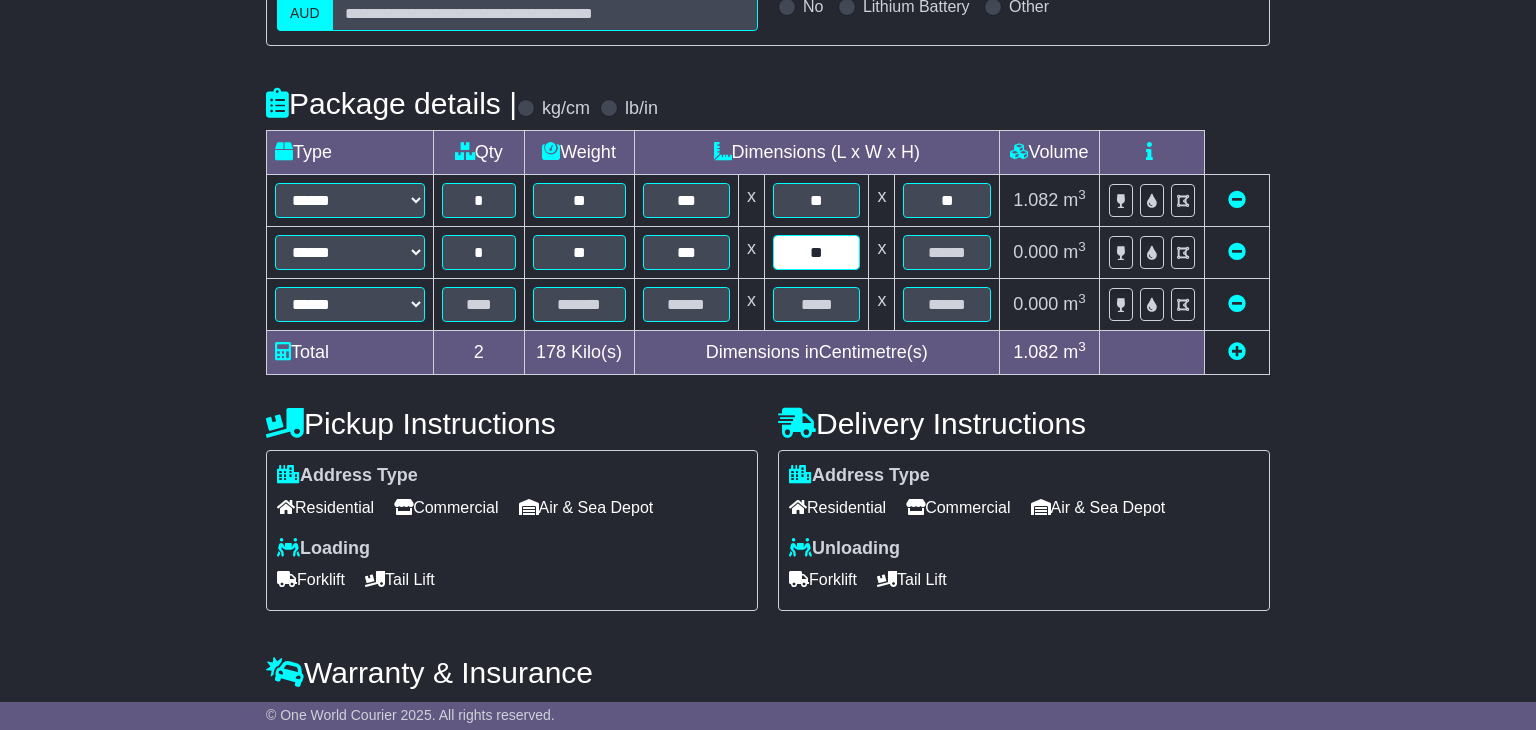 type on "**" 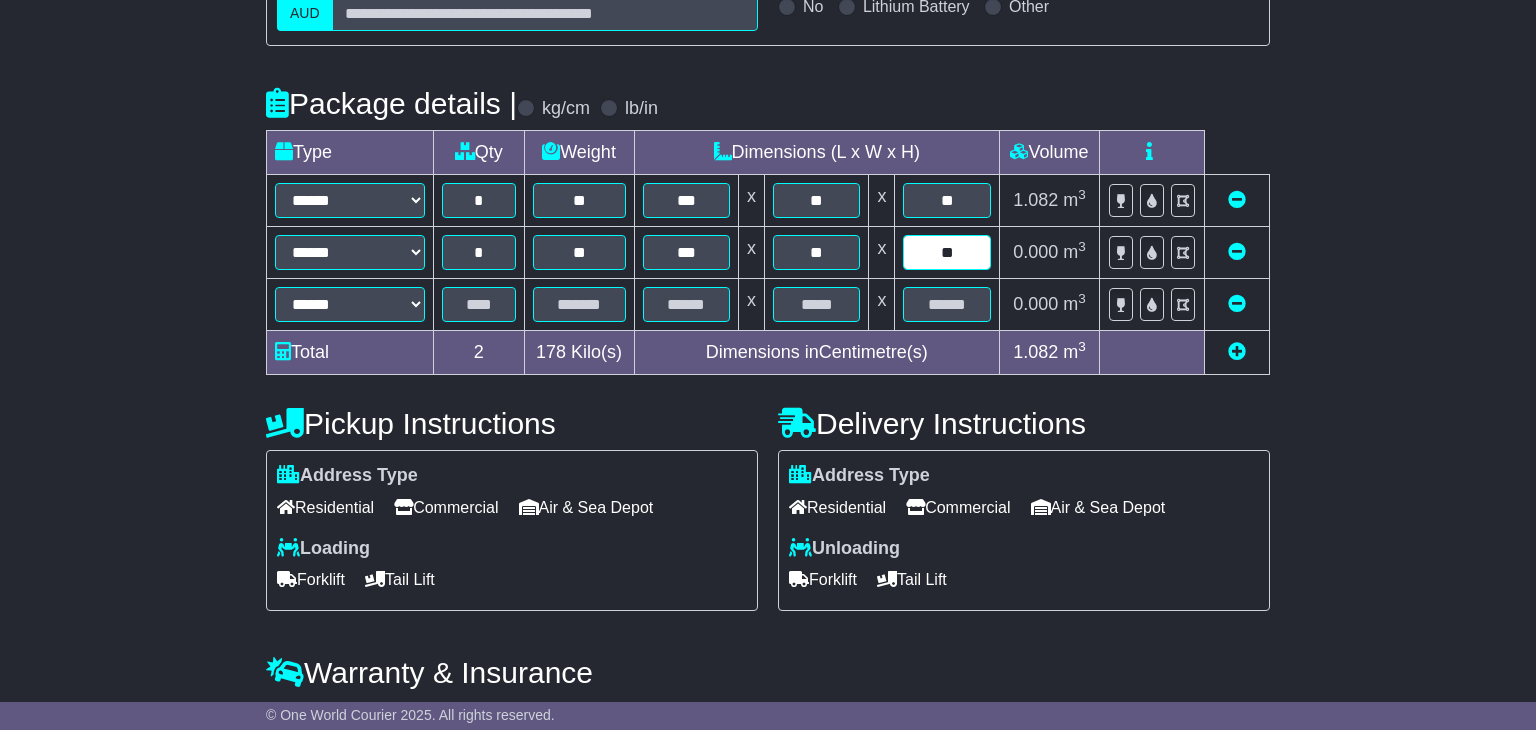 type on "**" 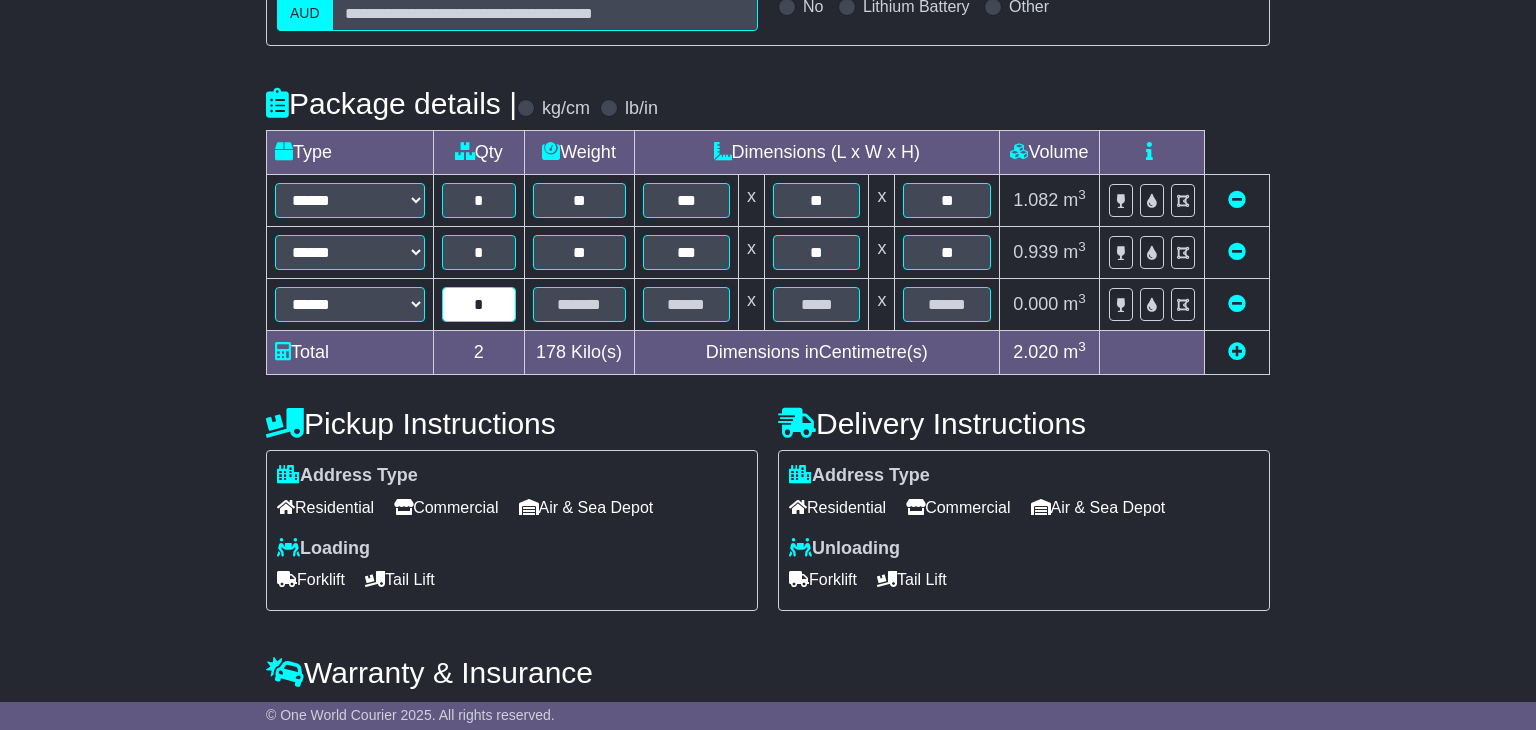 type on "*" 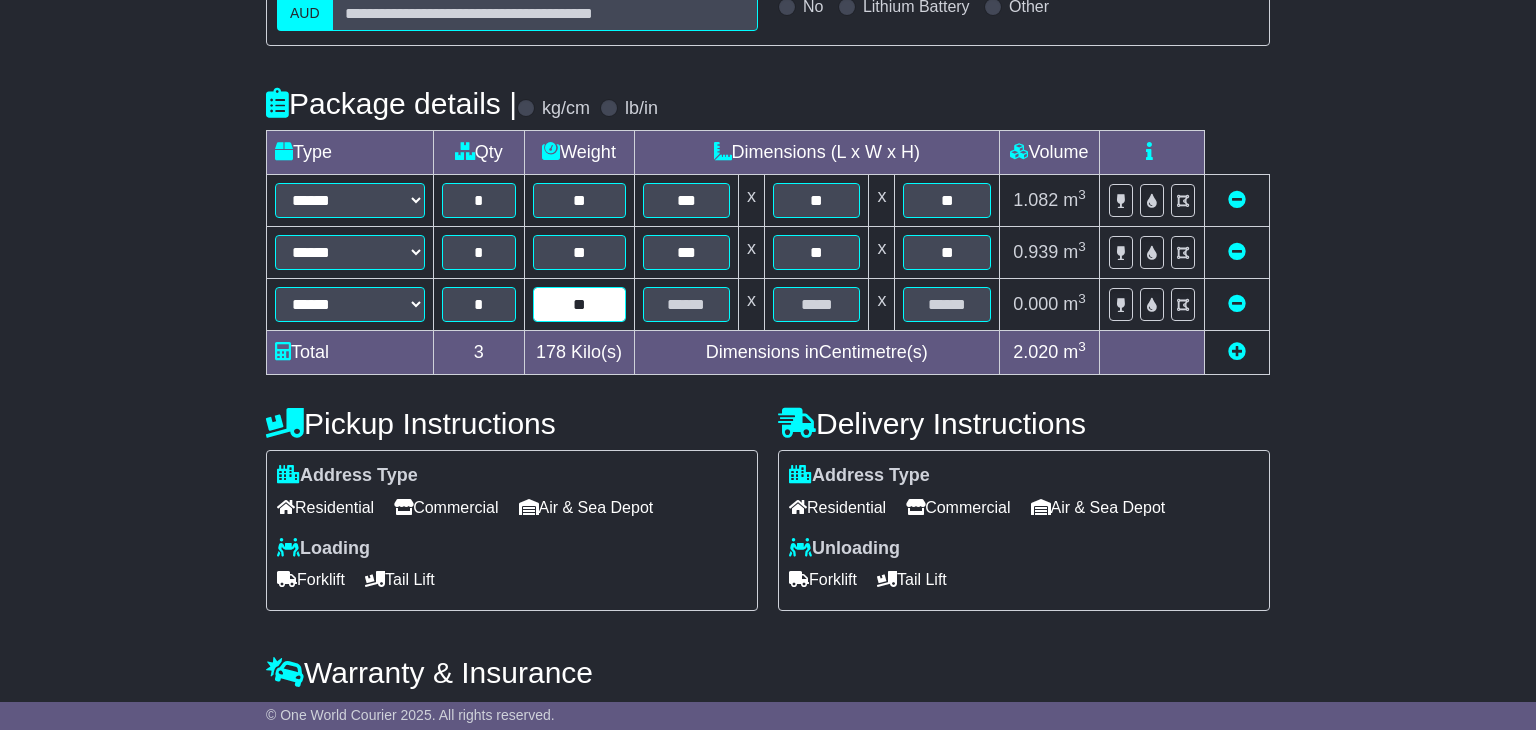 type on "**" 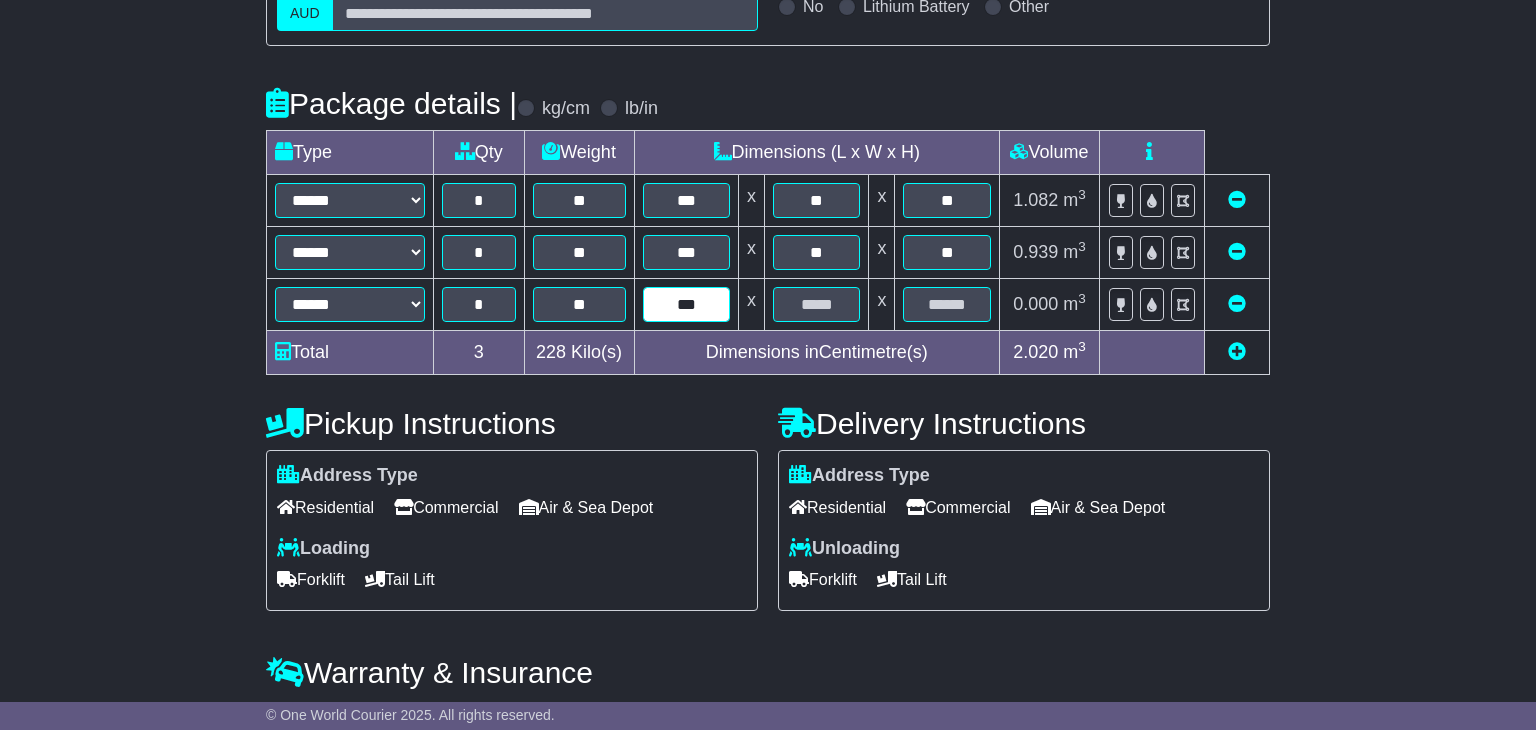 type on "***" 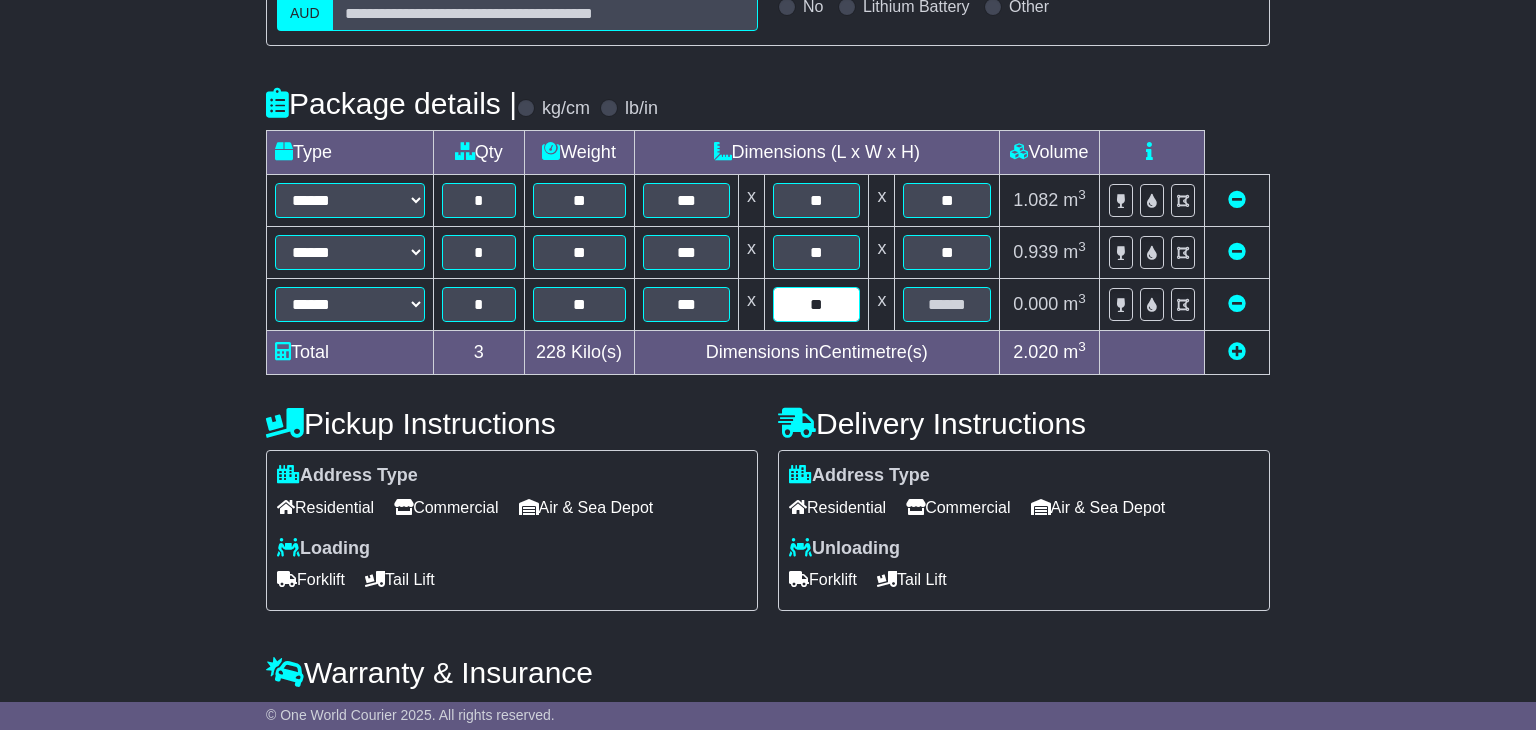 type on "**" 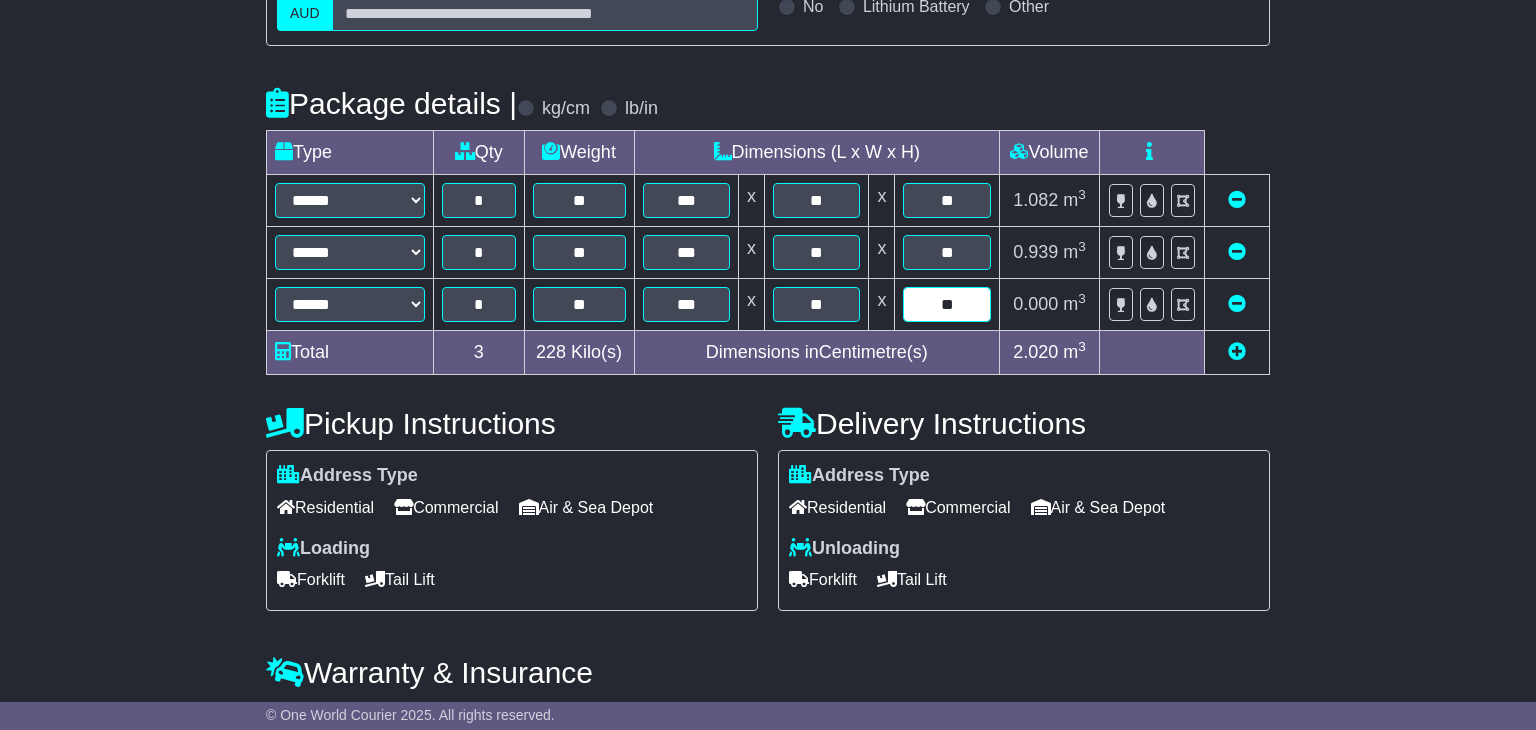 type on "**" 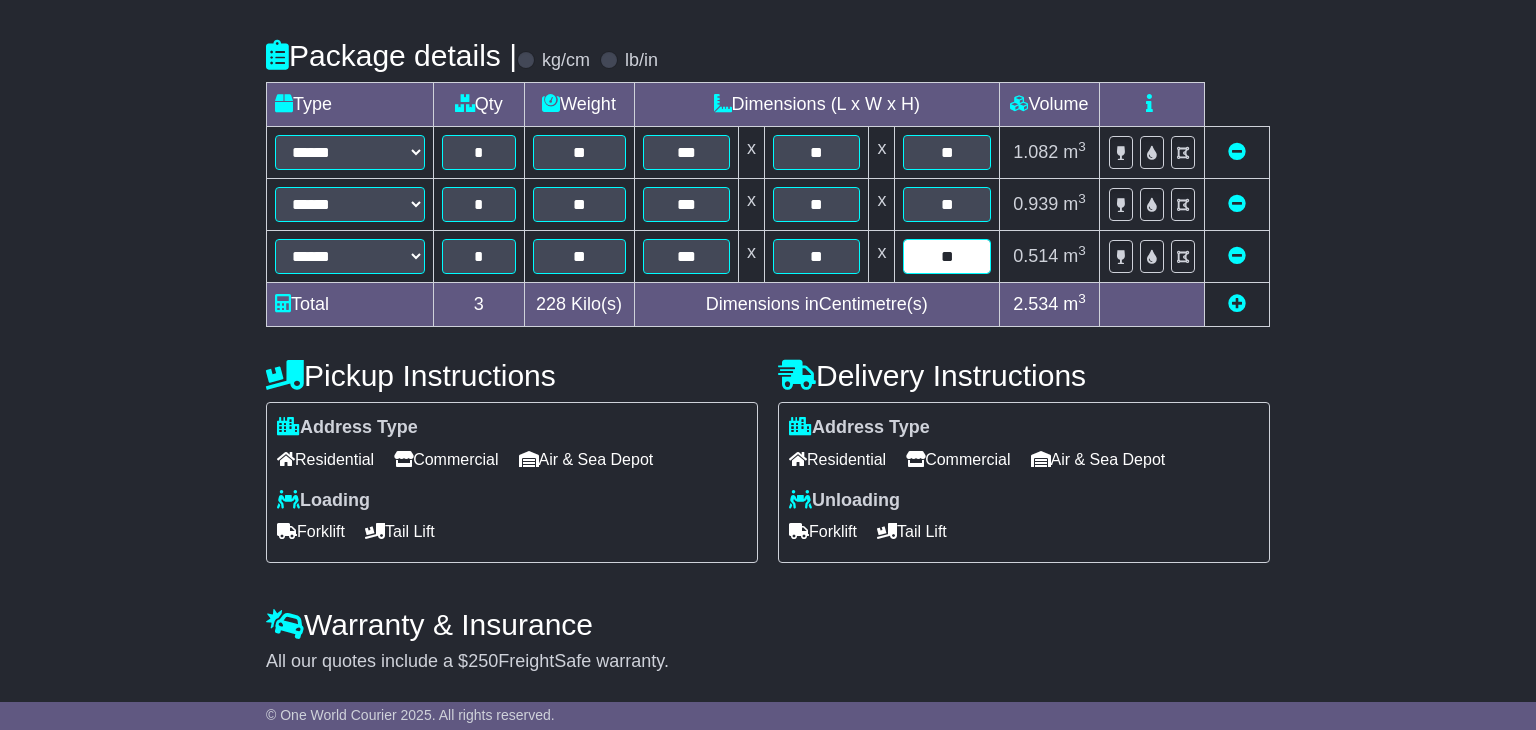 scroll, scrollTop: 501, scrollLeft: 0, axis: vertical 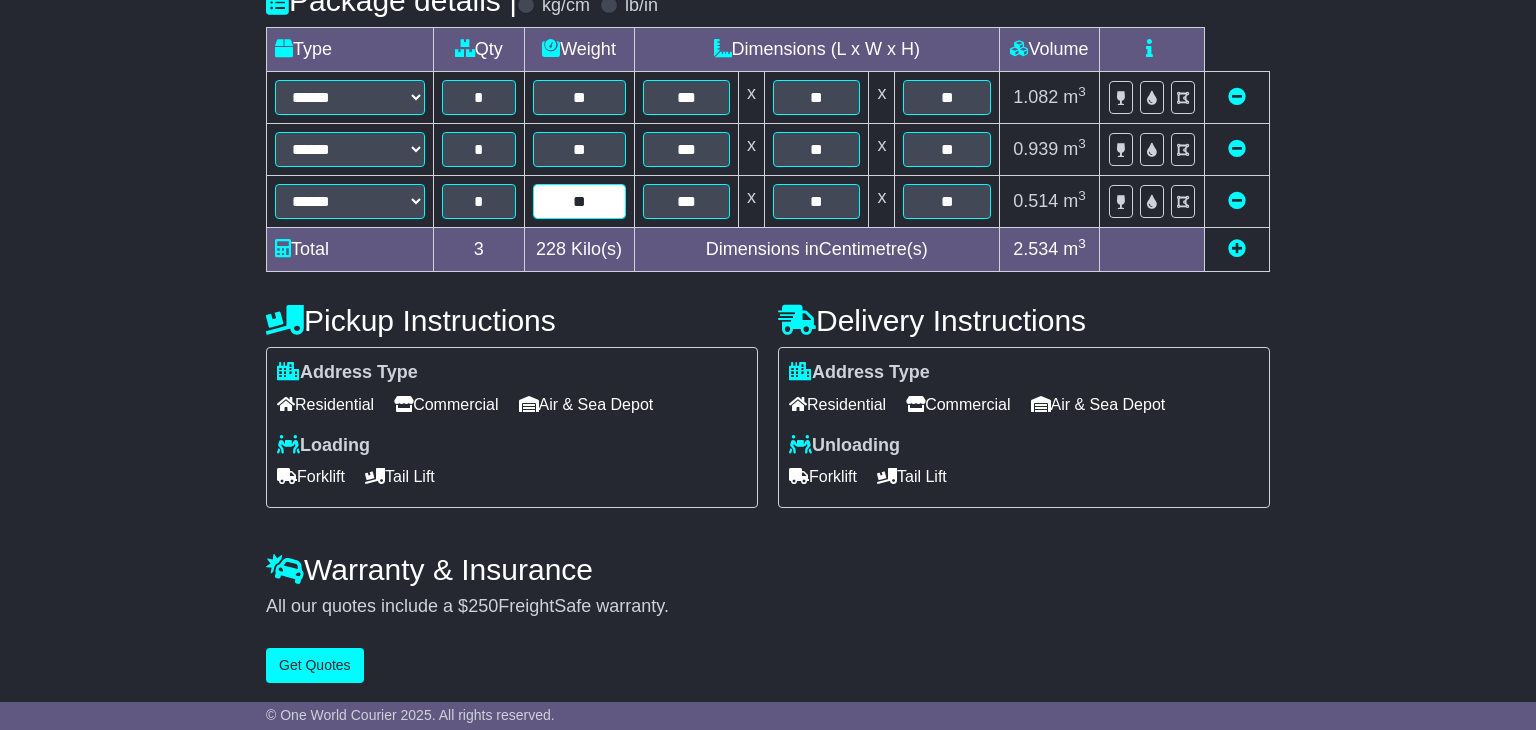 click on "**" at bounding box center (579, 201) 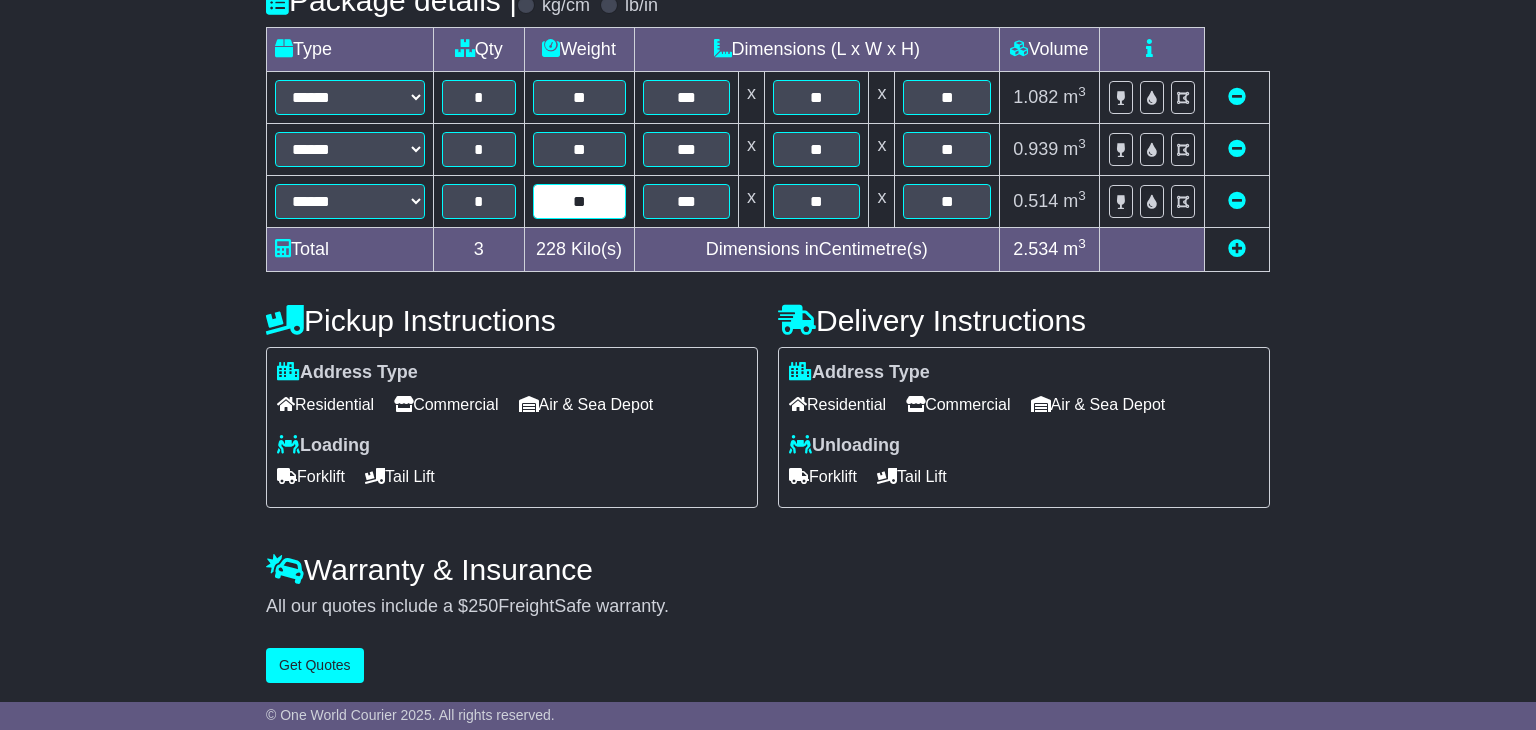type on "**" 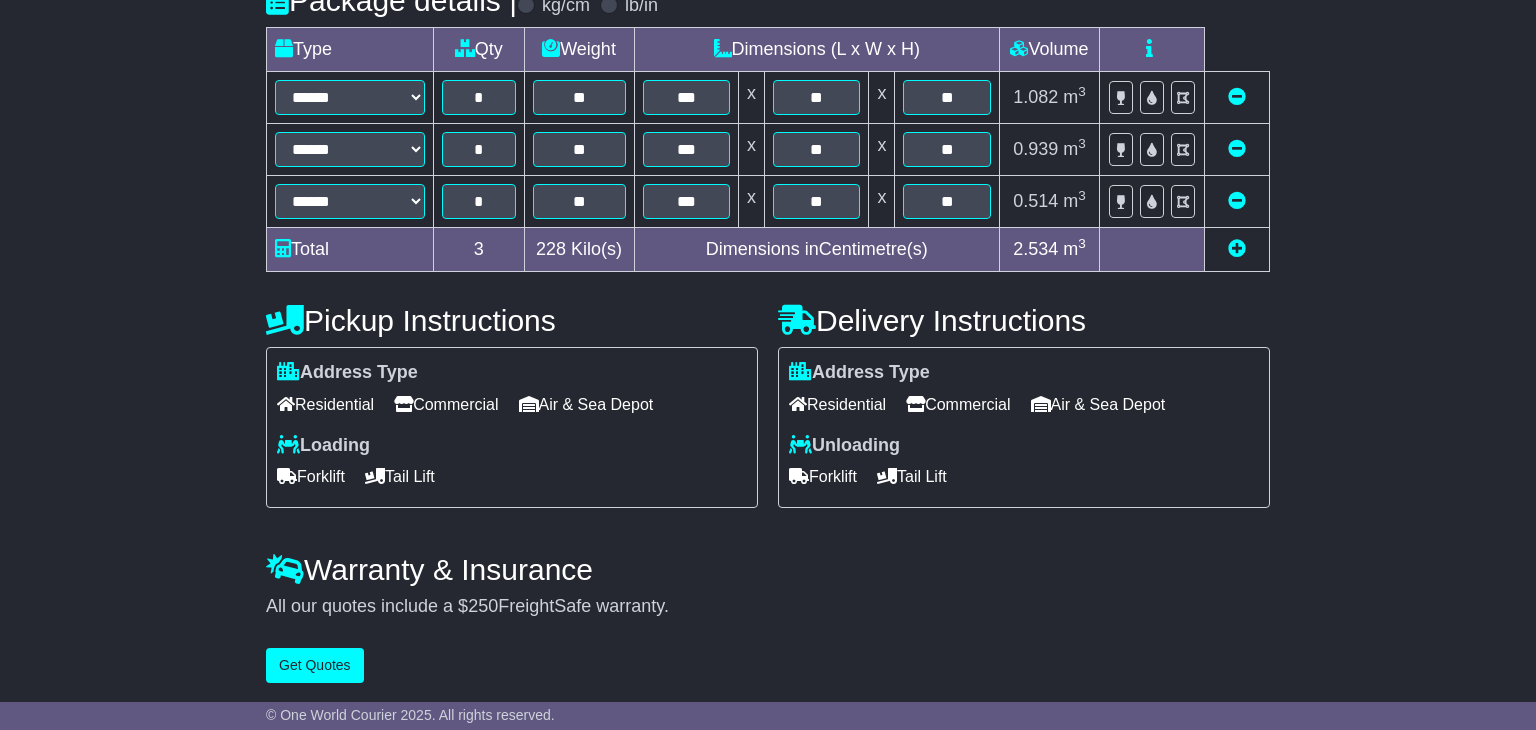 click on "Commercial" at bounding box center [446, 404] 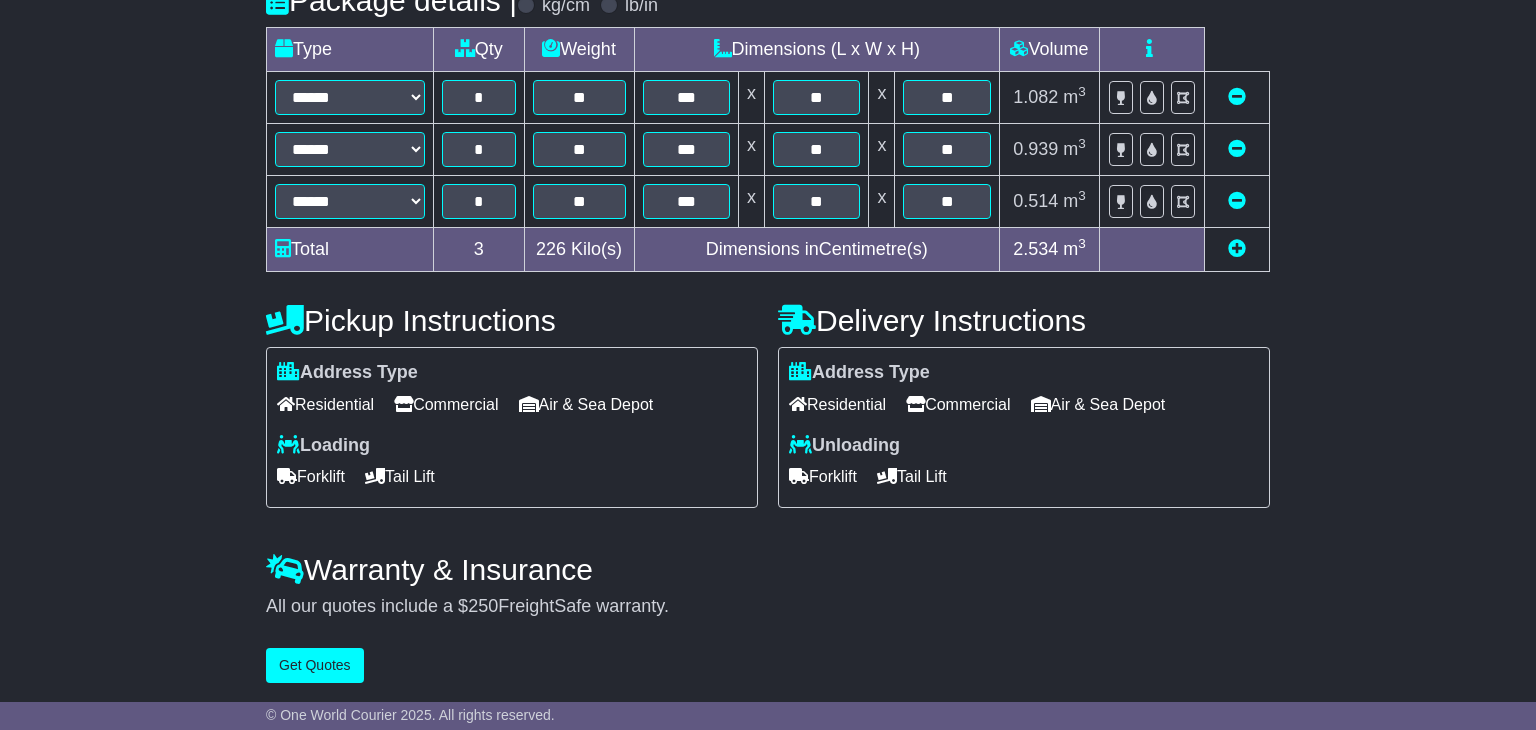 click on "Forklift" at bounding box center [311, 476] 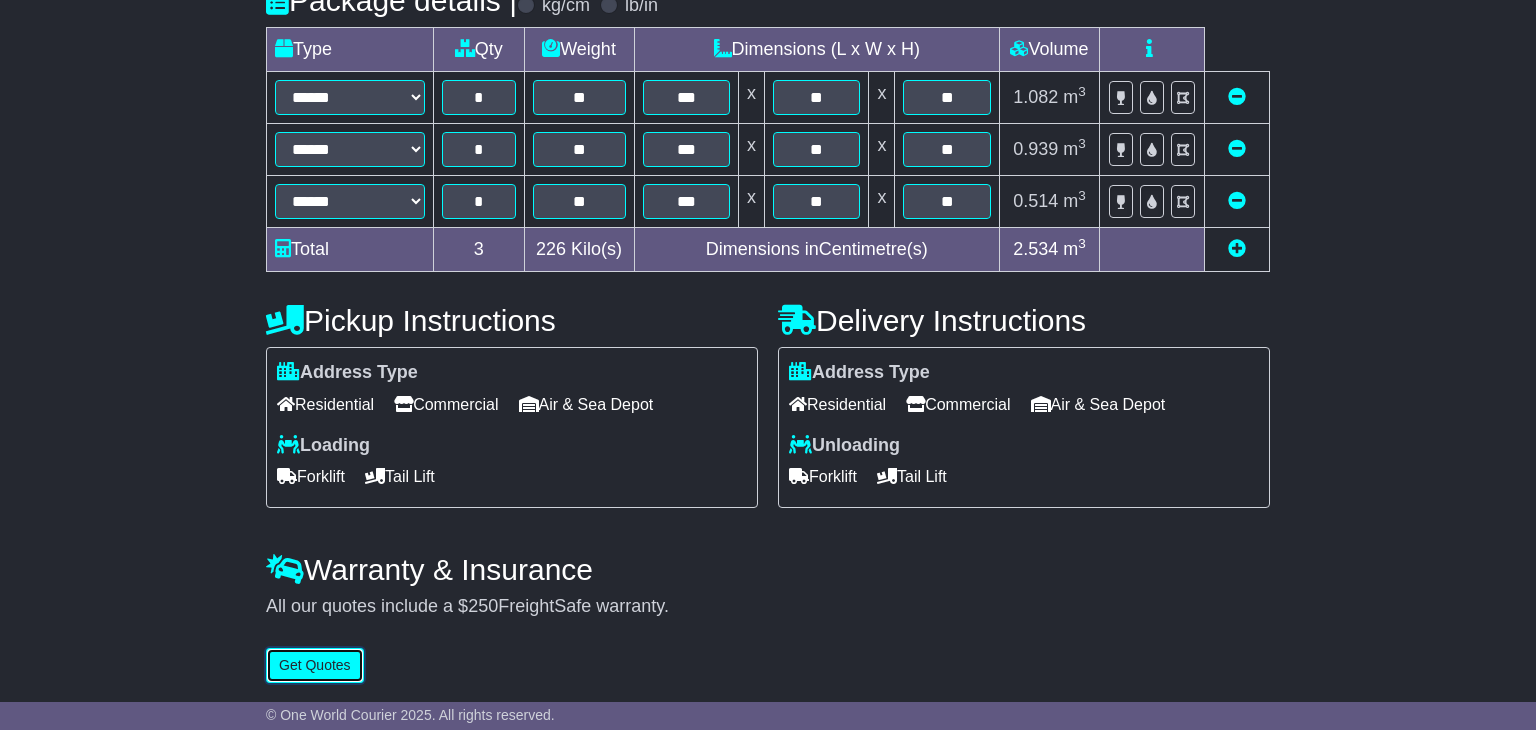 click on "Get Quotes" at bounding box center (315, 665) 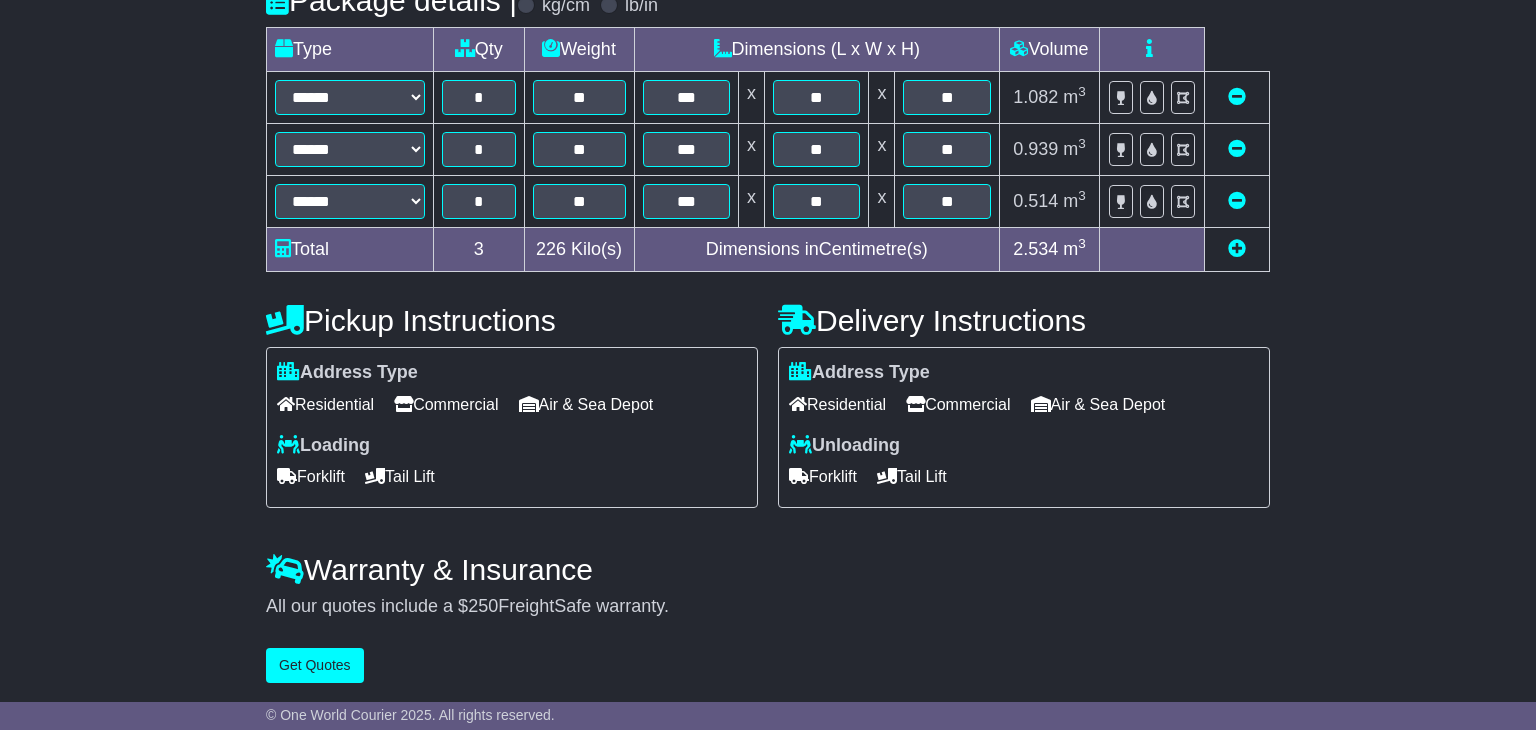 scroll, scrollTop: 0, scrollLeft: 0, axis: both 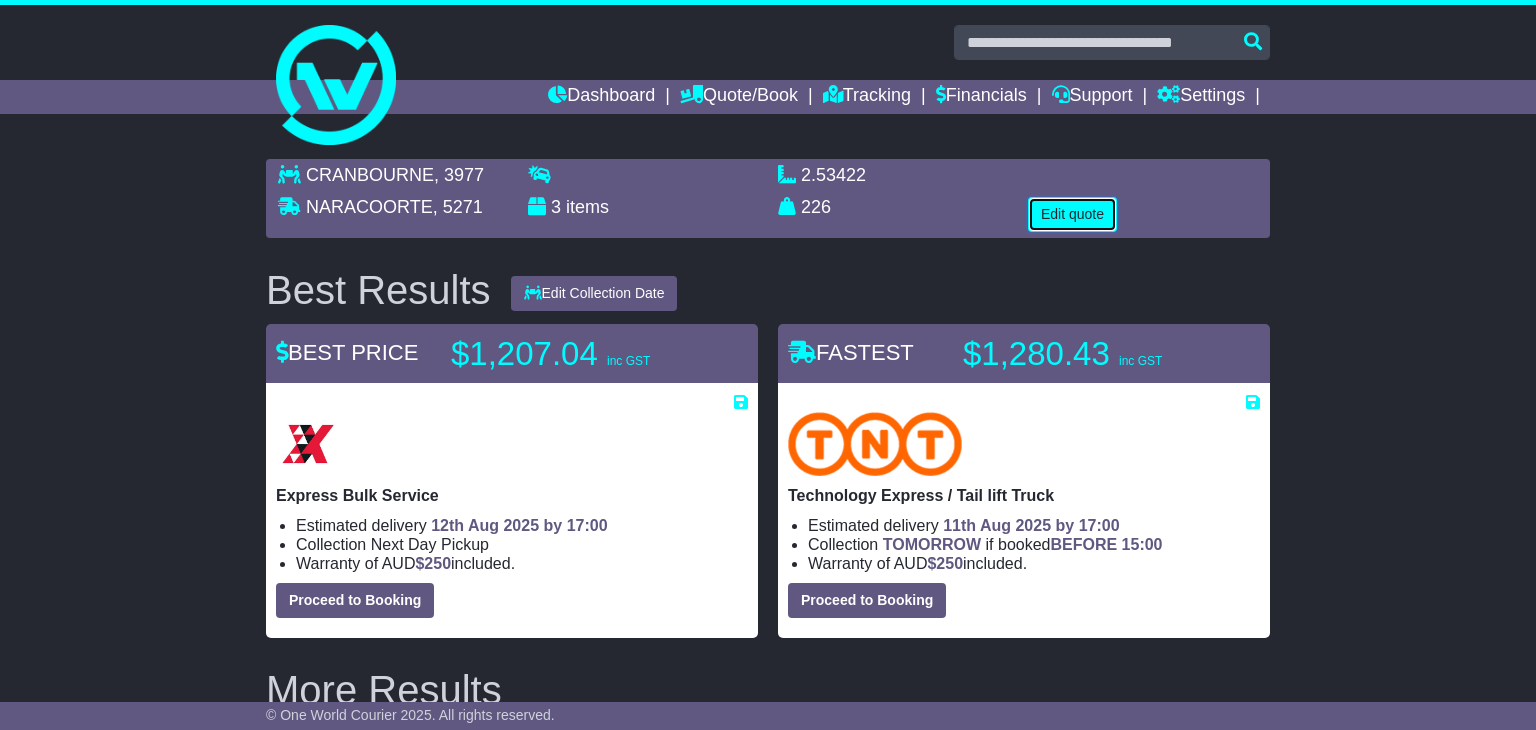 click on "Edit quote" at bounding box center (1072, 214) 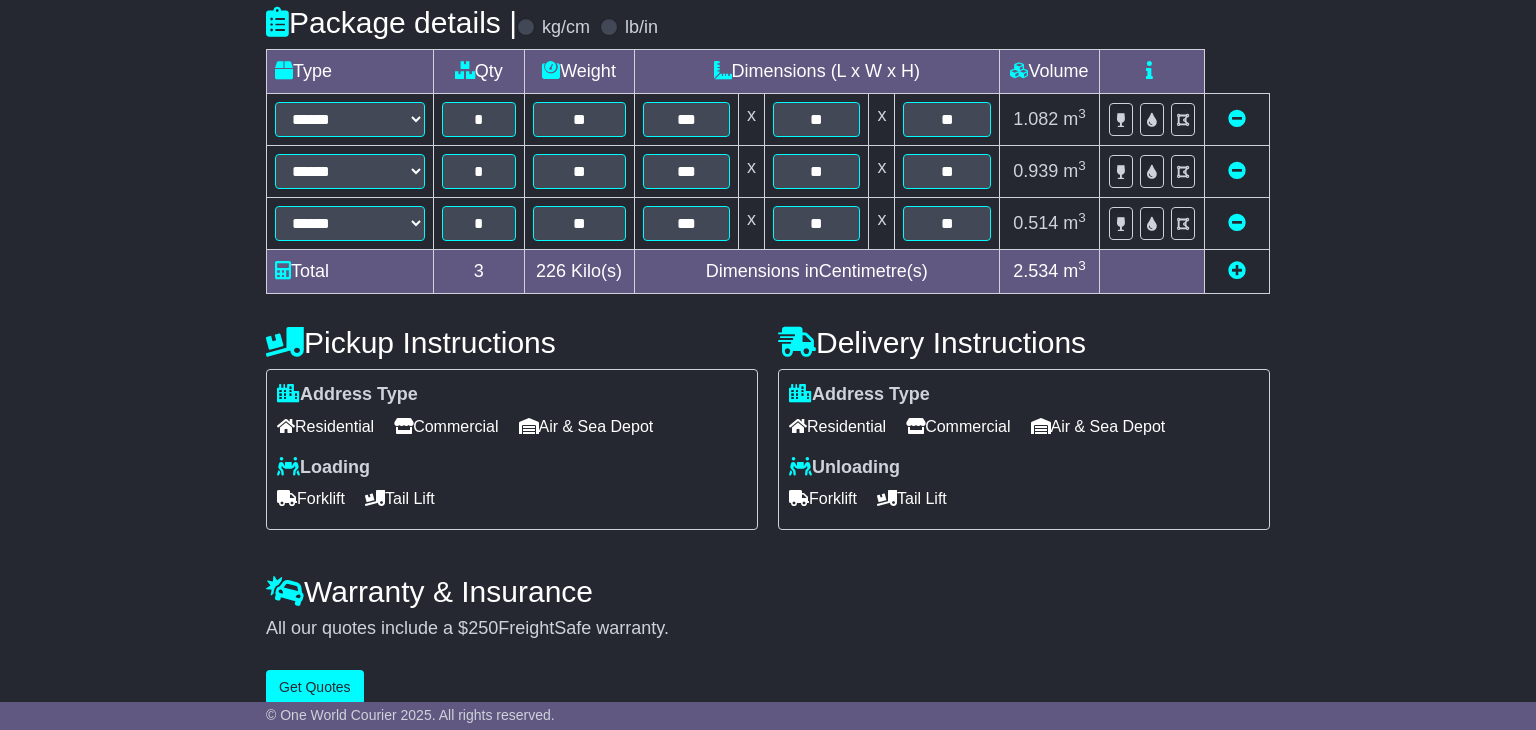 scroll, scrollTop: 504, scrollLeft: 0, axis: vertical 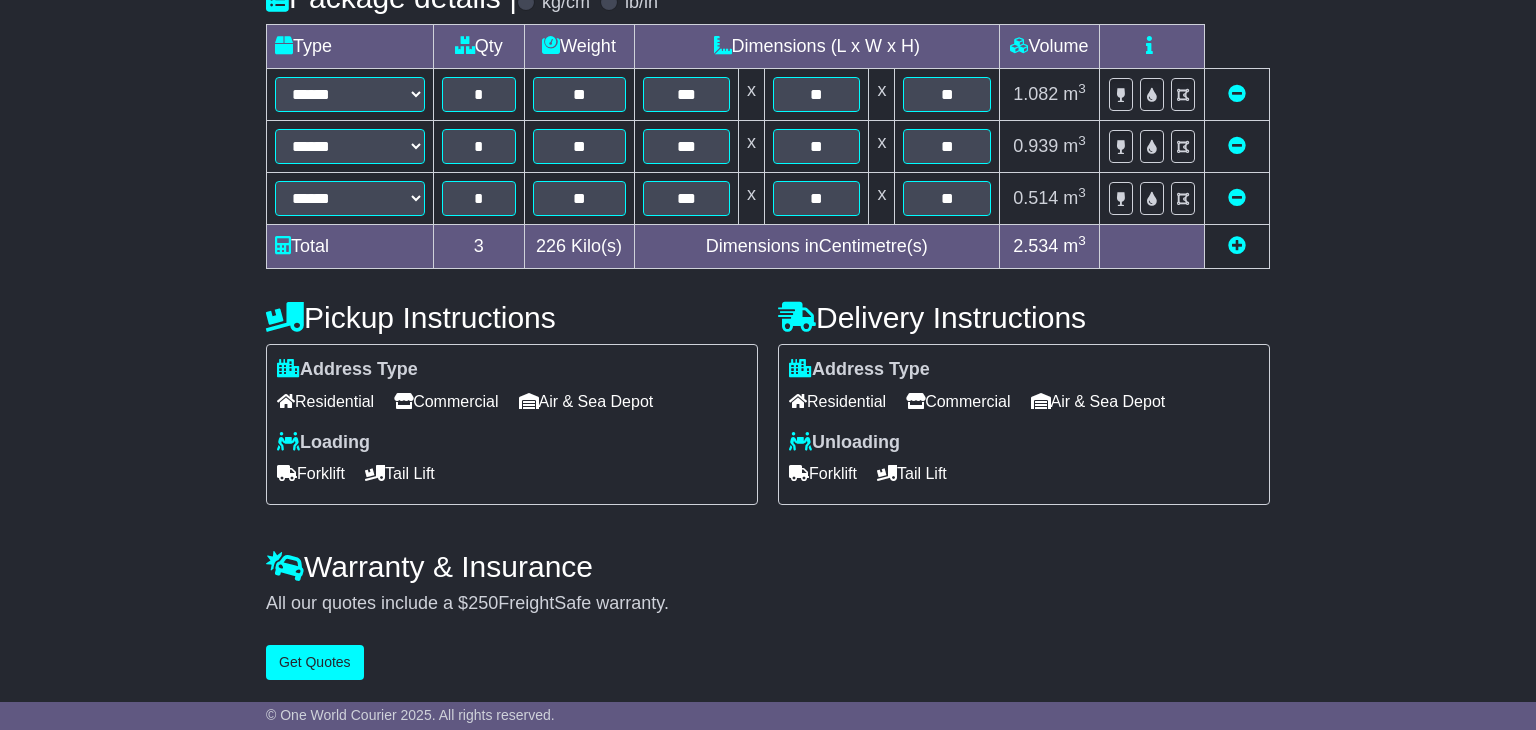 click on "Commercial" at bounding box center [958, 401] 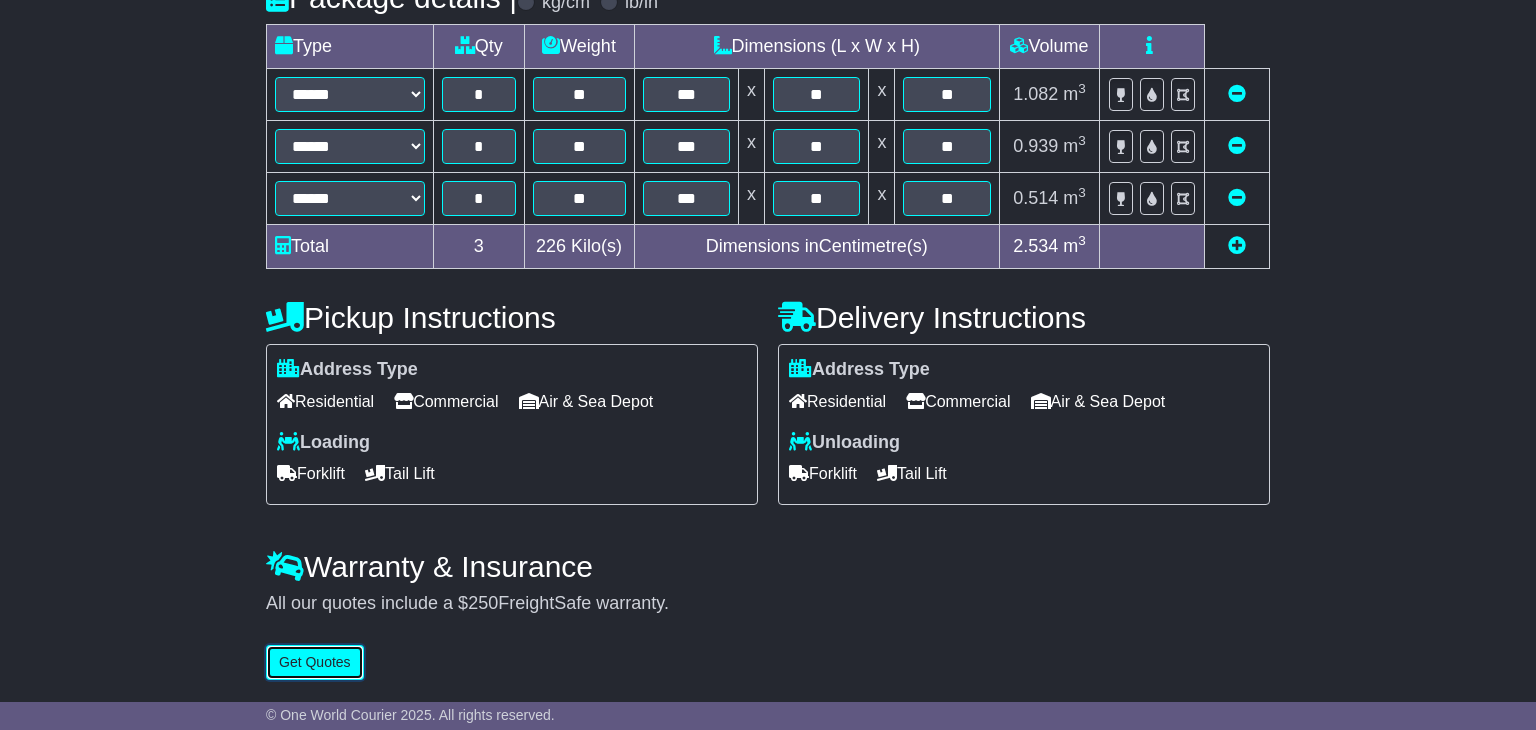 click on "Get Quotes" at bounding box center (315, 662) 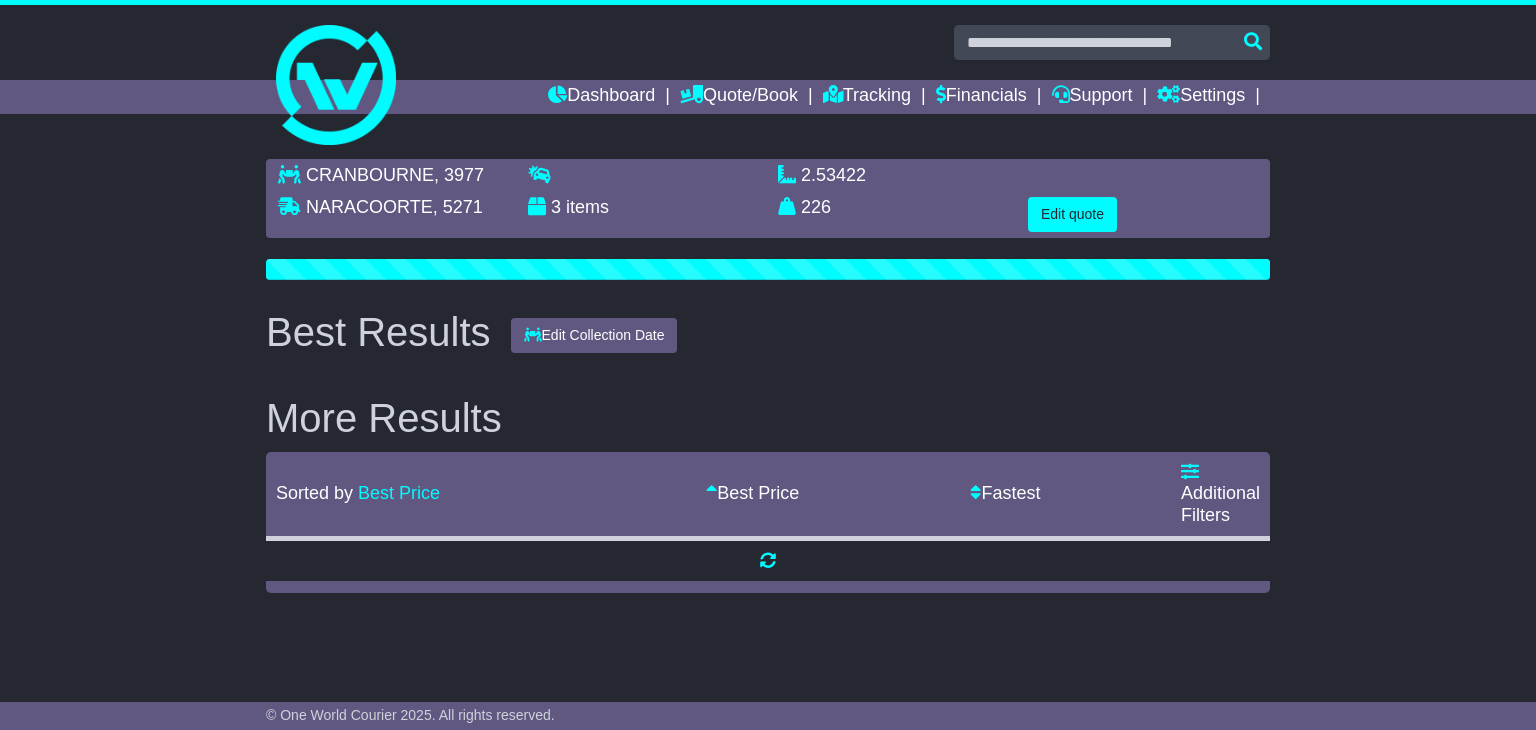 scroll, scrollTop: 0, scrollLeft: 0, axis: both 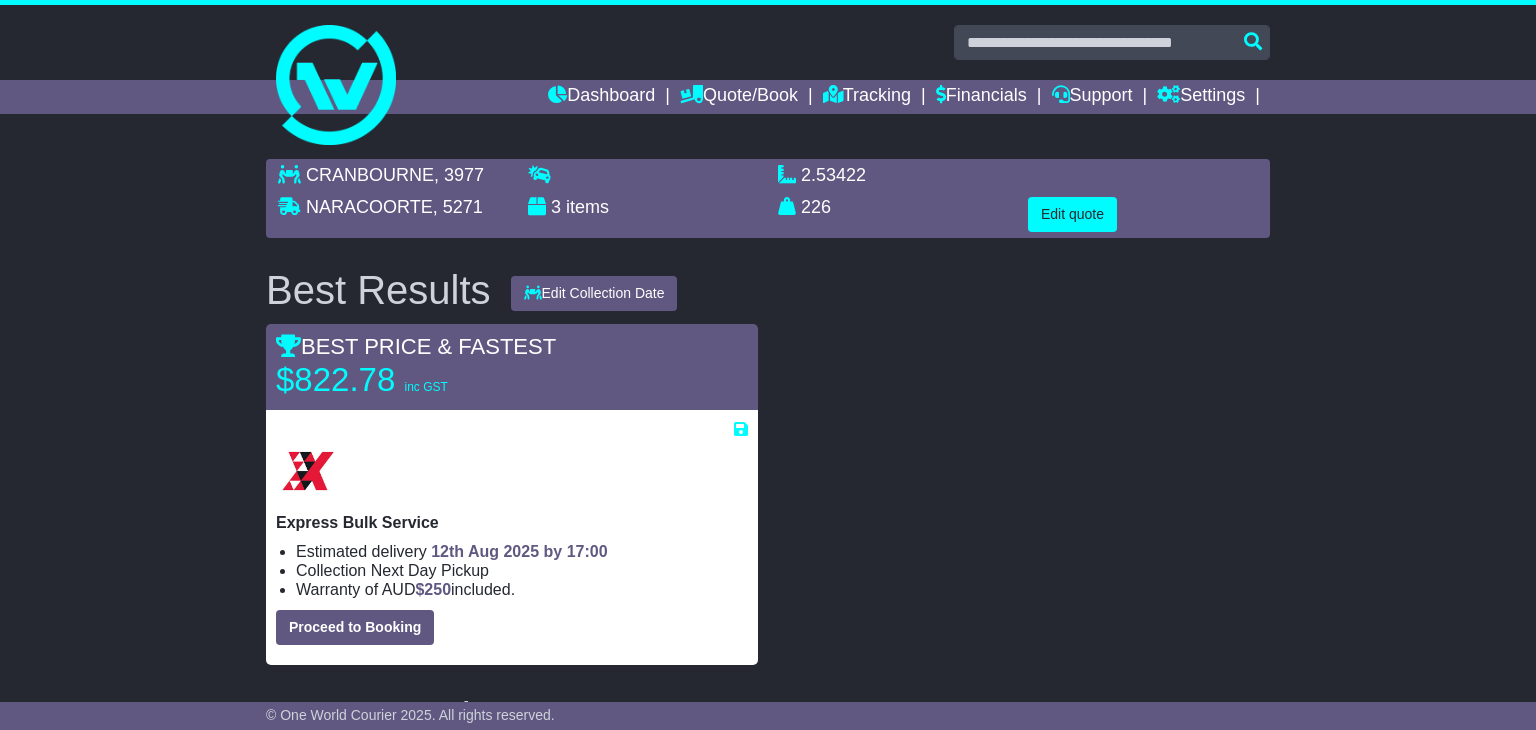 click at bounding box center (1143, 181) 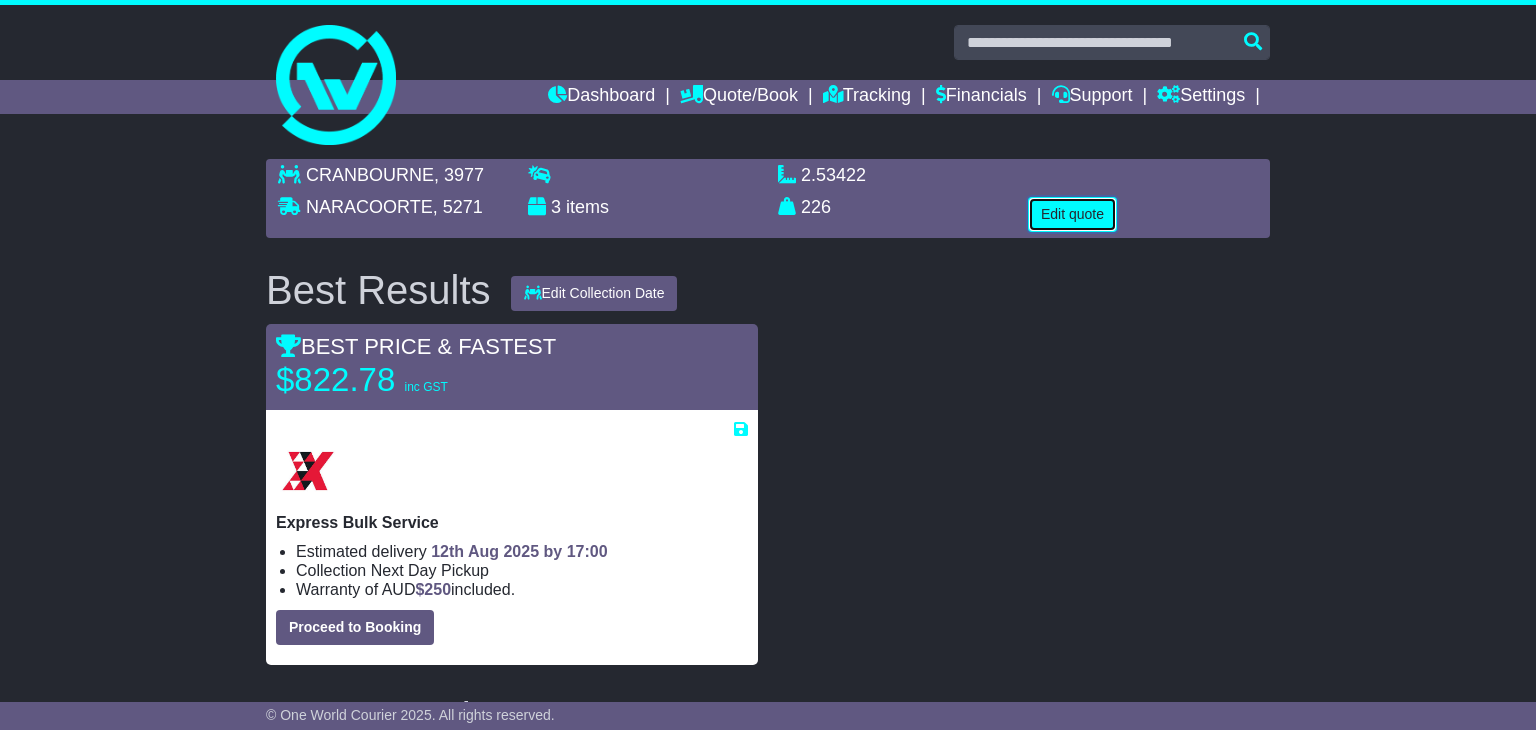 click on "Edit quote" at bounding box center (1072, 214) 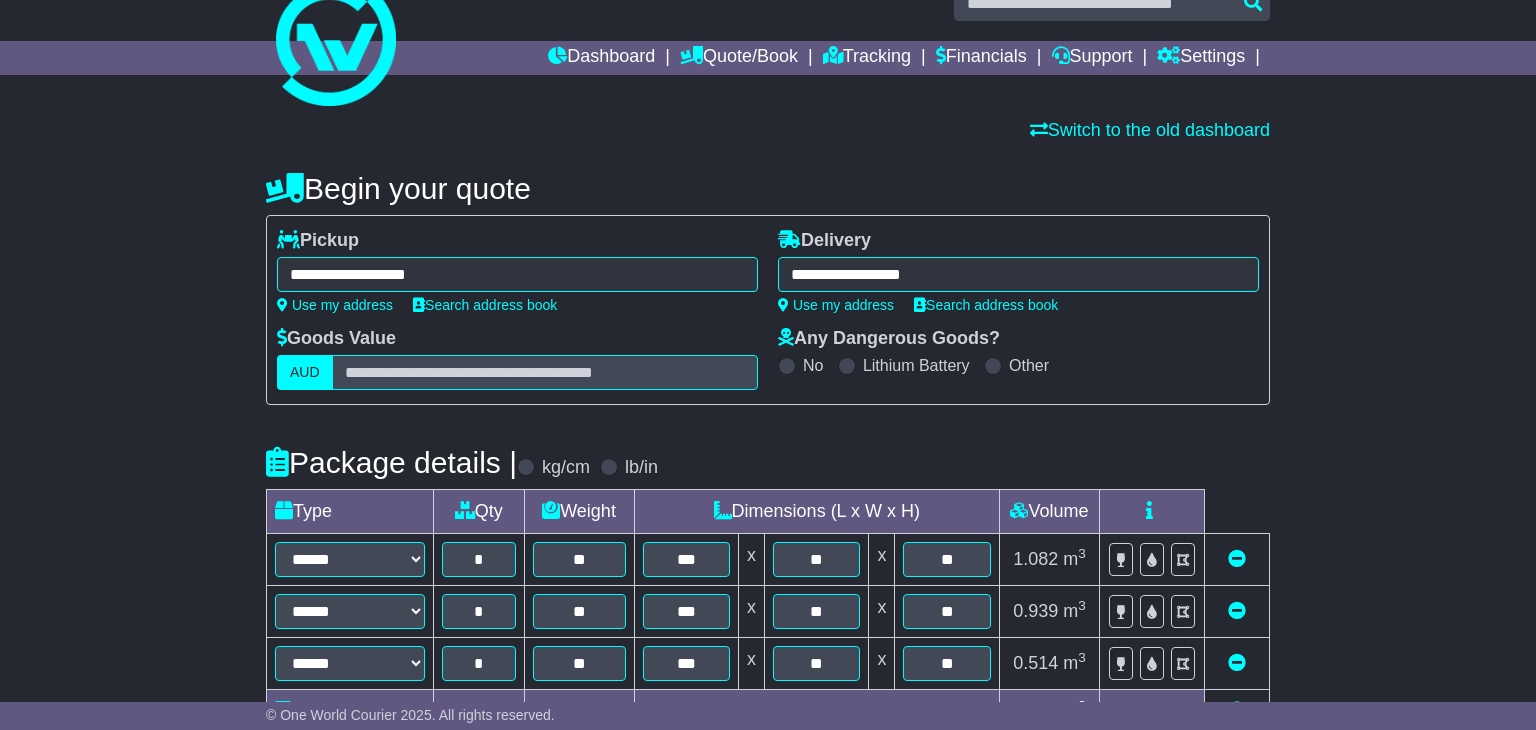 scroll, scrollTop: 52, scrollLeft: 0, axis: vertical 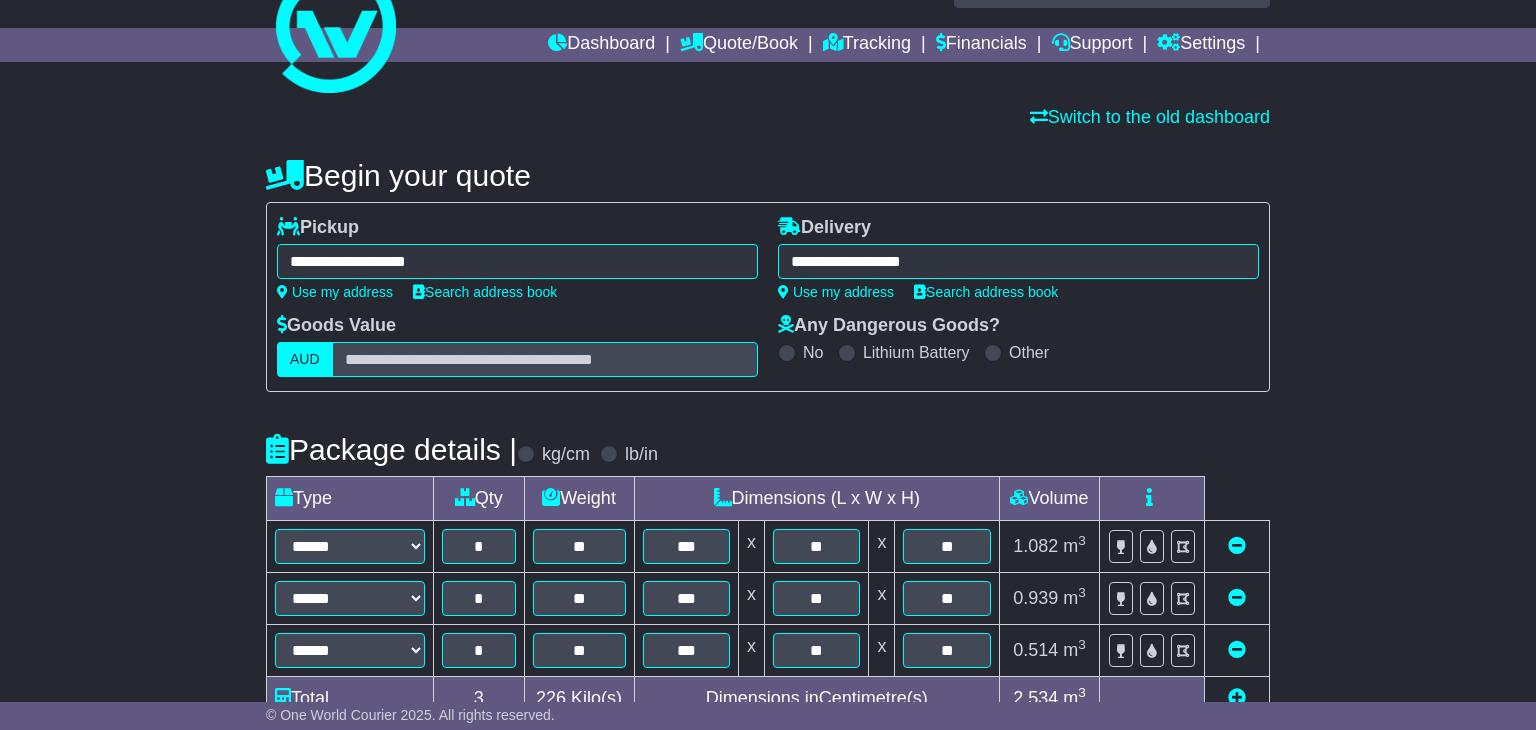 click at bounding box center (1237, 597) 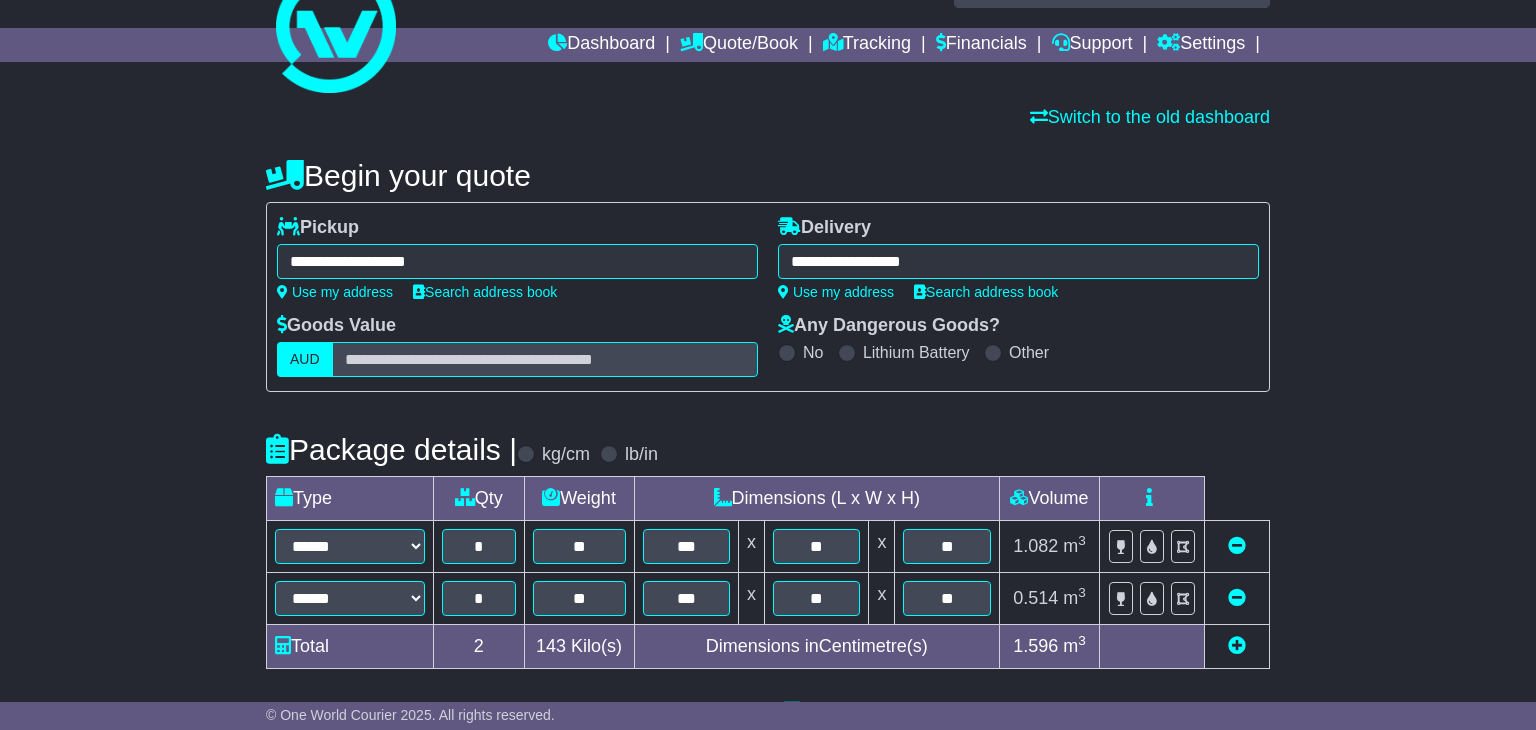 click at bounding box center [1237, 597] 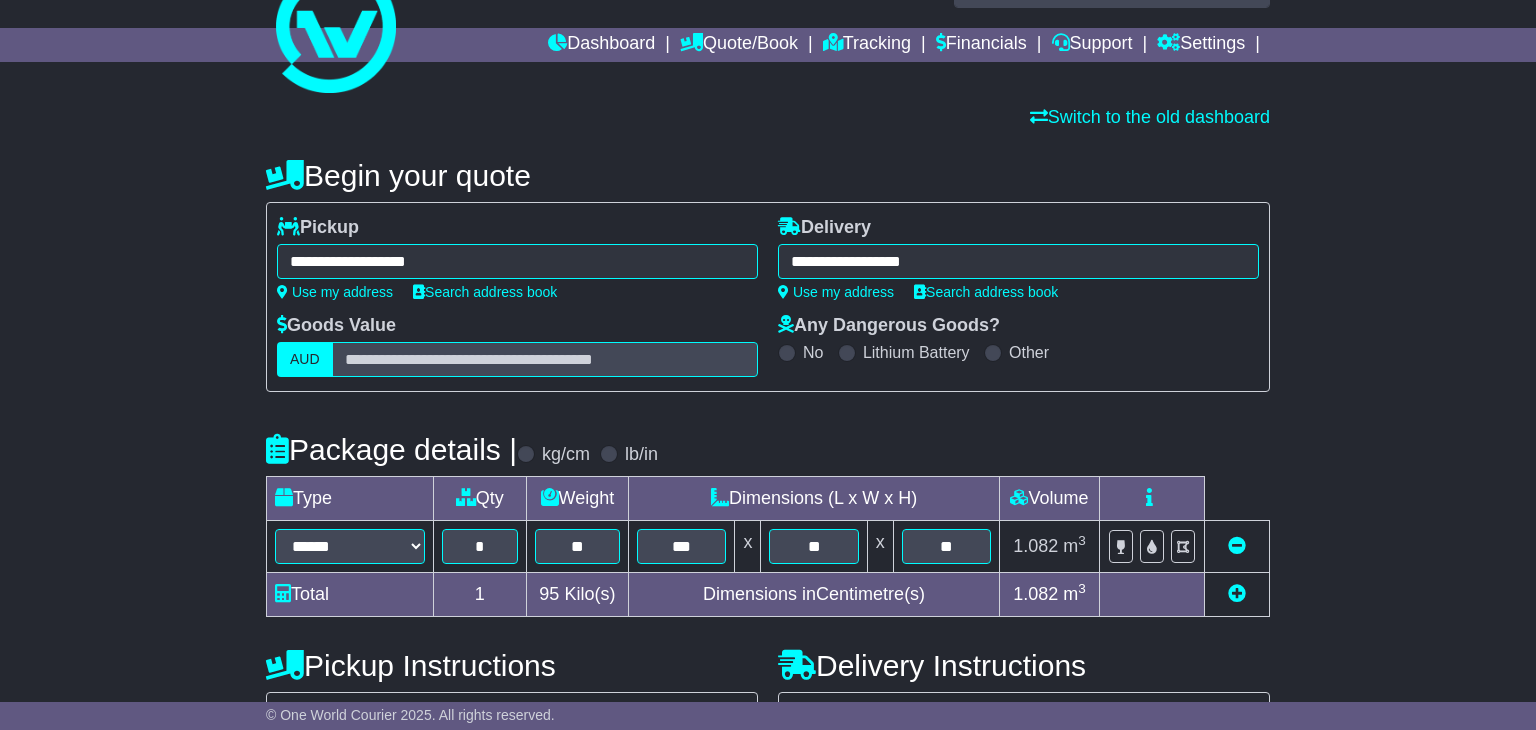 click on "**********" at bounding box center (517, 261) 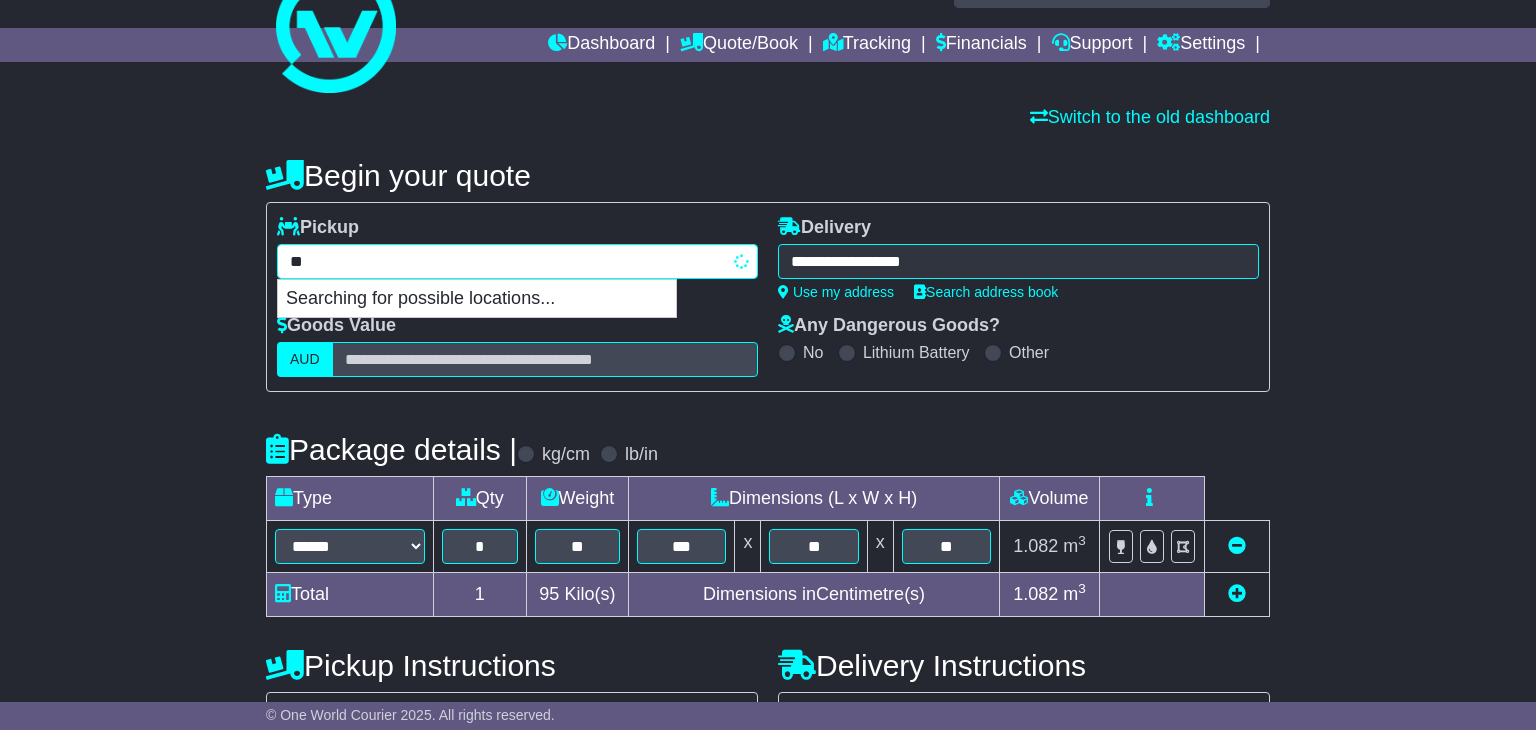 type on "*" 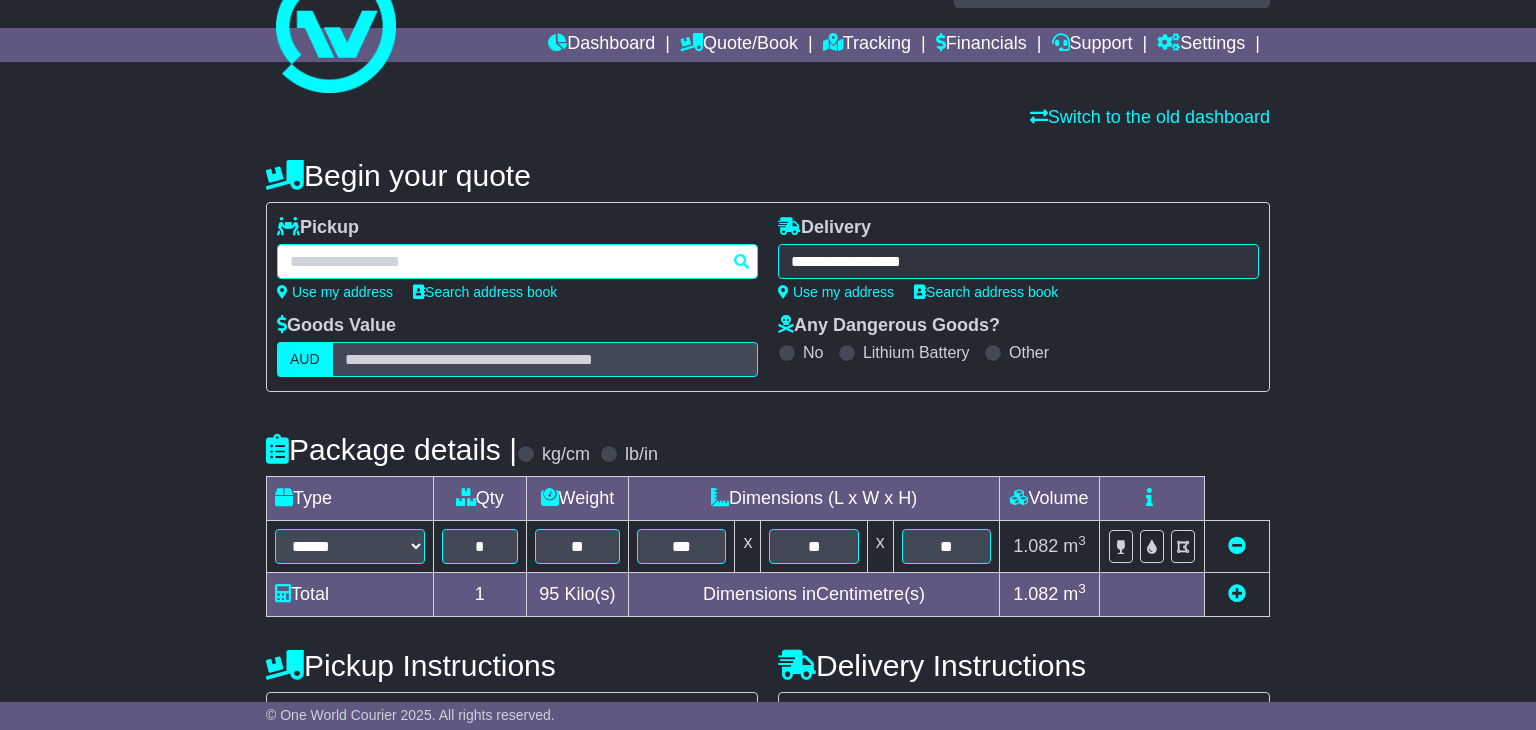 paste on "**********" 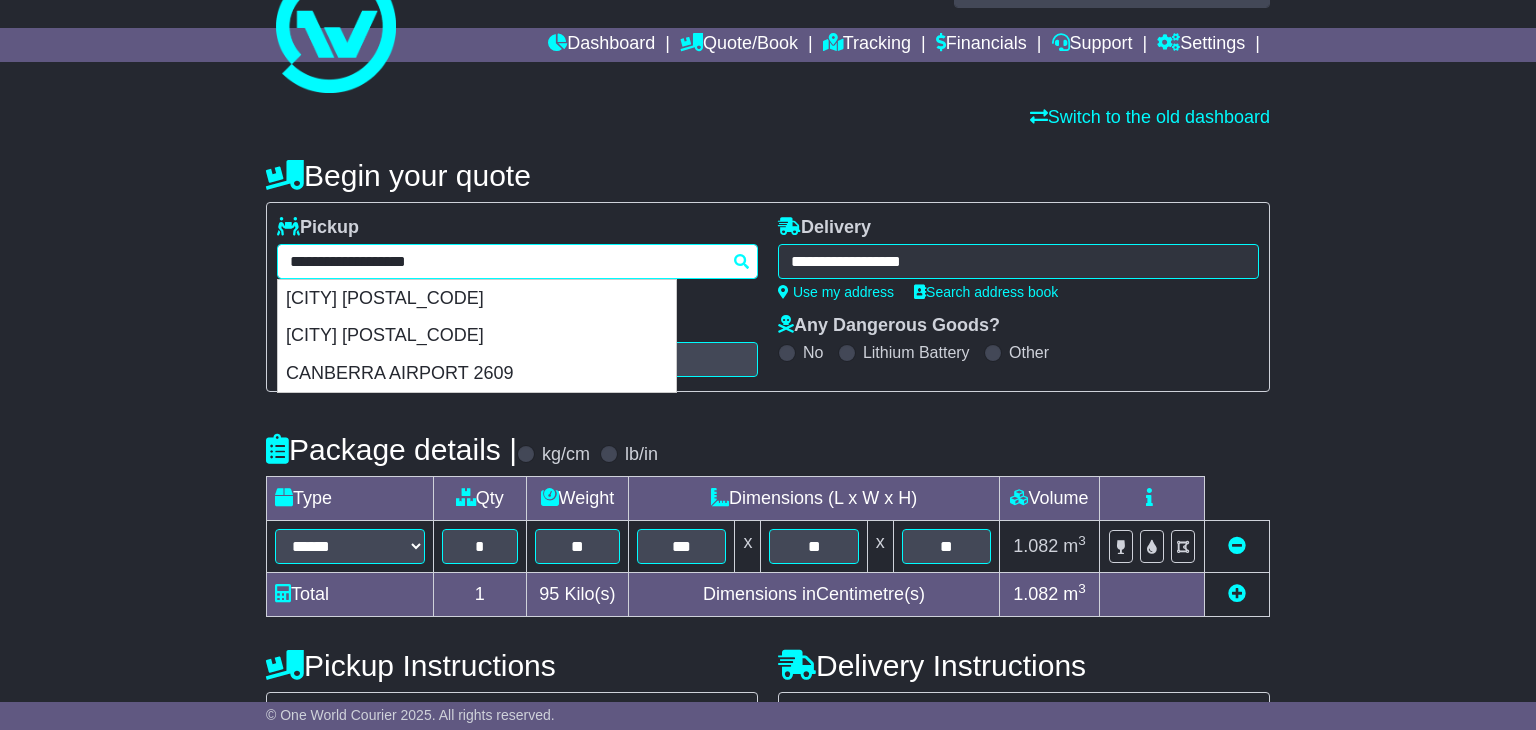 click on "[CITY] [POSTAL_CODE]" at bounding box center [477, 299] 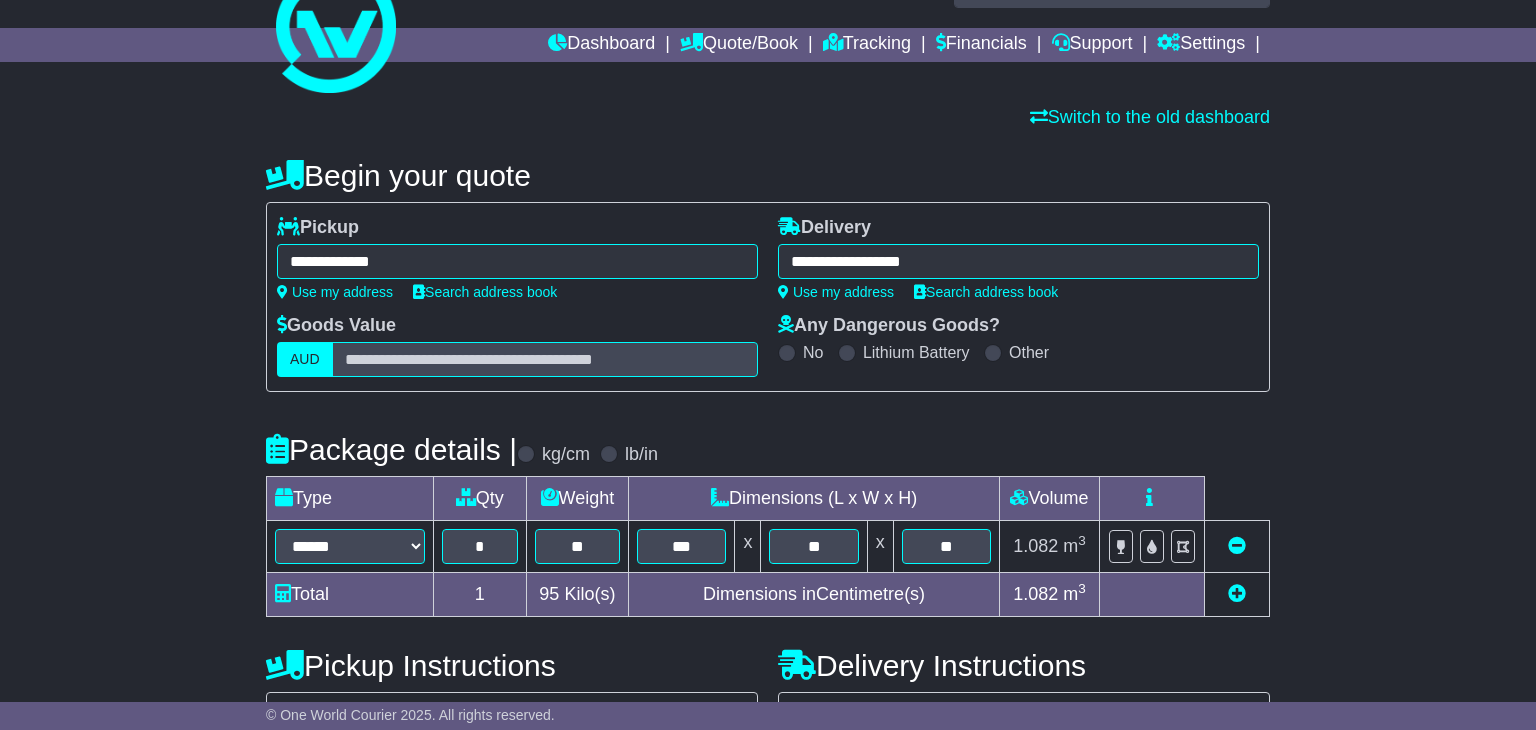 type on "**********" 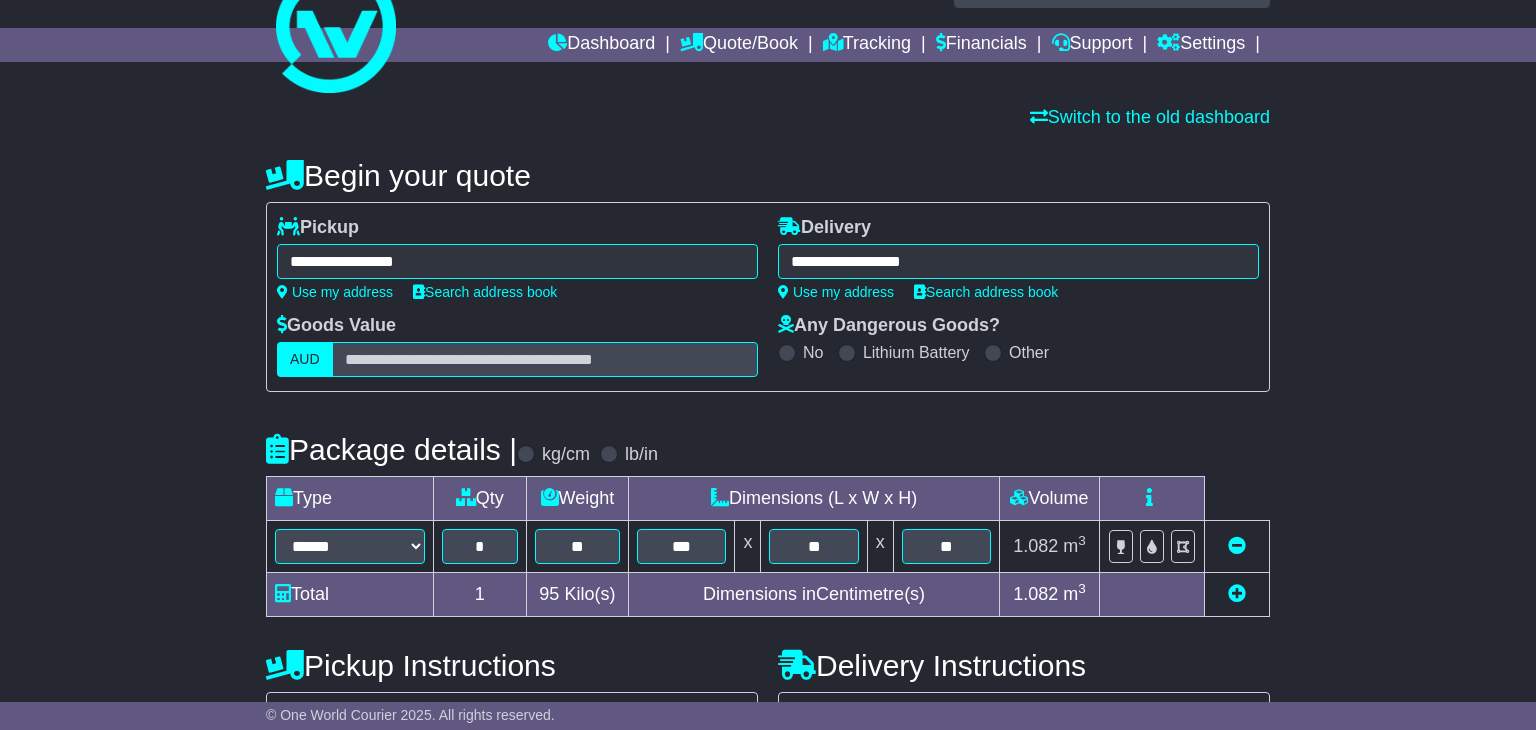 click on "**********" at bounding box center [1018, 261] 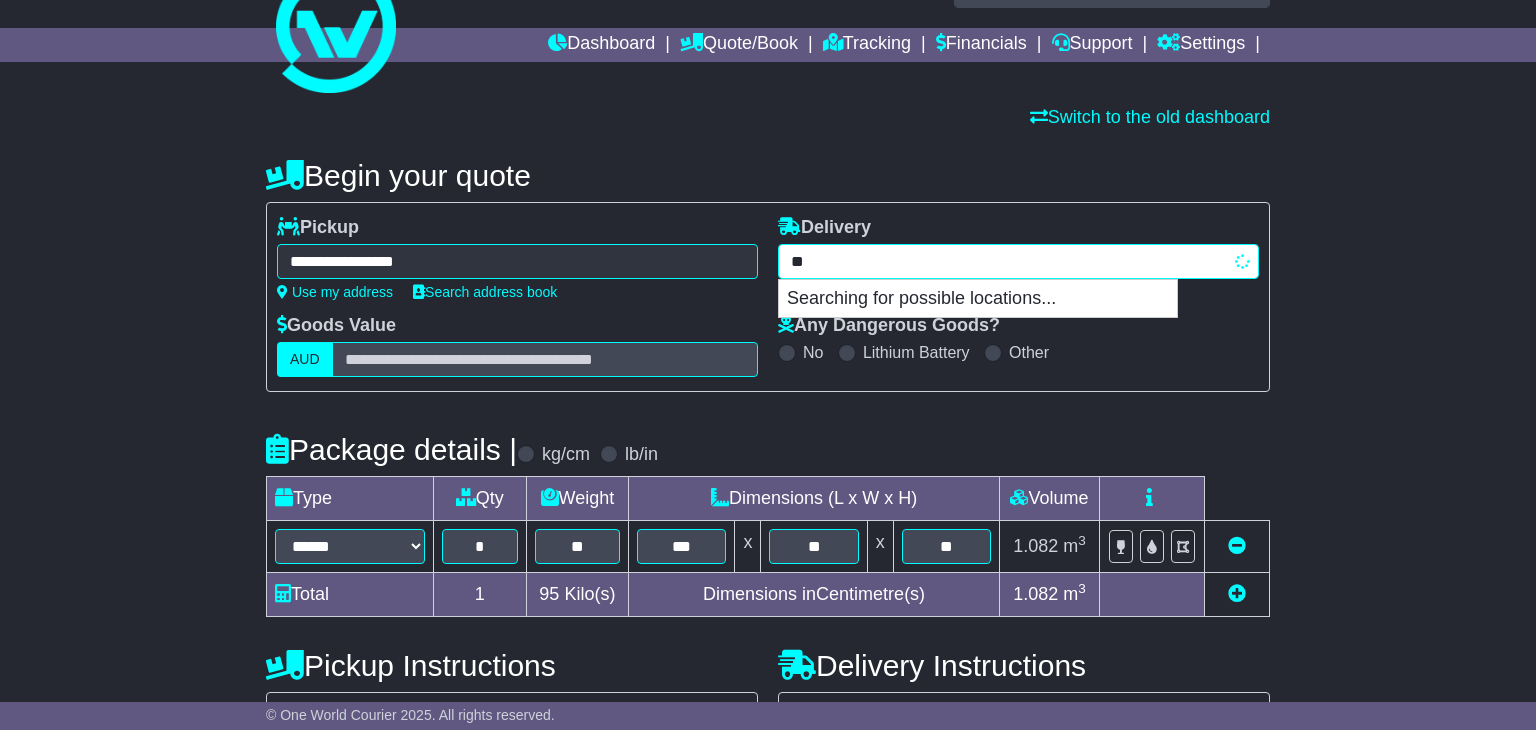 type on "*" 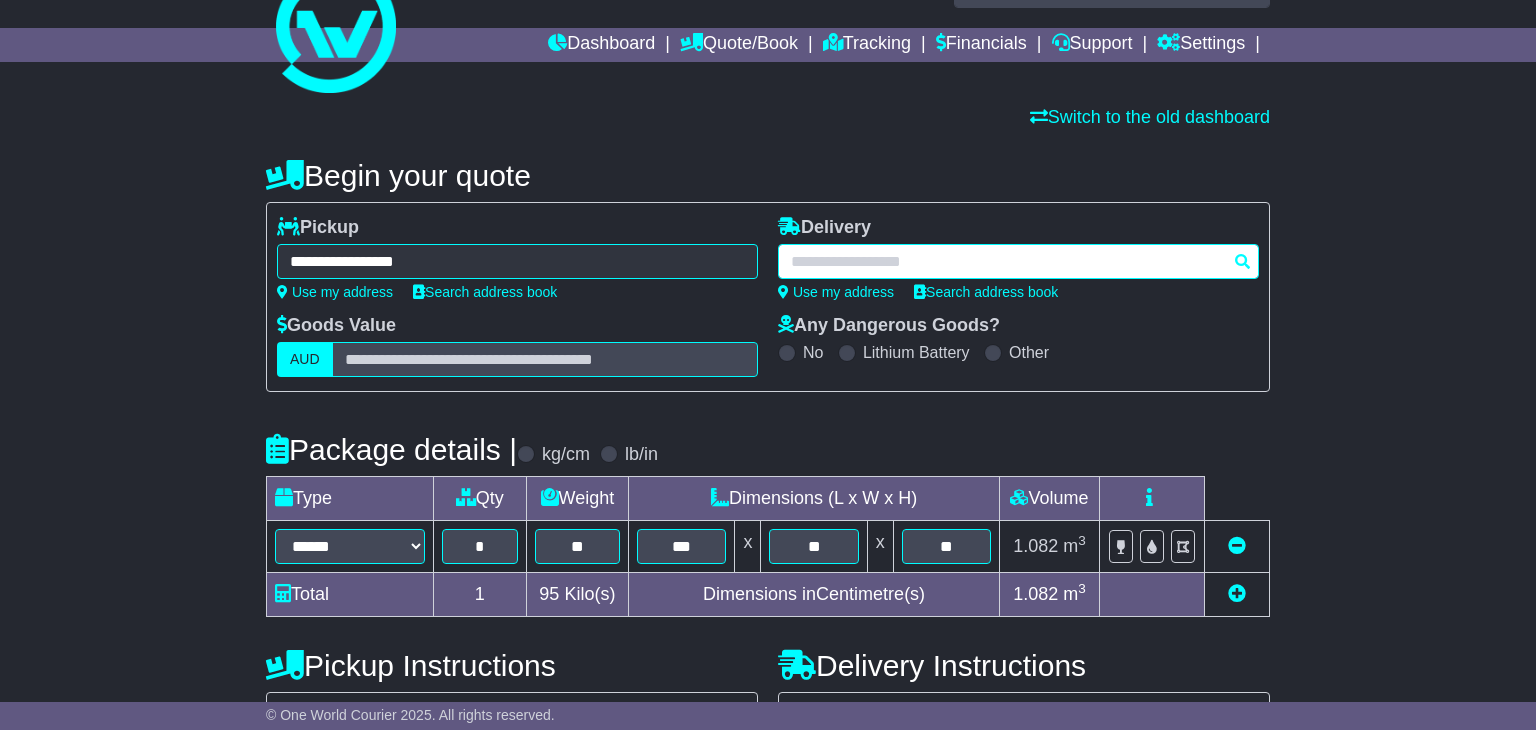 paste on "**********" 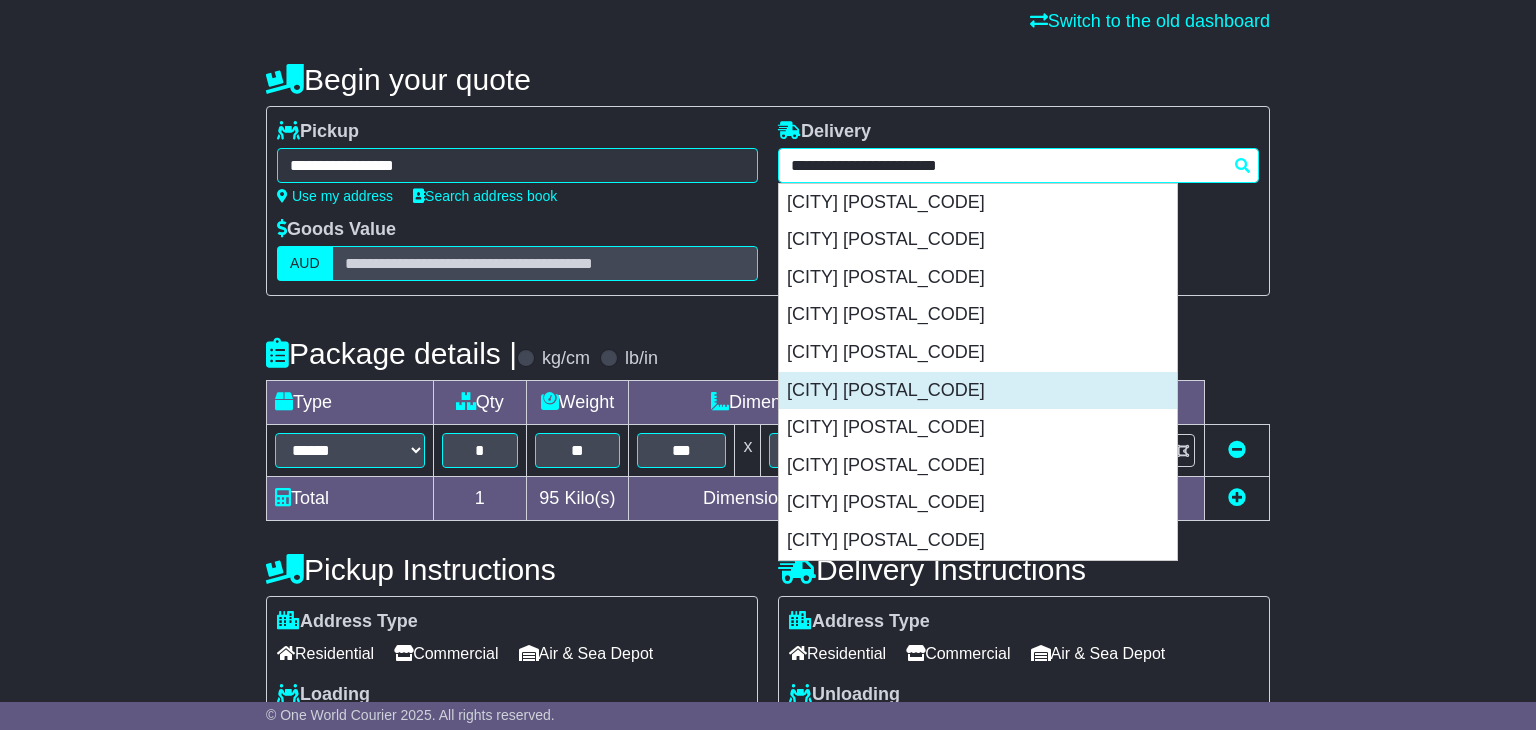 scroll, scrollTop: 149, scrollLeft: 0, axis: vertical 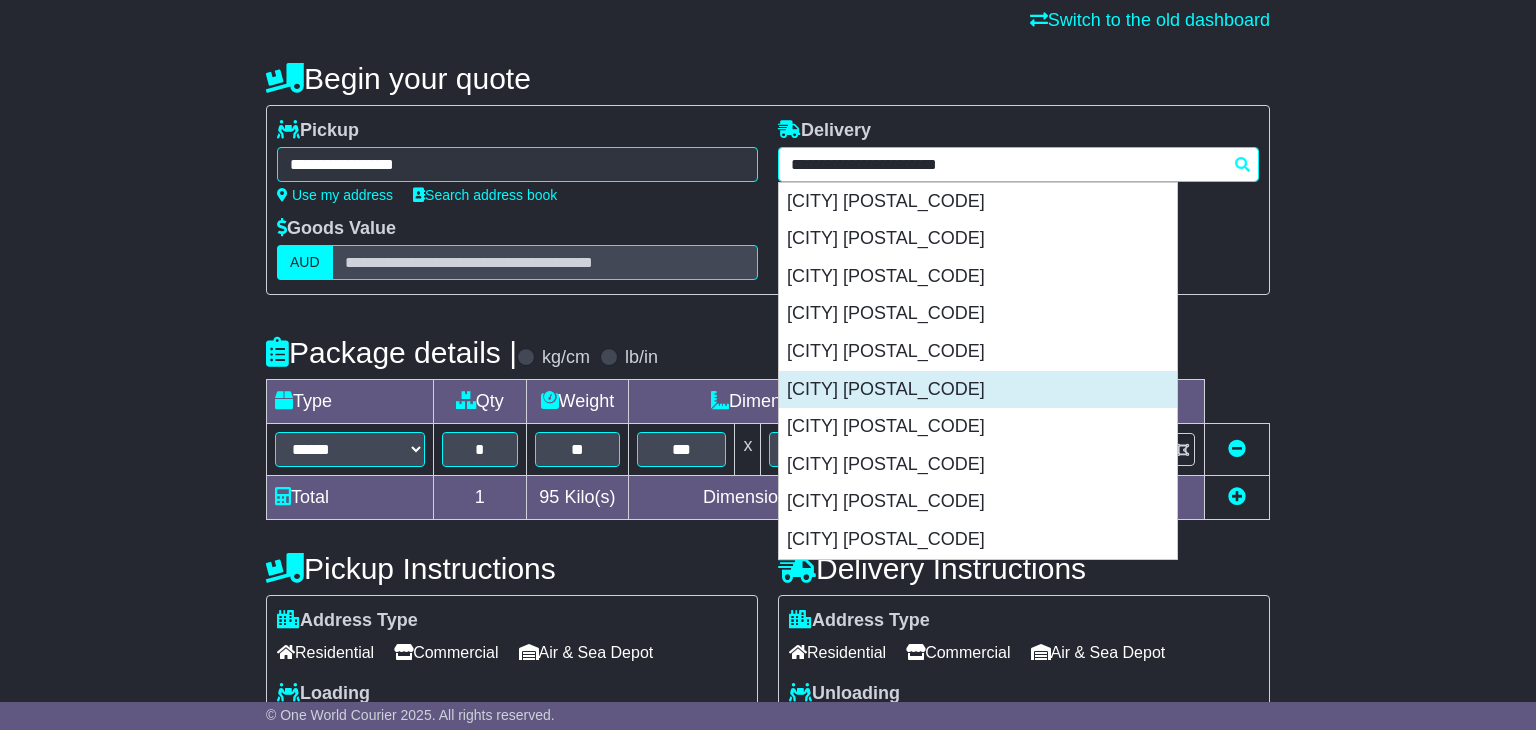 click on "[CITY] [POSTAL_CODE]" at bounding box center (978, 390) 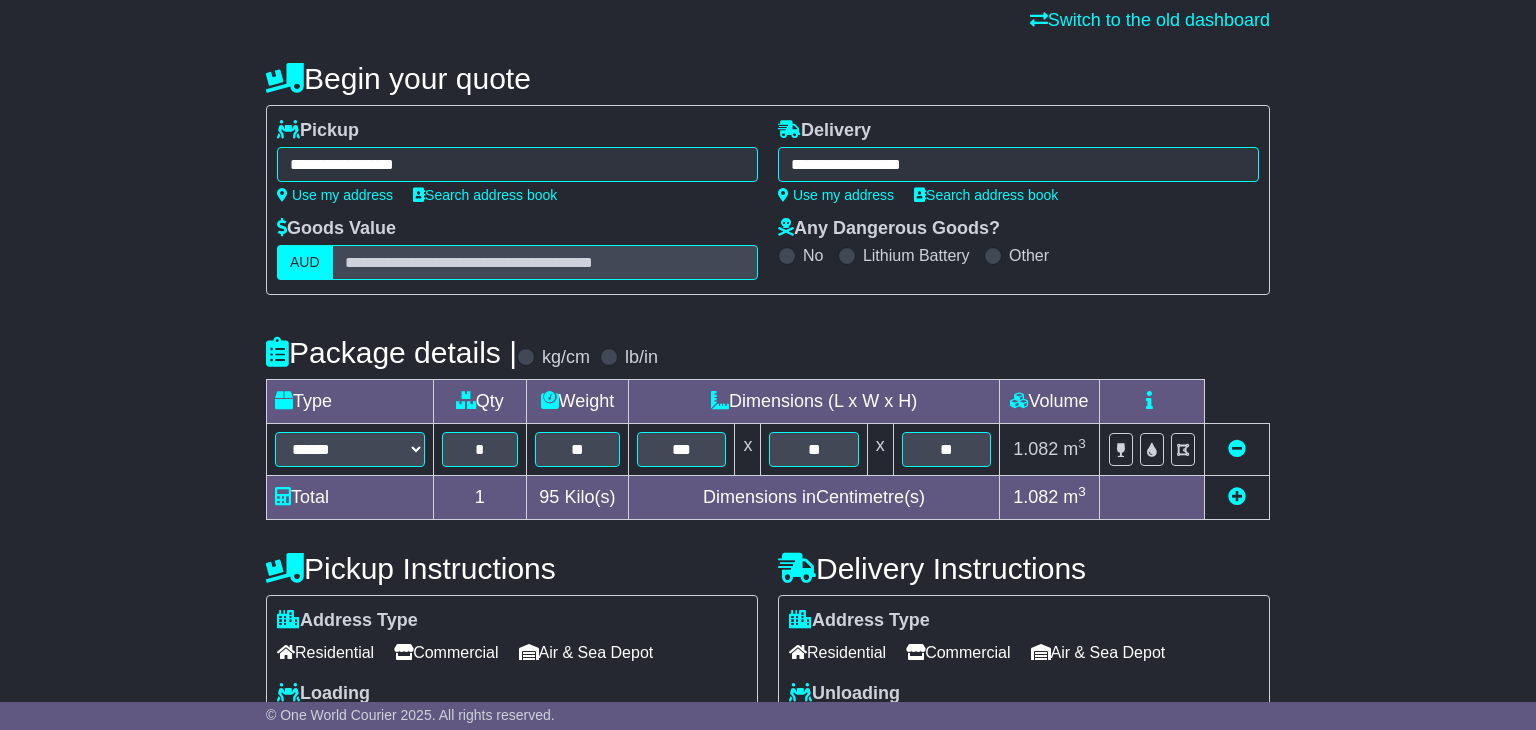 type on "**********" 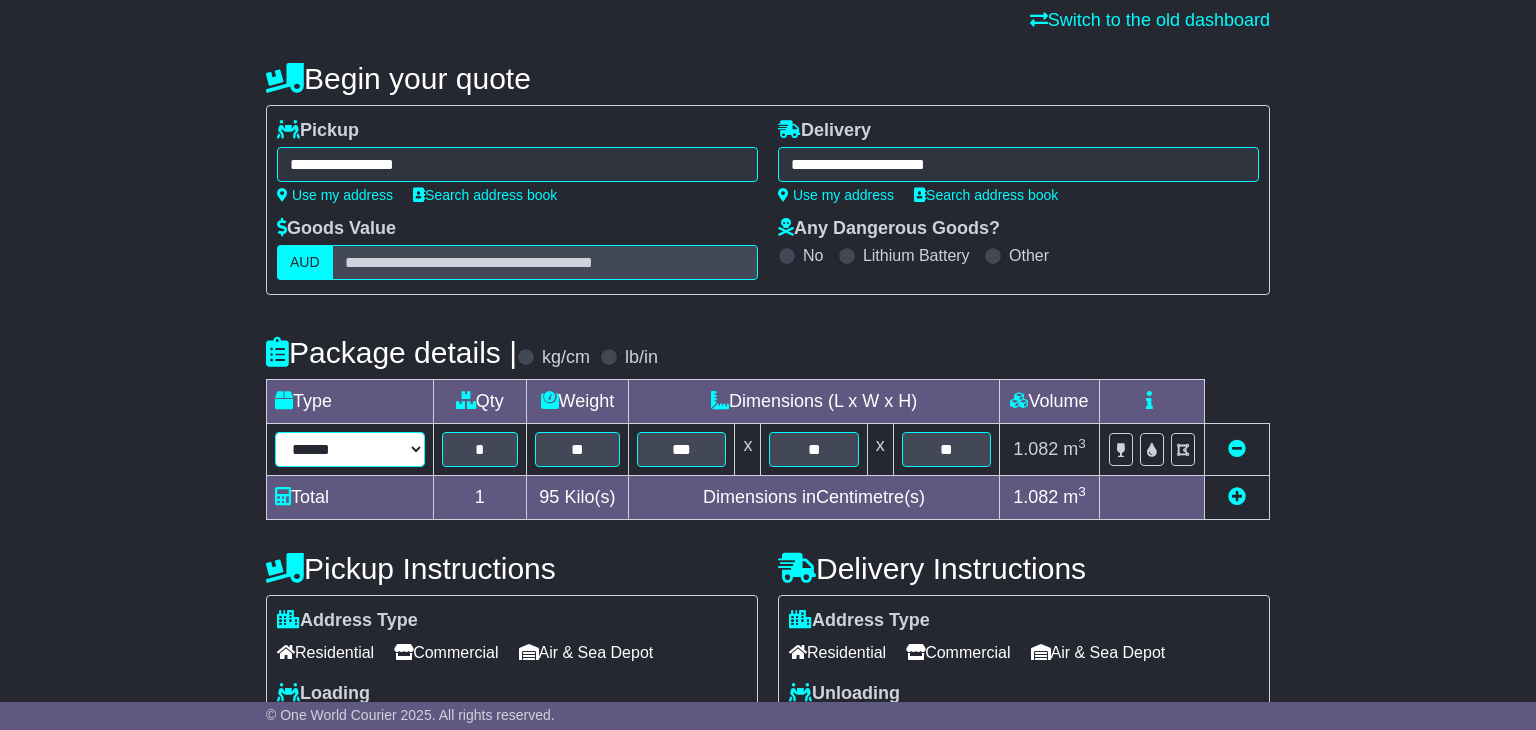 click on "****** ****** *** ******** ***** **** **** ****** *** *******" at bounding box center (350, 449) 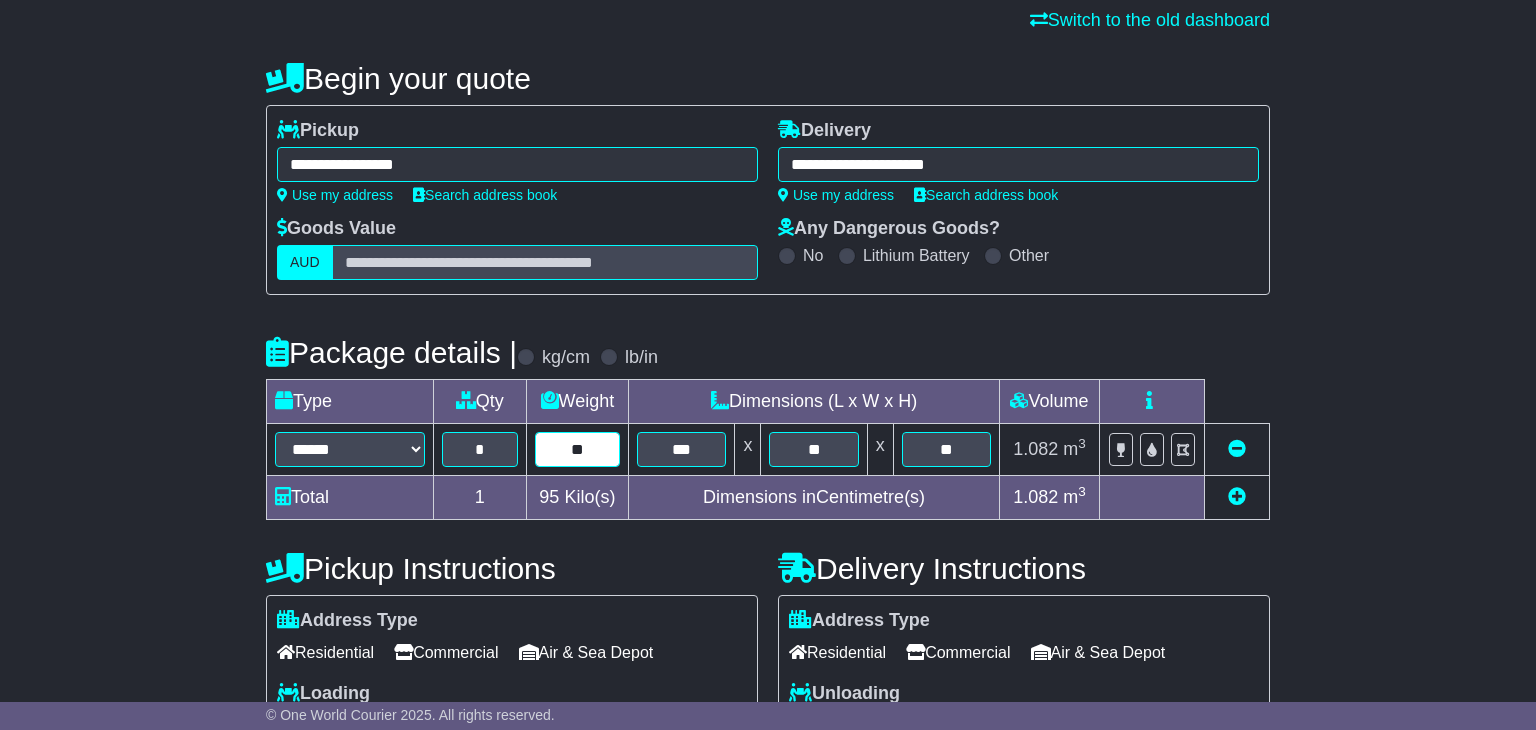 click on "**" at bounding box center (578, 449) 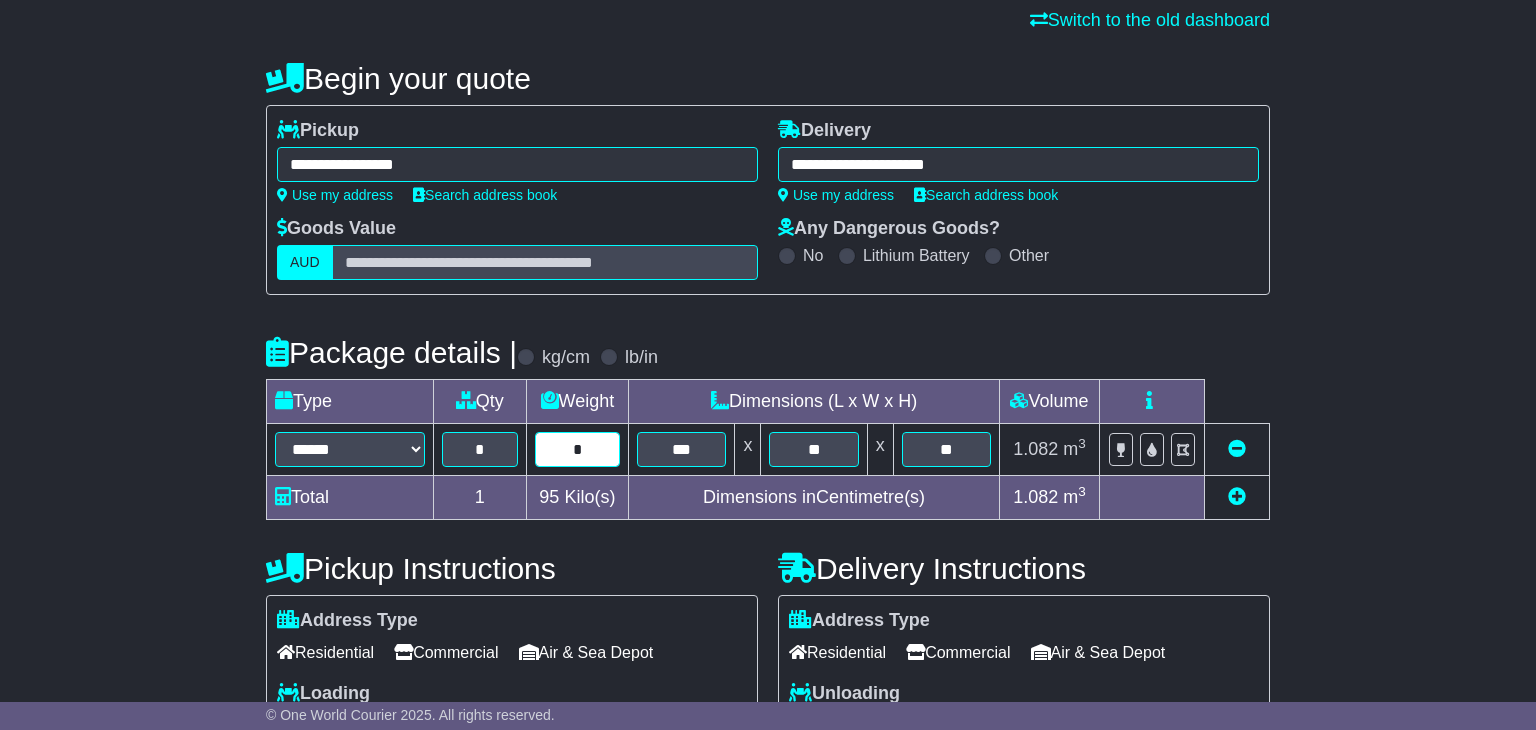 type on "*" 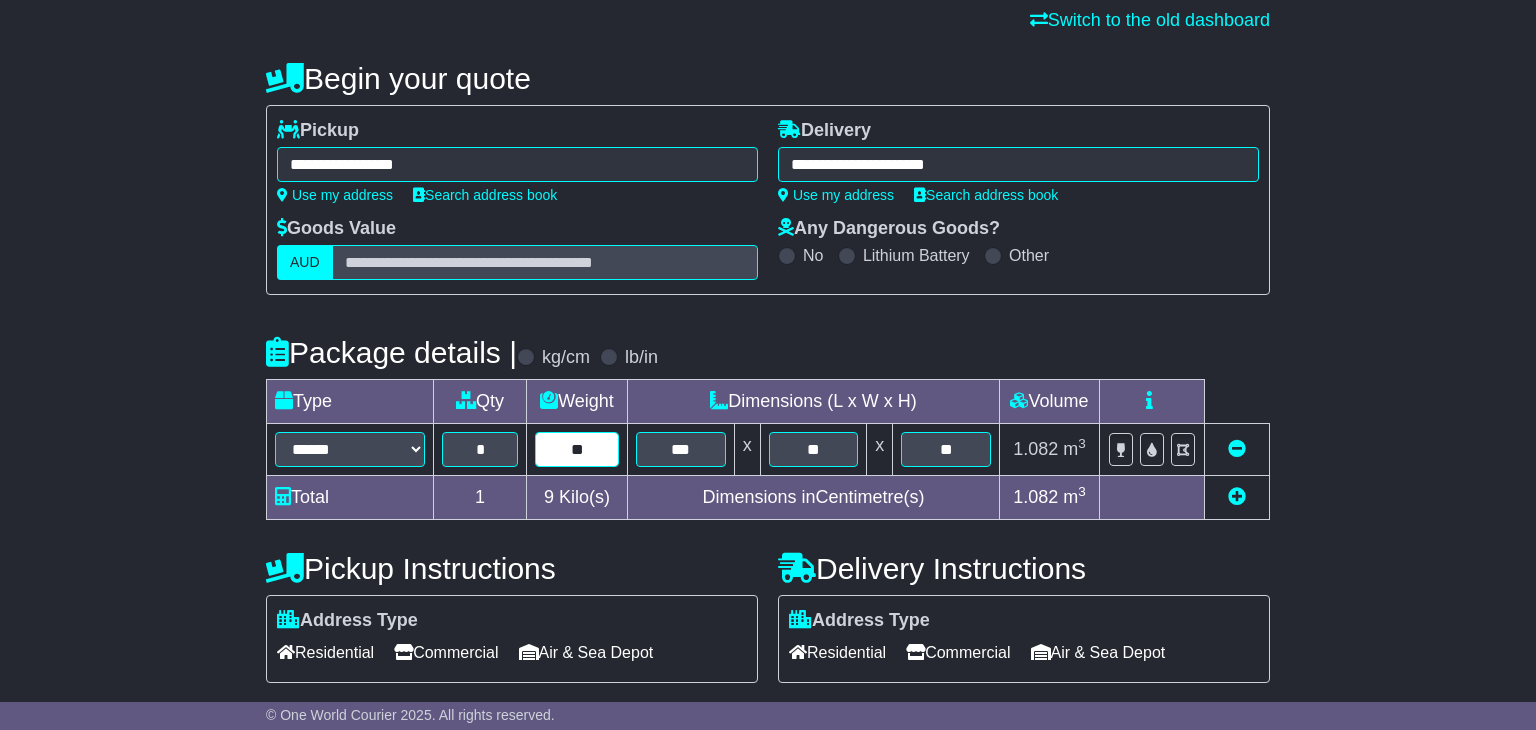 type on "**" 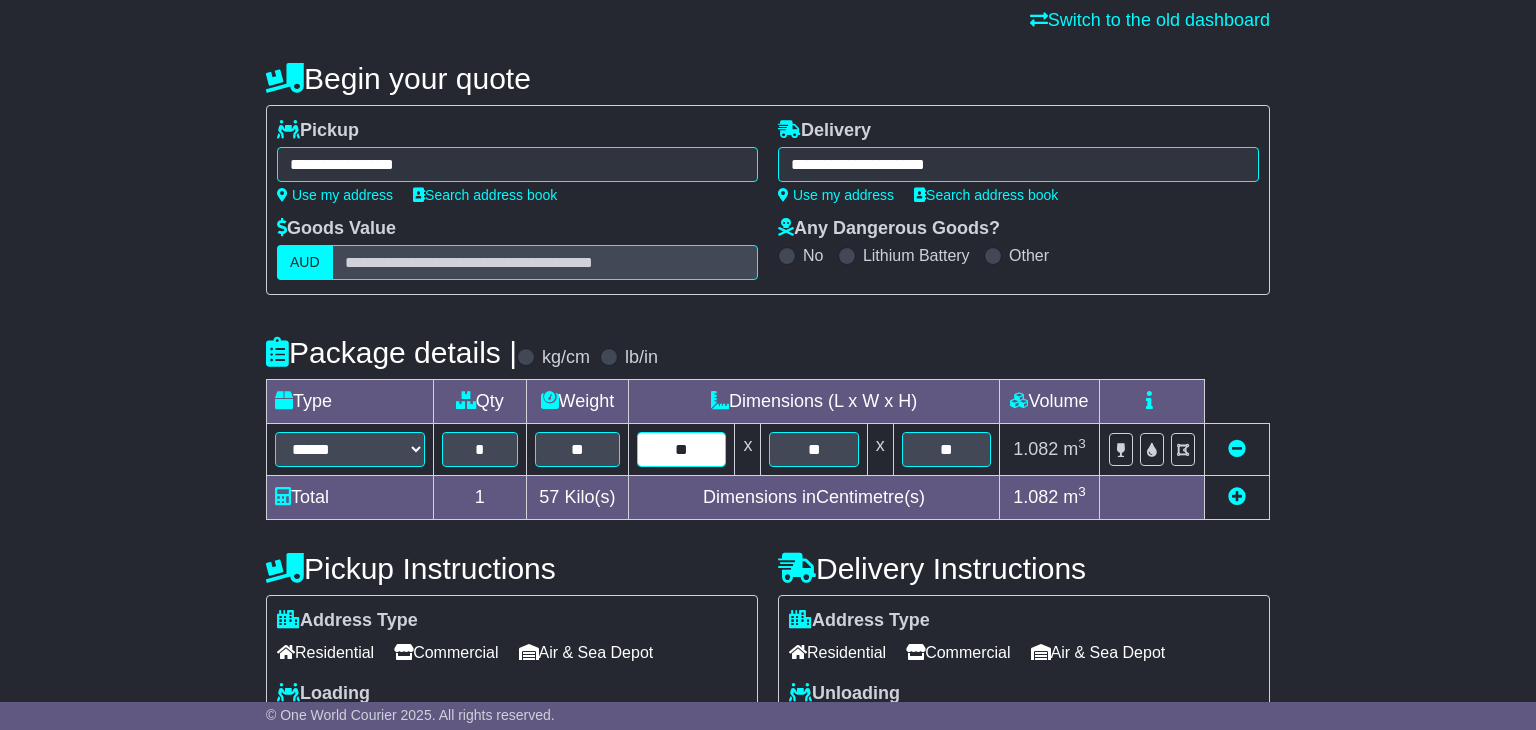 type on "**" 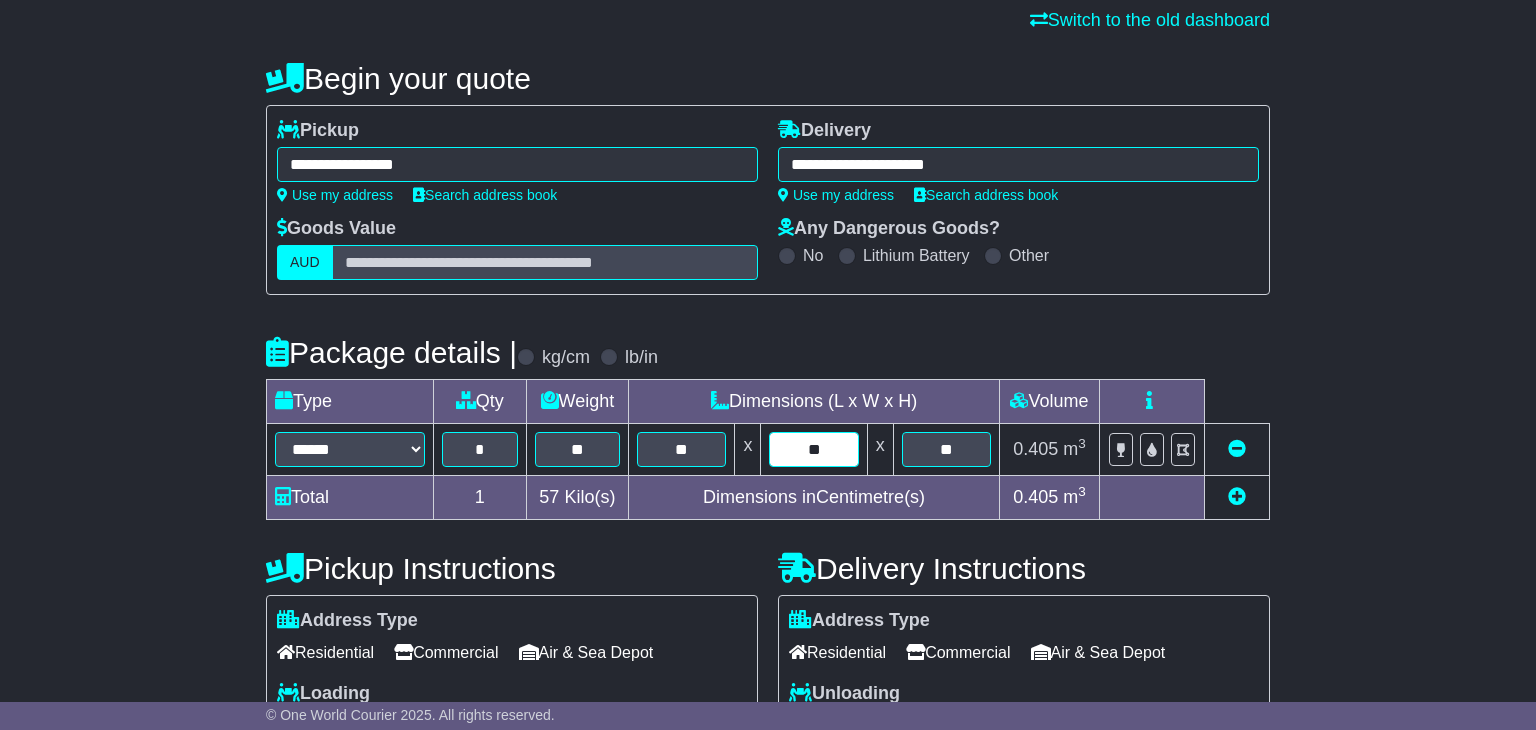 type on "**" 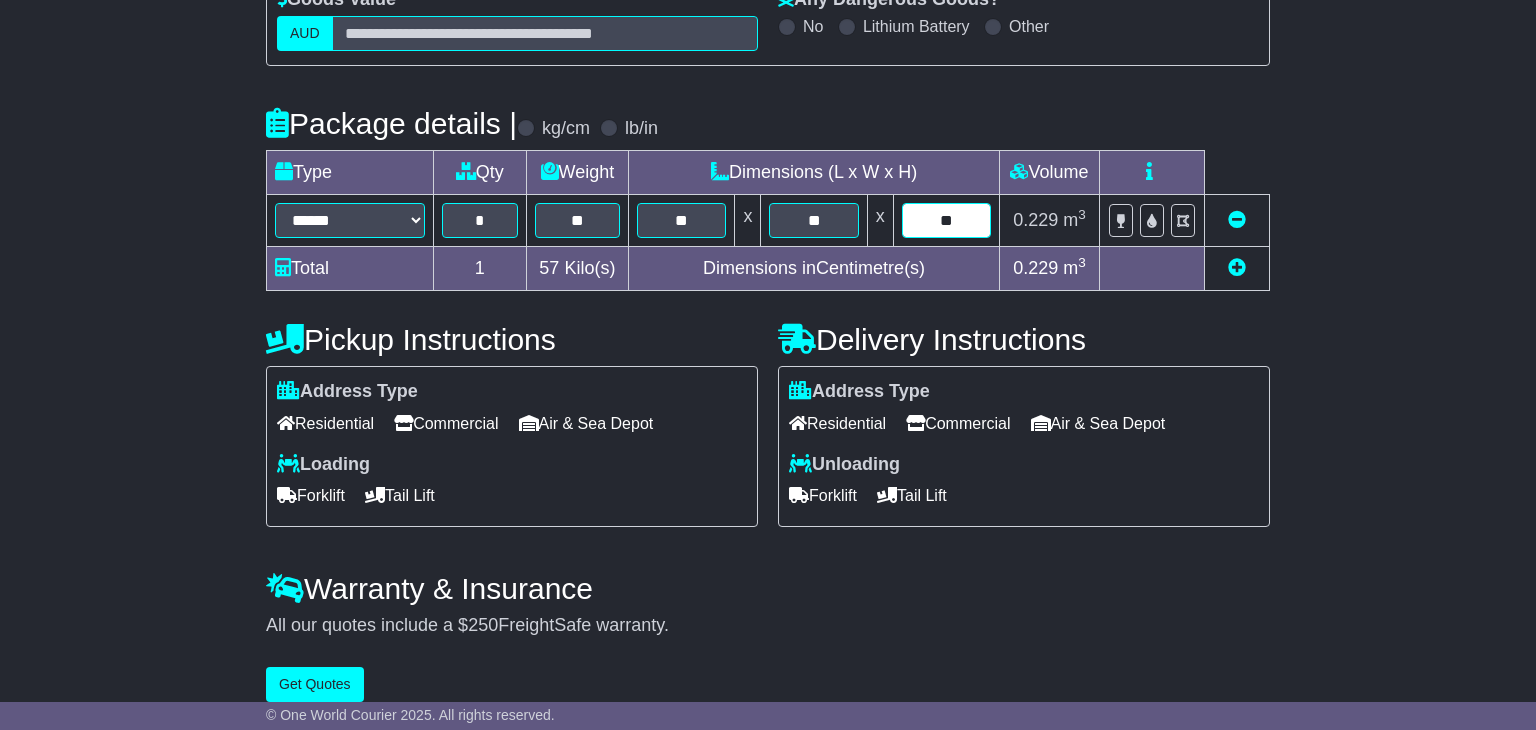 scroll, scrollTop: 387, scrollLeft: 0, axis: vertical 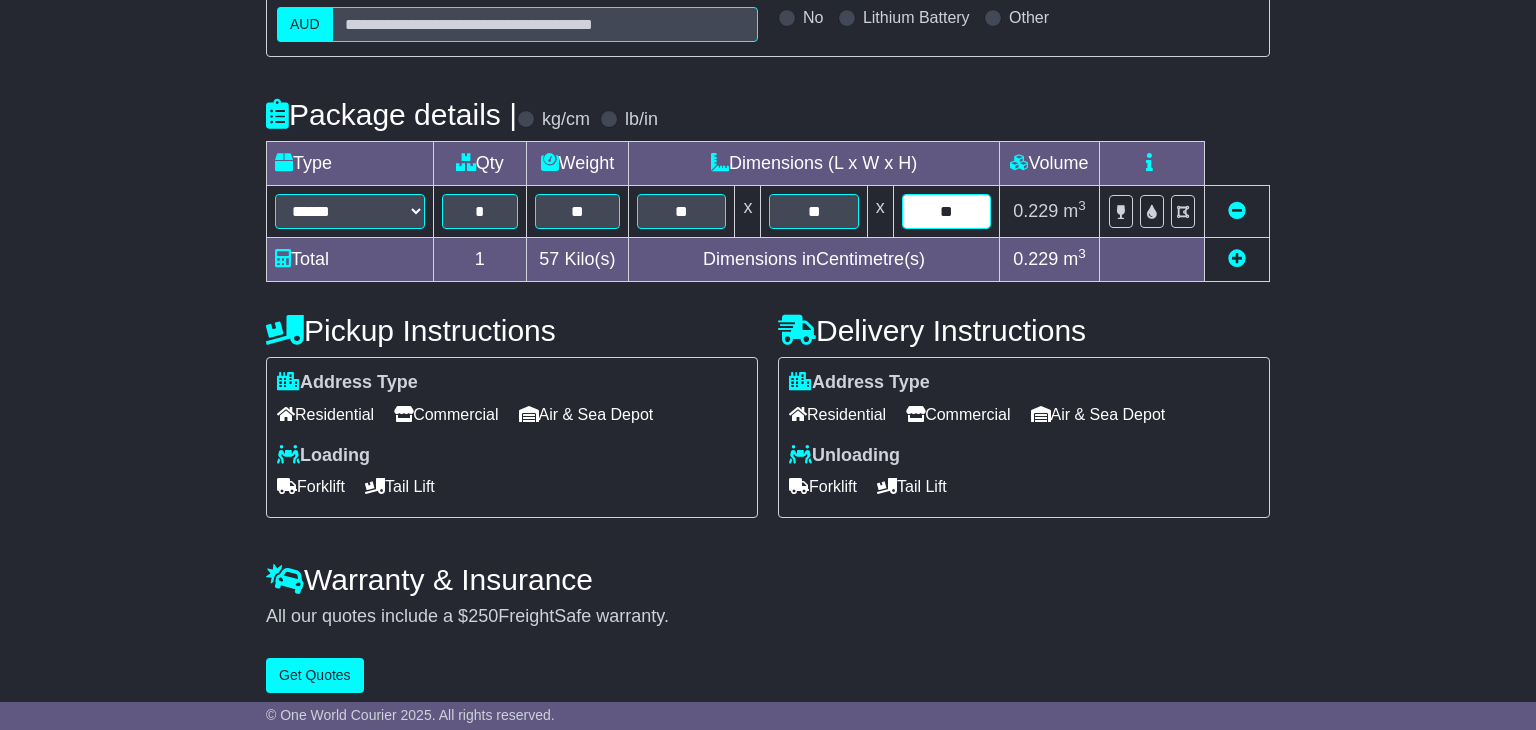 type on "**" 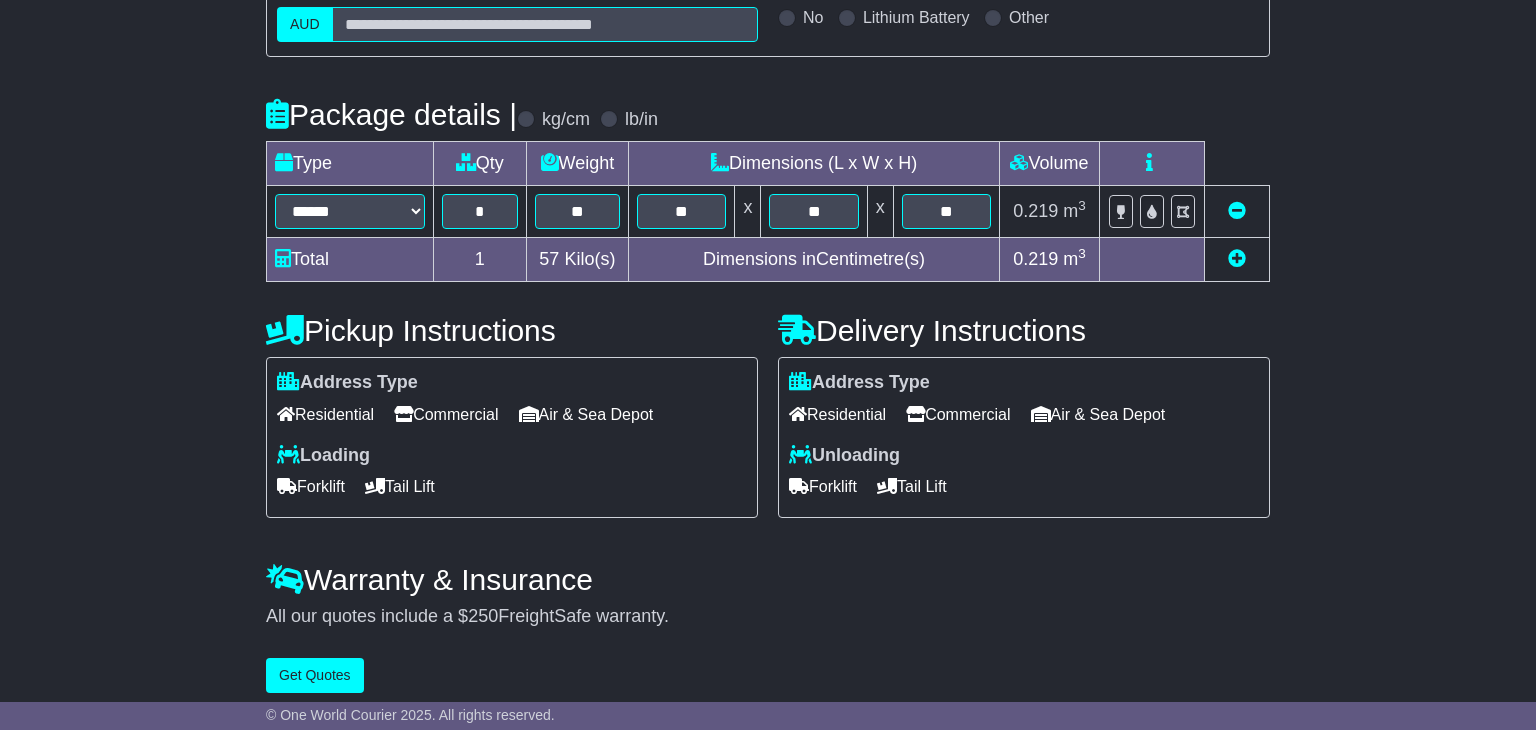 click on "Residential" at bounding box center (325, 414) 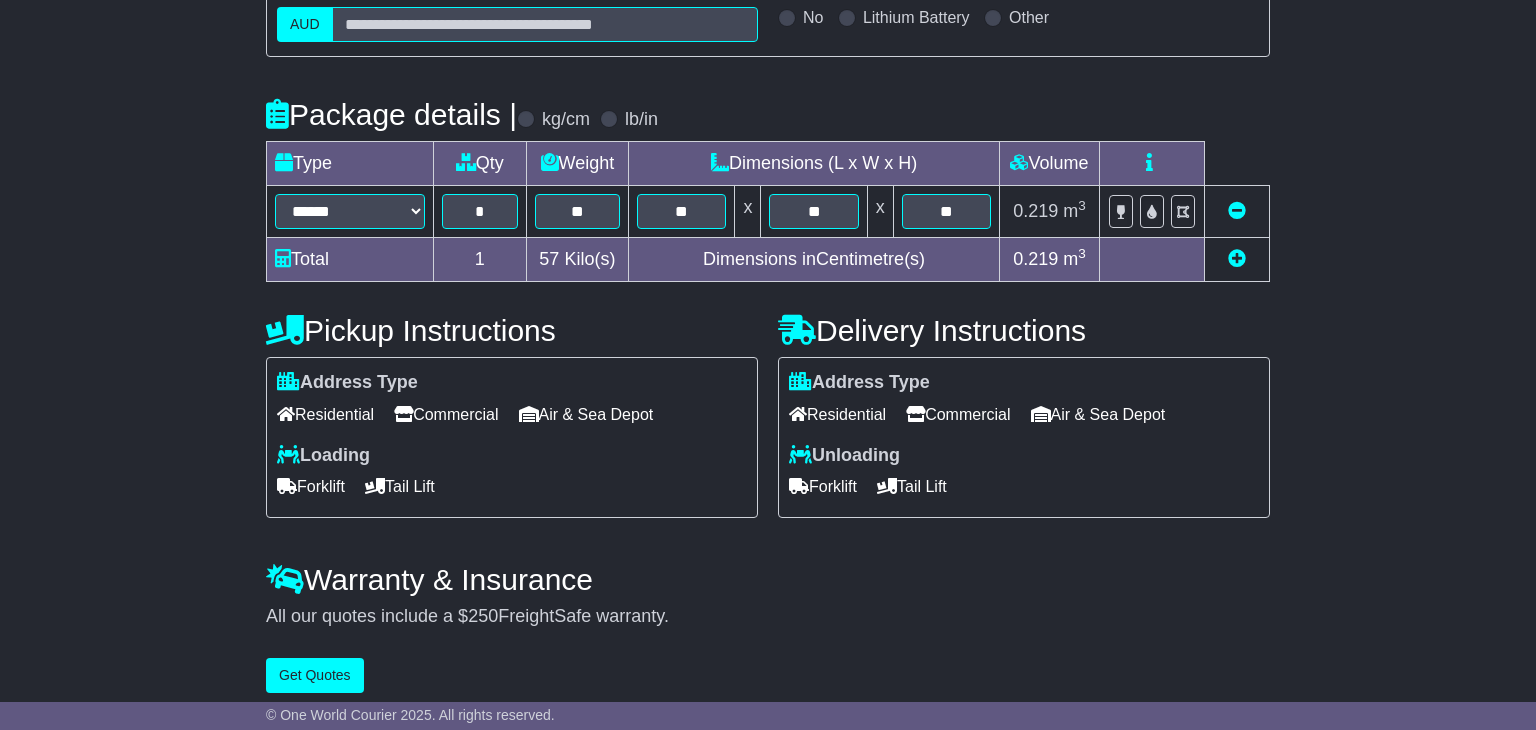 click on "Tail Lift" at bounding box center (400, 486) 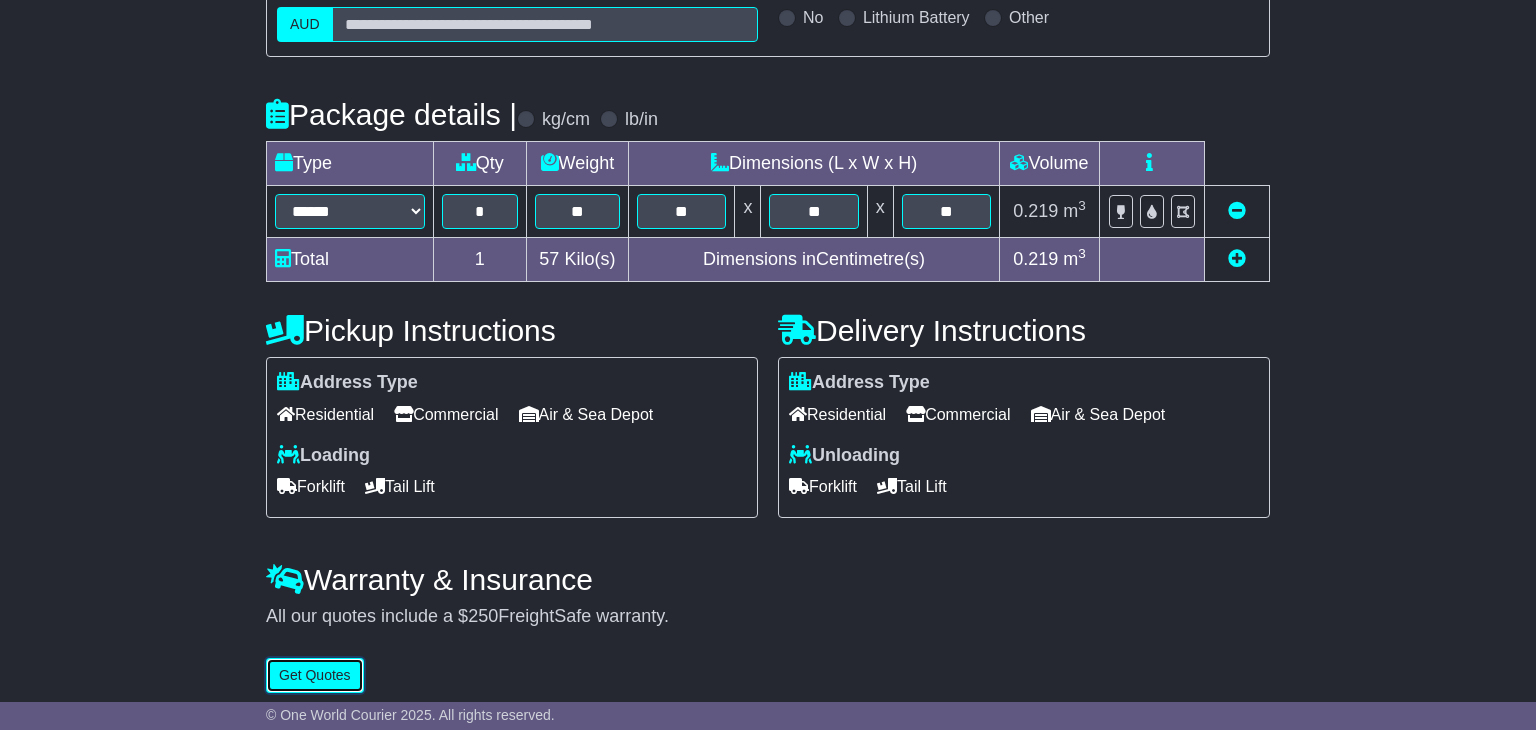 click on "Get Quotes" at bounding box center [315, 675] 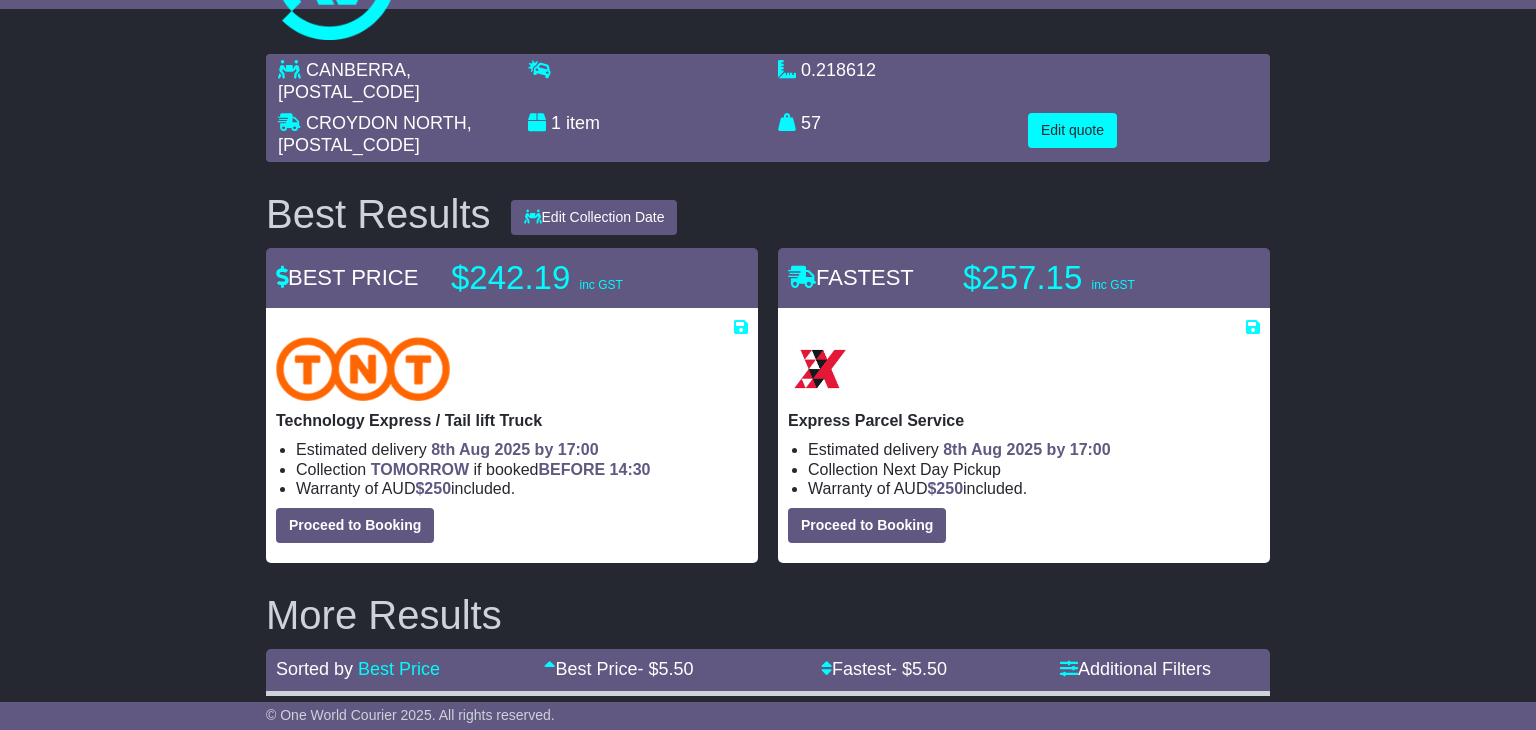 scroll, scrollTop: 92, scrollLeft: 0, axis: vertical 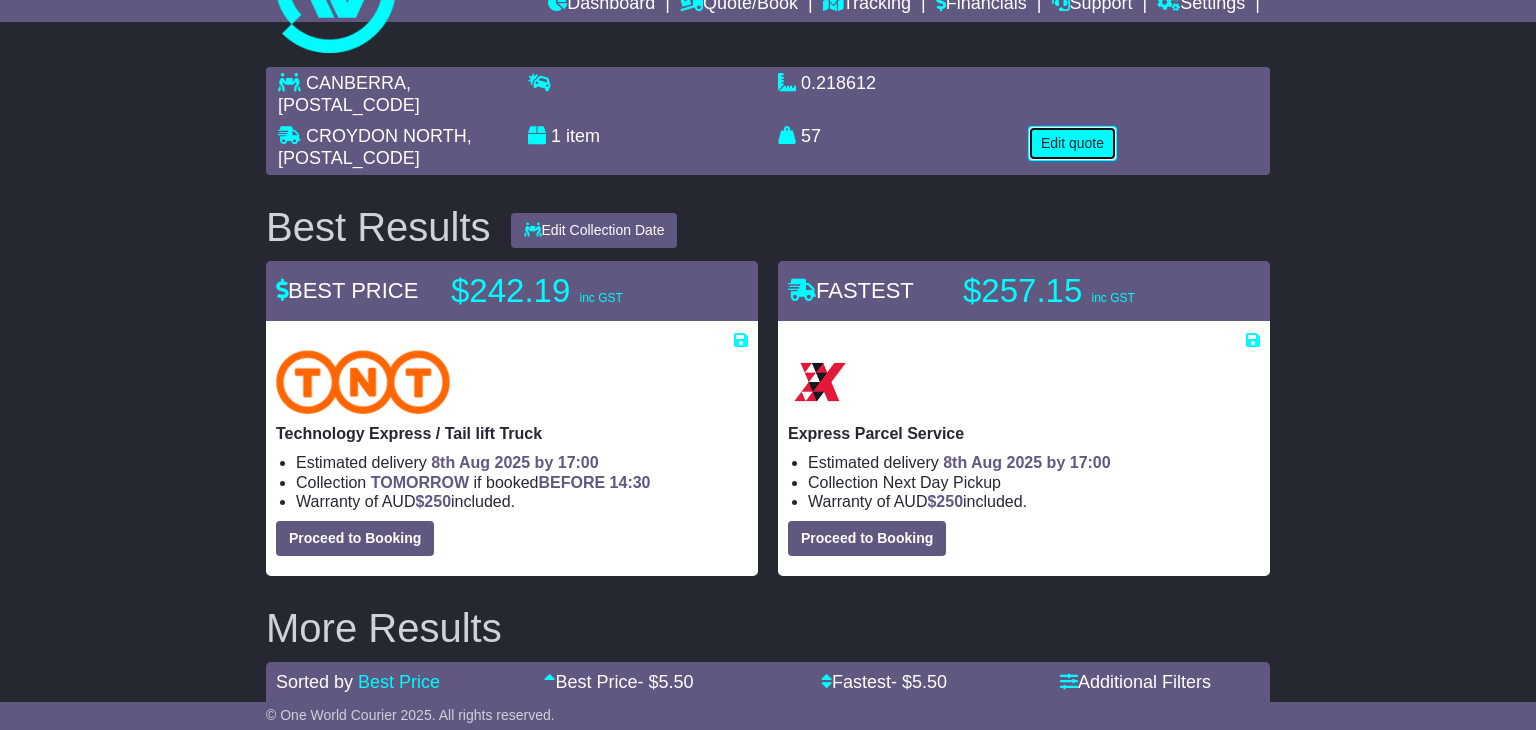 click on "Edit quote" at bounding box center (1072, 143) 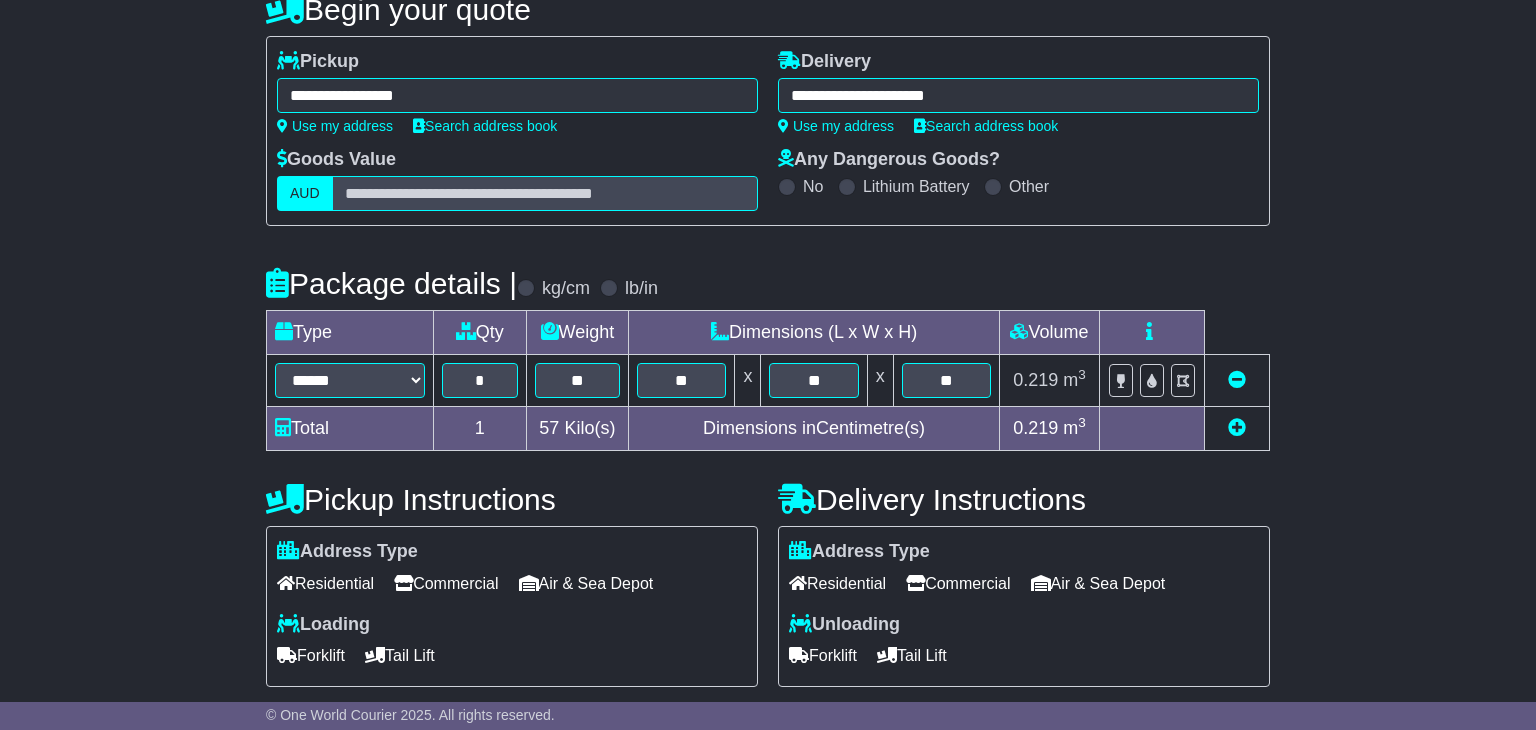 scroll, scrollTop: 401, scrollLeft: 0, axis: vertical 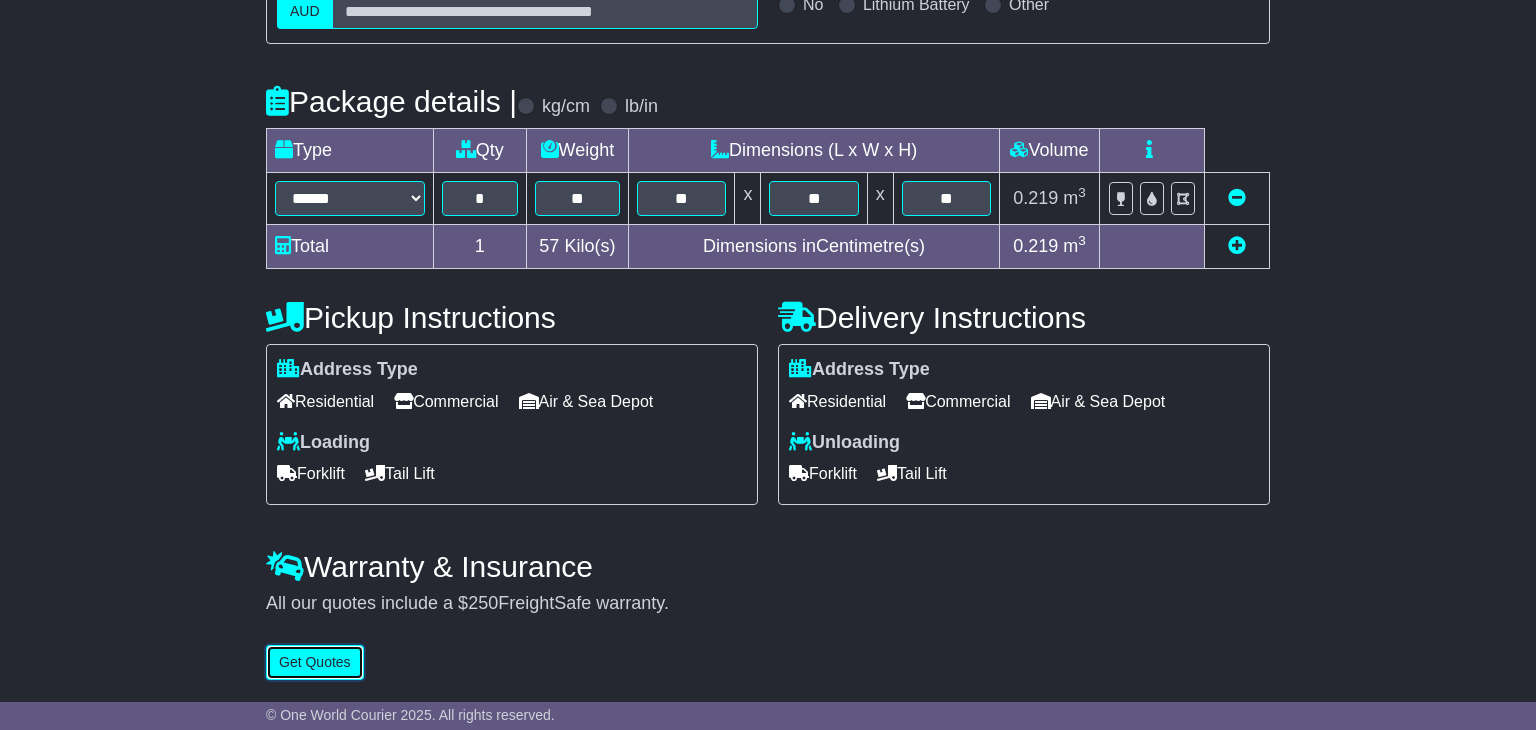 click on "Get Quotes" at bounding box center [315, 662] 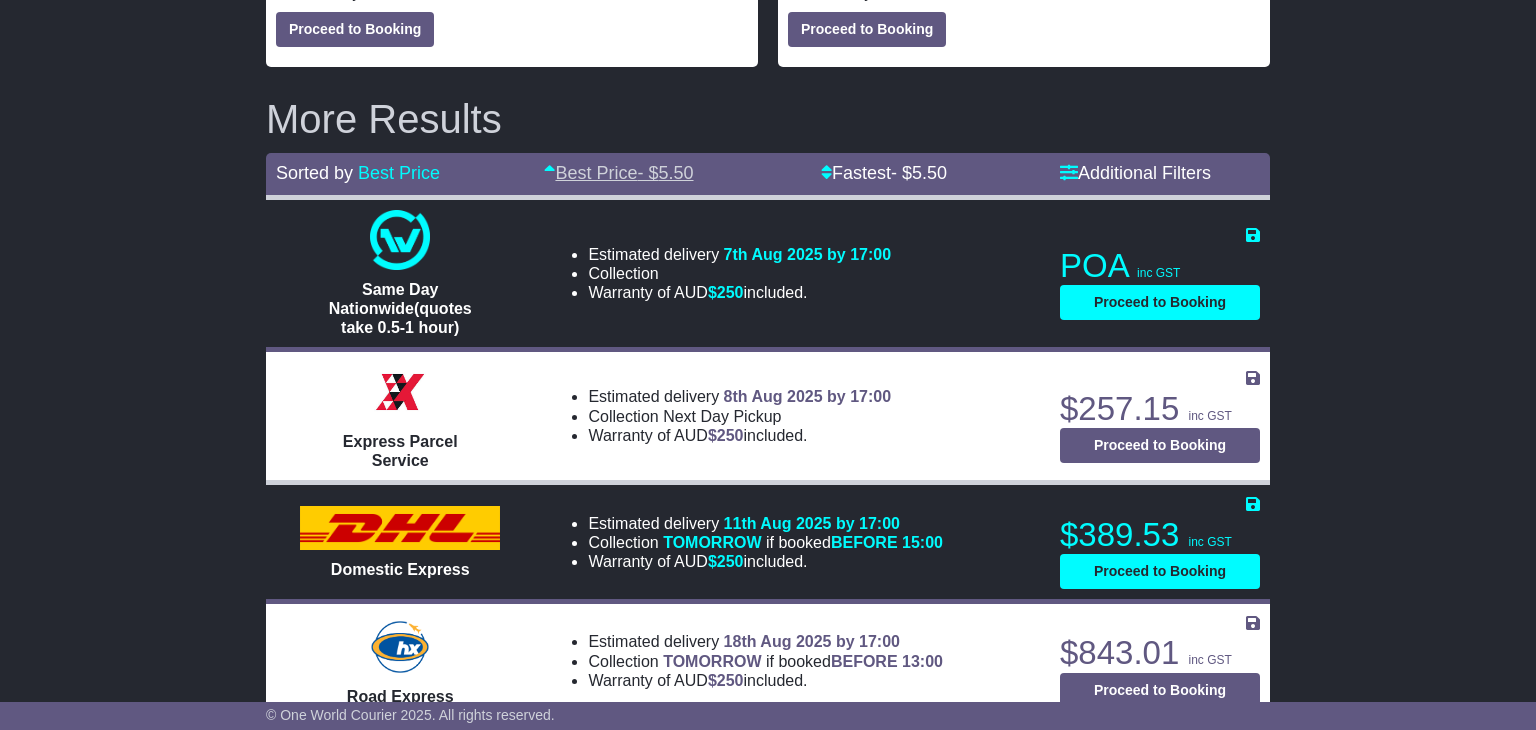 scroll, scrollTop: 0, scrollLeft: 0, axis: both 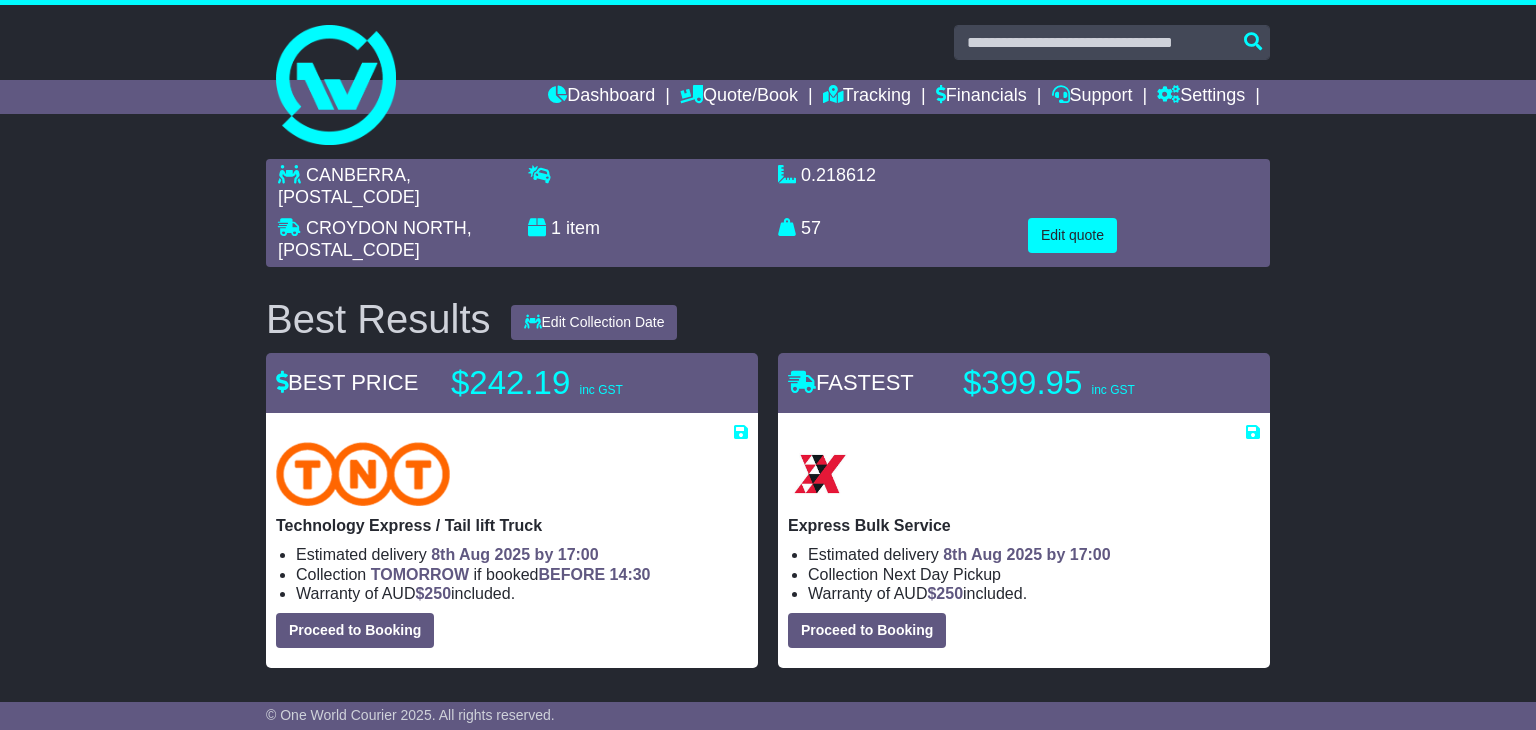 click on "Edit quote" at bounding box center (1143, 235) 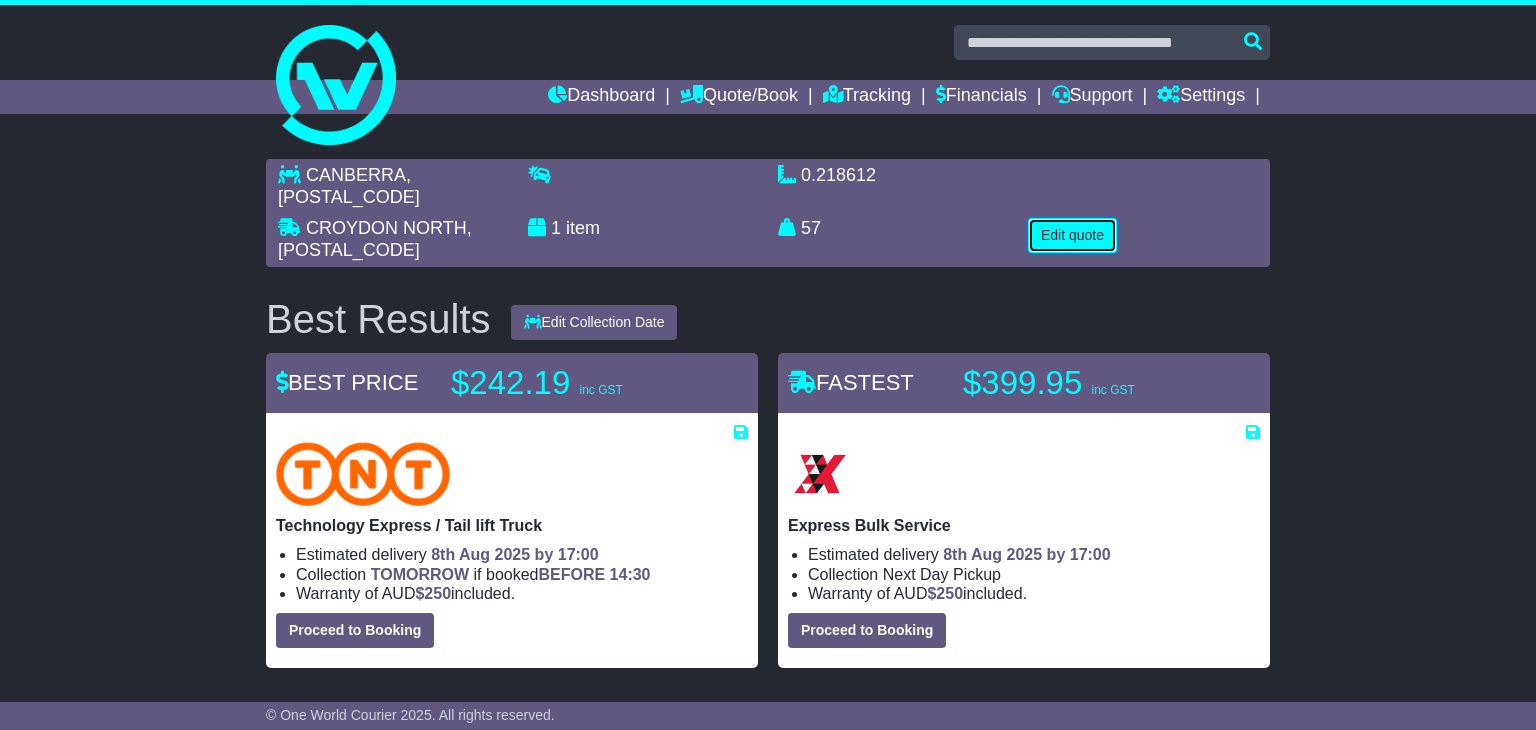 click on "Edit quote" at bounding box center (1072, 235) 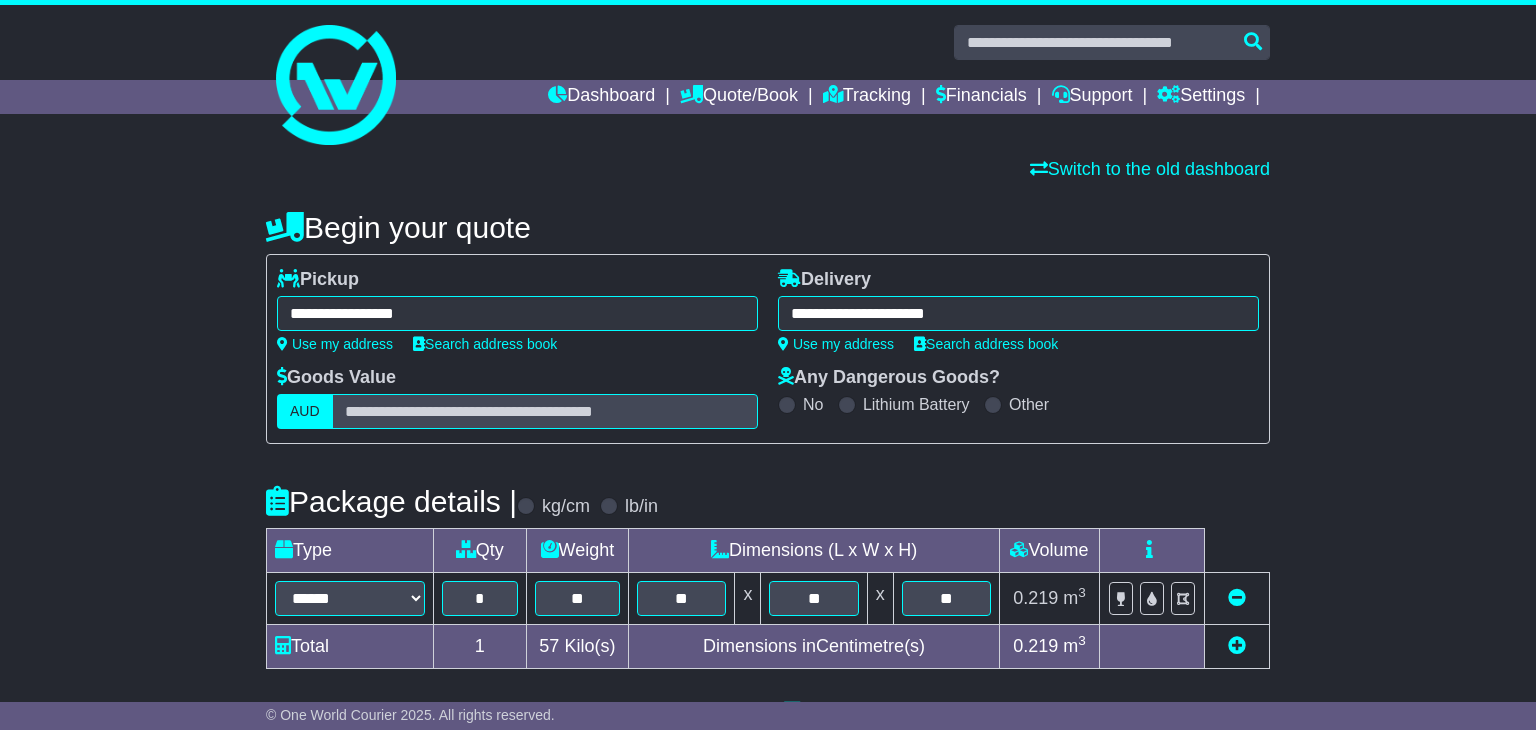 click on "**********" at bounding box center [517, 313] 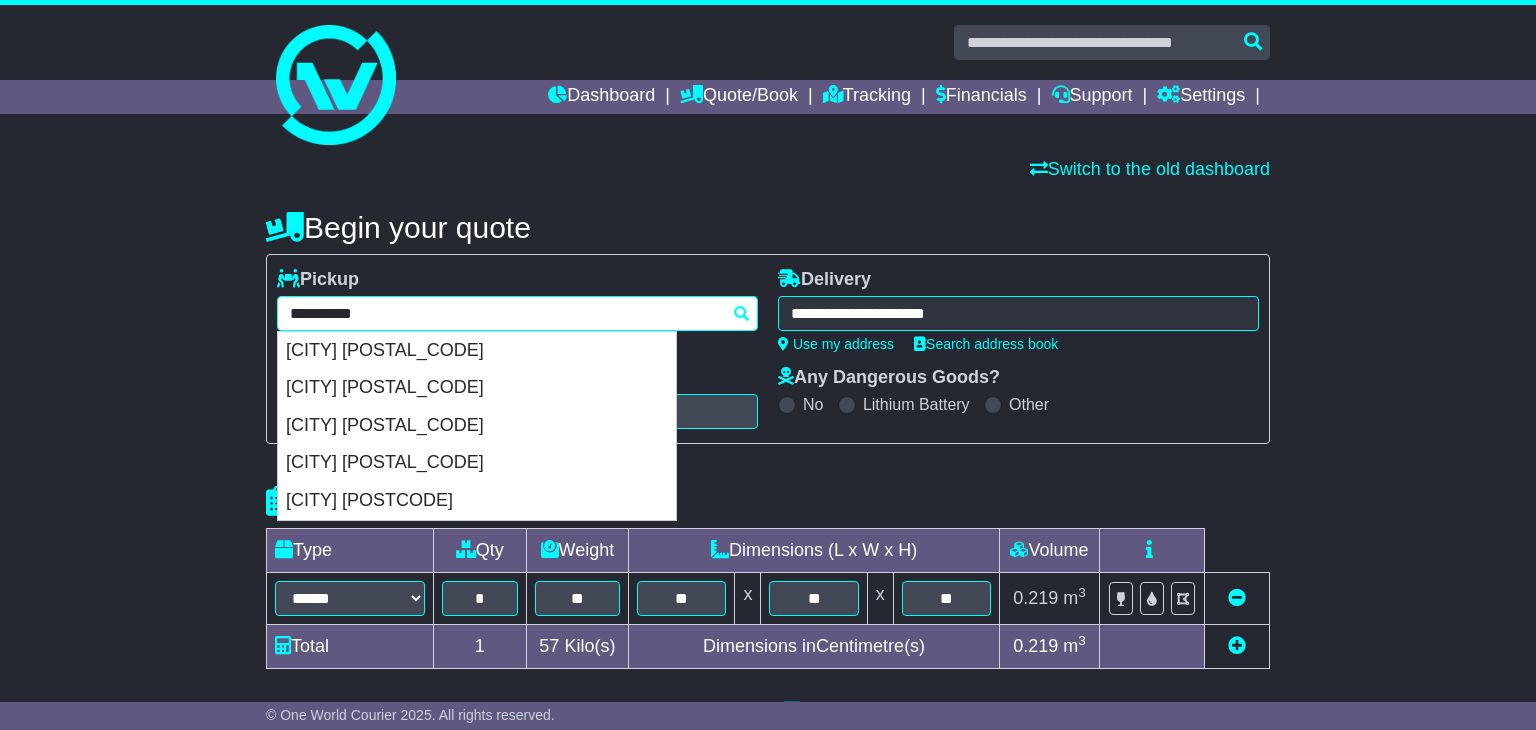 type on "**********" 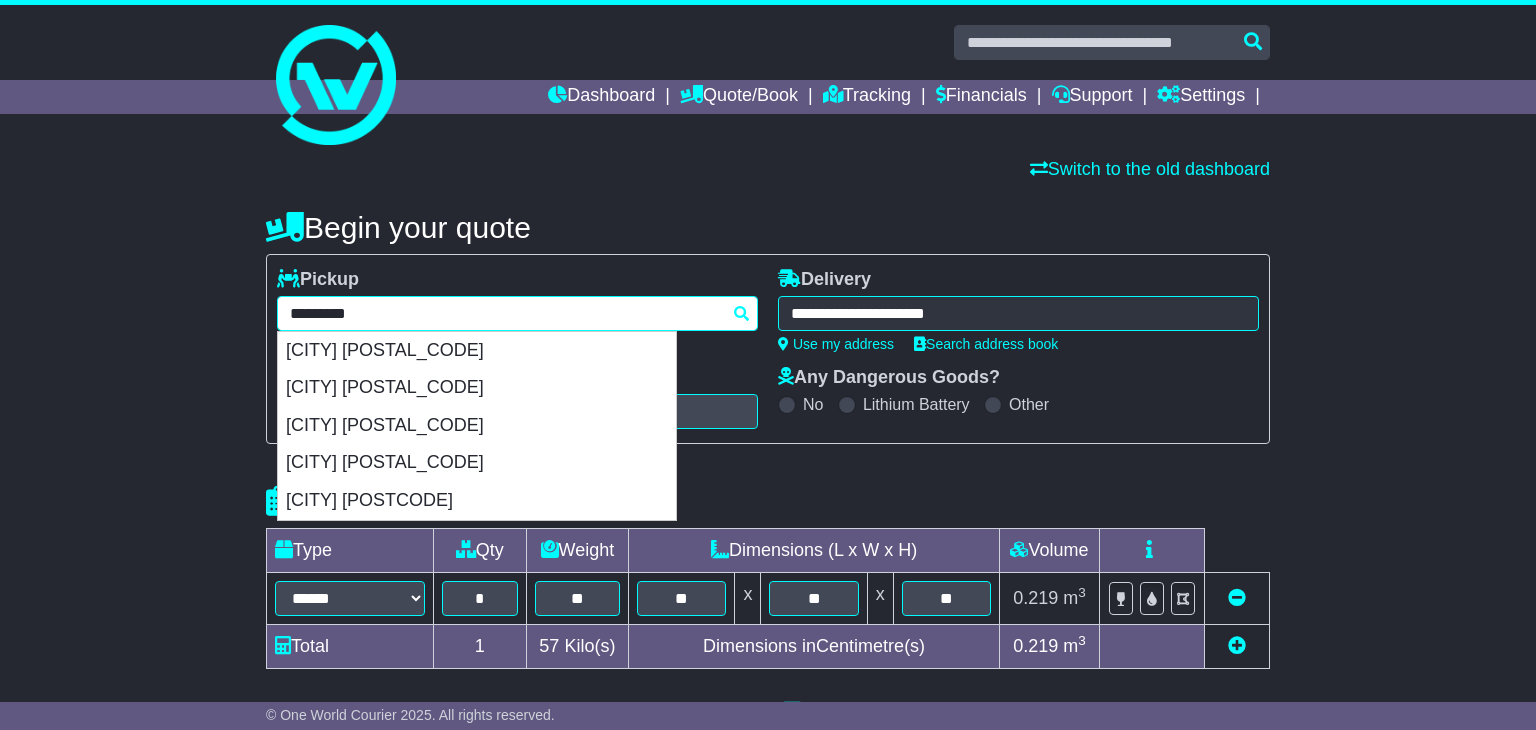 type 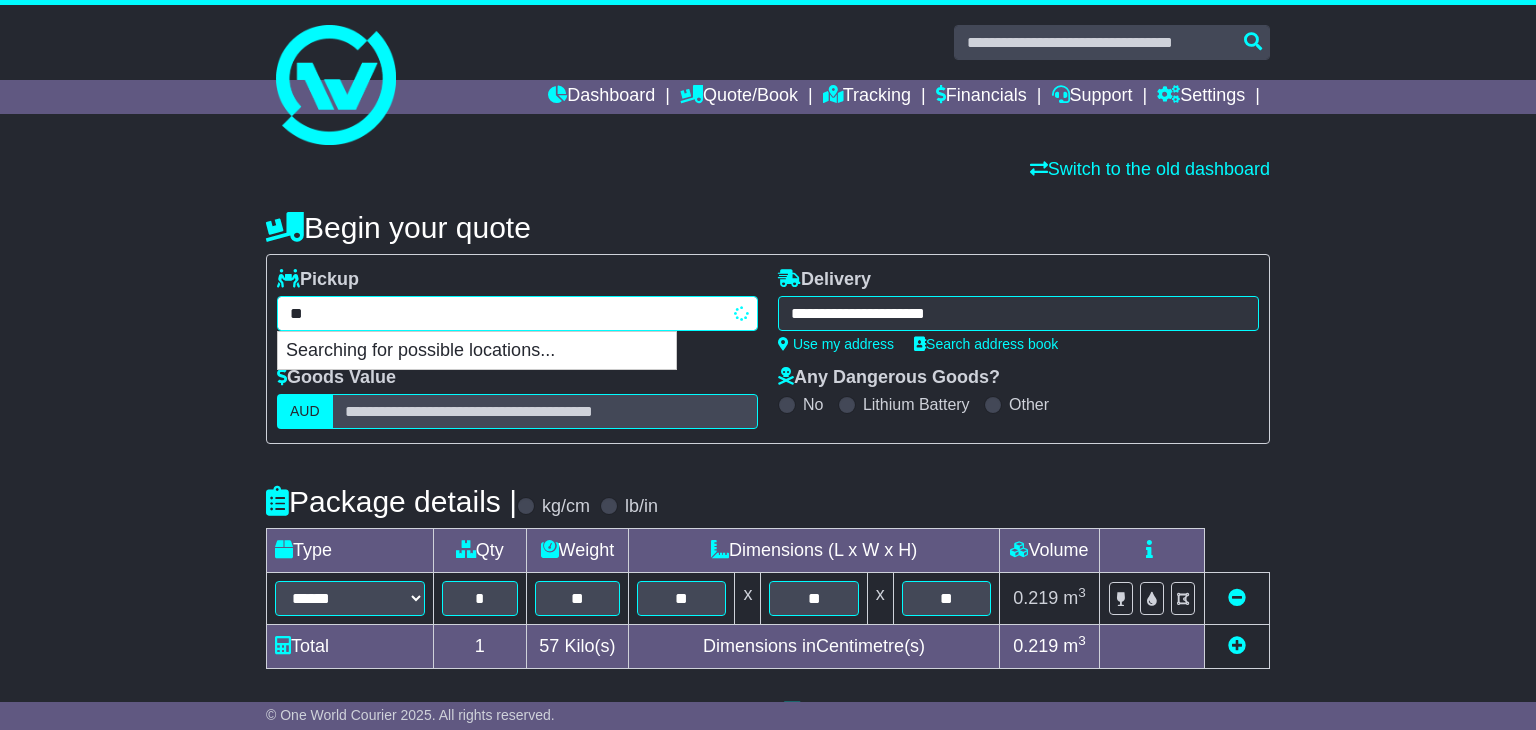 type on "*" 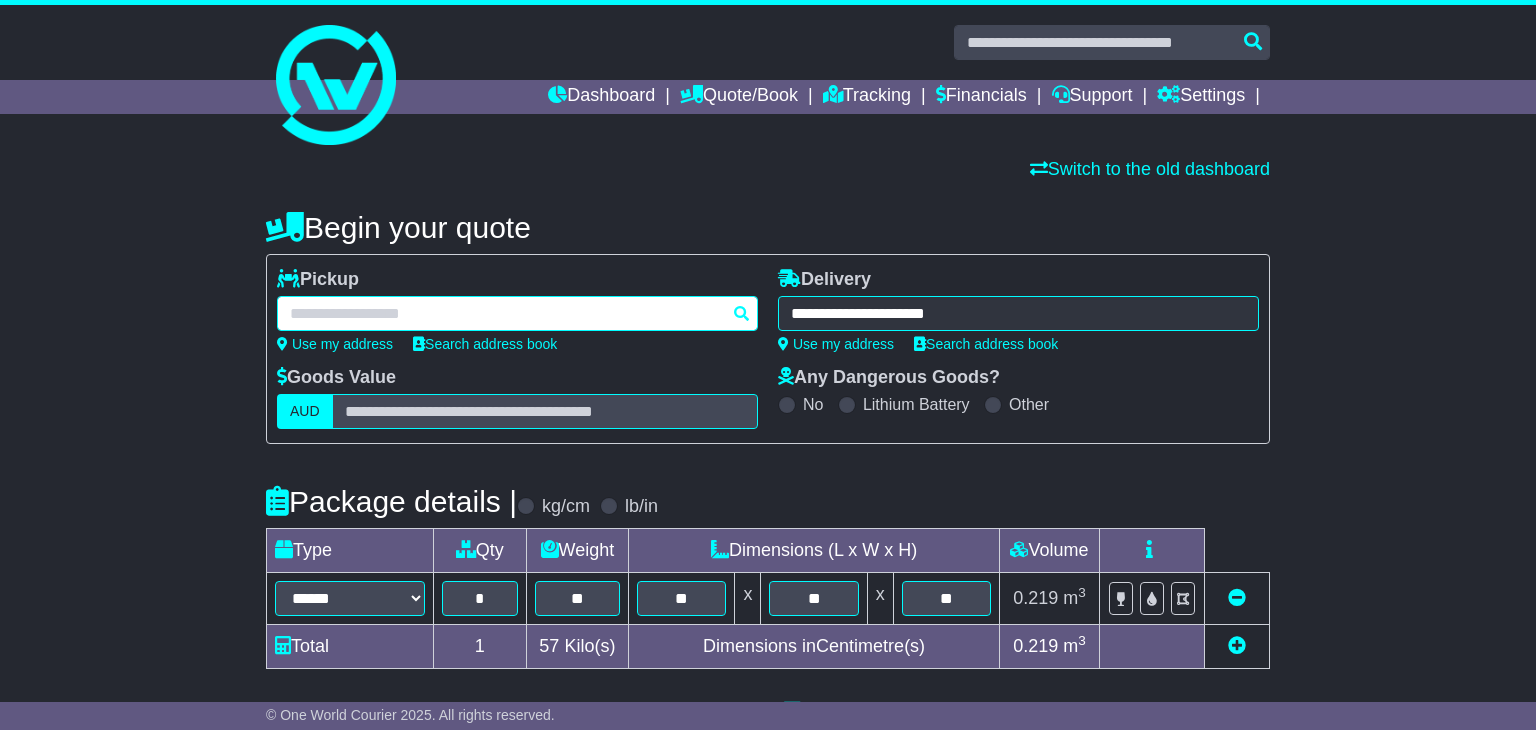 paste on "**********" 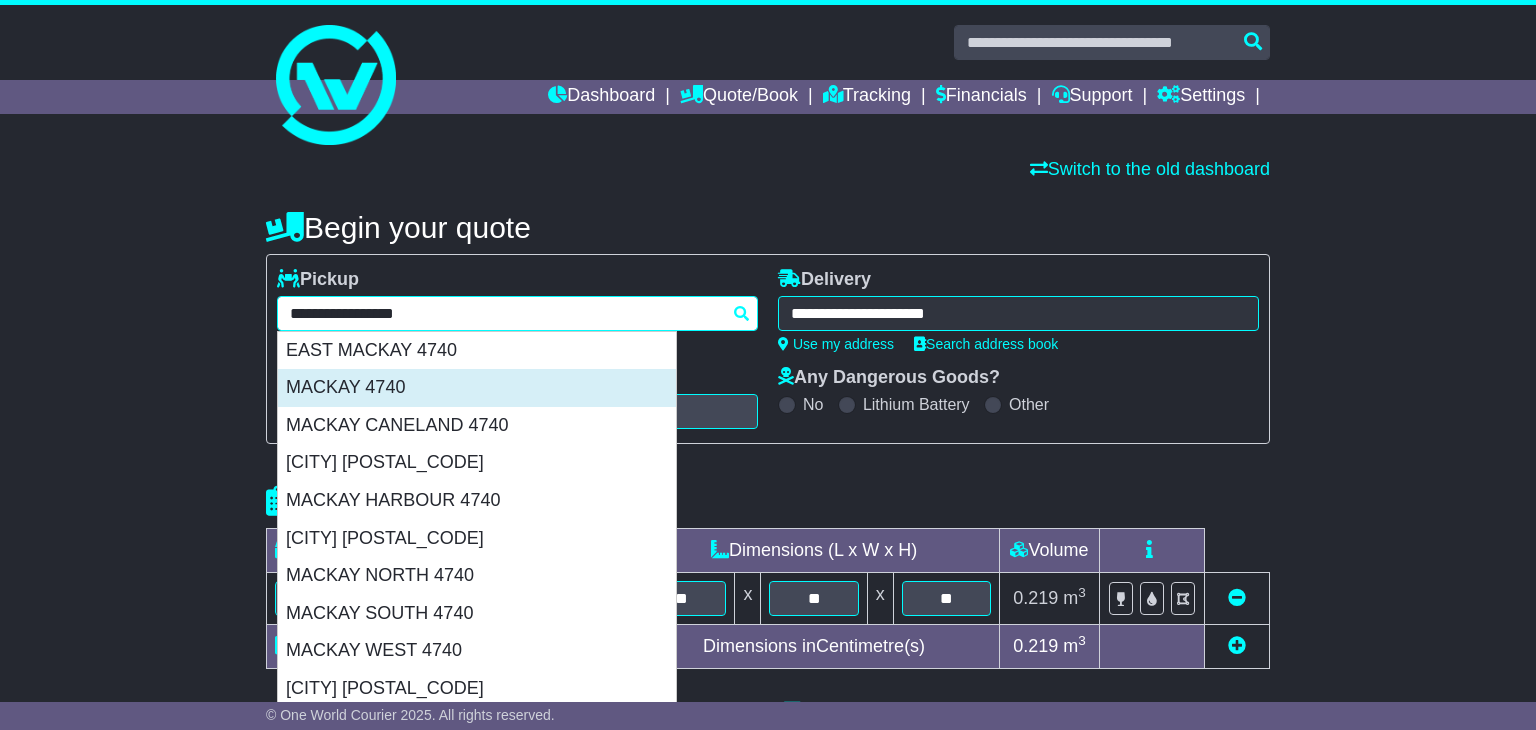 click on "MACKAY 4740" at bounding box center (477, 388) 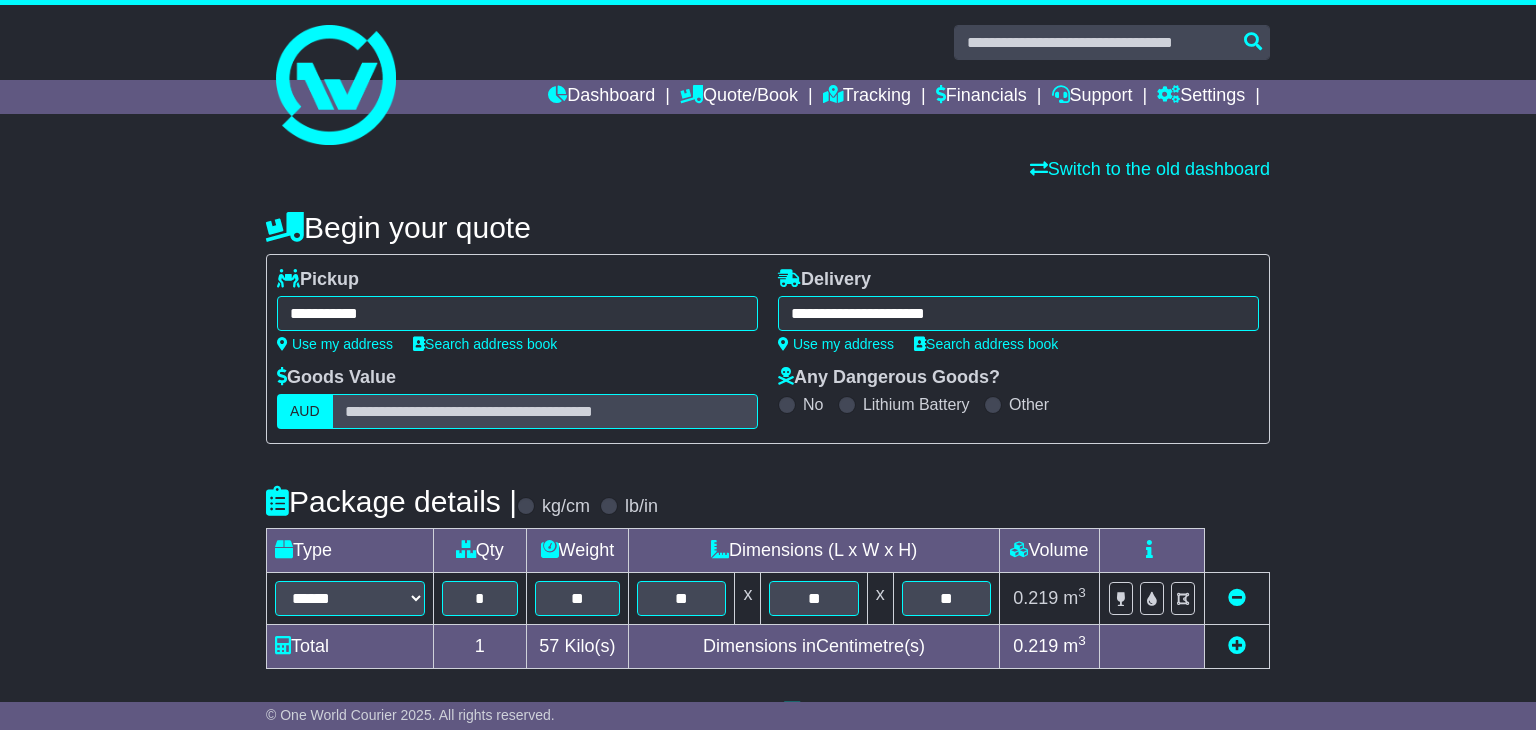 type on "**********" 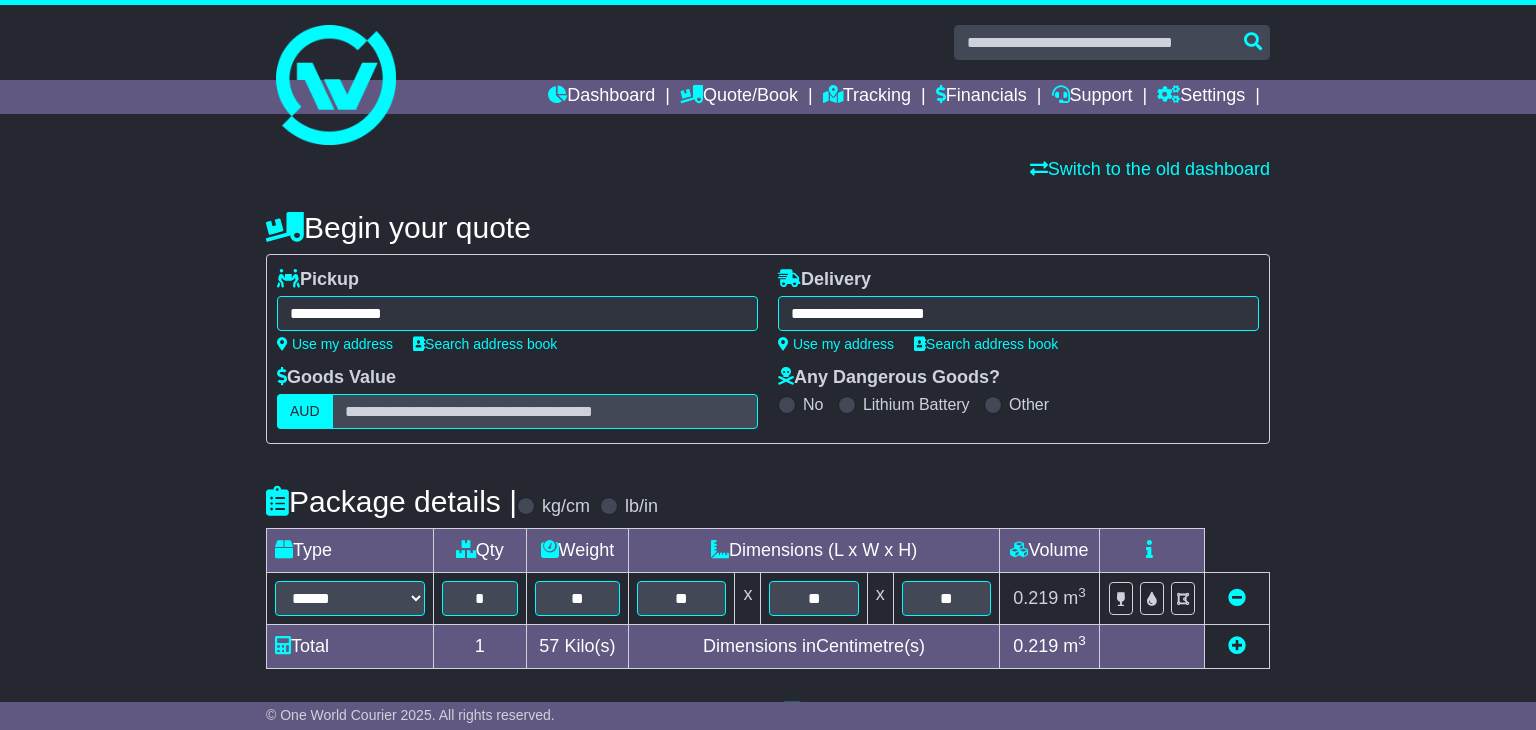 click on "**********" at bounding box center (1018, 313) 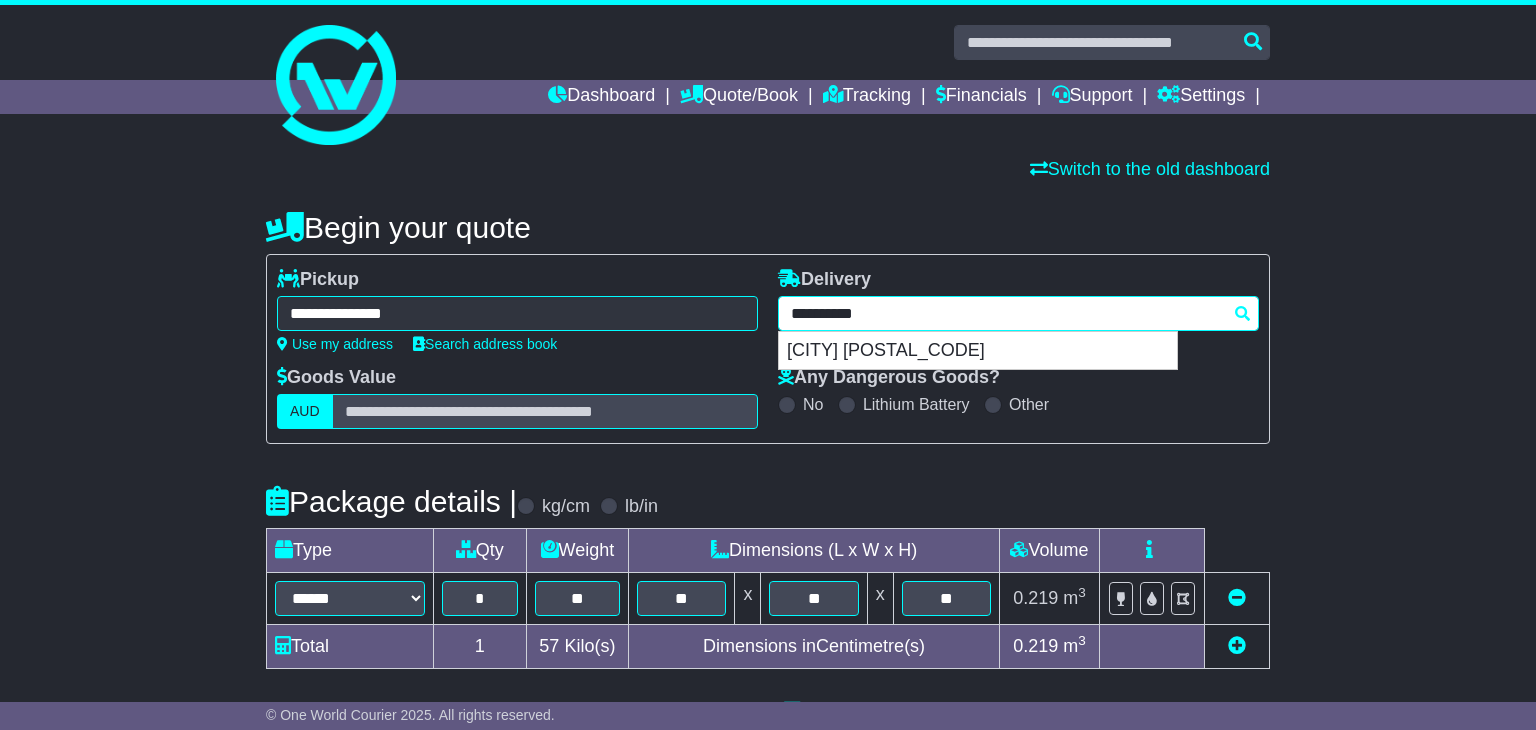 type on "**********" 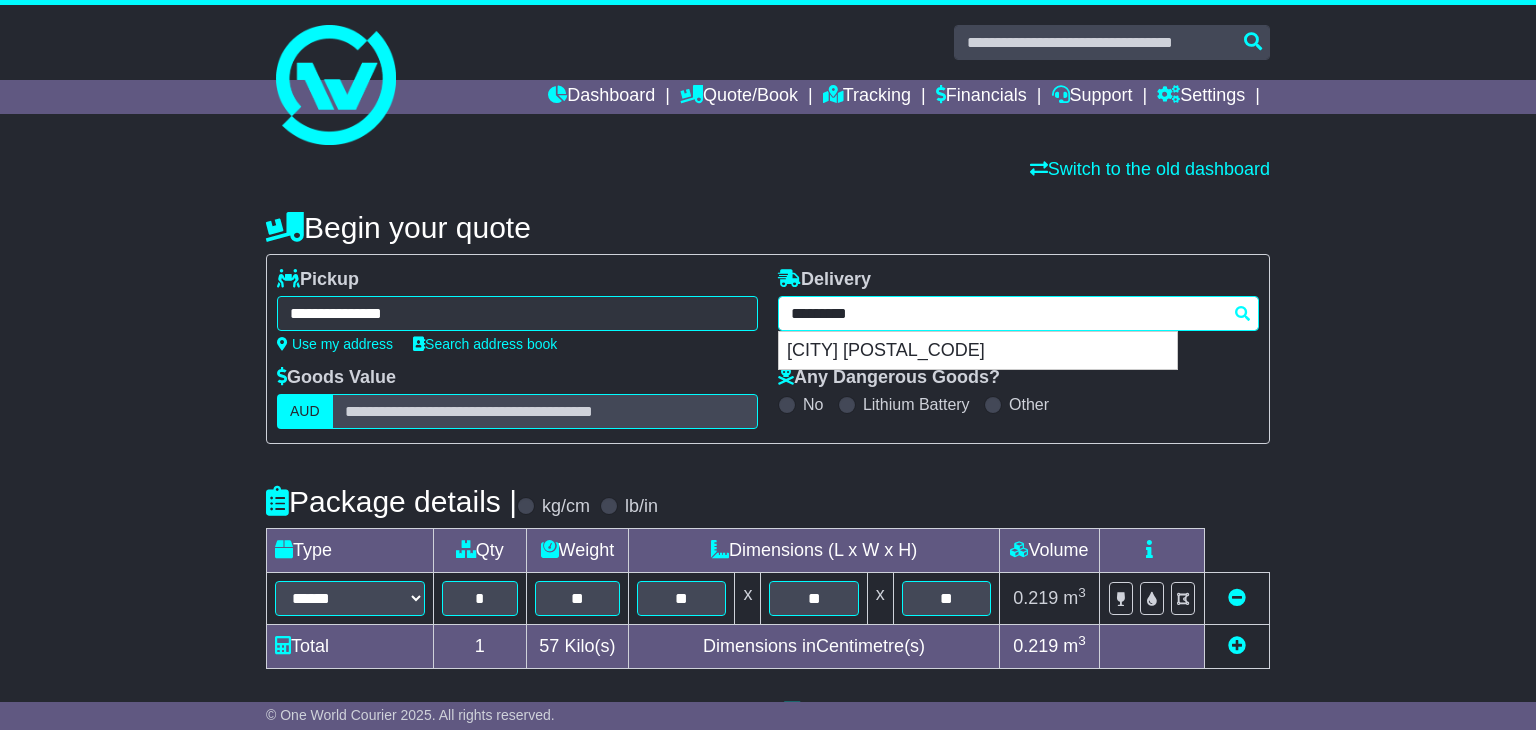 type 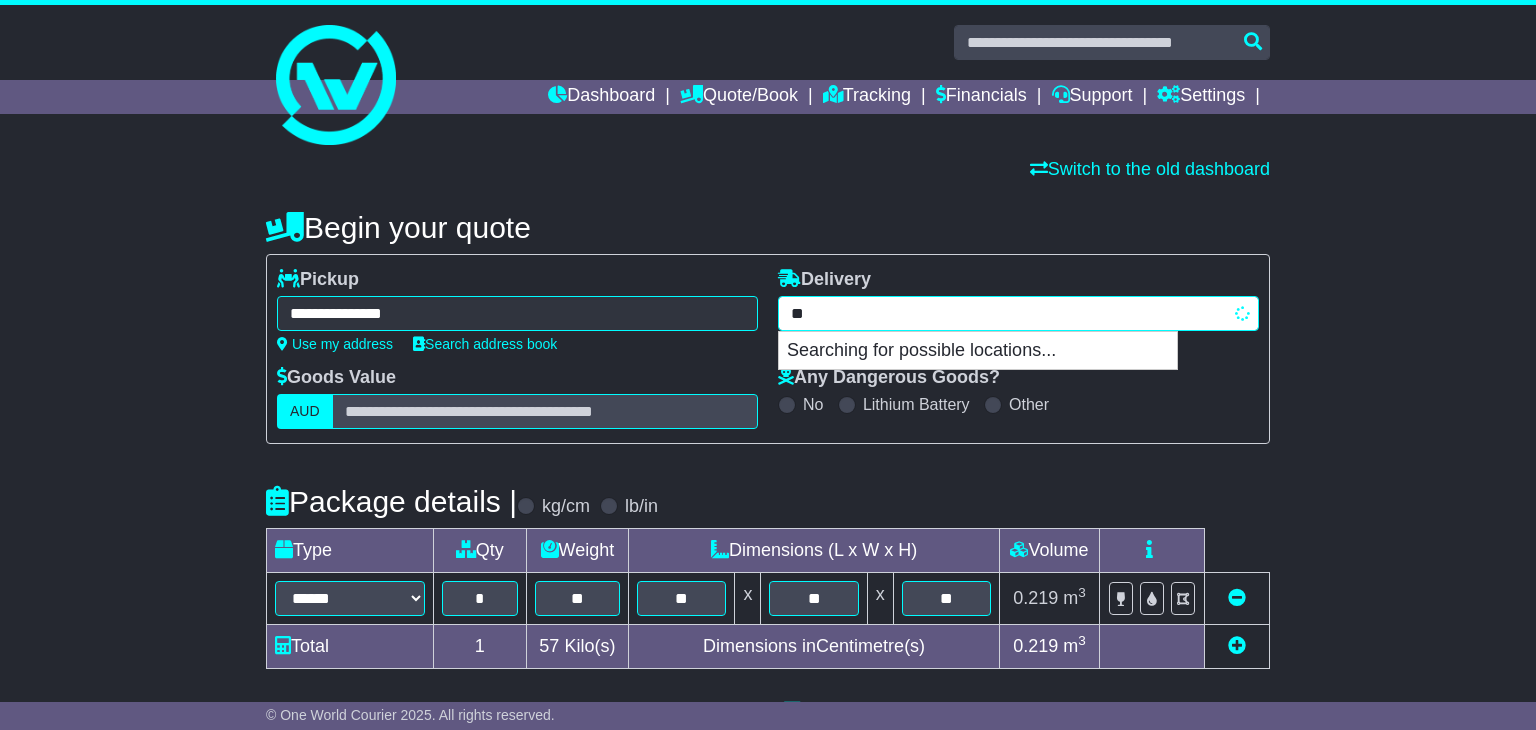 type on "*" 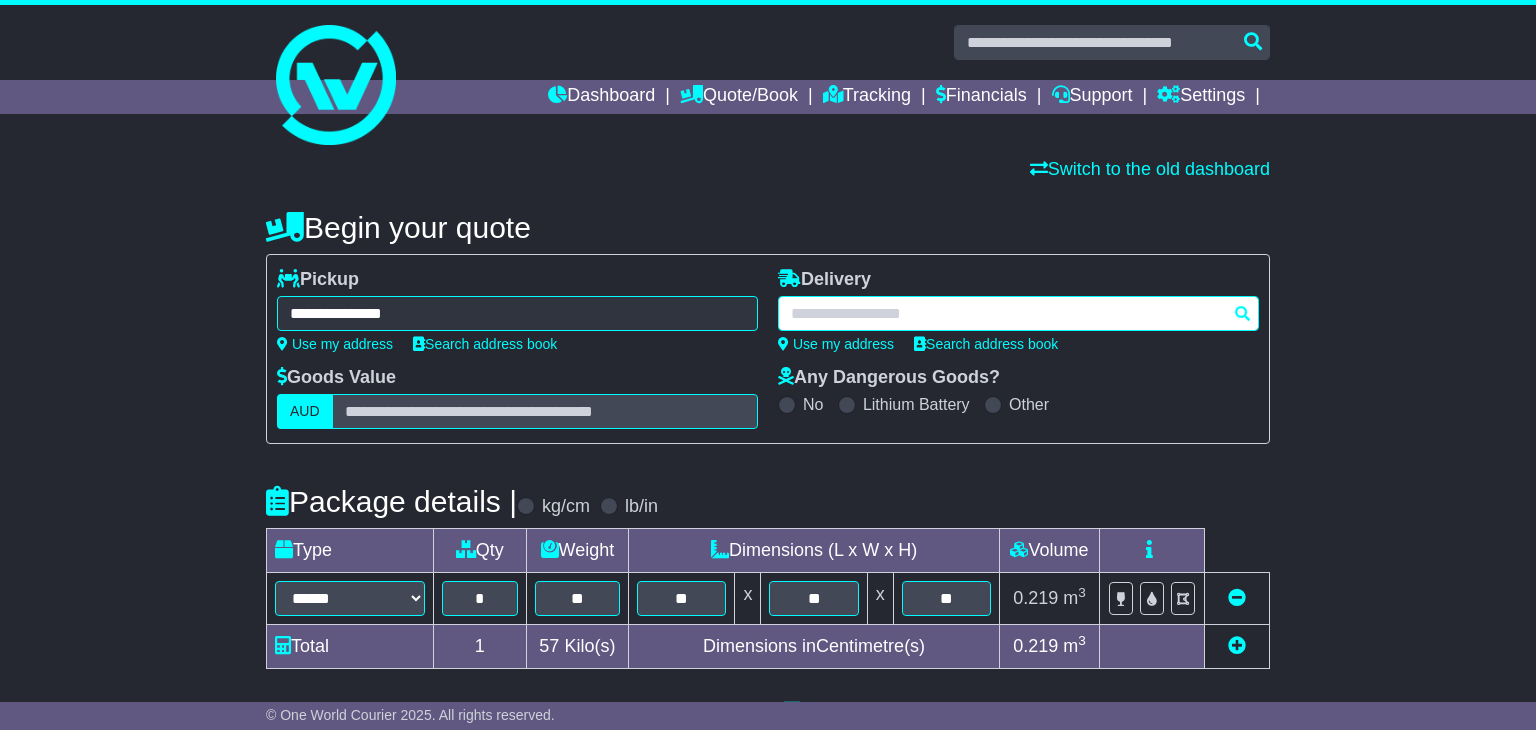 paste on "**********" 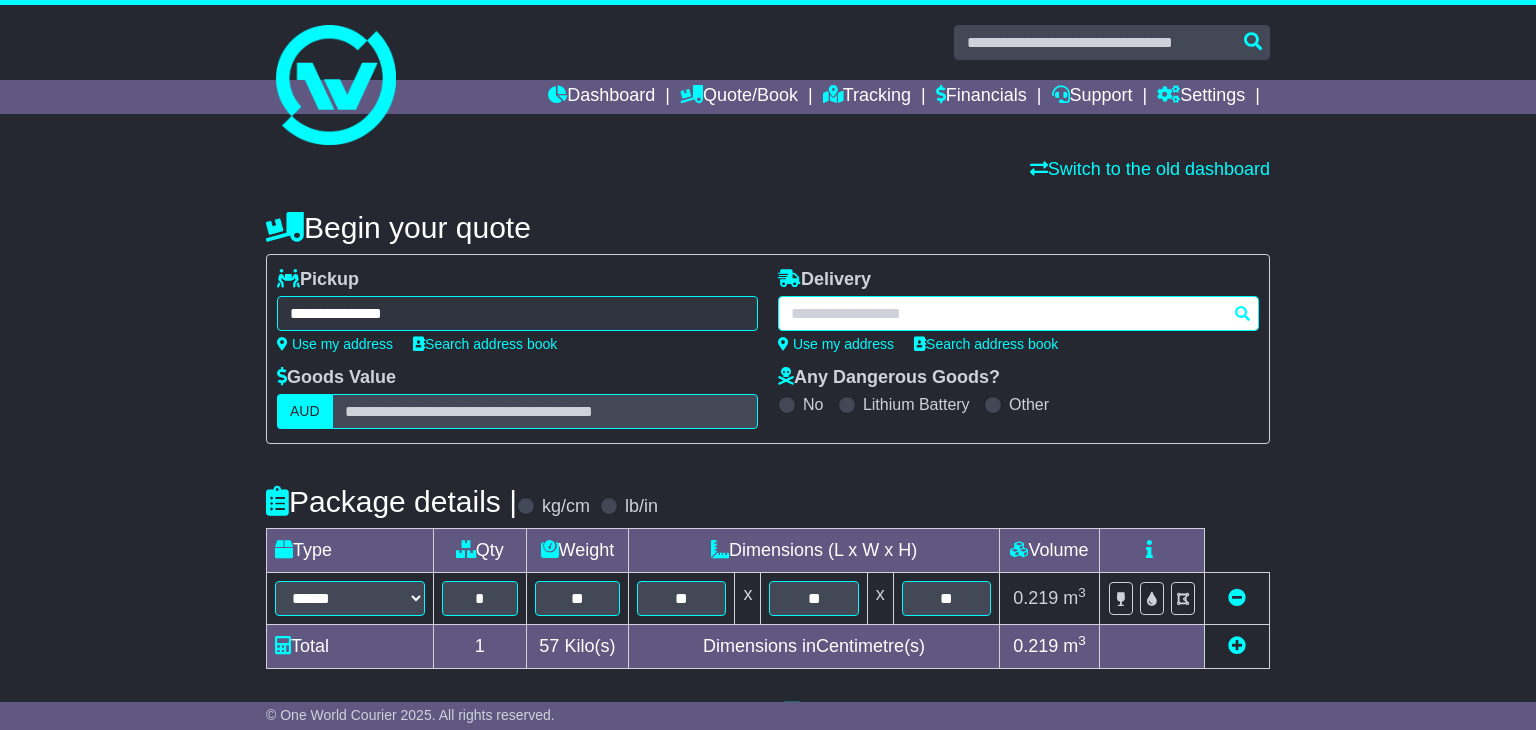 paste on "**********" 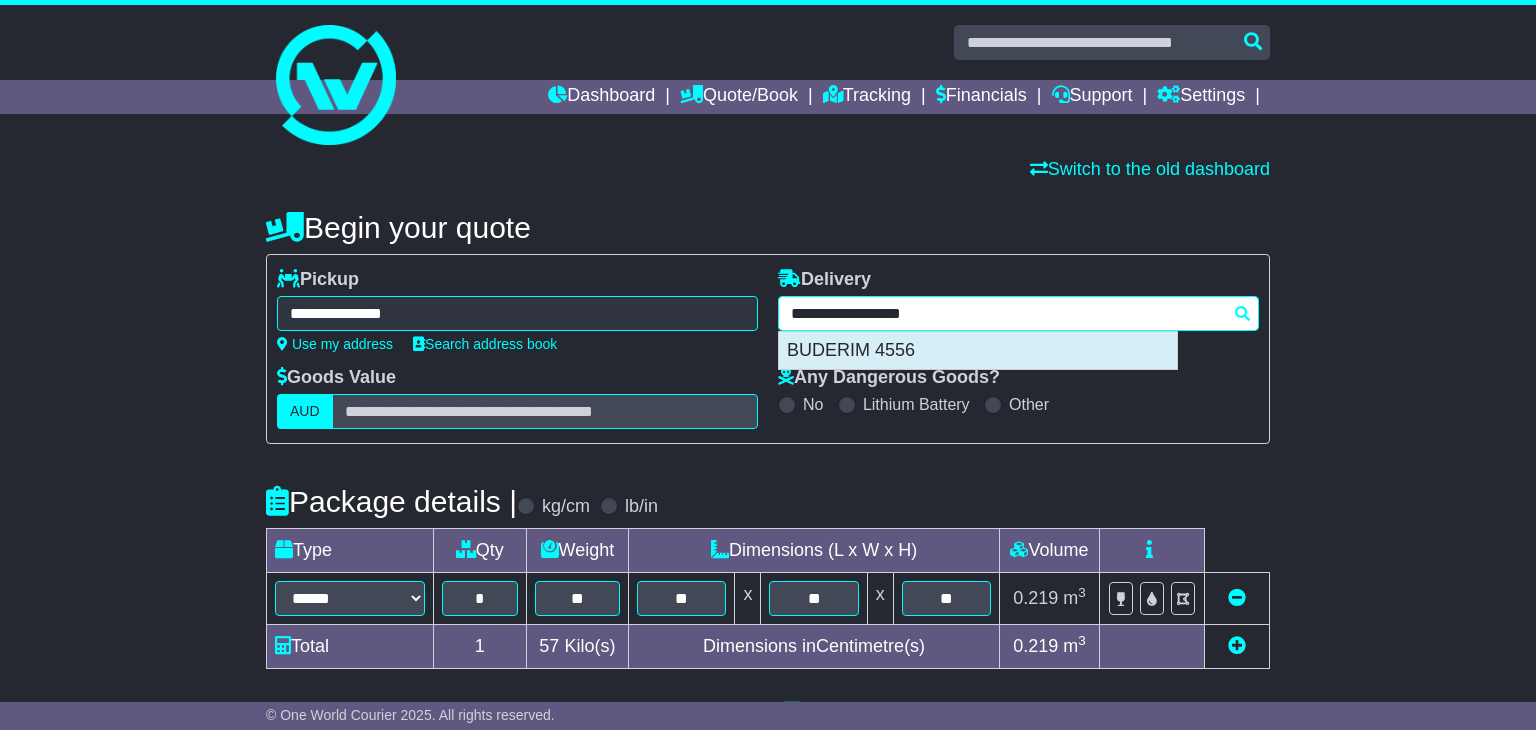 click on "BUDERIM 4556" at bounding box center (978, 351) 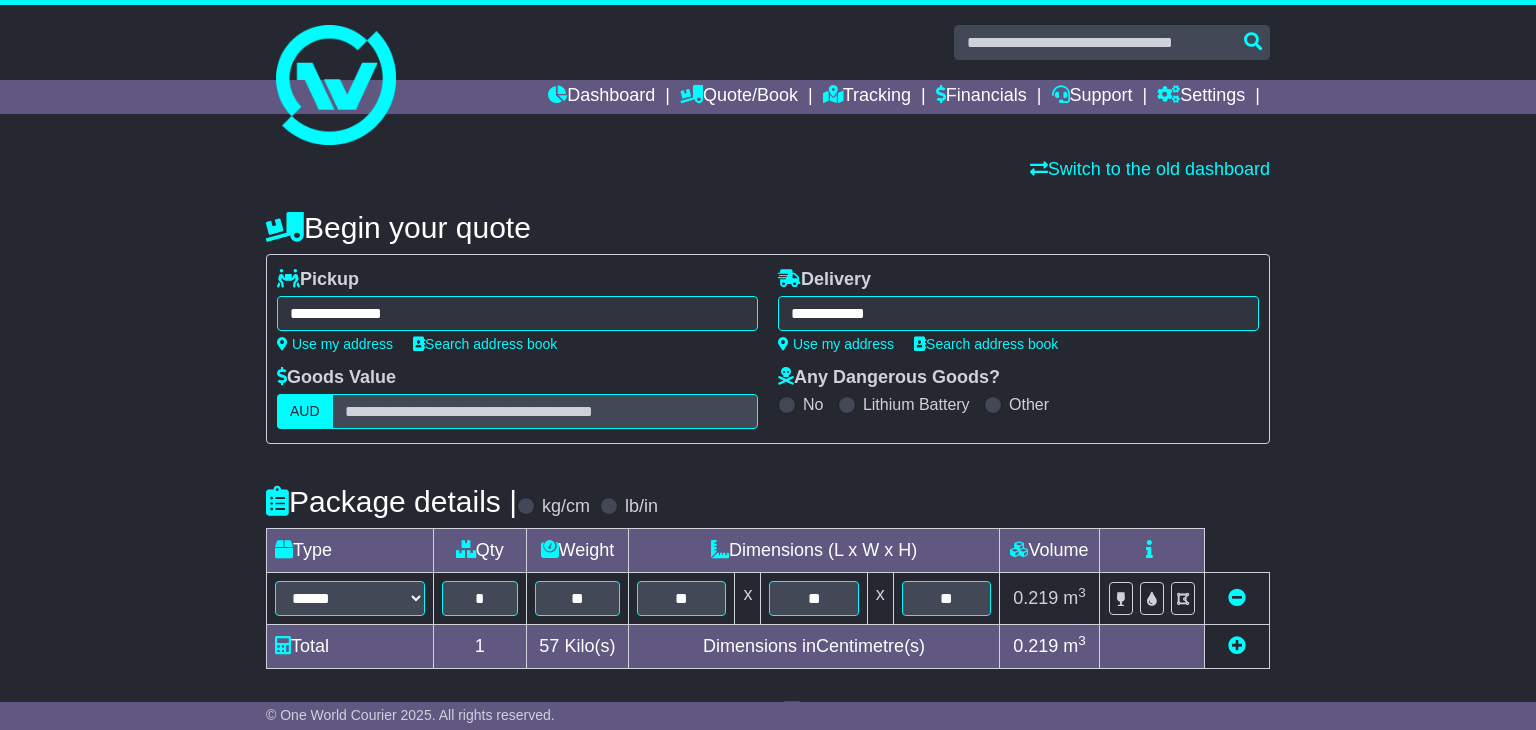 type on "**********" 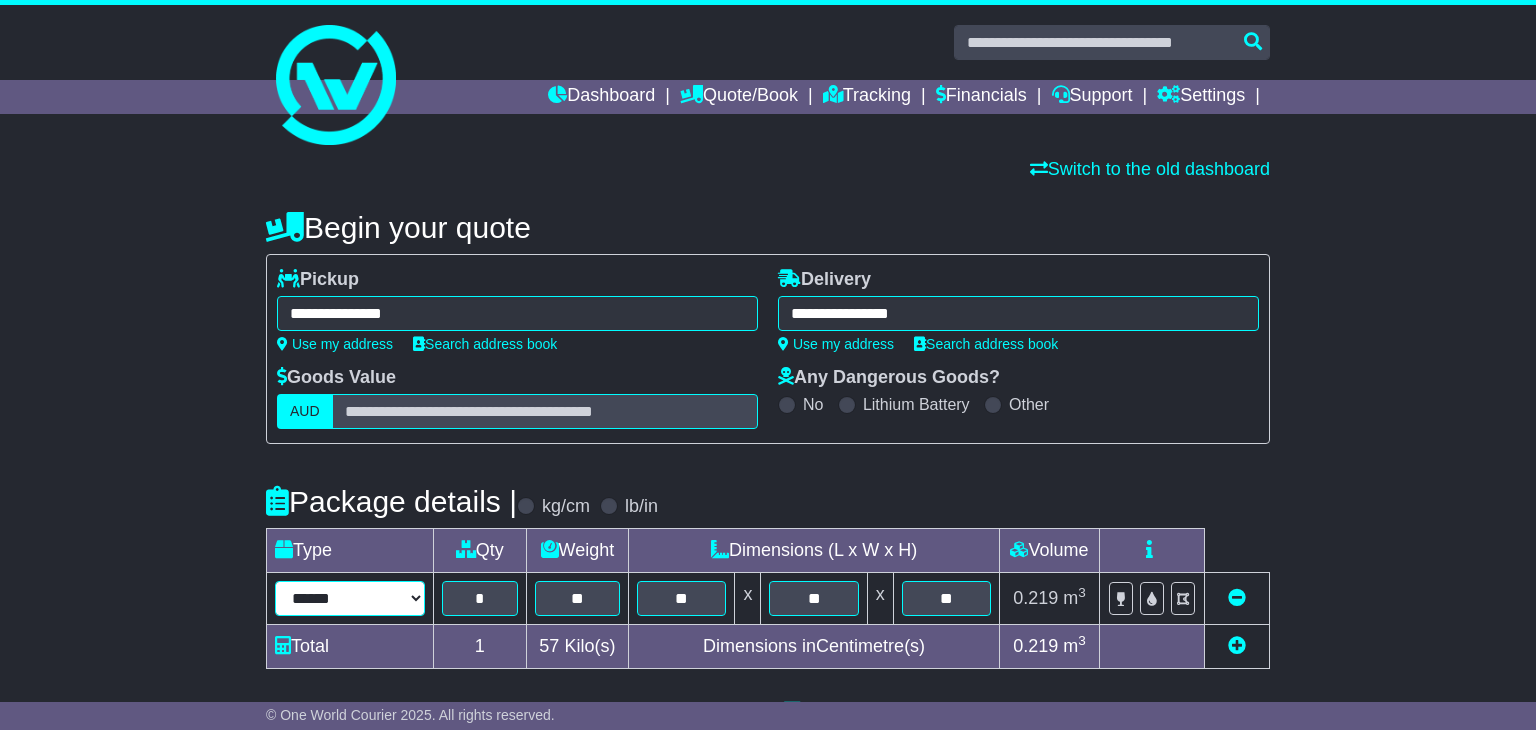click on "****** ****** *** ******** ***** **** **** ****** *** *******" at bounding box center (350, 598) 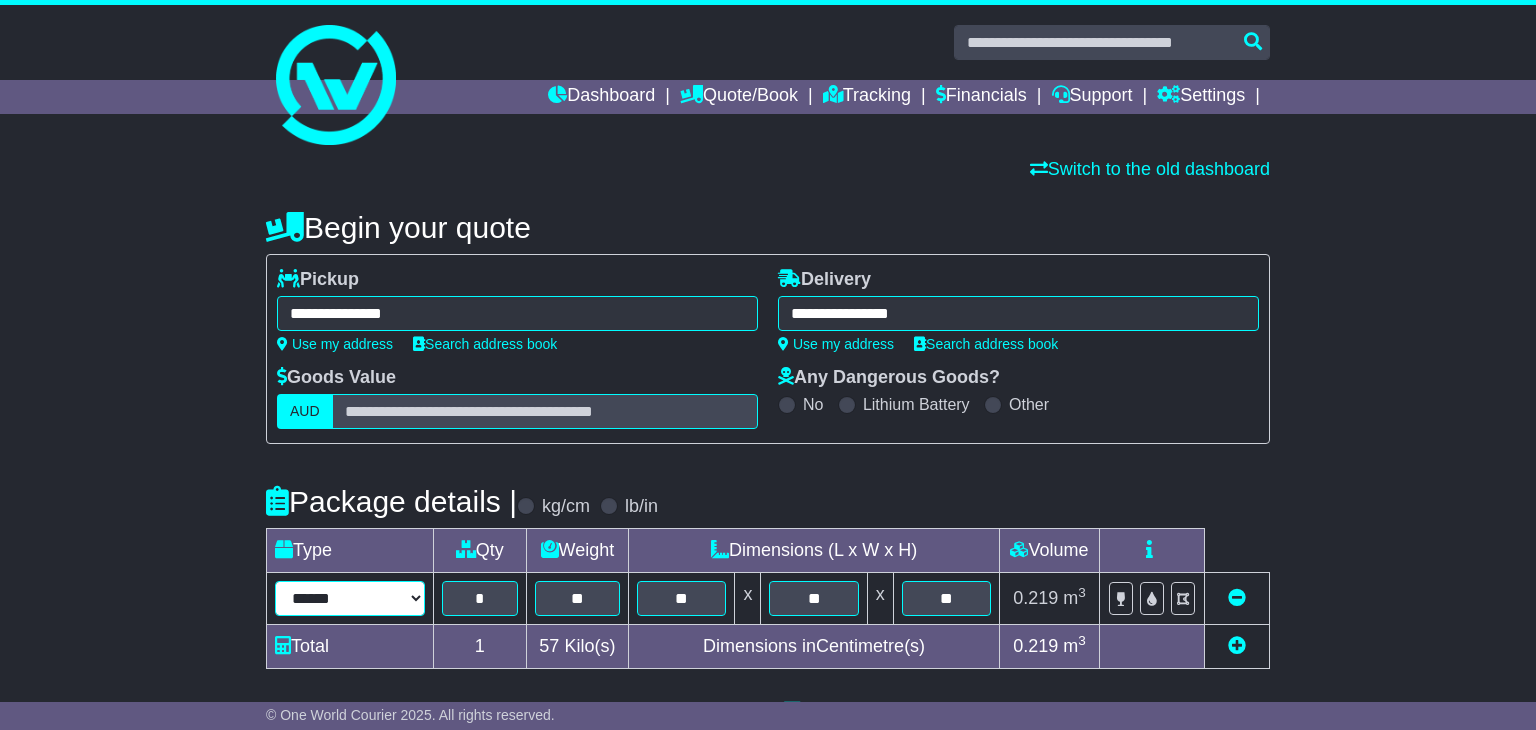select on "*****" 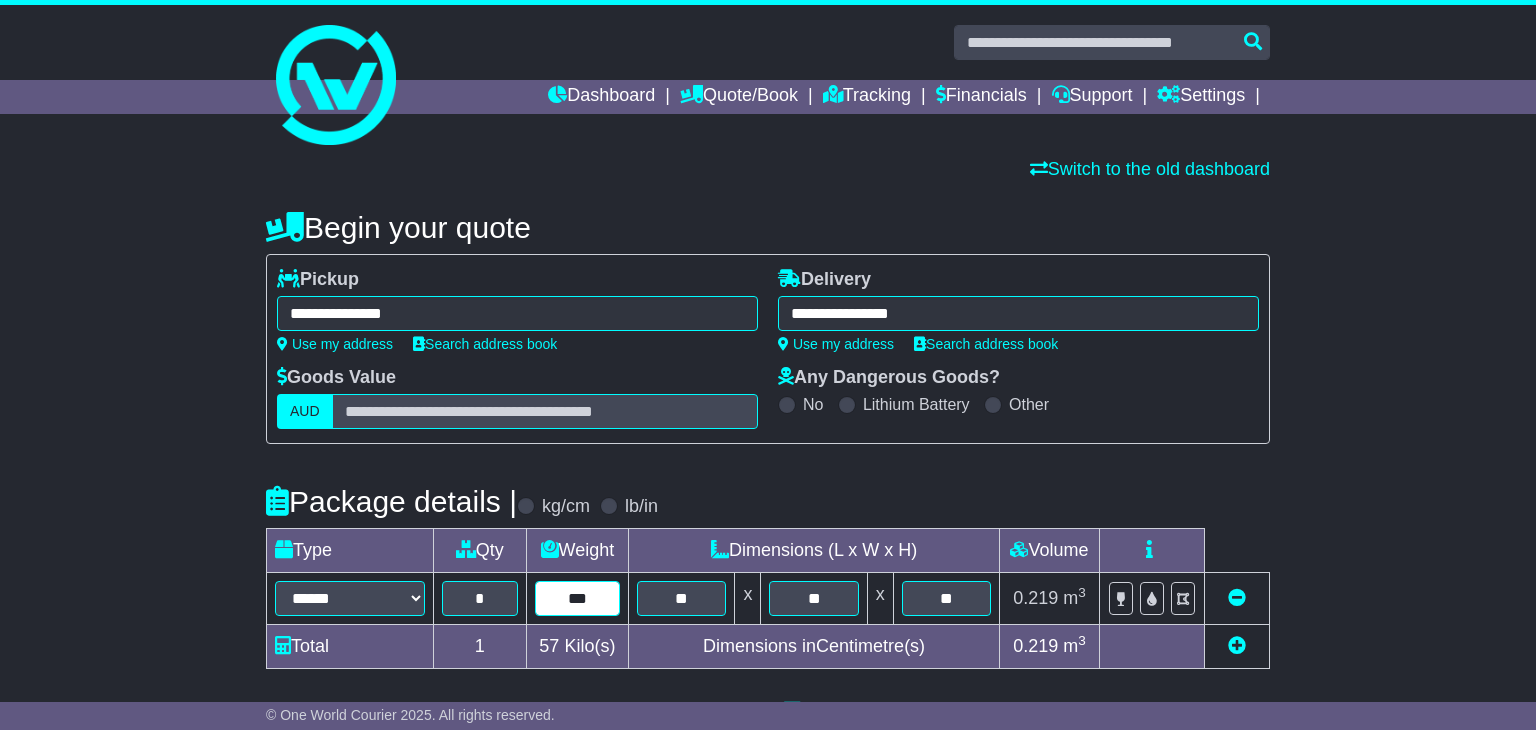 type on "***" 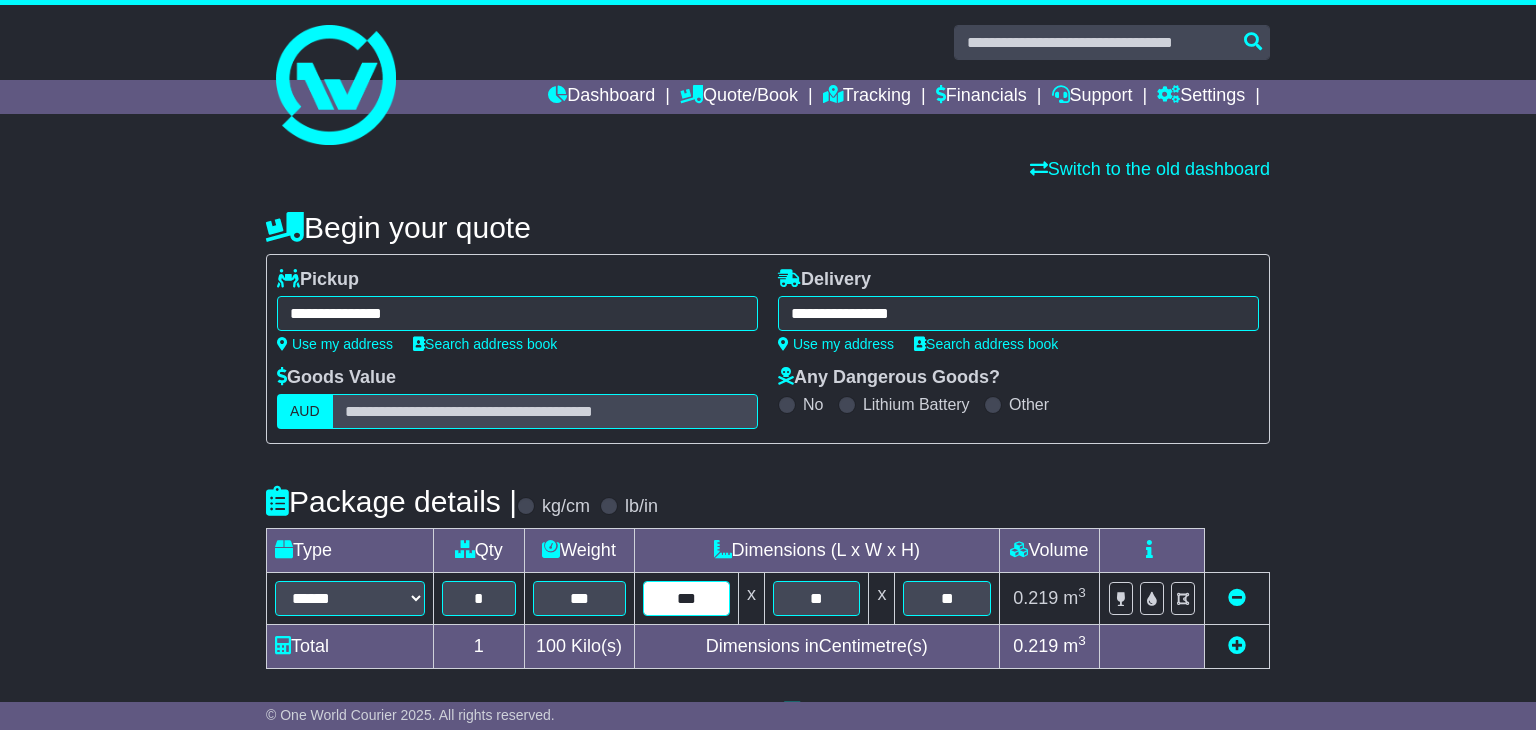 type on "***" 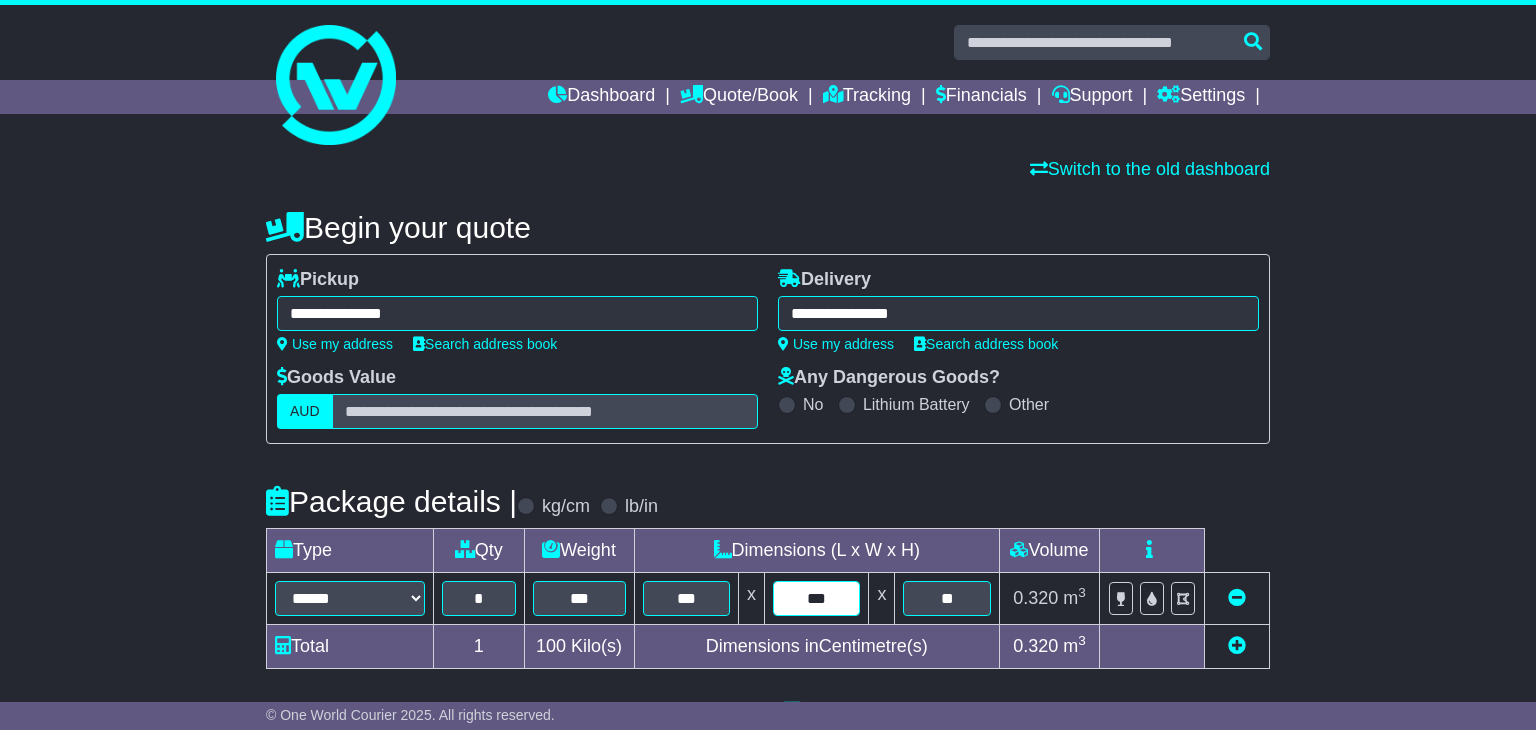 type on "***" 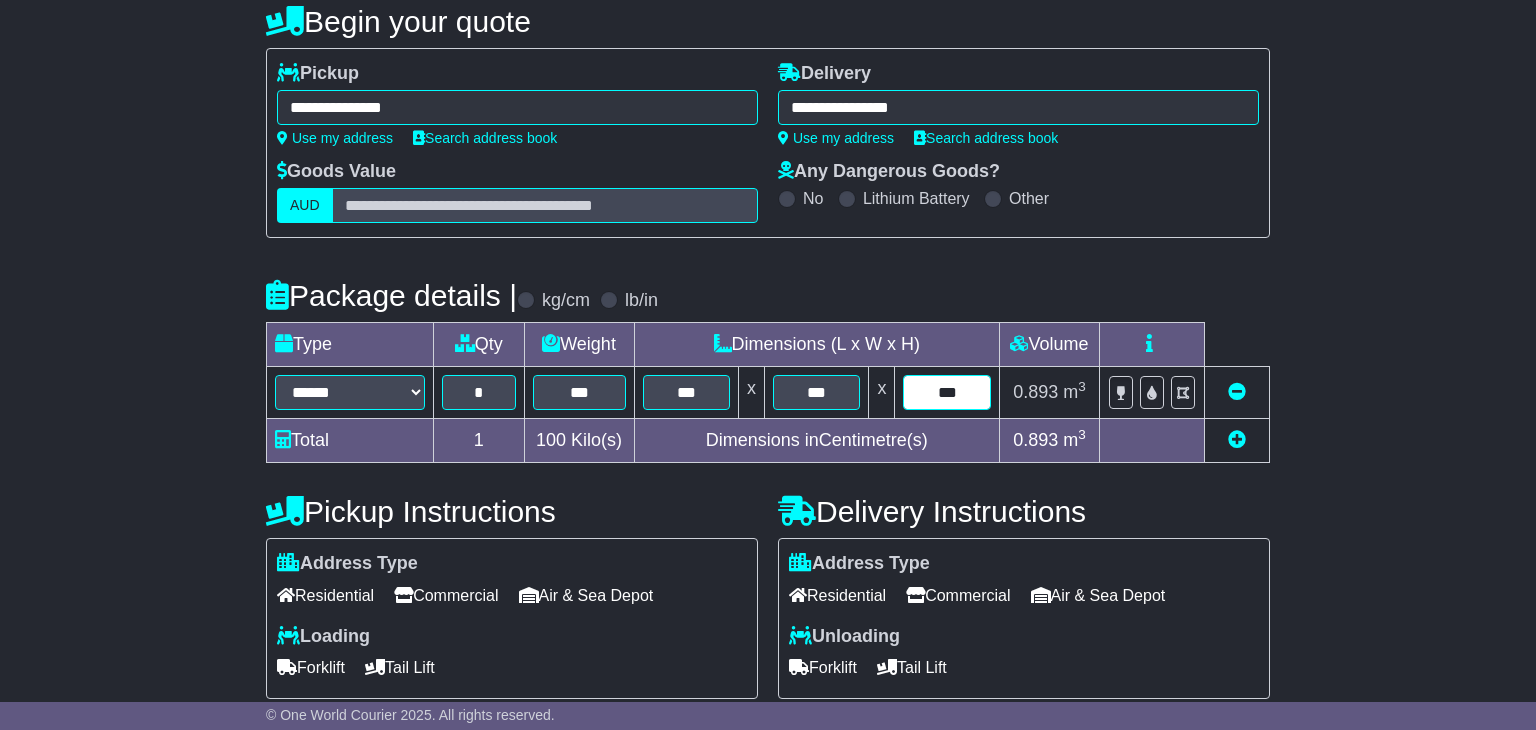scroll, scrollTop: 225, scrollLeft: 0, axis: vertical 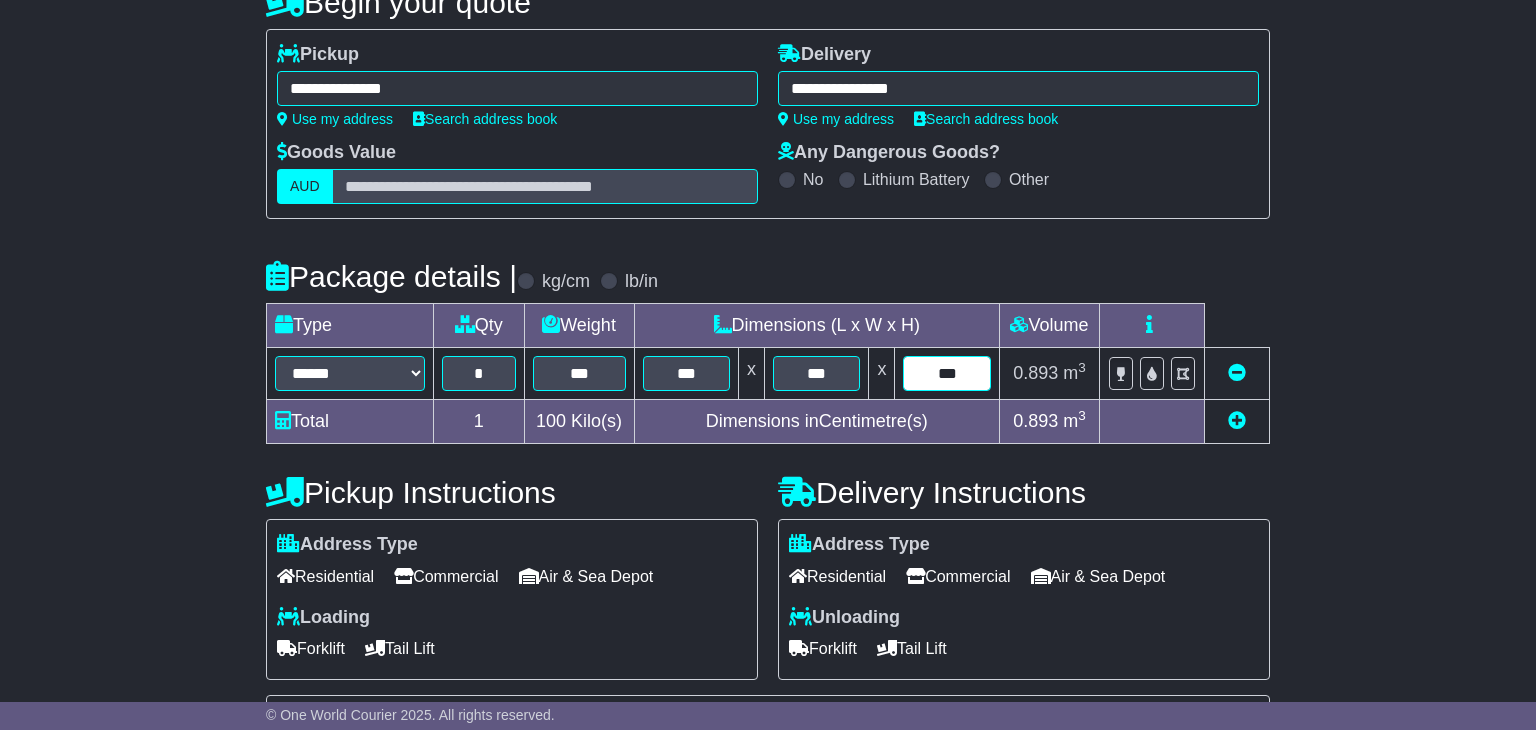 type on "***" 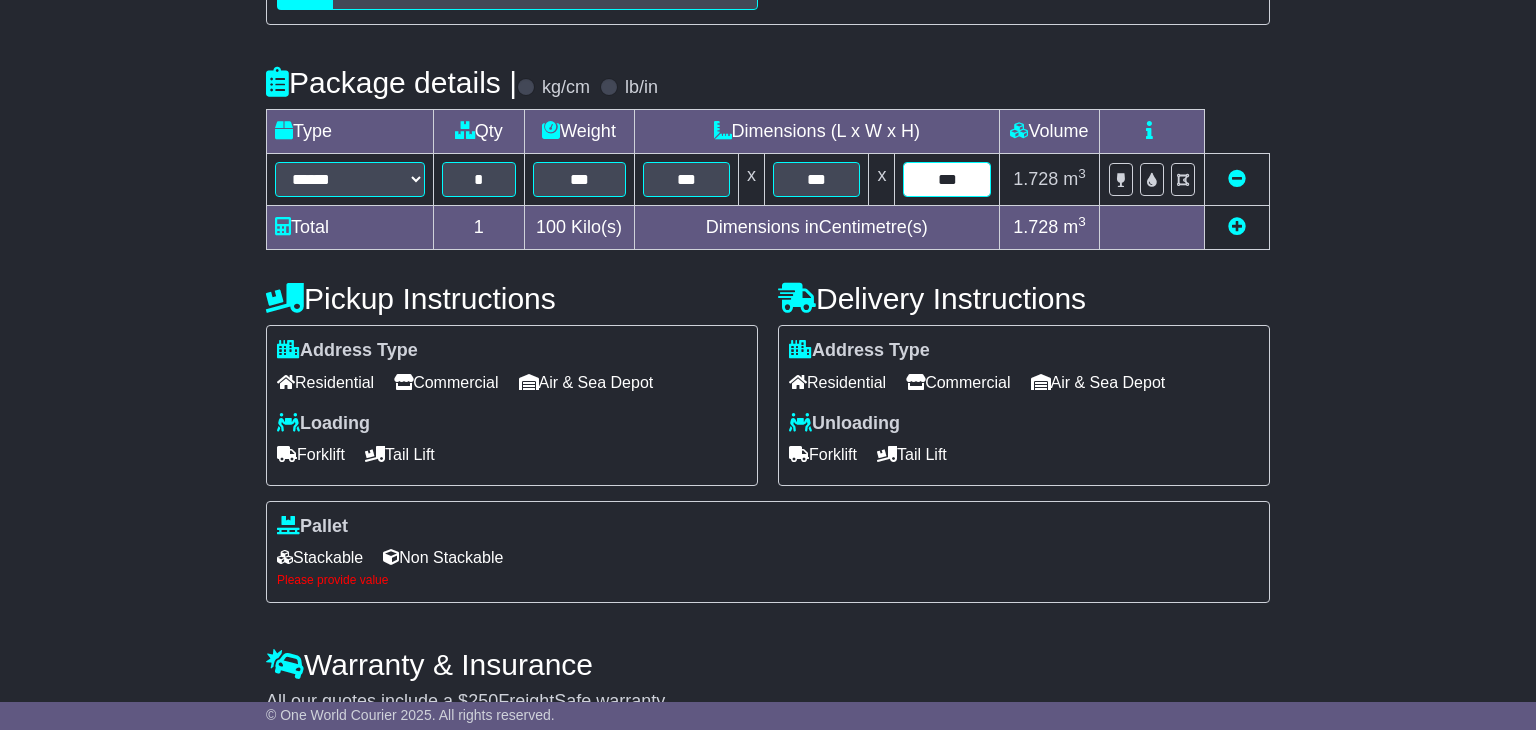 scroll, scrollTop: 421, scrollLeft: 0, axis: vertical 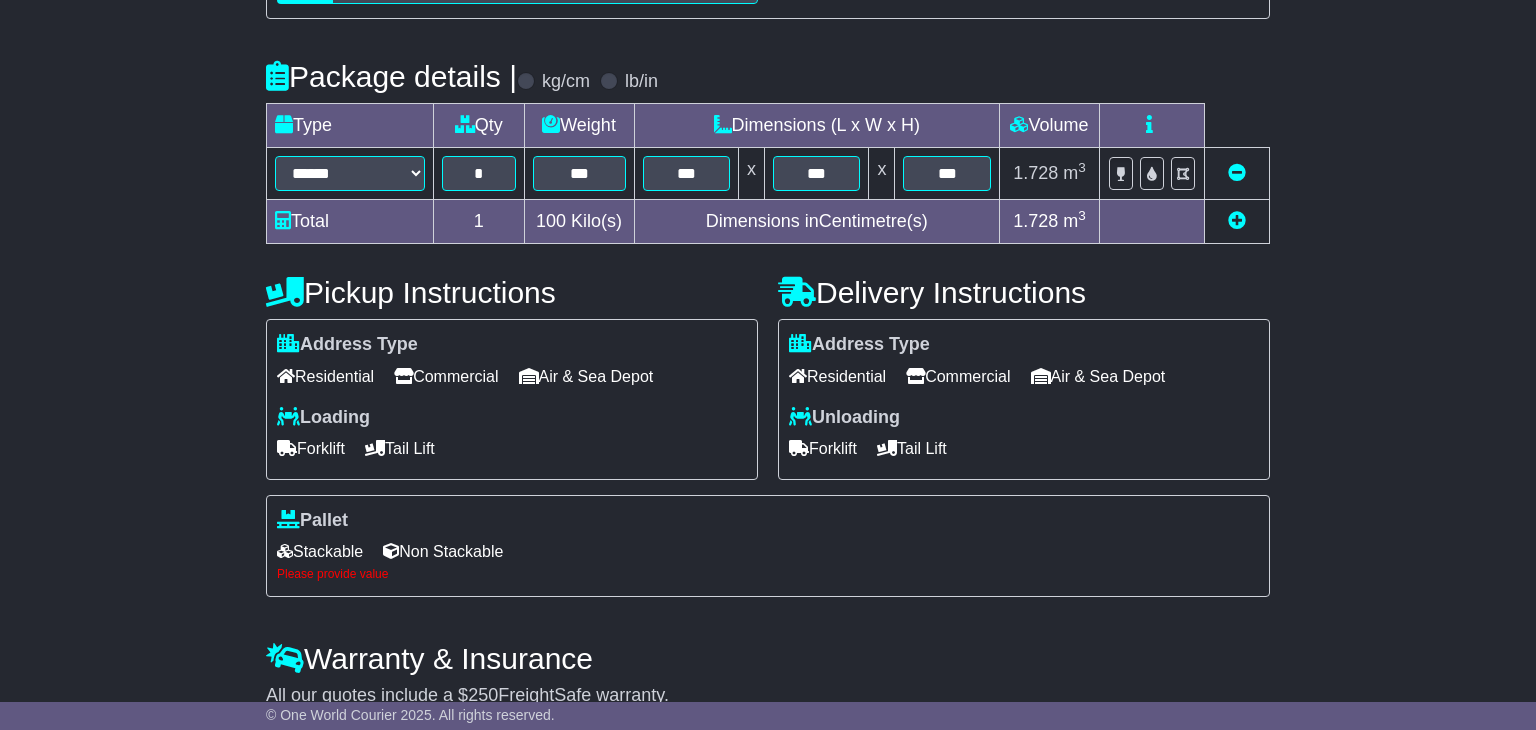 click on "Please provide value" at bounding box center [768, 574] 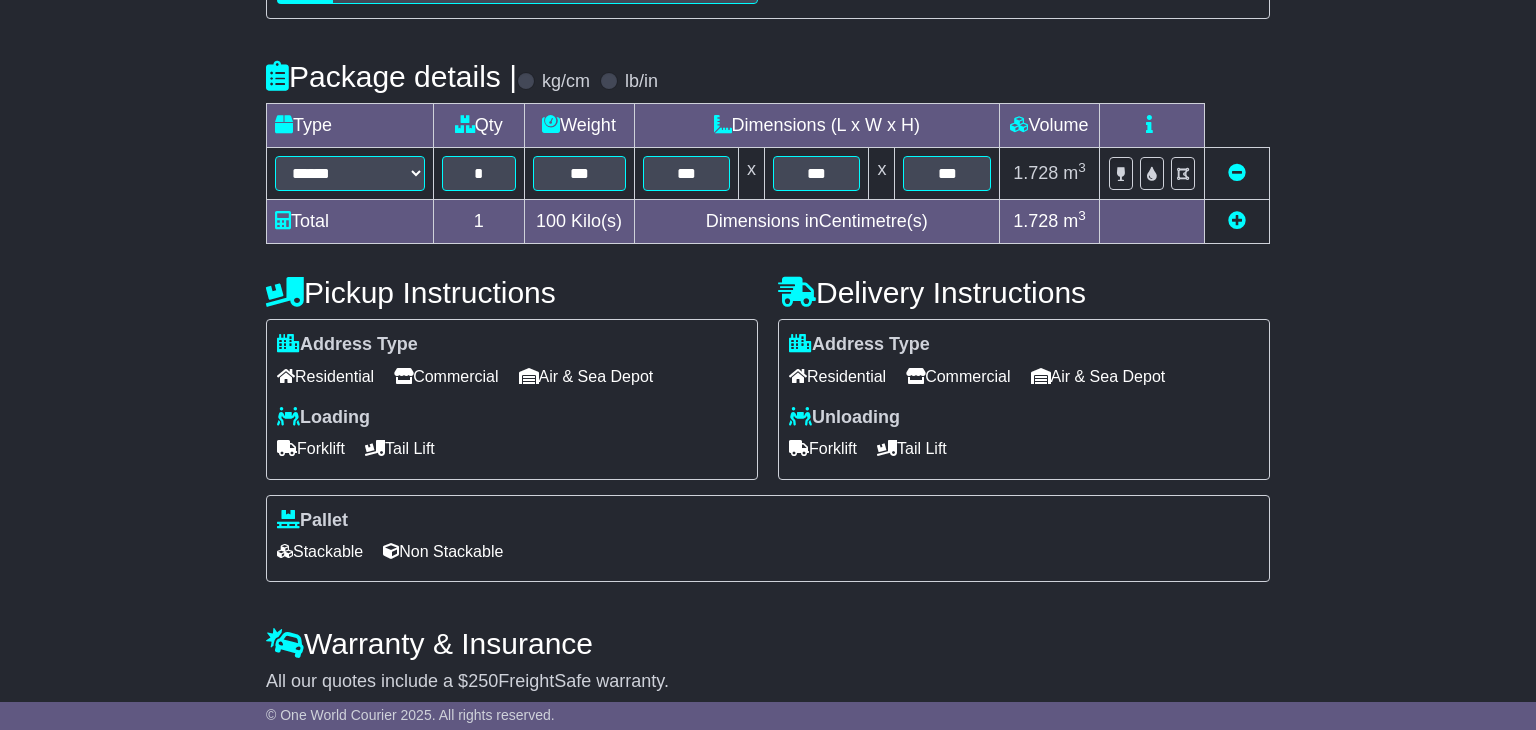 scroll, scrollTop: 505, scrollLeft: 0, axis: vertical 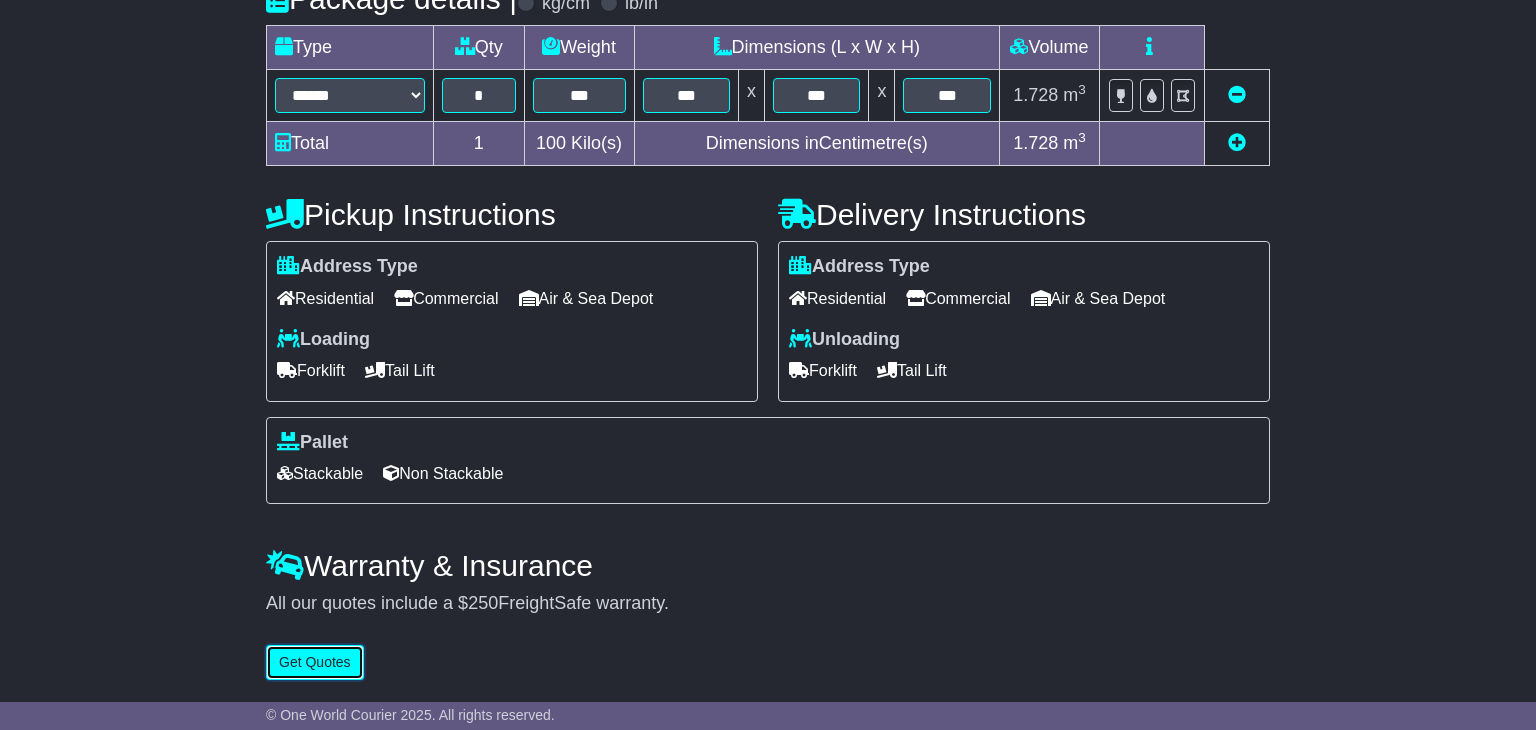 click on "Get Quotes" at bounding box center (315, 662) 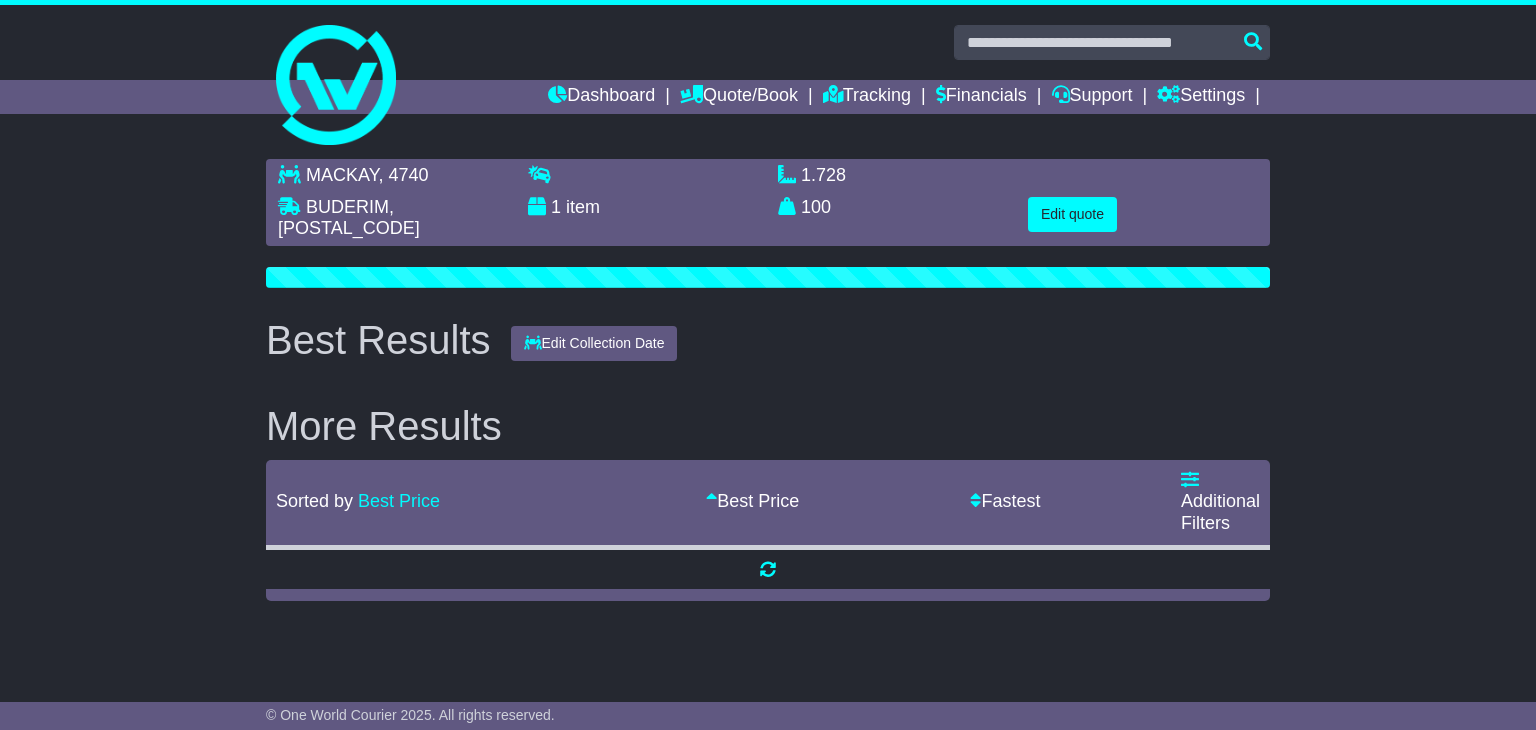 scroll, scrollTop: 0, scrollLeft: 0, axis: both 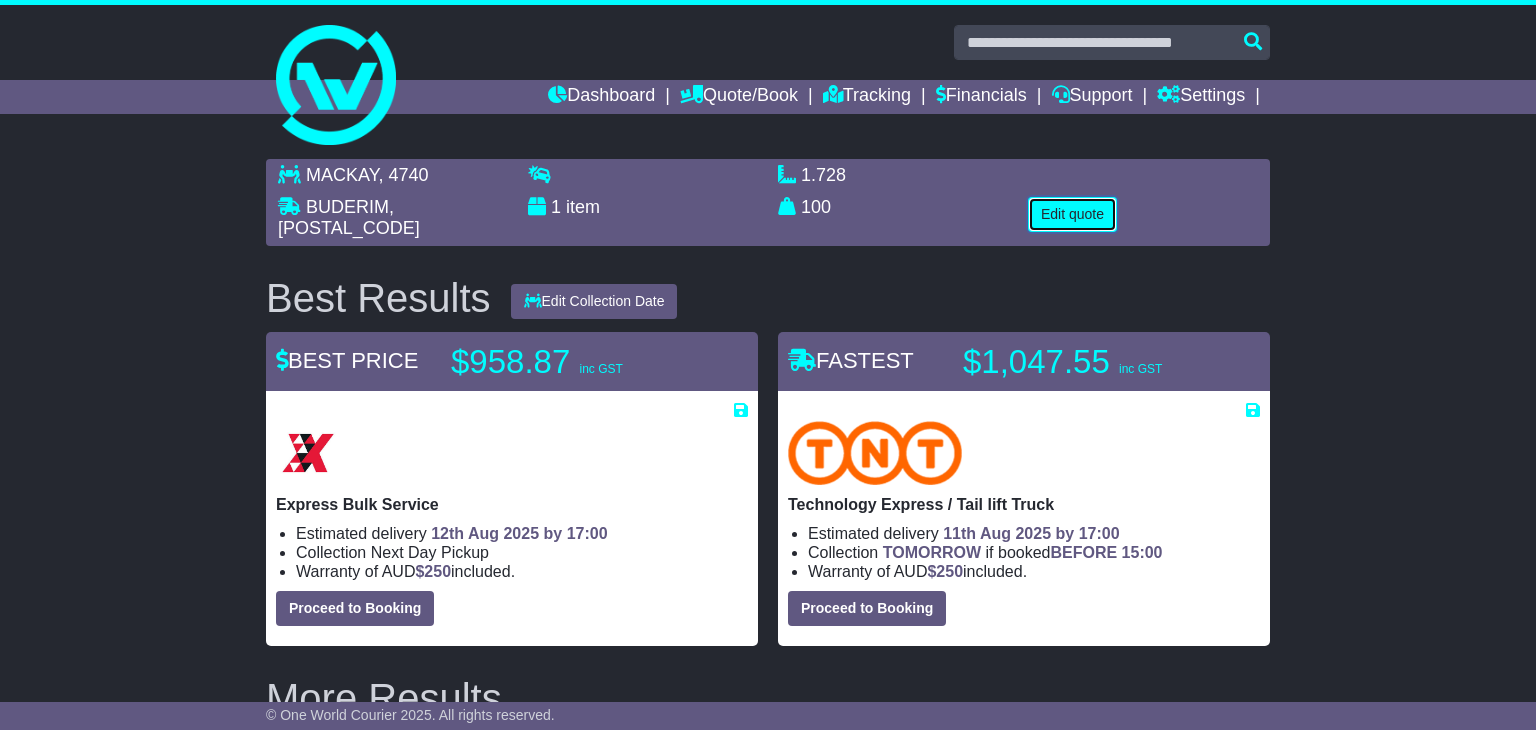 click on "Edit quote" at bounding box center (1072, 214) 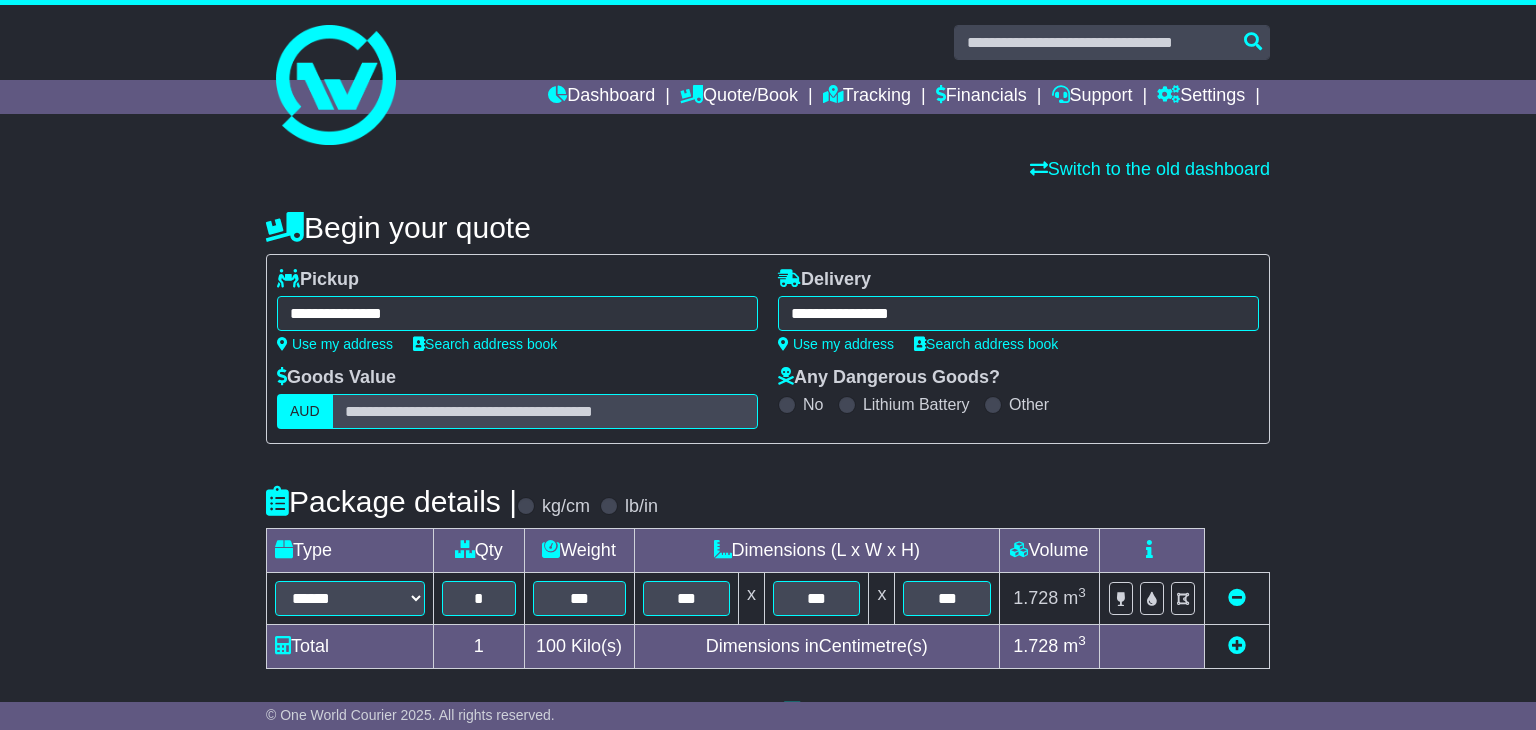 click on "**********" at bounding box center [517, 313] 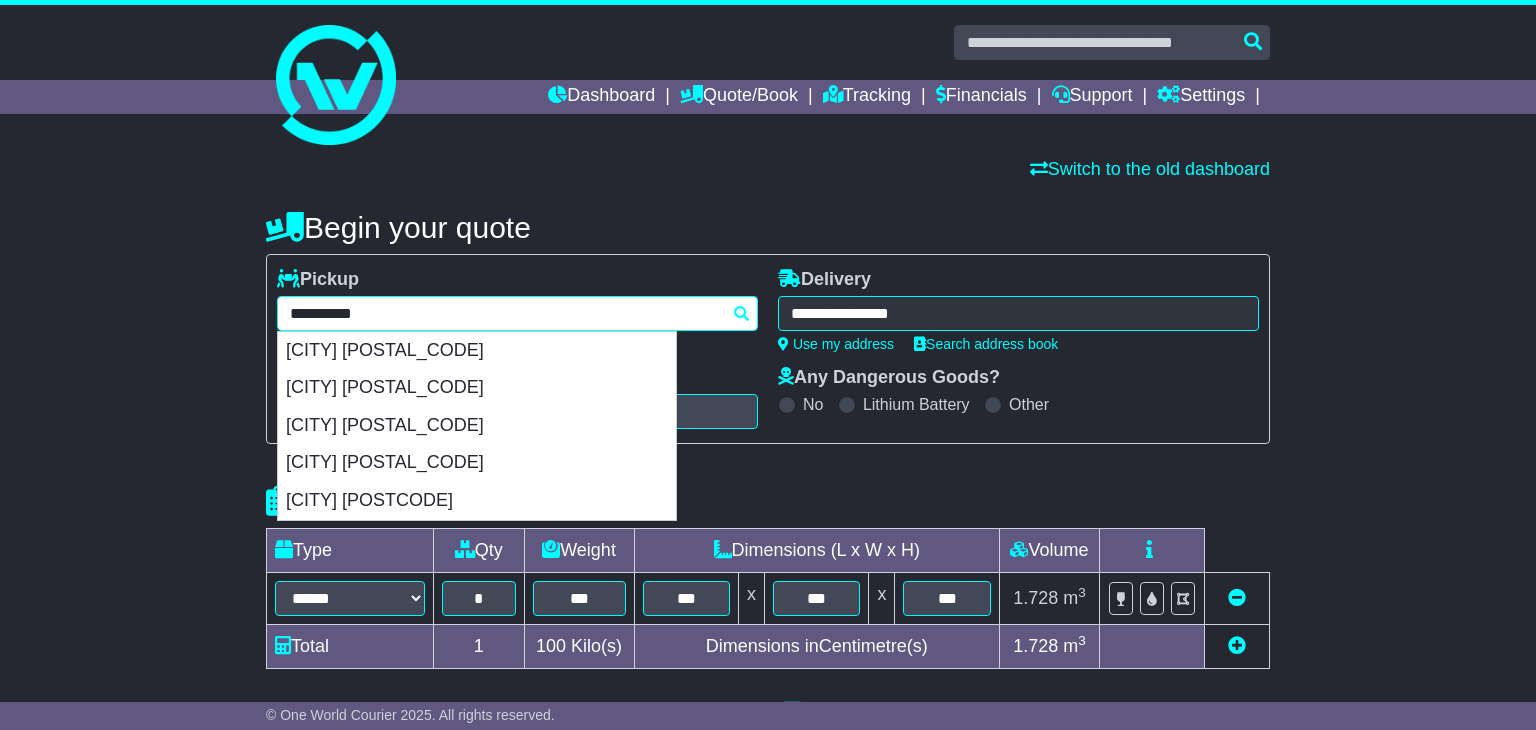 type on "**********" 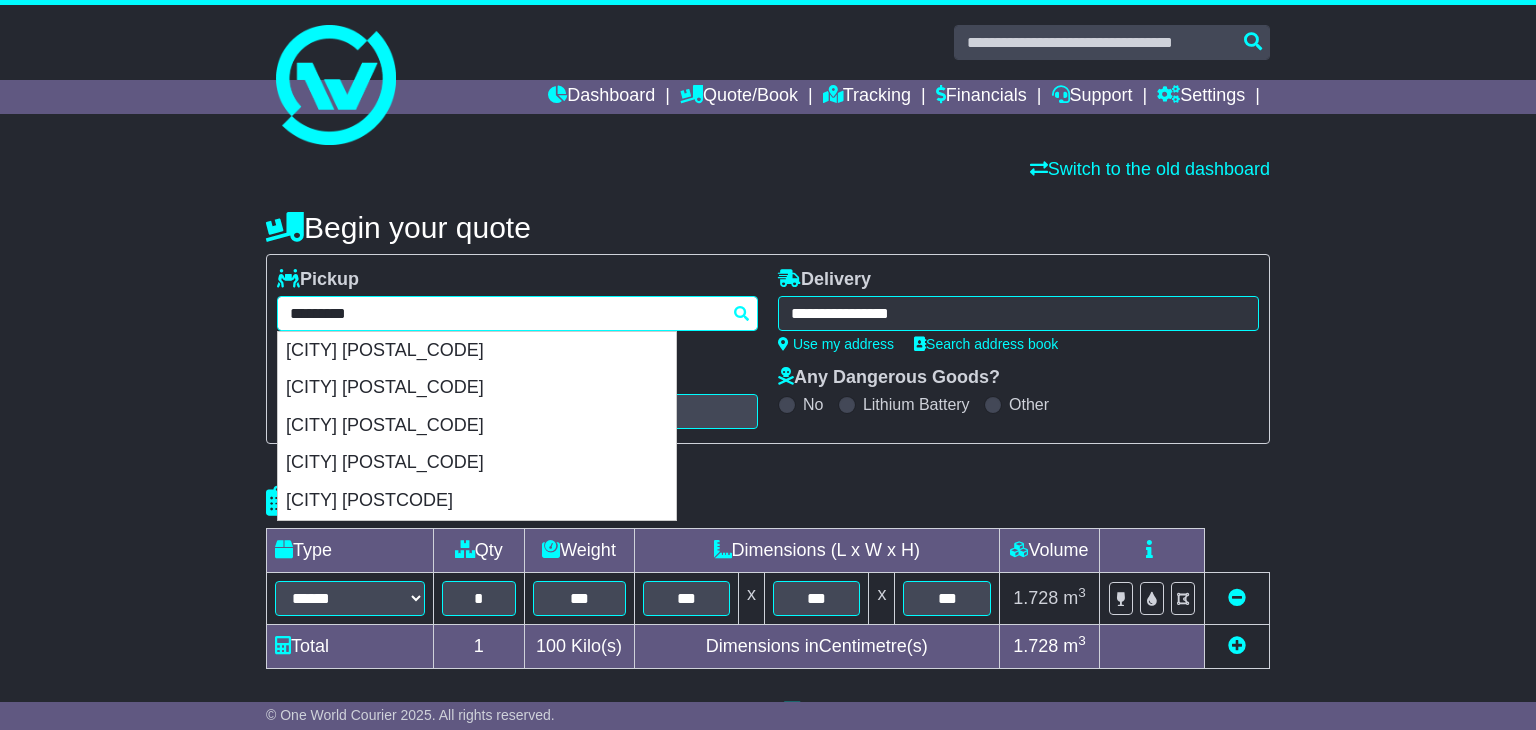 type 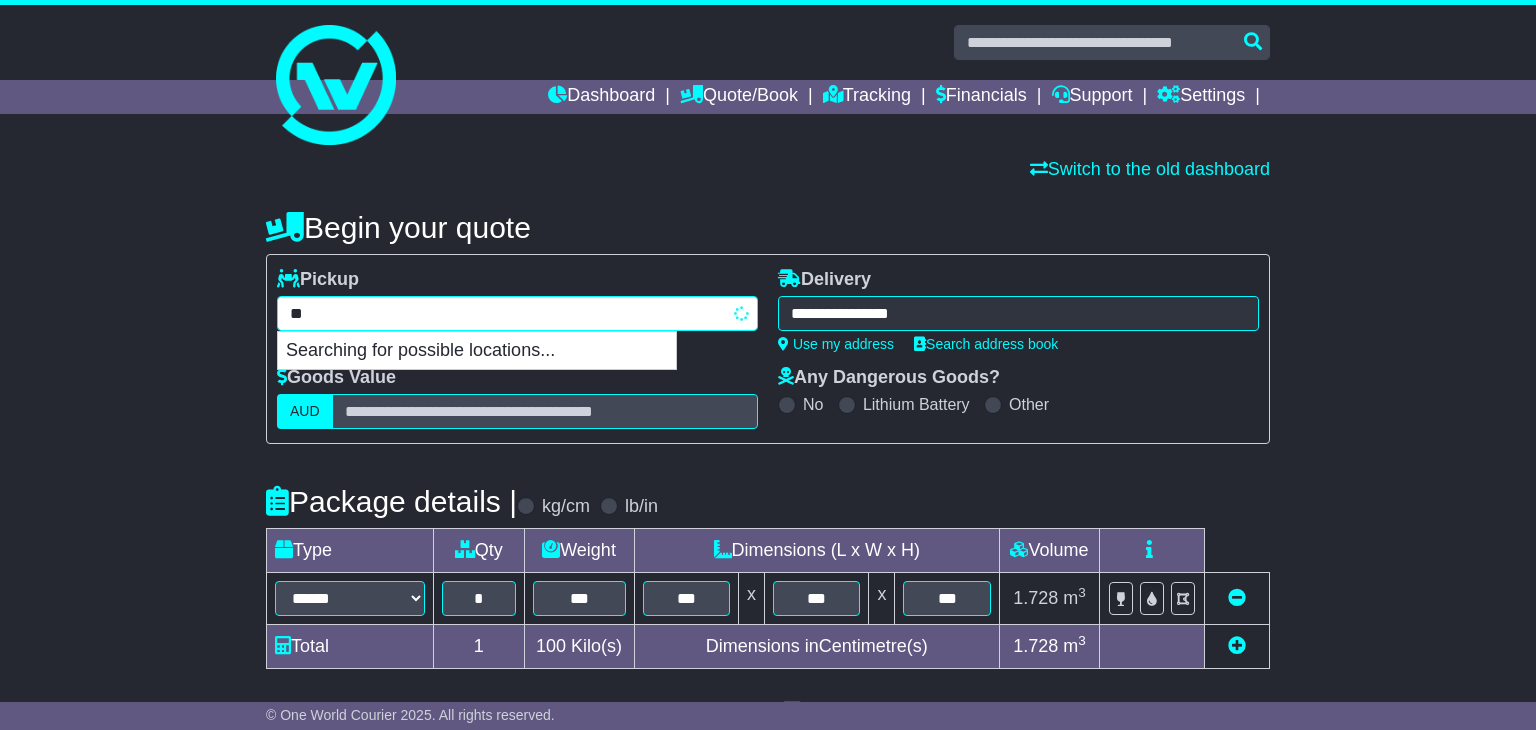 type on "*" 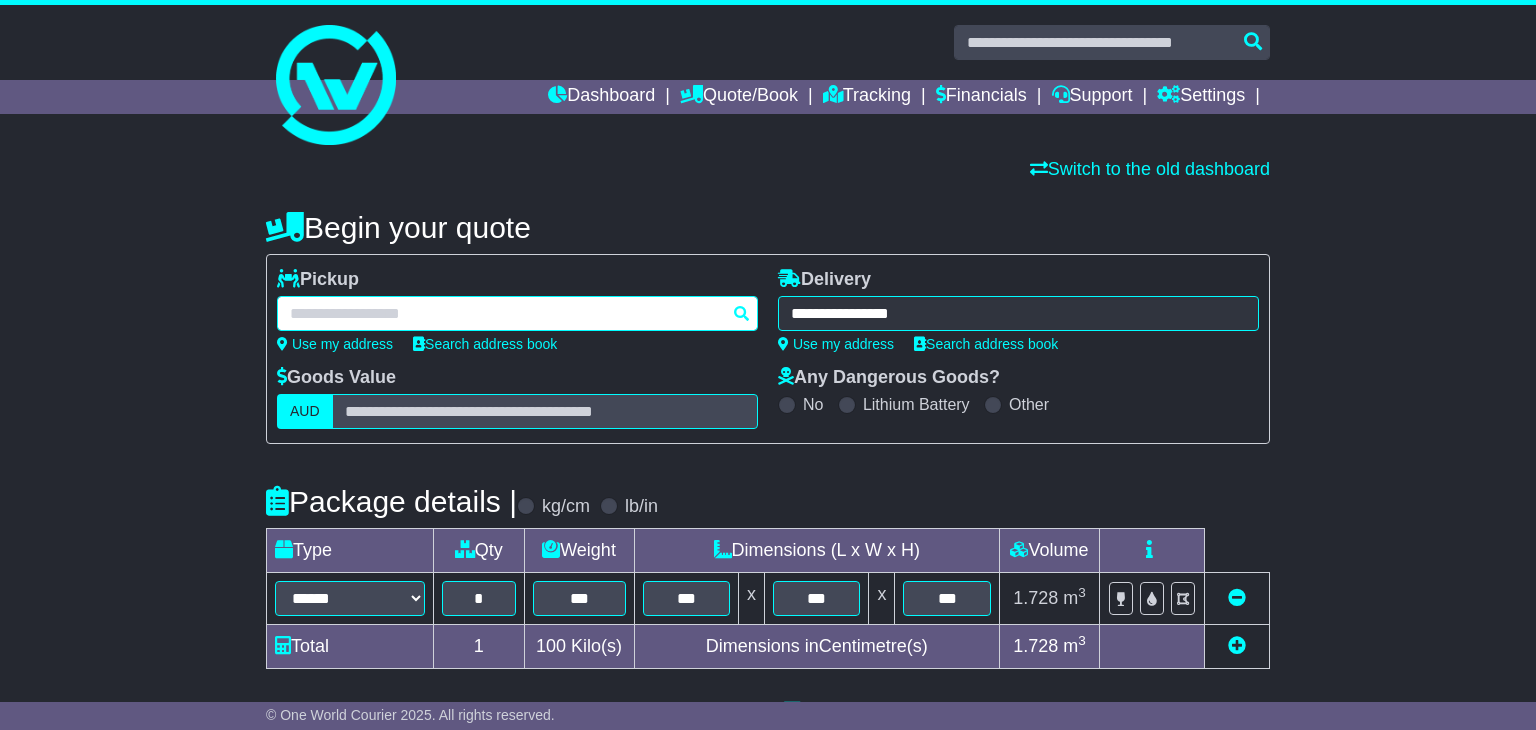 paste on "**********" 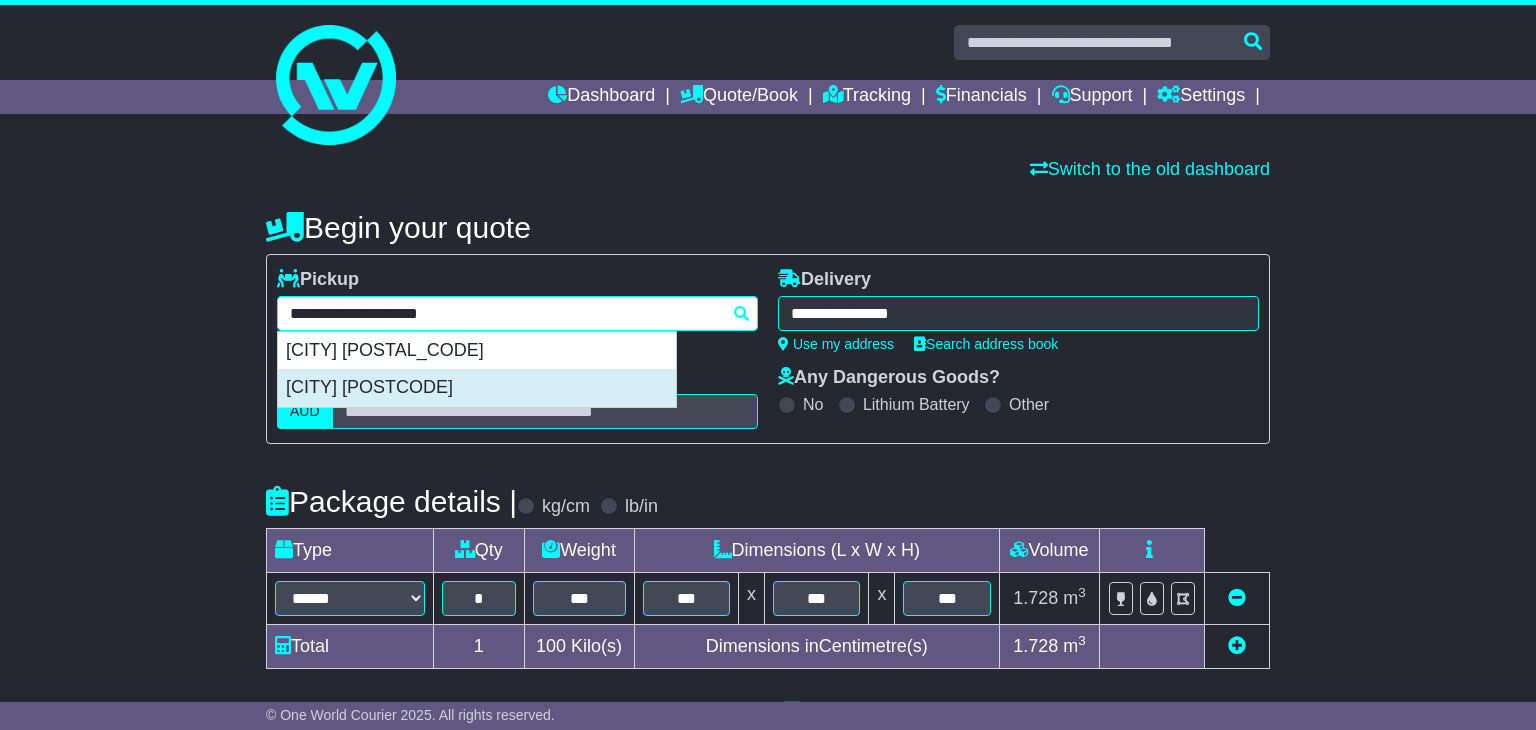 click on "[CITY] [POSTCODE]" at bounding box center [477, 388] 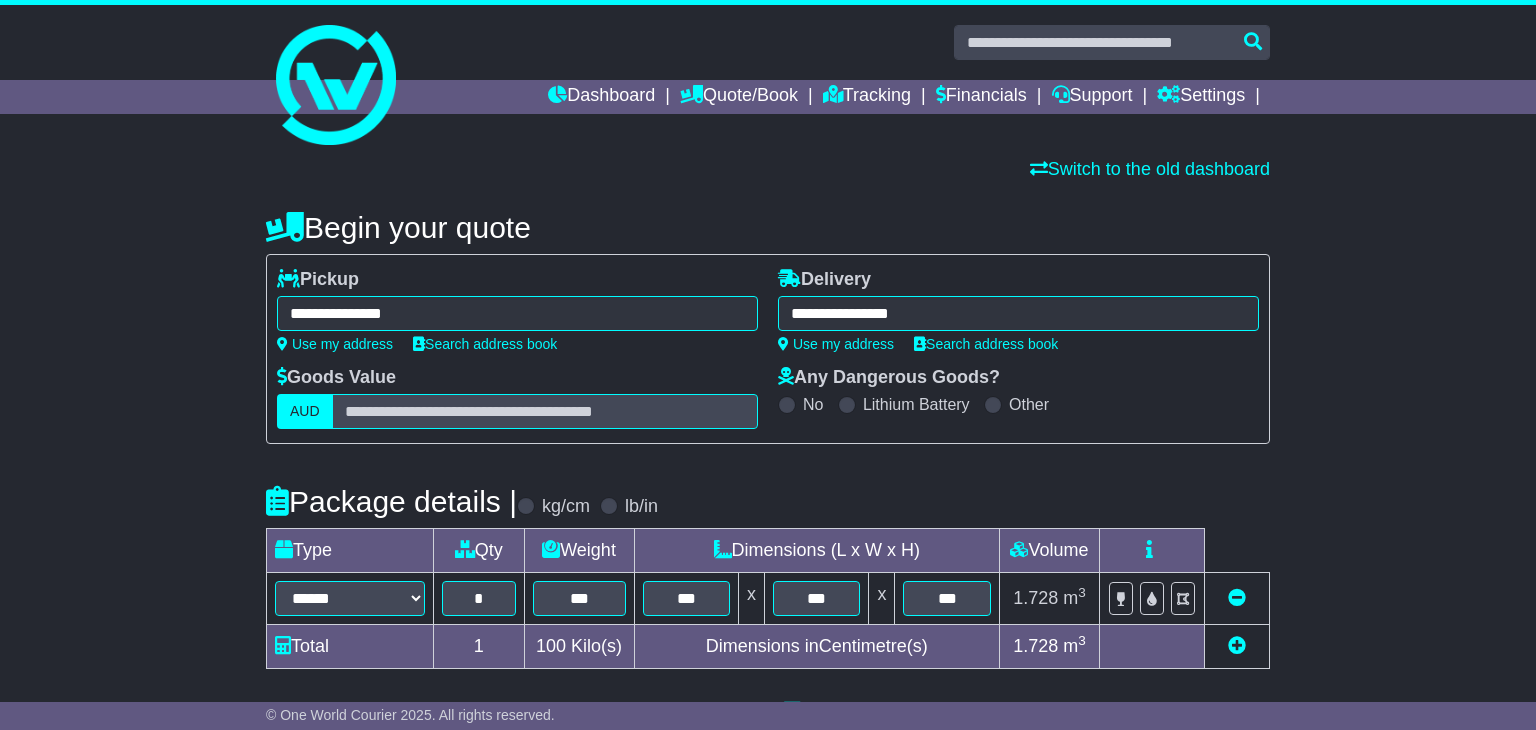 type on "**********" 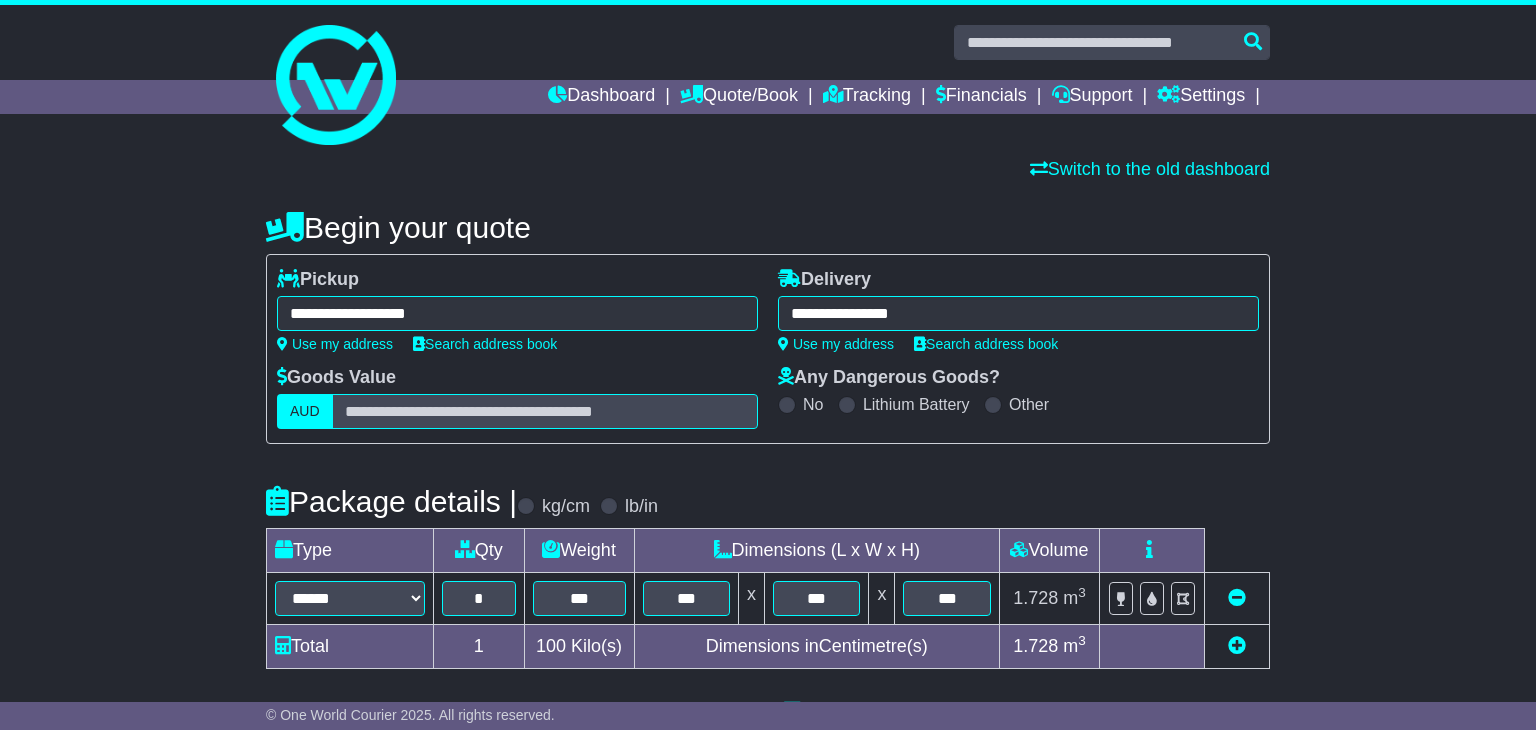 click on "**********" at bounding box center [1018, 313] 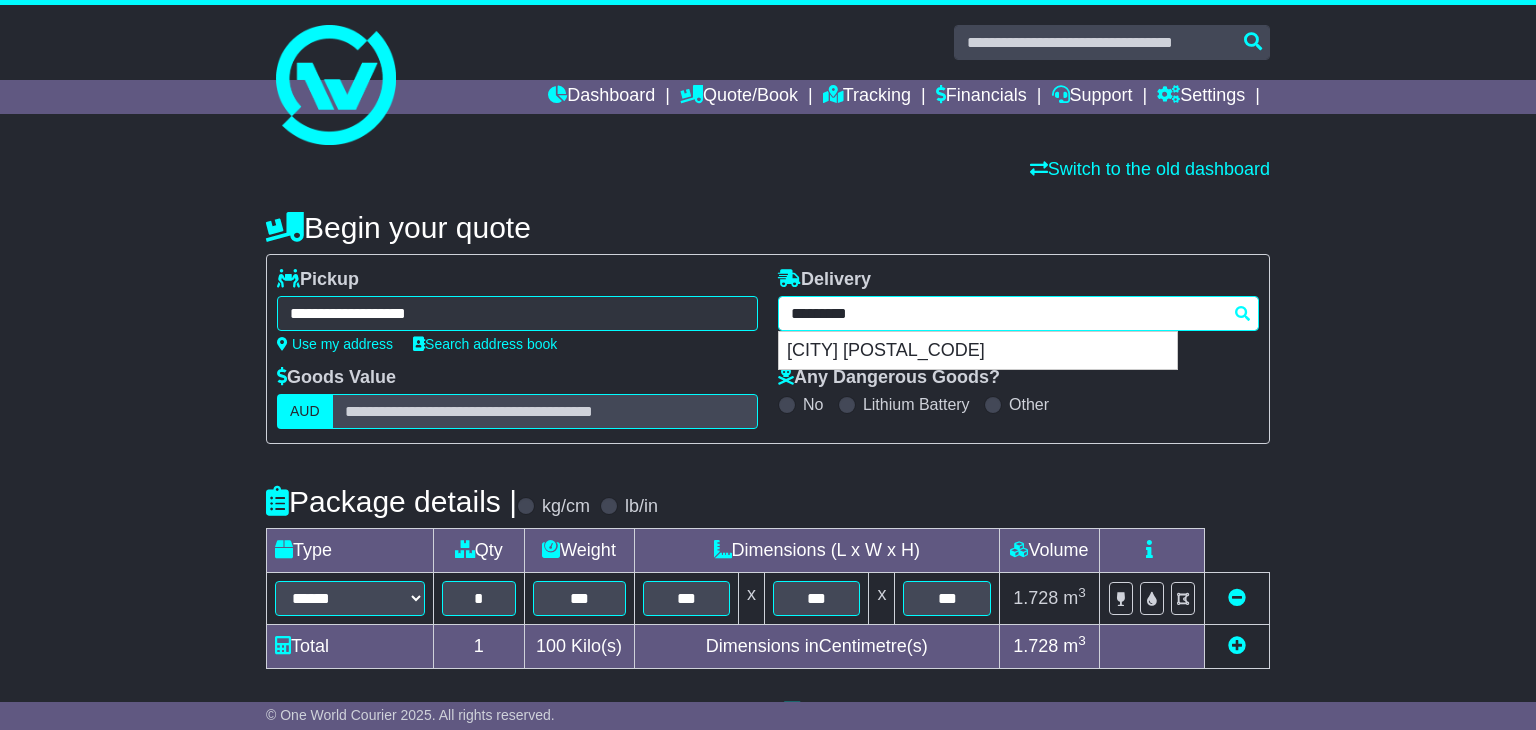 type 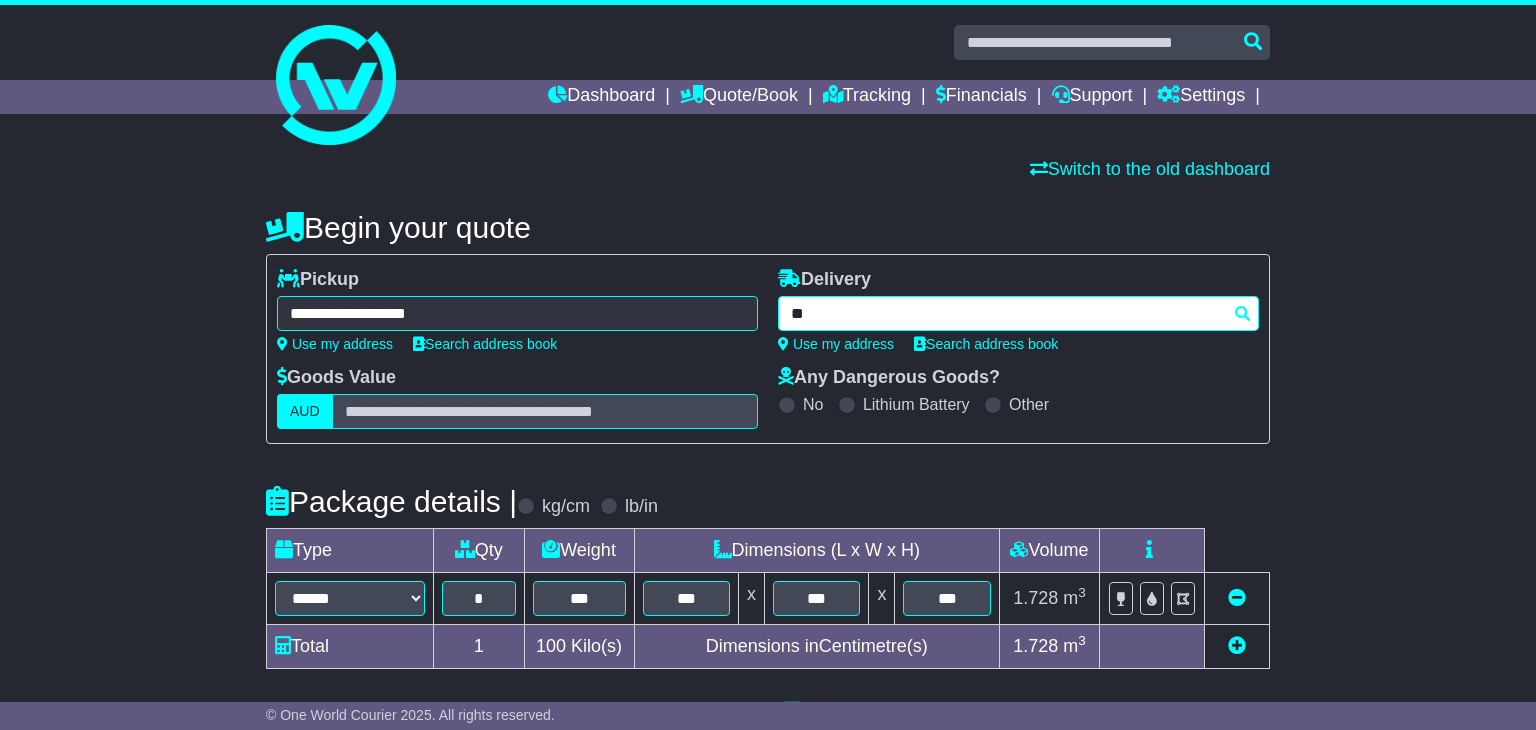 type on "*" 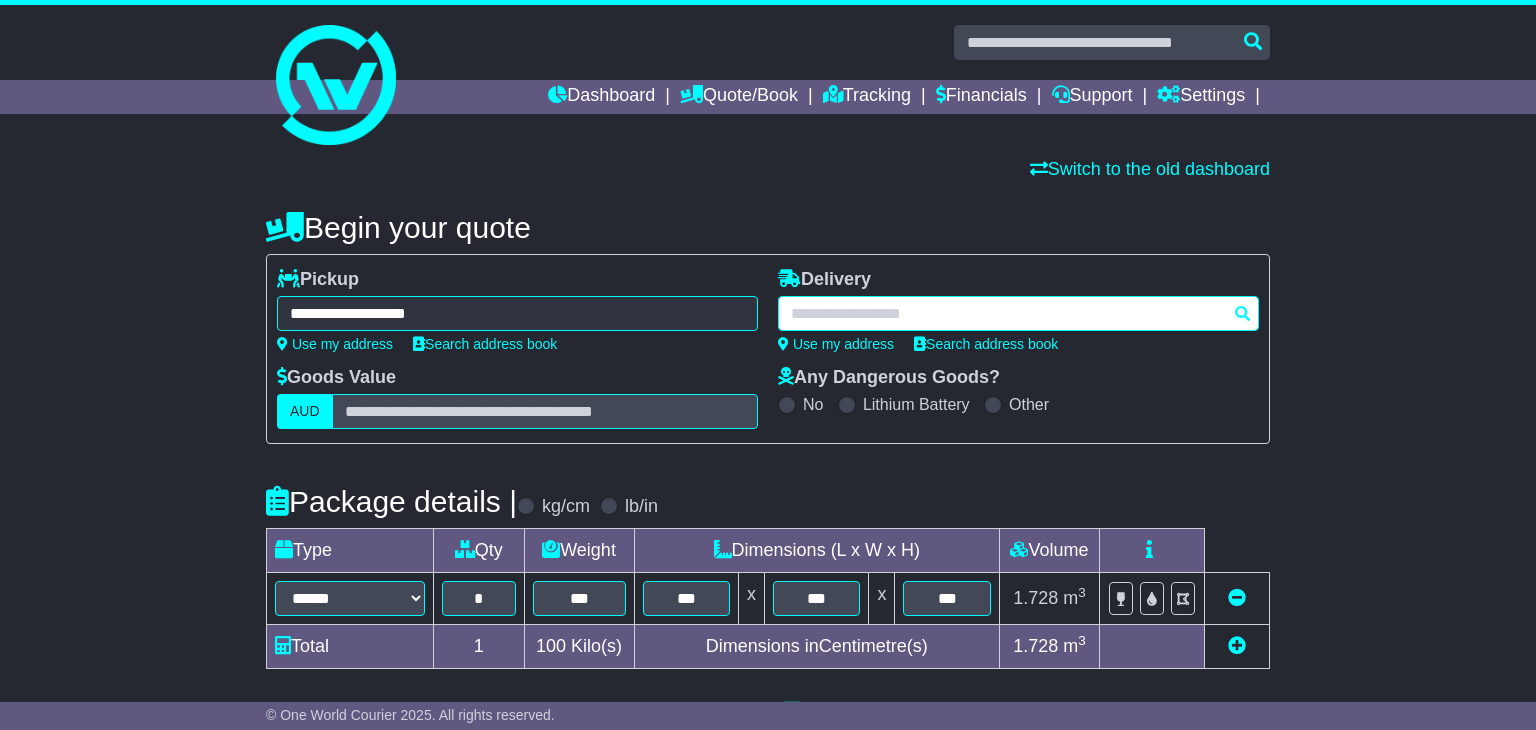 paste on "**********" 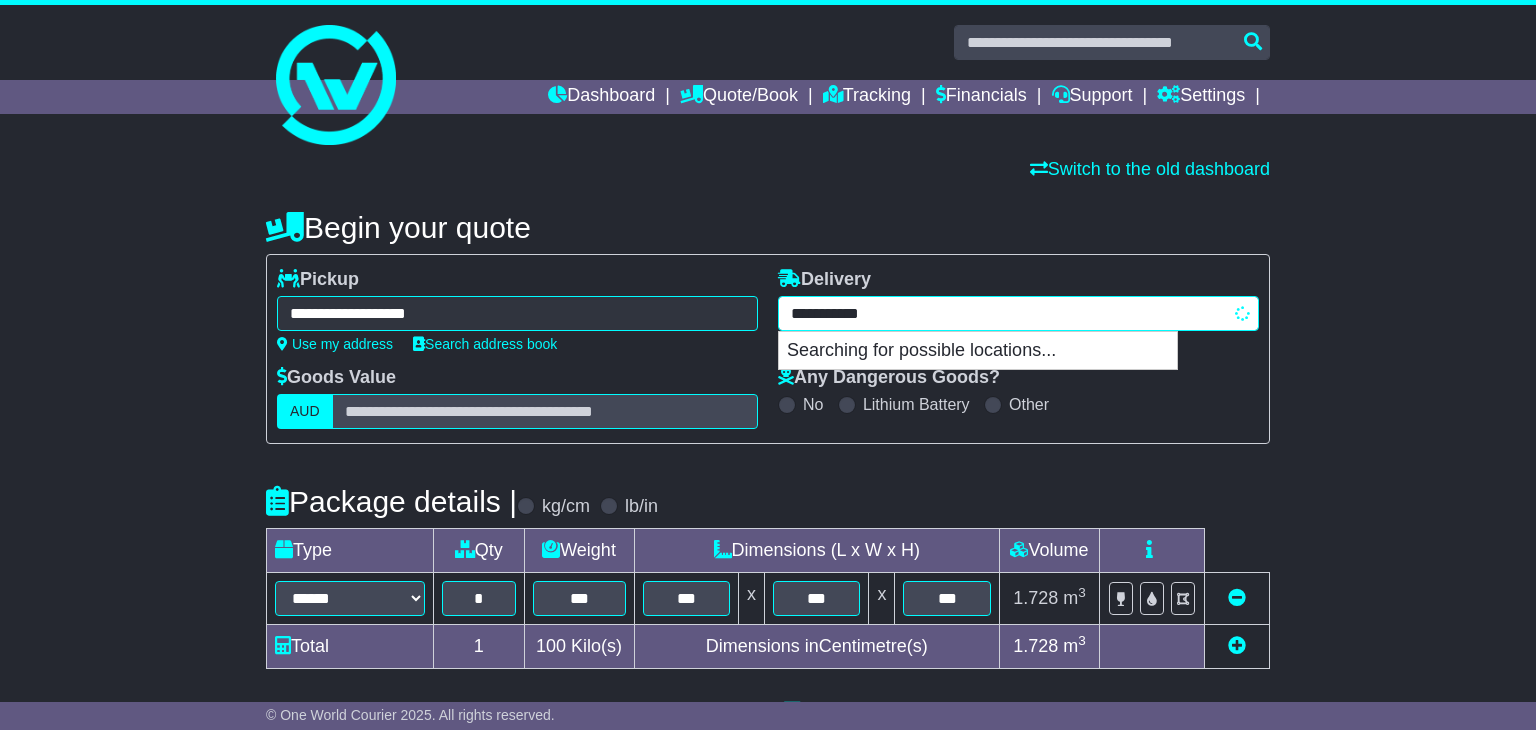 type on "**********" 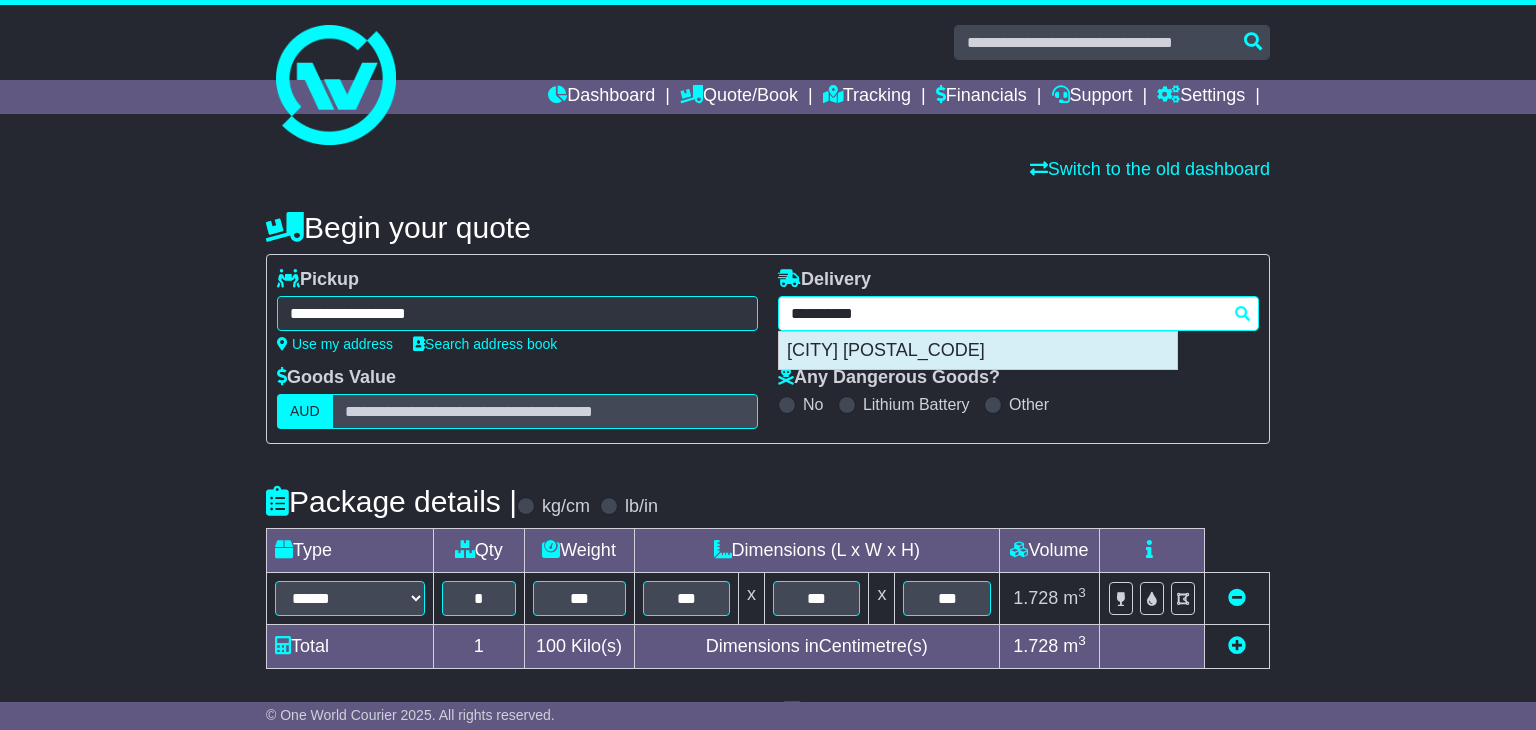 click on "[CITY] [POSTAL_CODE]" at bounding box center [978, 351] 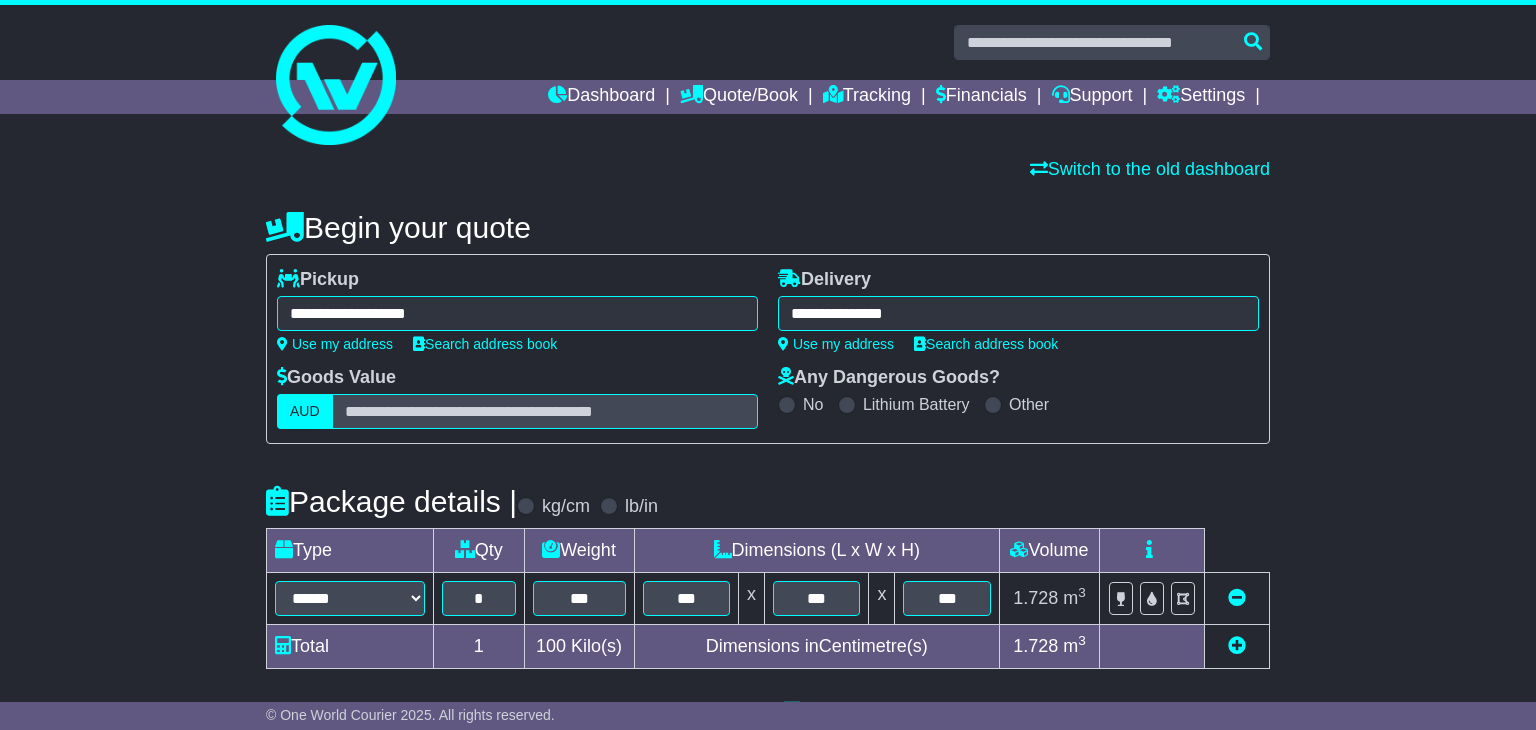 type on "**********" 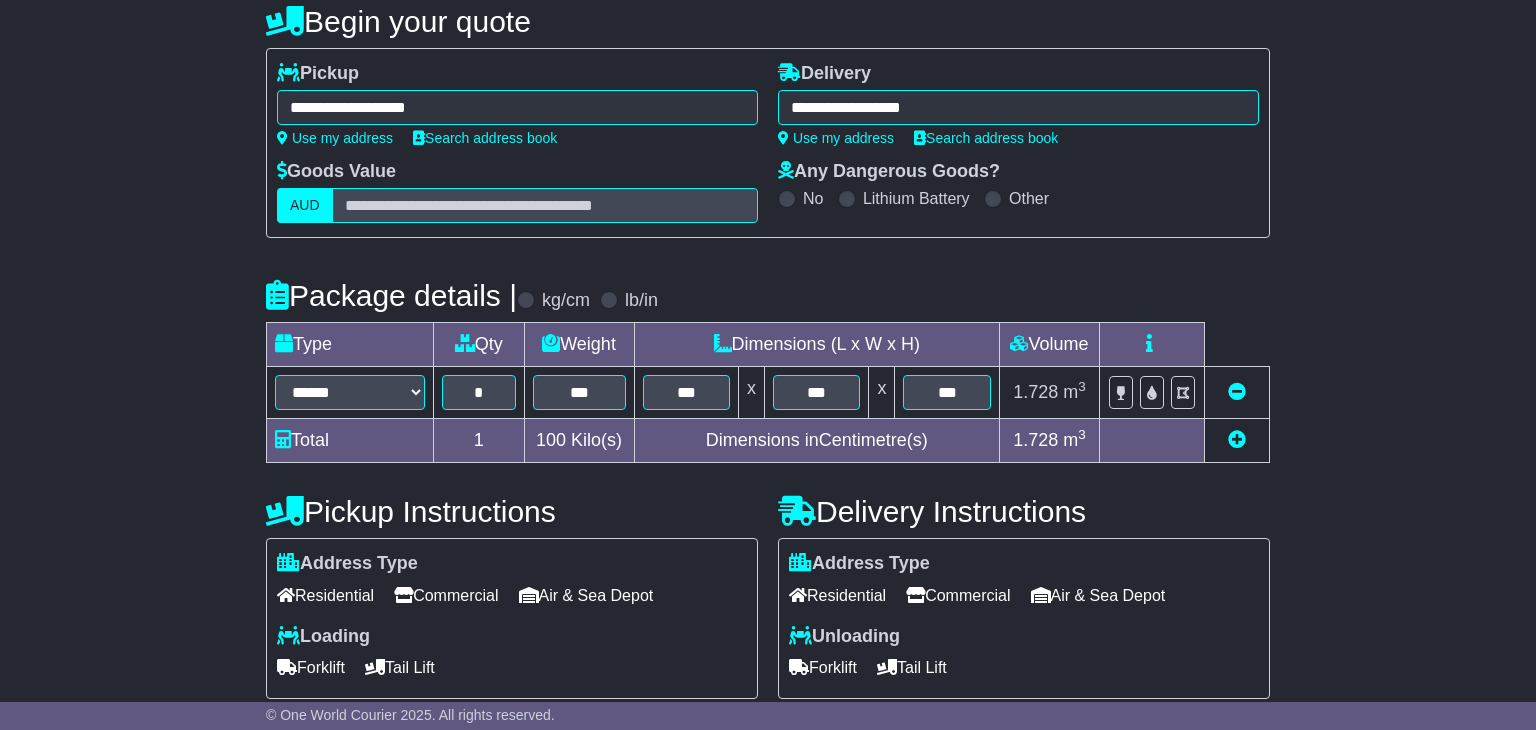scroll, scrollTop: 208, scrollLeft: 0, axis: vertical 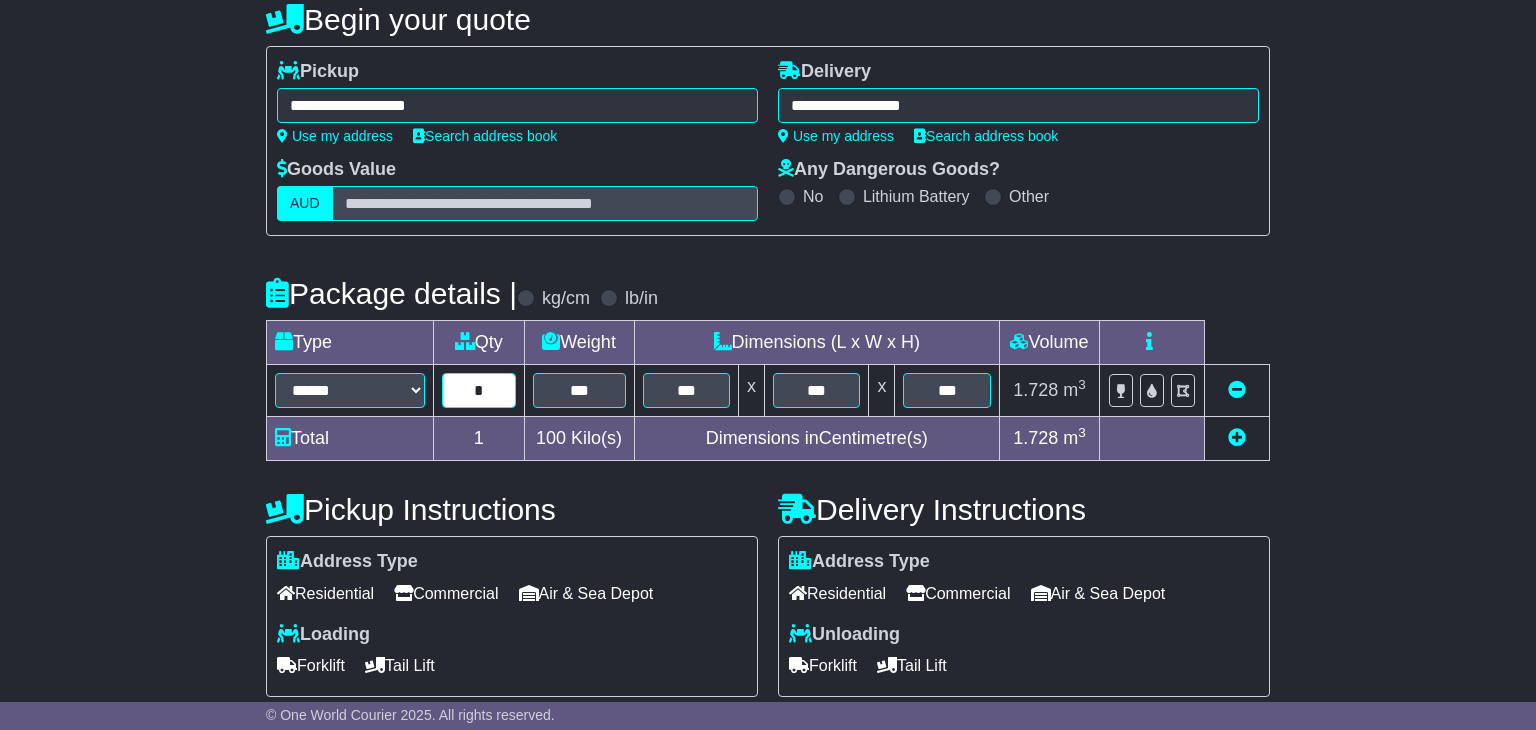 click on "*" at bounding box center (479, 390) 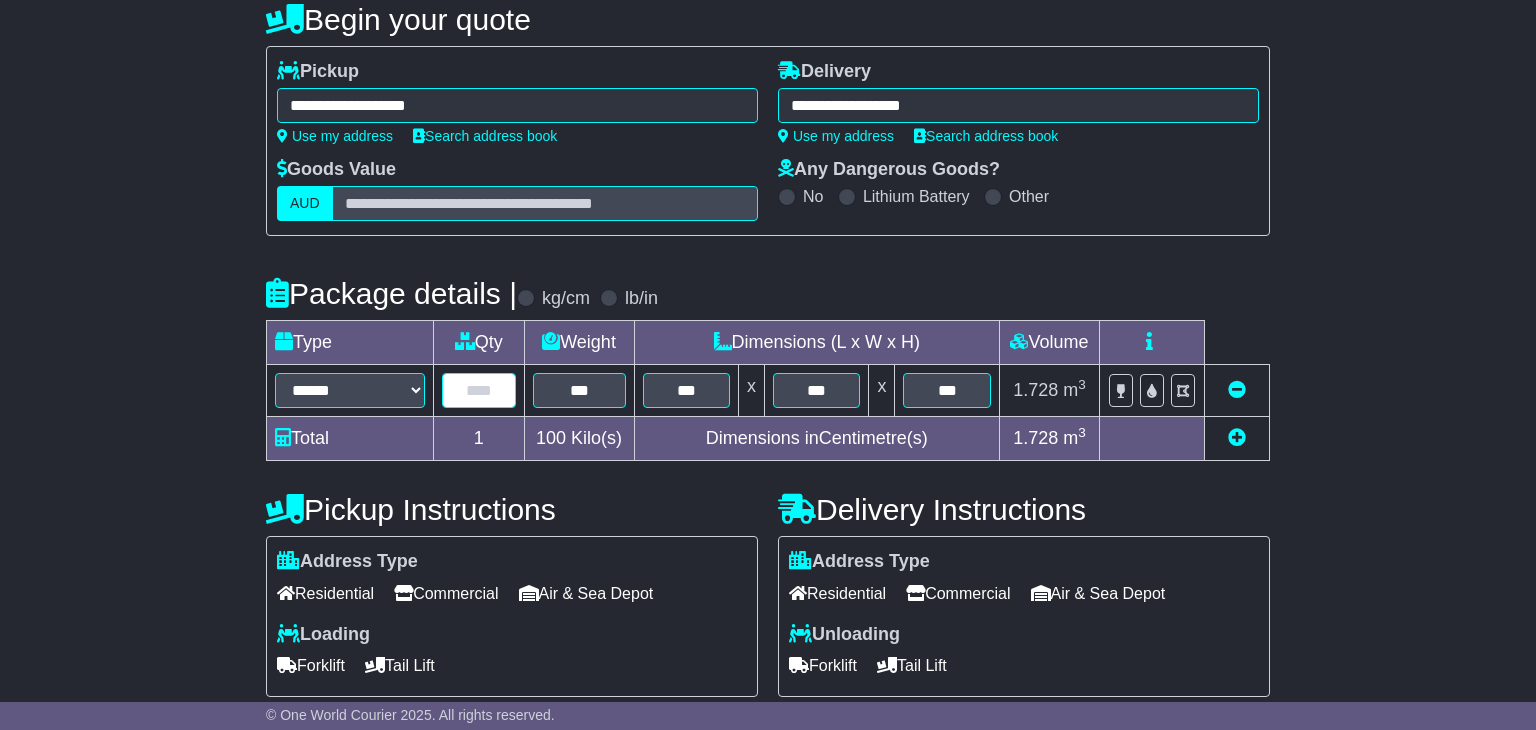 type on "*" 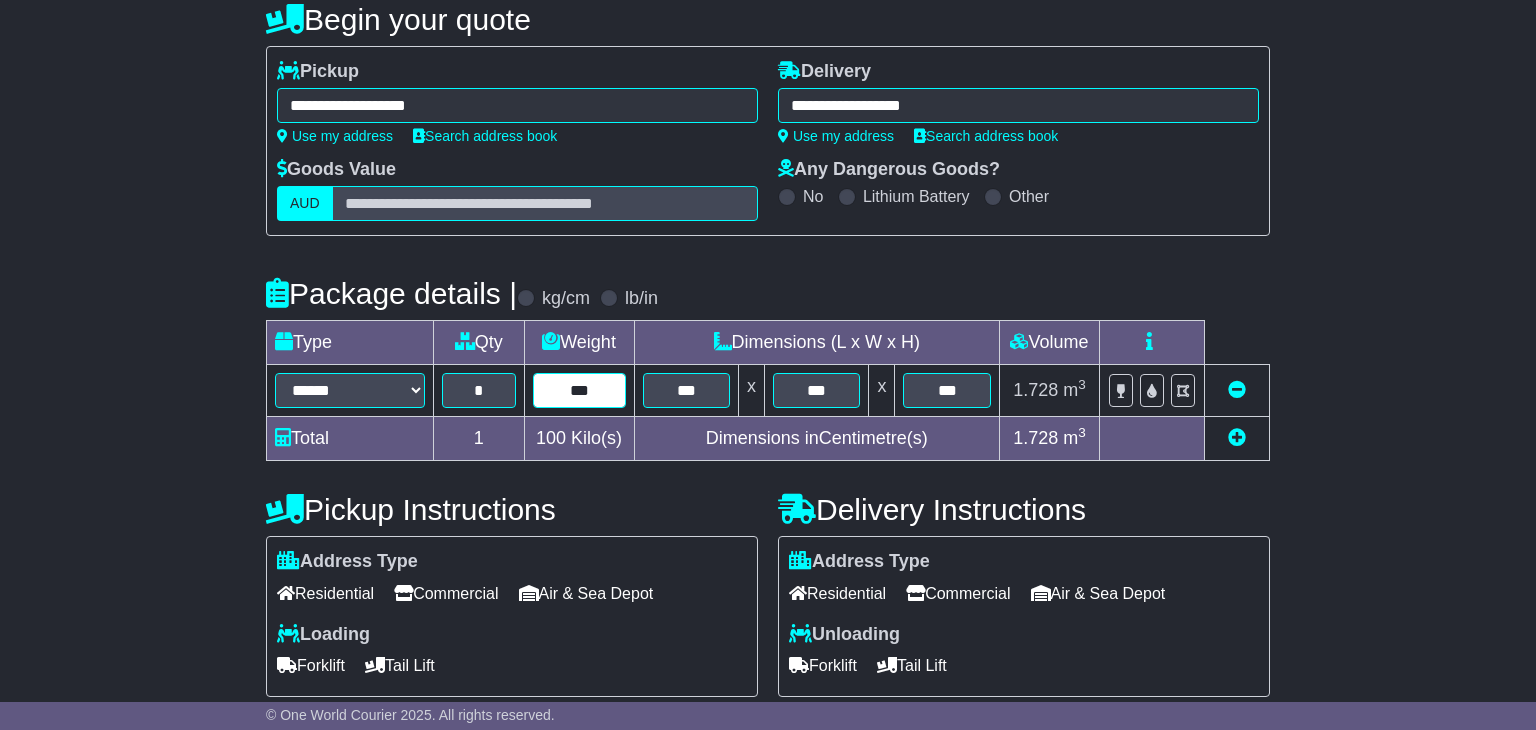 type on "***" 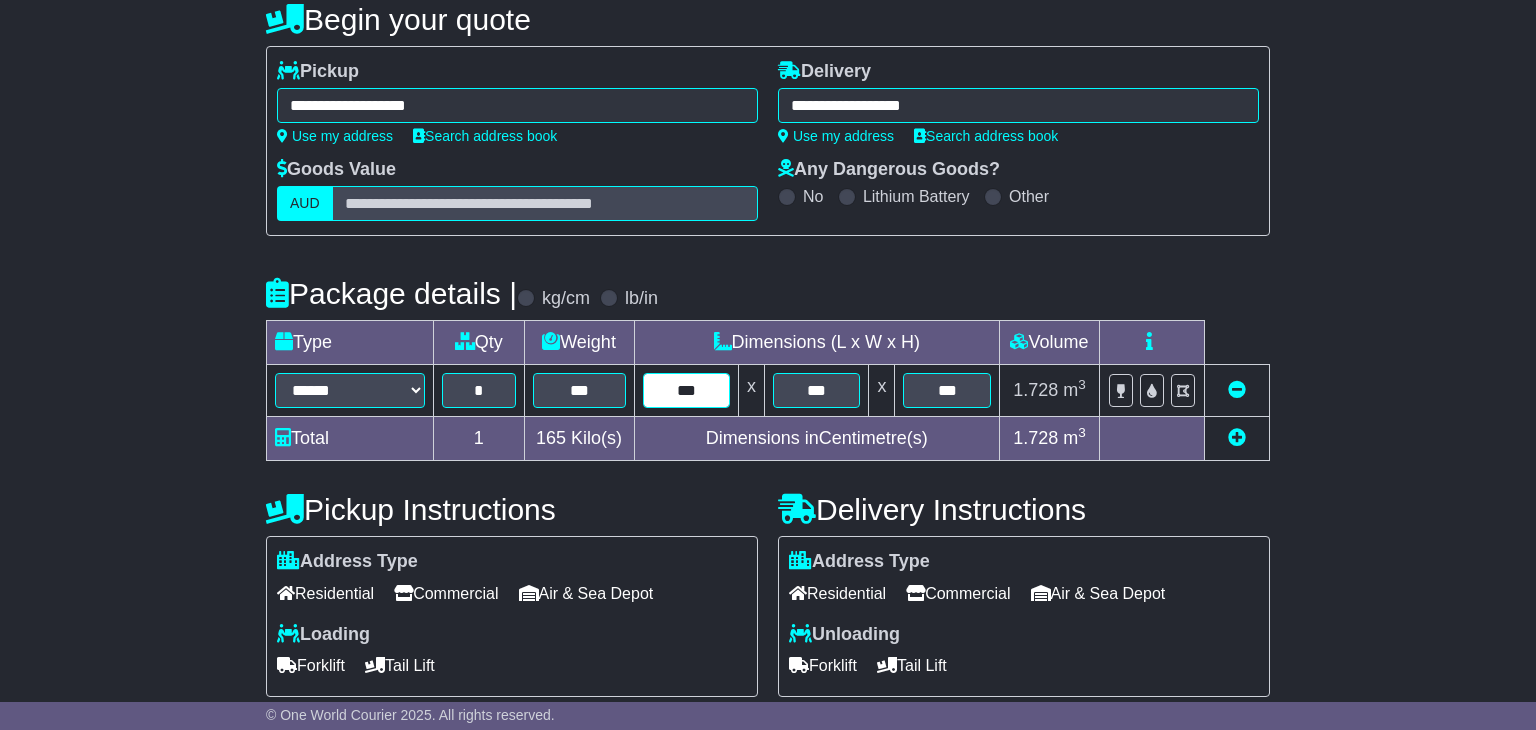type on "***" 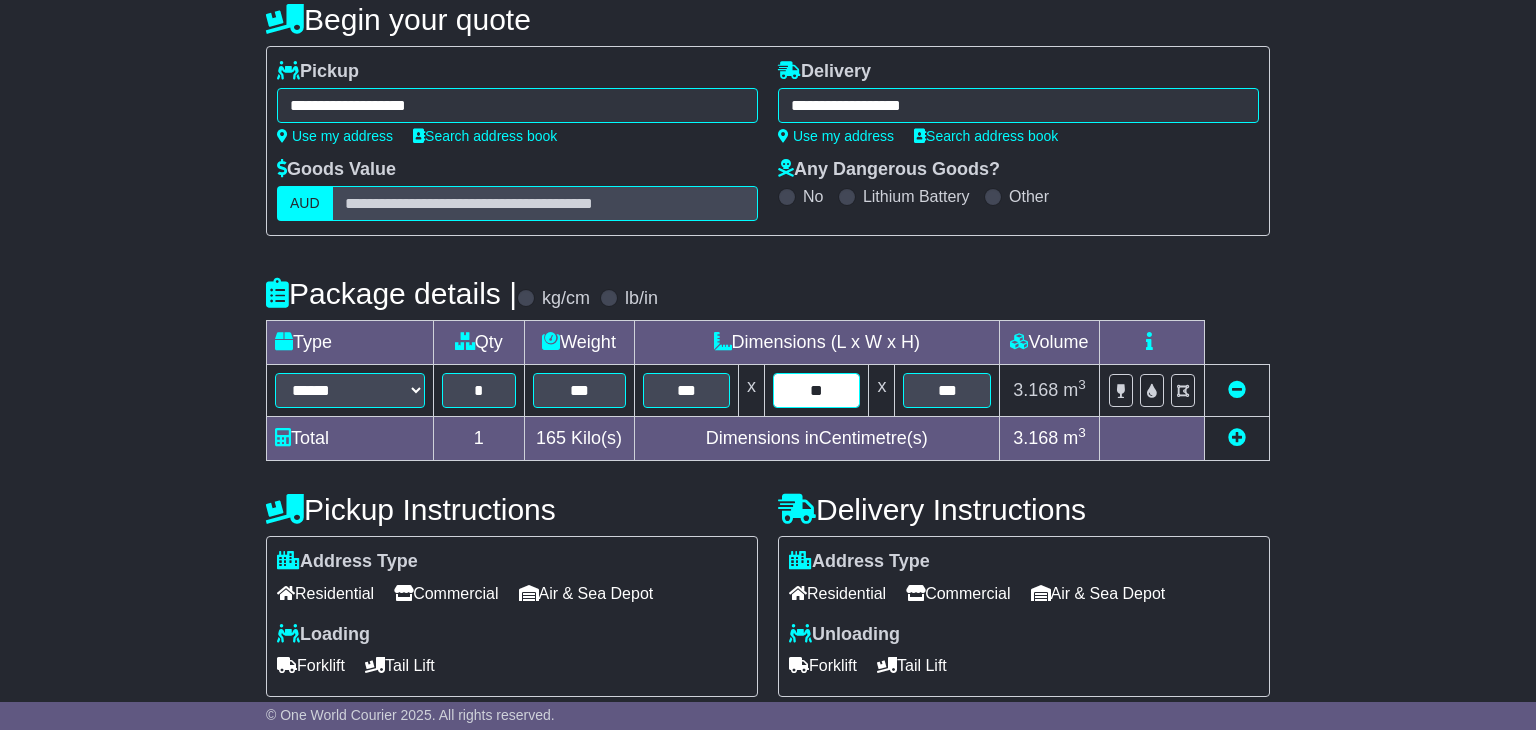 type on "**" 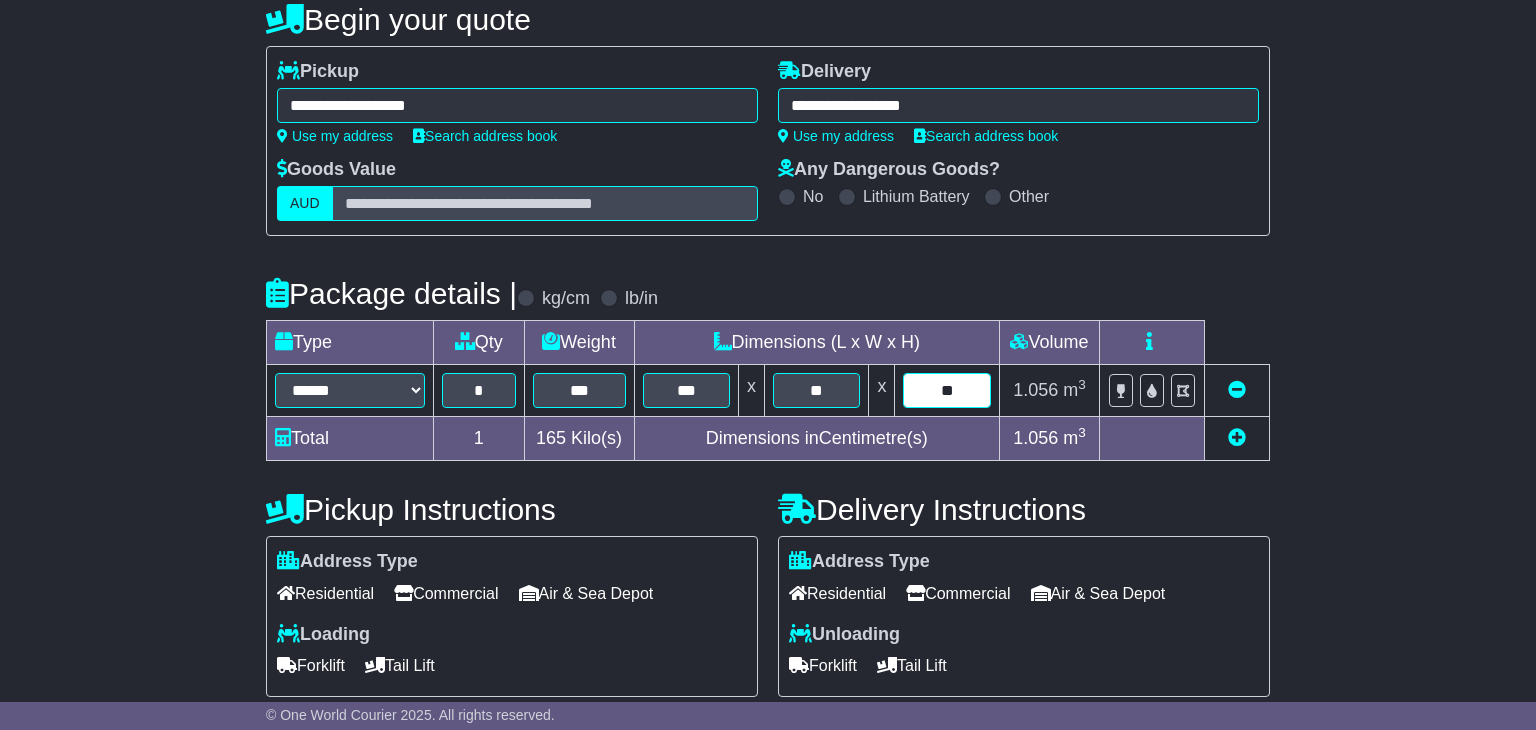 type on "**" 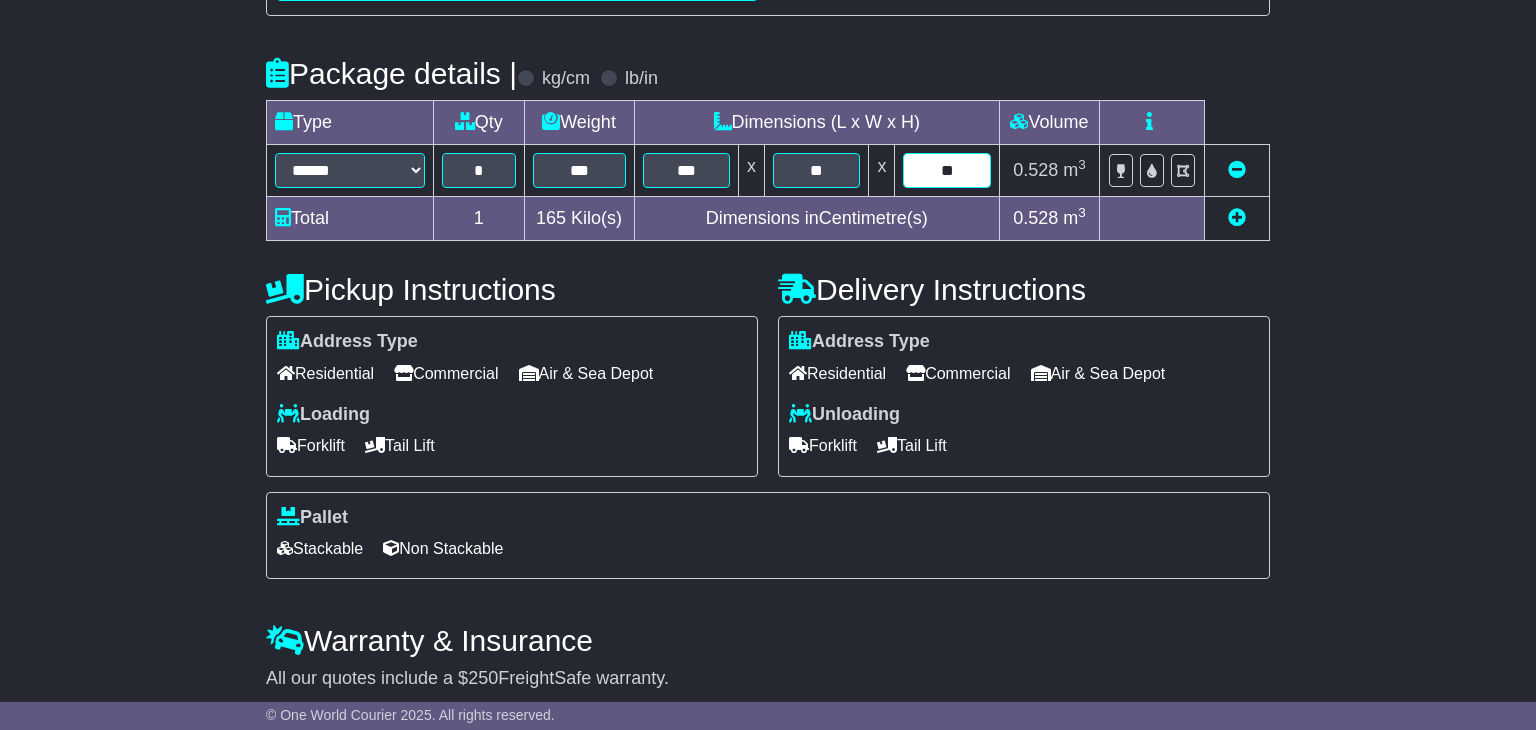 scroll, scrollTop: 434, scrollLeft: 0, axis: vertical 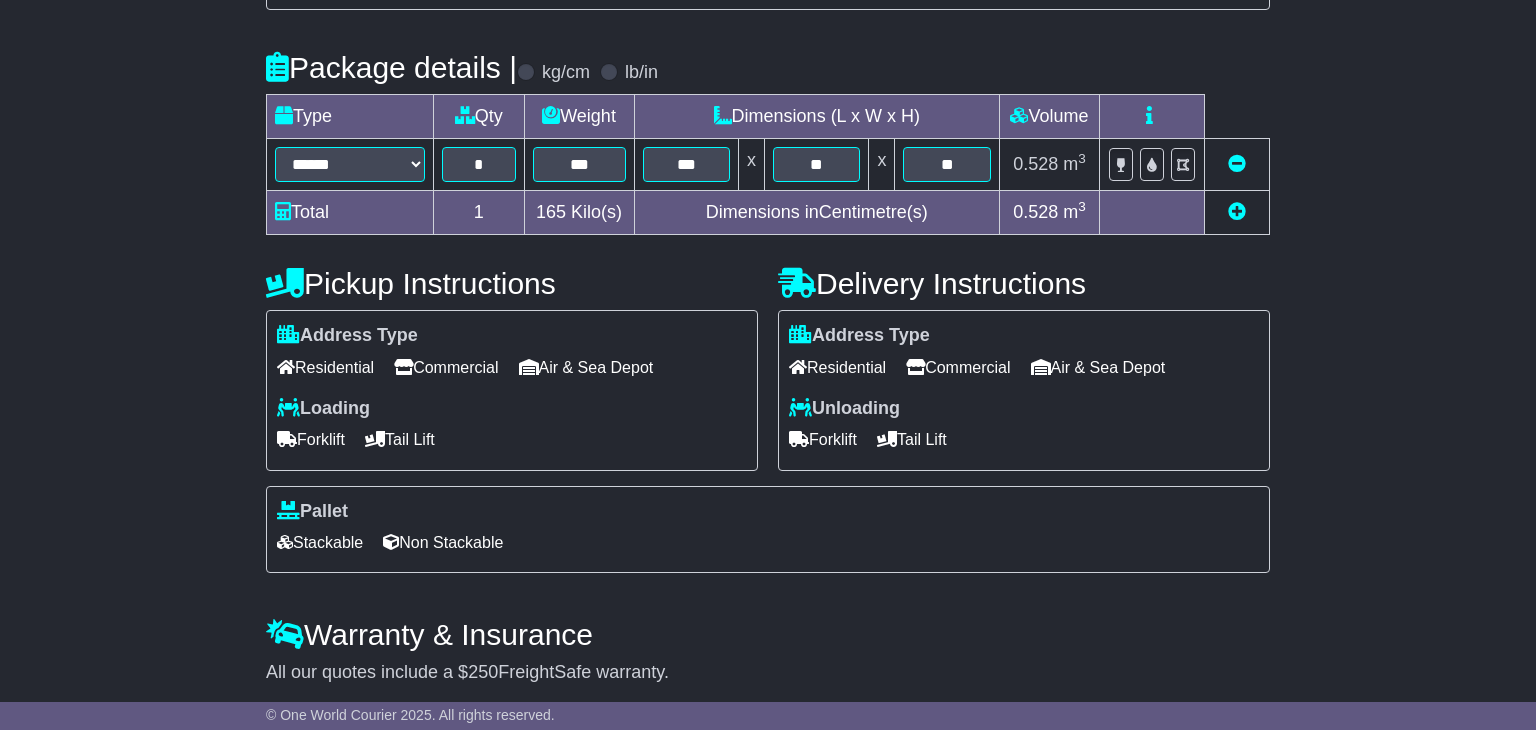 click on "Commercial" at bounding box center [446, 367] 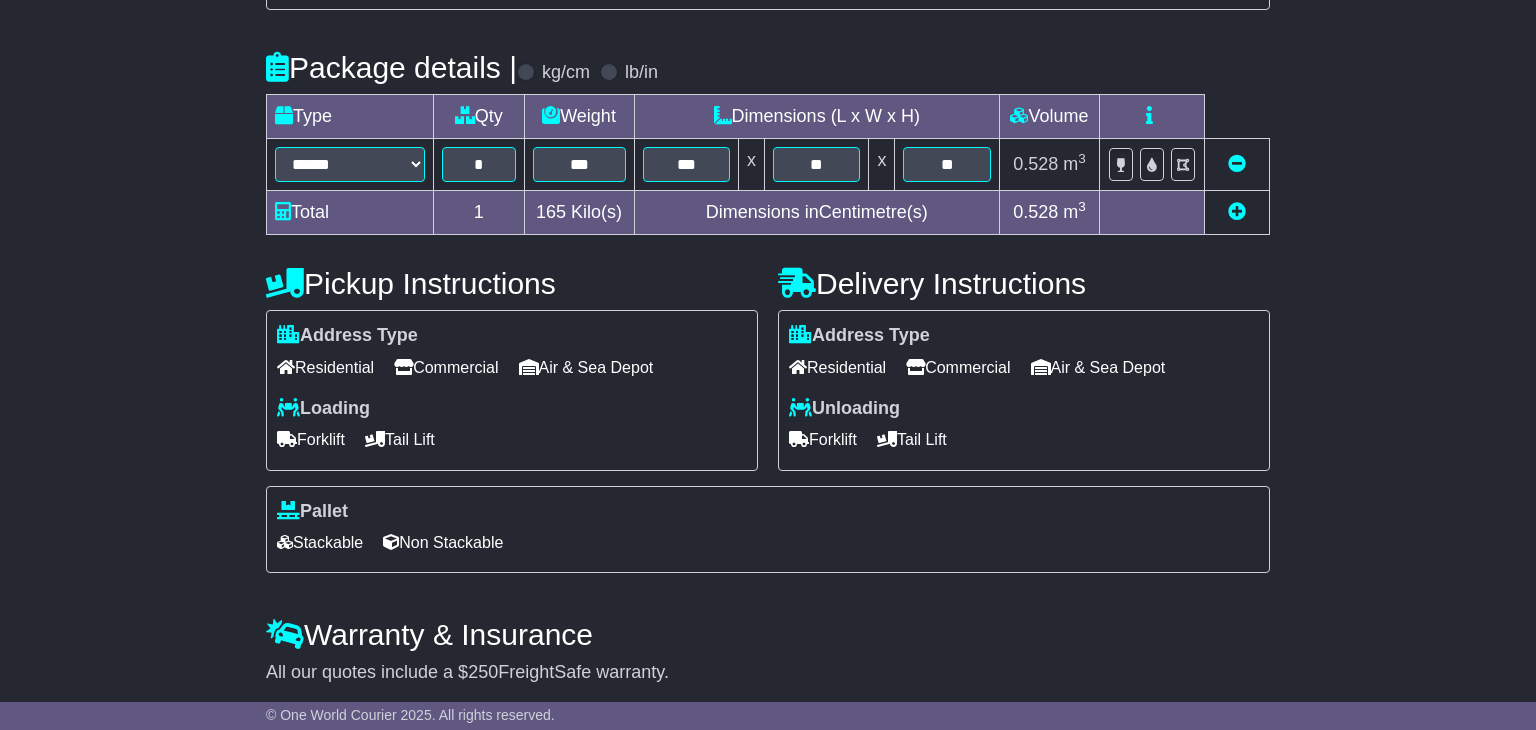click on "Forklift" at bounding box center (311, 439) 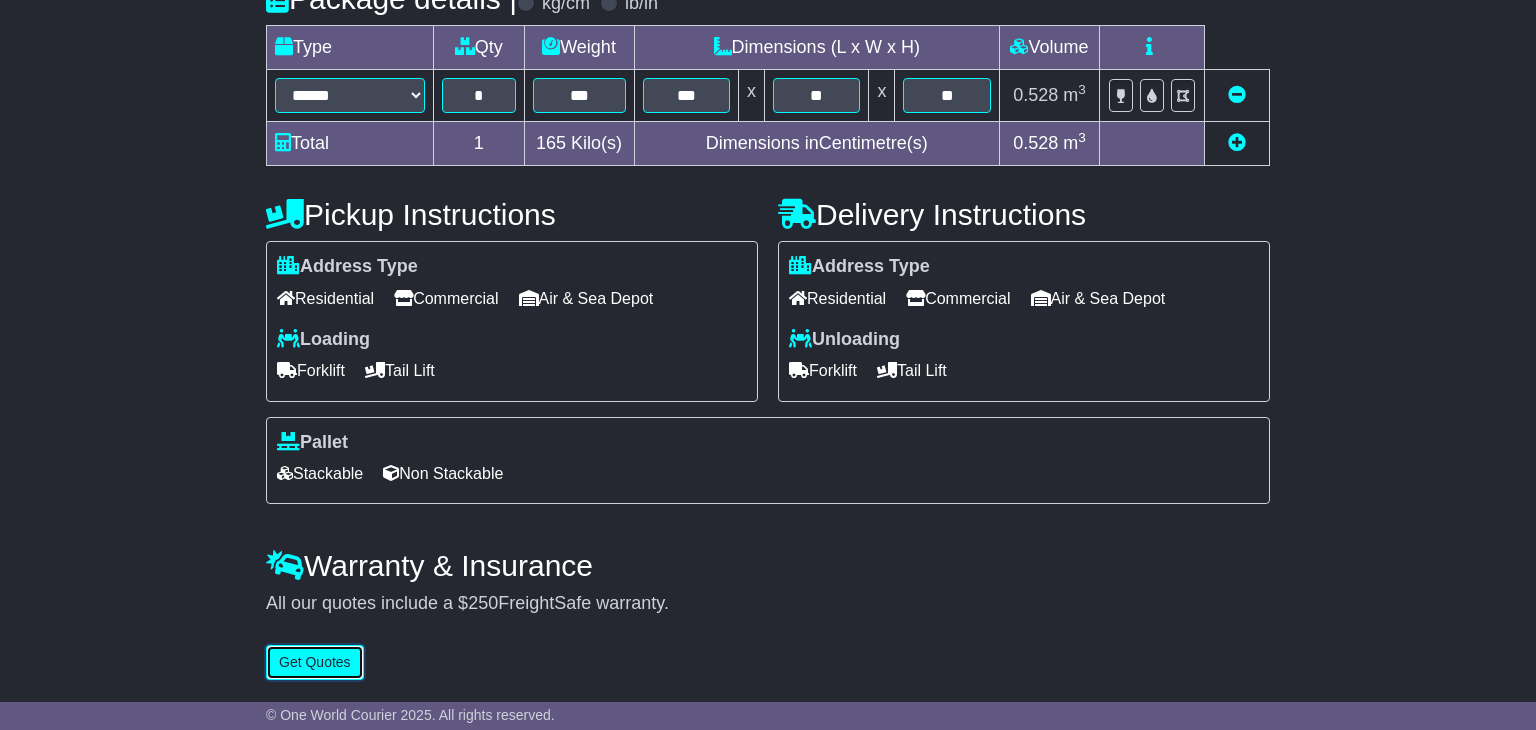 click on "Get Quotes" at bounding box center [315, 662] 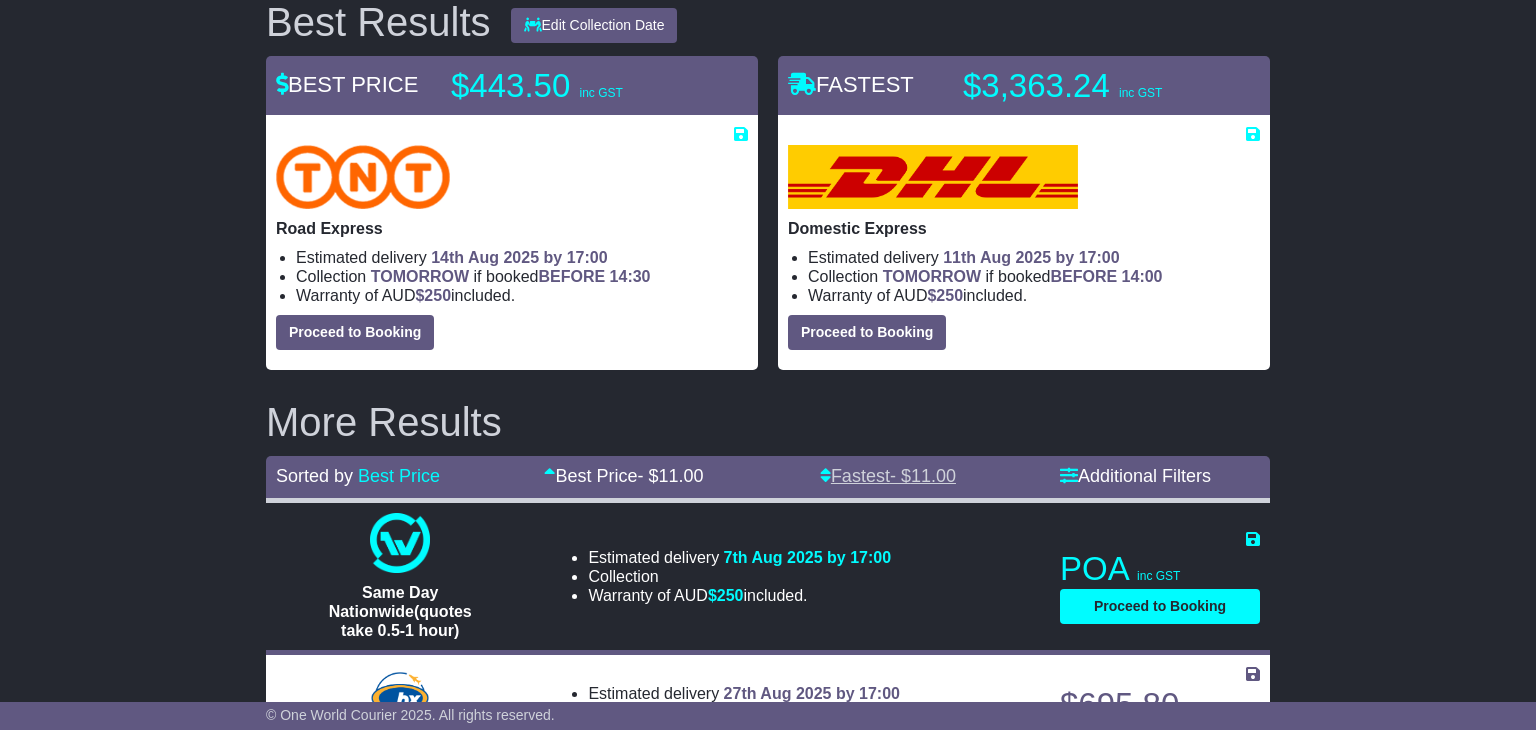 scroll, scrollTop: 260, scrollLeft: 0, axis: vertical 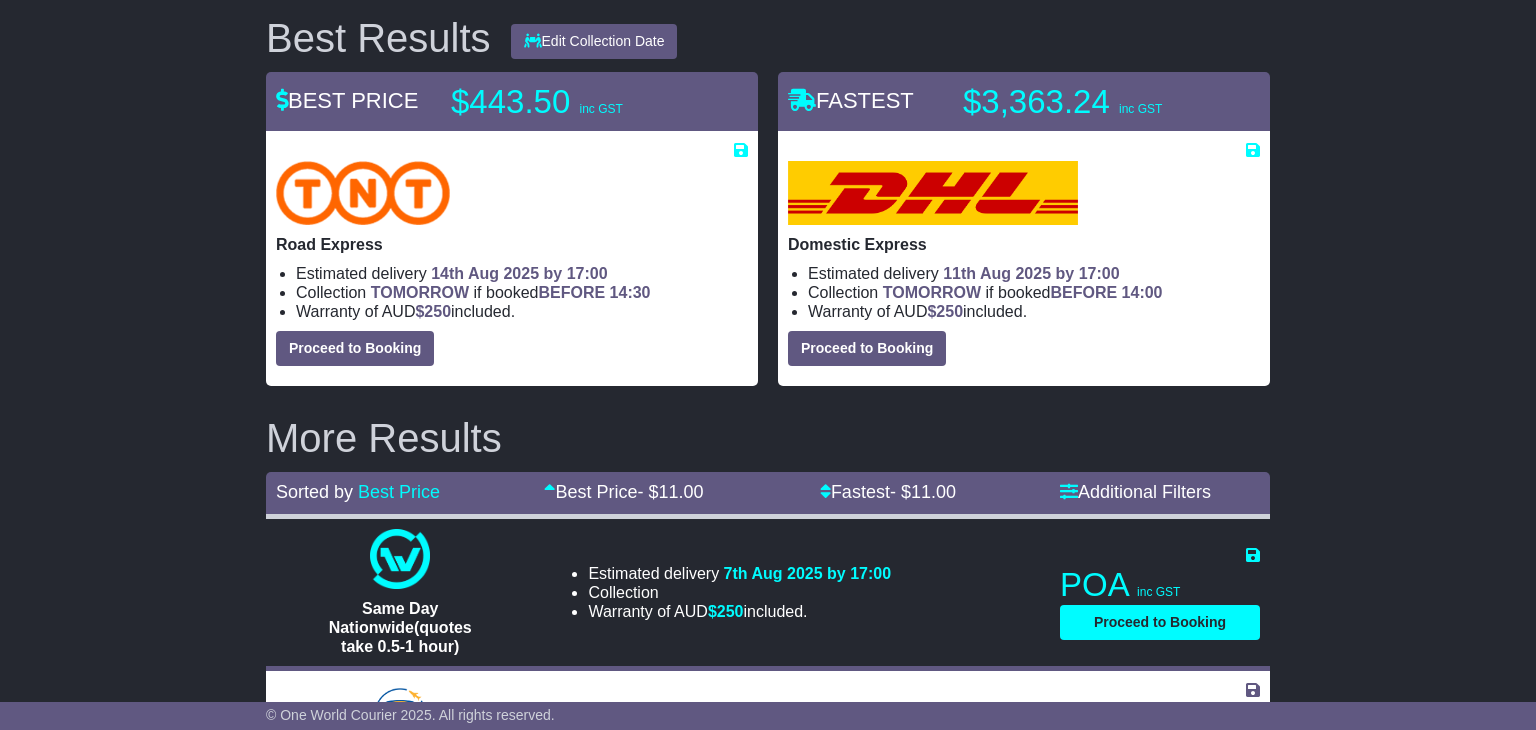 click on "[CITY] , [STATE]
[CITY] , [POSTAL_CODE]
1   item
0.528
m 3
in 3" at bounding box center [768, 348] 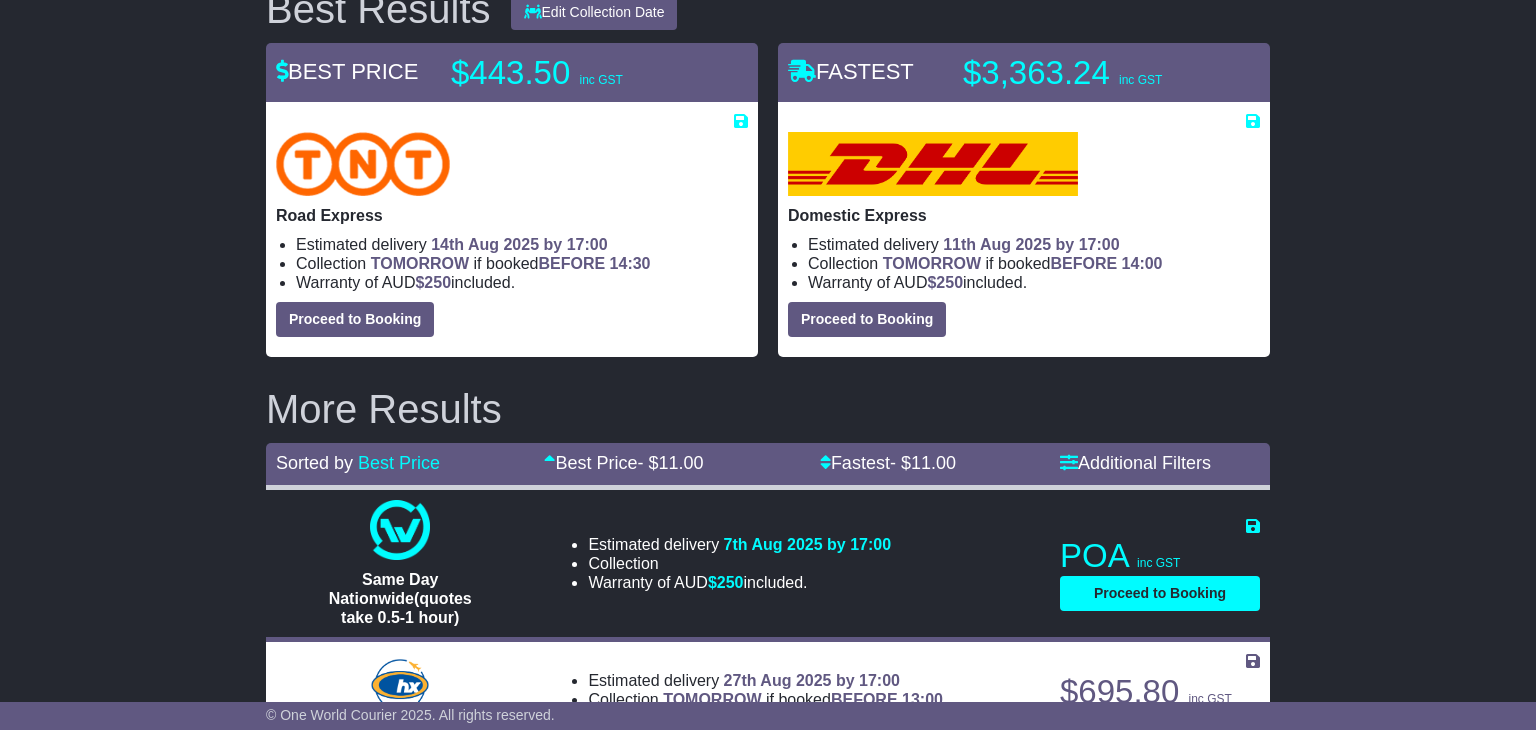scroll, scrollTop: 0, scrollLeft: 0, axis: both 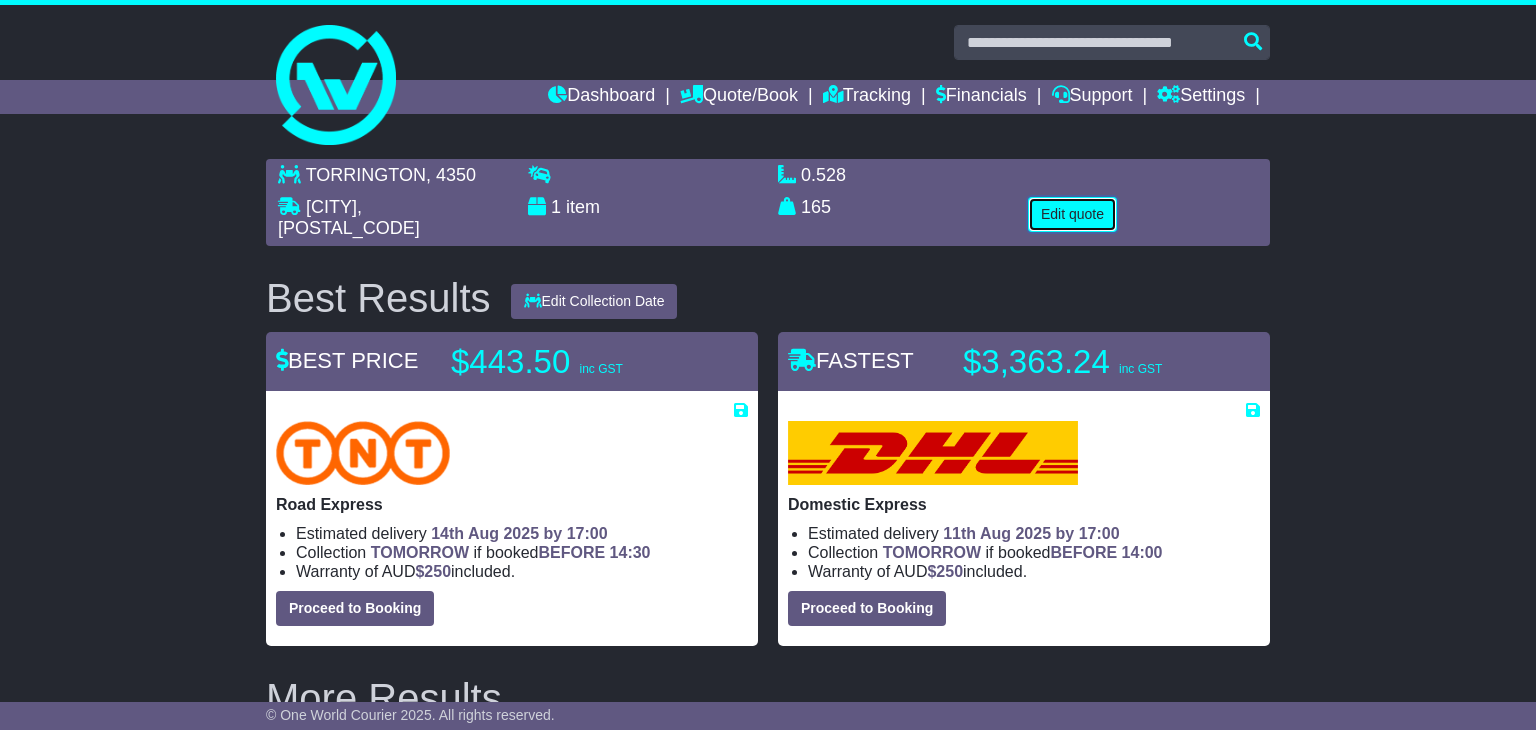click on "Edit quote" at bounding box center [1072, 214] 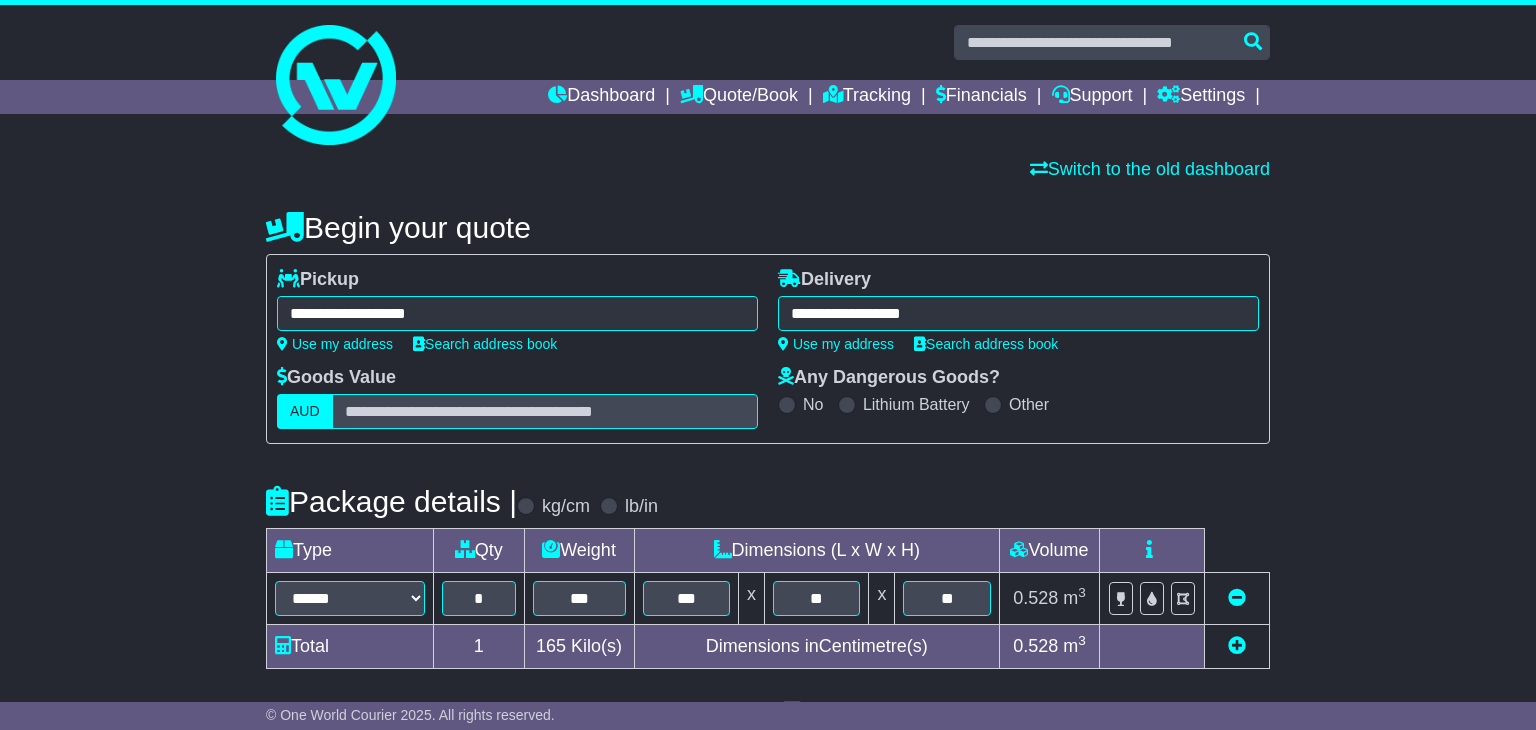 click on "**********" at bounding box center [517, 313] 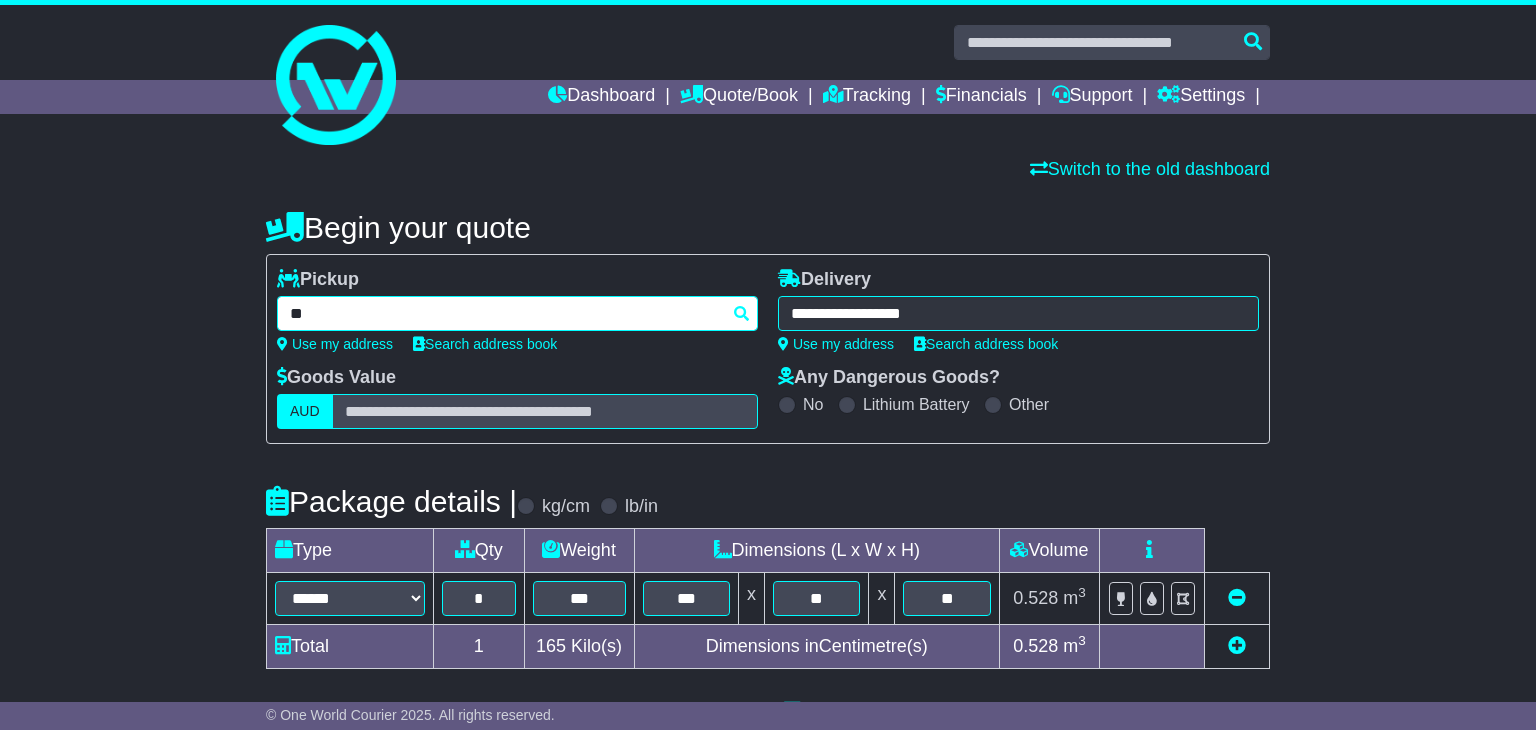 type on "*" 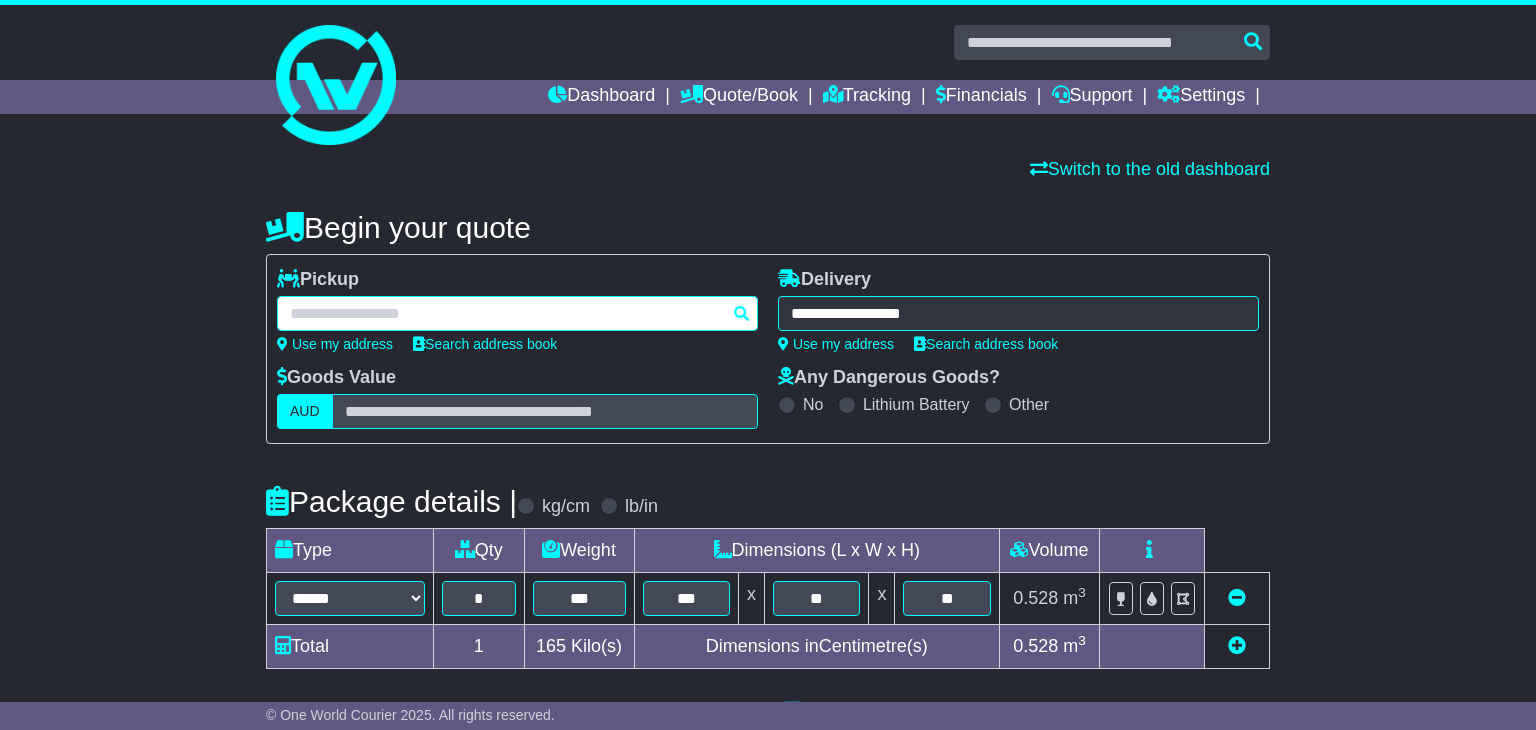 paste on "**********" 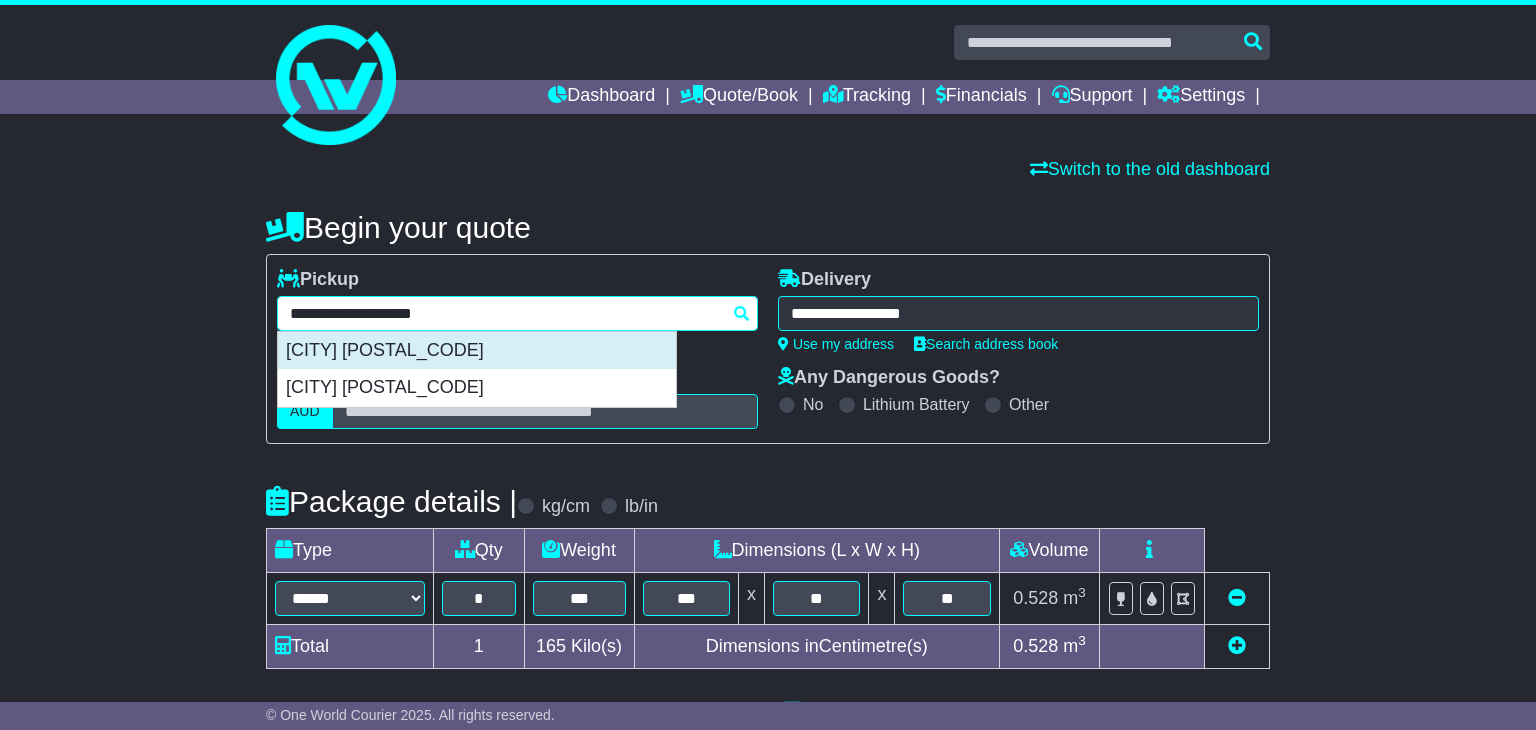 click on "[CITY] [POSTAL_CODE]" at bounding box center [477, 351] 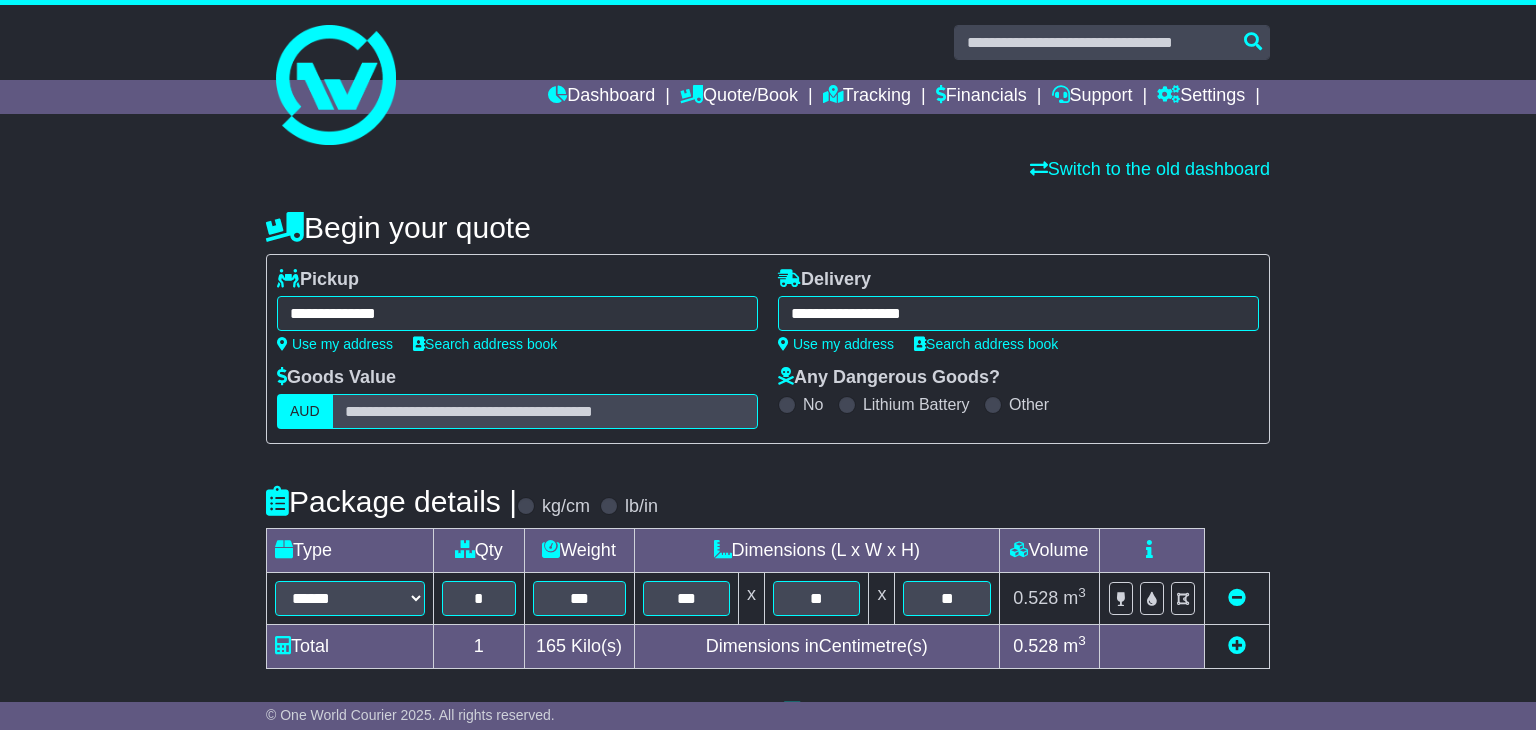 type on "**********" 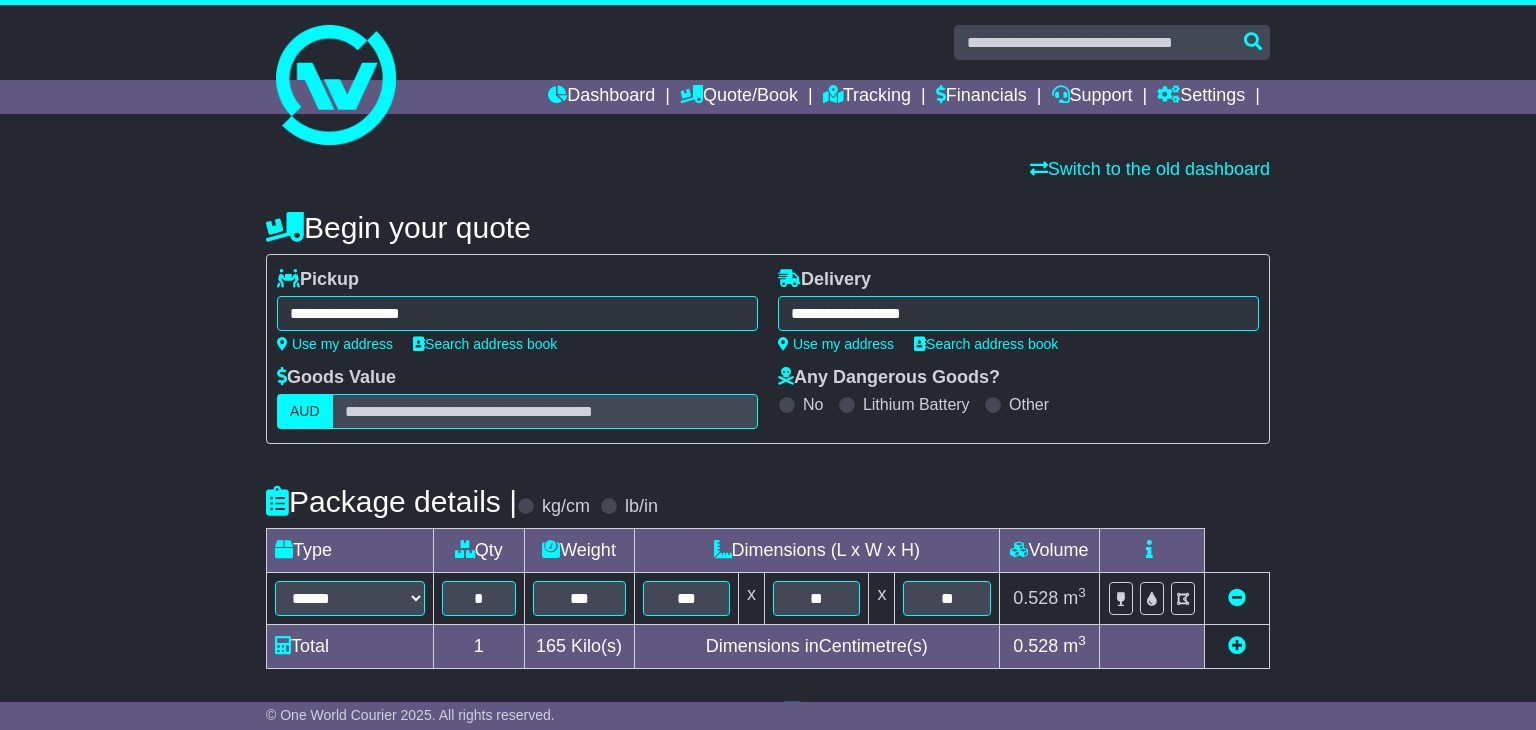 click on "**********" at bounding box center [1018, 313] 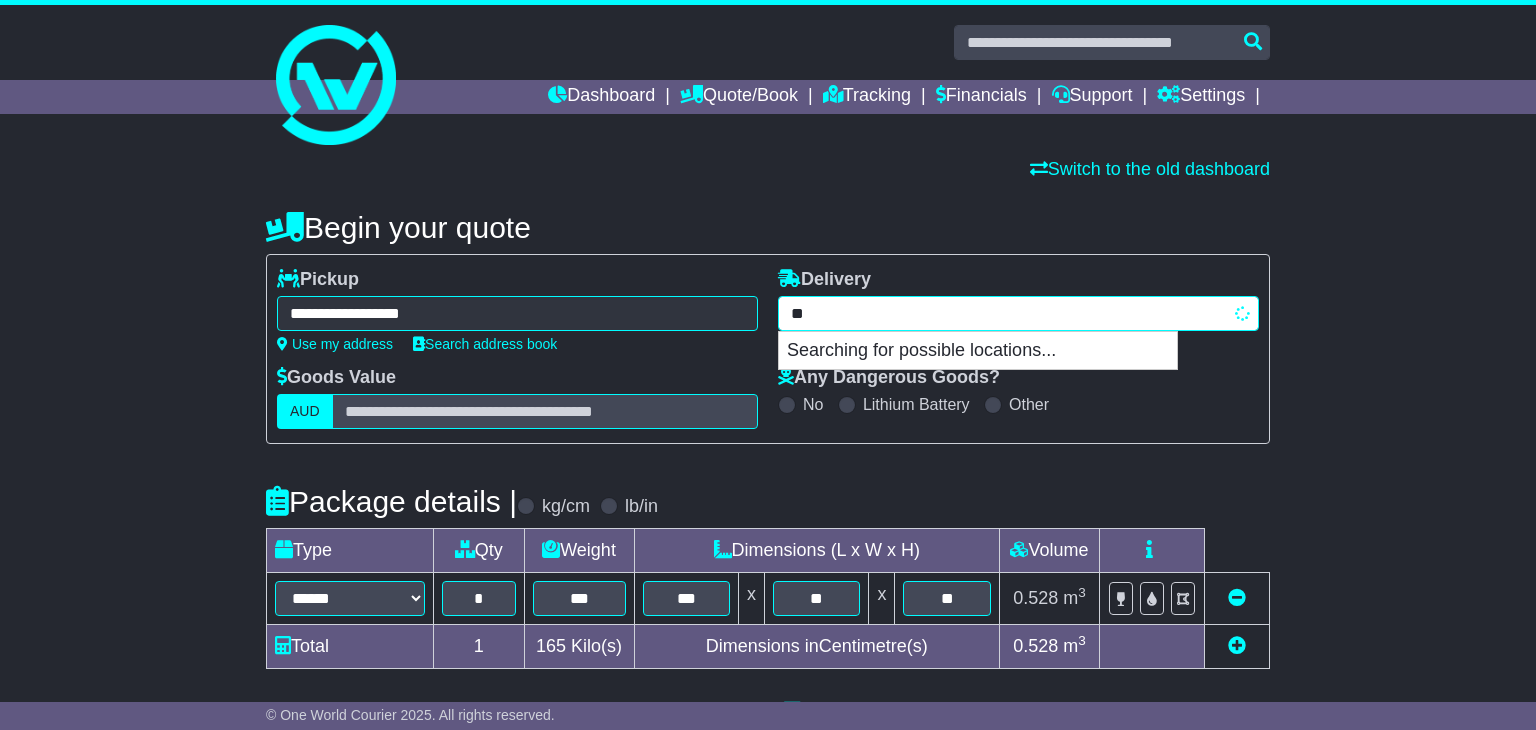 type on "*" 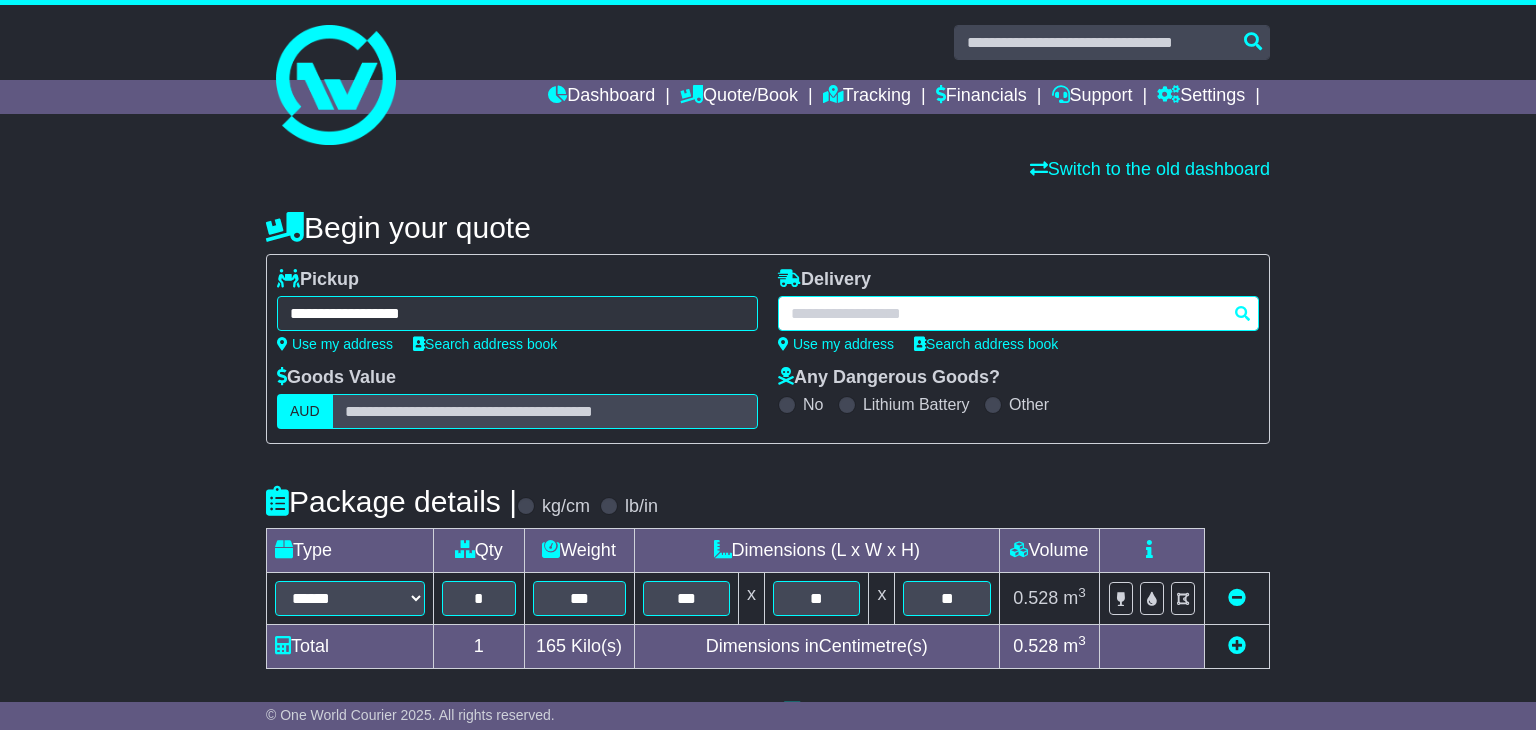 paste on "**********" 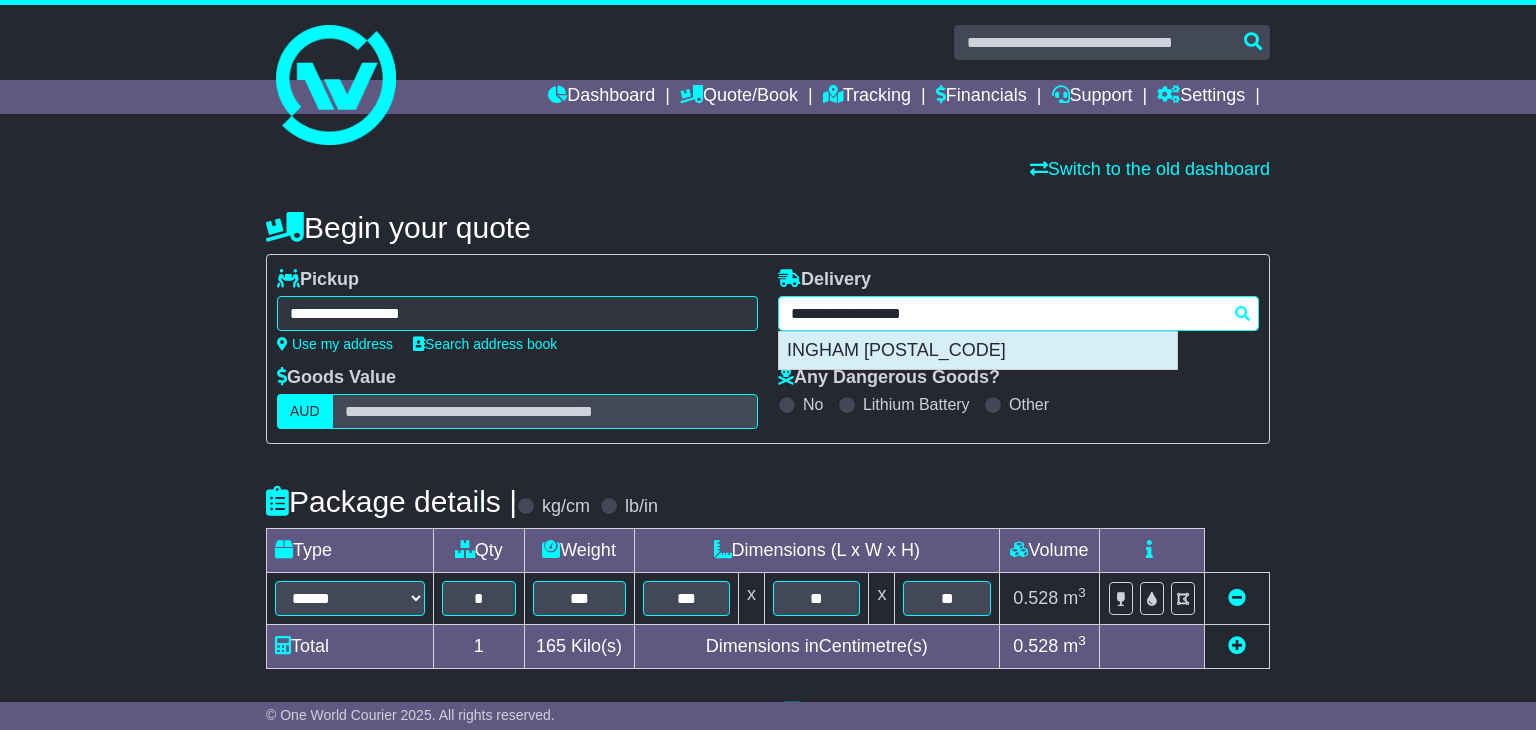 click on "INGHAM [POSTAL_CODE]" at bounding box center [978, 351] 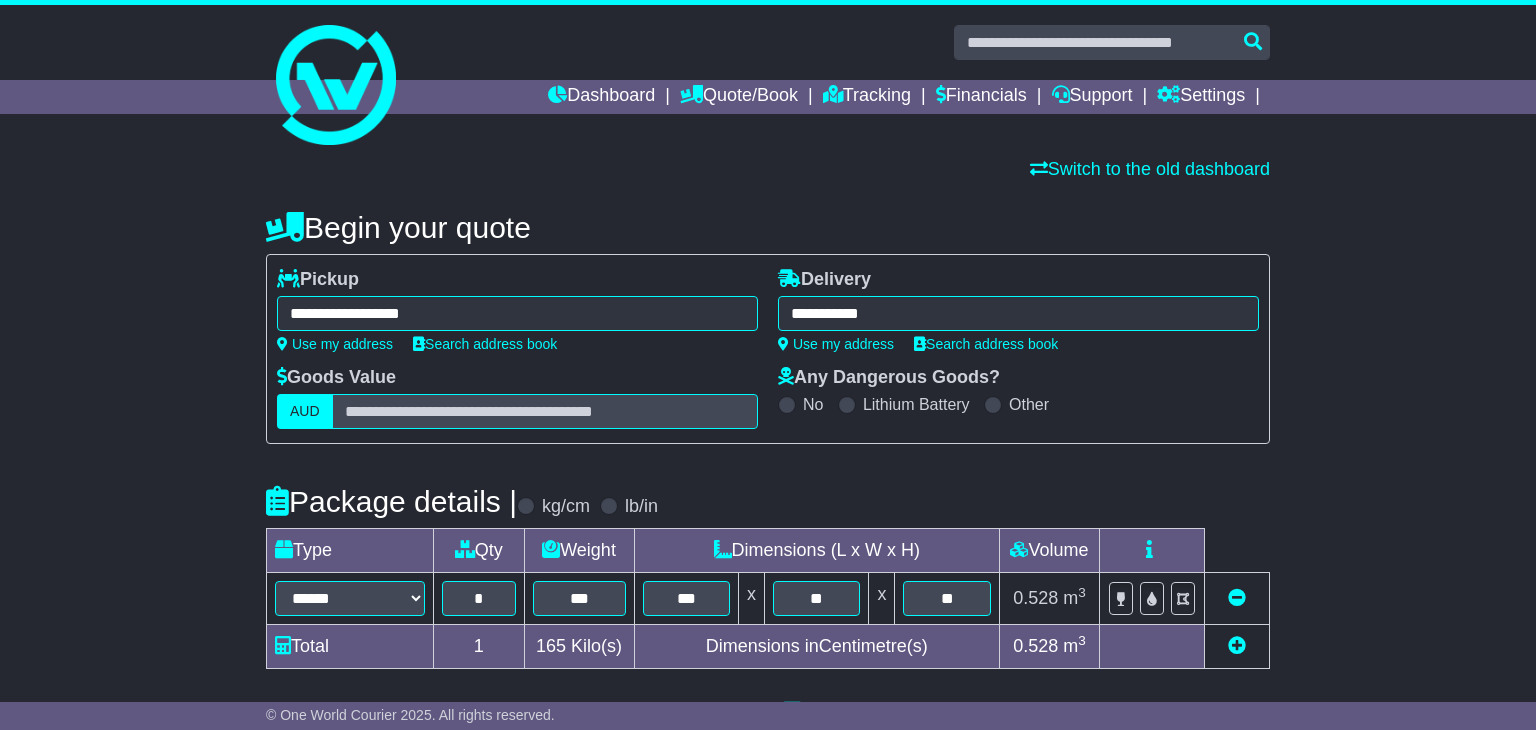 scroll, scrollTop: 505, scrollLeft: 0, axis: vertical 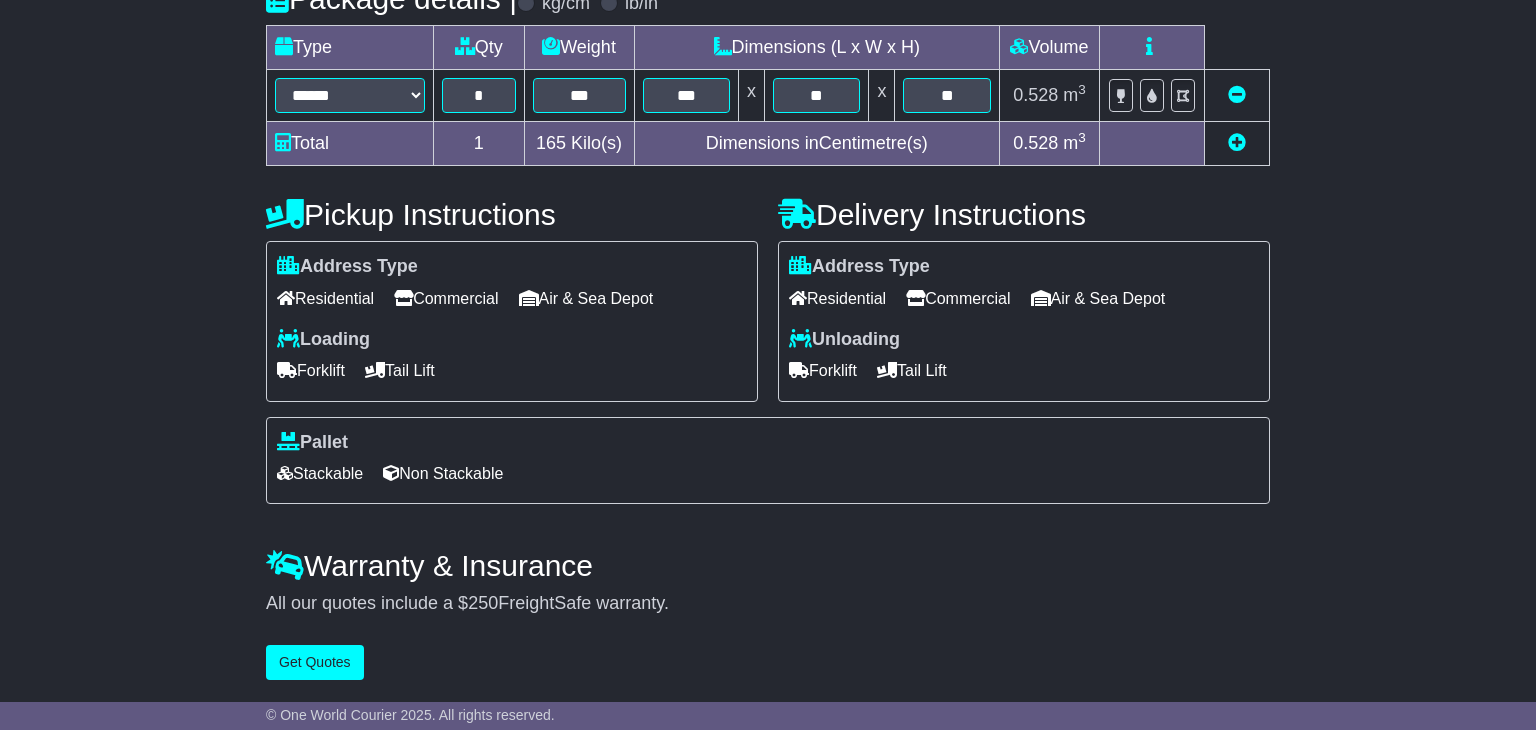 type on "**********" 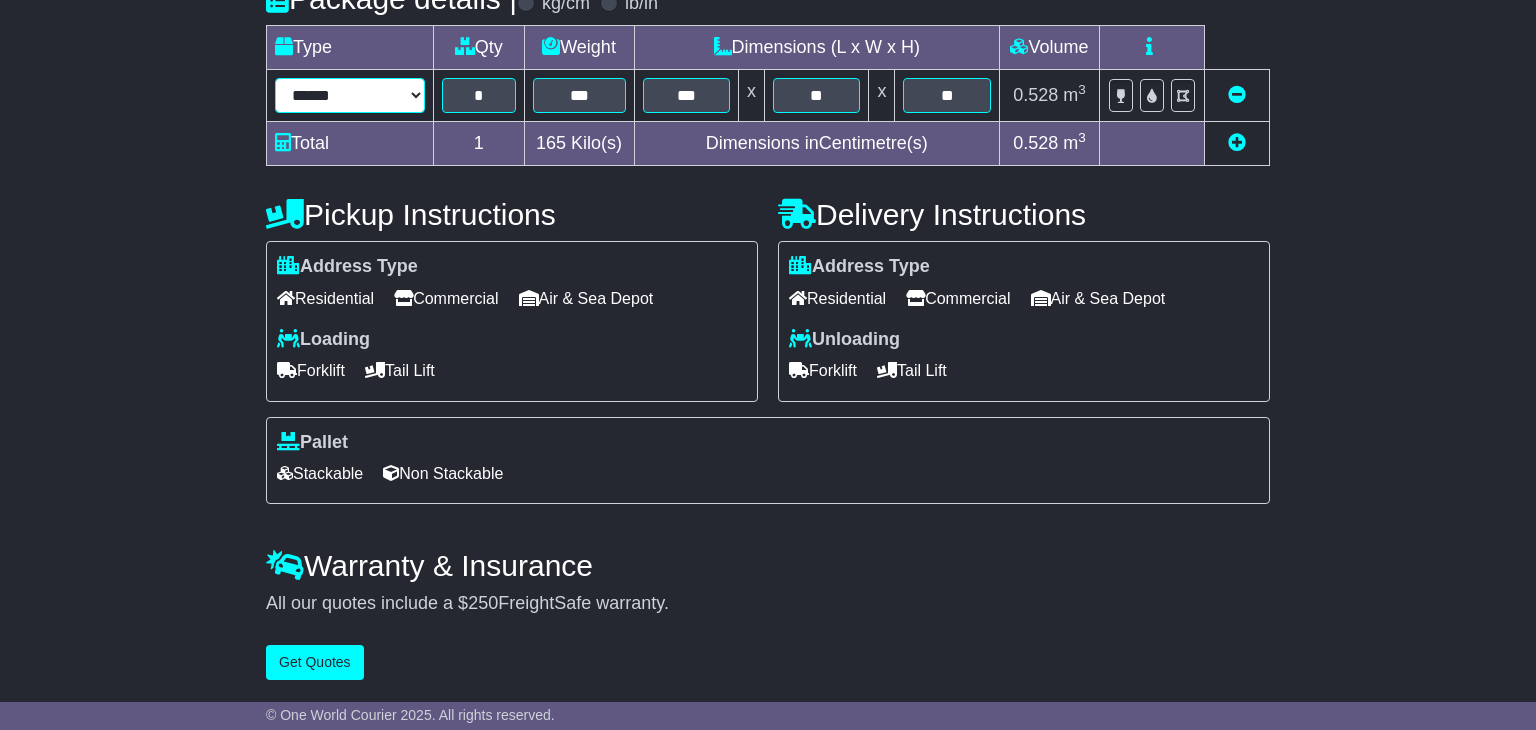 click on "****** ****** *** ******** ***** **** **** ****** *** *******" at bounding box center [350, 95] 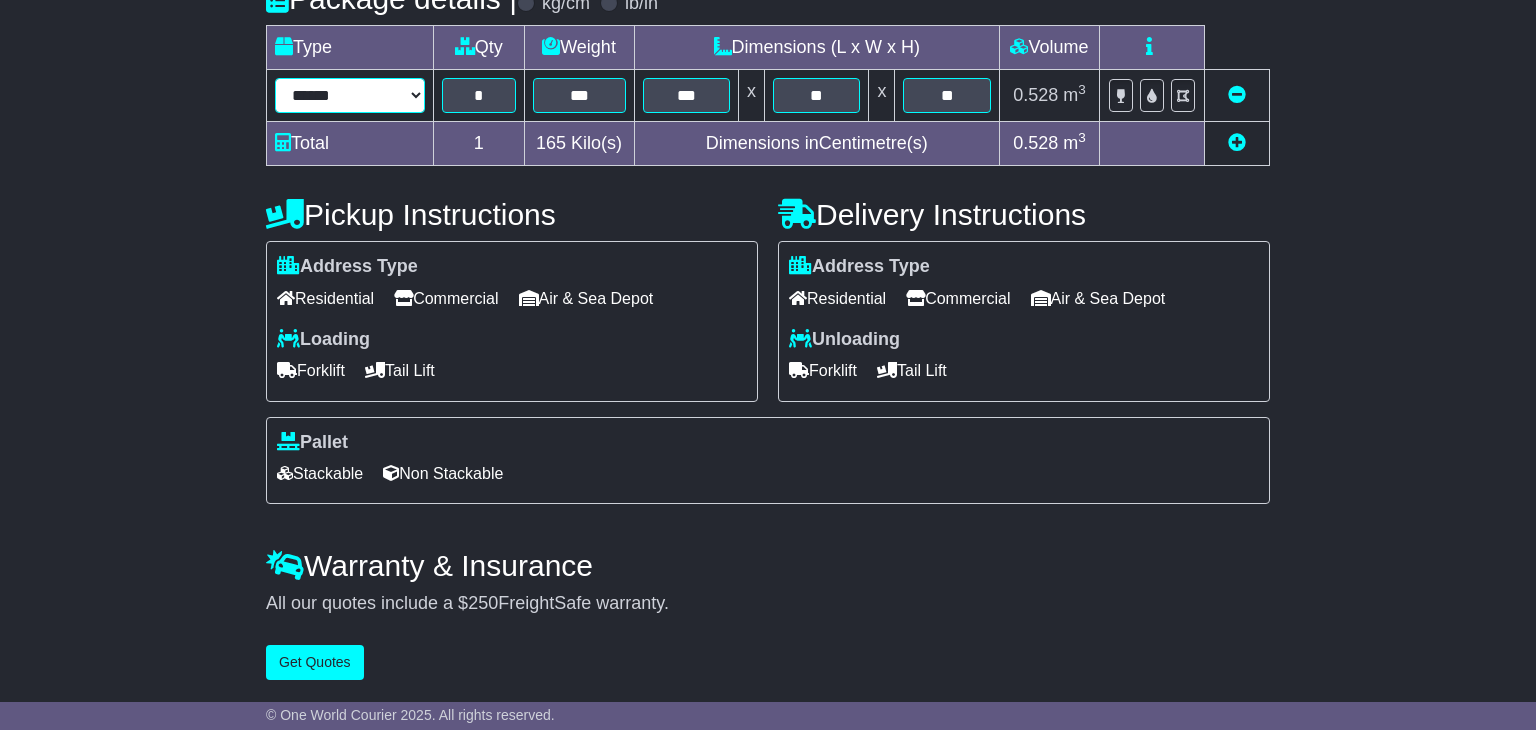 click on "****** ****** *** ******** ***** **** **** ****** *** *******" at bounding box center [350, 95] 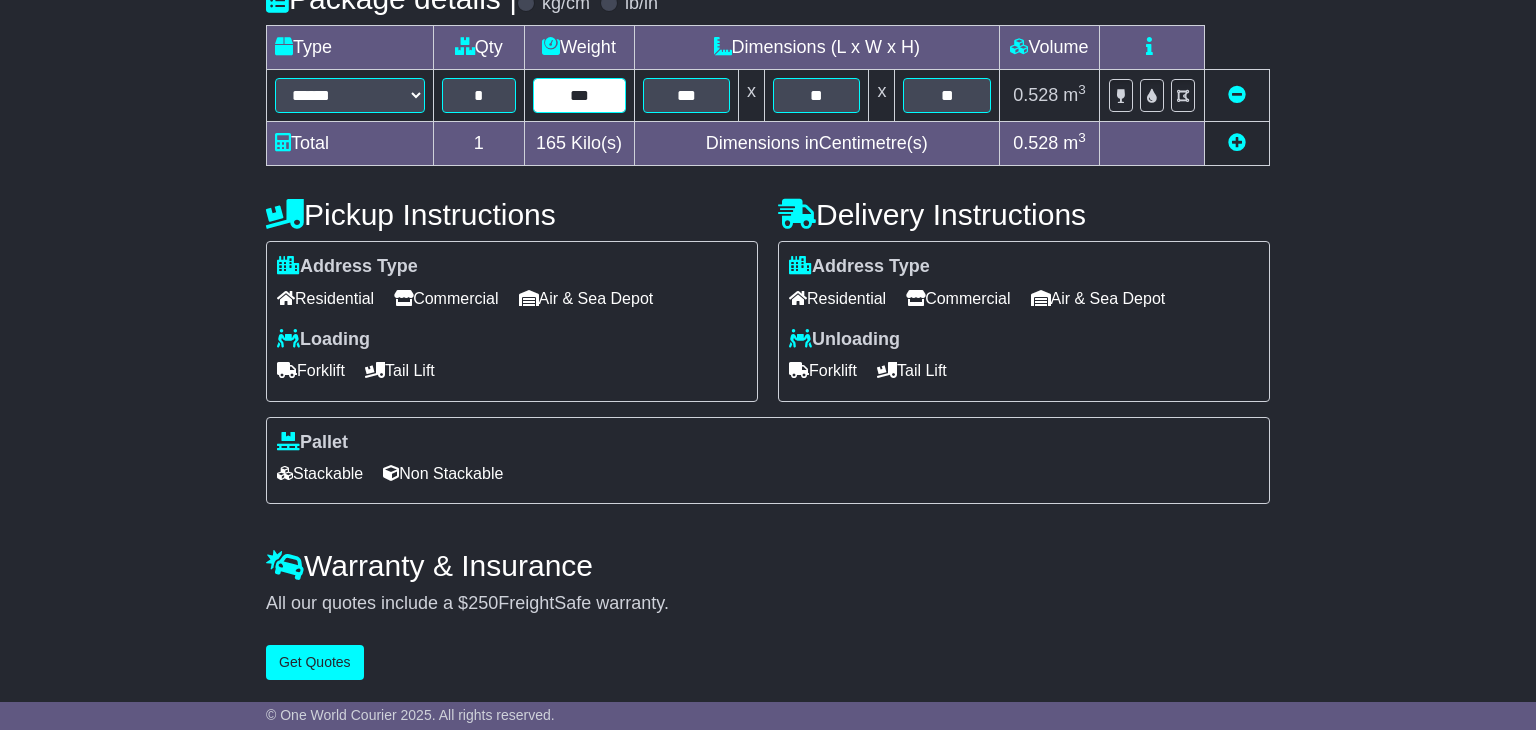 type on "***" 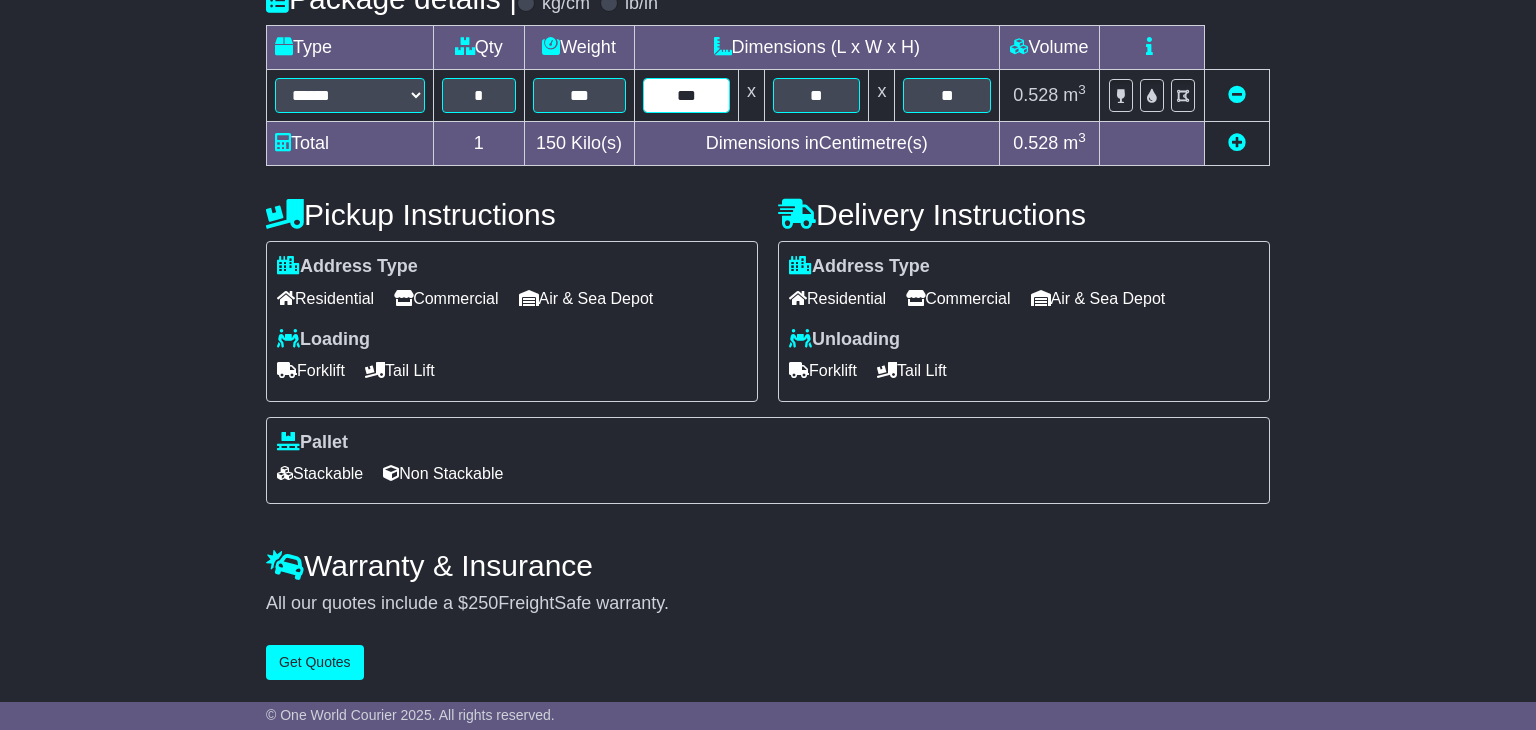 type on "***" 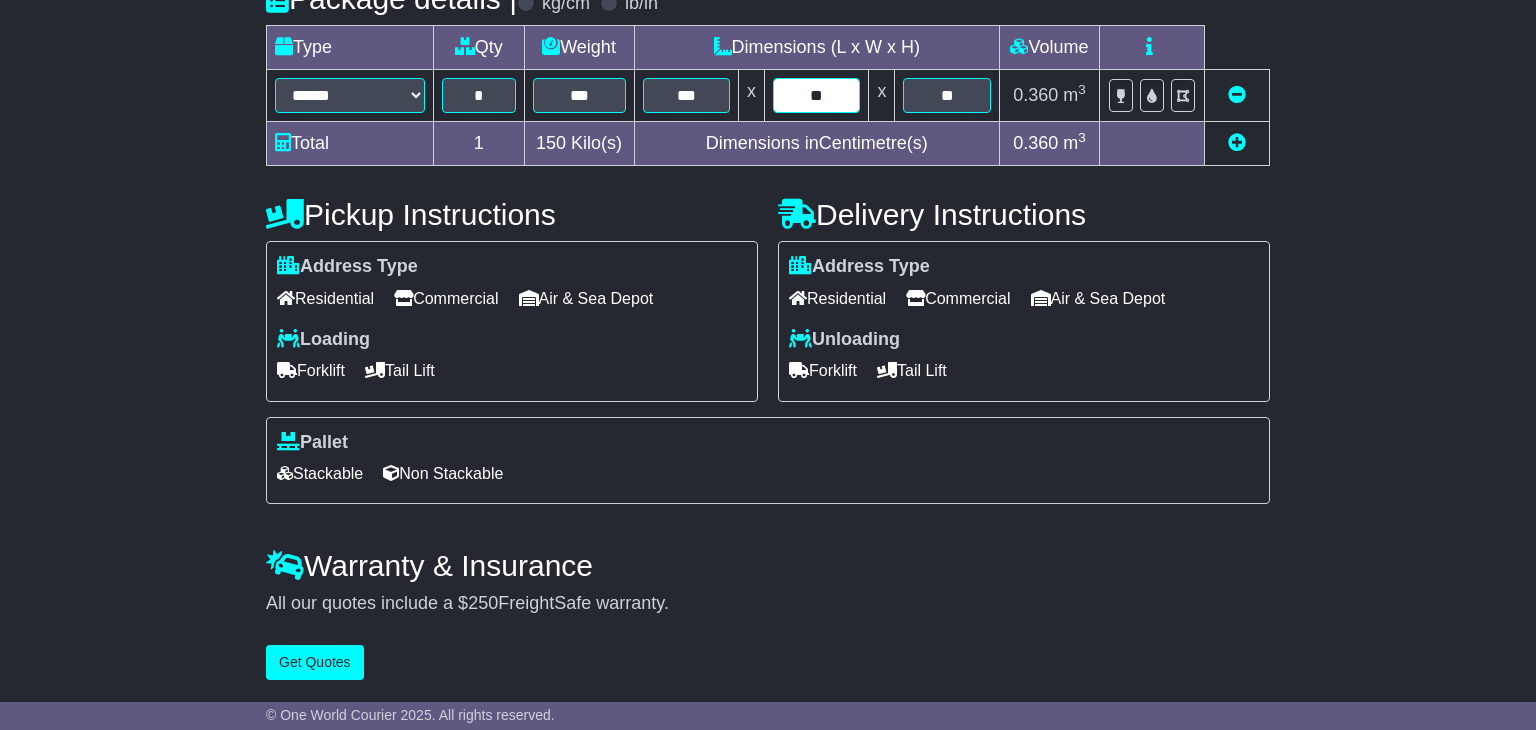 type on "**" 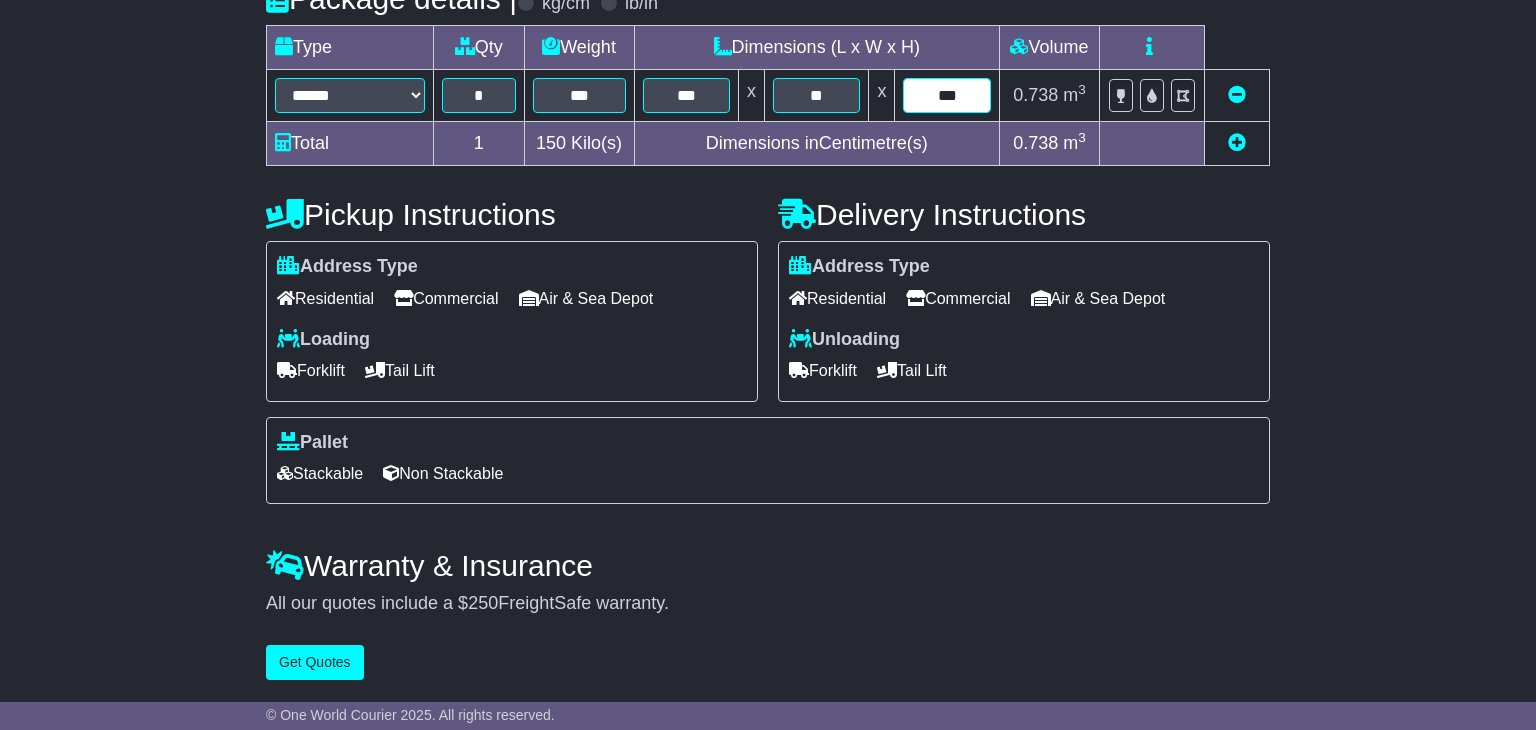 type on "***" 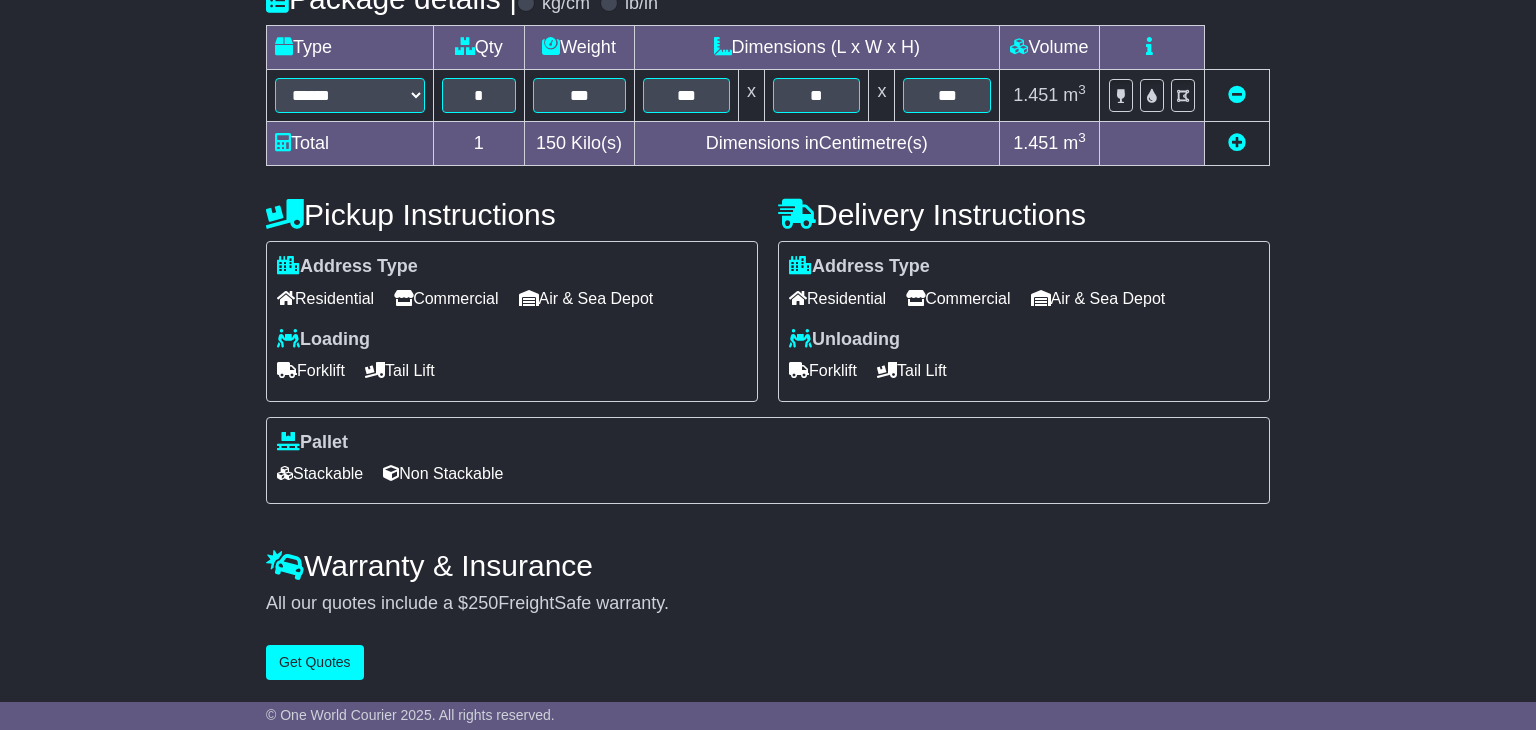click on "Address Type
Residential
Commercial
Air & Sea Depot
Loading
Forklift
Tail Lift" at bounding box center [512, 321] 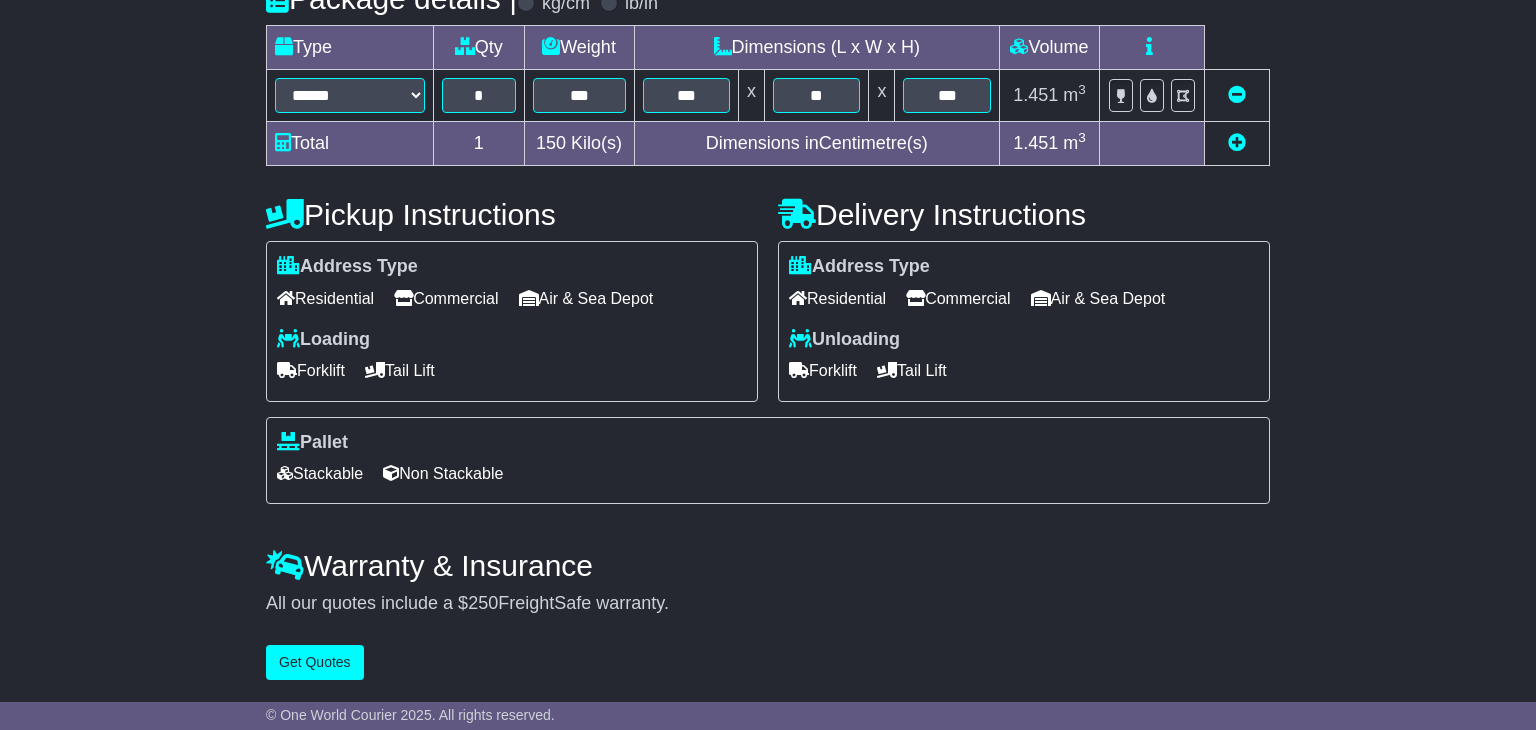 click on "Residential" at bounding box center [837, 298] 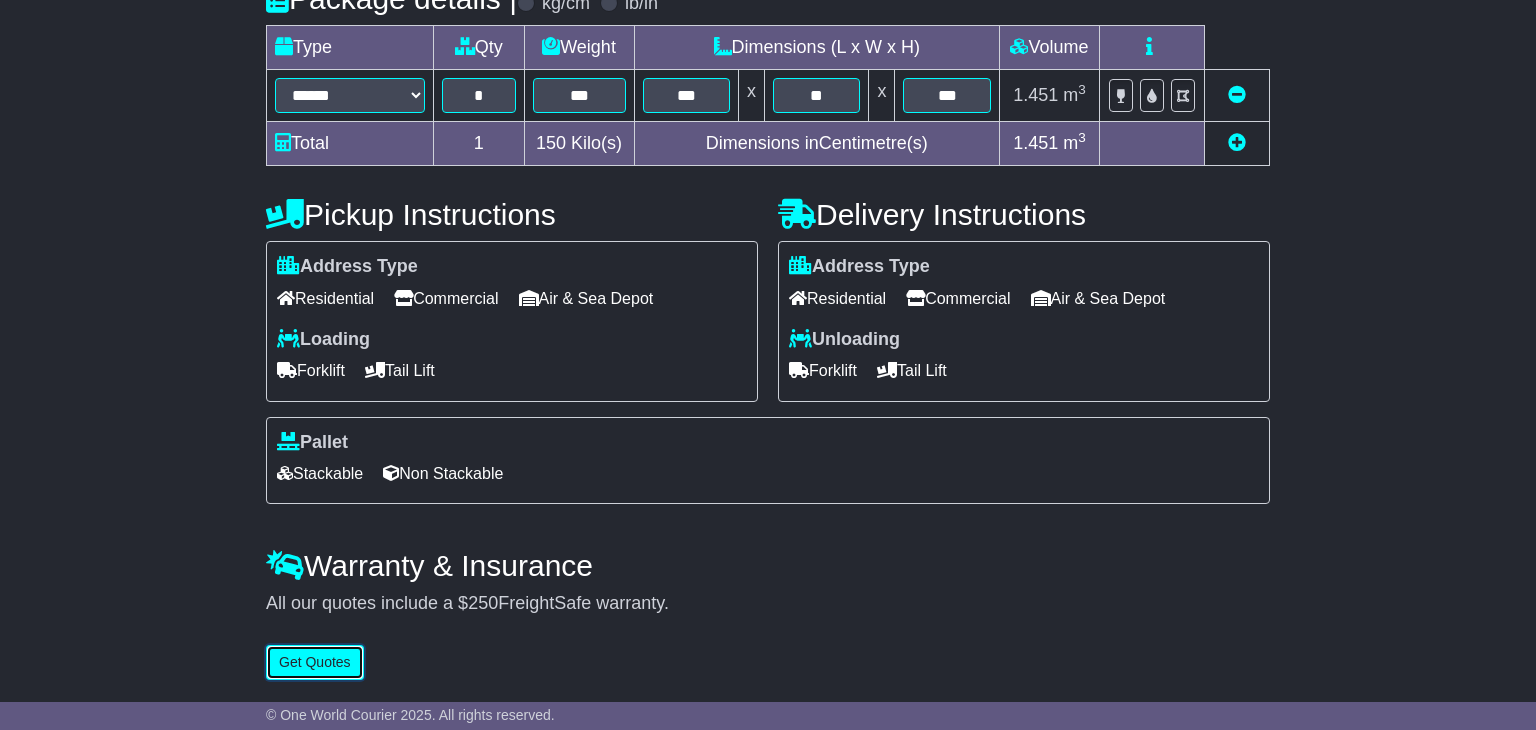 click on "Get Quotes" at bounding box center (315, 662) 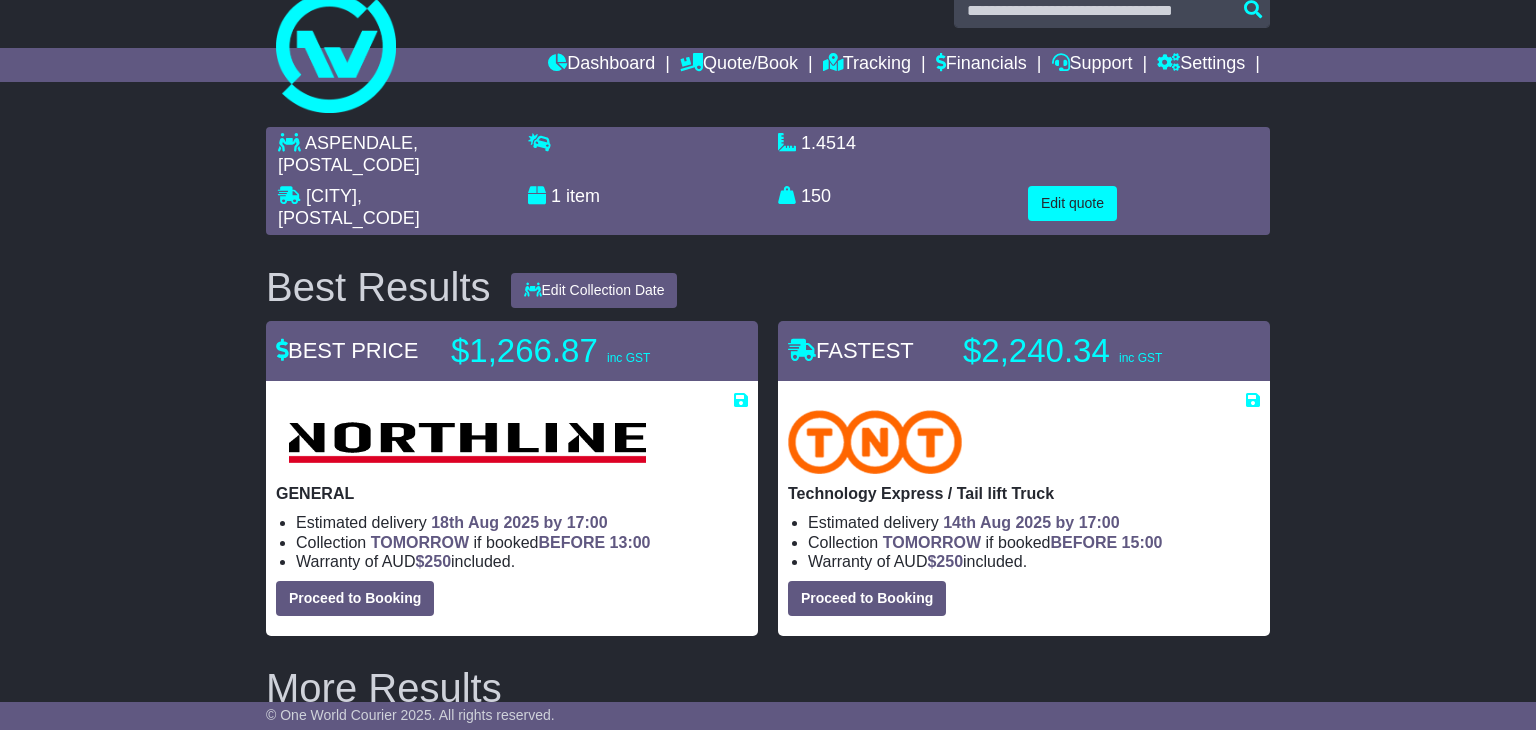 scroll, scrollTop: 0, scrollLeft: 0, axis: both 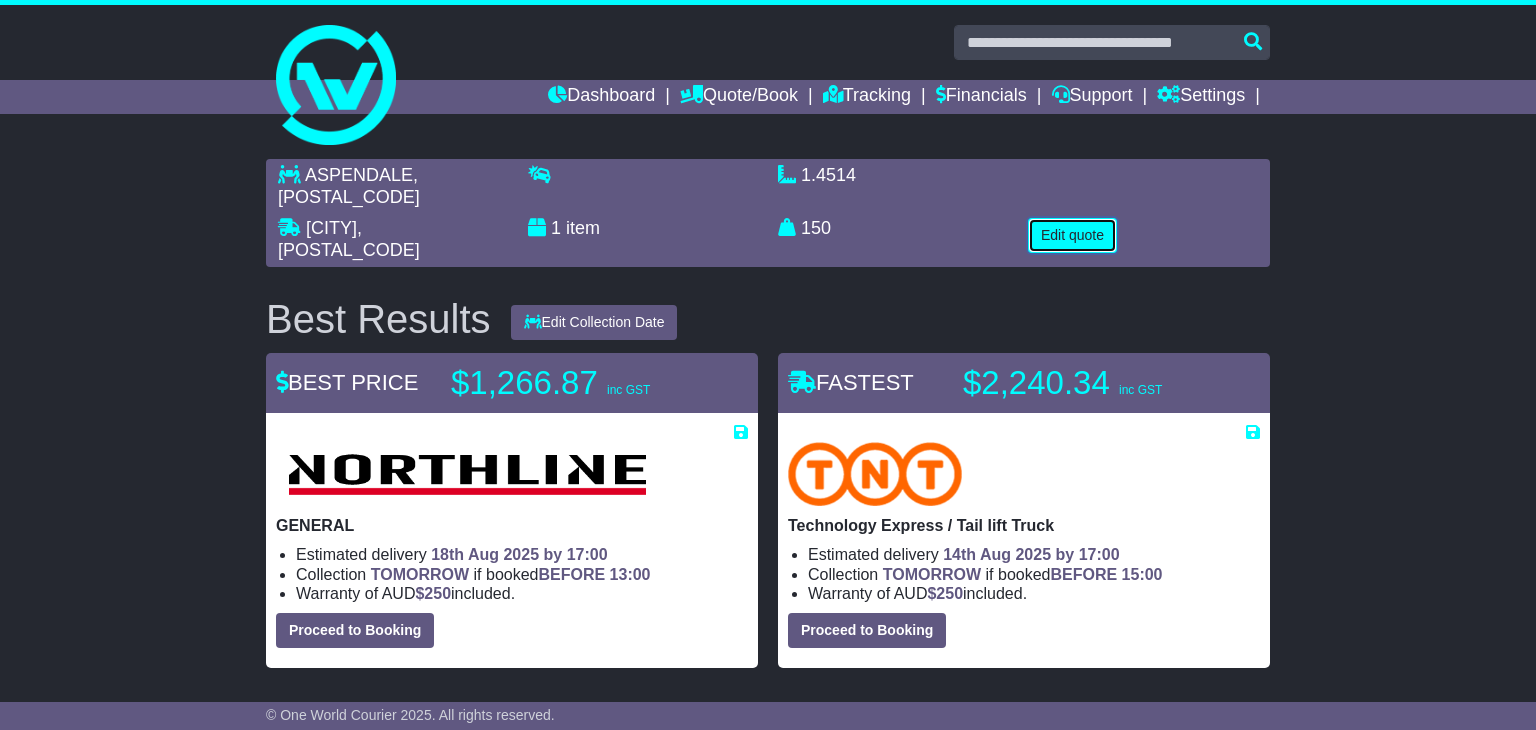 click on "Edit quote" at bounding box center [1072, 235] 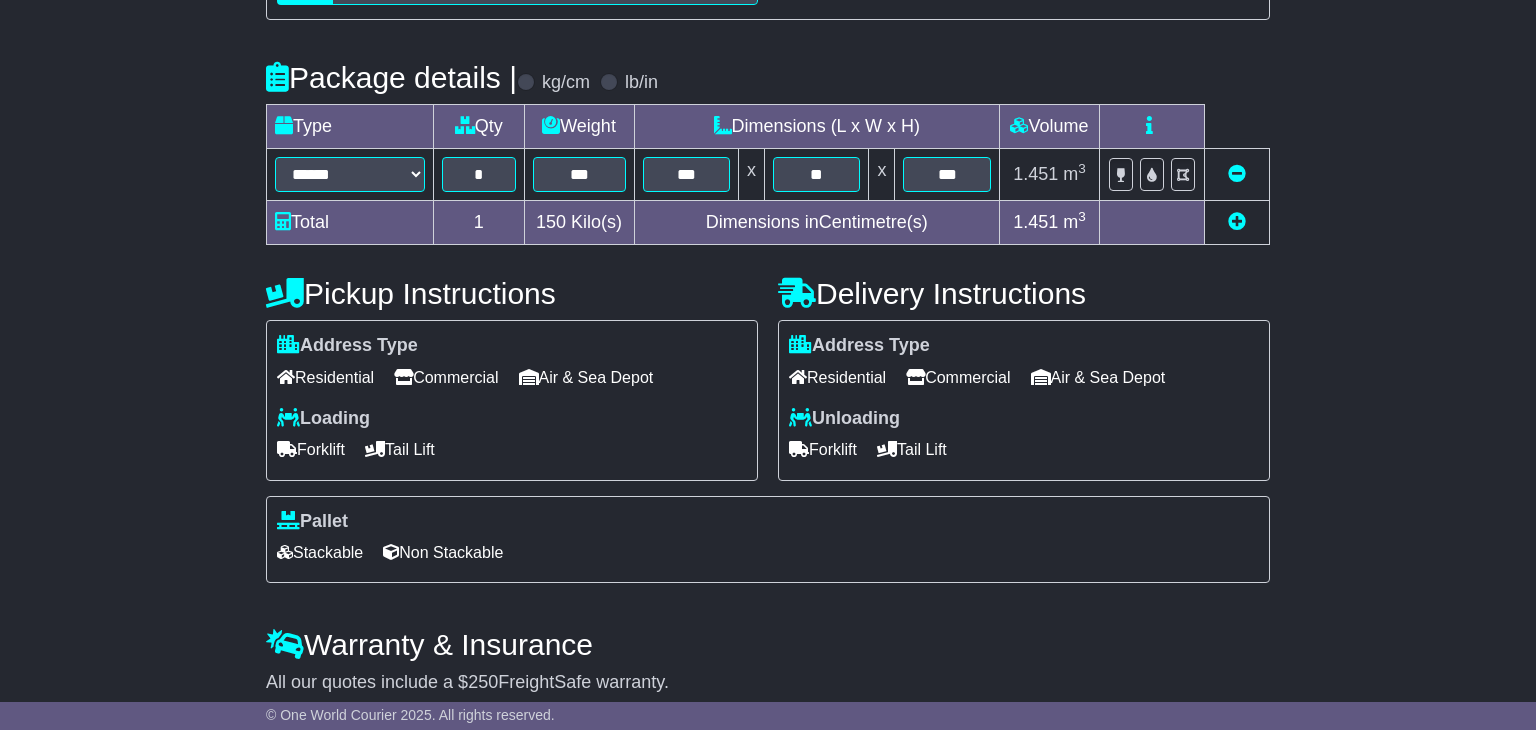 scroll, scrollTop: 505, scrollLeft: 0, axis: vertical 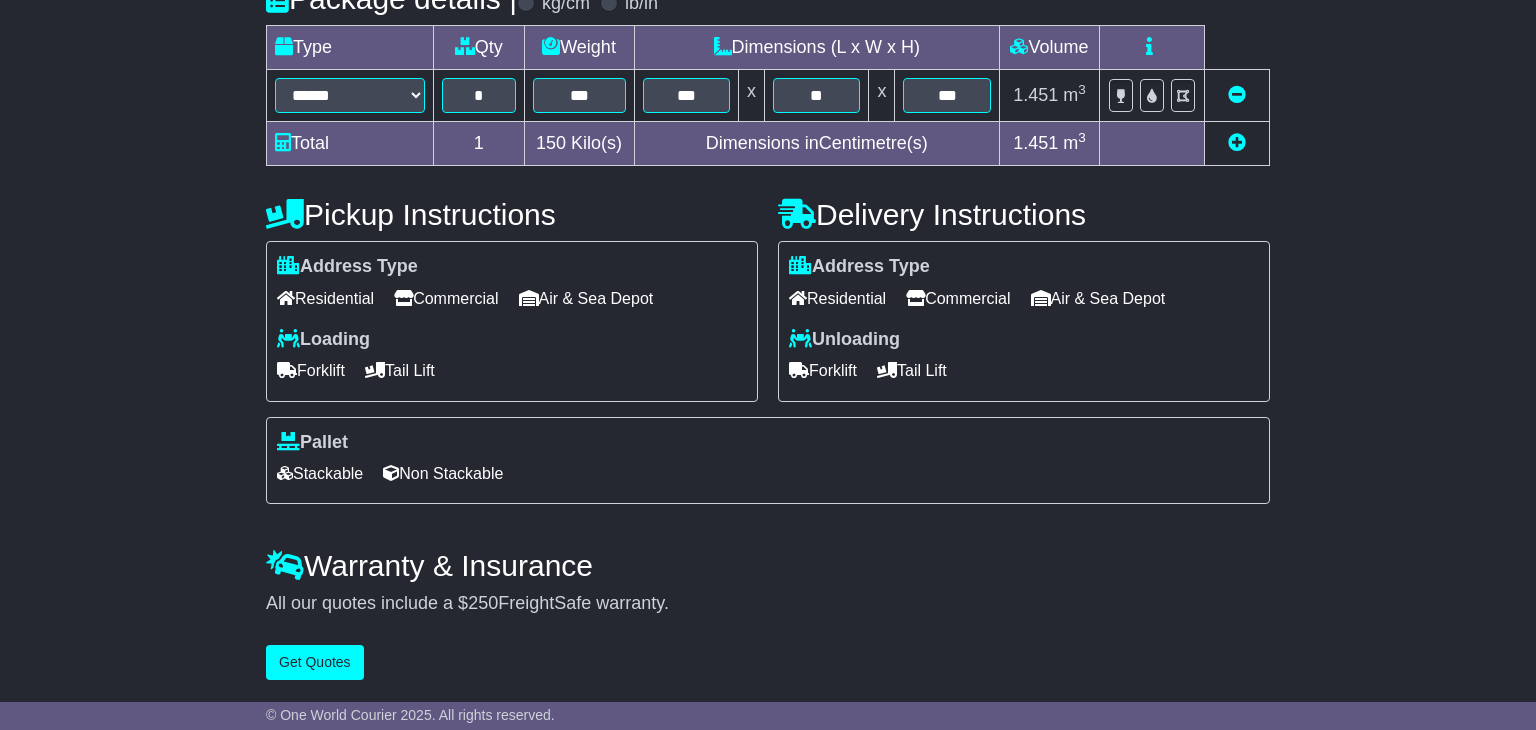 click on "Commercial" at bounding box center [446, 298] 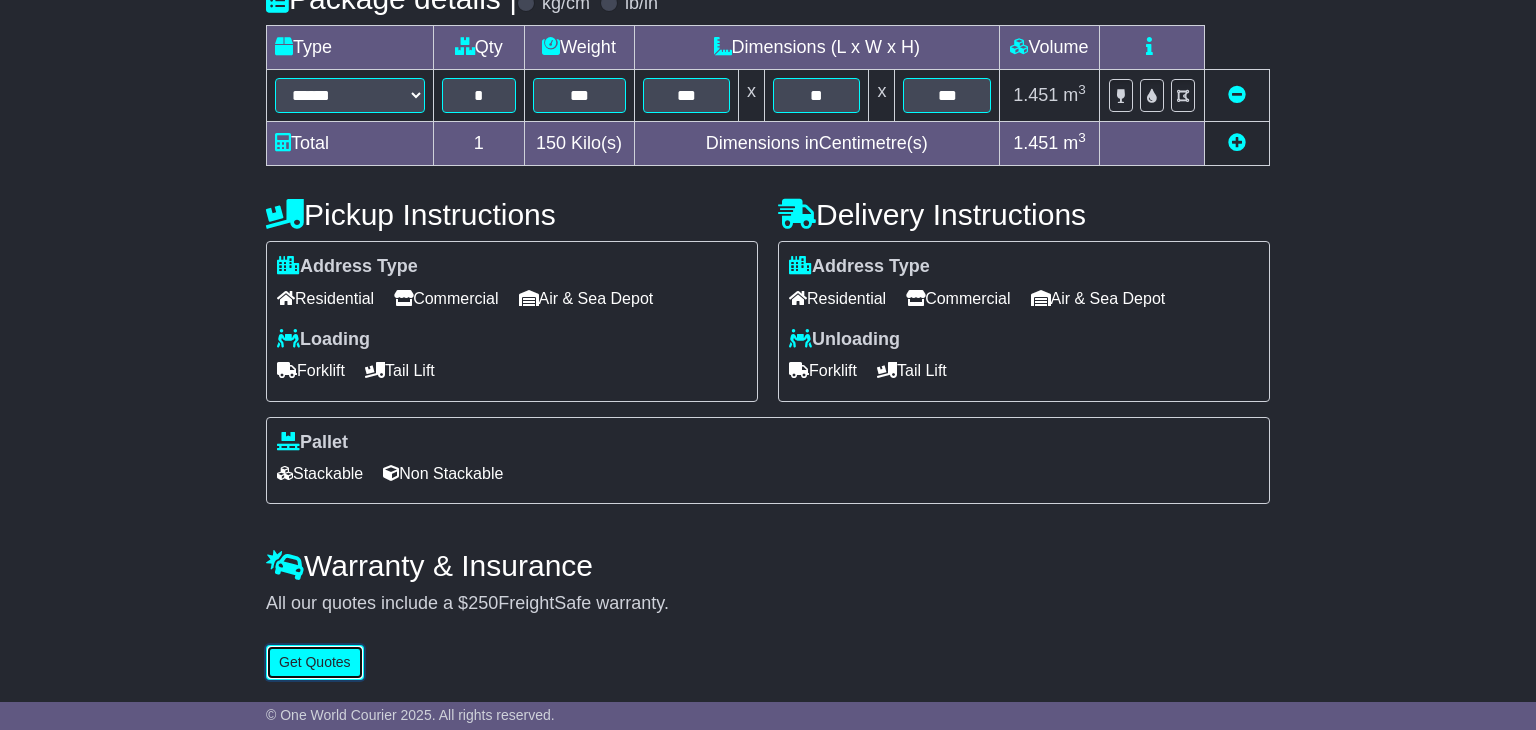 click on "Get Quotes" at bounding box center [315, 662] 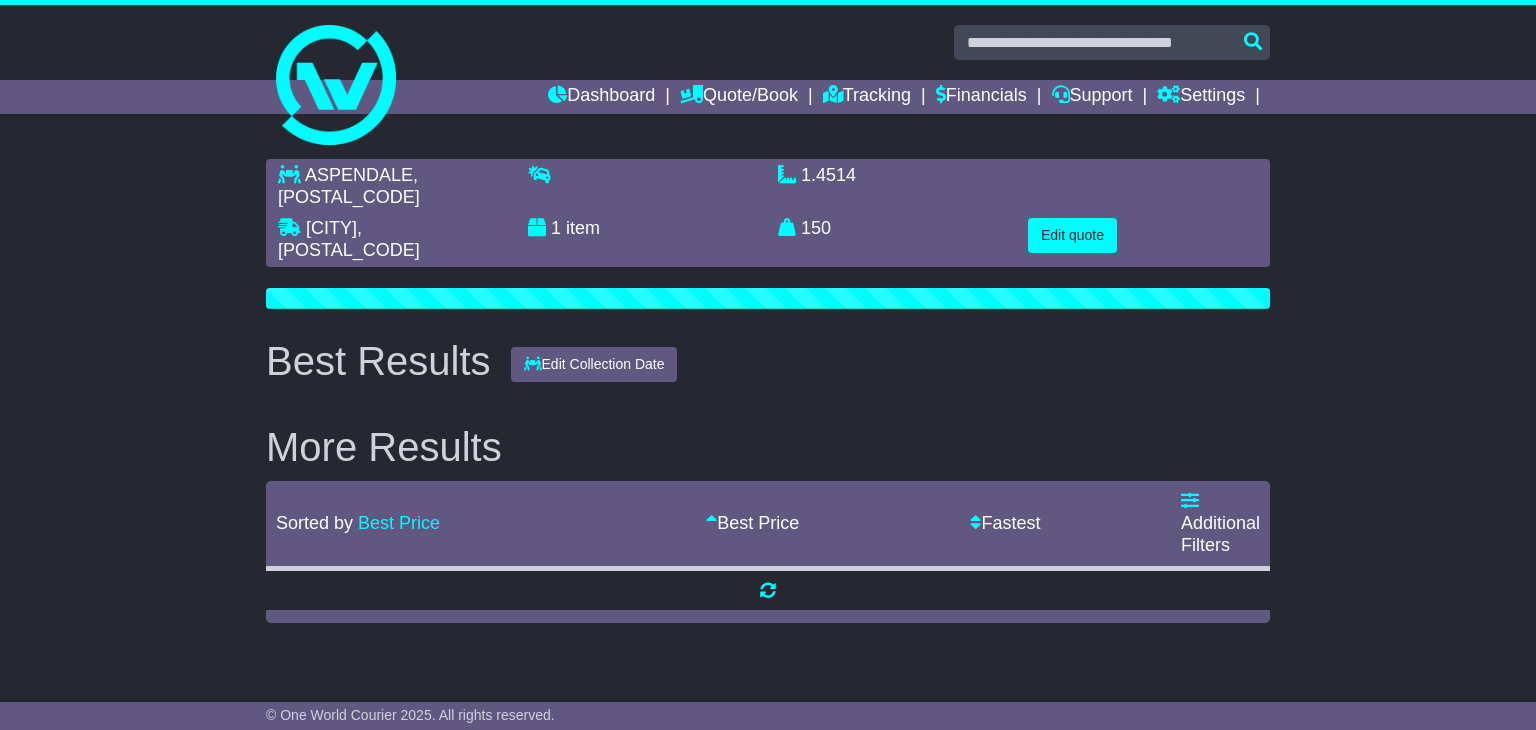 scroll, scrollTop: 0, scrollLeft: 0, axis: both 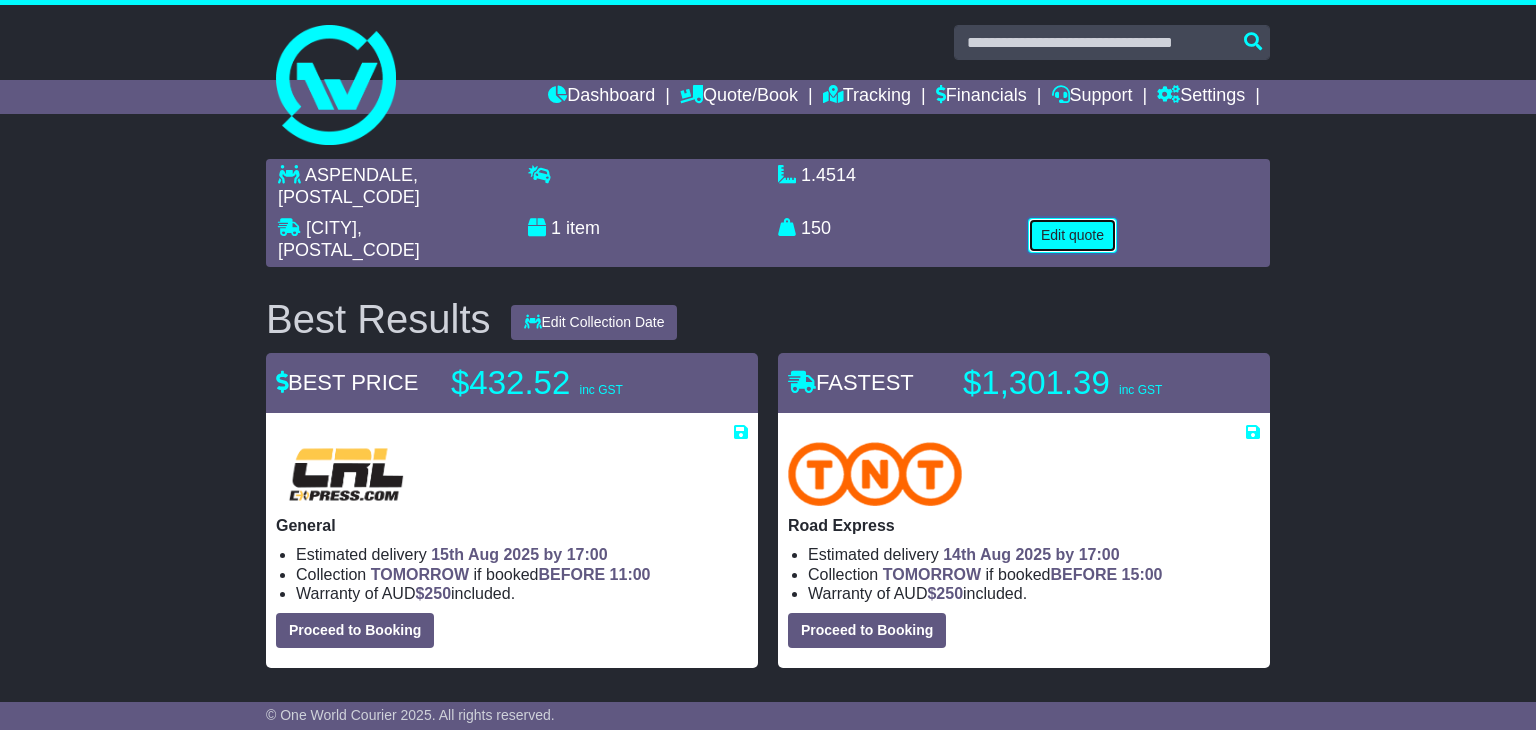 click on "Edit quote" at bounding box center (1072, 235) 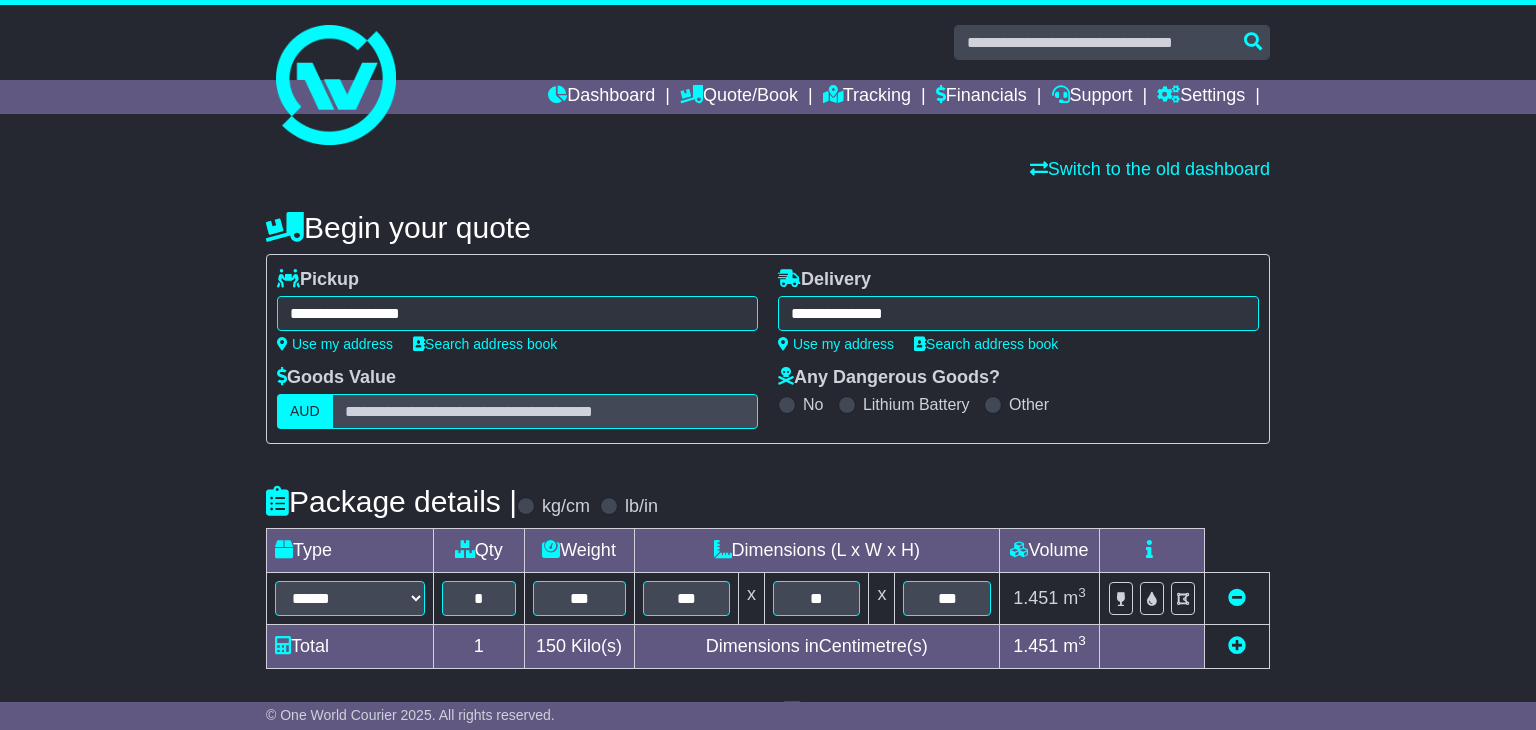 click on "**********" at bounding box center [517, 313] 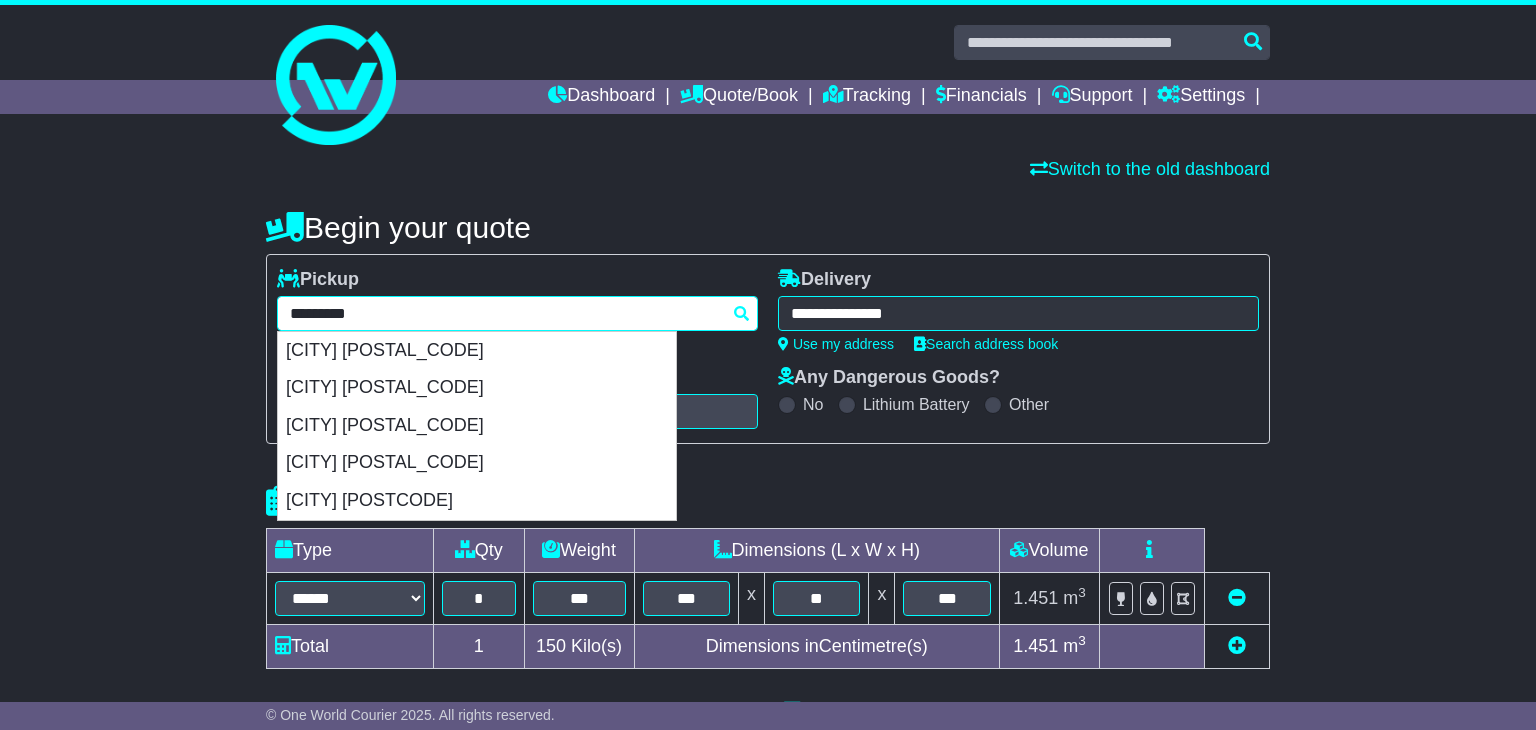 type 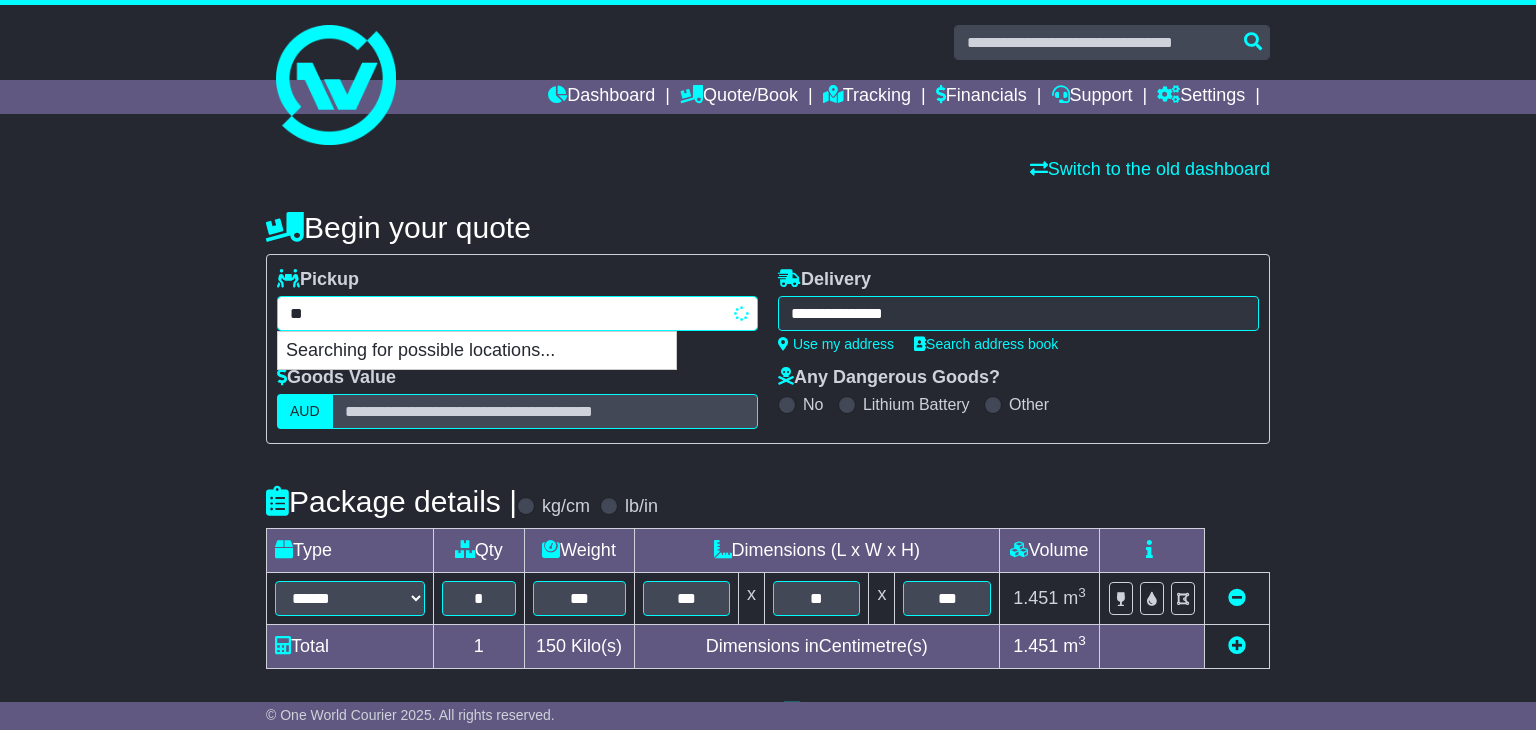 type on "*" 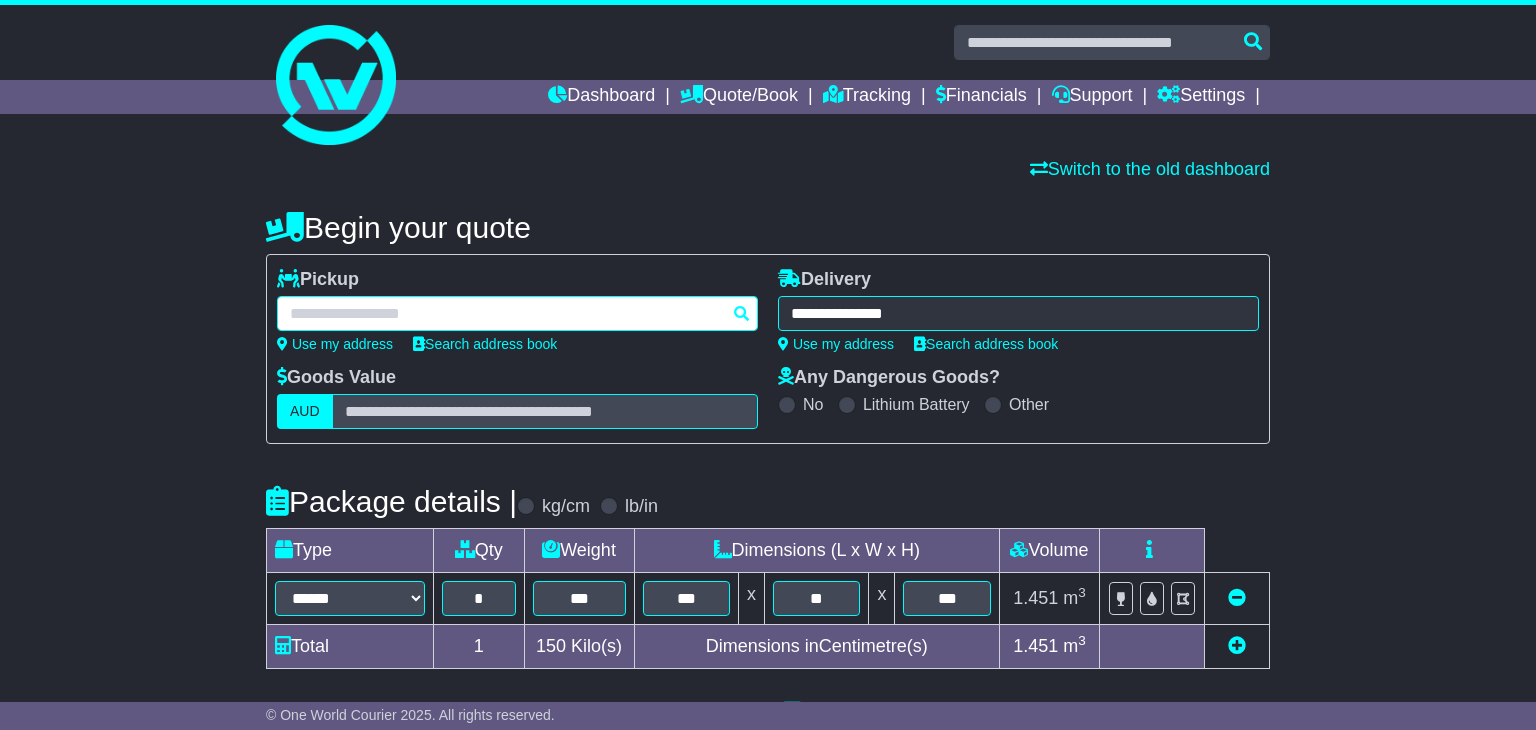 paste on "**********" 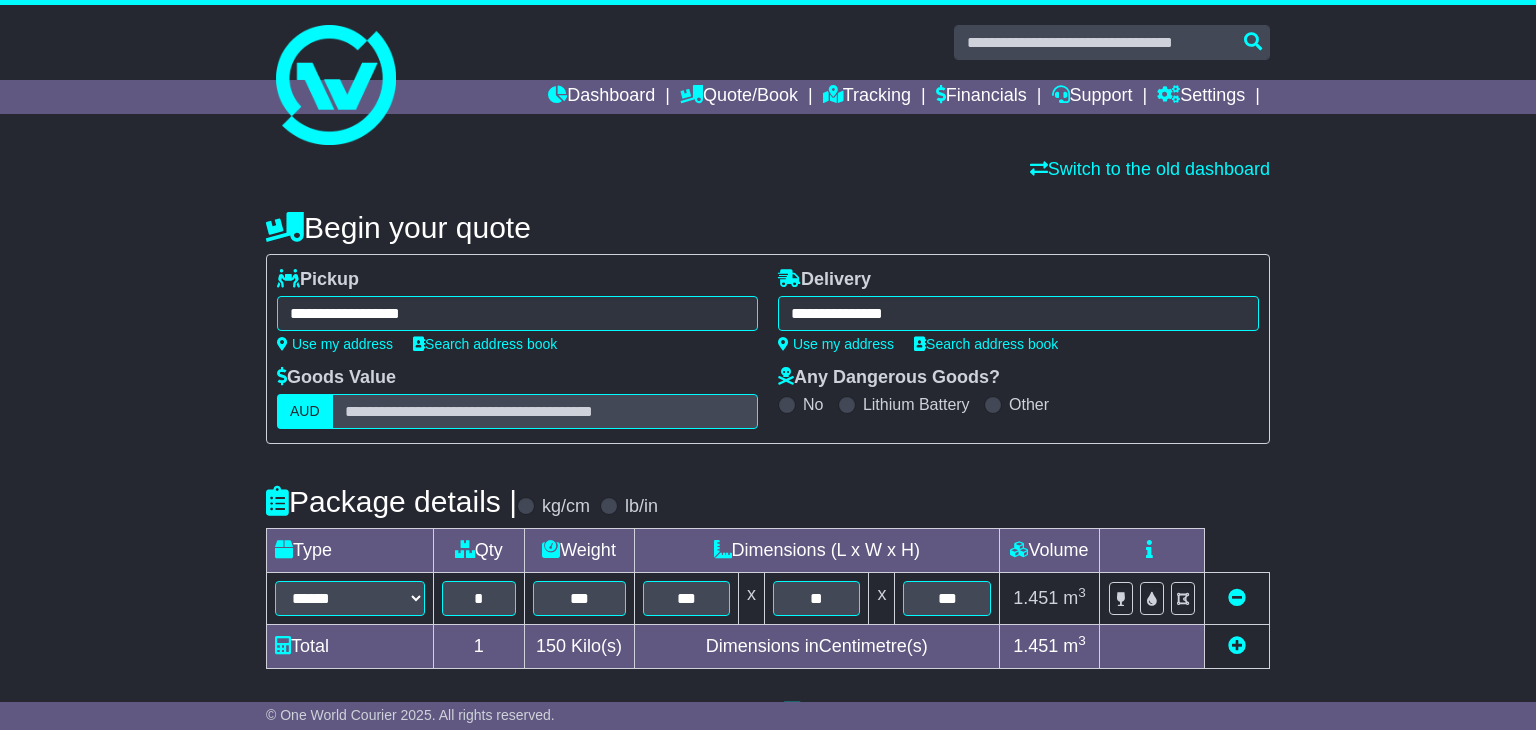 click on "**********" at bounding box center (1018, 313) 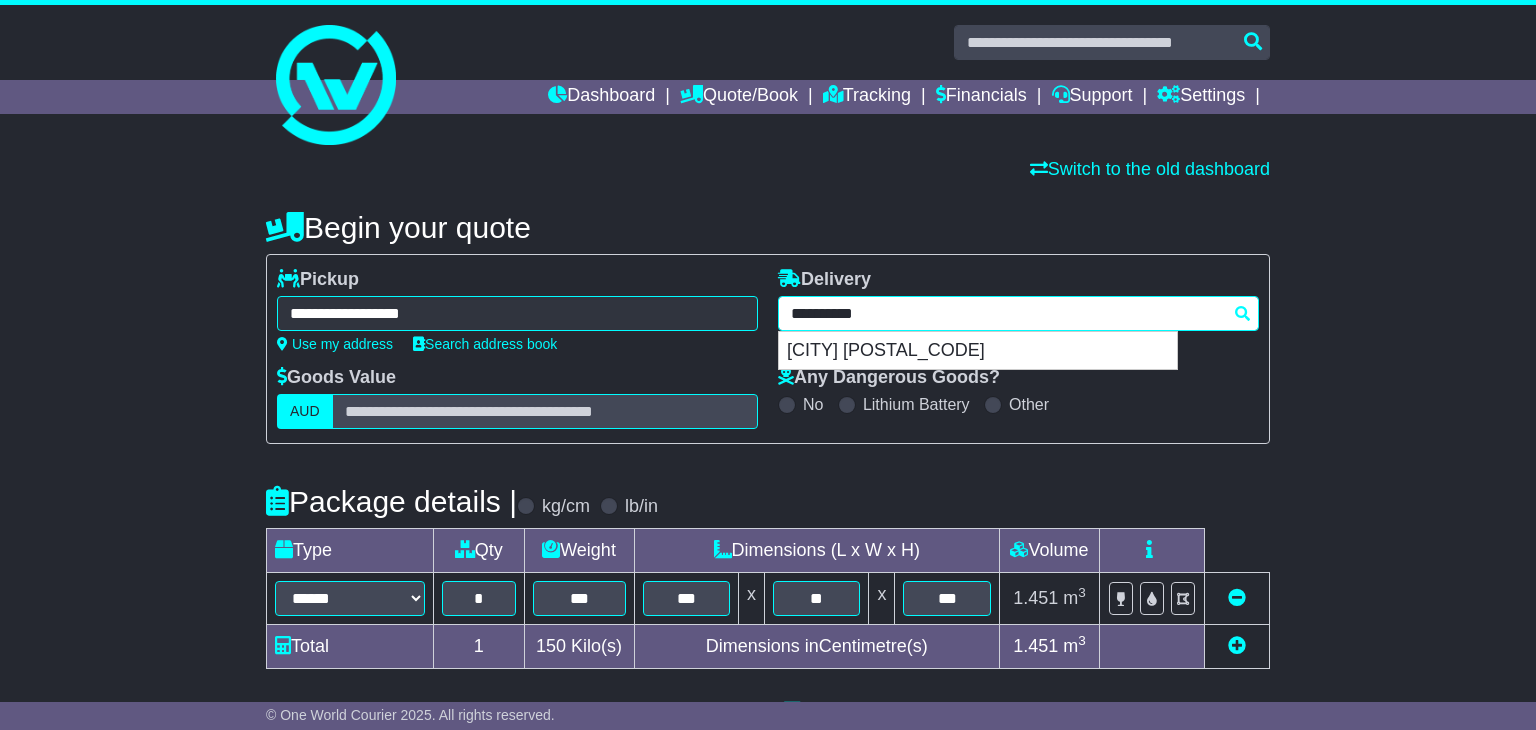 type on "**********" 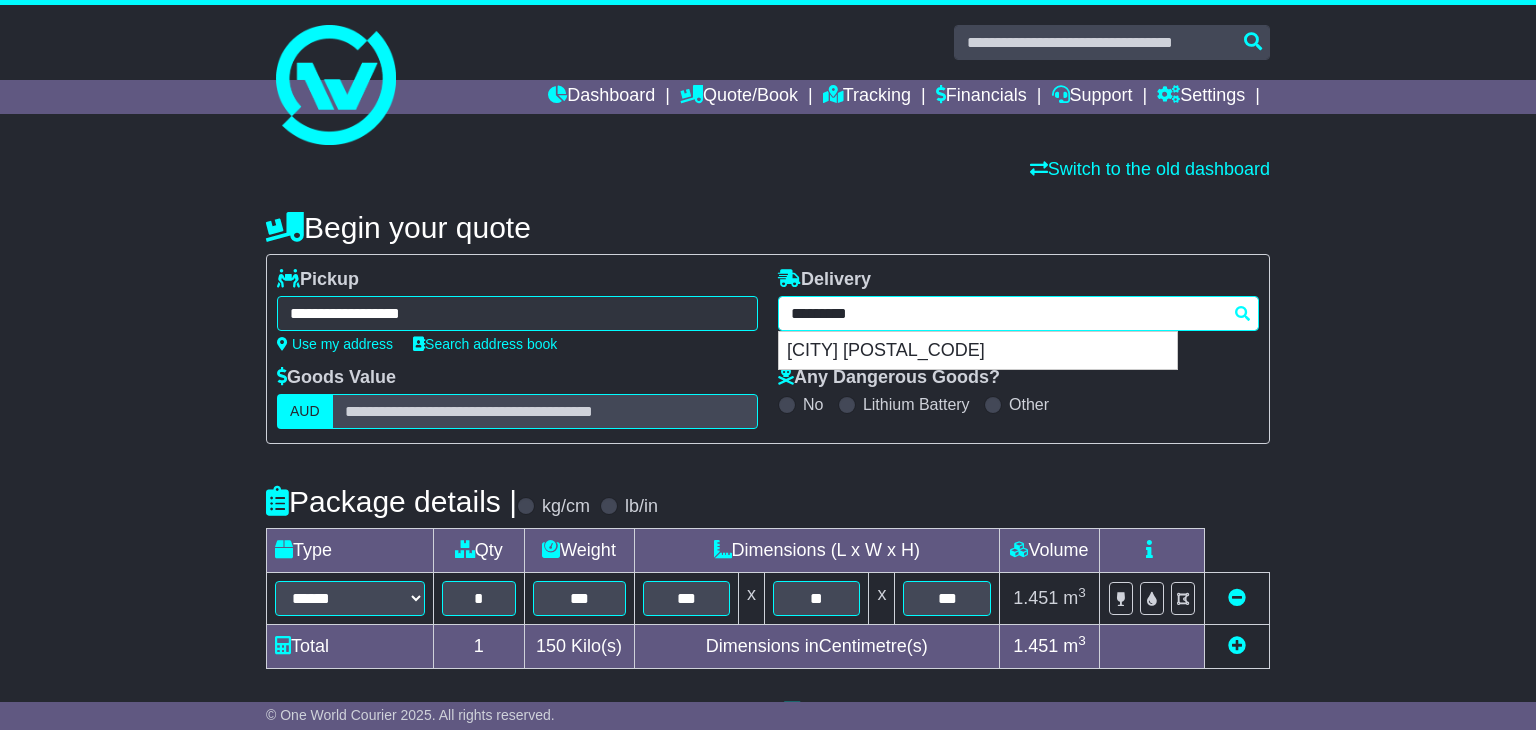 type 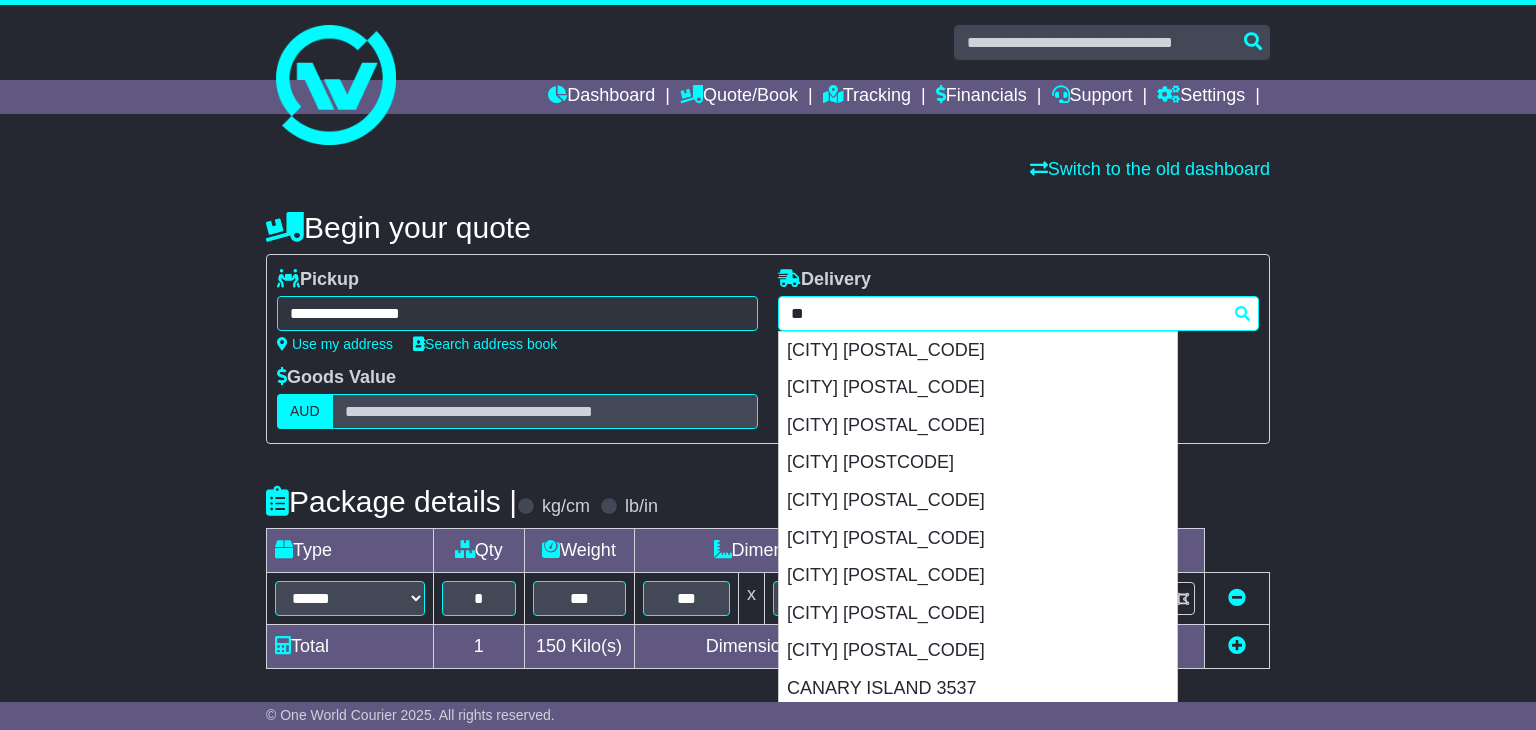 type on "*" 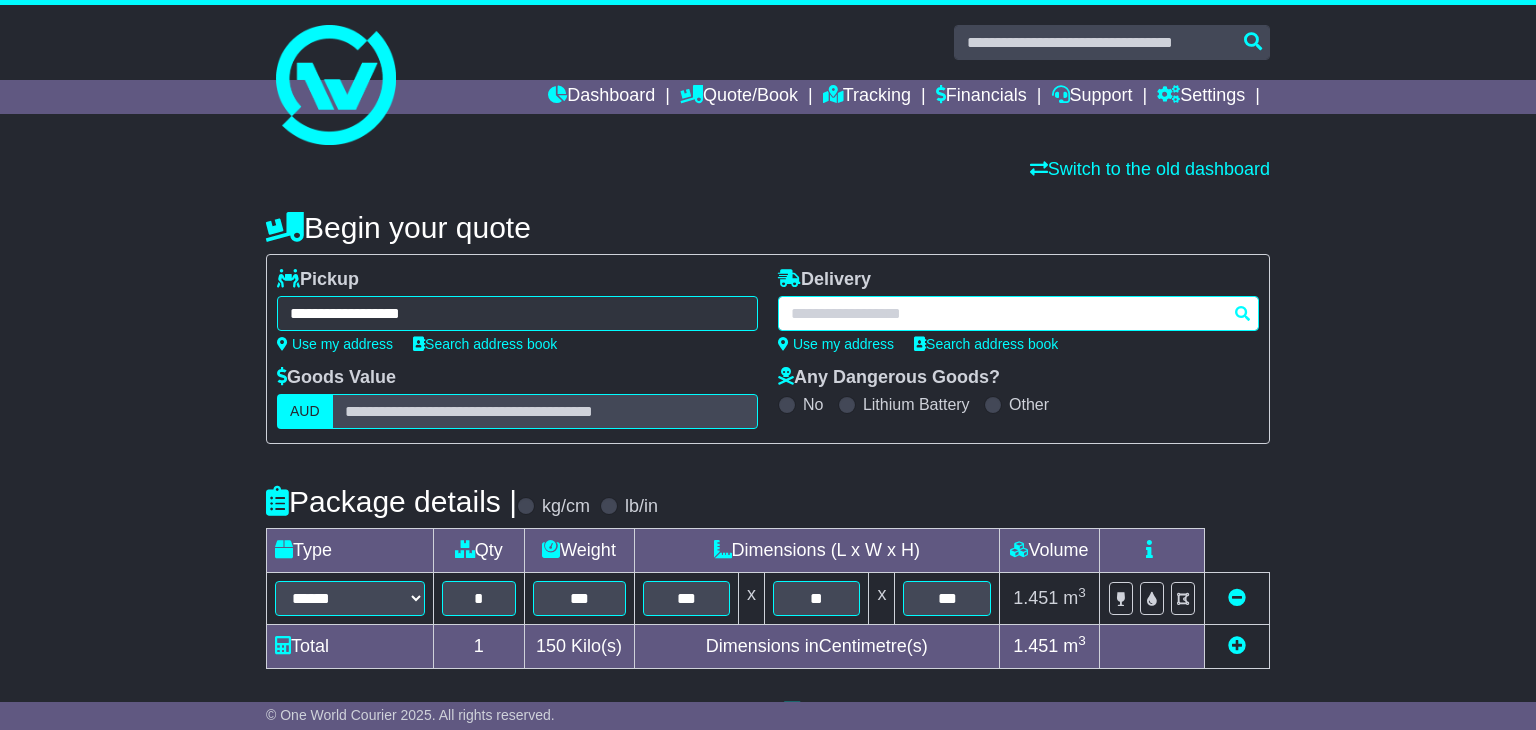 paste on "**********" 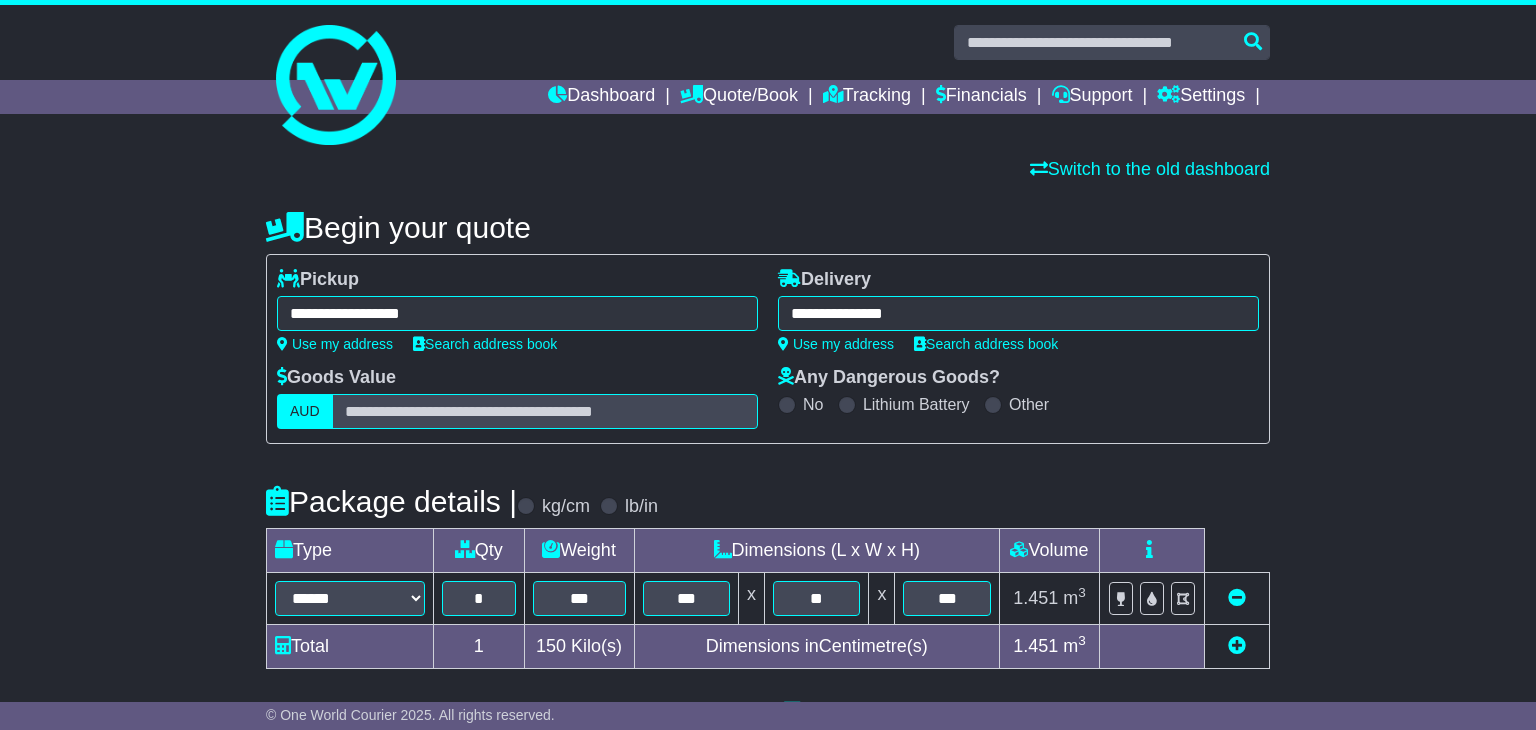 click on "**********" at bounding box center [1018, 313] 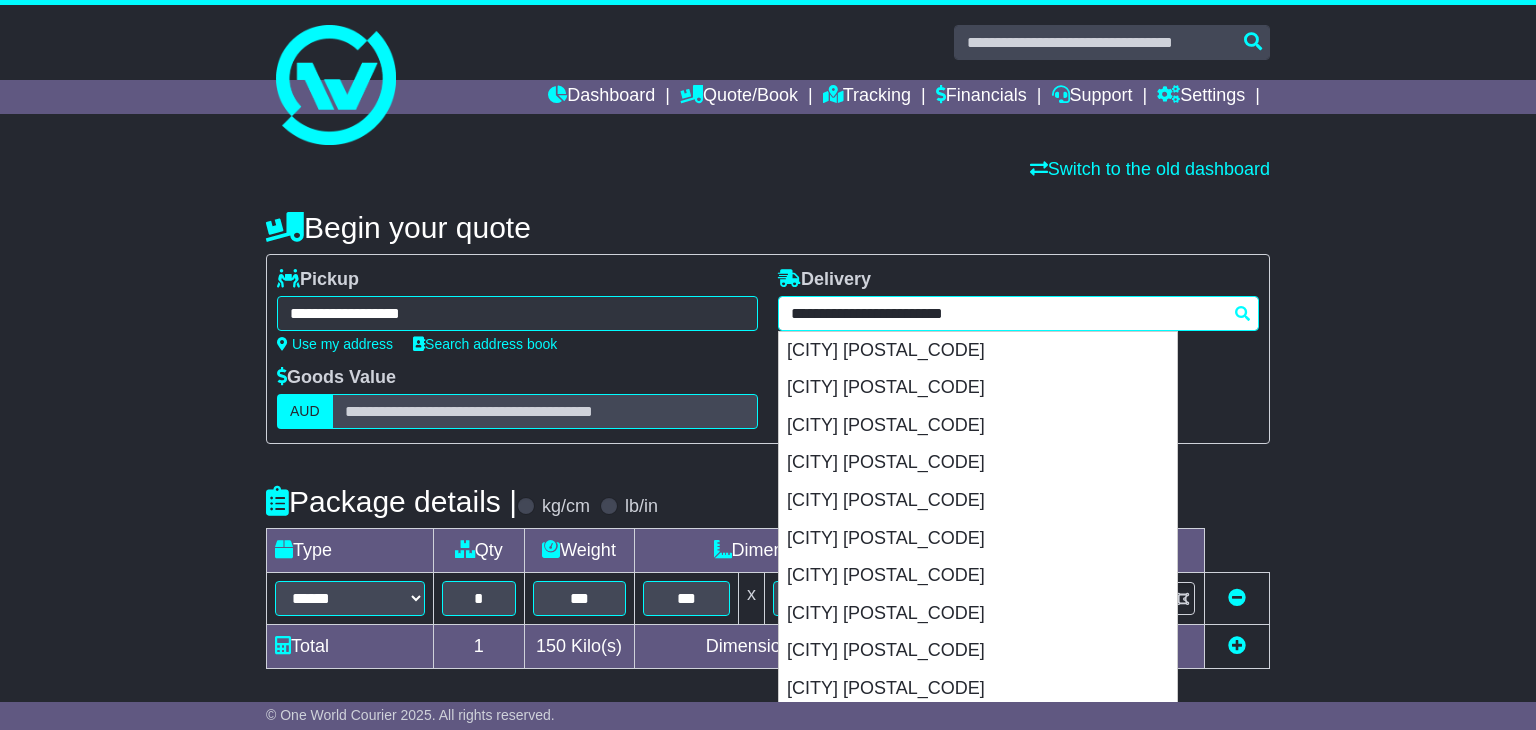 click on "**********" at bounding box center [1018, 313] 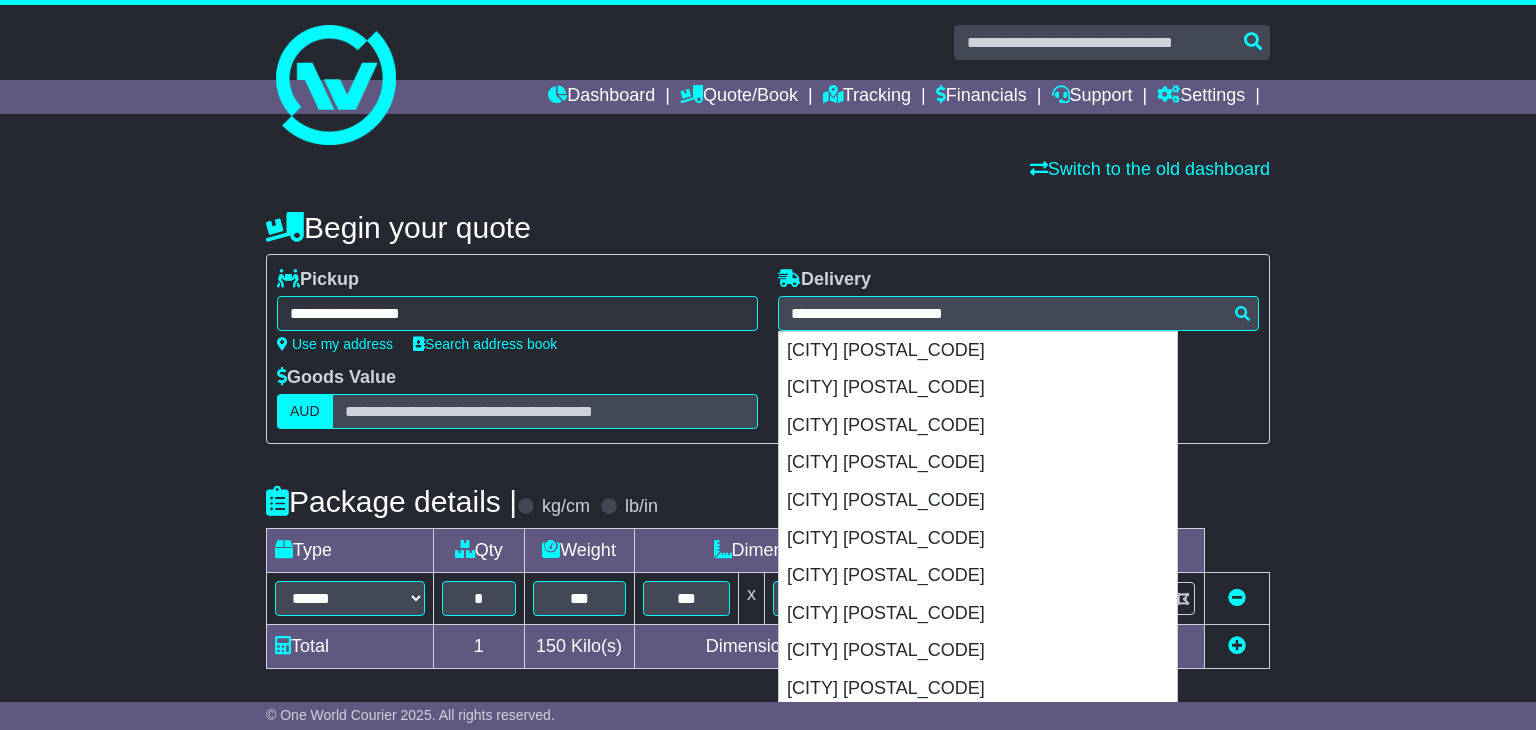 click on "Any Dangerous Goods?
No
Lithium Battery
Other" at bounding box center [1018, 398] 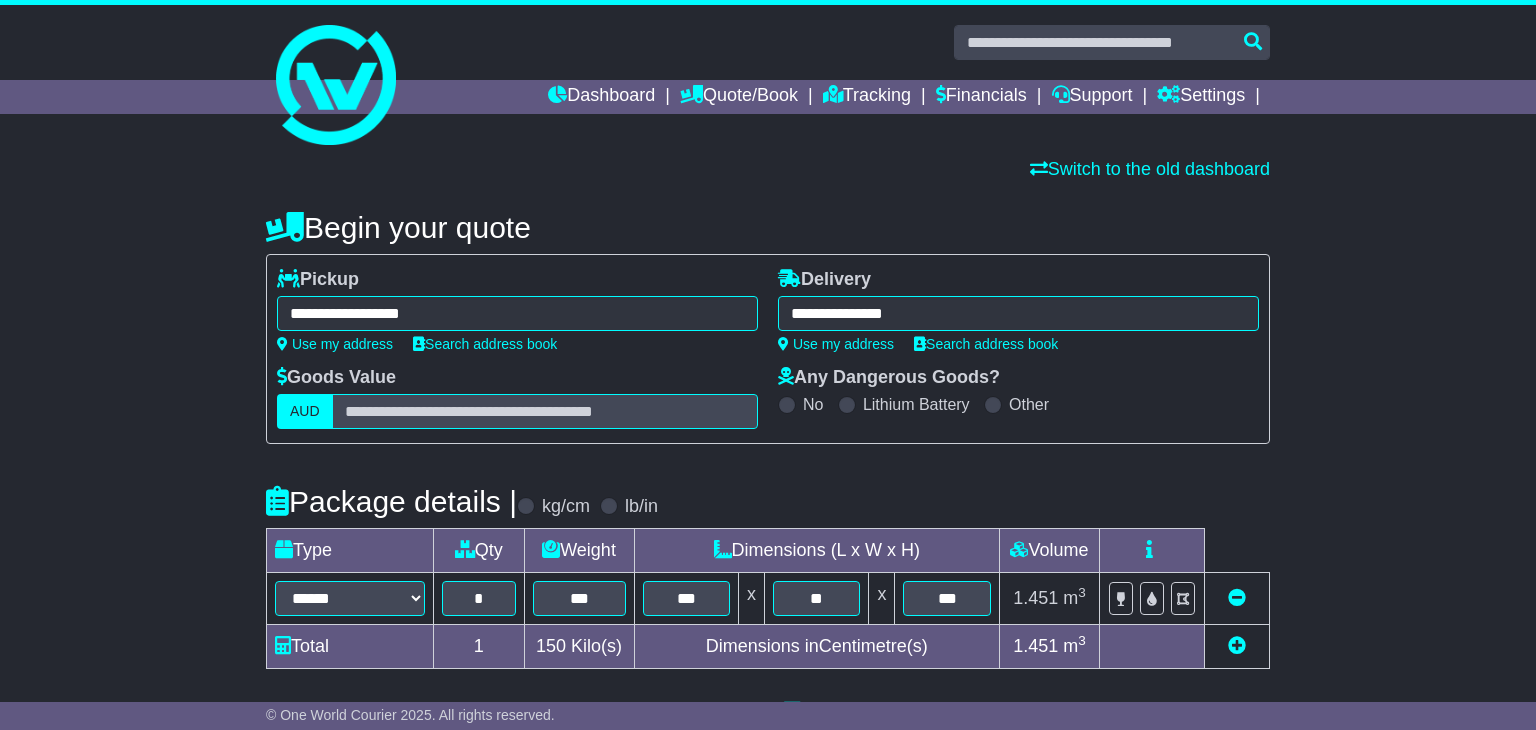 click on "**********" at bounding box center (1018, 313) 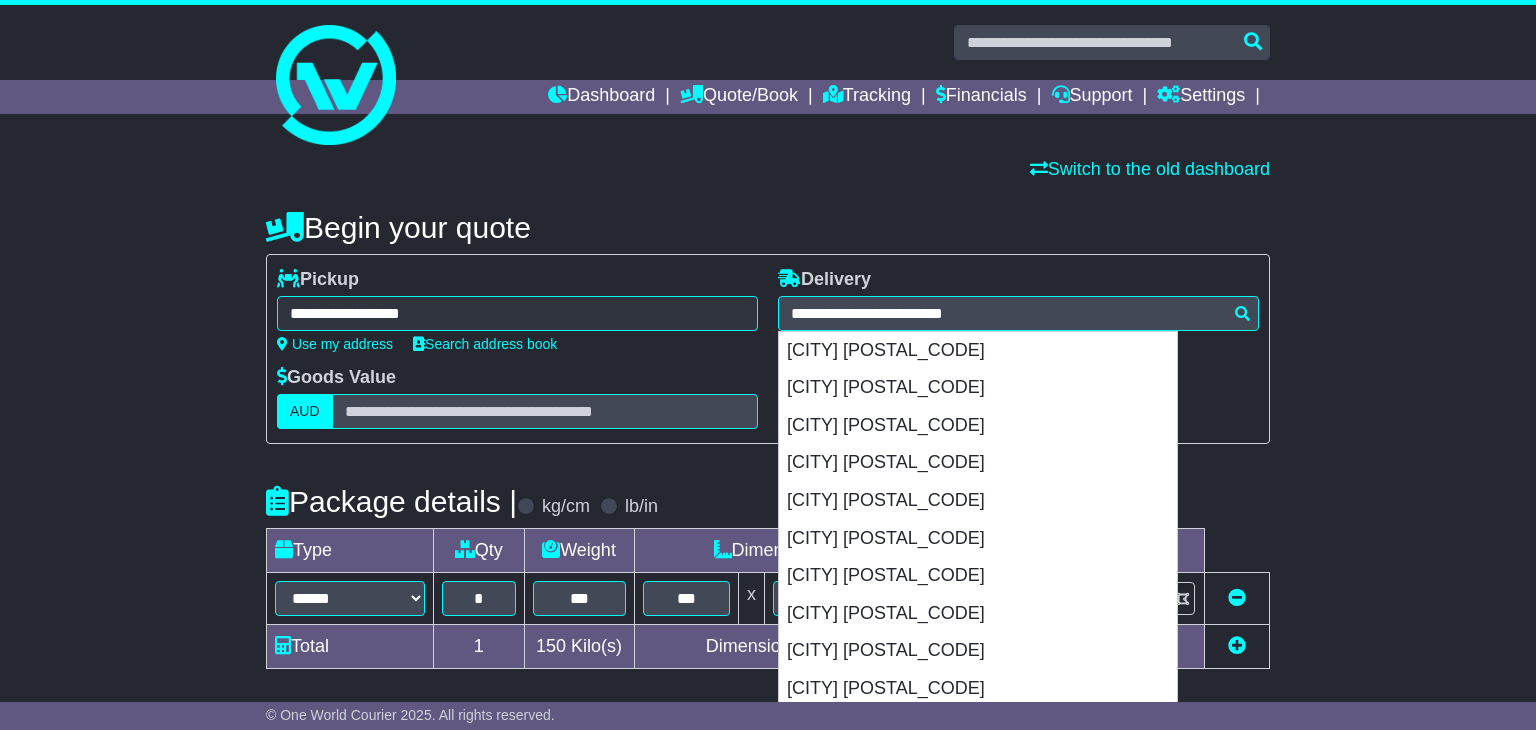 click on "**********" at bounding box center [768, 692] 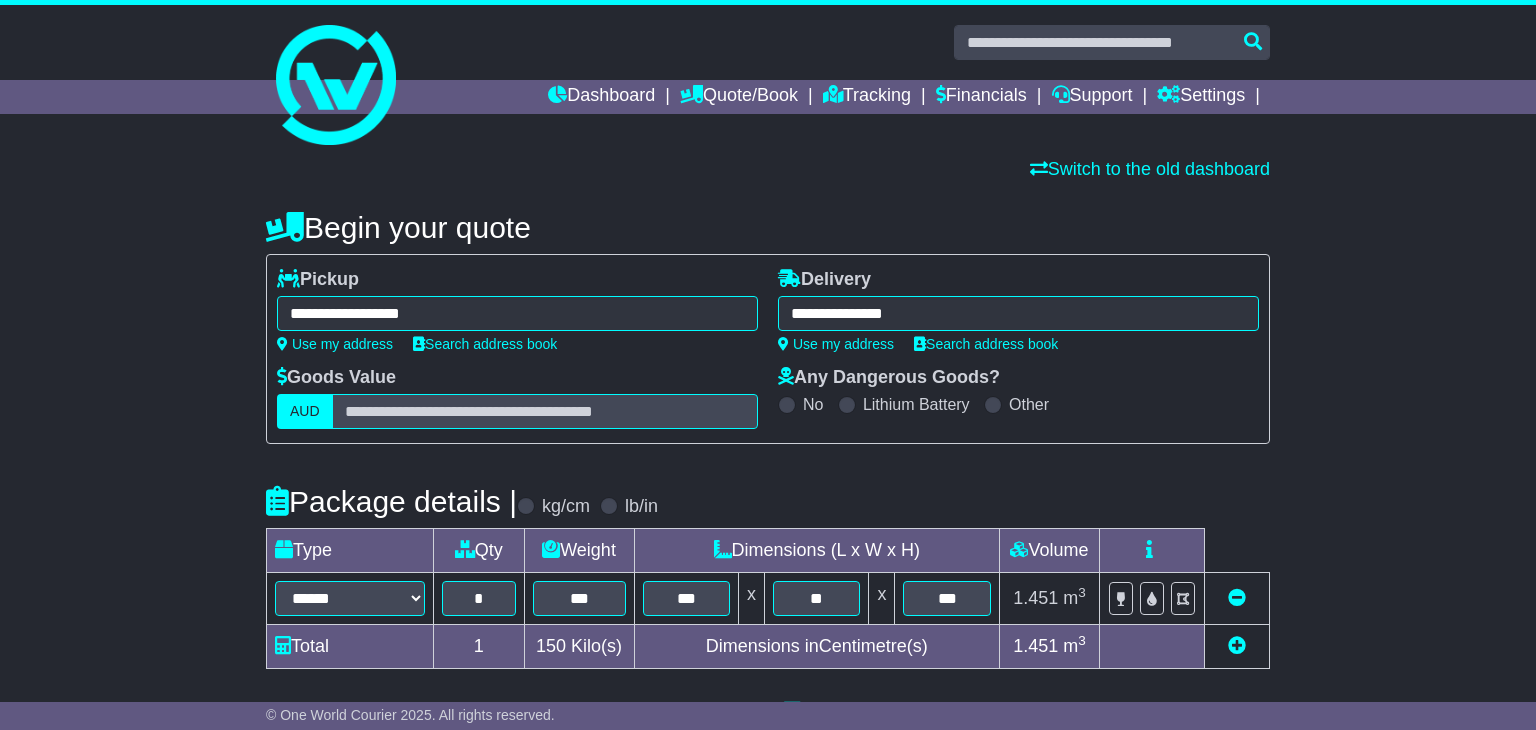 click on "**********" at bounding box center (1018, 313) 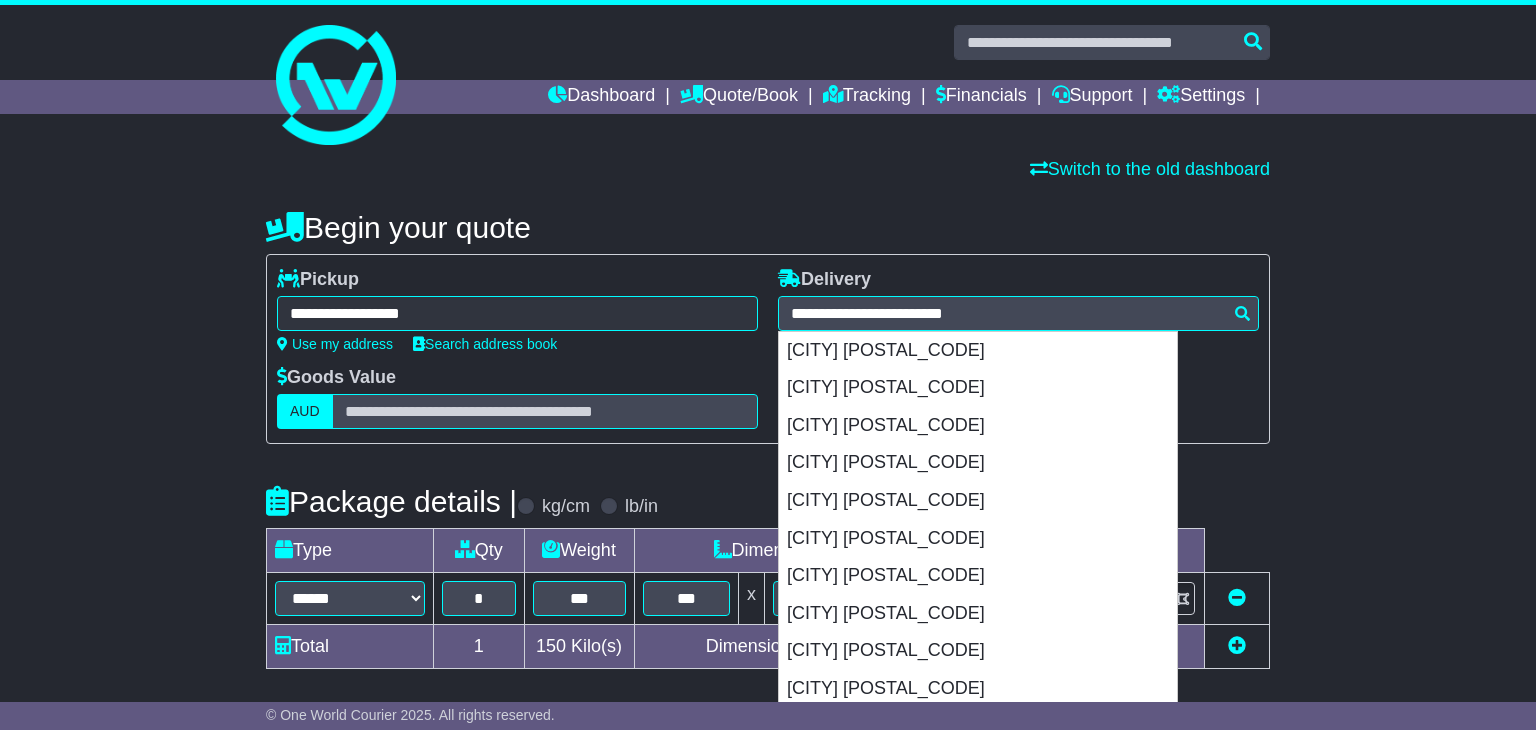 click on "**********" at bounding box center [768, 692] 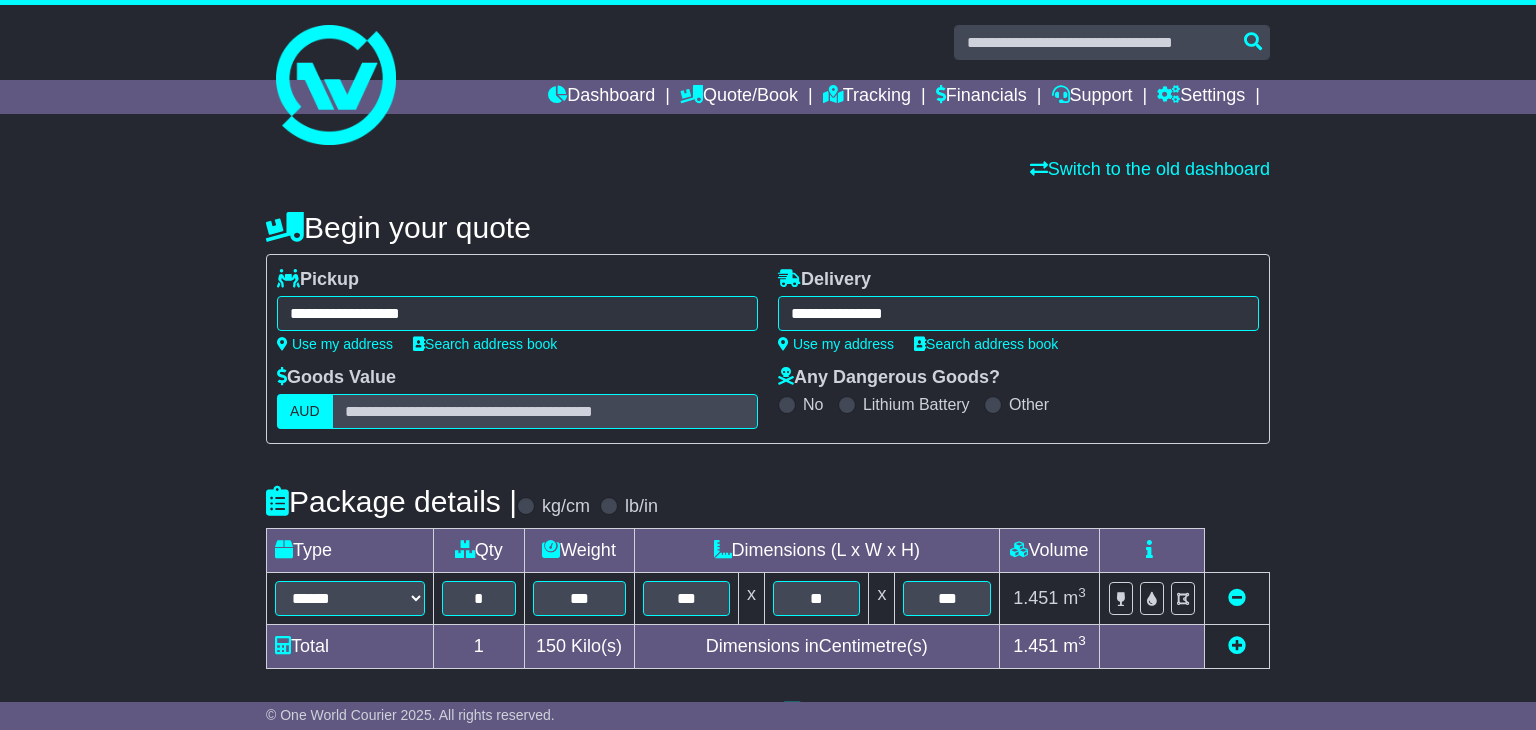 click on "**********" at bounding box center [1018, 313] 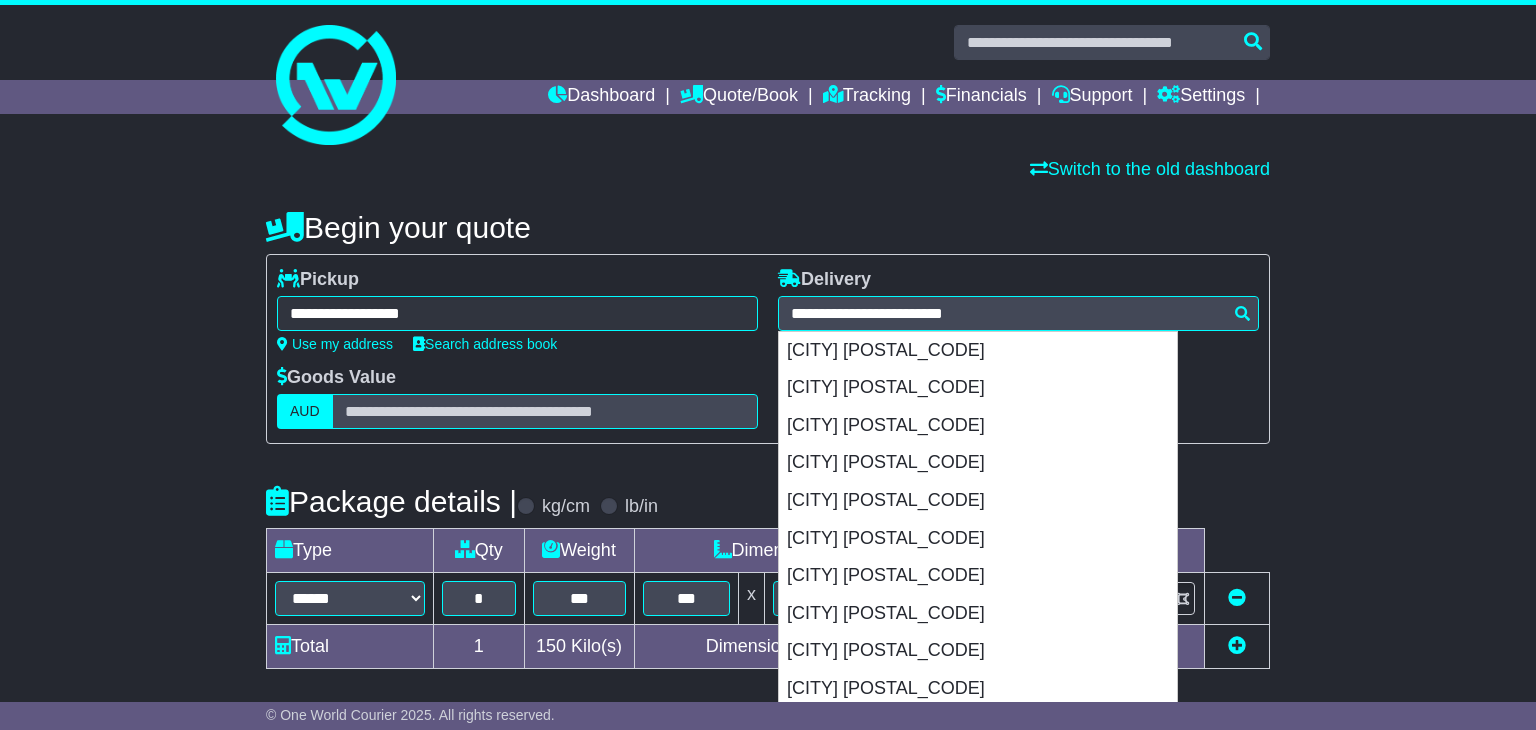 click on "**********" at bounding box center [768, 349] 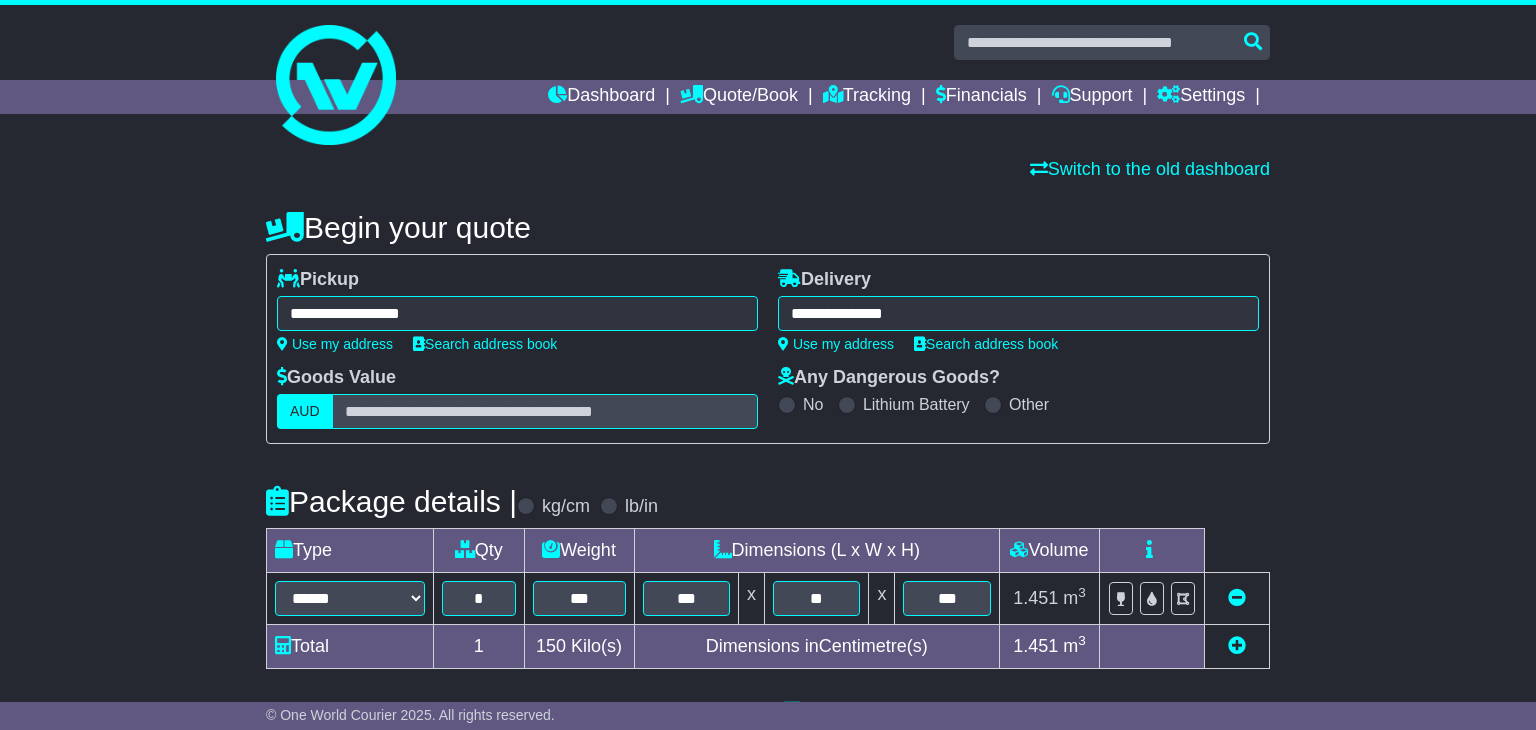click on "**********" at bounding box center [1018, 313] 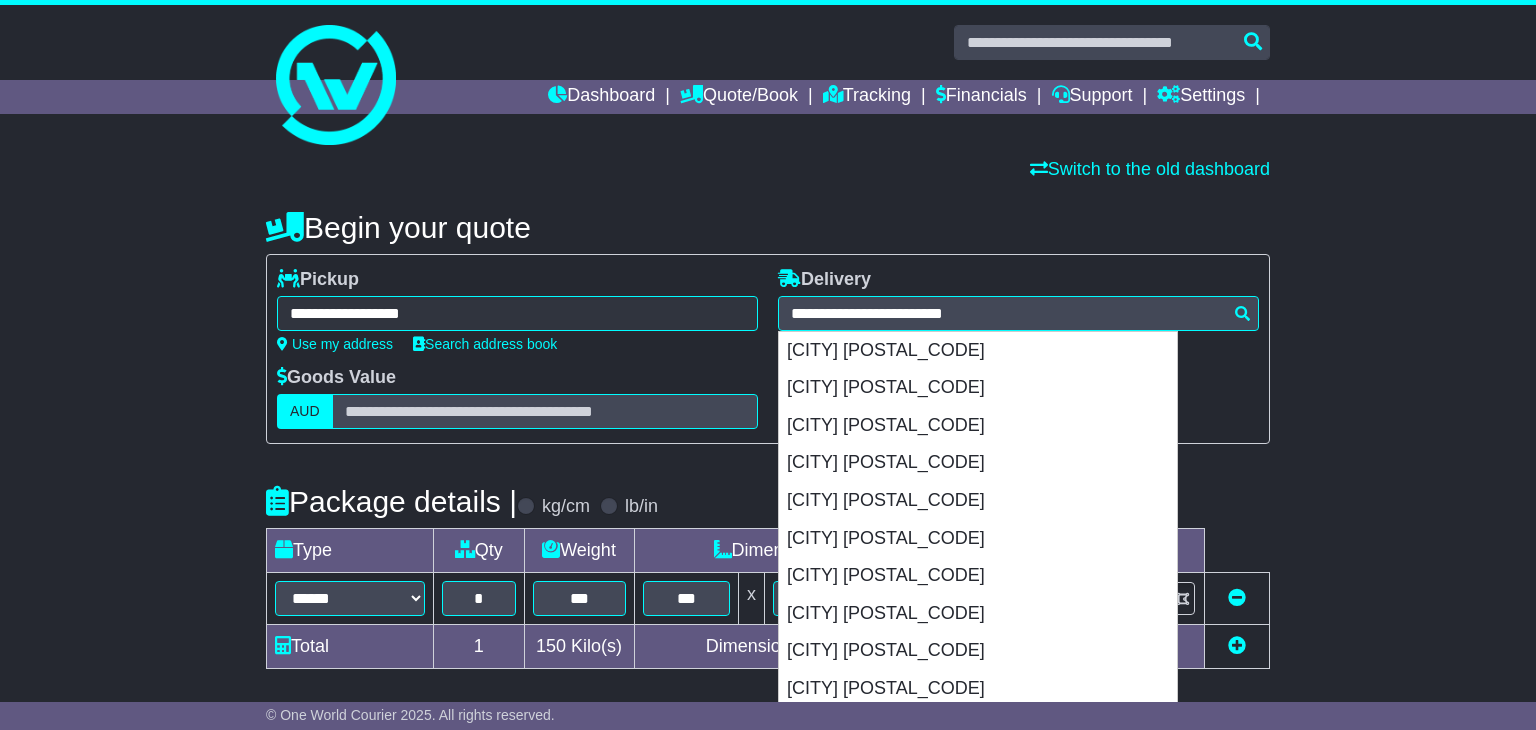 click on "**********" at bounding box center (768, 349) 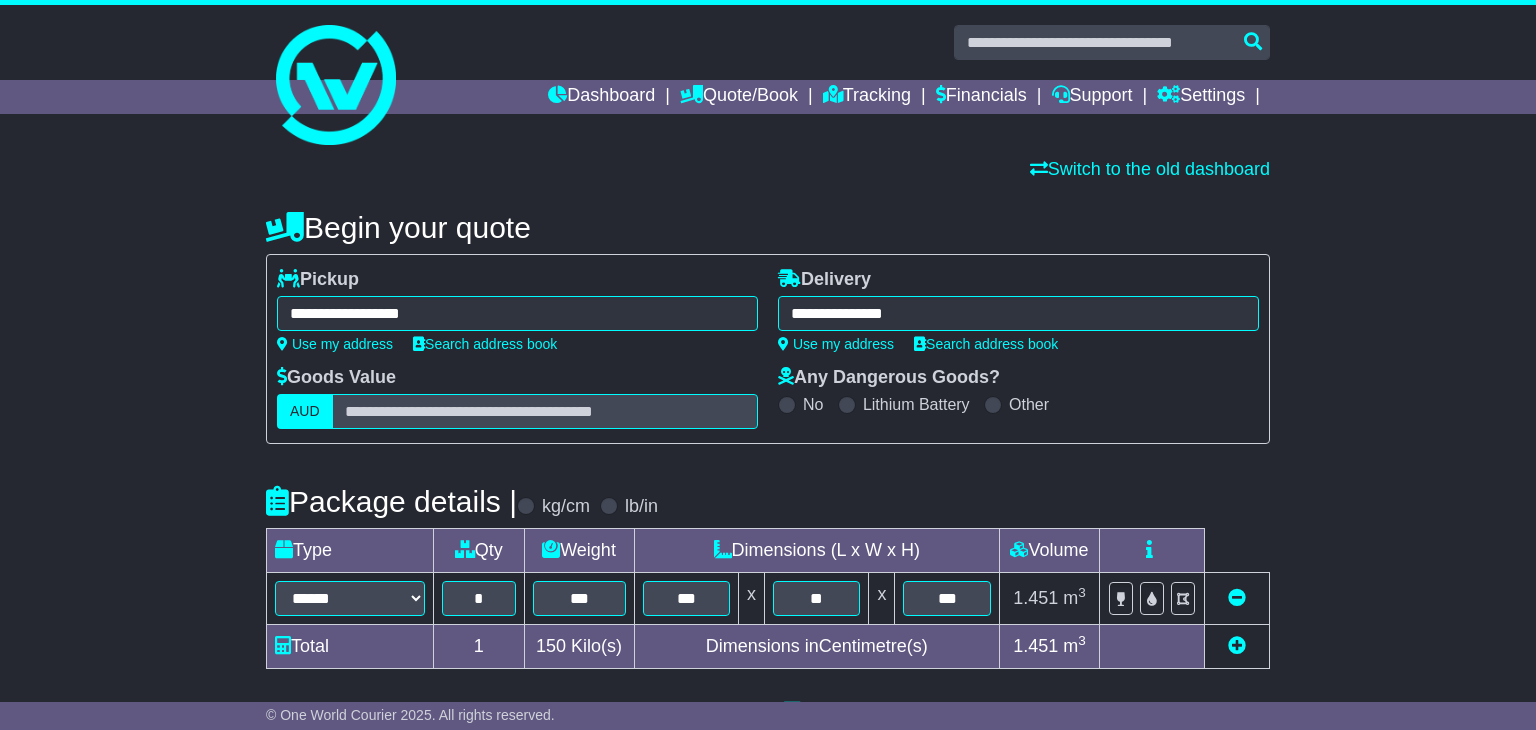 click on "**********" at bounding box center [1018, 313] 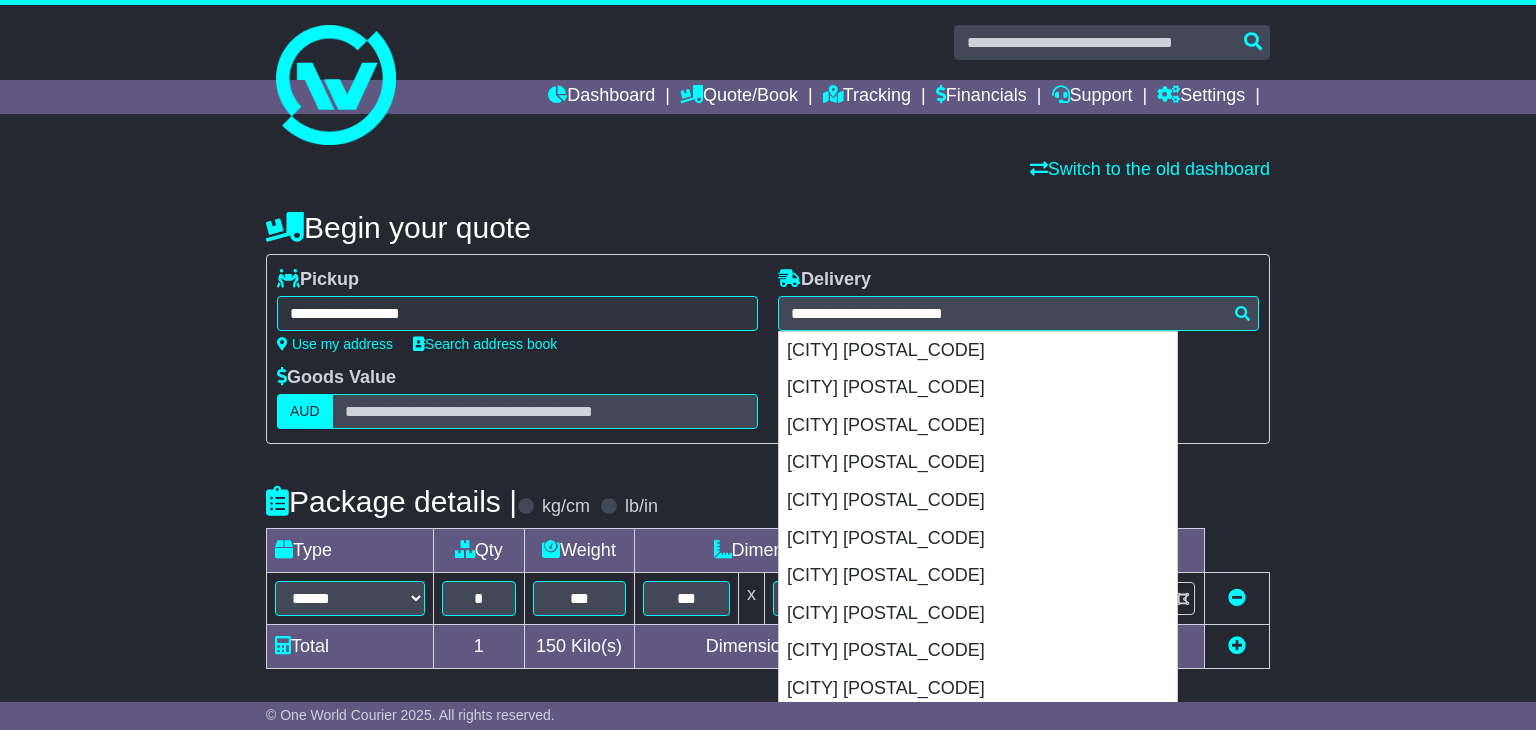 click on "No
Lithium Battery
Other" at bounding box center (1018, 404) 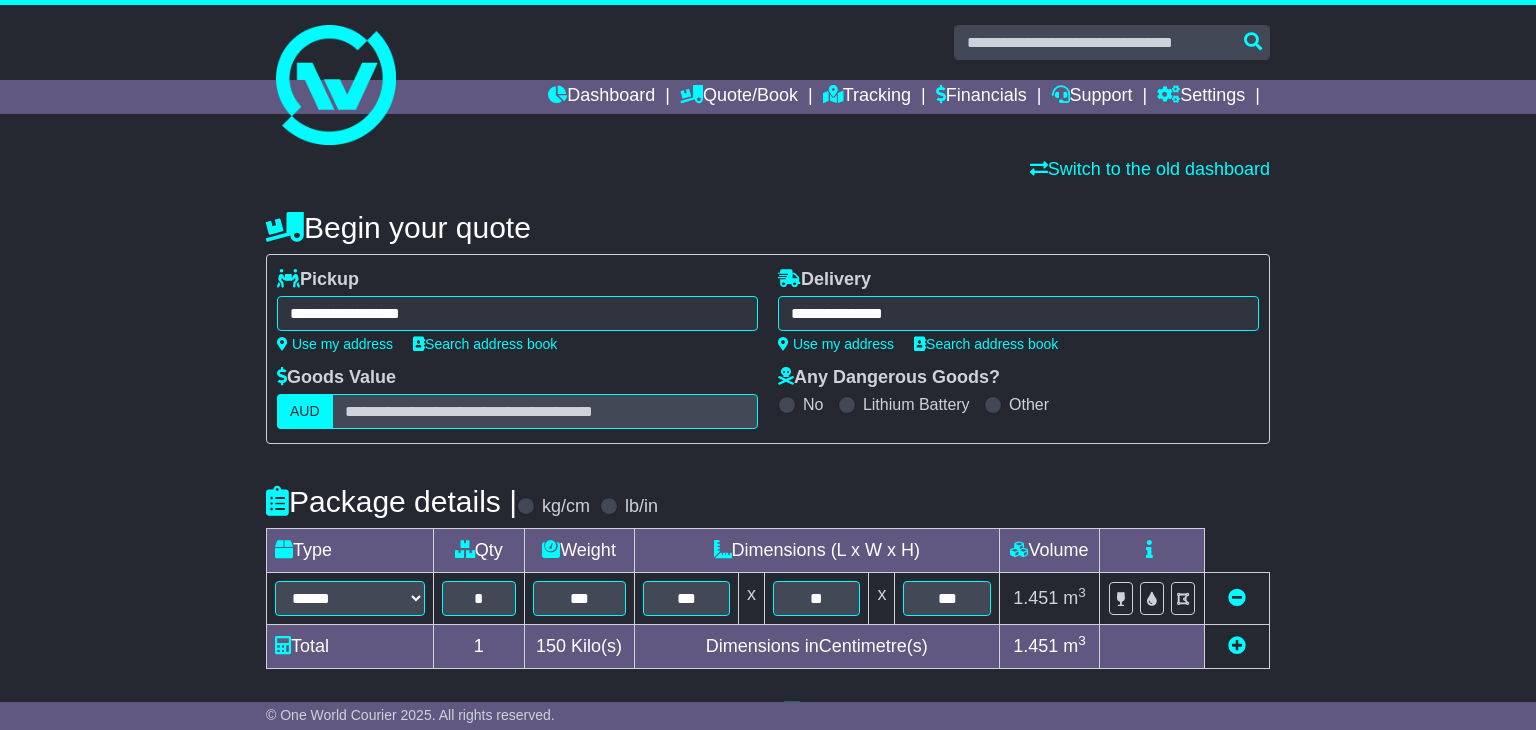 click on "**********" at bounding box center [1018, 313] 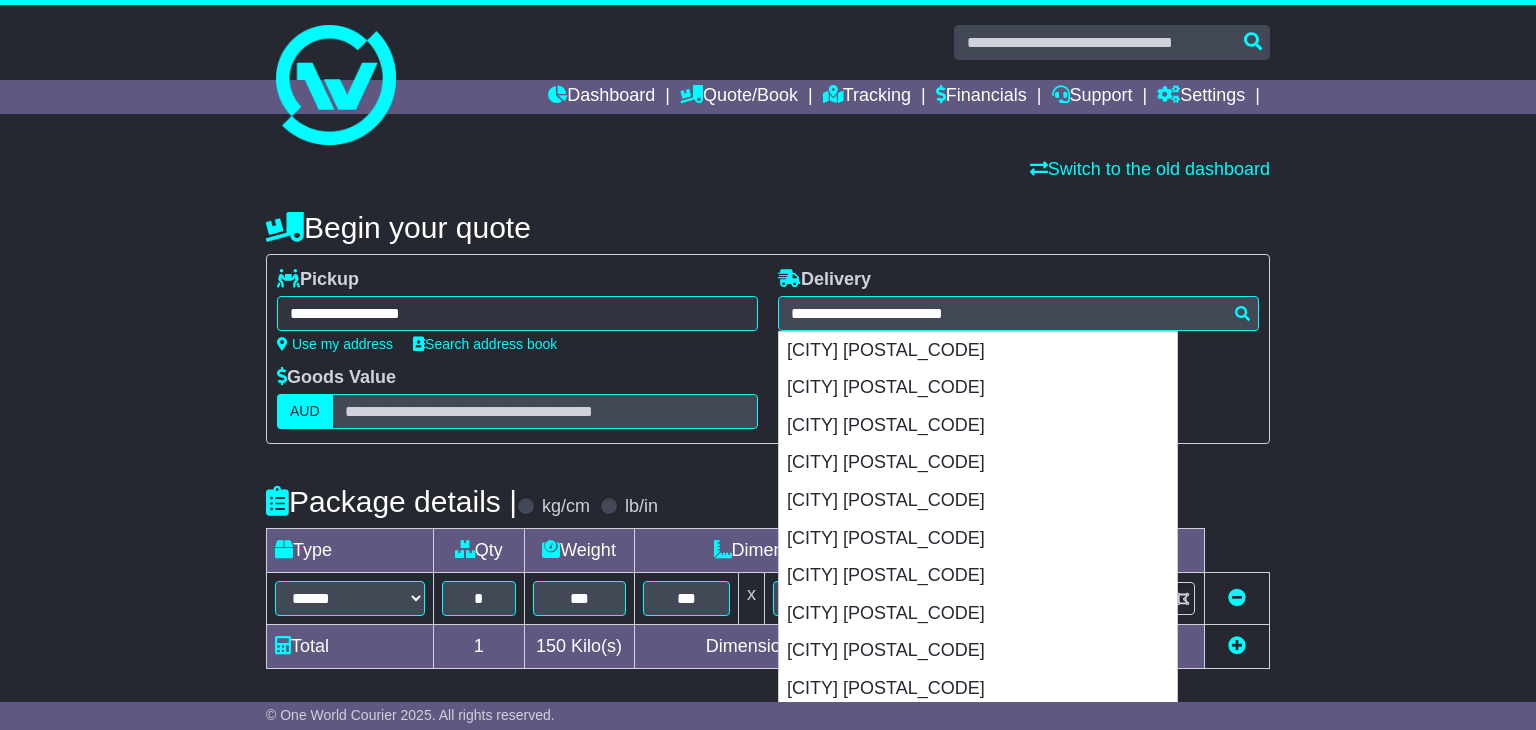 click on "Any Dangerous Goods?
No
Lithium Battery
Other" at bounding box center (1018, 390) 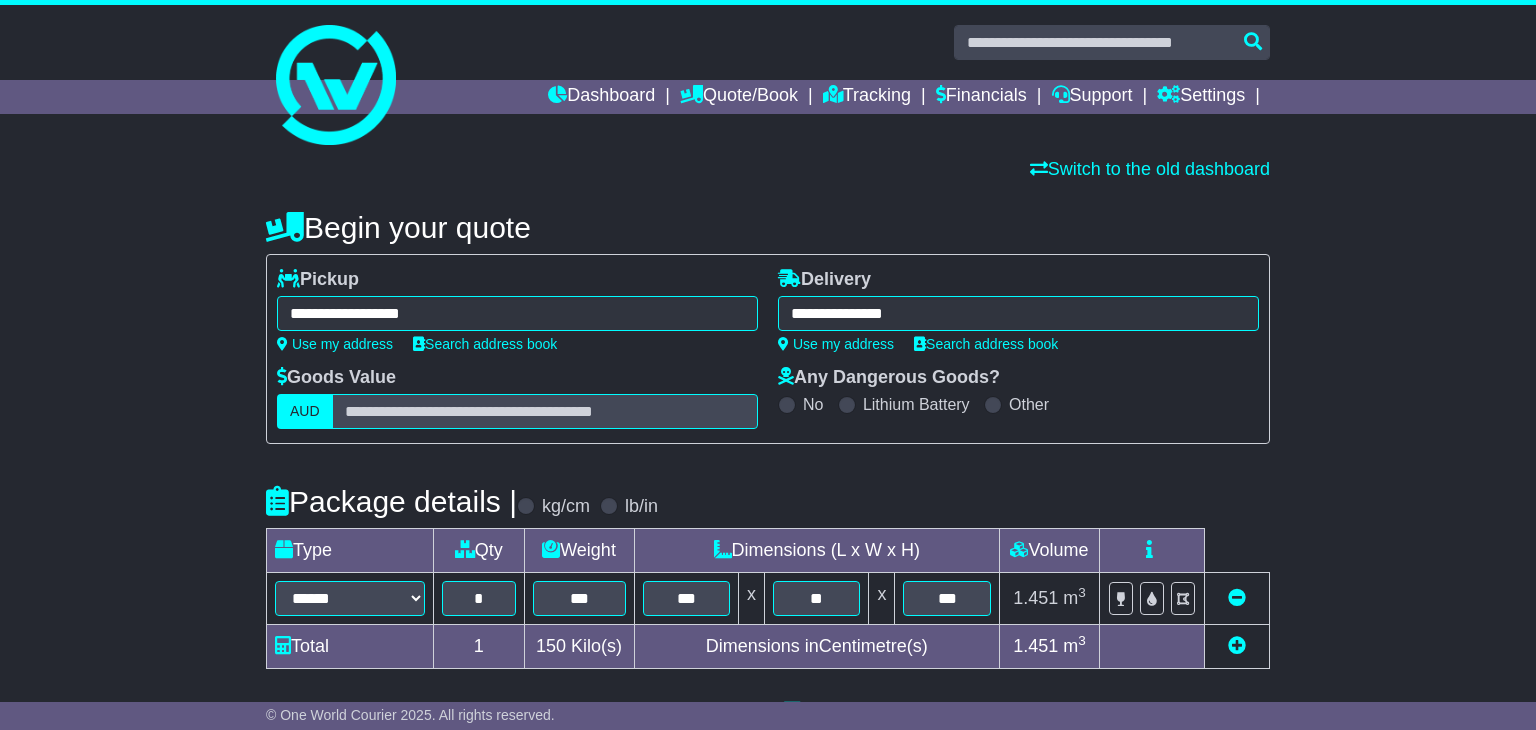 click on "**********" at bounding box center [1018, 313] 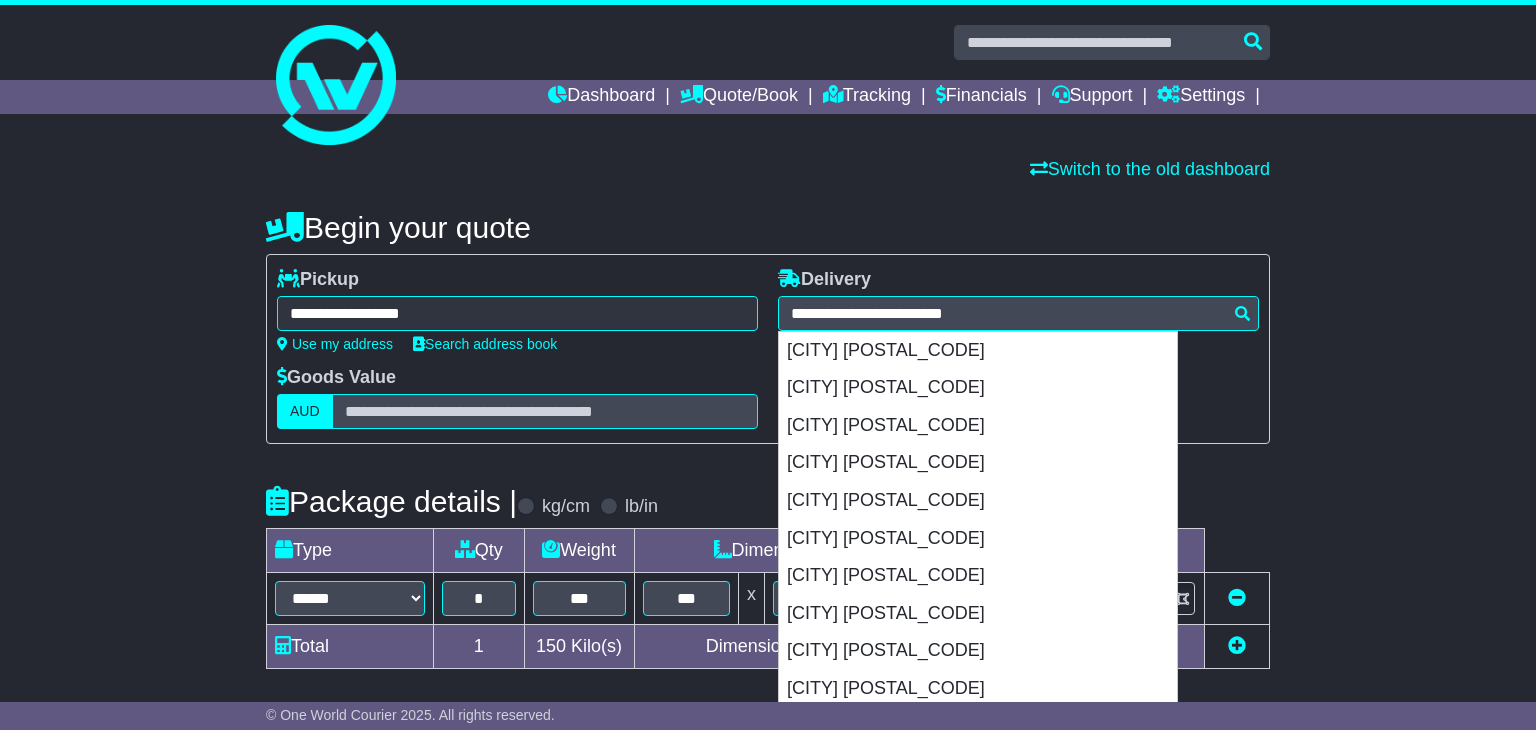 click on "**********" at bounding box center [768, 692] 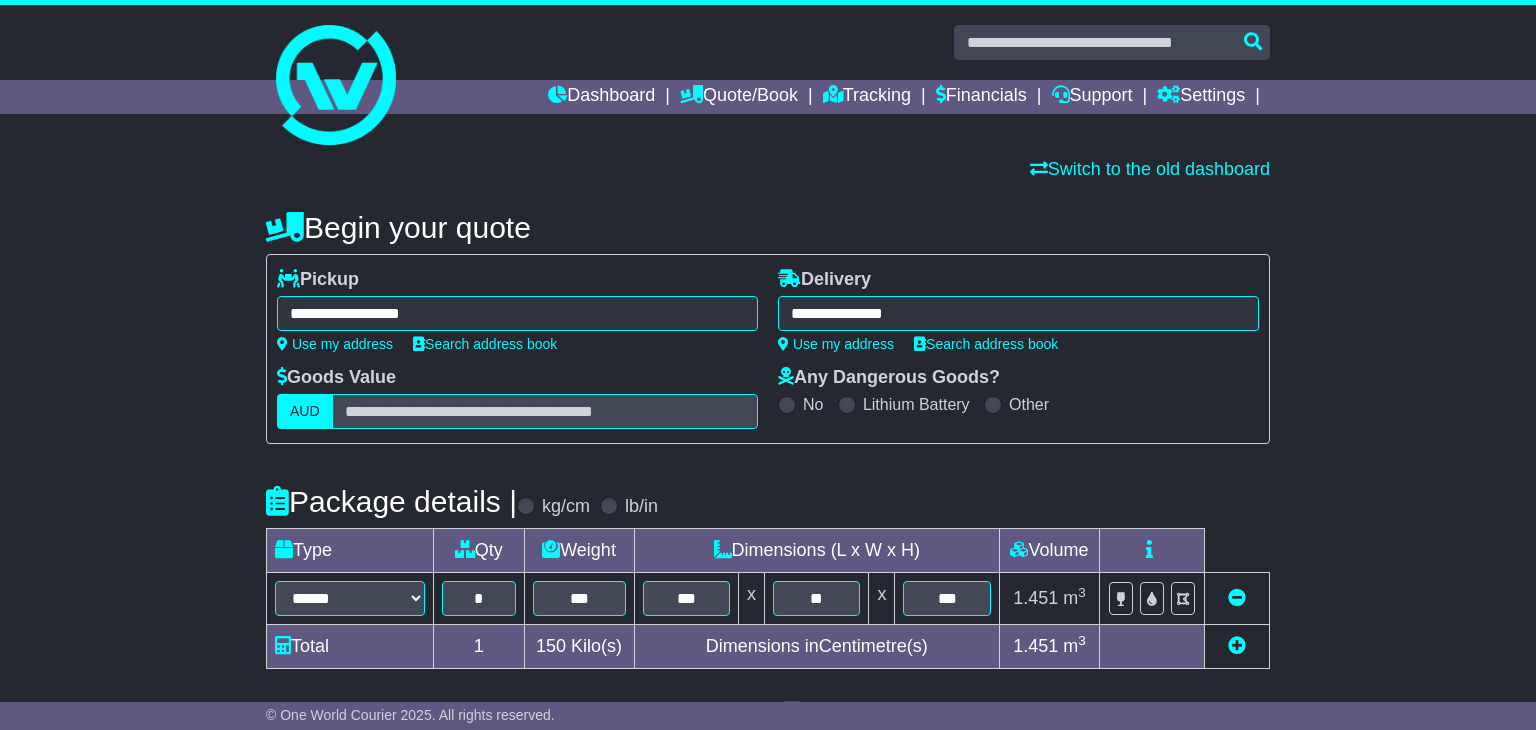 click on "**********" at bounding box center (1018, 313) 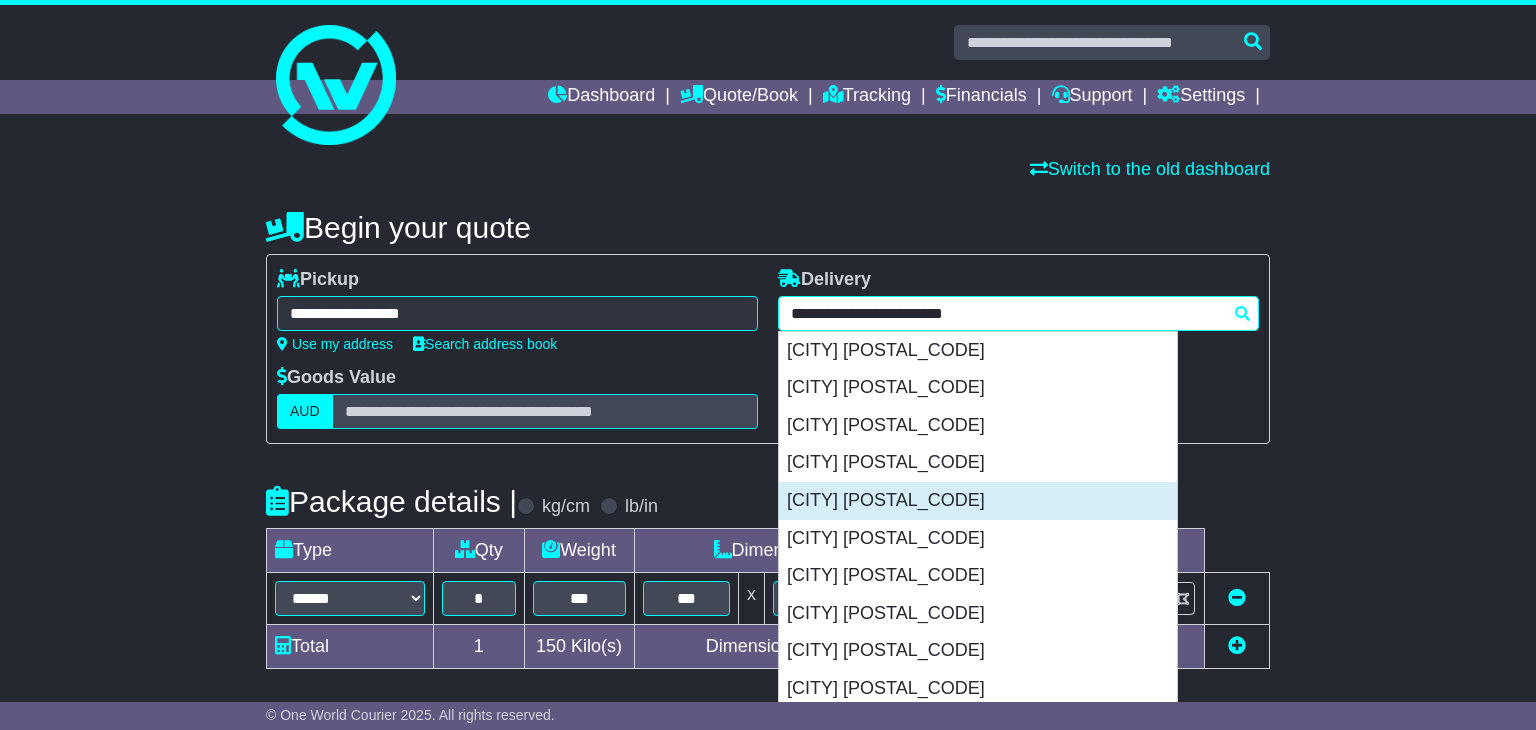 click on "[CITY] [POSTAL_CODE]" at bounding box center (978, 501) 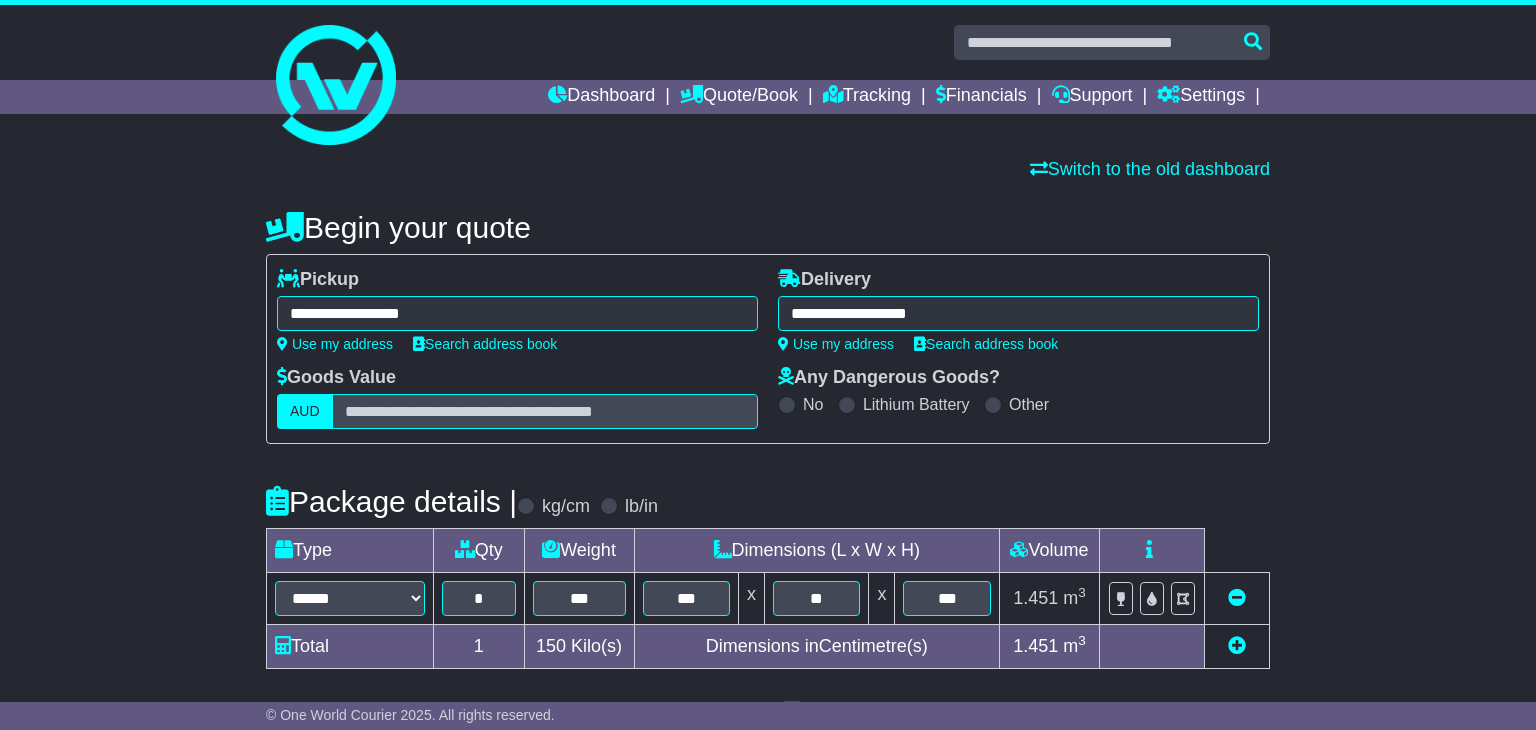 type on "**********" 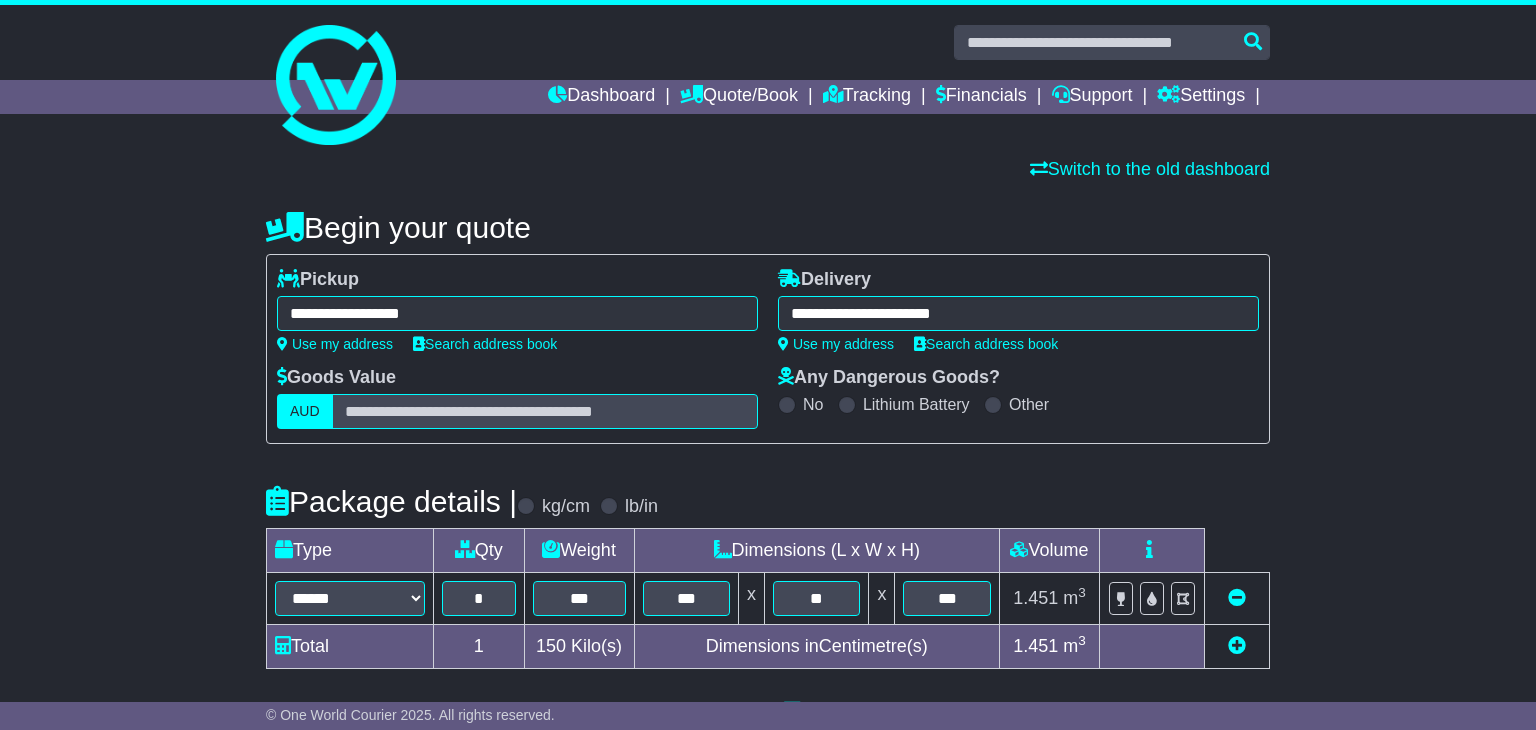 click on "**********" at bounding box center (517, 313) 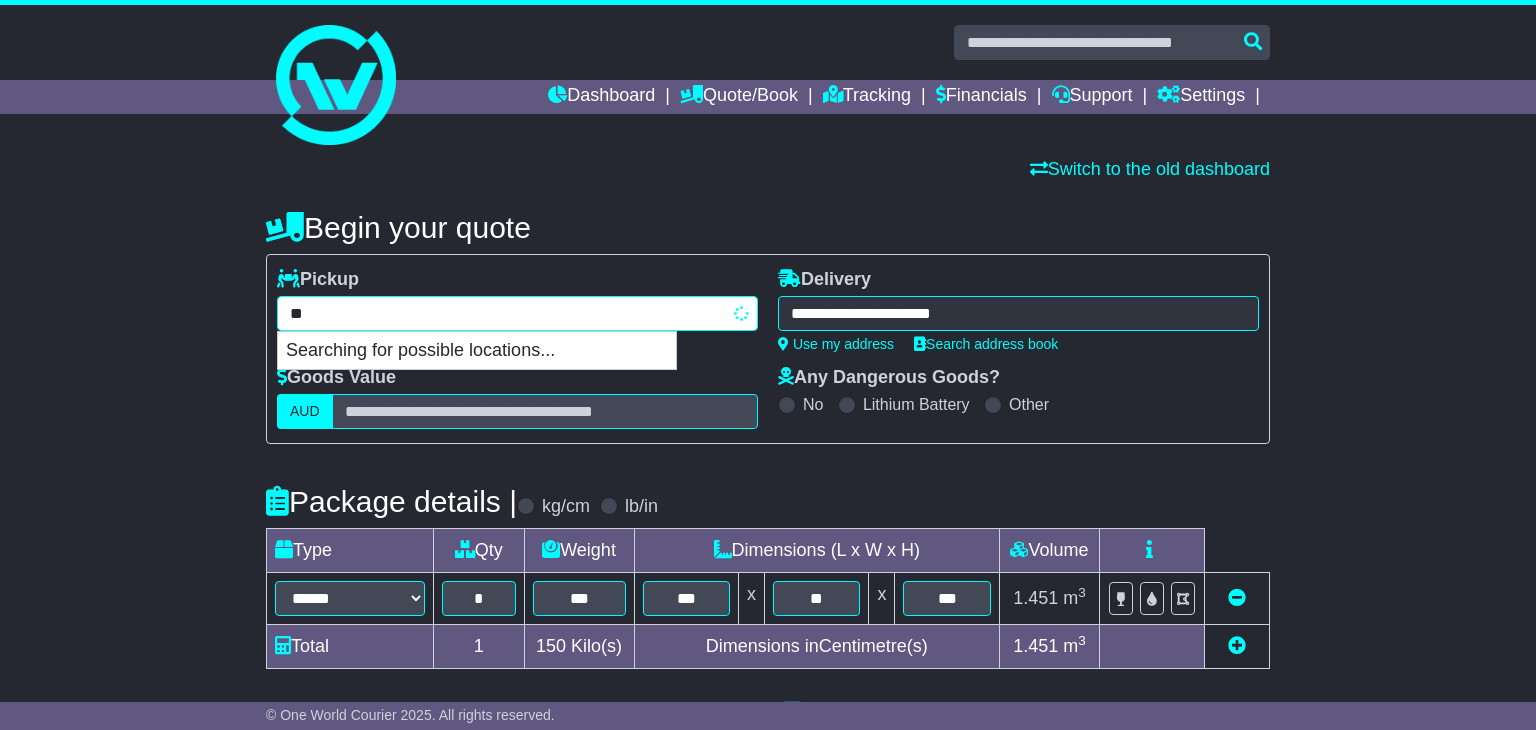 type on "*" 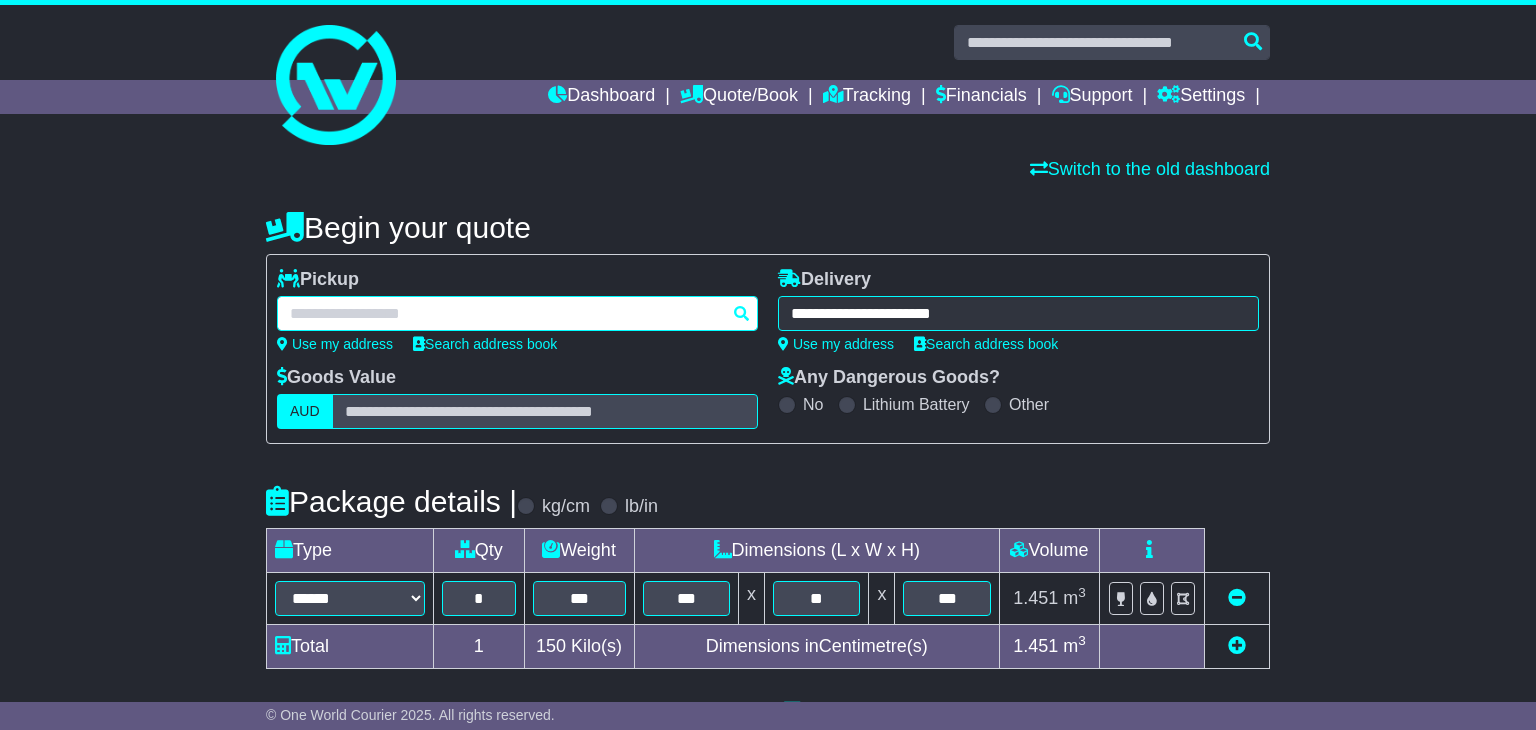 paste on "**********" 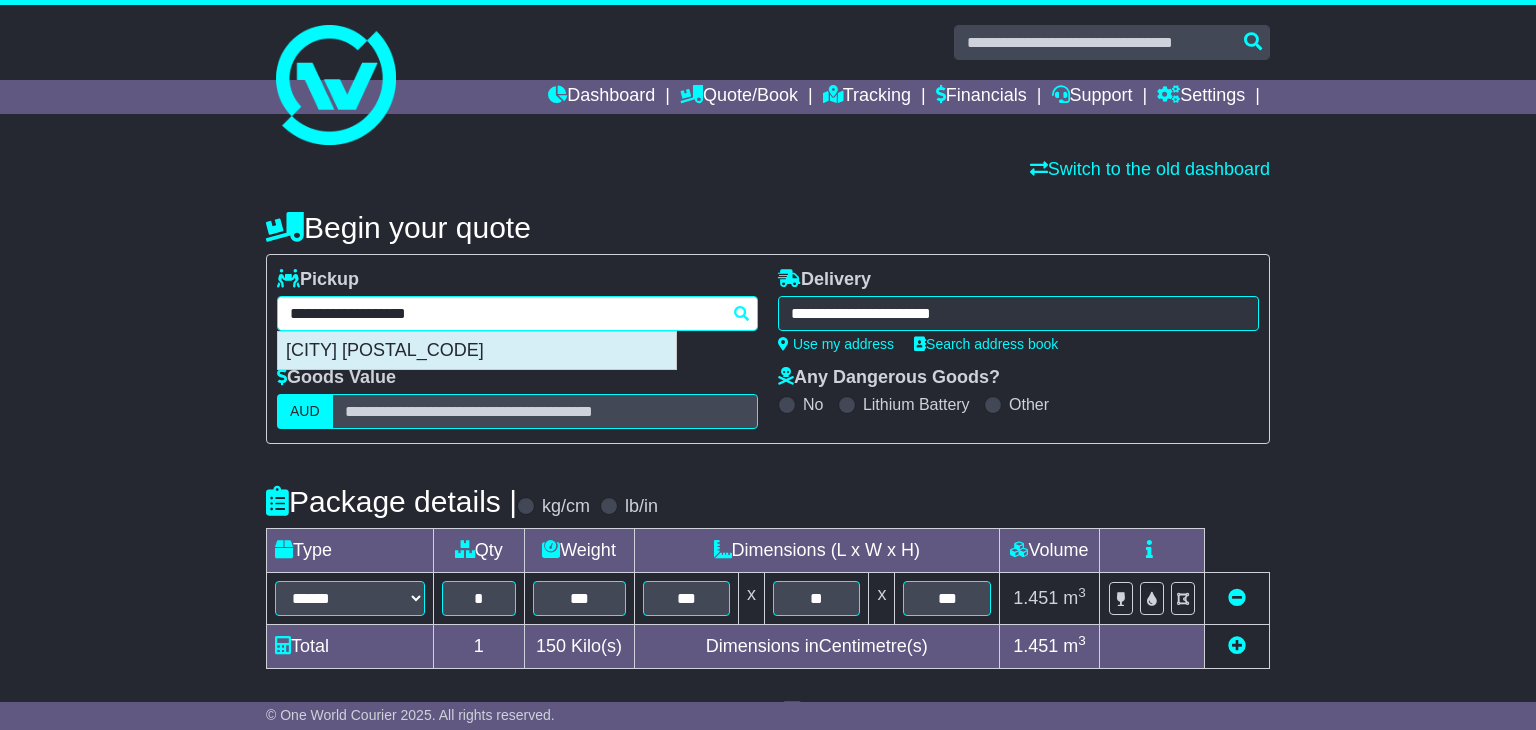 click on "[CITY] [POSTAL_CODE]" at bounding box center (477, 351) 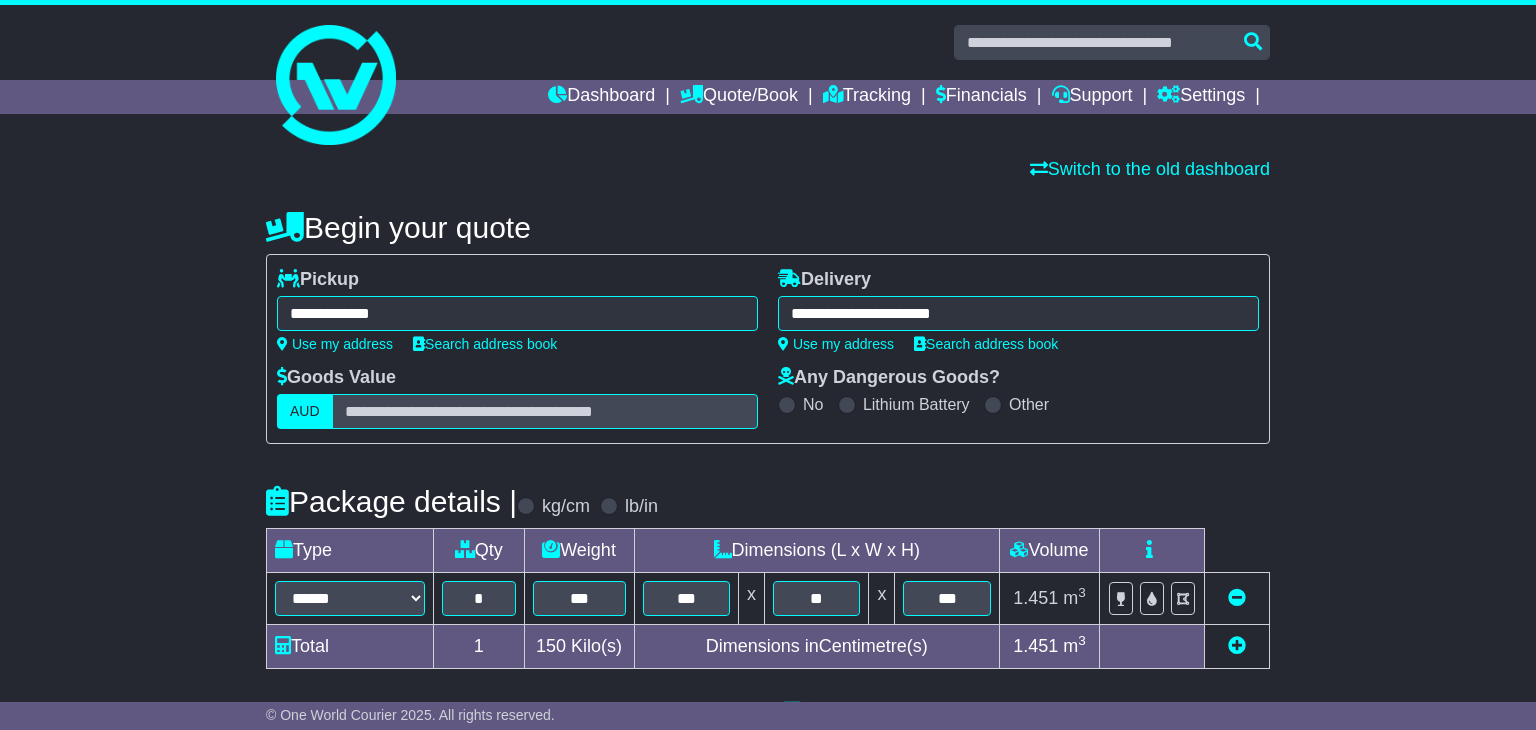 type on "**********" 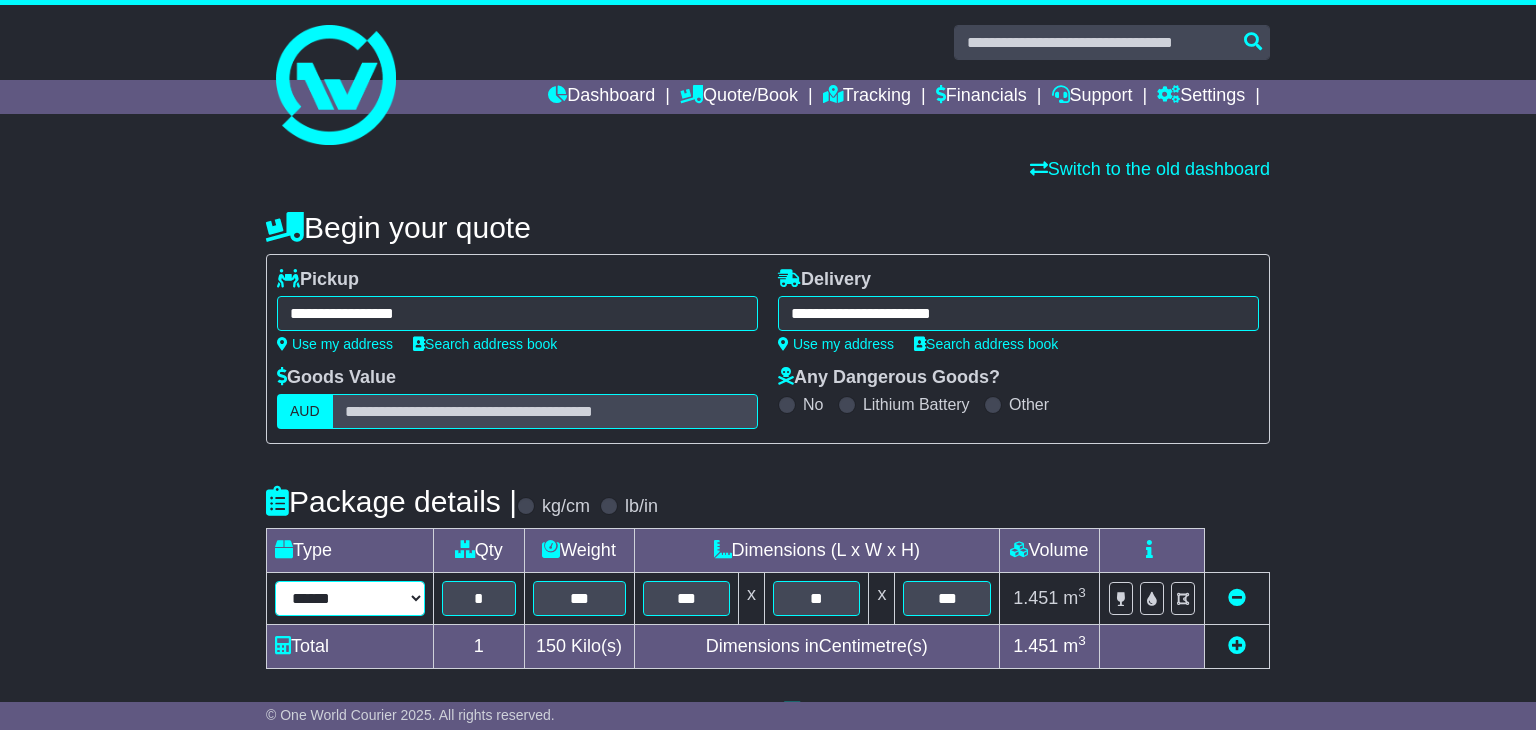click on "****** ****** *** ******** ***** **** **** ****** *** *******" at bounding box center (350, 598) 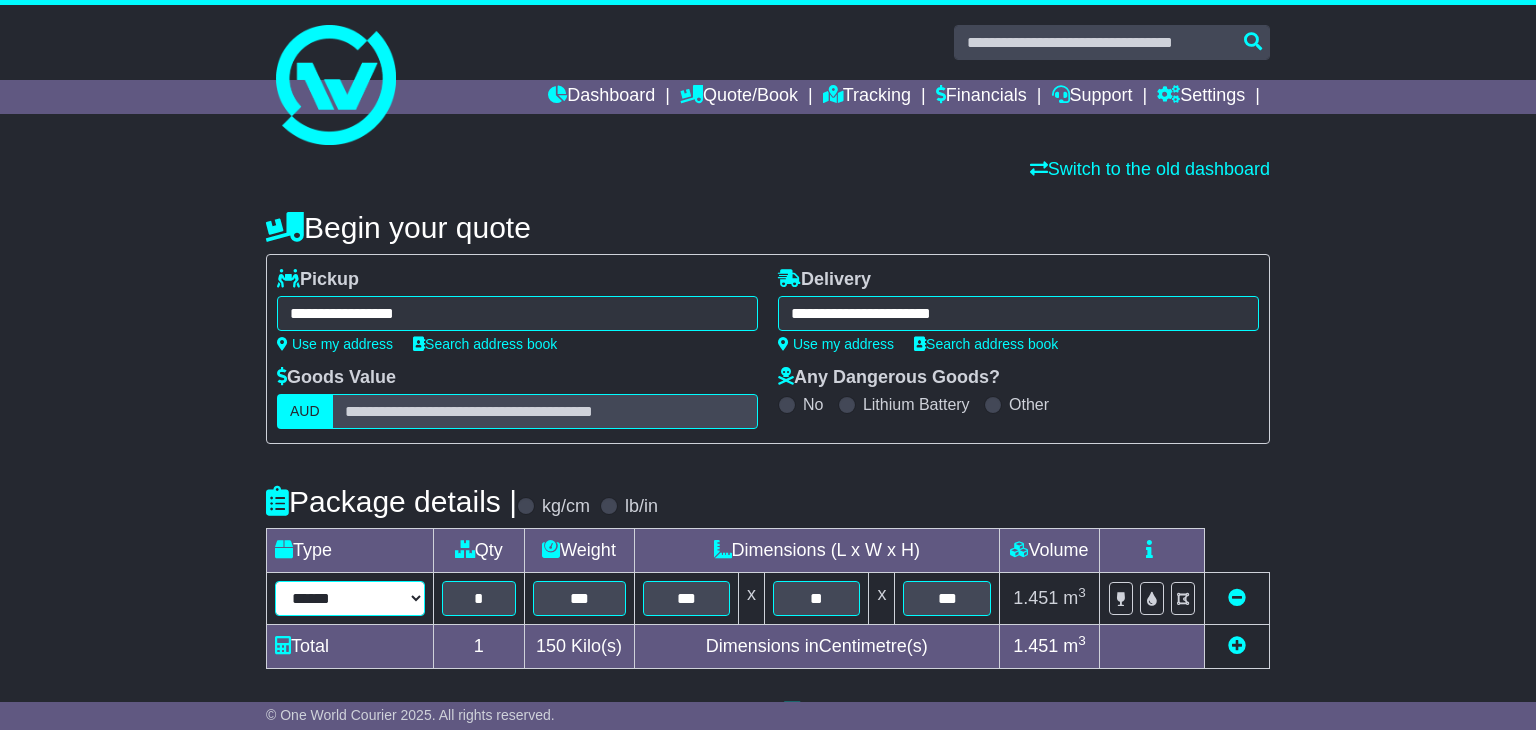 select on "*****" 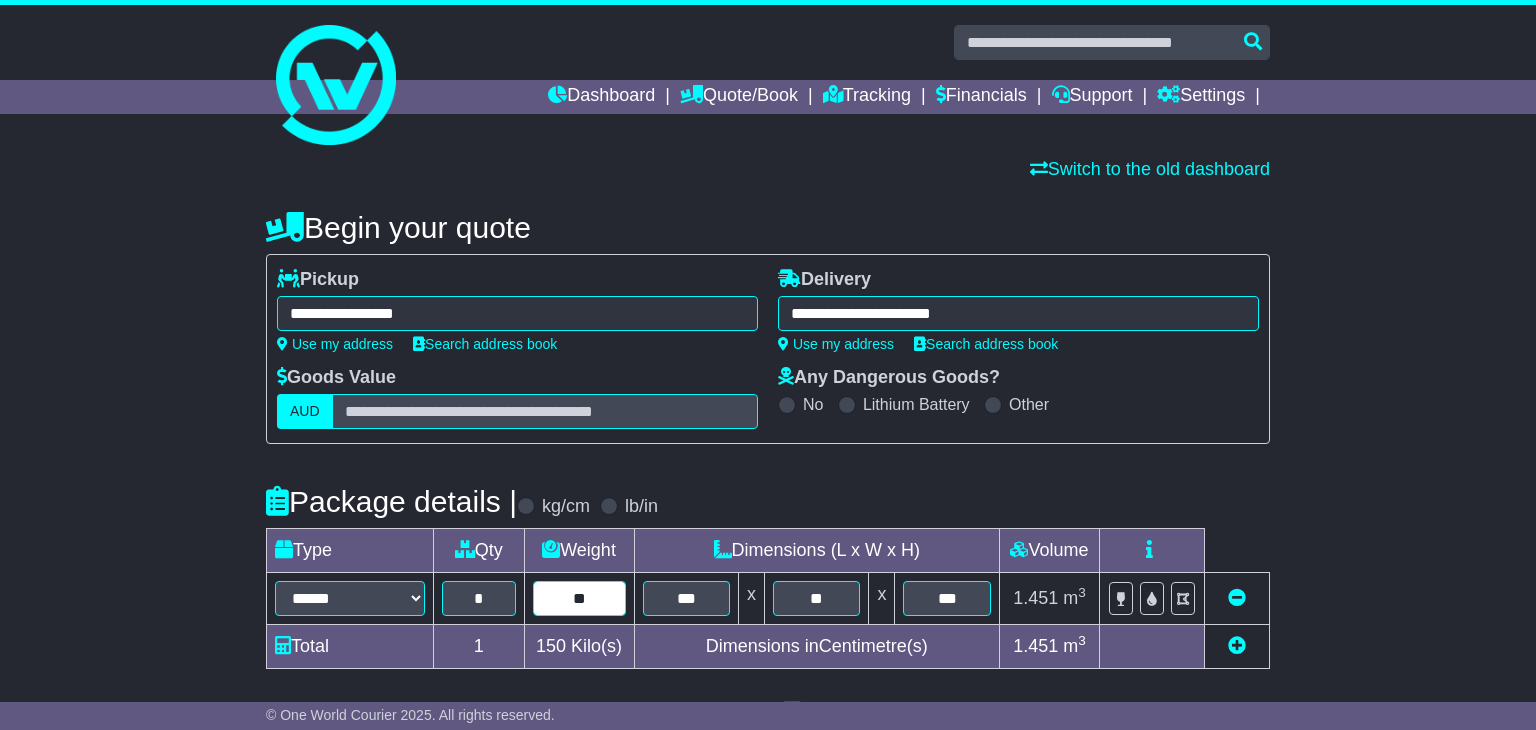 type on "**" 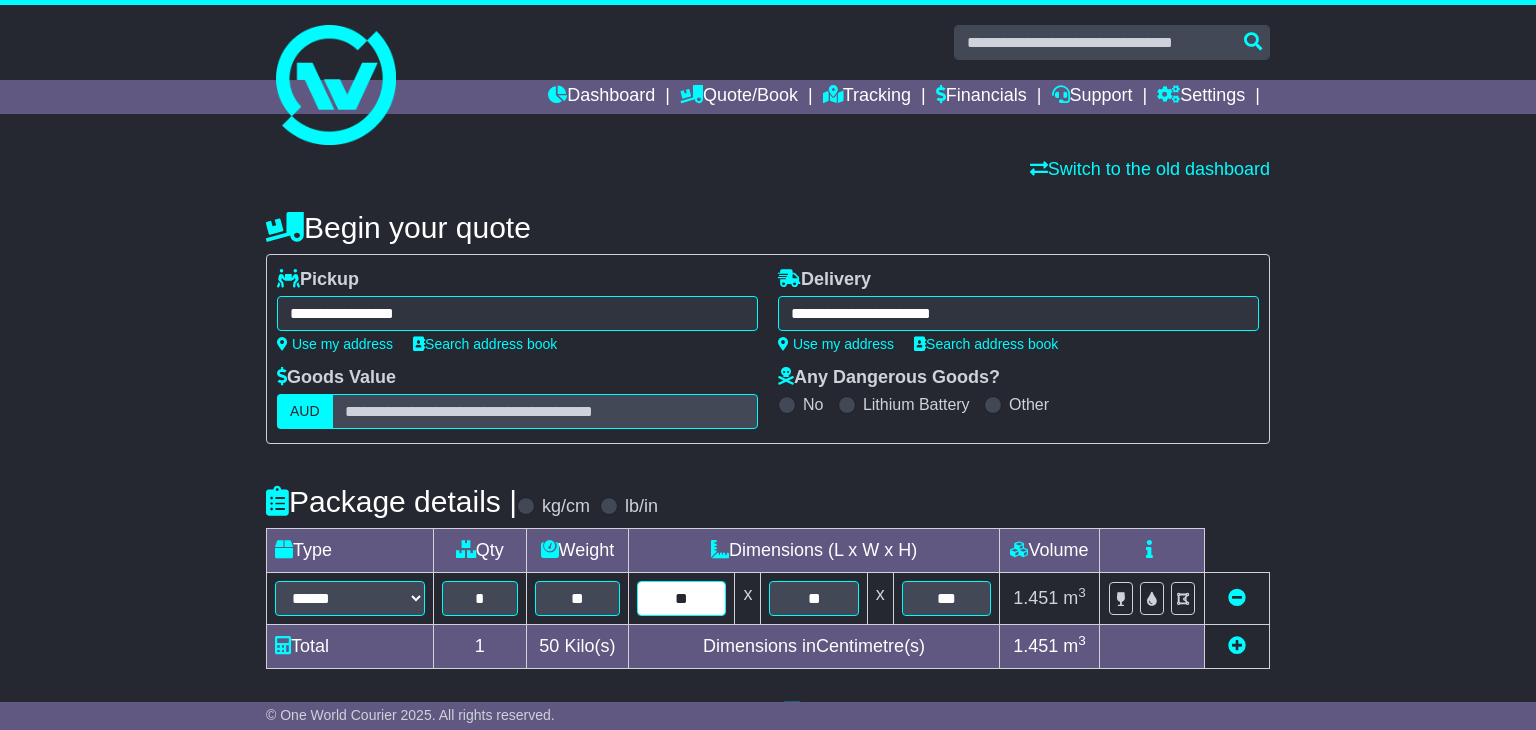 type on "**" 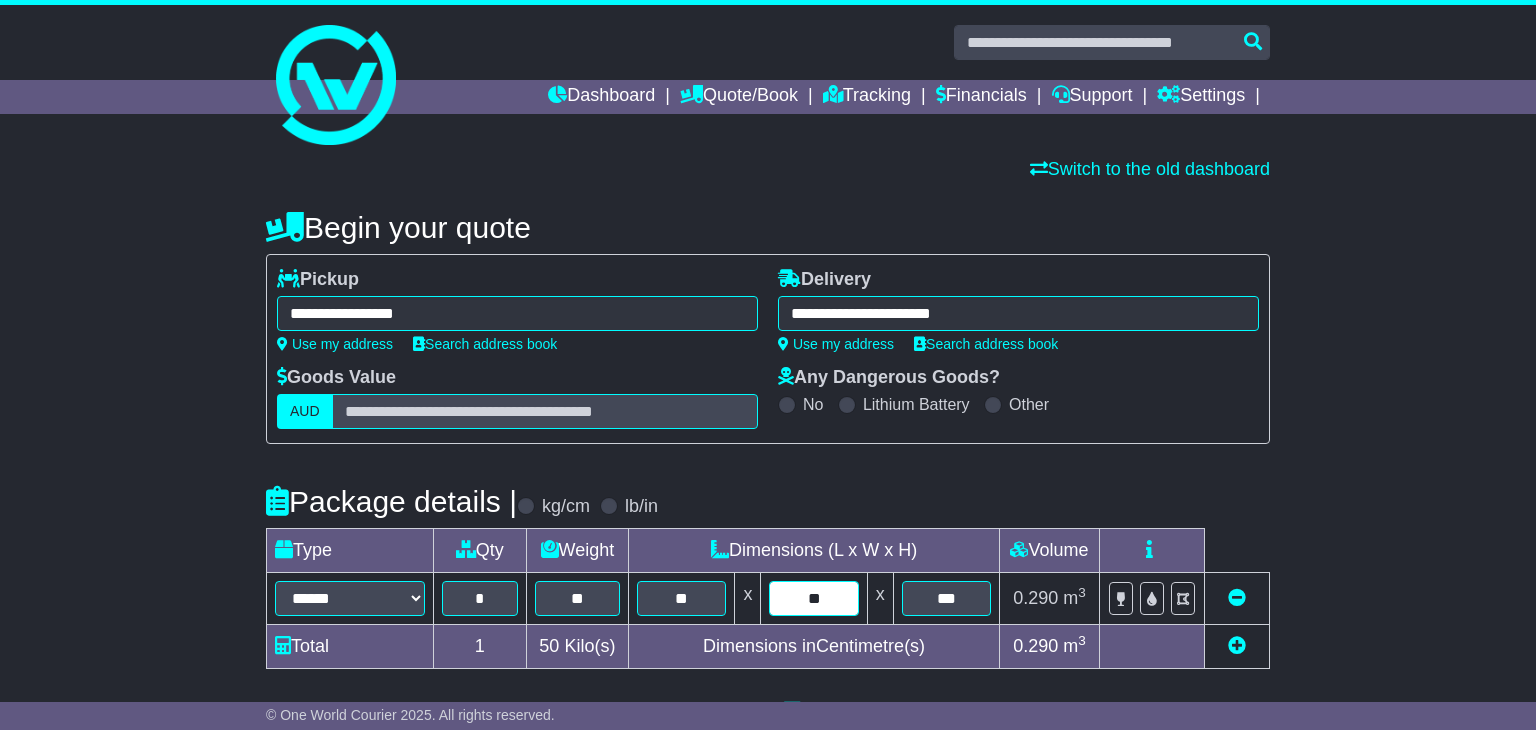 type on "**" 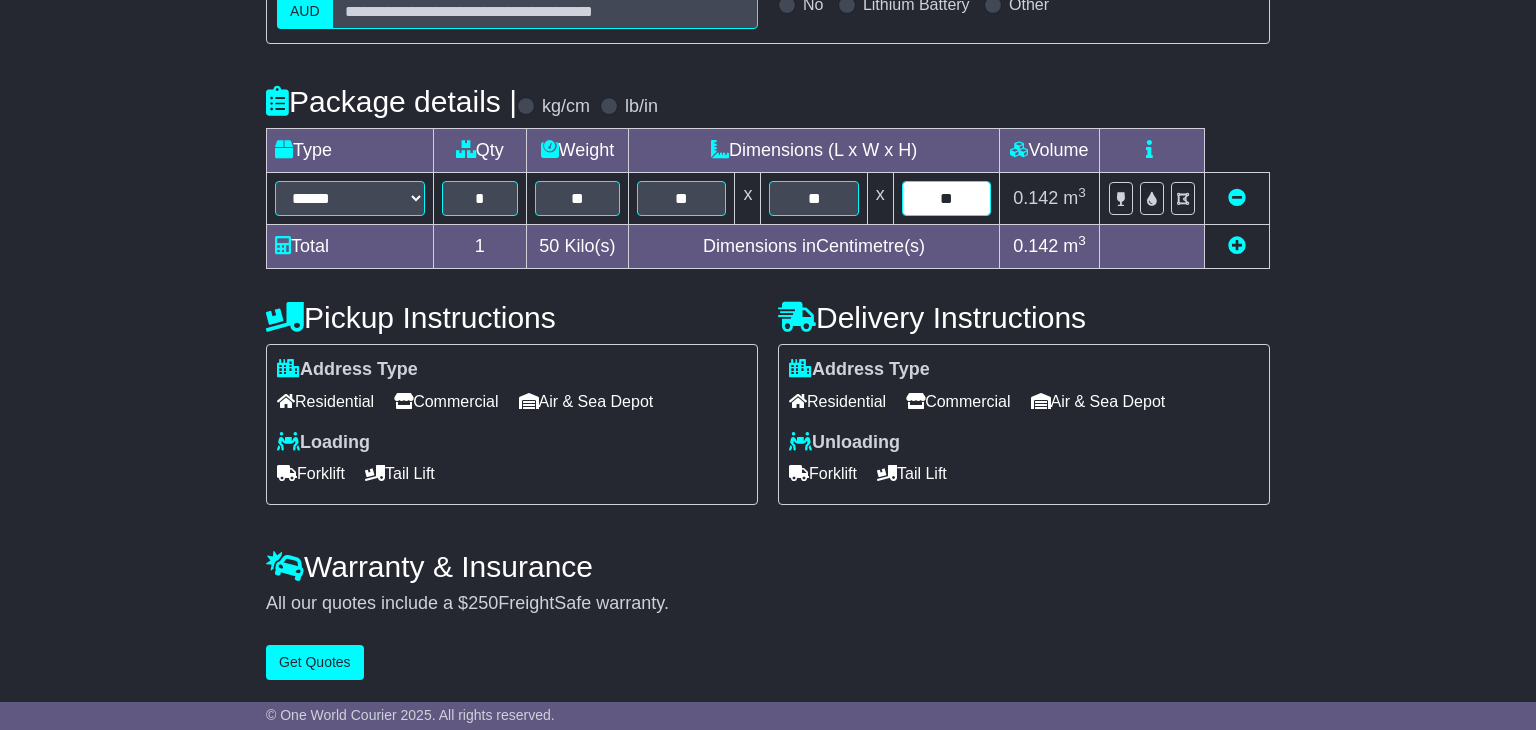 scroll, scrollTop: 400, scrollLeft: 0, axis: vertical 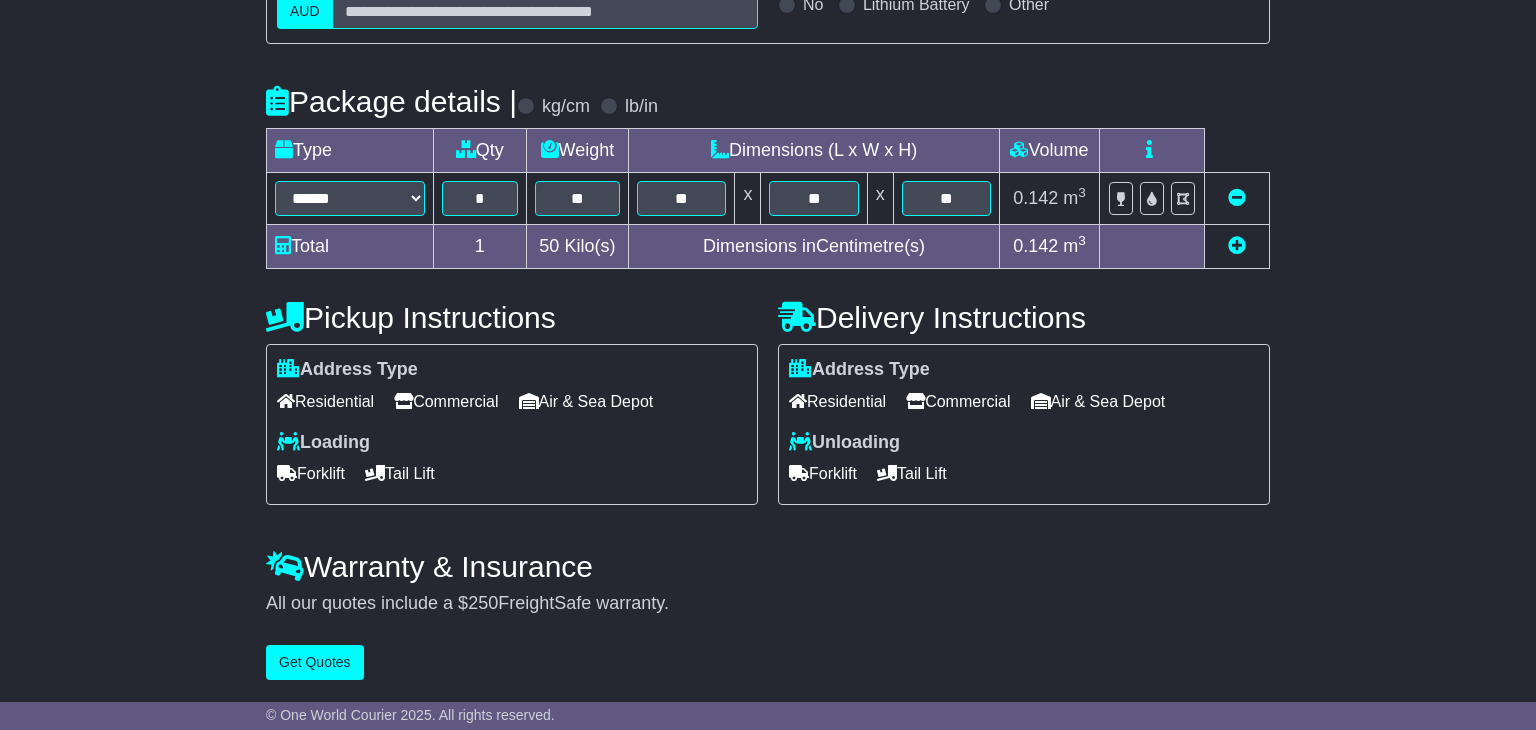 click on "Residential" at bounding box center (325, 401) 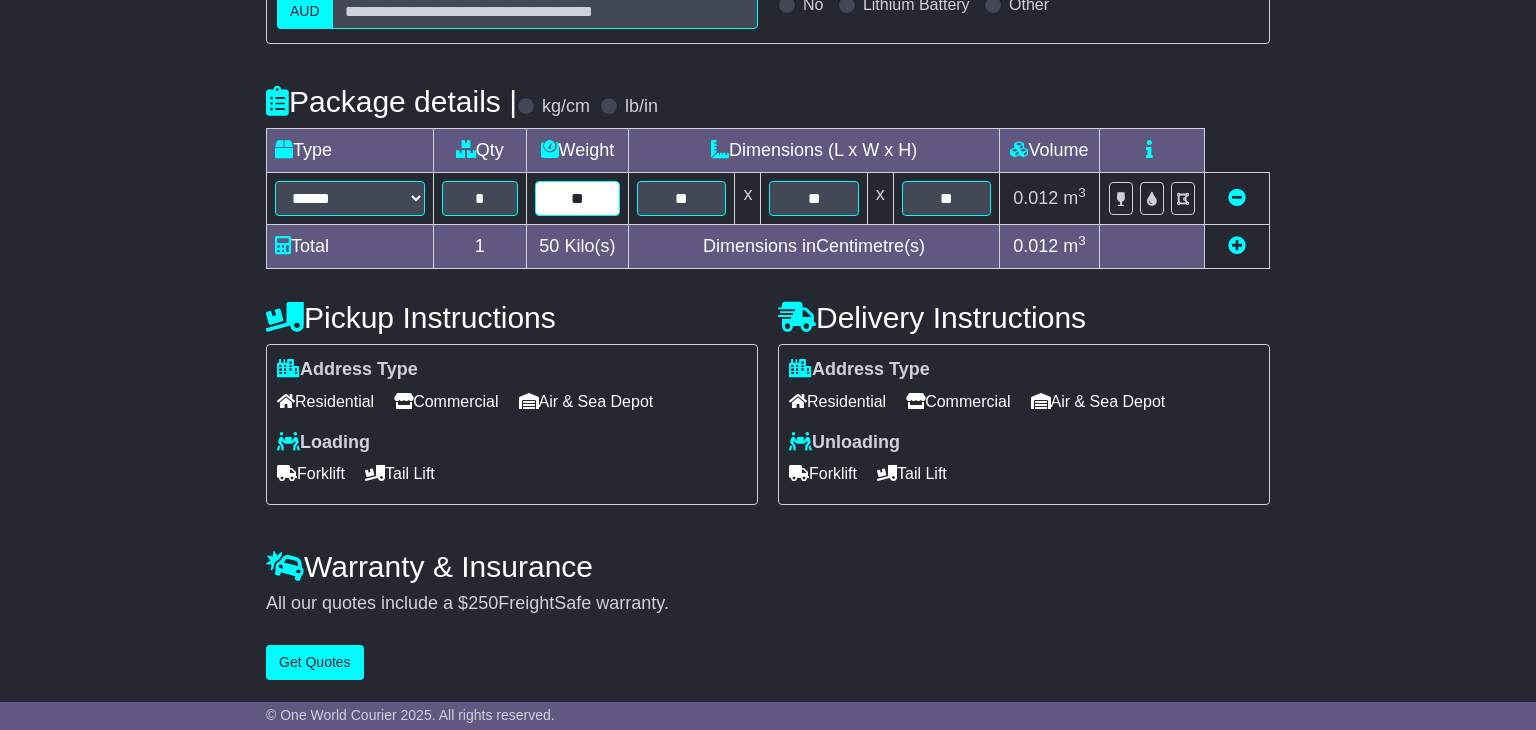 click on "**" at bounding box center [578, 198] 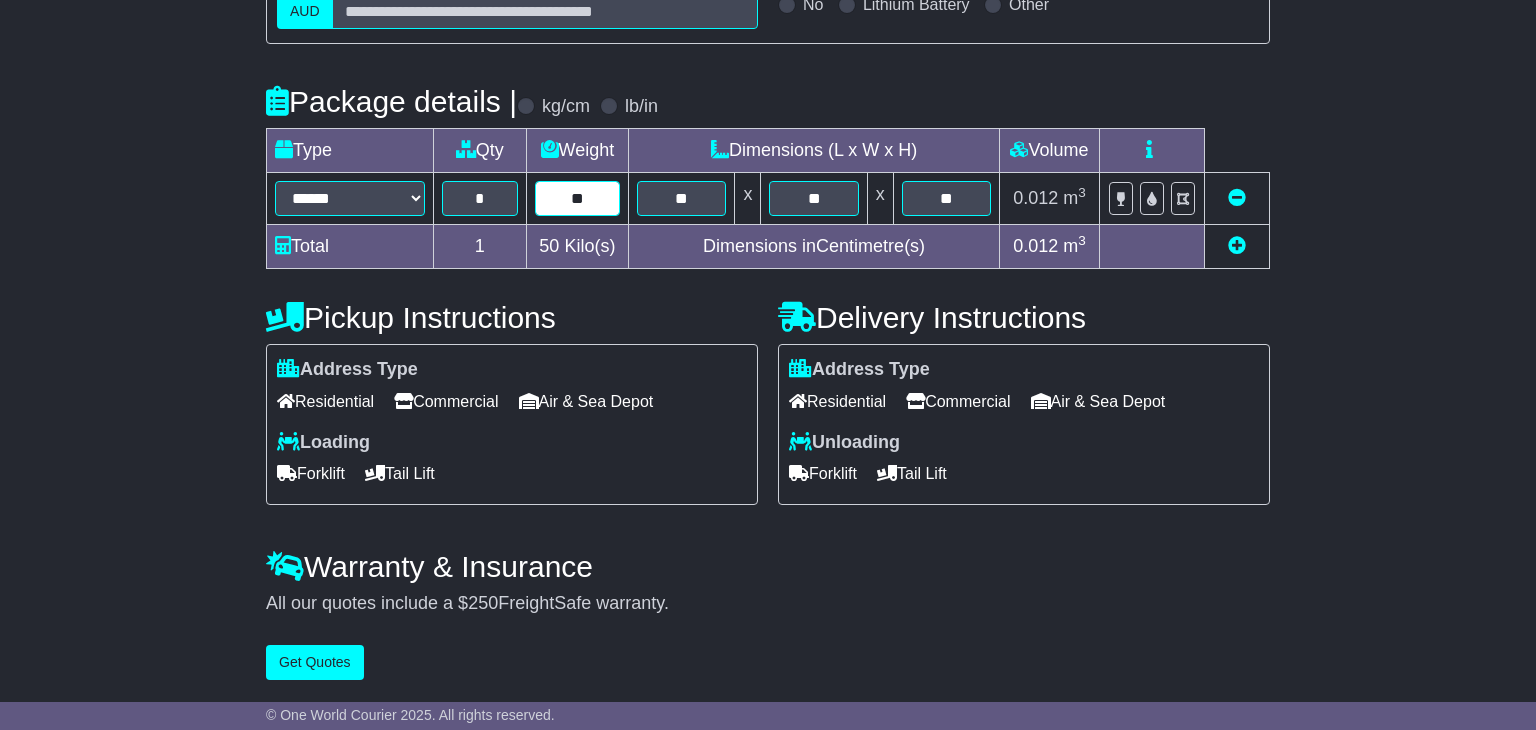 type on "*" 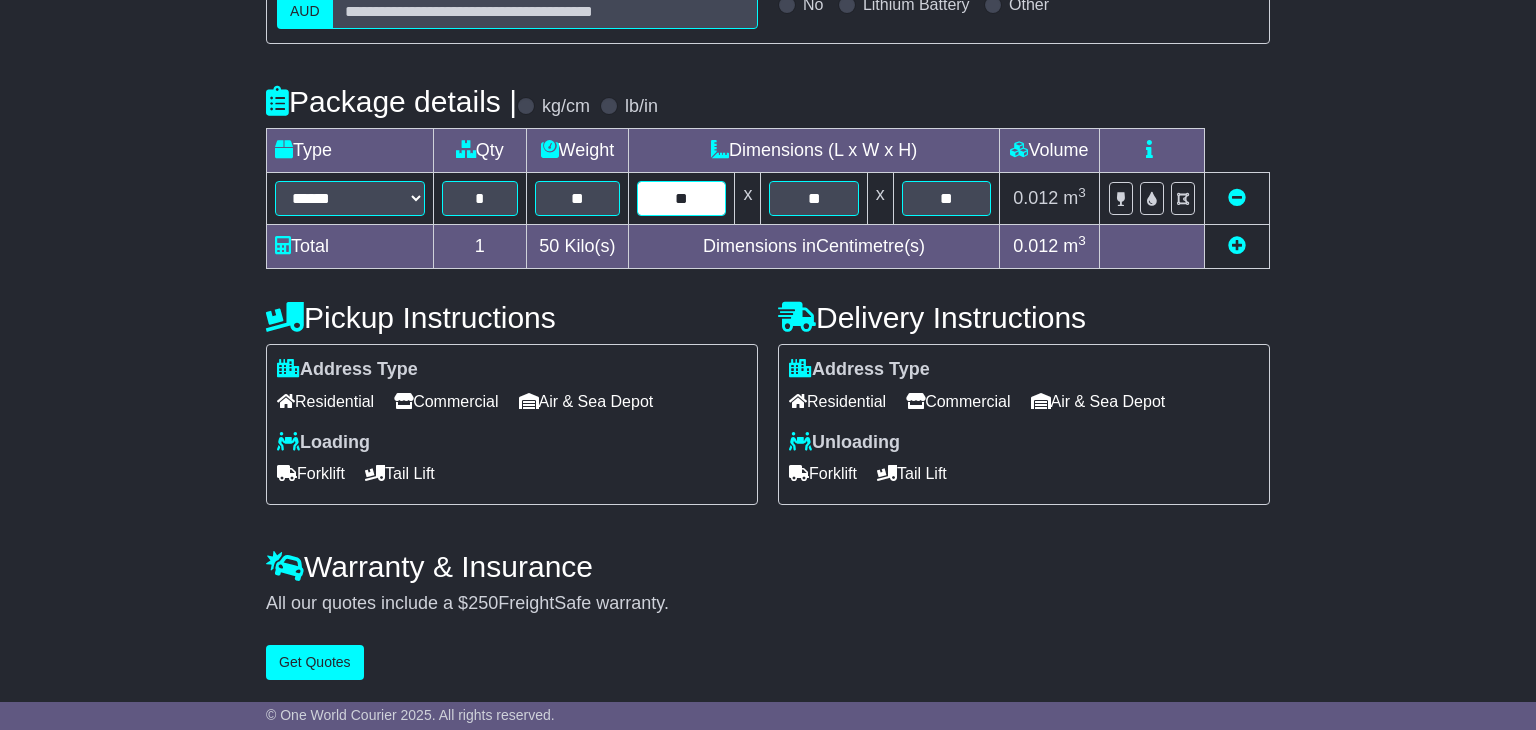 scroll, scrollTop: 327, scrollLeft: 0, axis: vertical 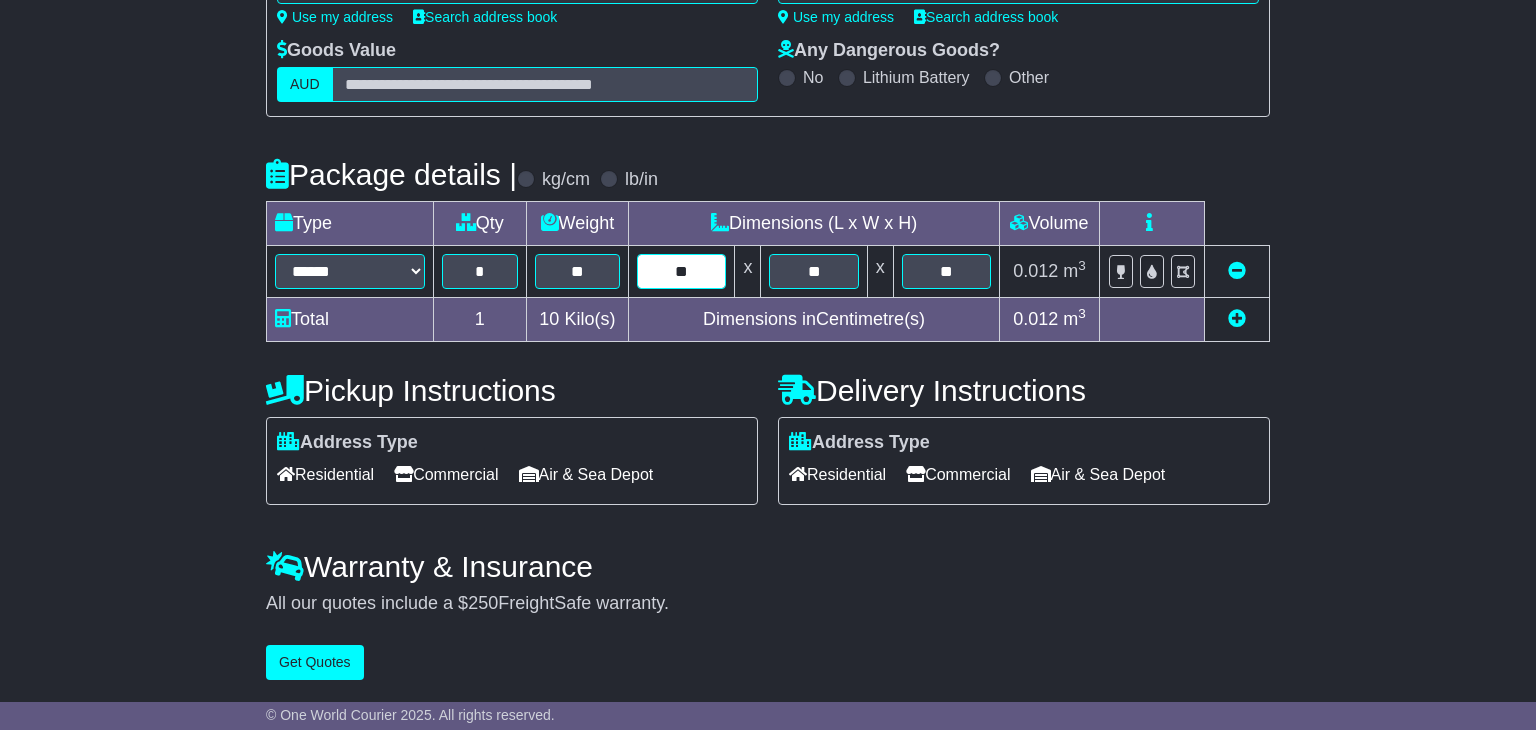 type on "**" 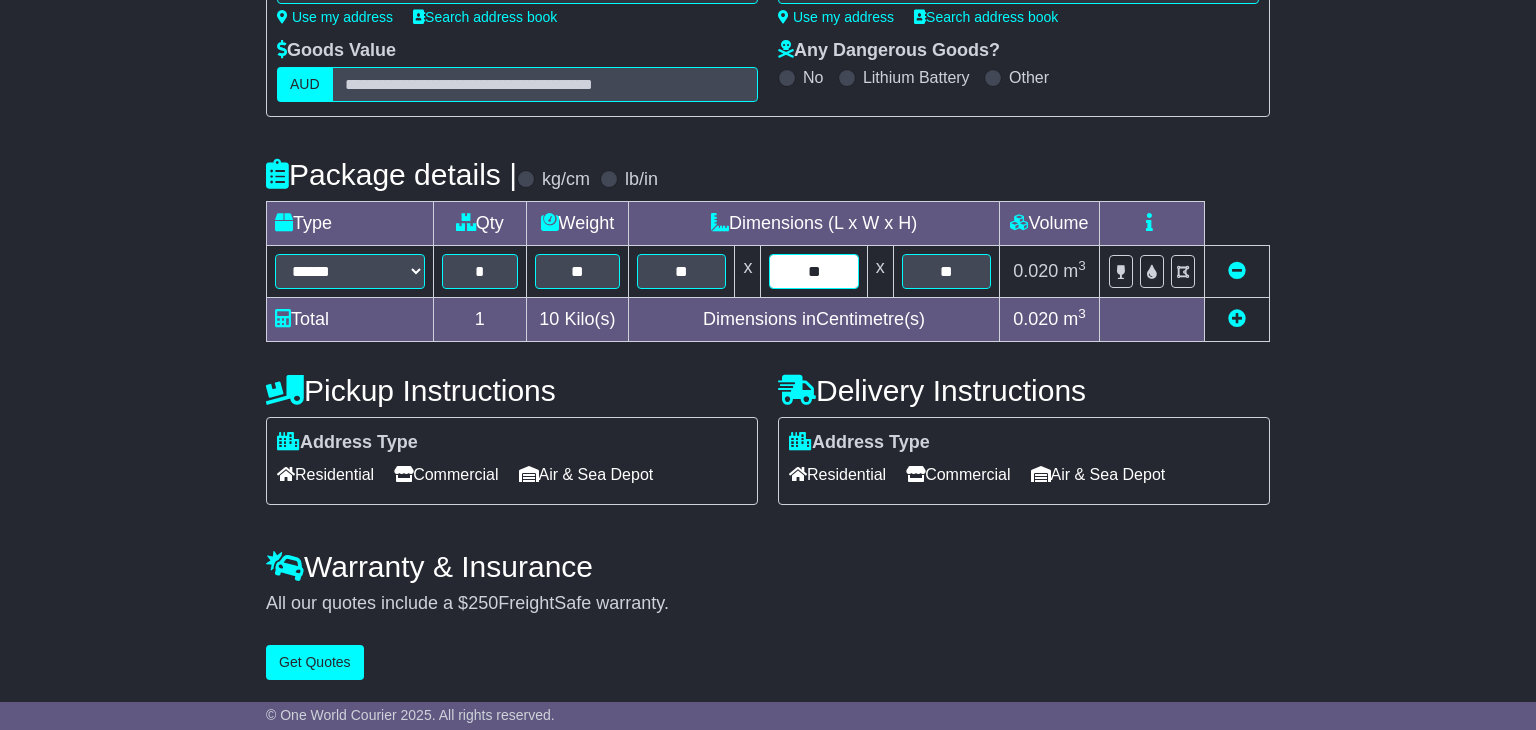 type on "*" 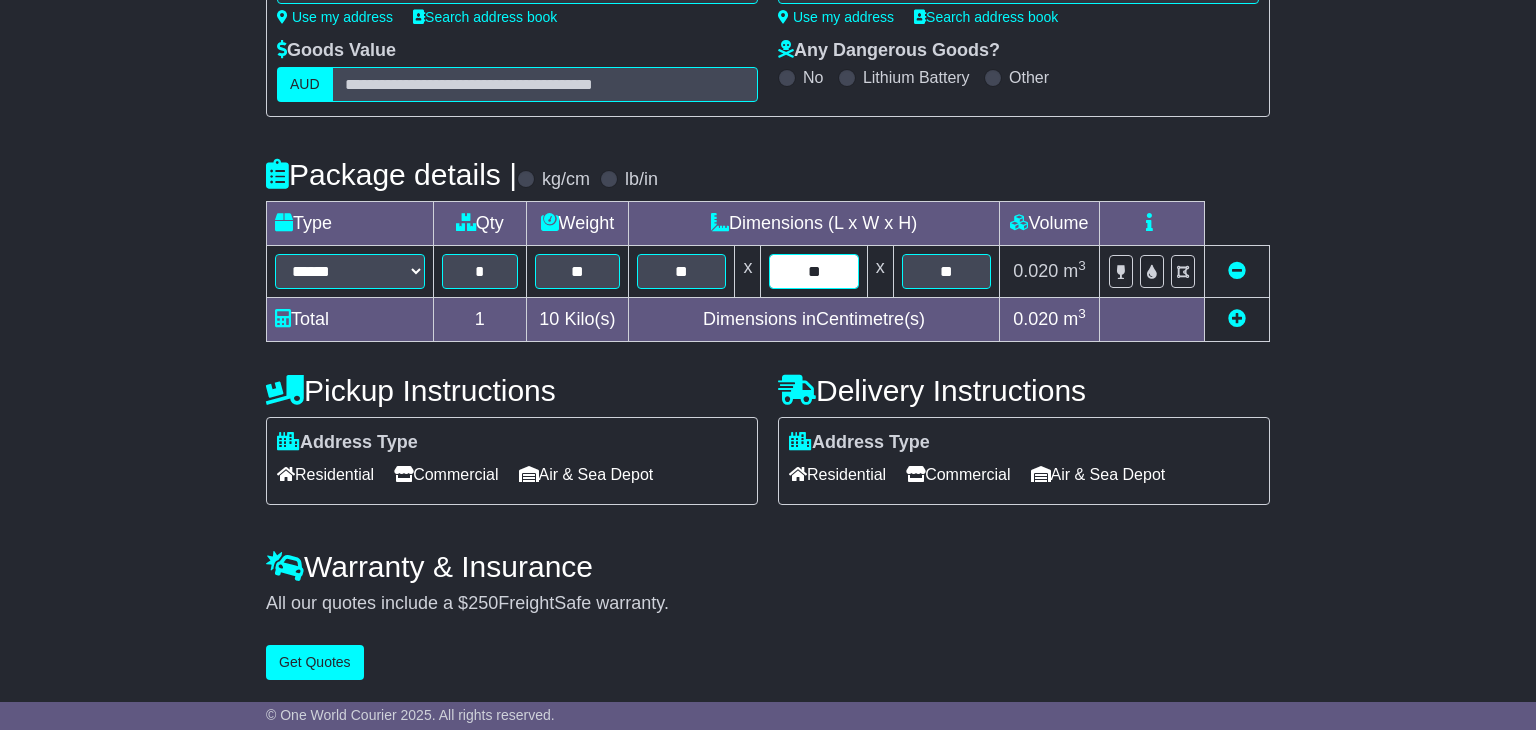 type on "**" 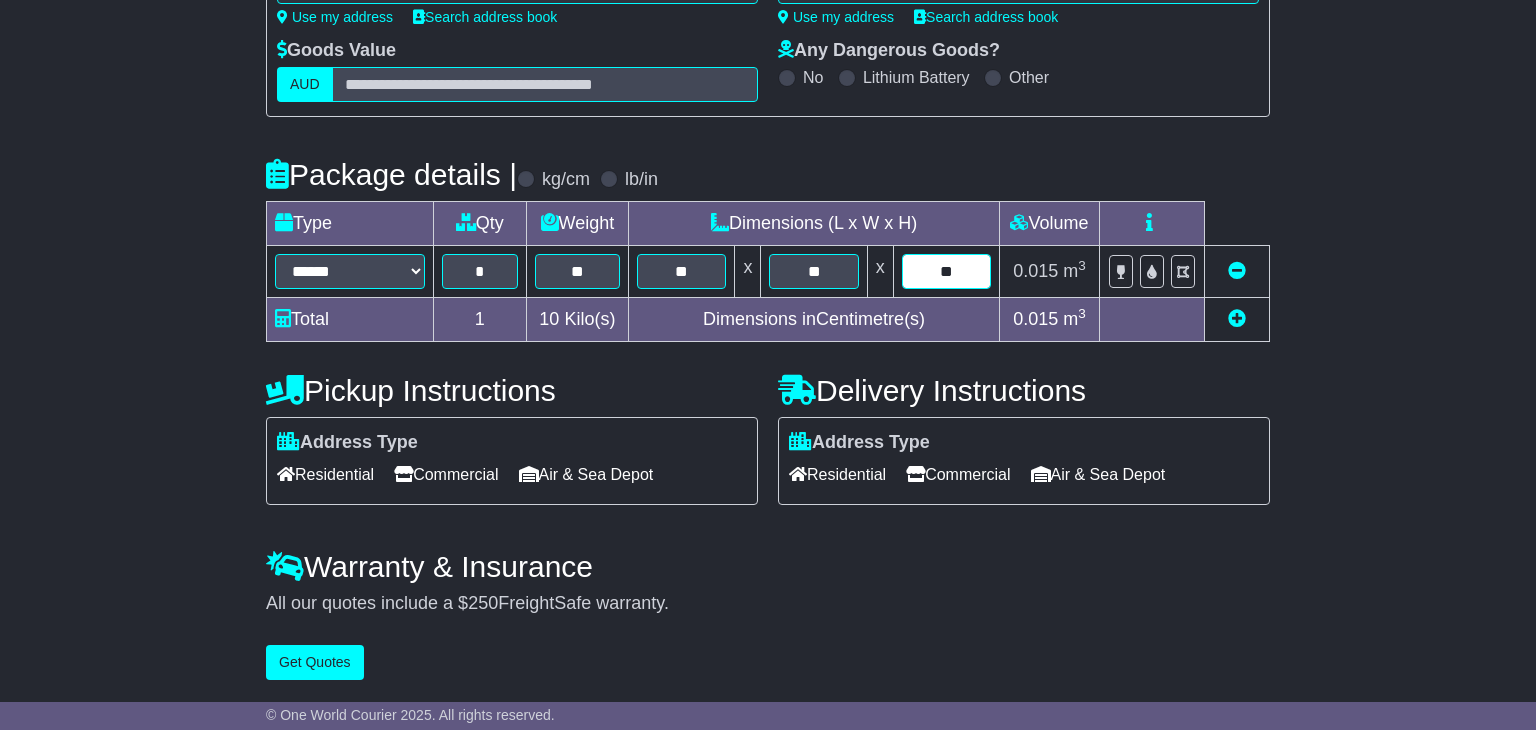 type on "**" 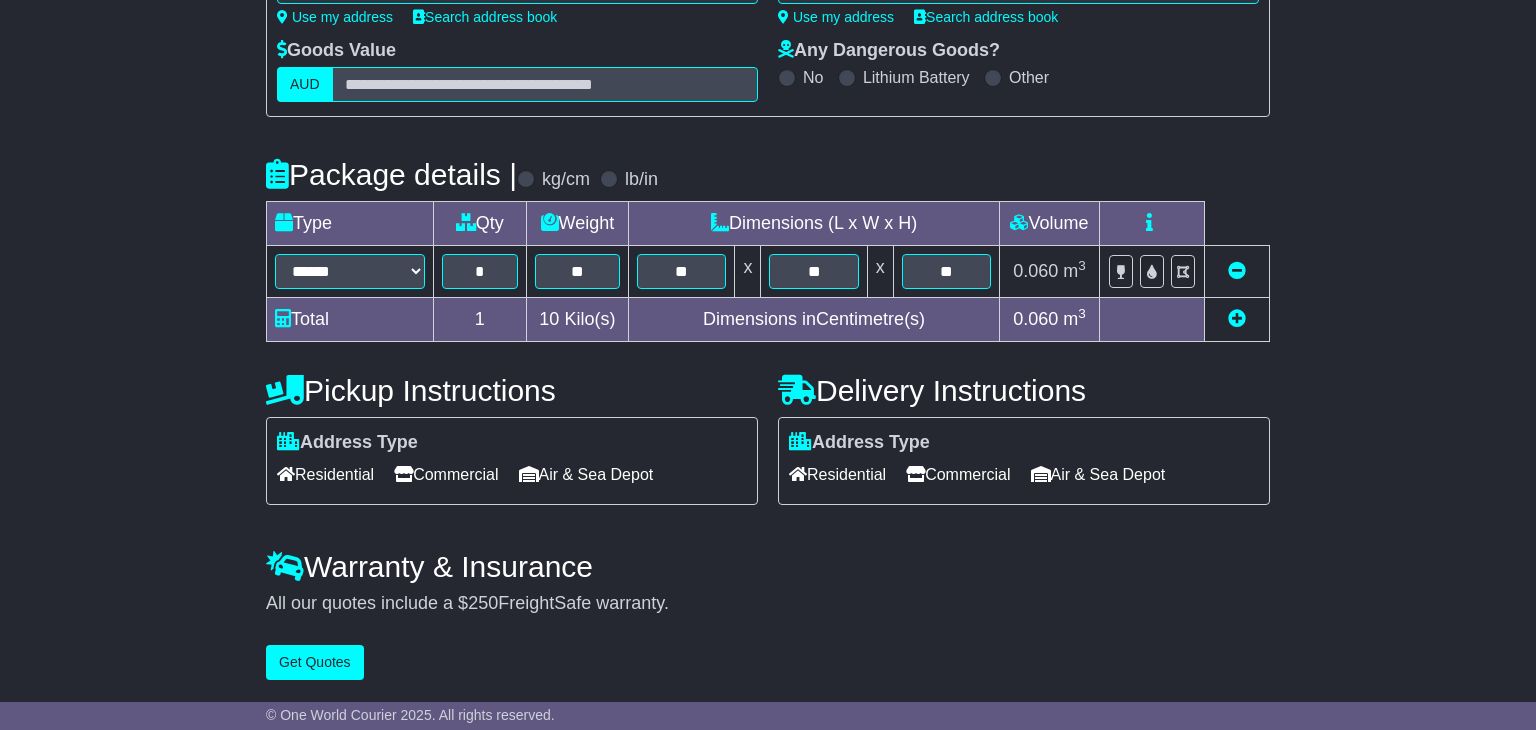 click on "Residential" at bounding box center (837, 474) 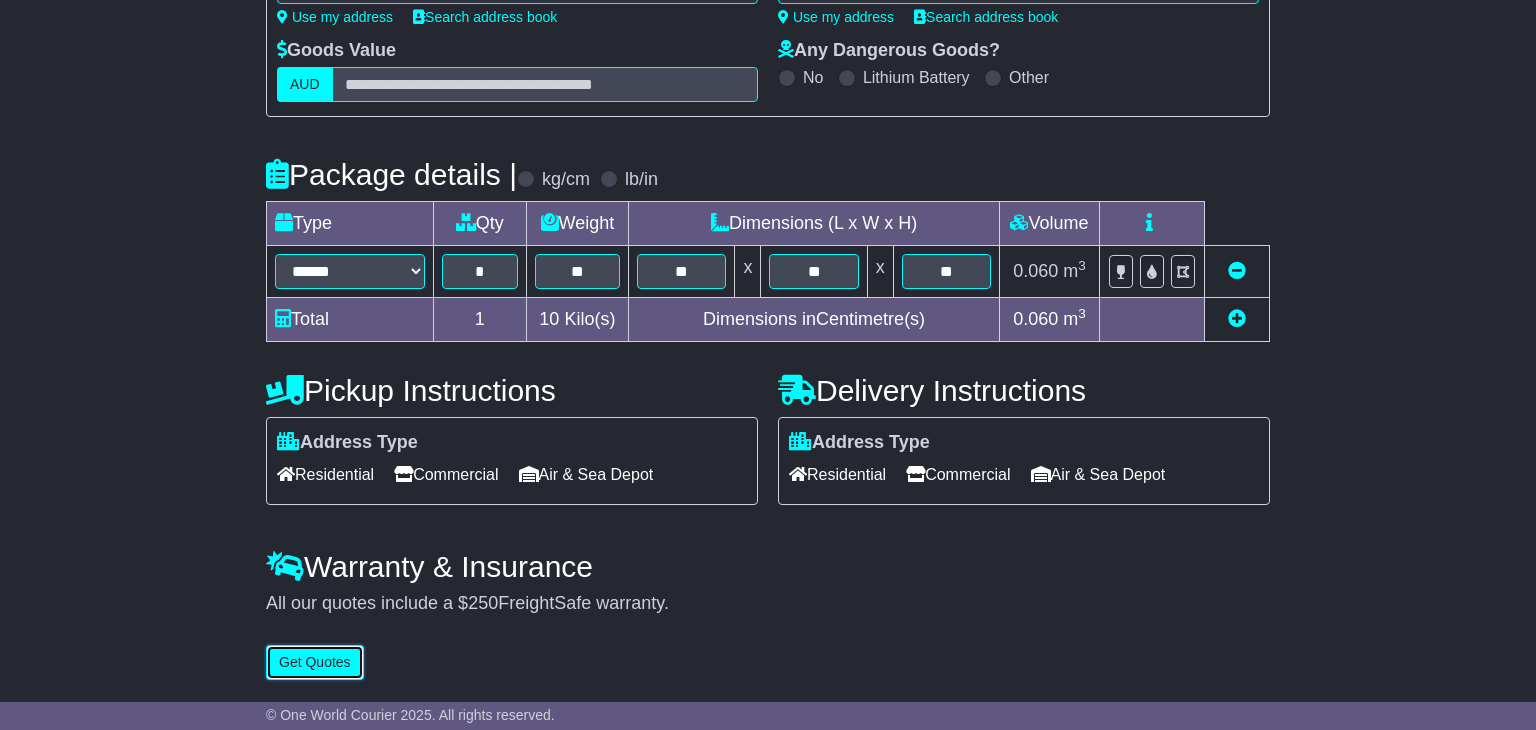 click on "Get Quotes" at bounding box center (315, 662) 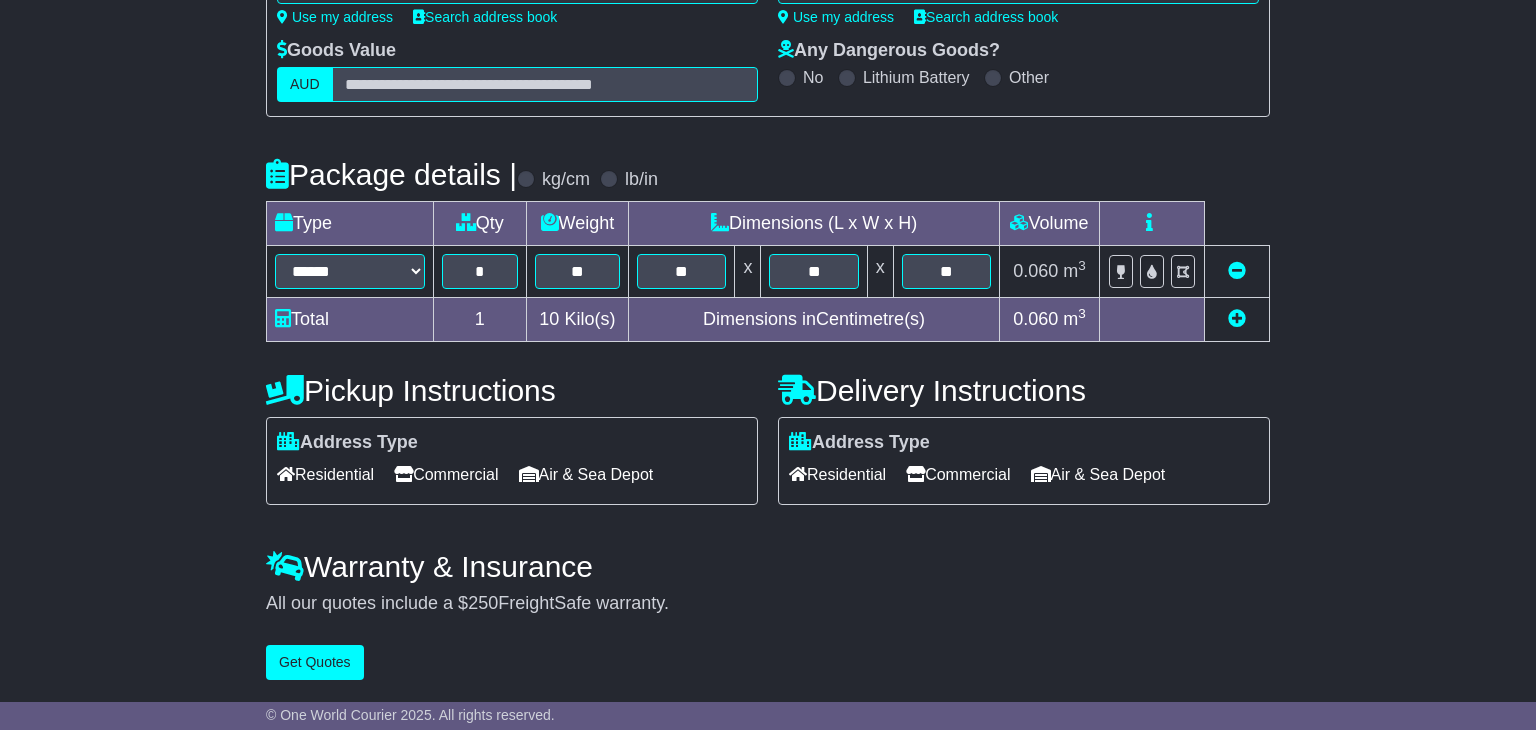 scroll, scrollTop: 0, scrollLeft: 0, axis: both 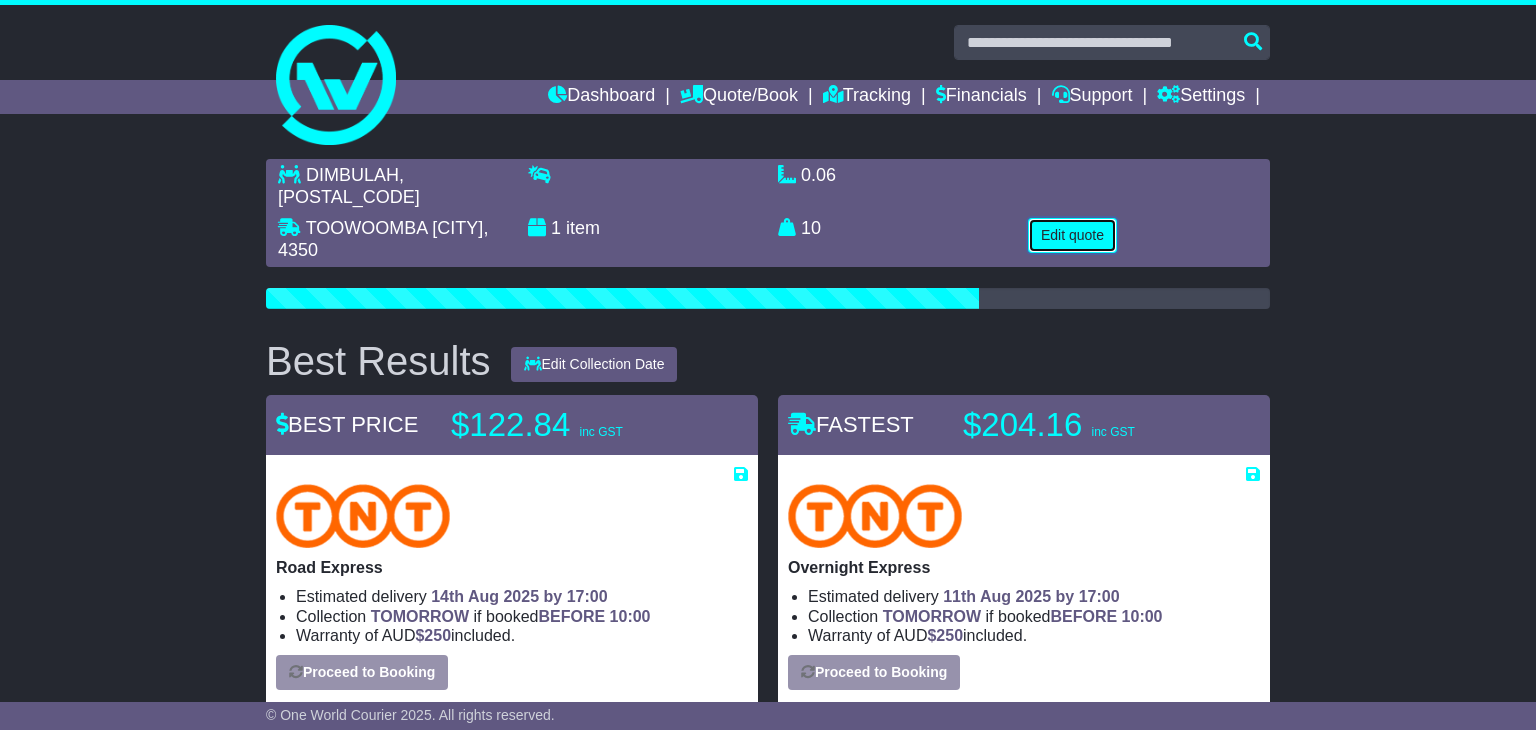 click on "Edit quote" at bounding box center (1072, 235) 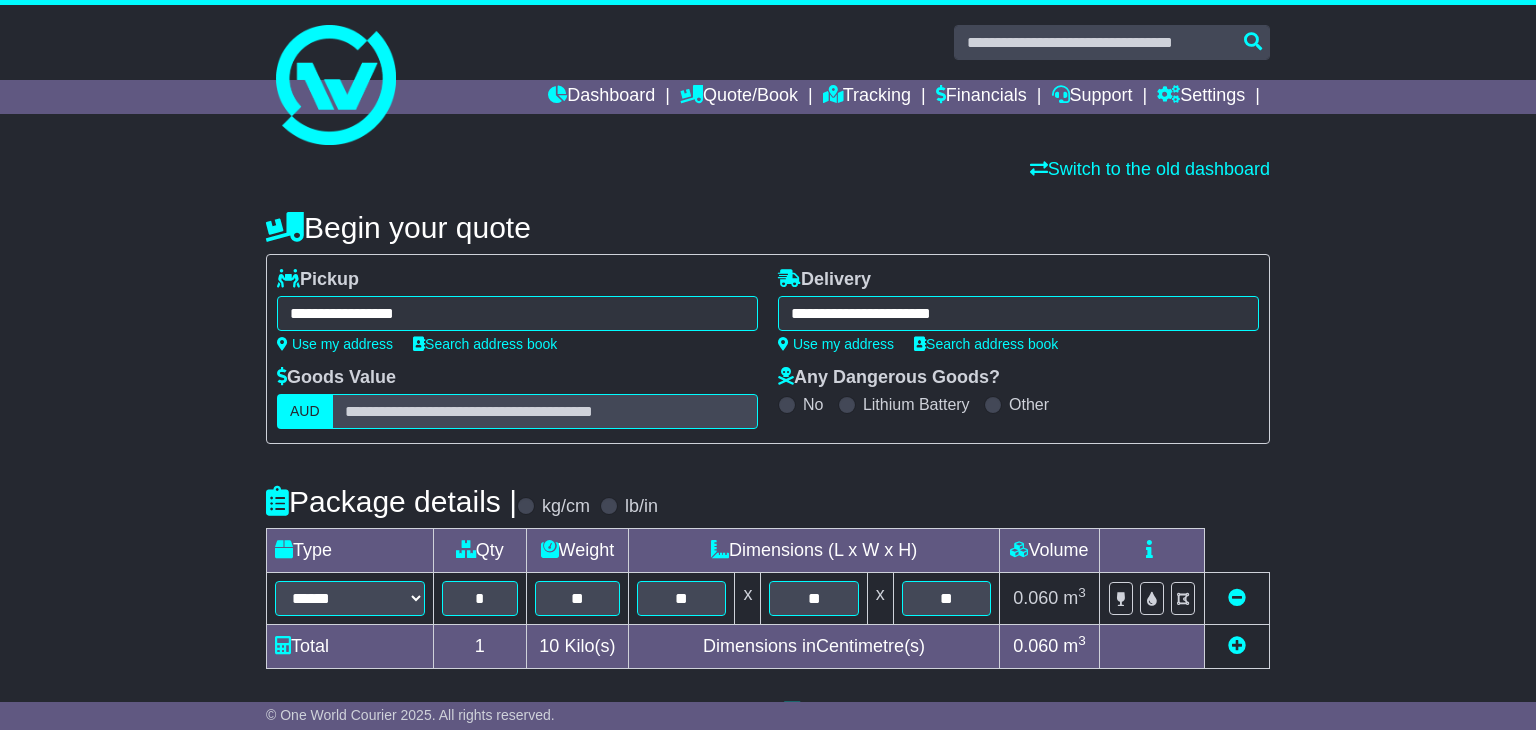 scroll, scrollTop: 327, scrollLeft: 0, axis: vertical 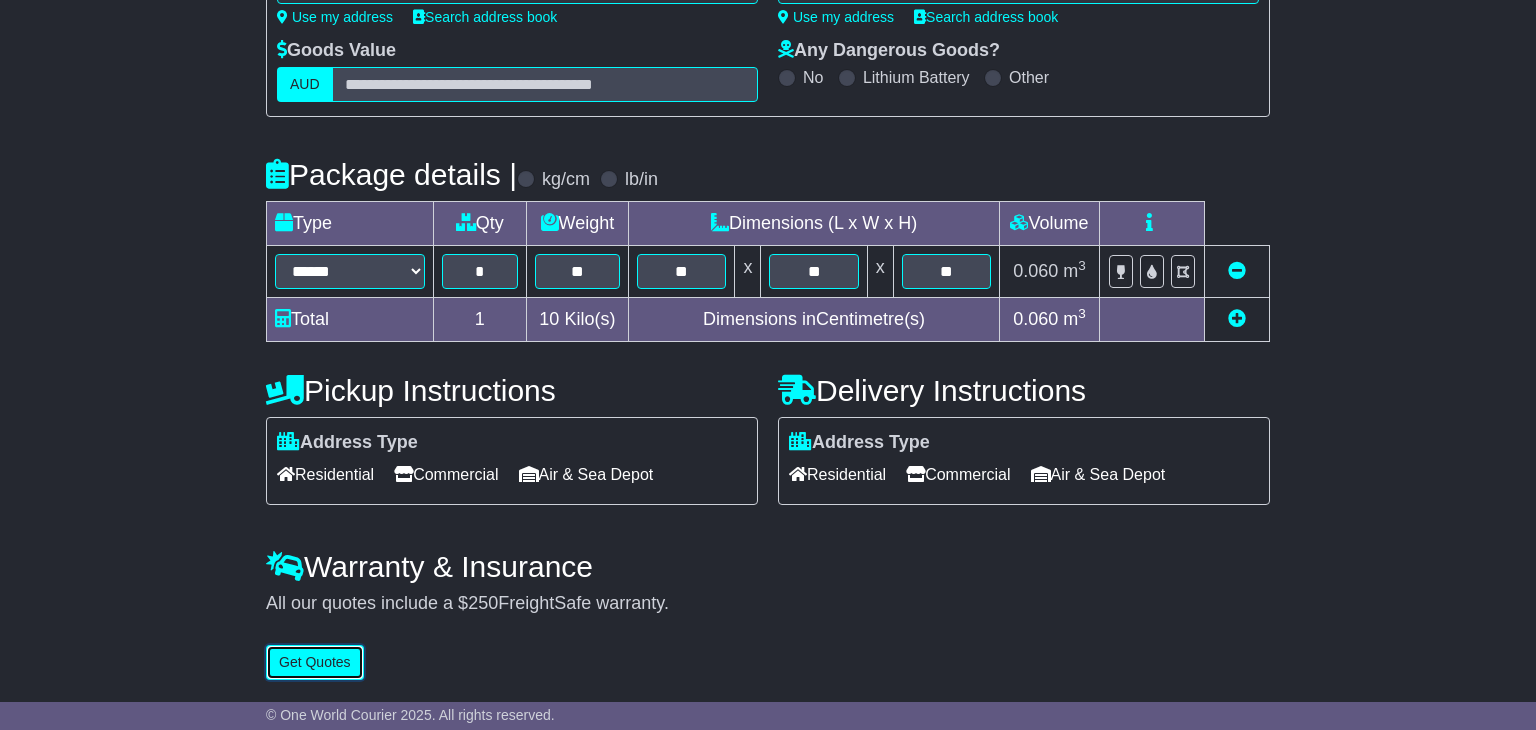 click on "Get Quotes" at bounding box center (315, 662) 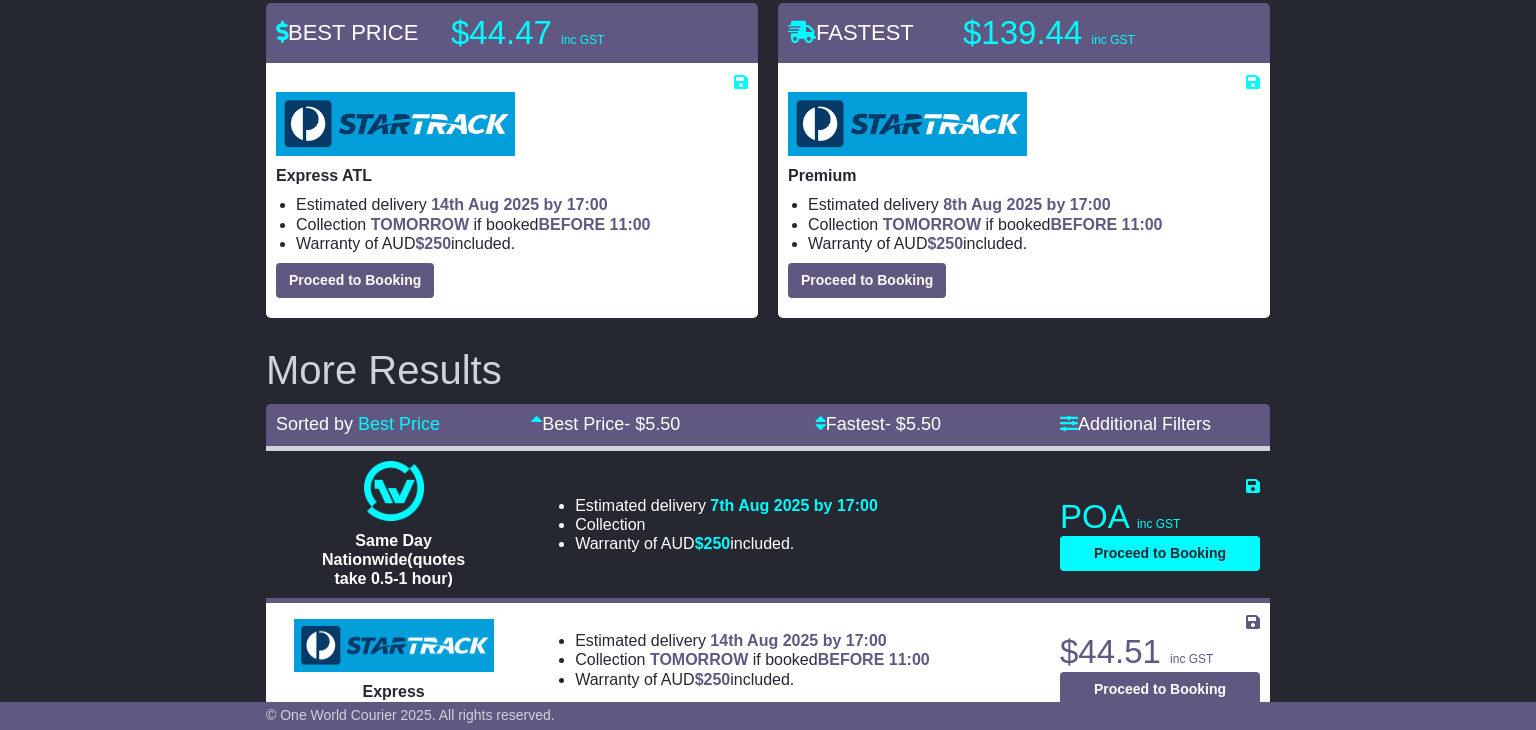 scroll, scrollTop: 0, scrollLeft: 0, axis: both 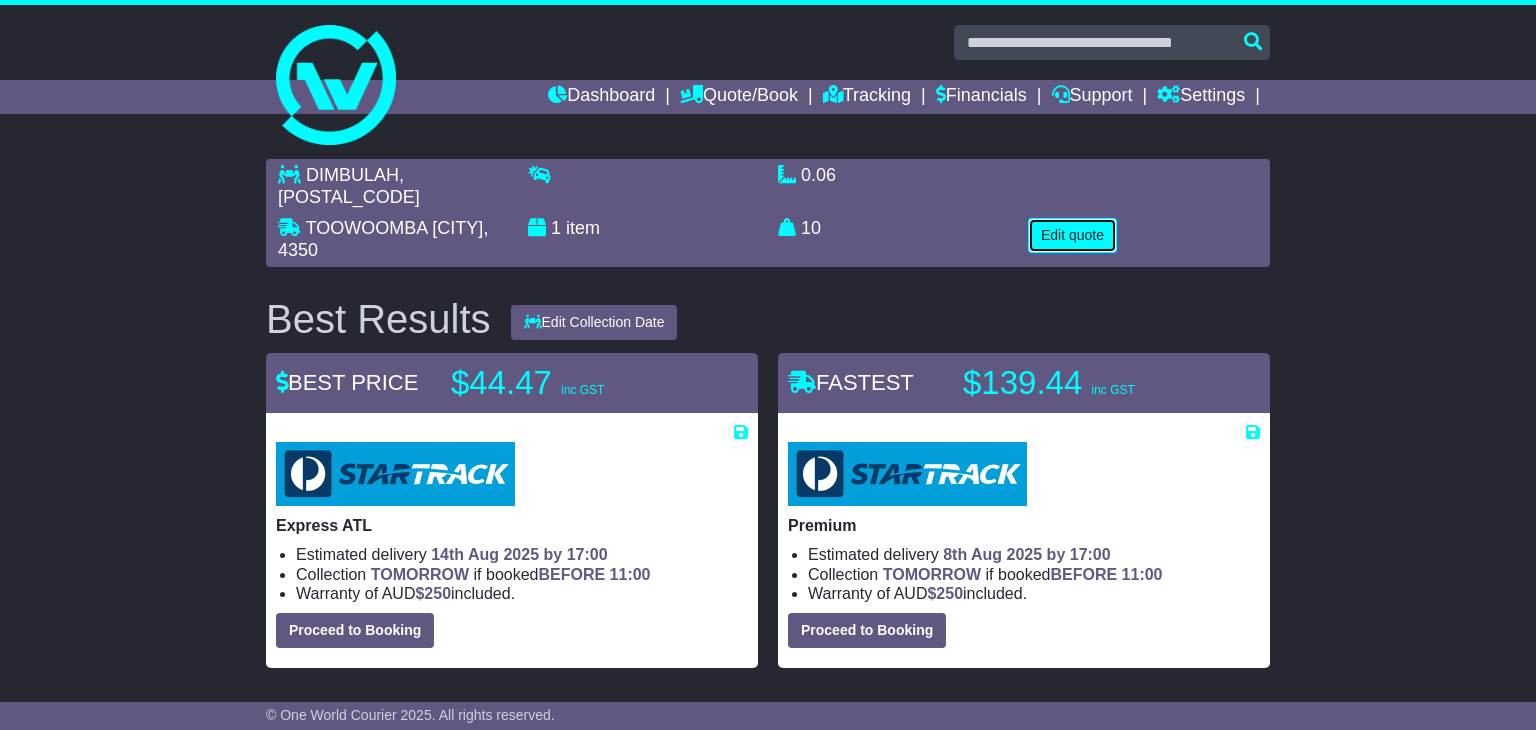 click on "Edit quote" at bounding box center (1072, 235) 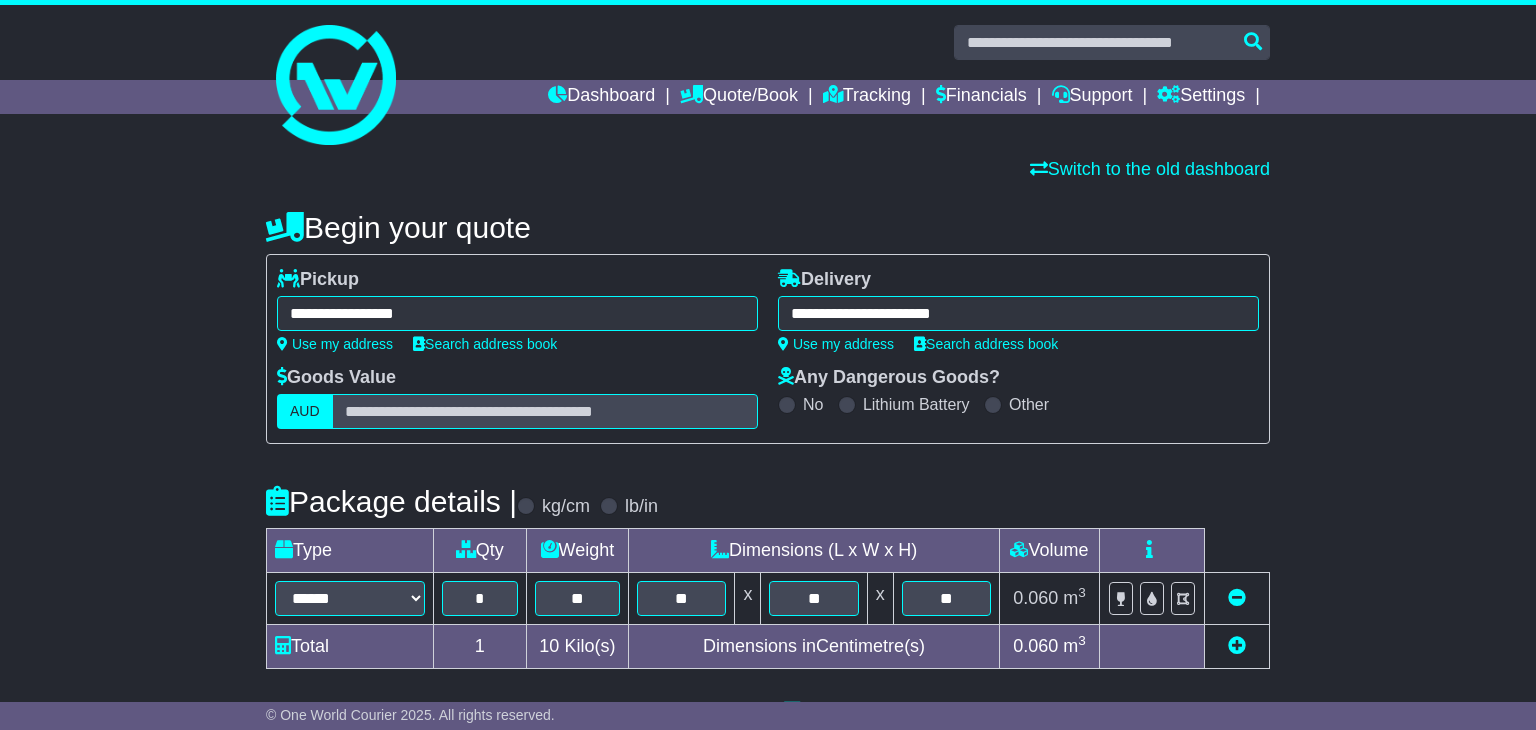 click on "**********" at bounding box center [517, 313] 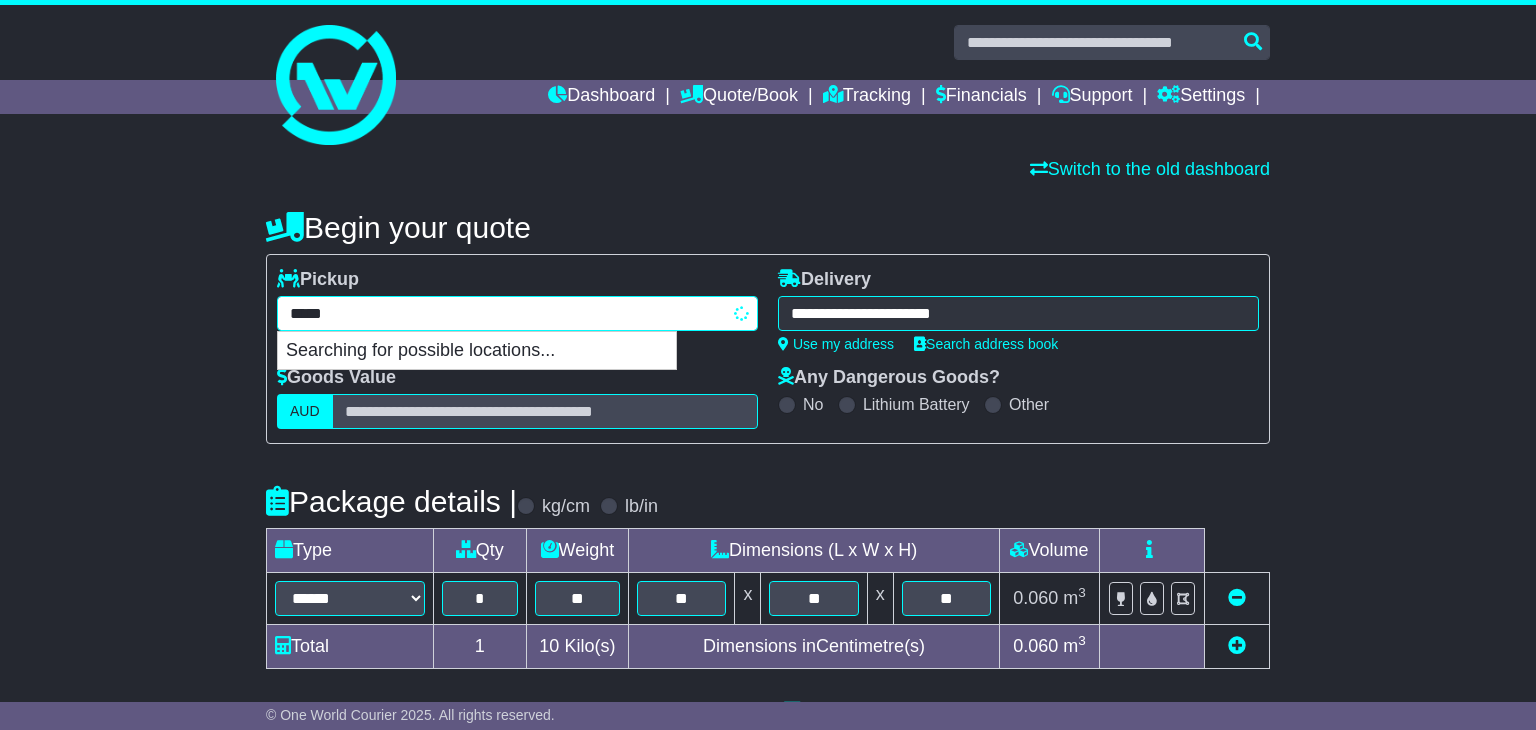 type on "****" 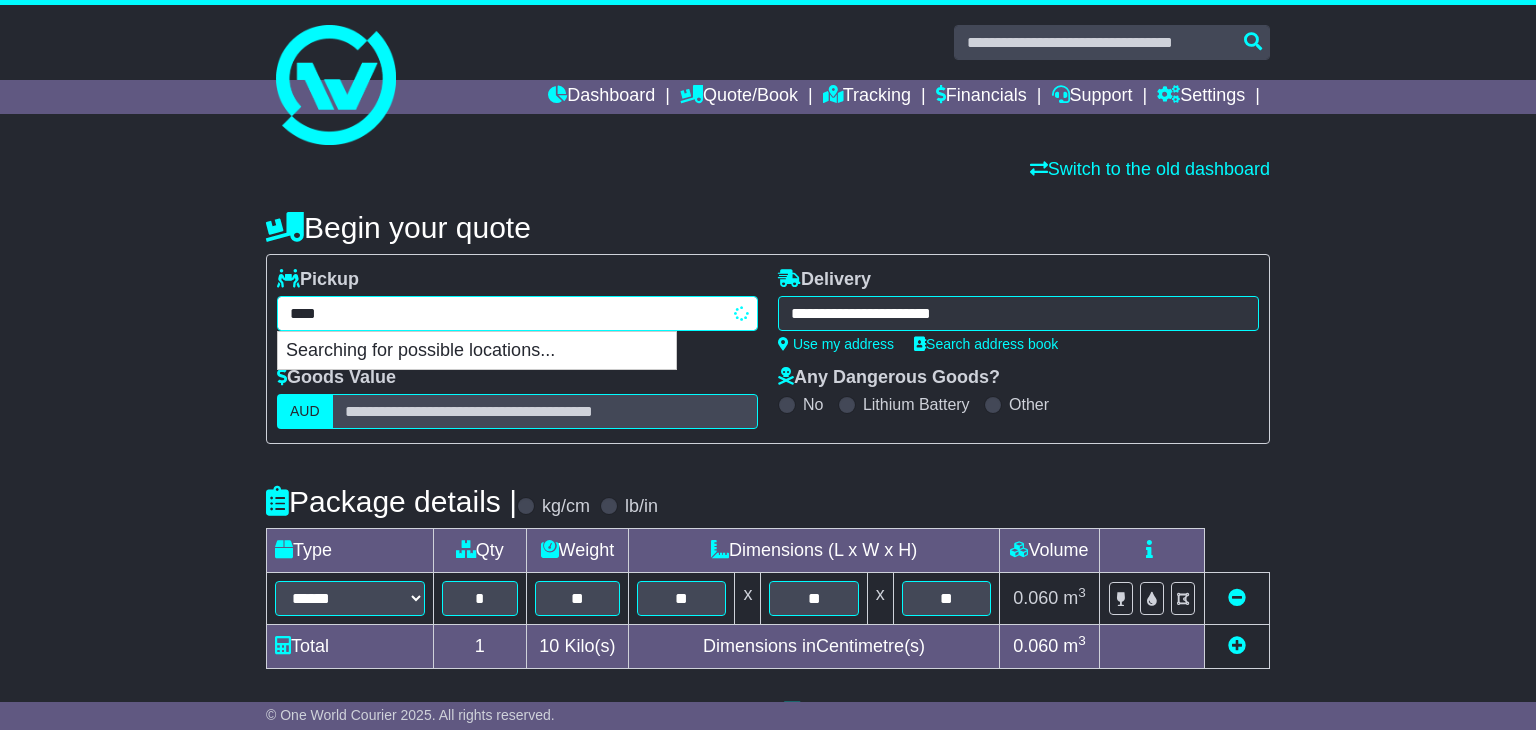 type on "********" 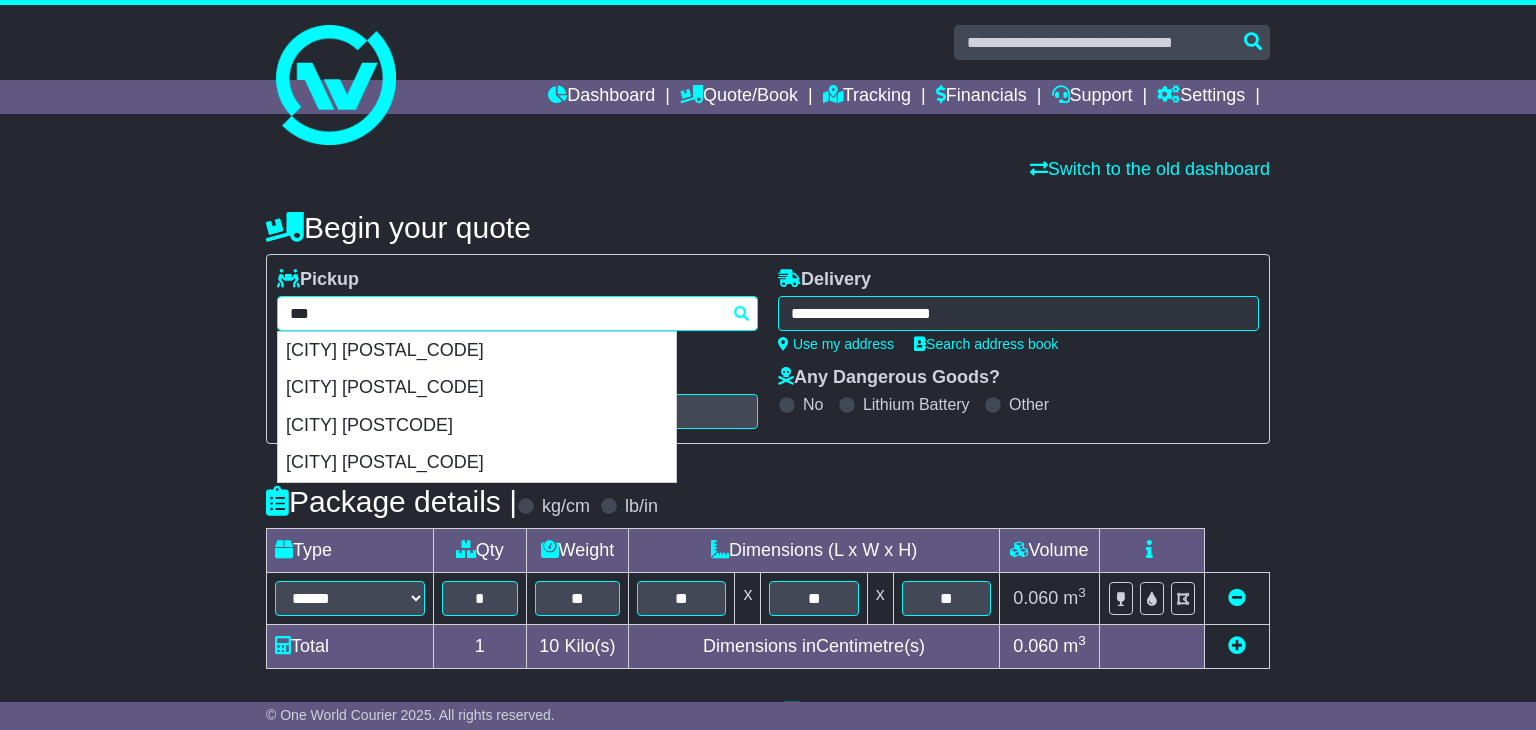 type 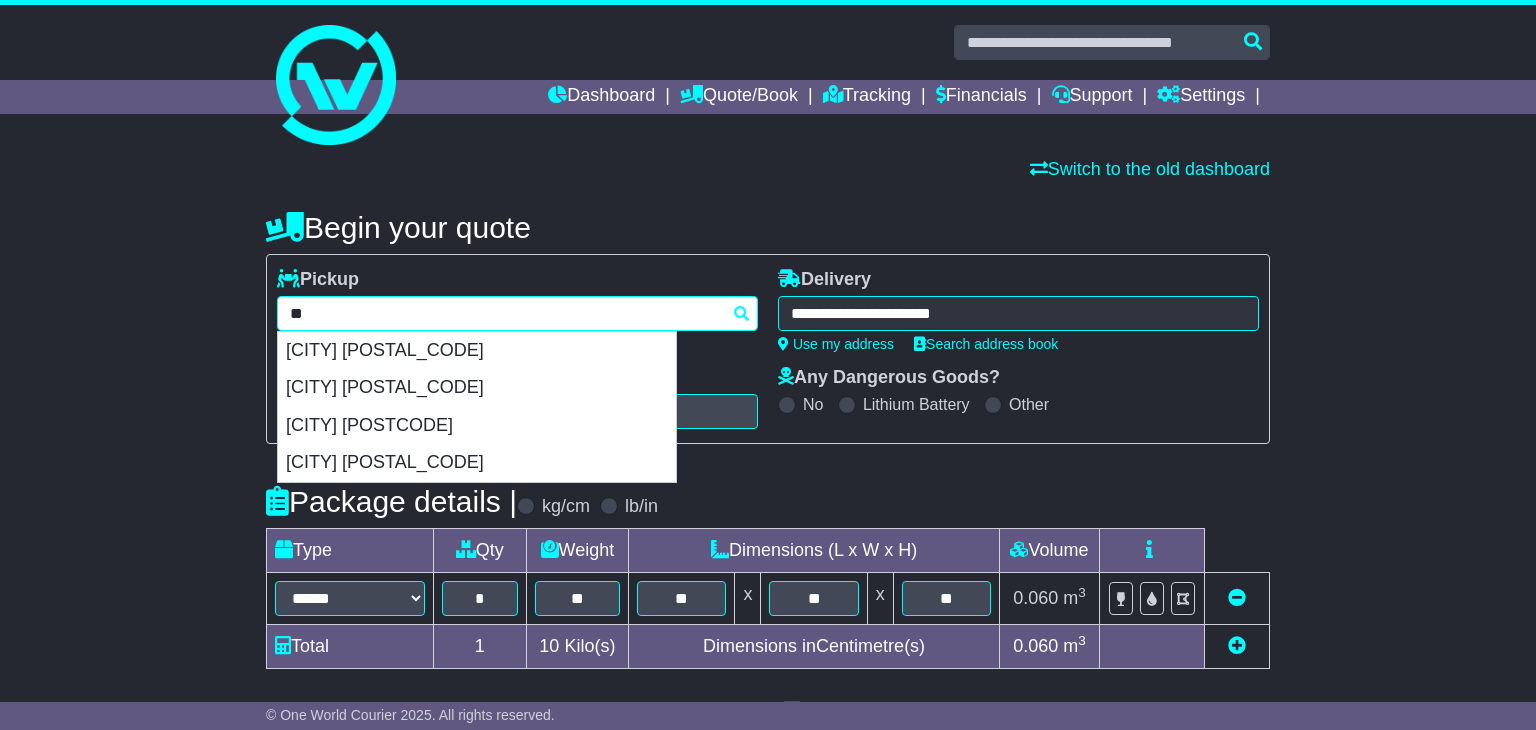 type on "*" 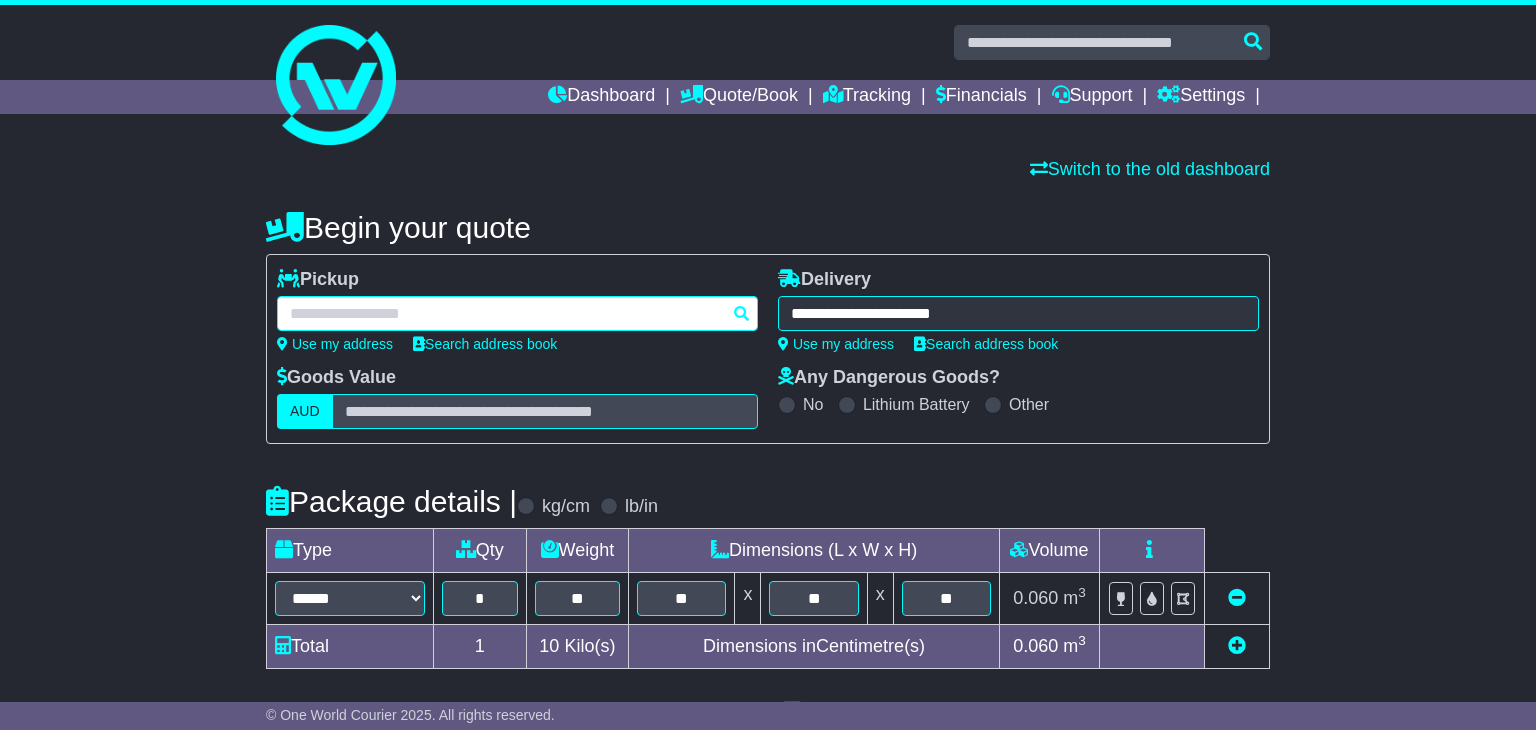 paste on "**********" 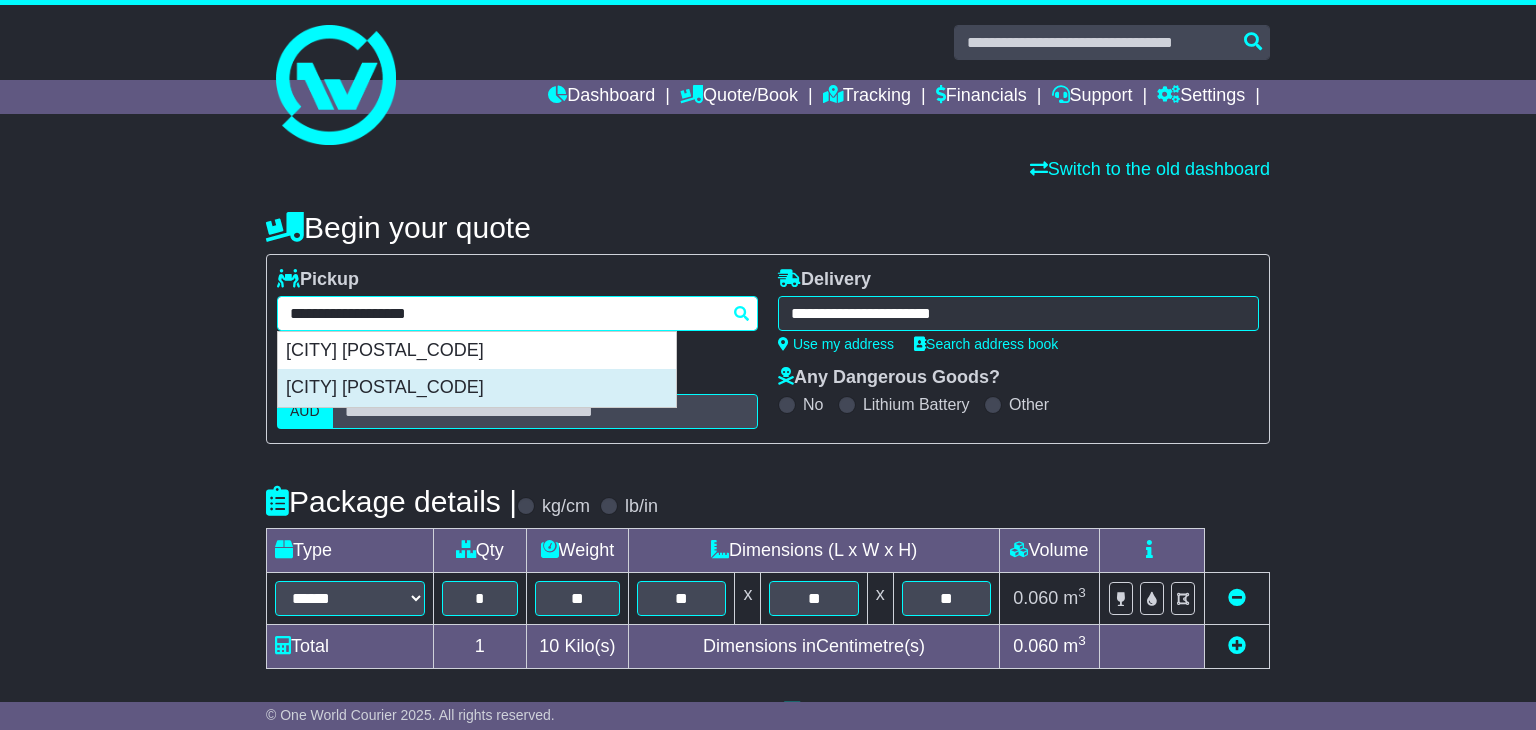 click on "[CITY] [POSTAL_CODE]" at bounding box center [477, 388] 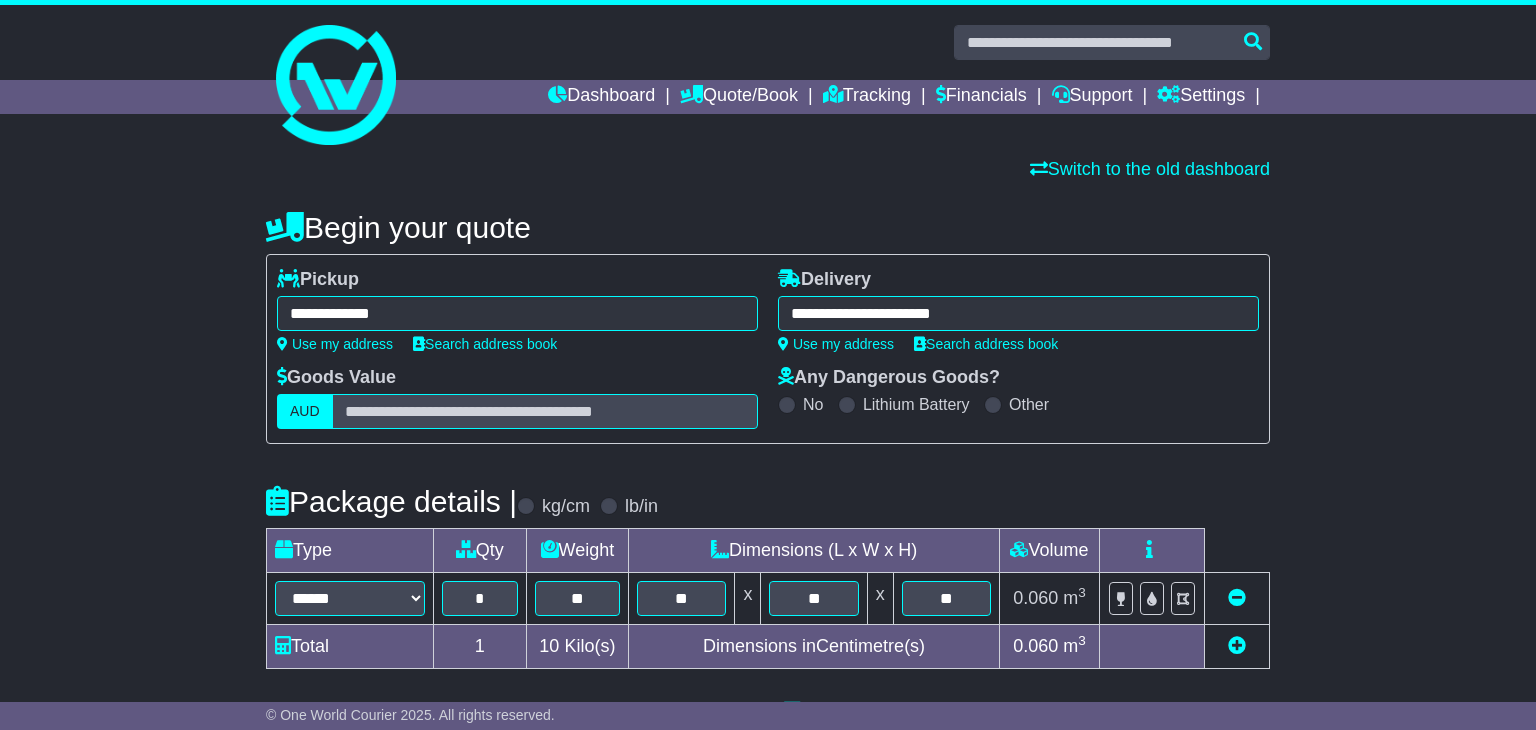 type on "**********" 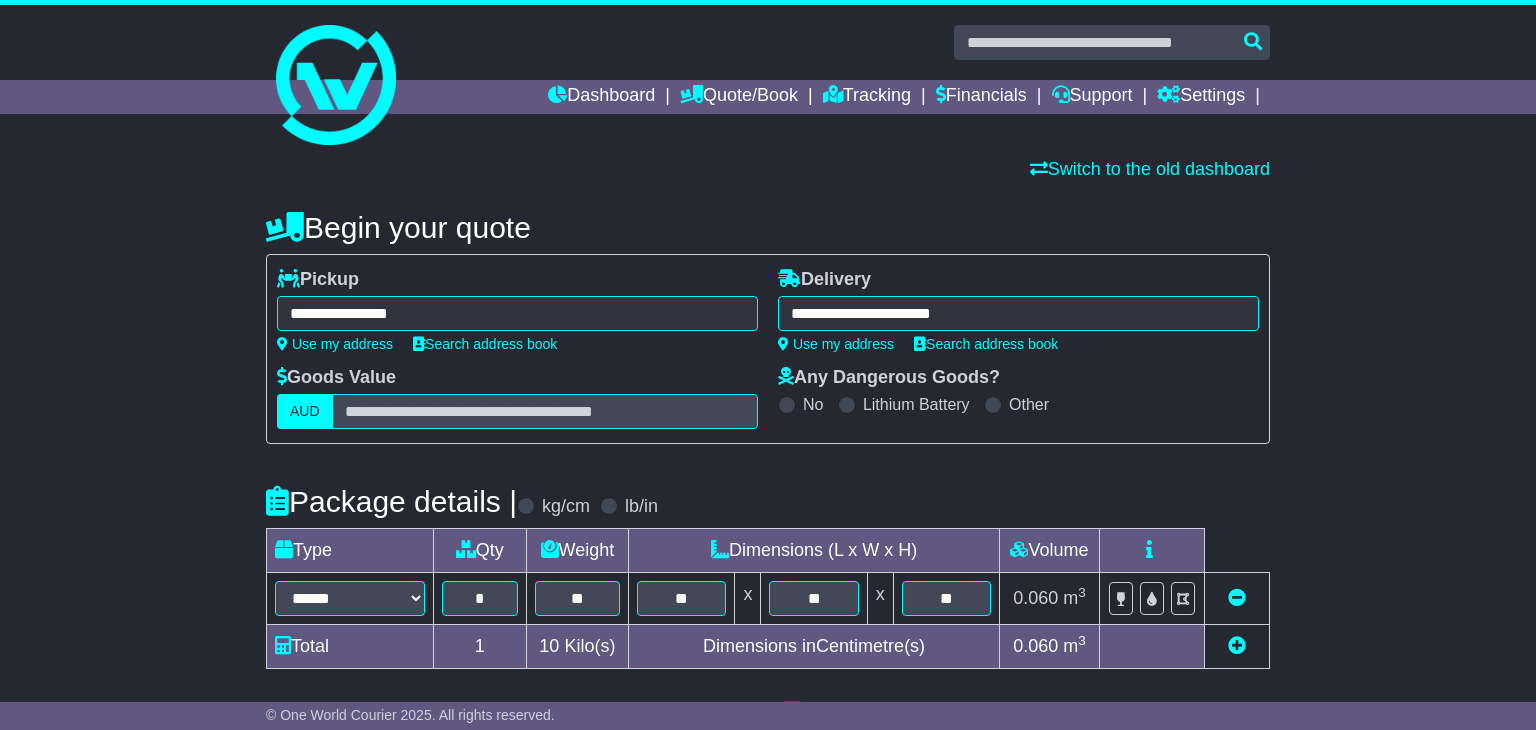click on "**********" at bounding box center [1018, 313] 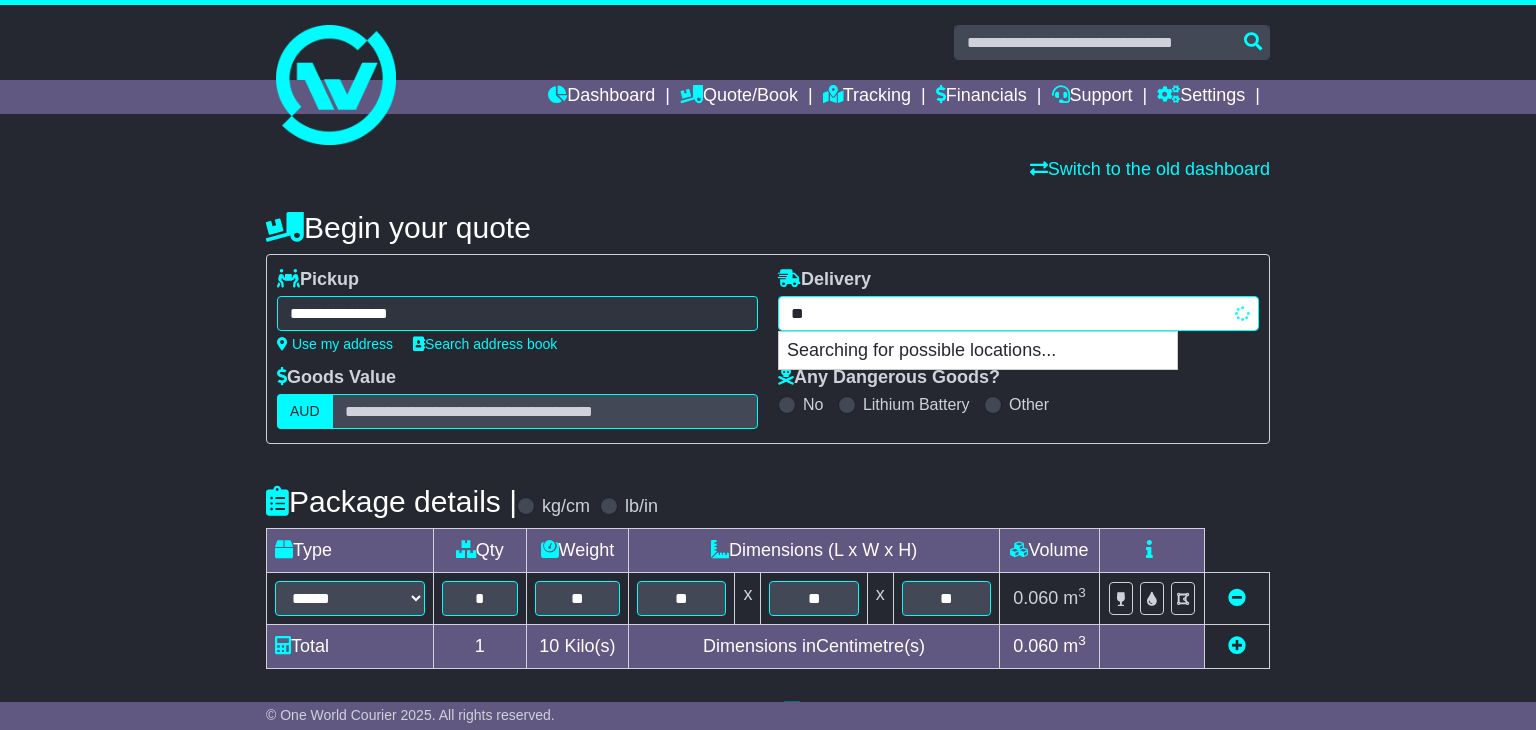 type on "*" 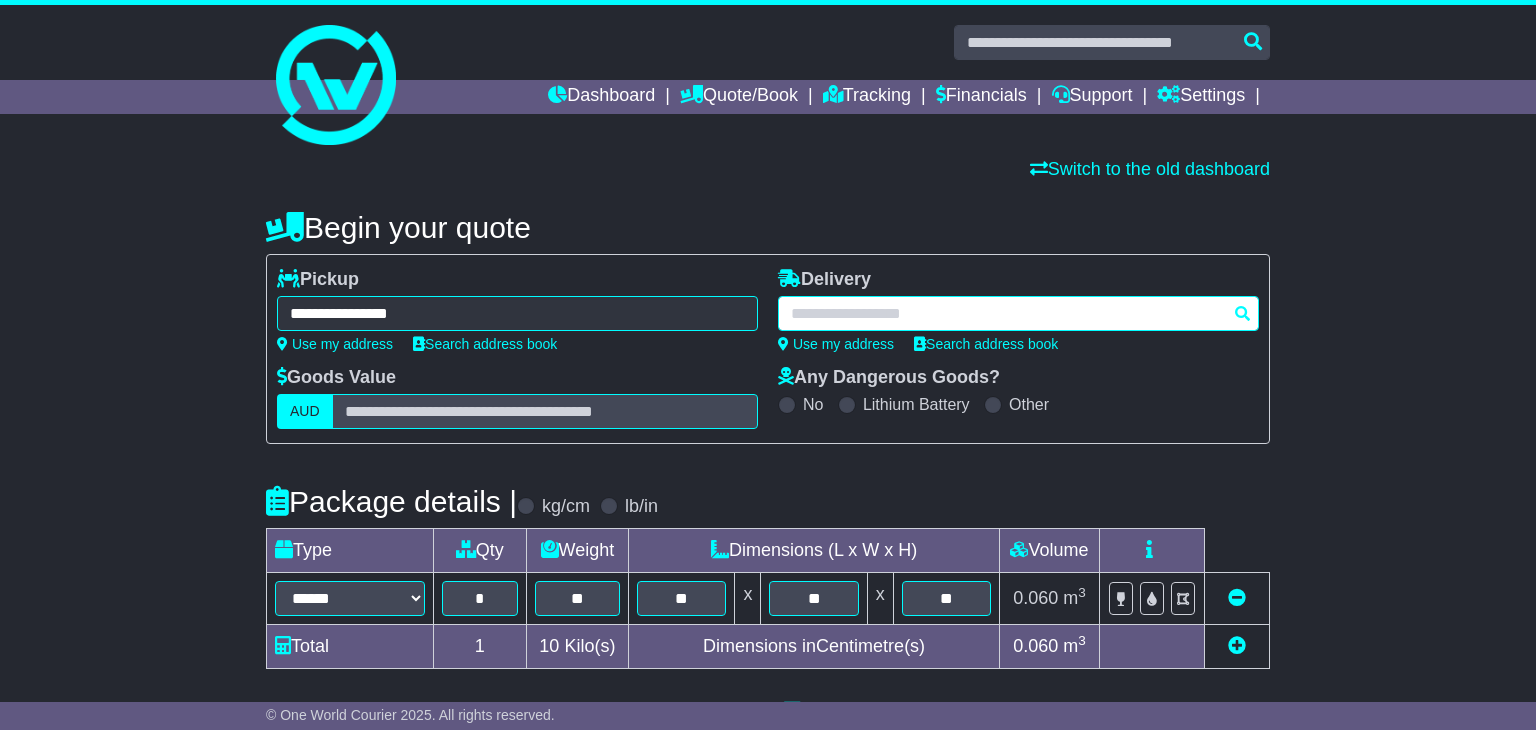 paste on "**********" 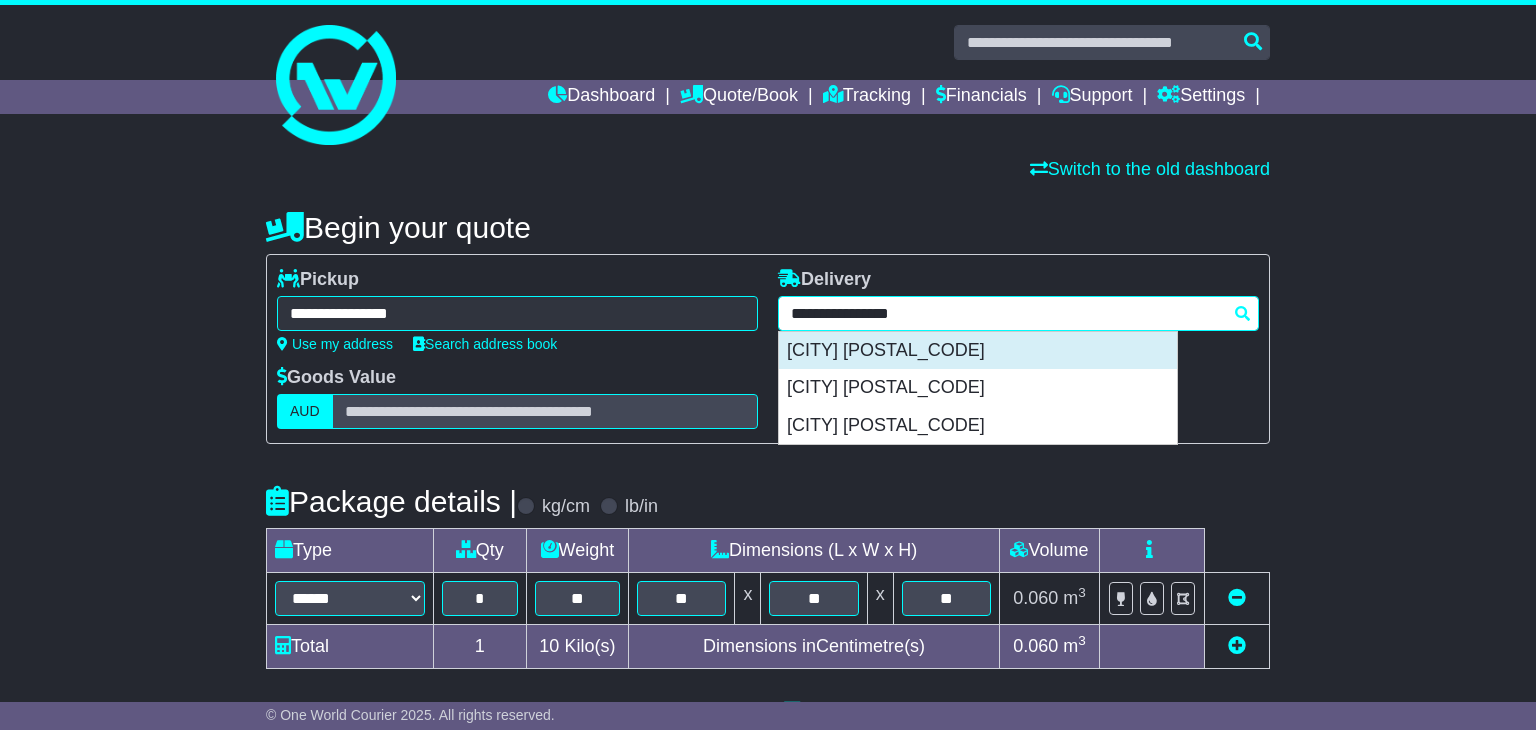 click on "[CITY] [POSTAL_CODE]" at bounding box center [978, 351] 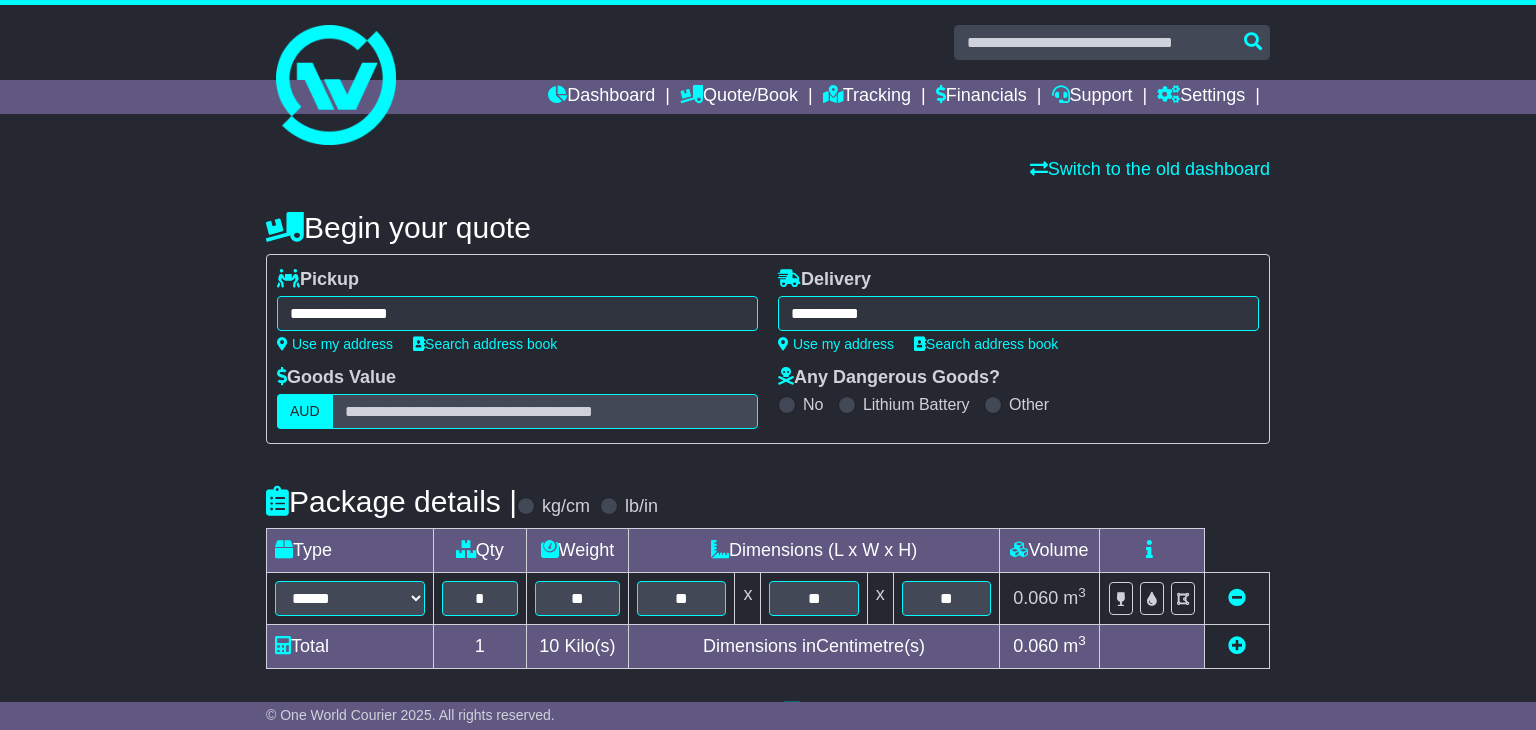 type on "**********" 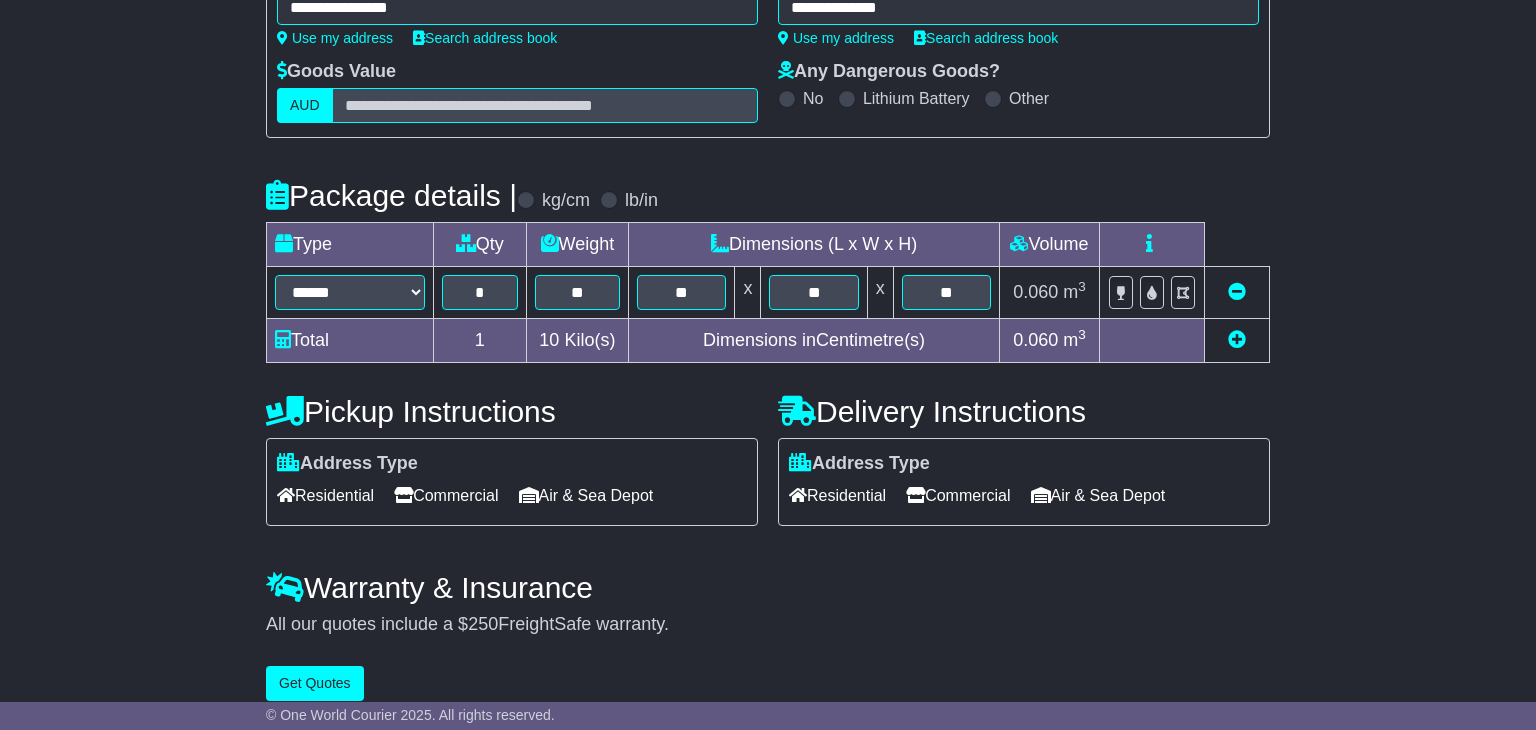 scroll, scrollTop: 309, scrollLeft: 0, axis: vertical 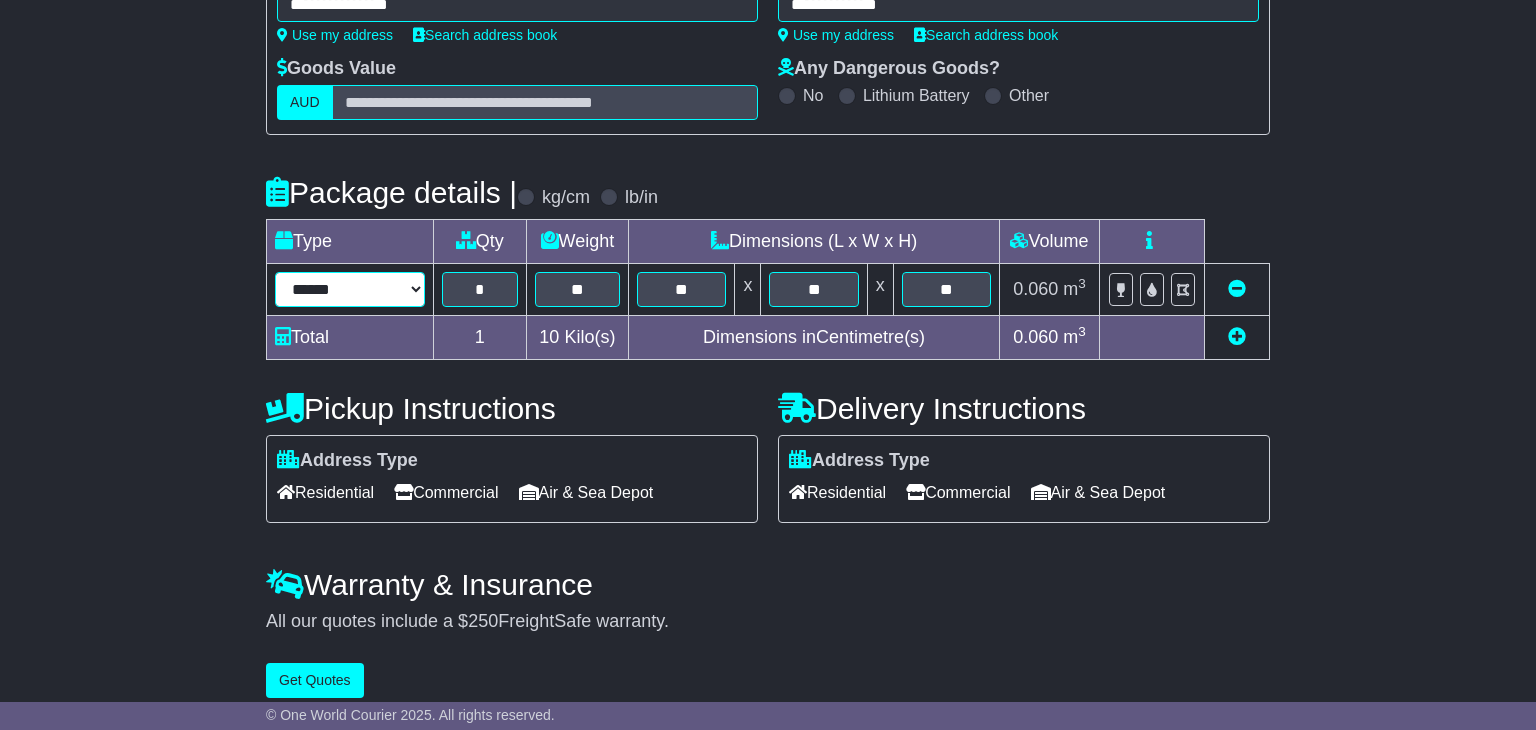 click on "****** ****** *** ******** ***** **** **** ****** *** *******" at bounding box center [350, 289] 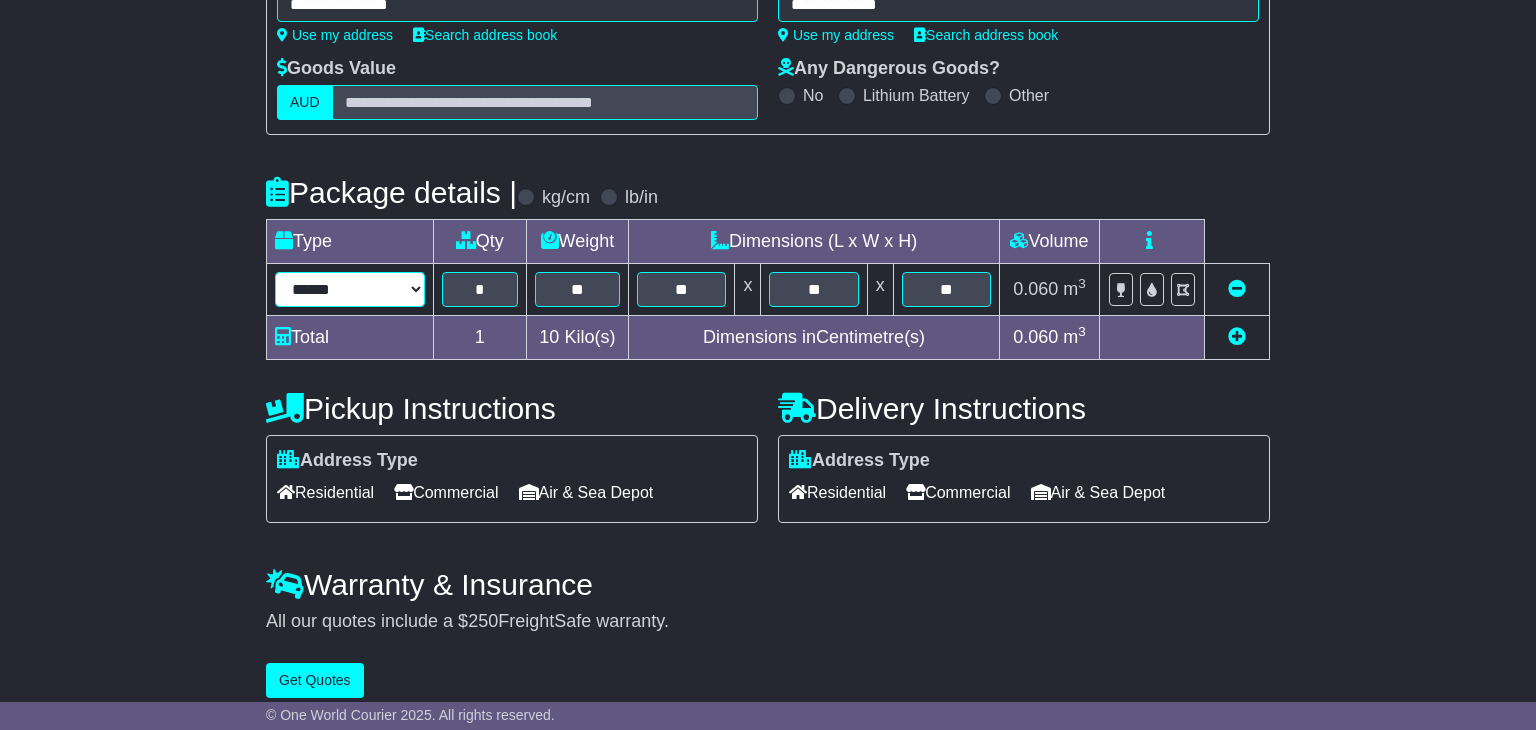 select on "*****" 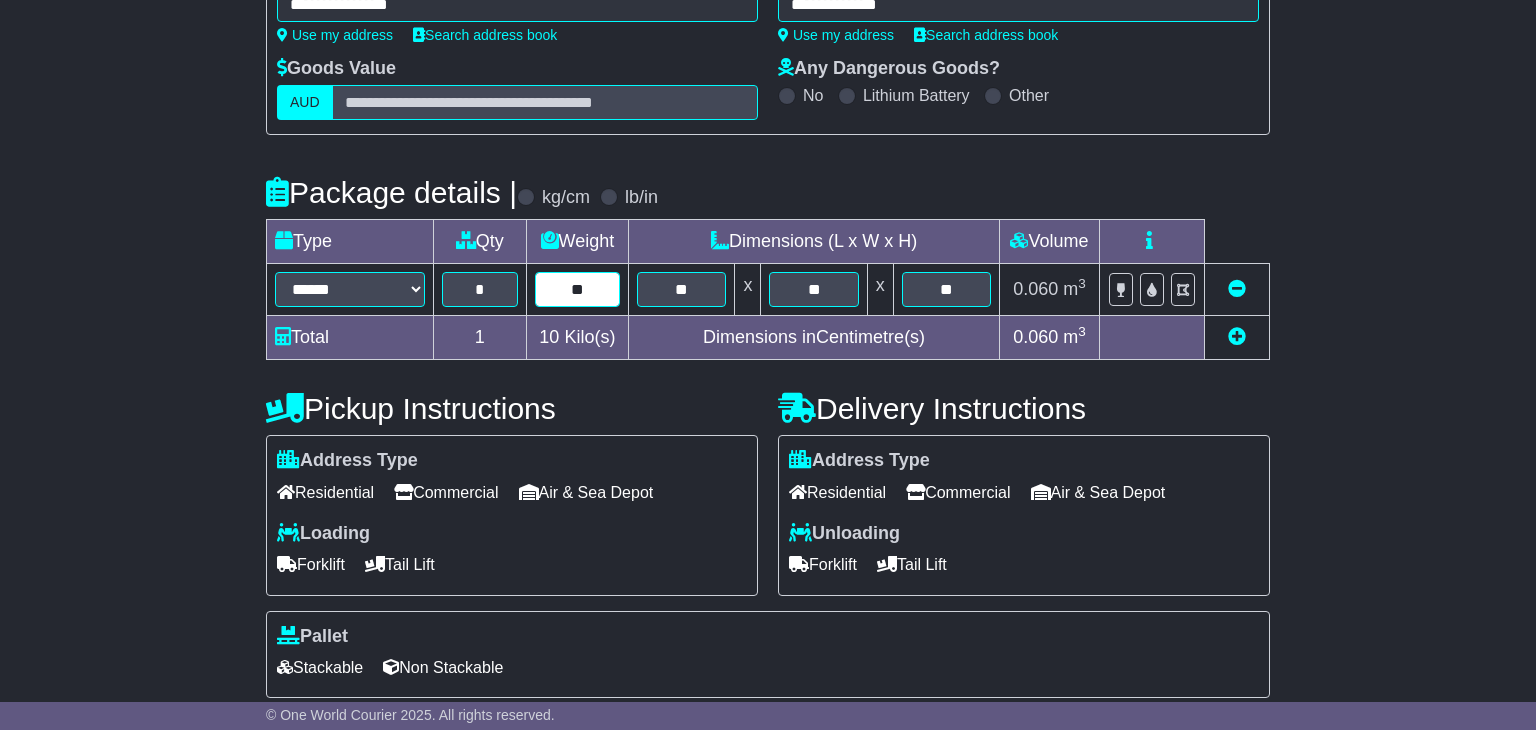 click on "**" at bounding box center (578, 289) 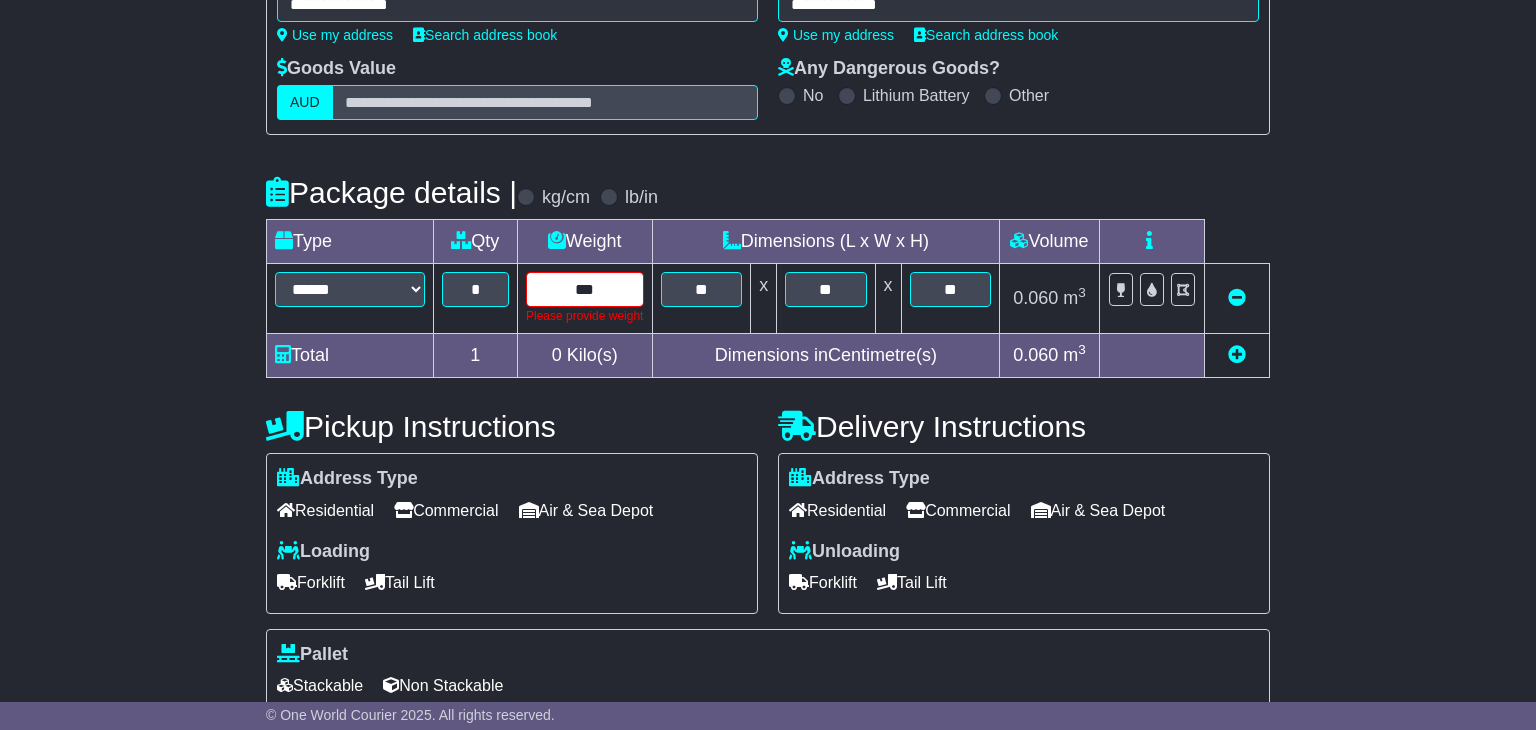 type on "***" 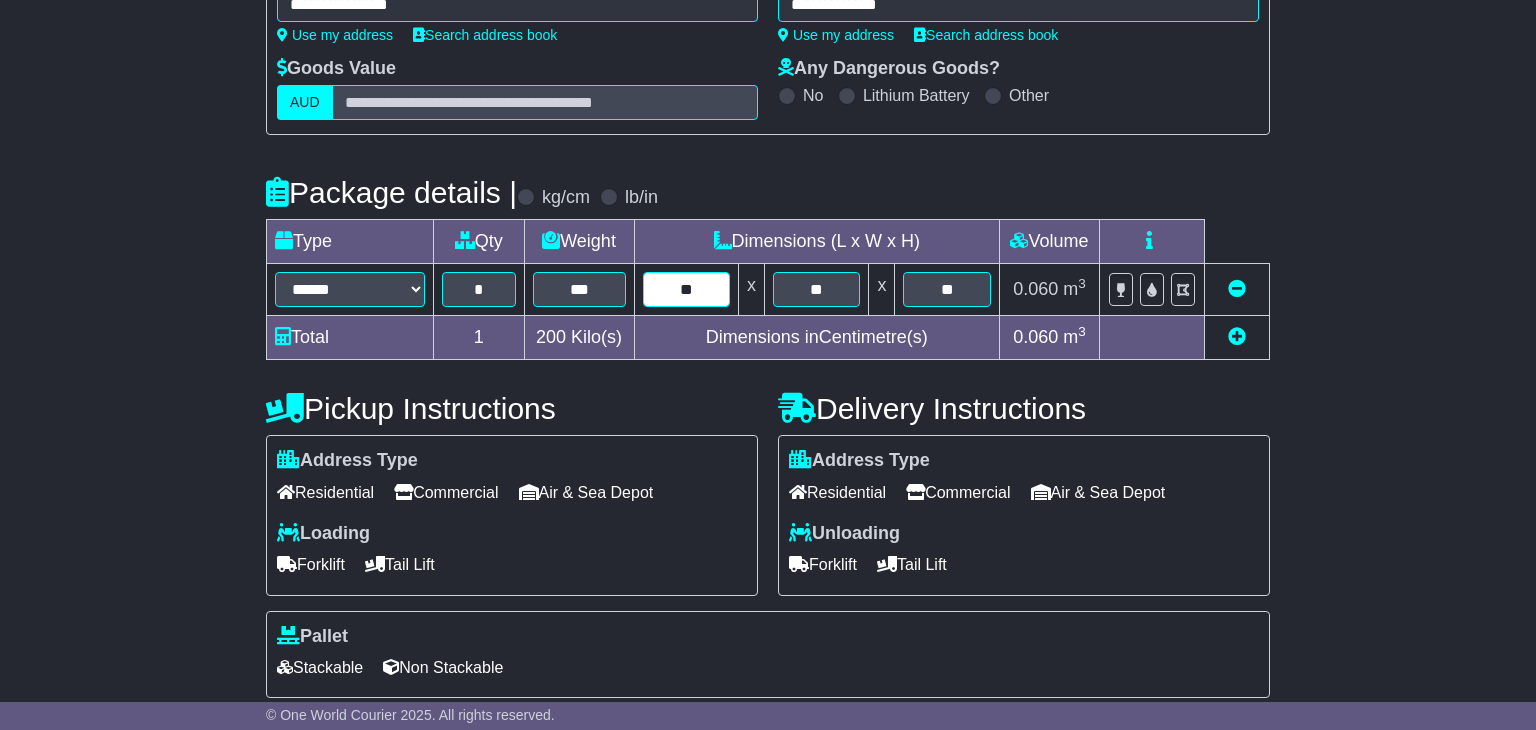 type on "*" 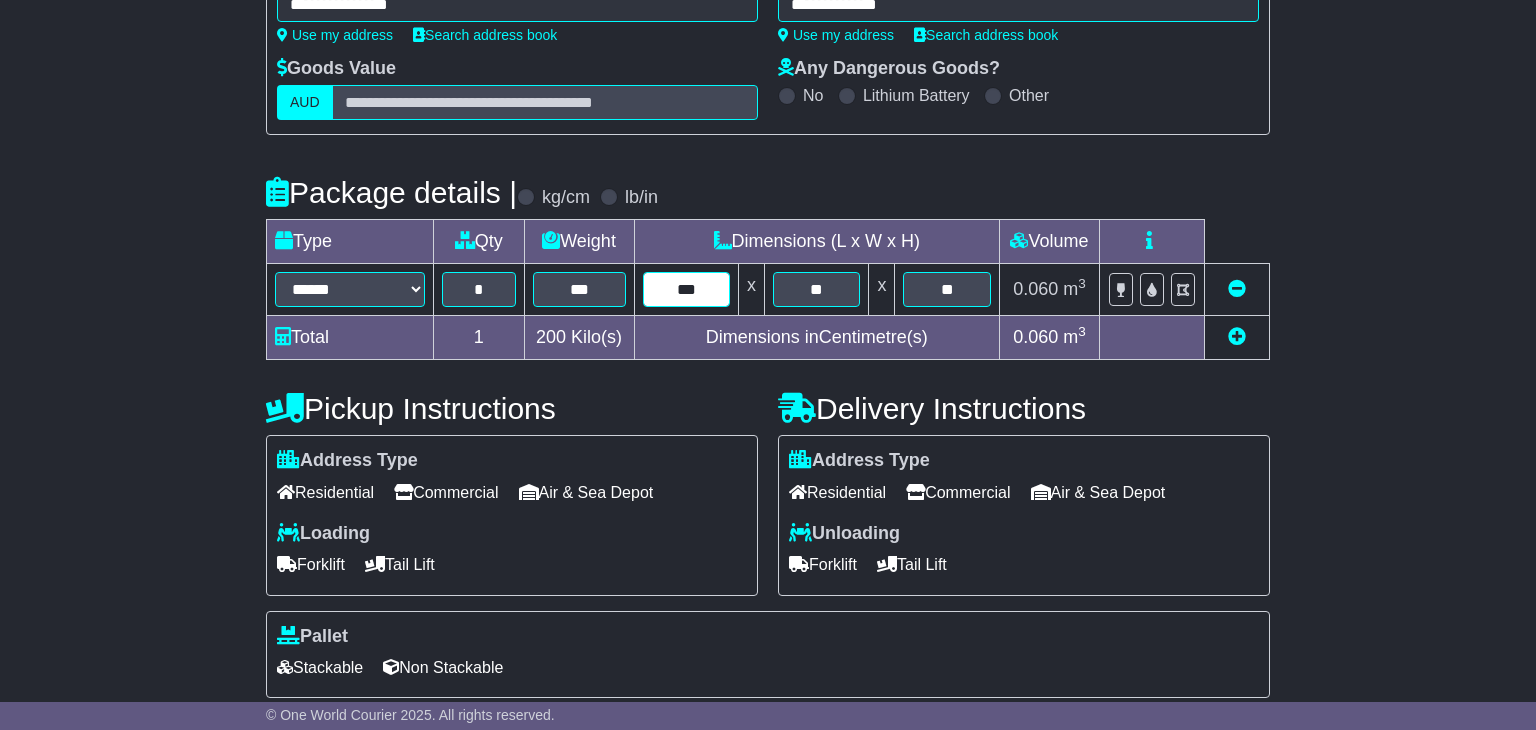 type on "***" 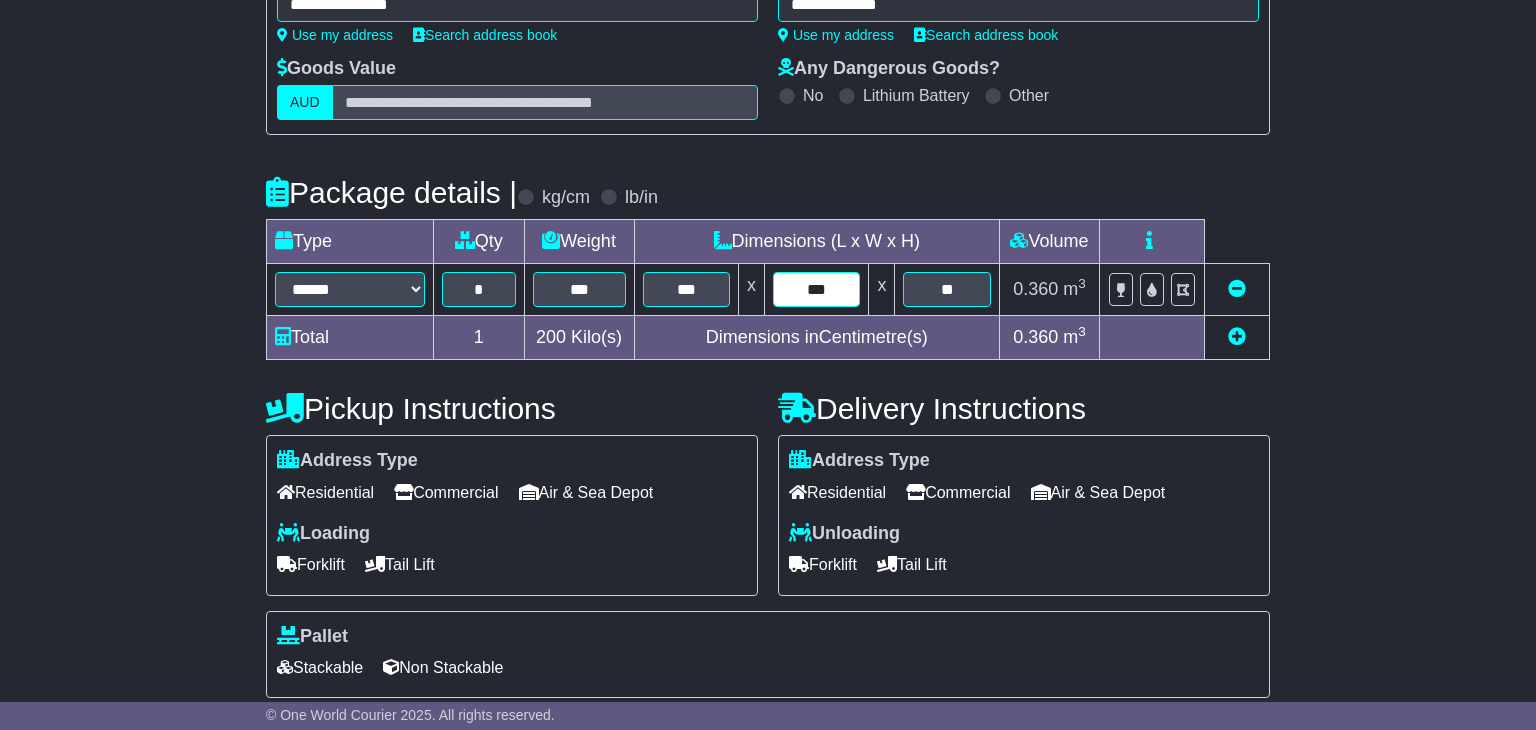 type on "***" 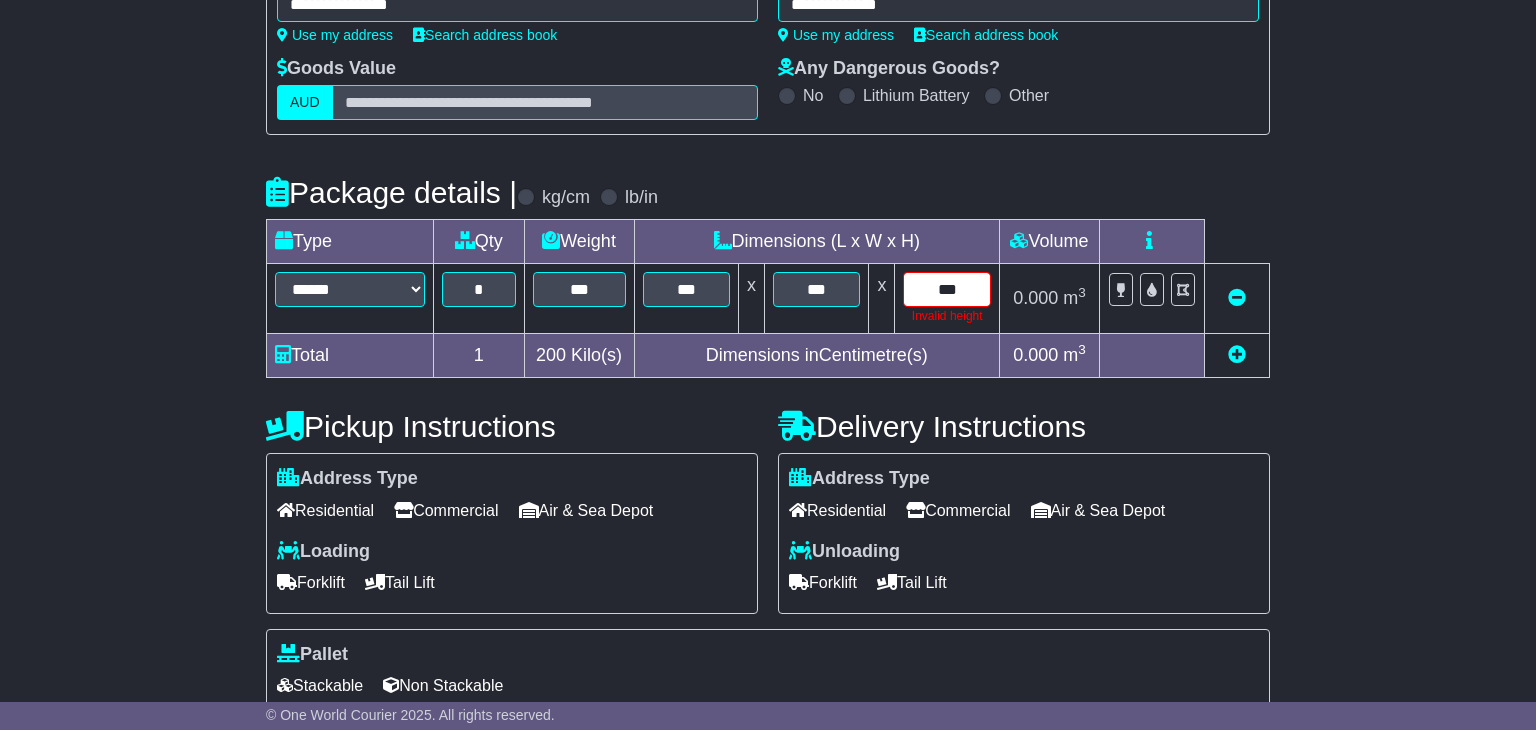 type on "***" 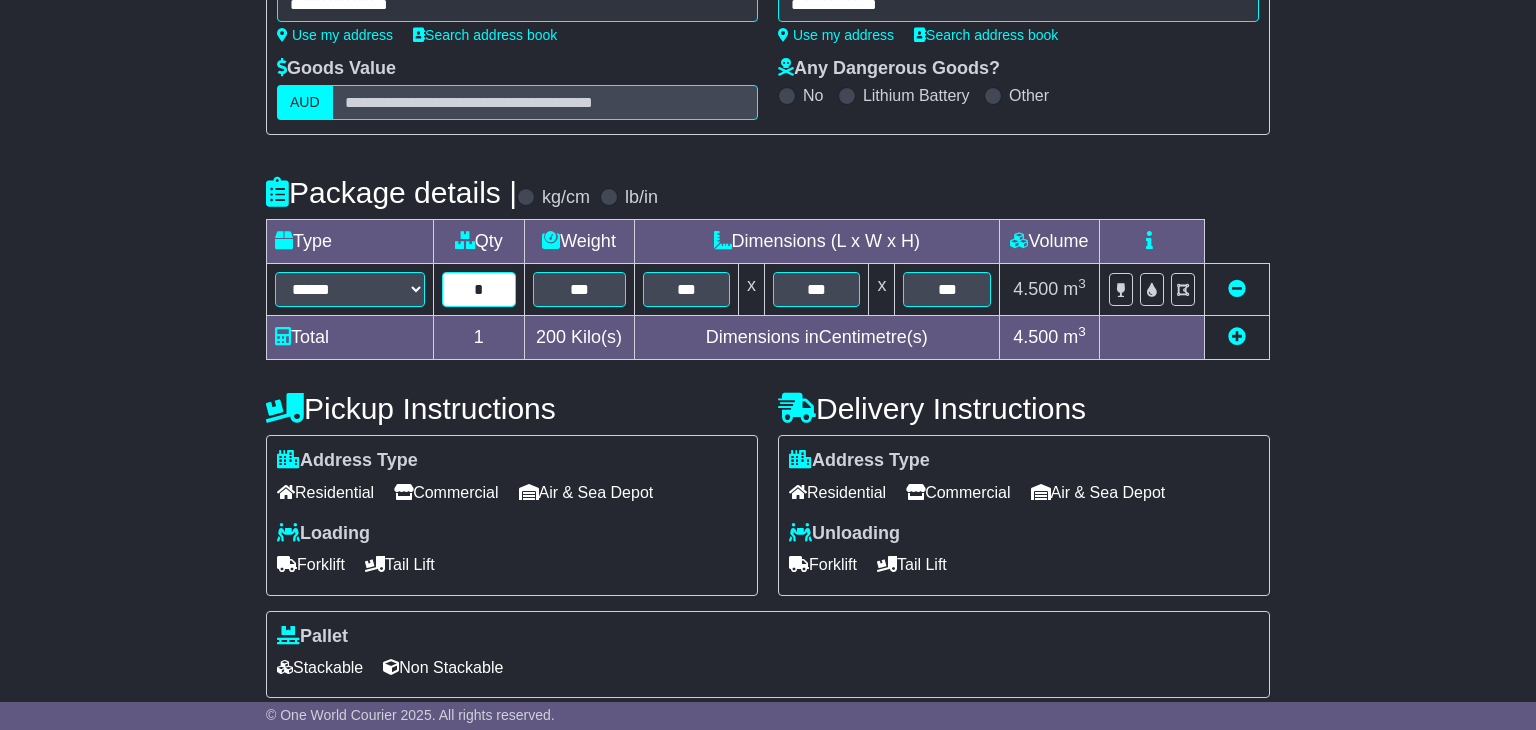 click on "*" at bounding box center [479, 289] 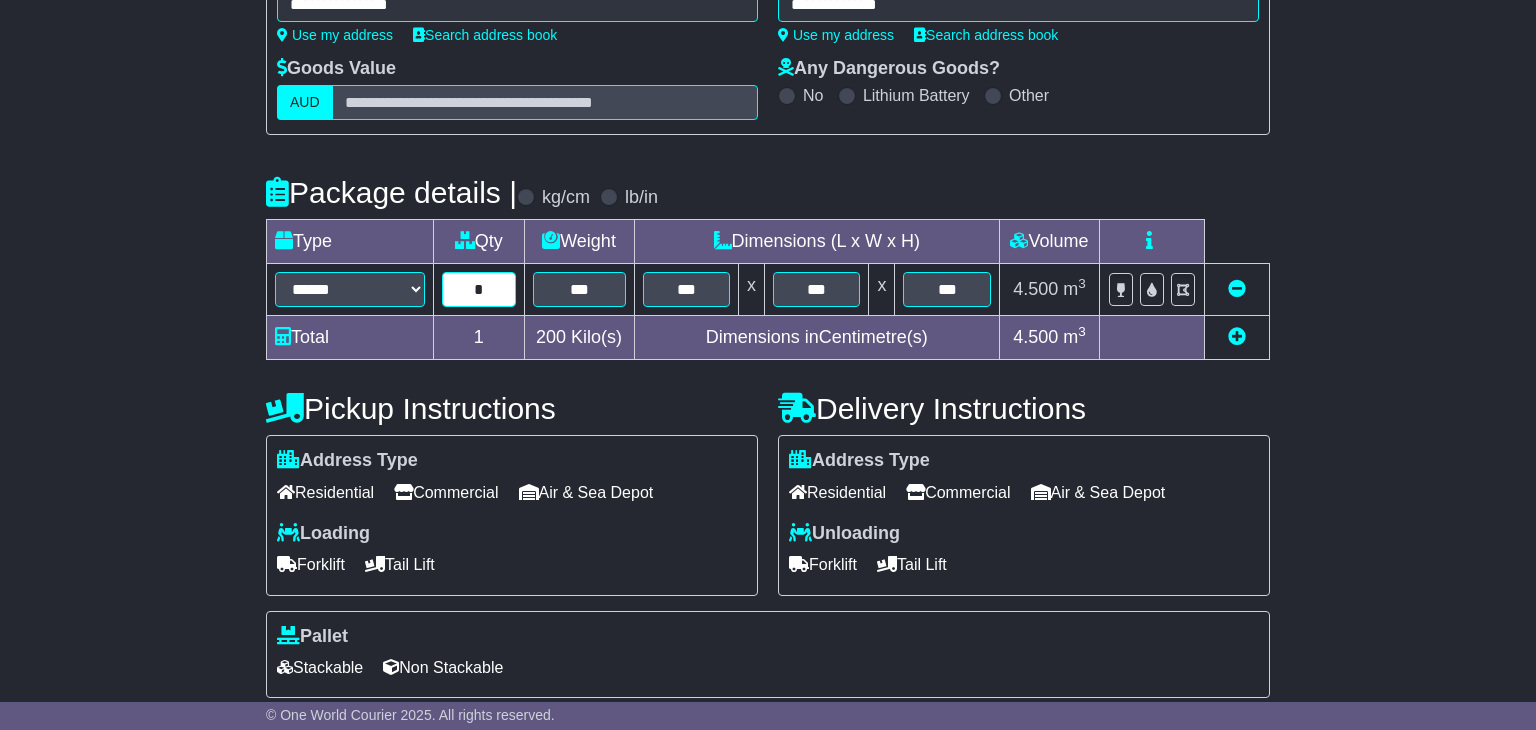 type on "*" 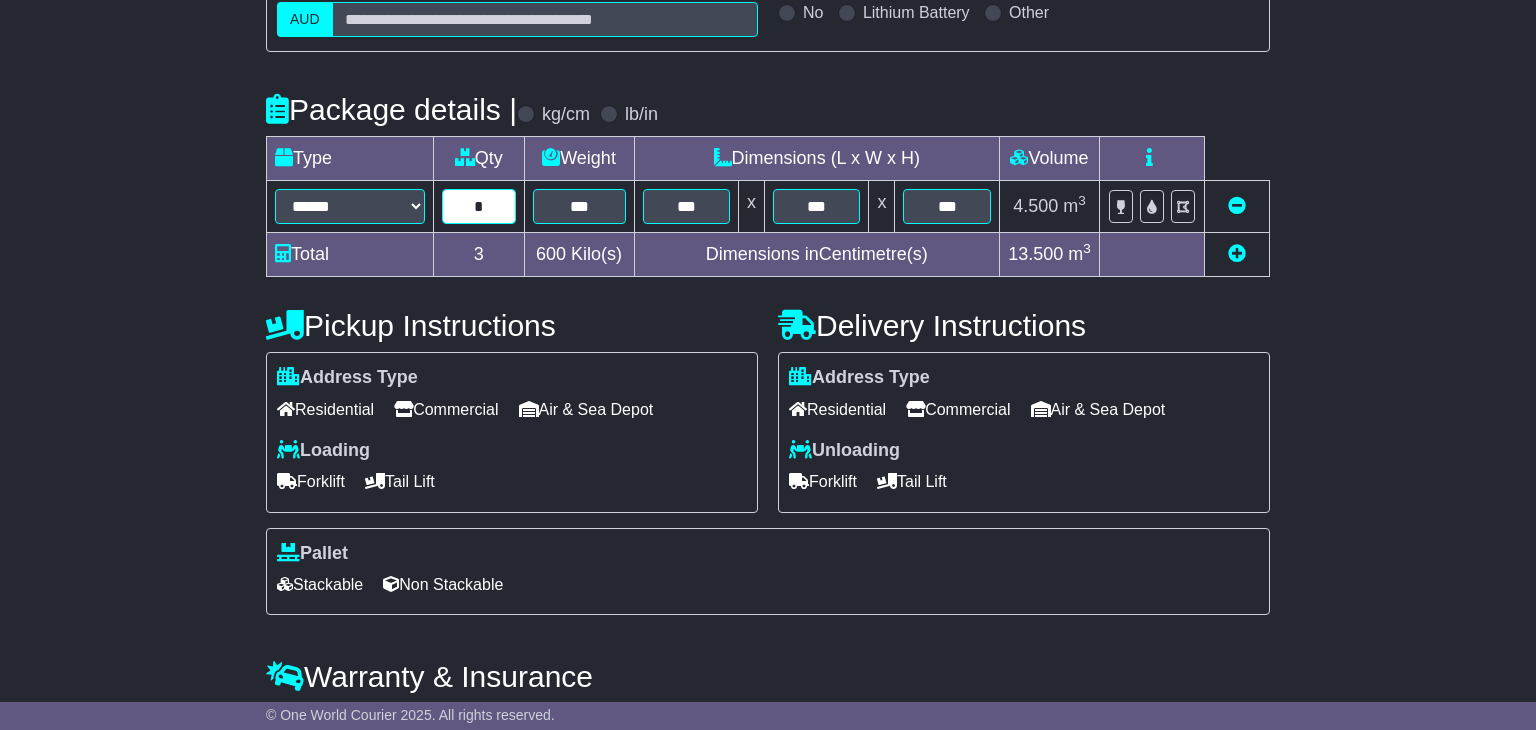 scroll, scrollTop: 393, scrollLeft: 0, axis: vertical 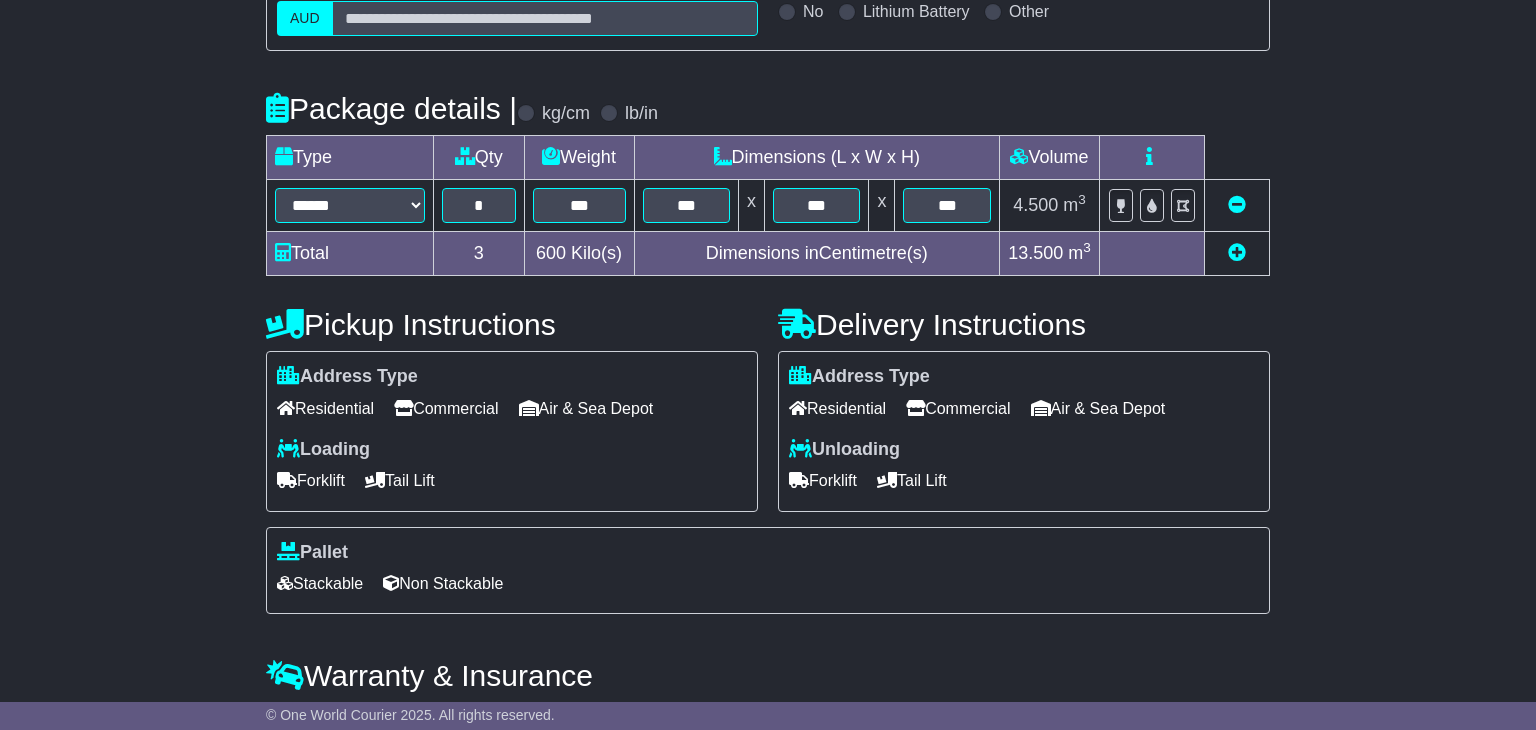 click on "Commercial" at bounding box center [446, 408] 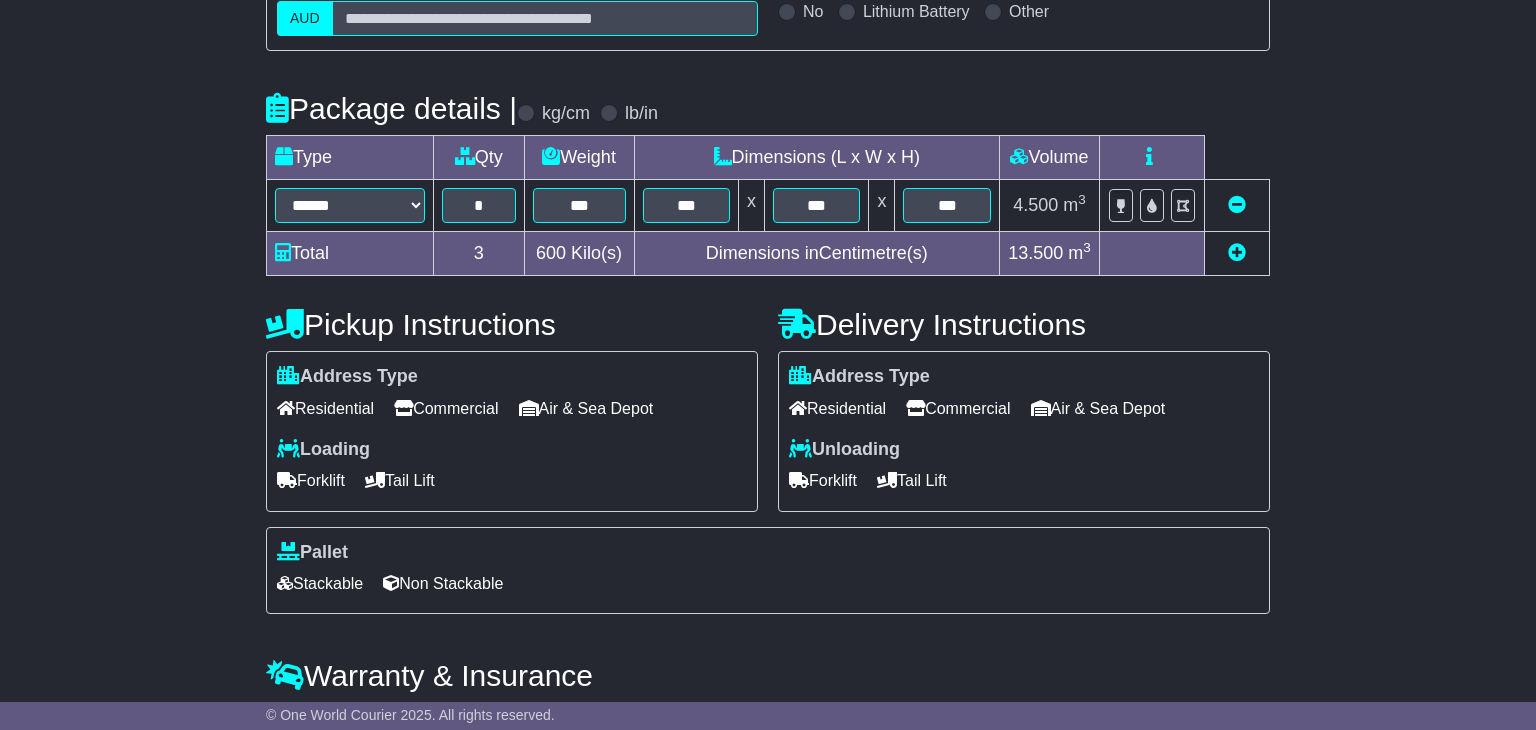 click on "Address Type
Residential
Commercial
Air & Sea Depot
Unloading" at bounding box center [1024, 431] 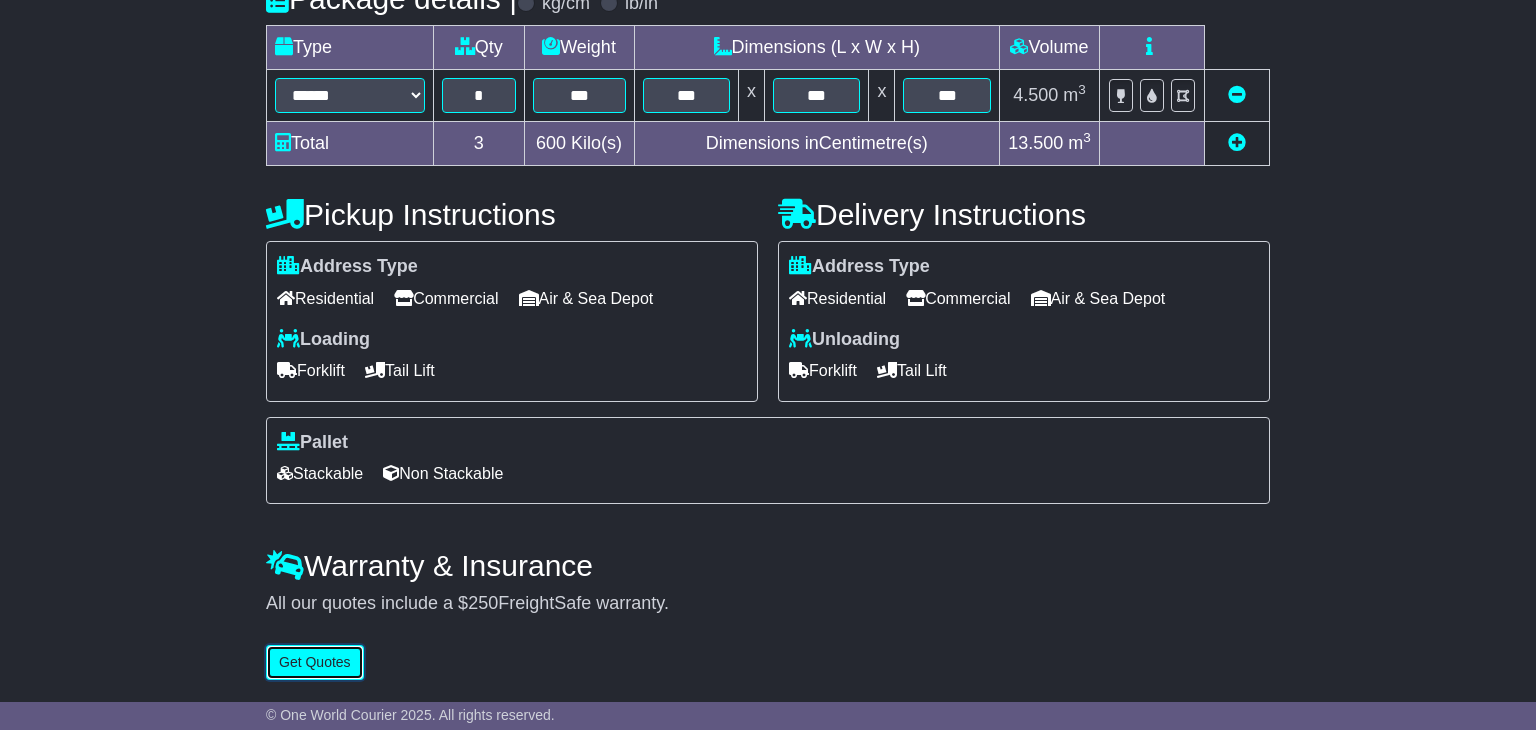 click on "Get Quotes" at bounding box center [315, 662] 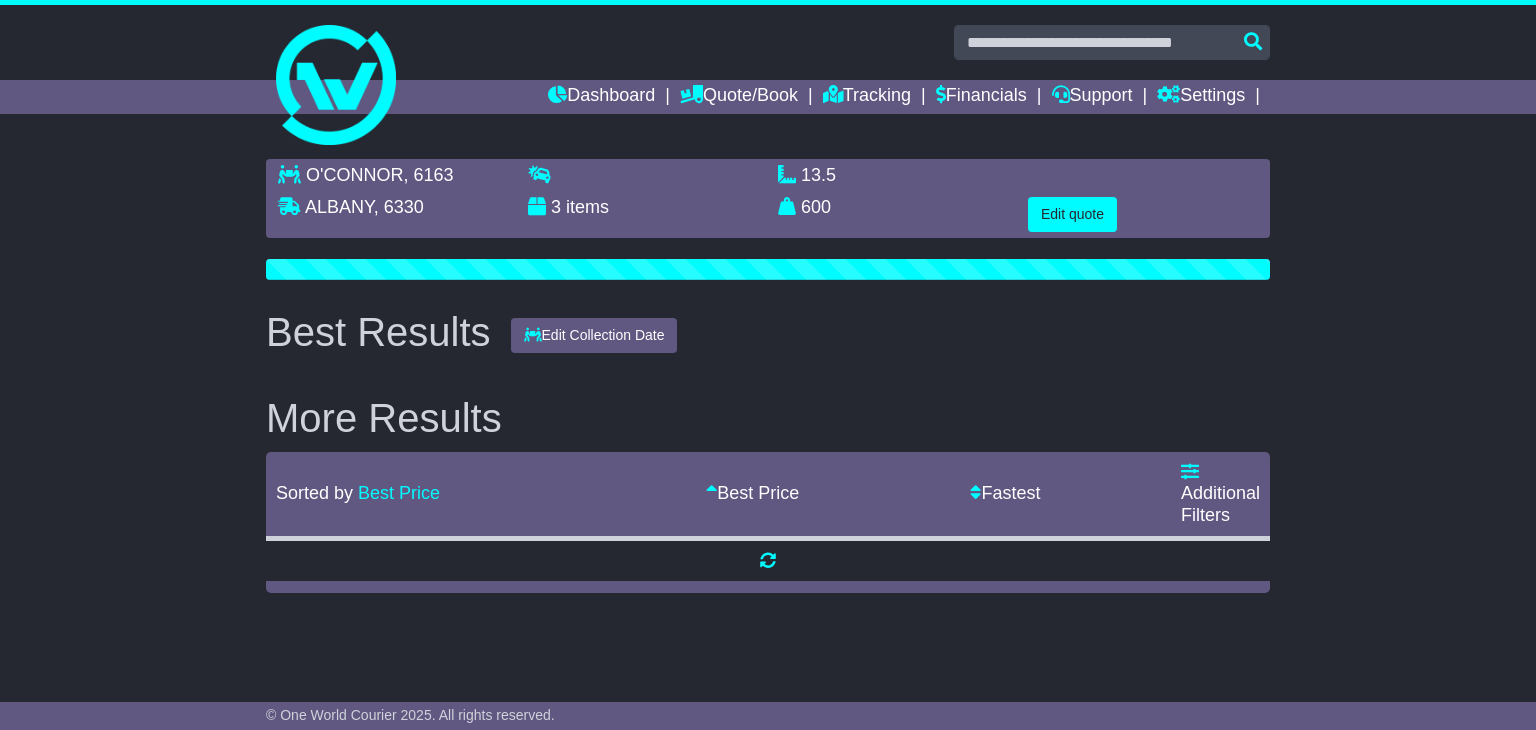 scroll, scrollTop: 0, scrollLeft: 0, axis: both 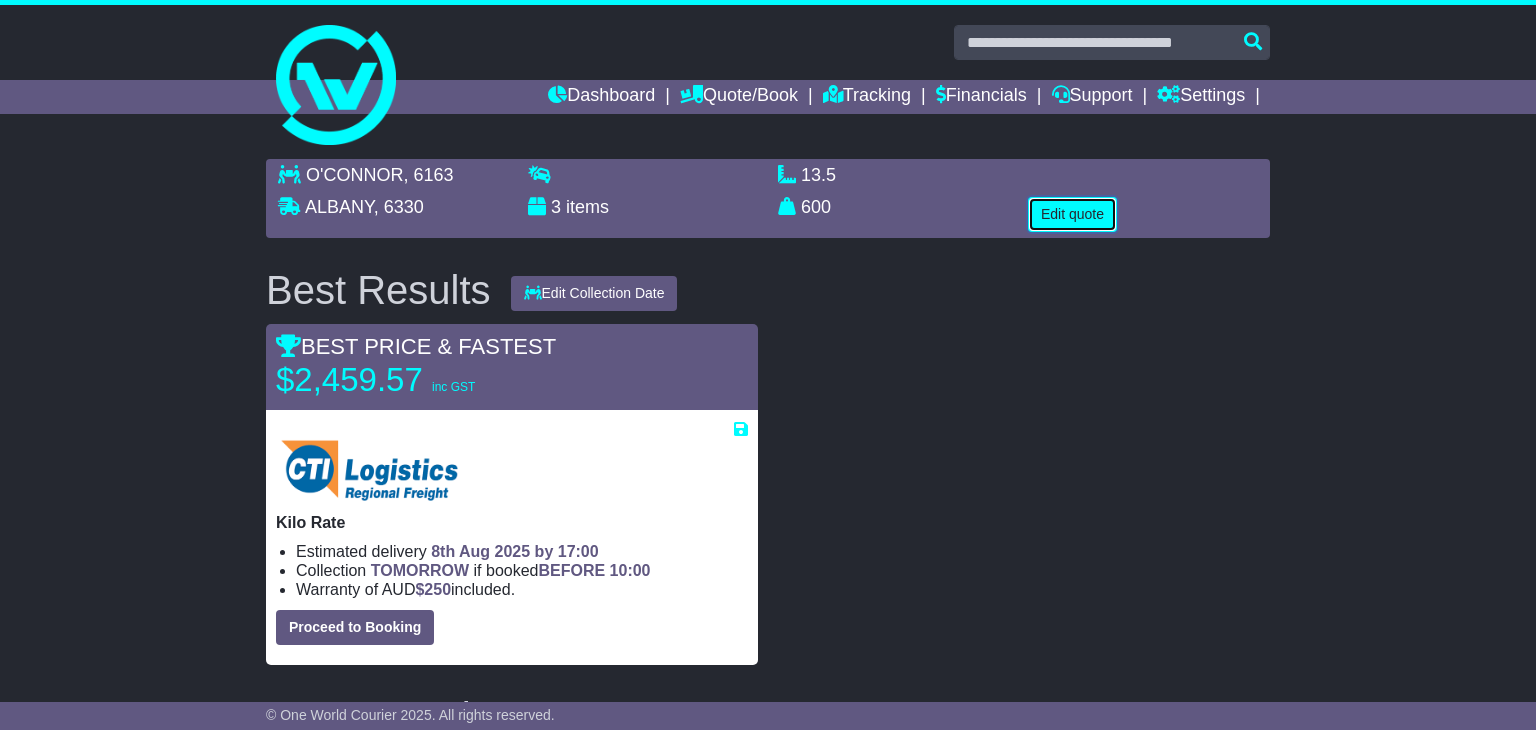 click on "Edit quote" at bounding box center [1072, 214] 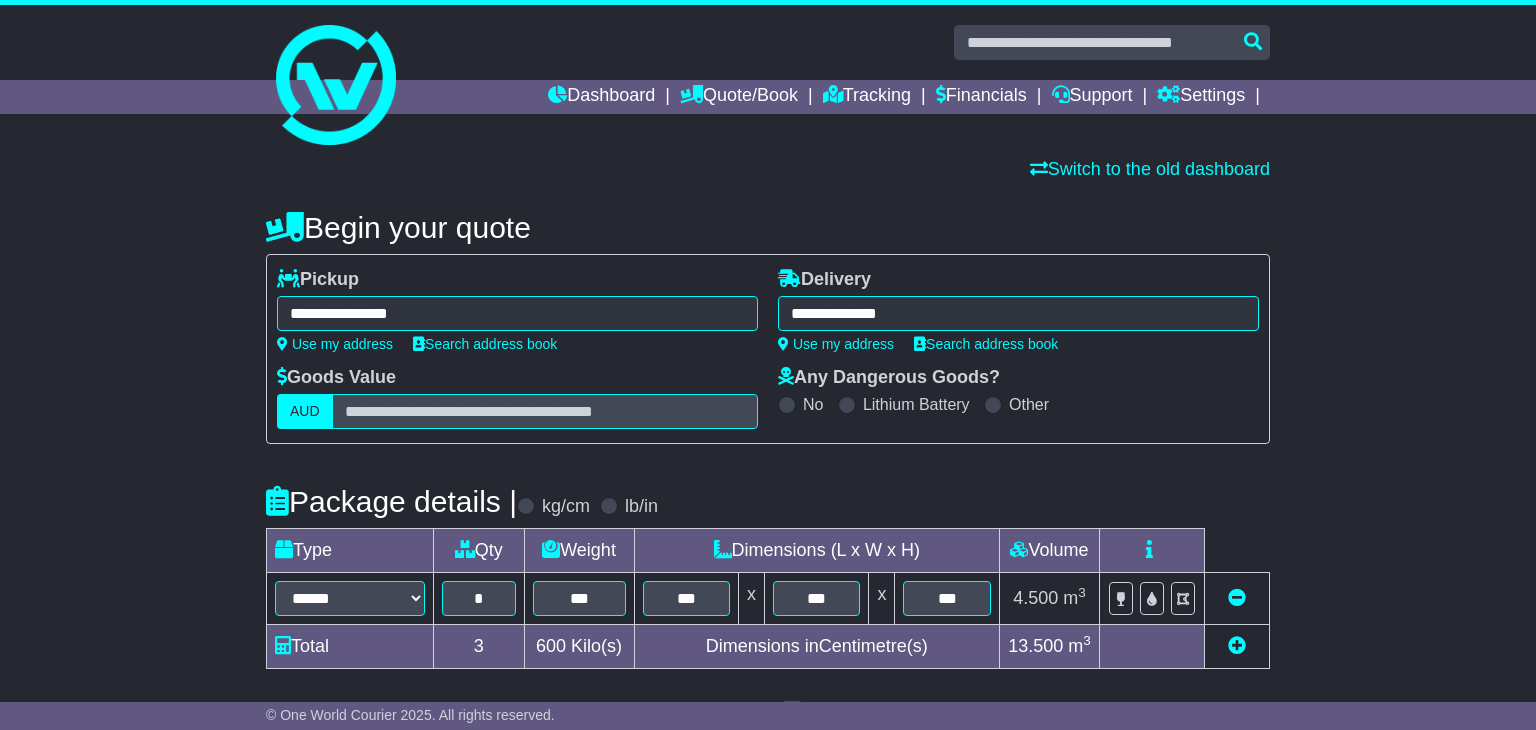 click on "**********" at bounding box center (517, 313) 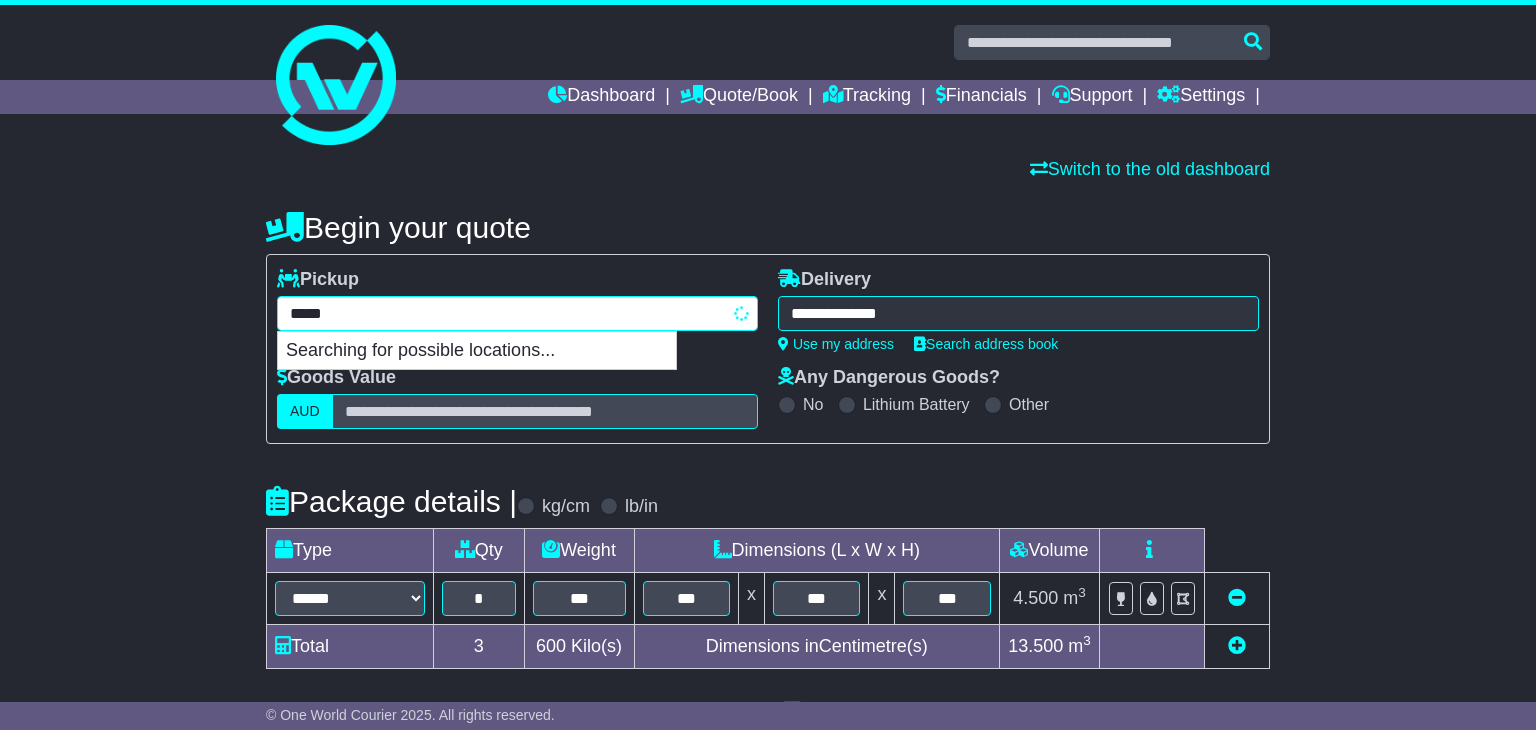 type on "****" 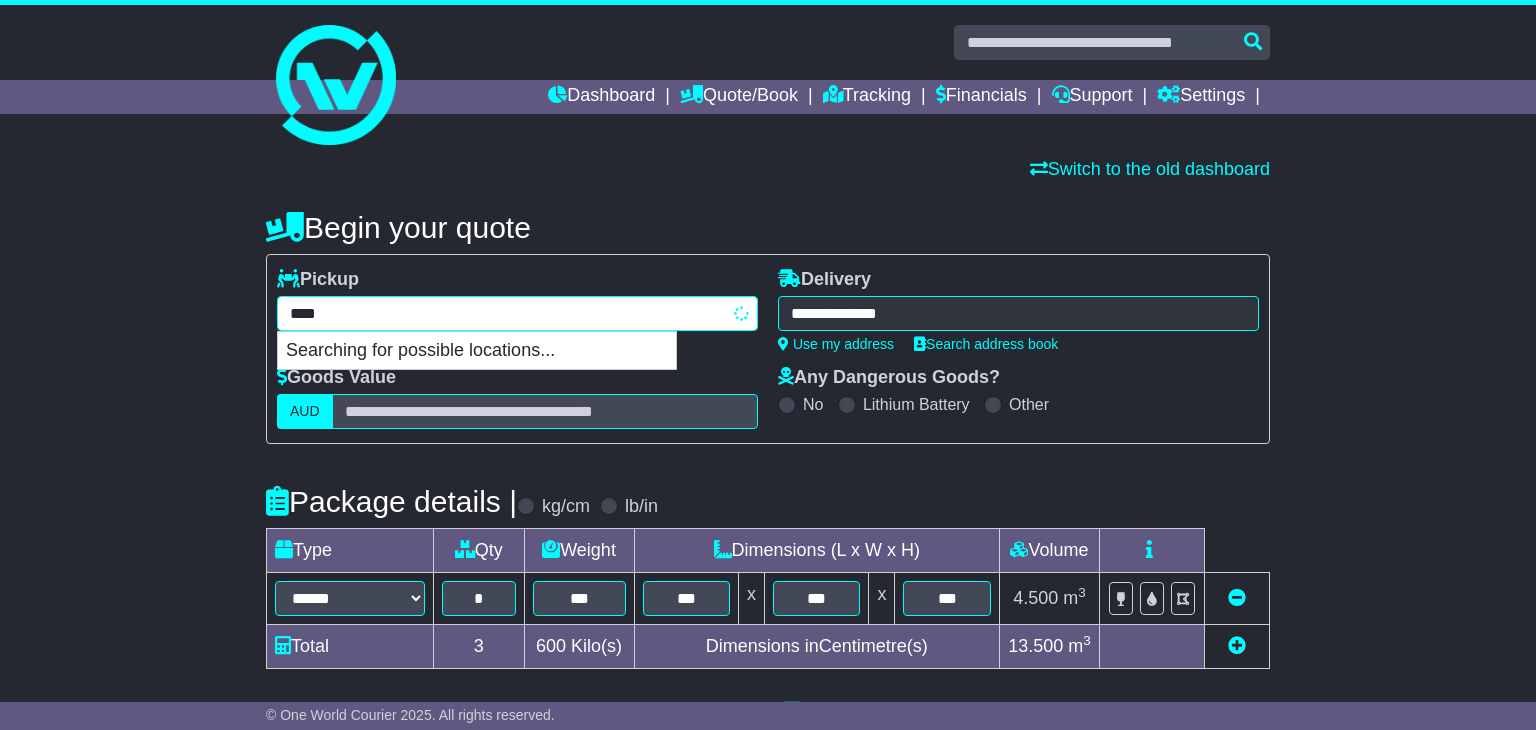 type on "********" 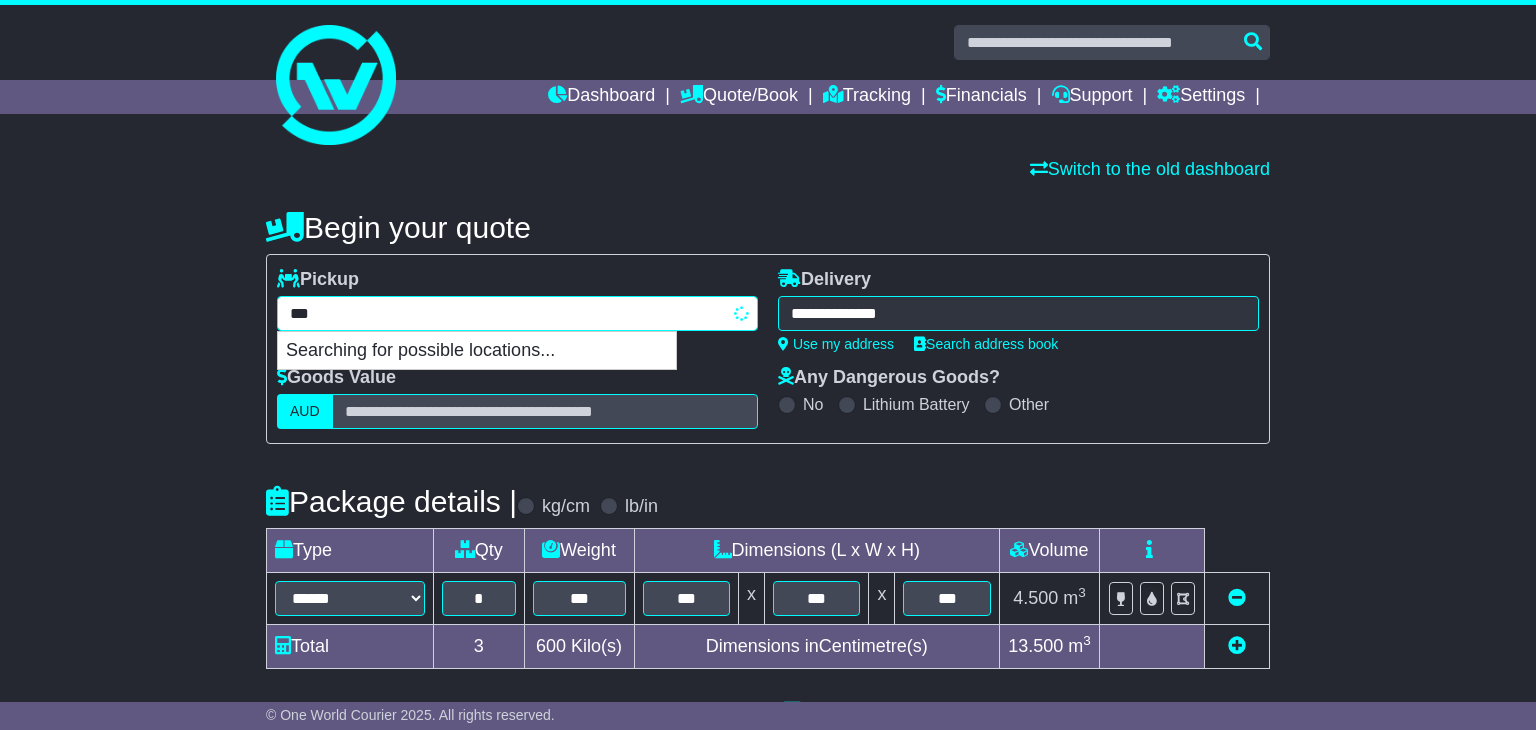 type 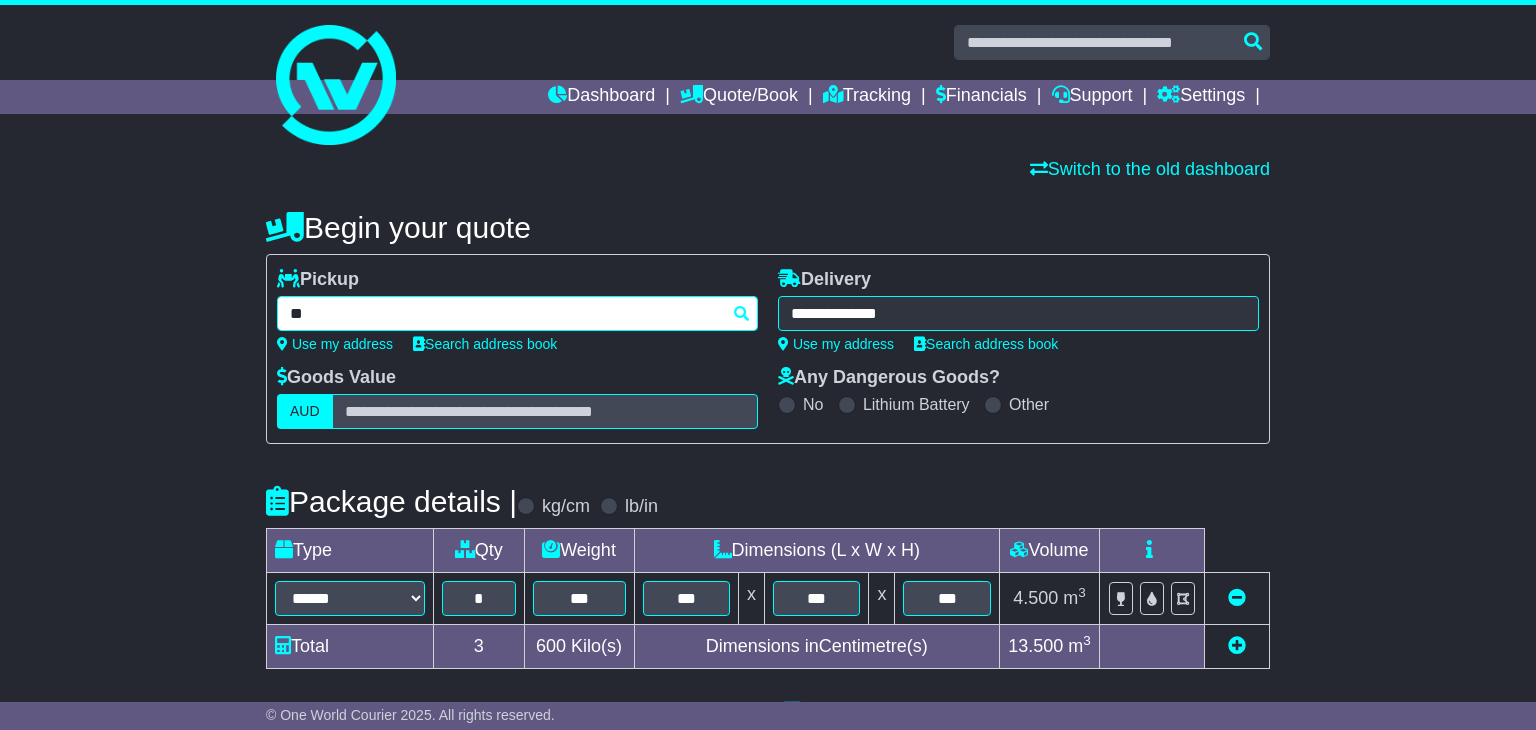 type on "*" 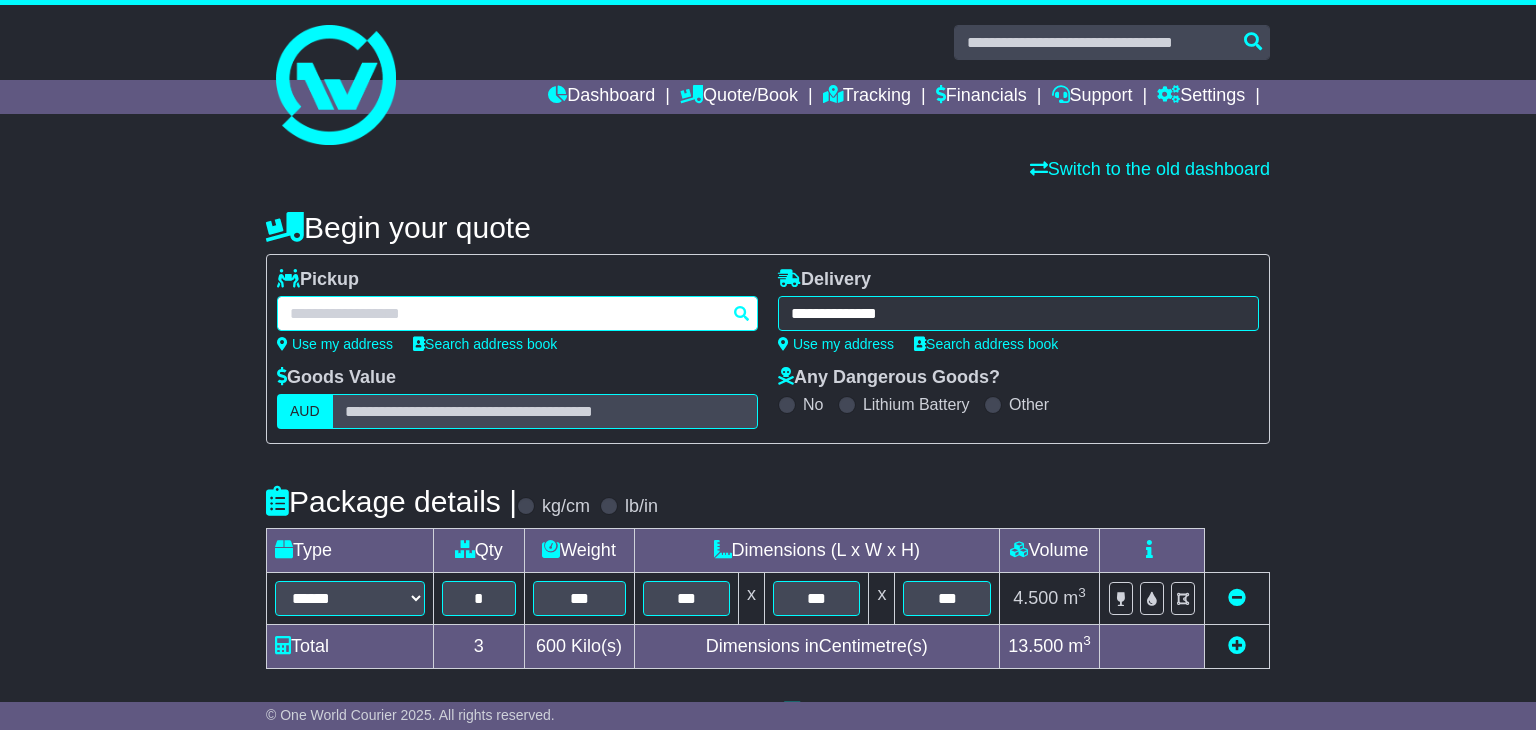 paste on "**********" 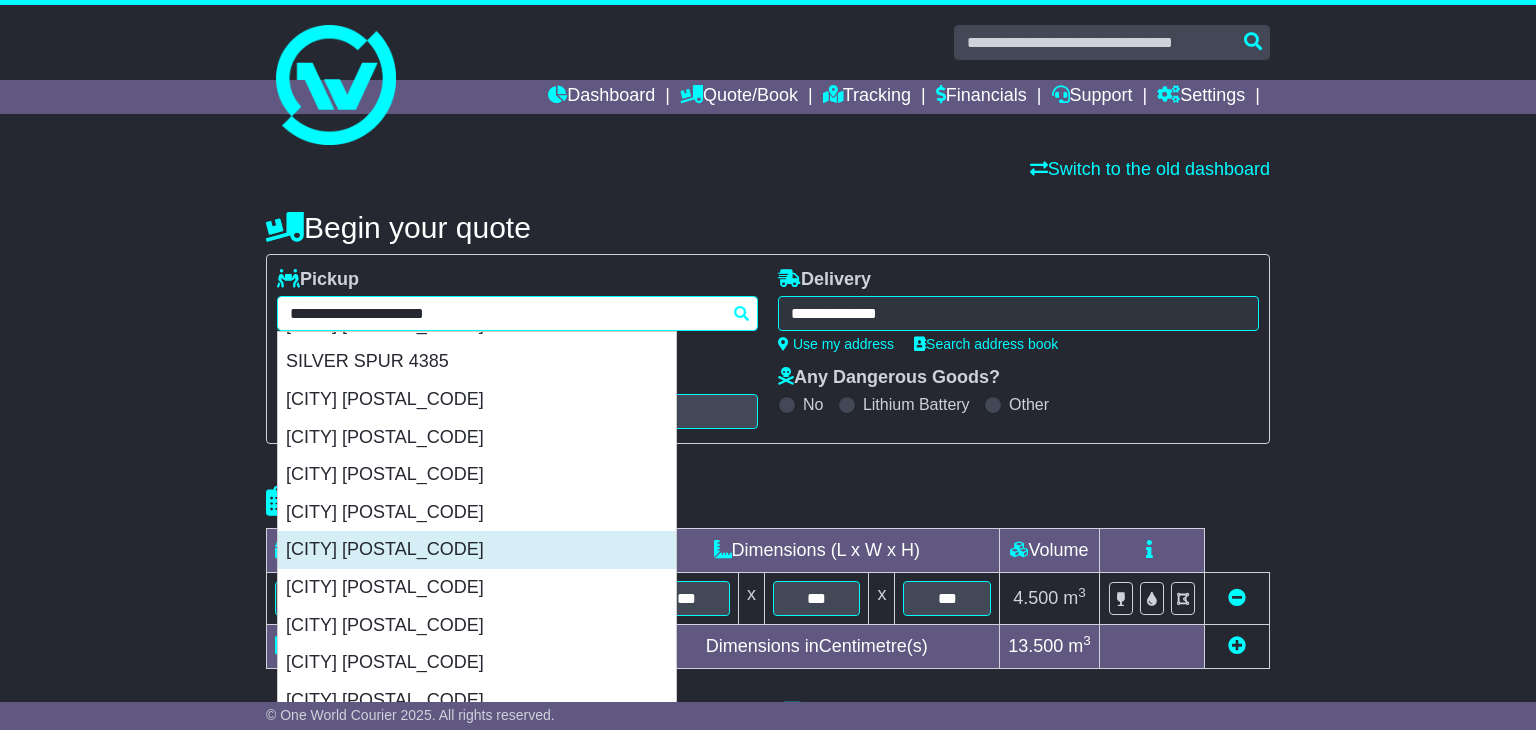 scroll, scrollTop: 103, scrollLeft: 0, axis: vertical 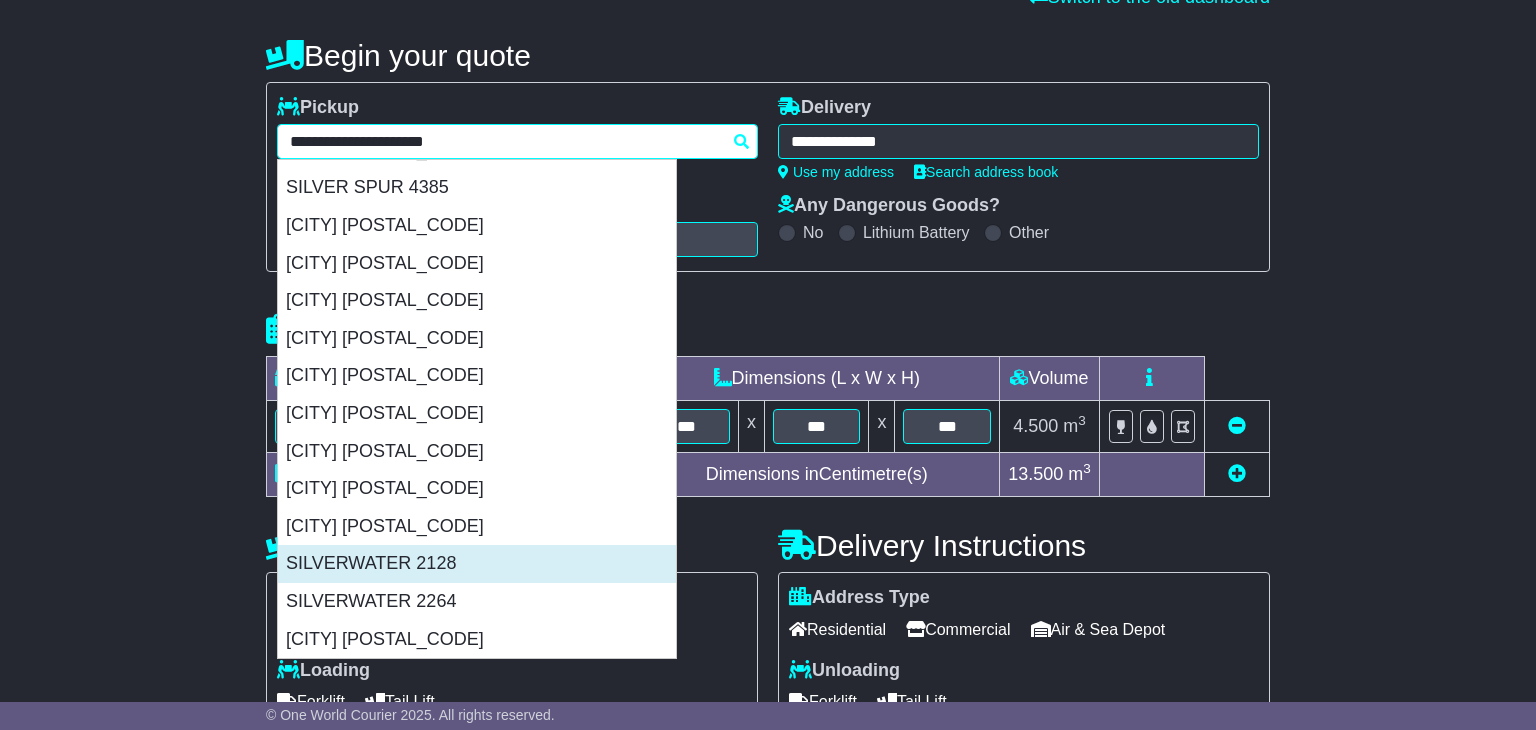 click on "SILVERWATER 2128" at bounding box center [477, 564] 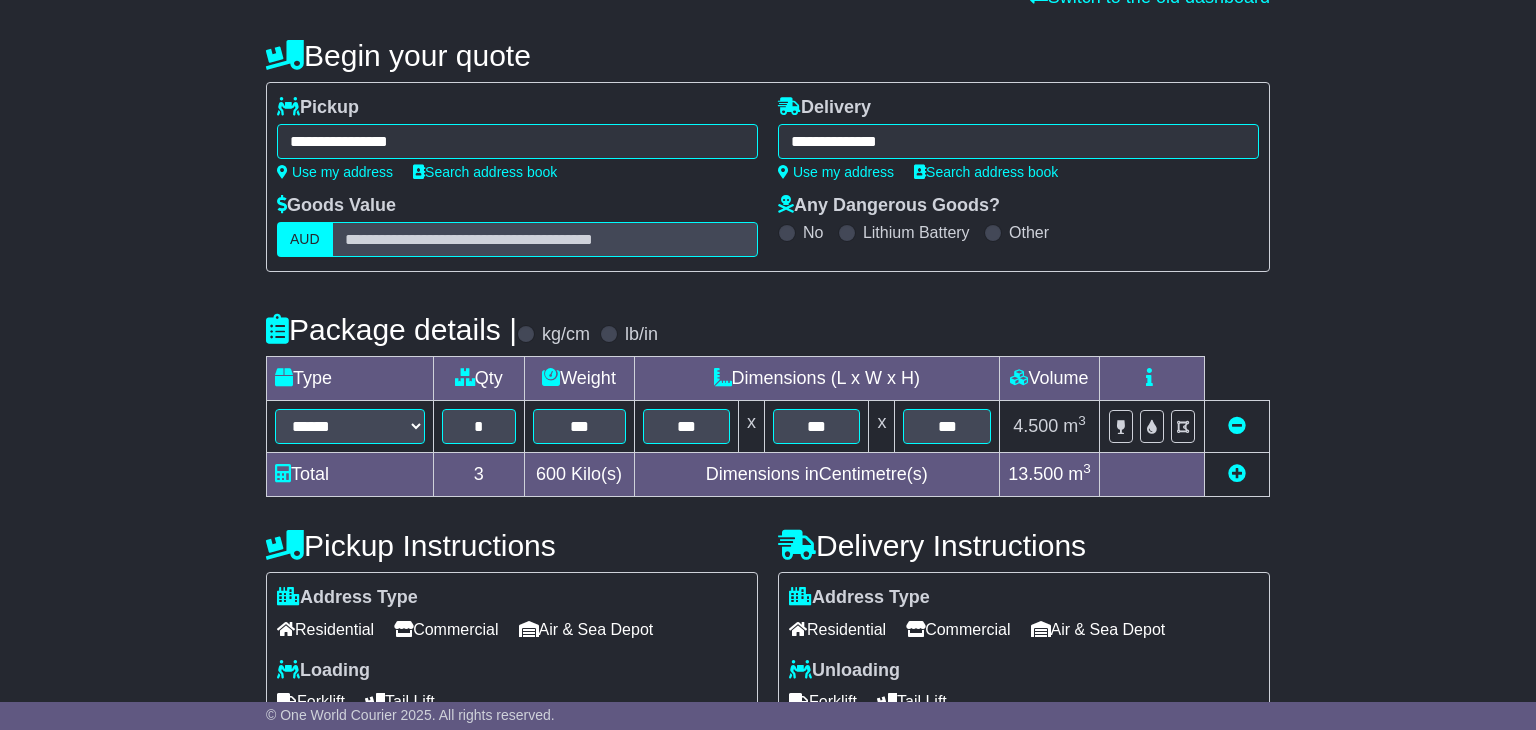 type on "**********" 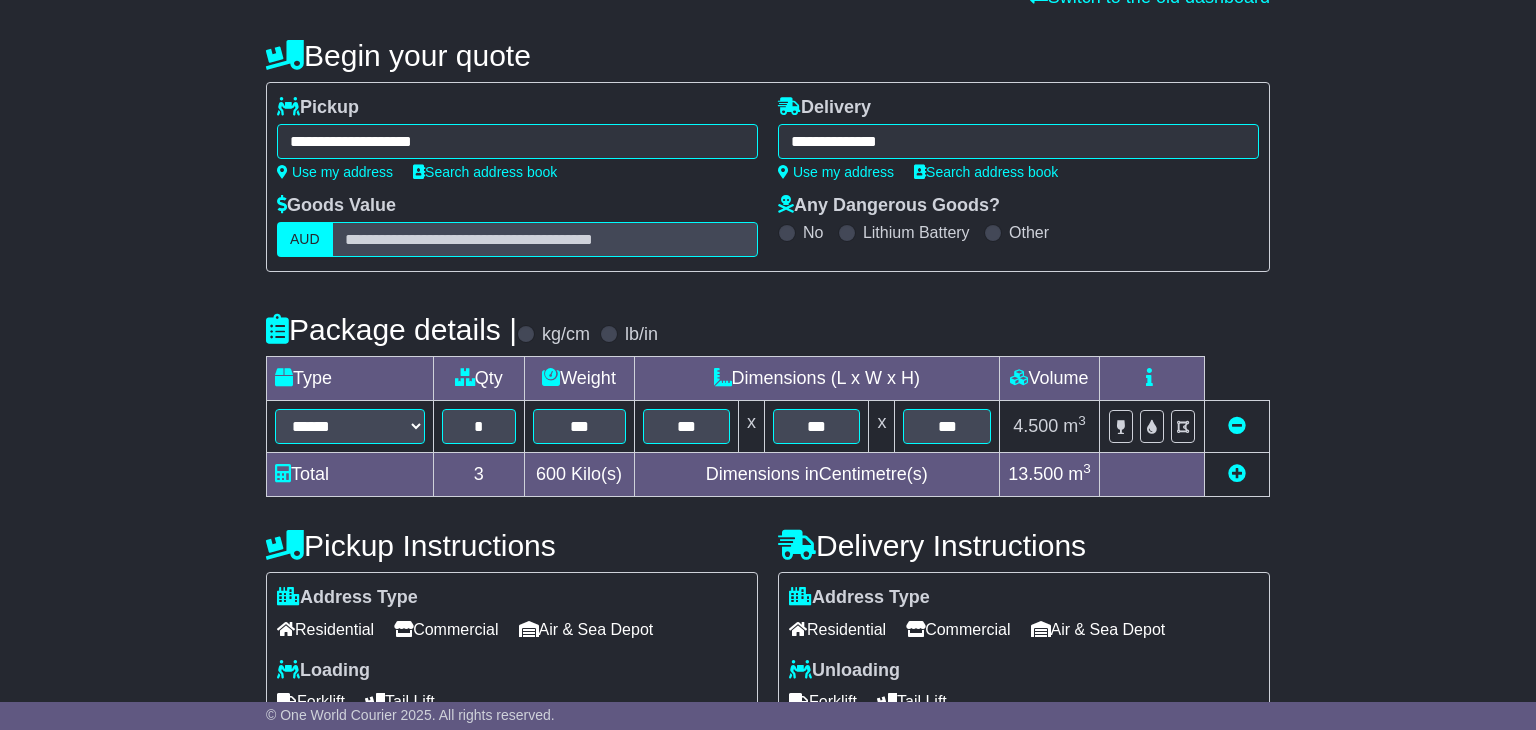 click on "**********" at bounding box center [1018, 141] 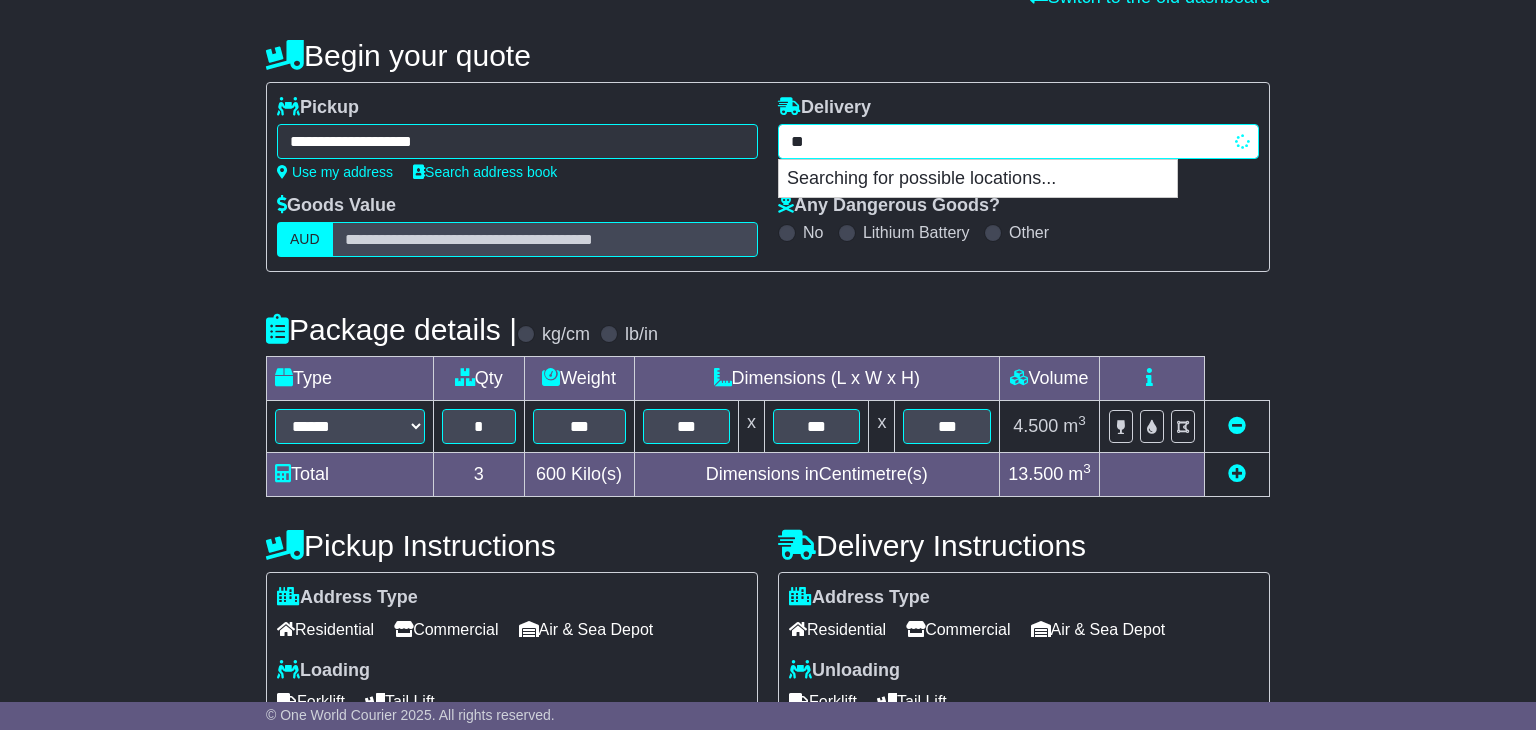 type on "*" 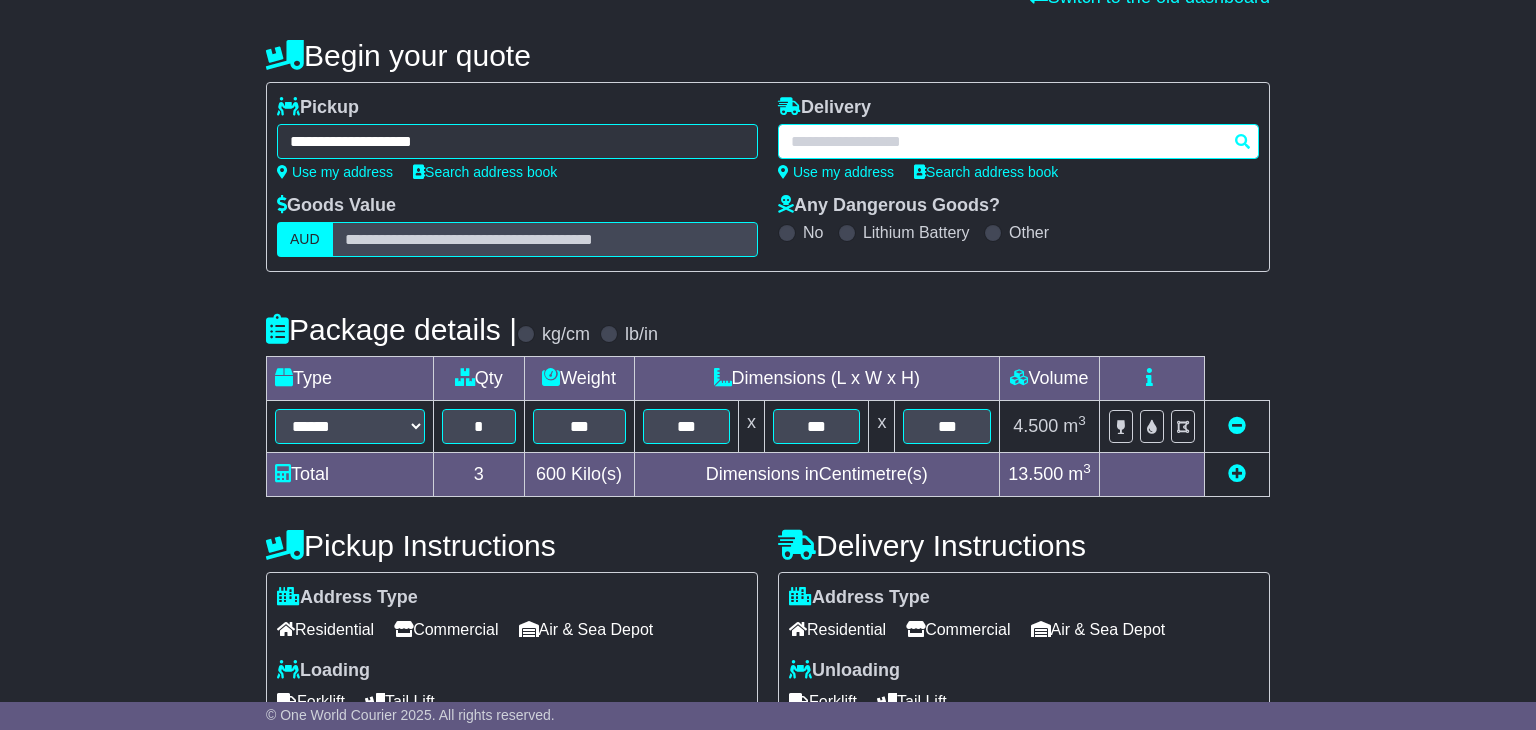paste on "**********" 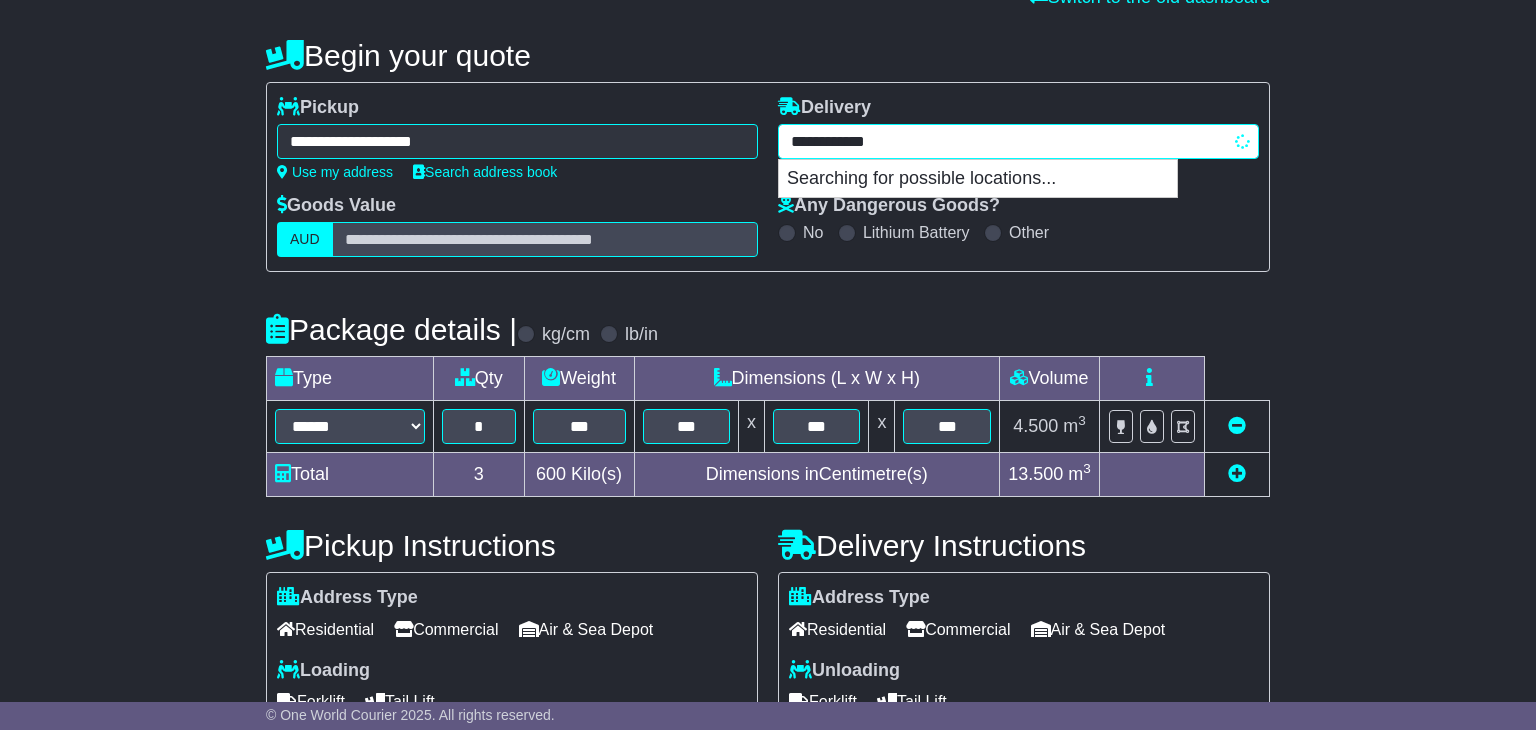type on "**********" 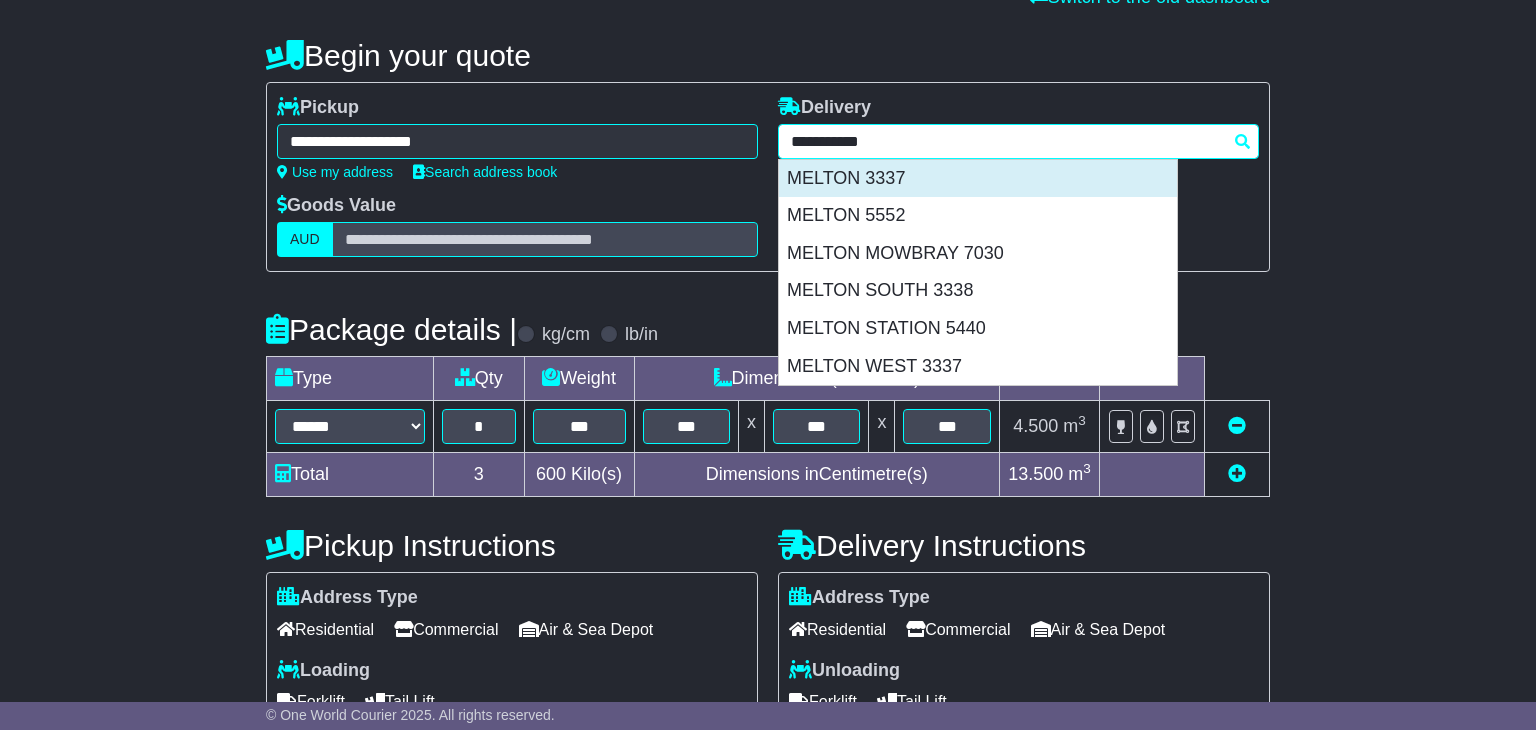 click on "MELTON 3337" at bounding box center [978, 179] 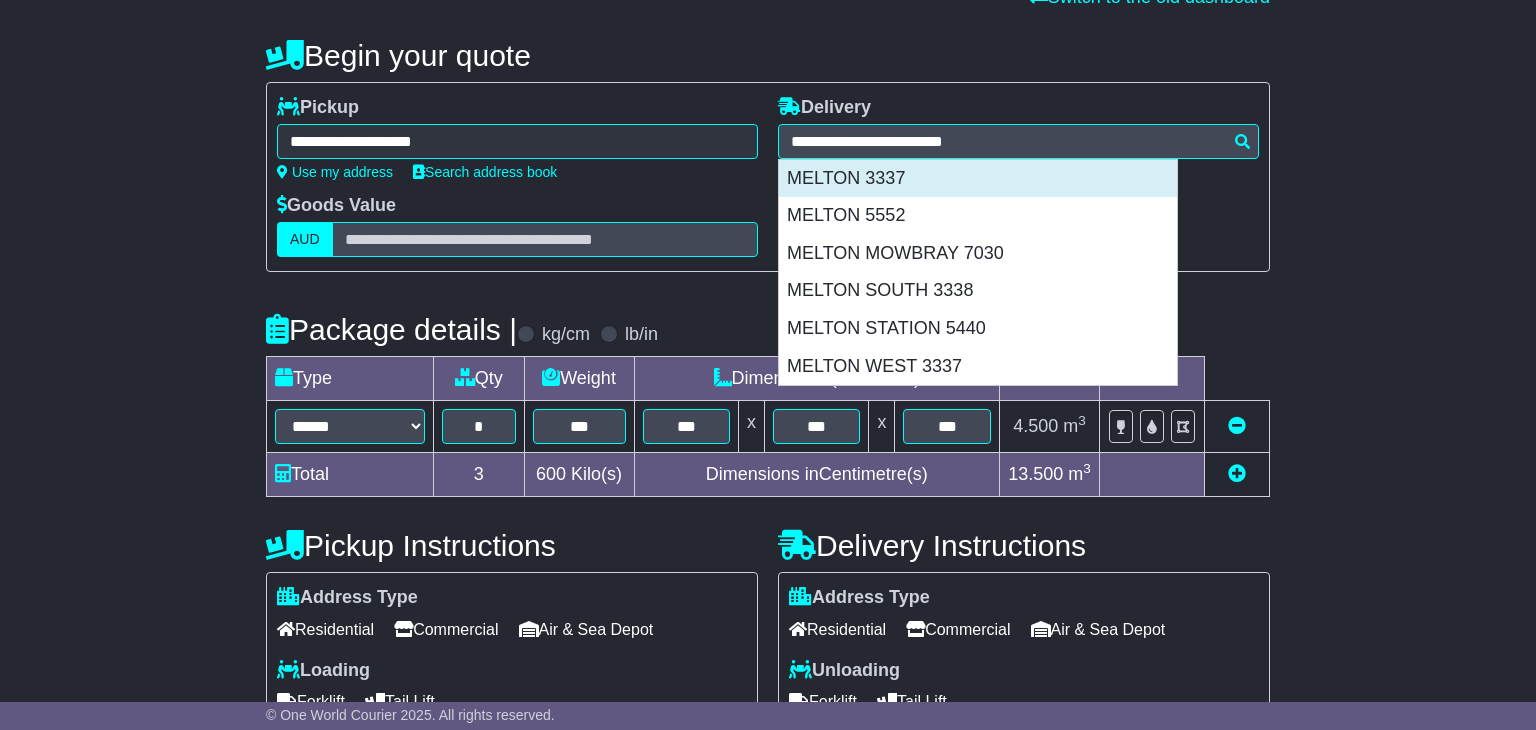 type on "**********" 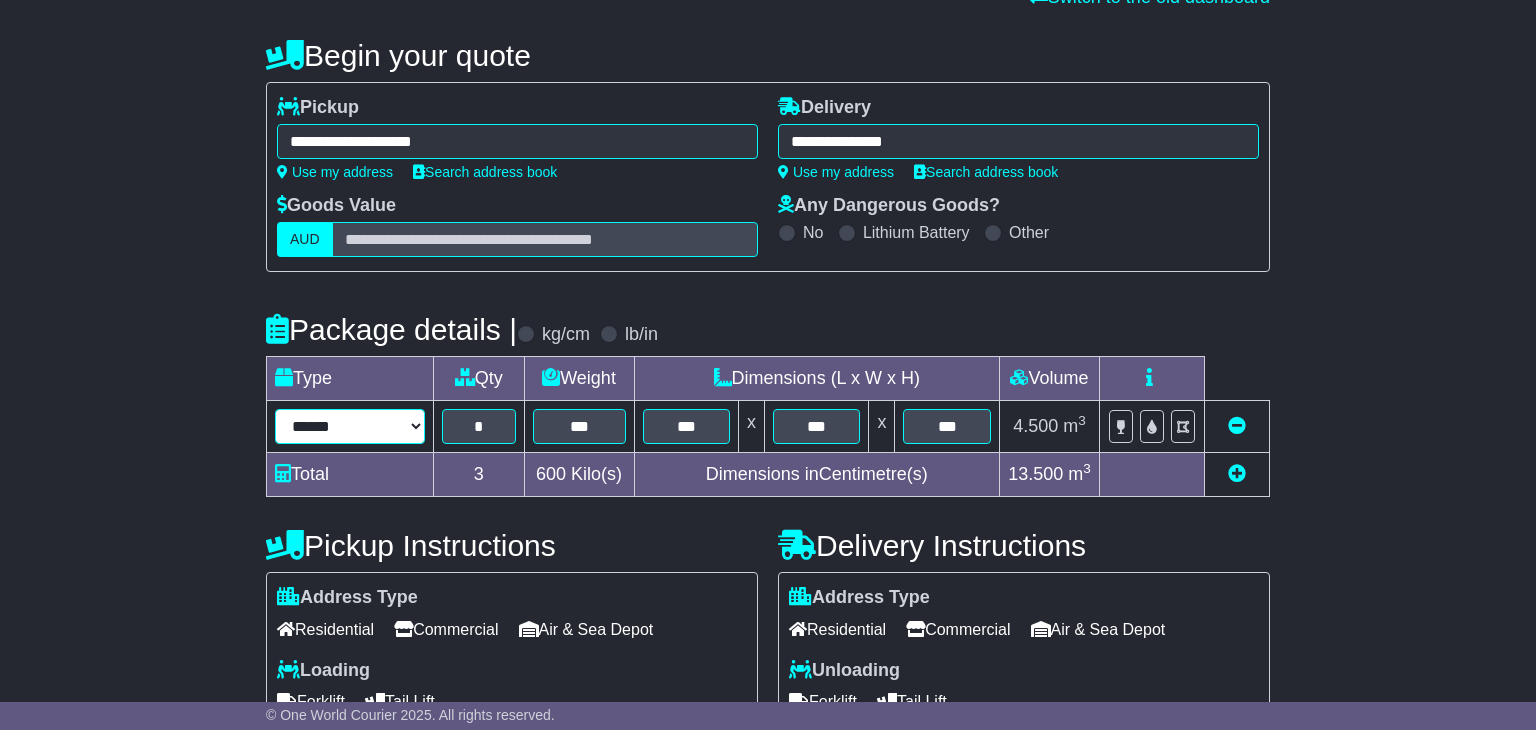 click on "****** ****** *** ******** ***** **** **** ****** *** *******" at bounding box center (350, 426) 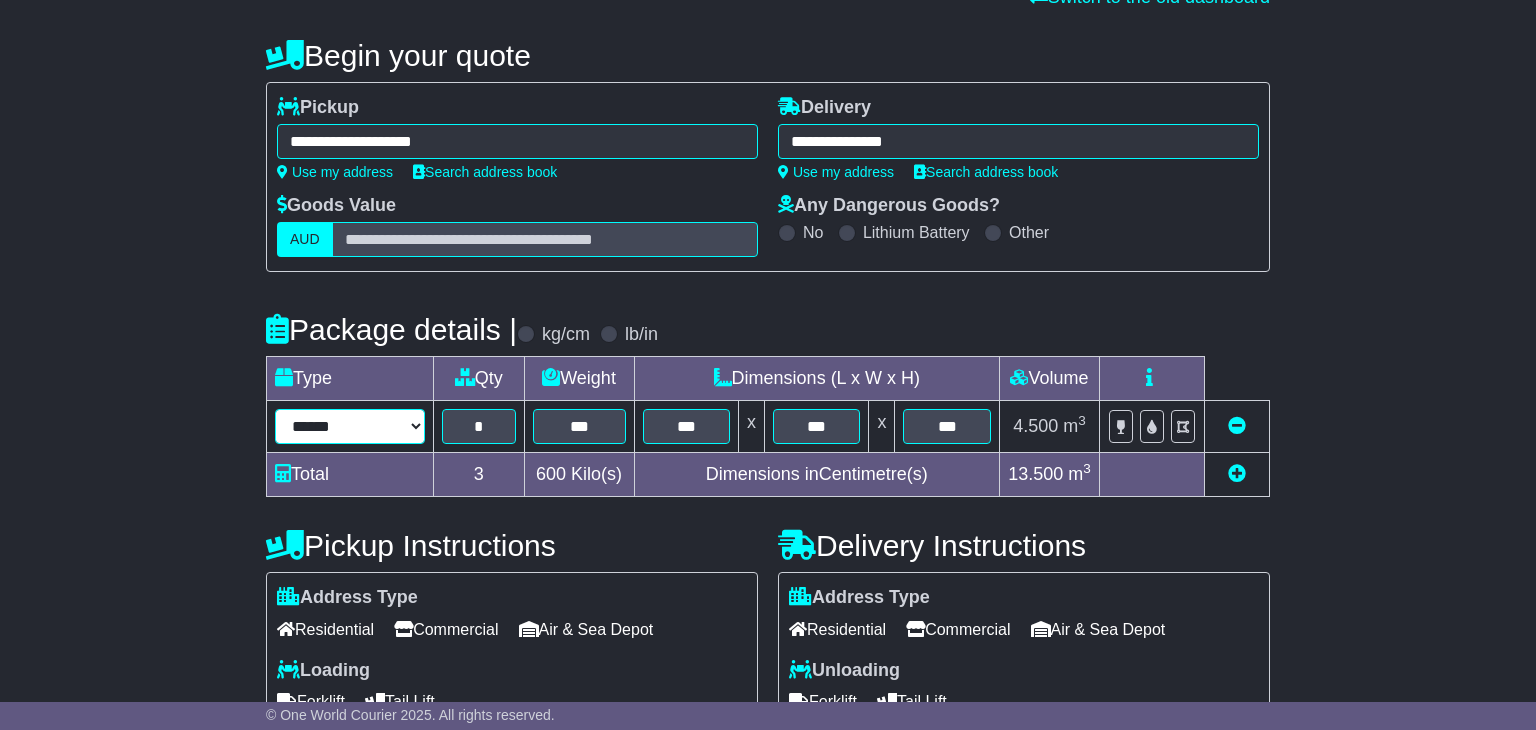 select on "*****" 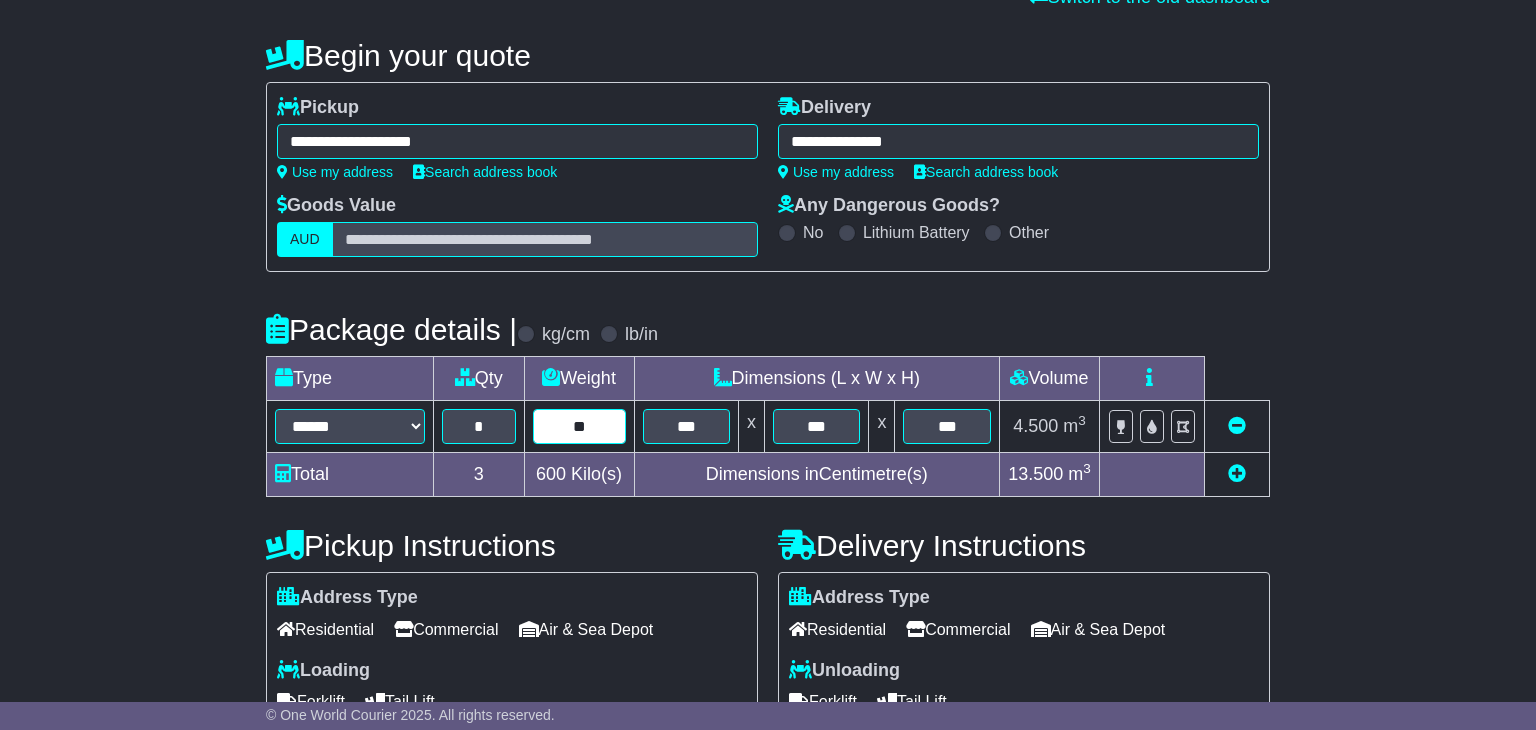 type on "**" 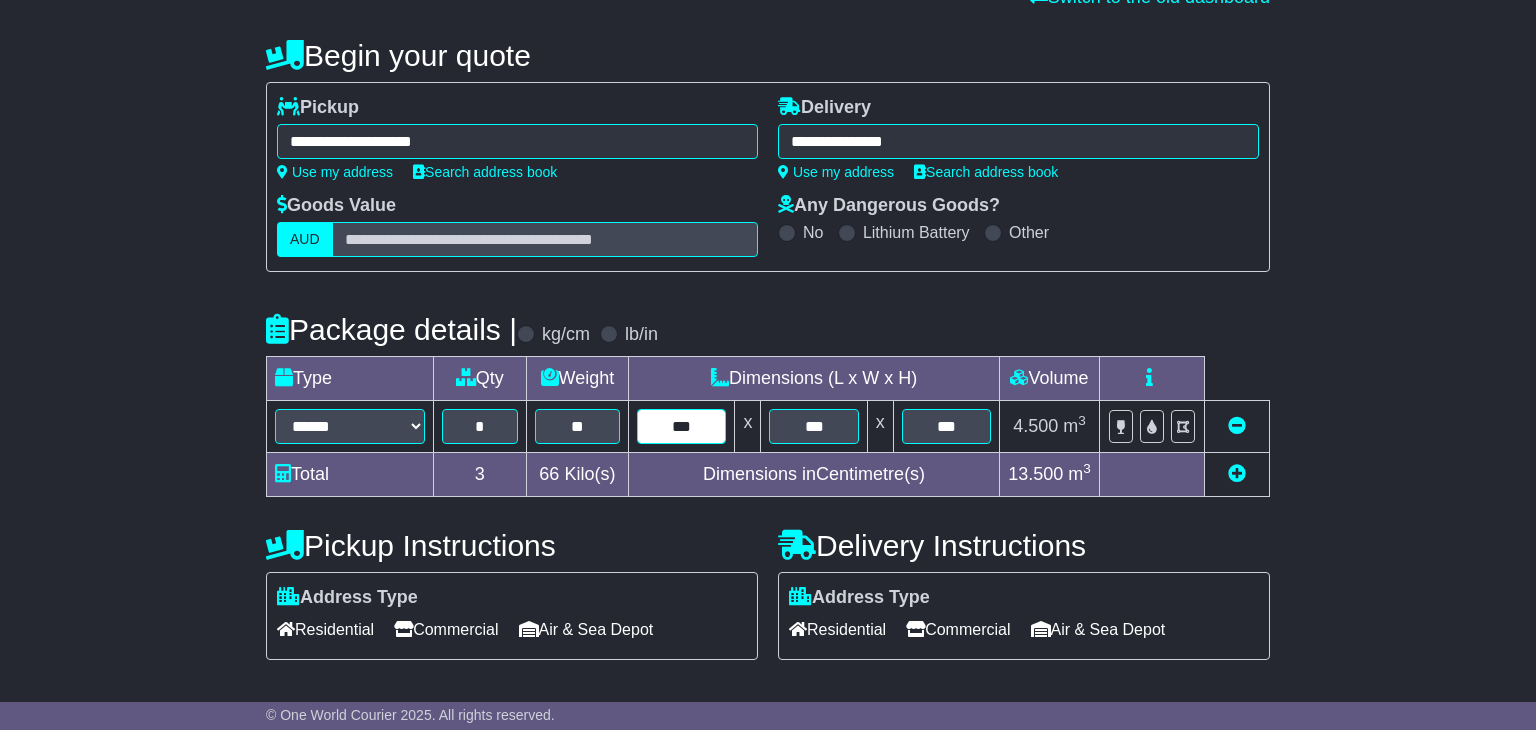 type on "*" 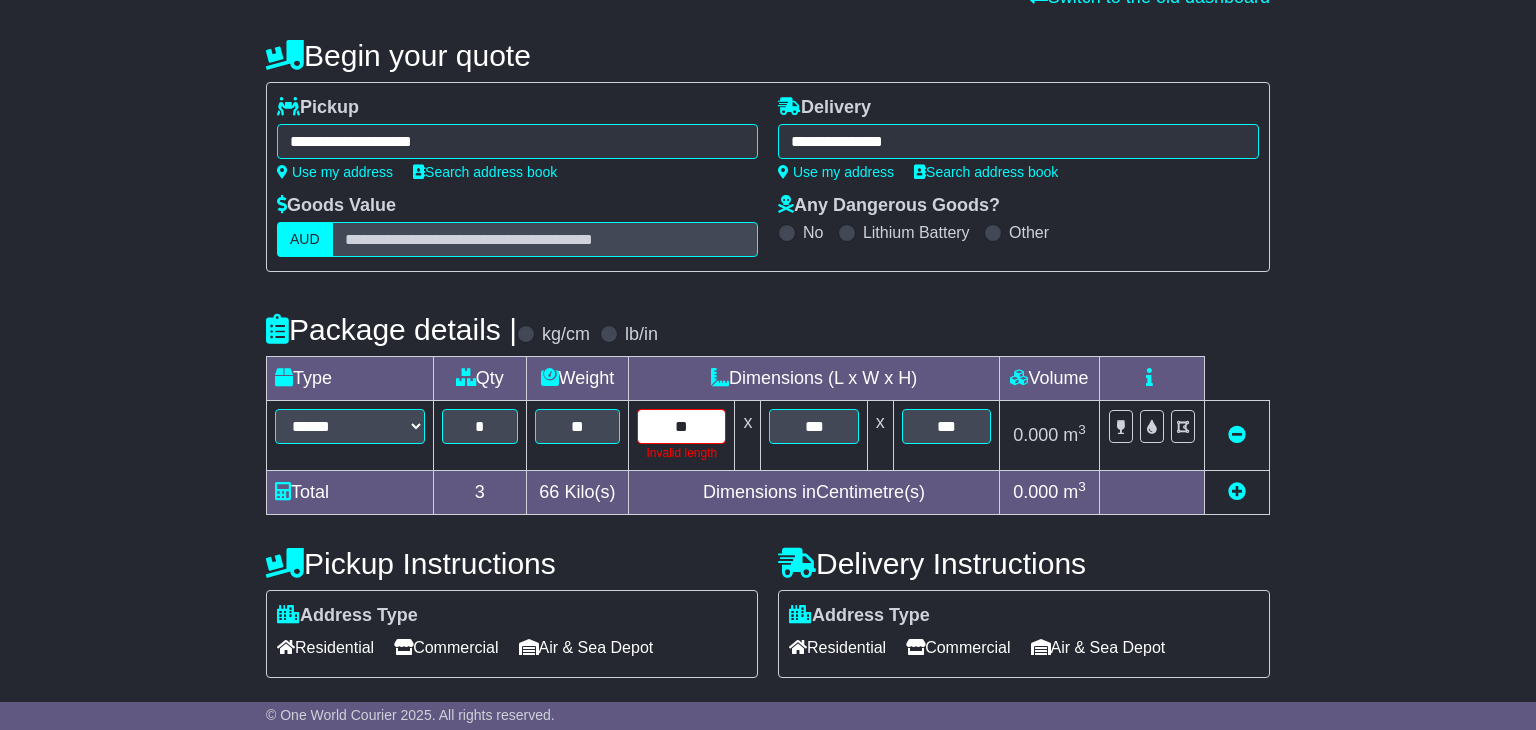 click on "**" at bounding box center (681, 426) 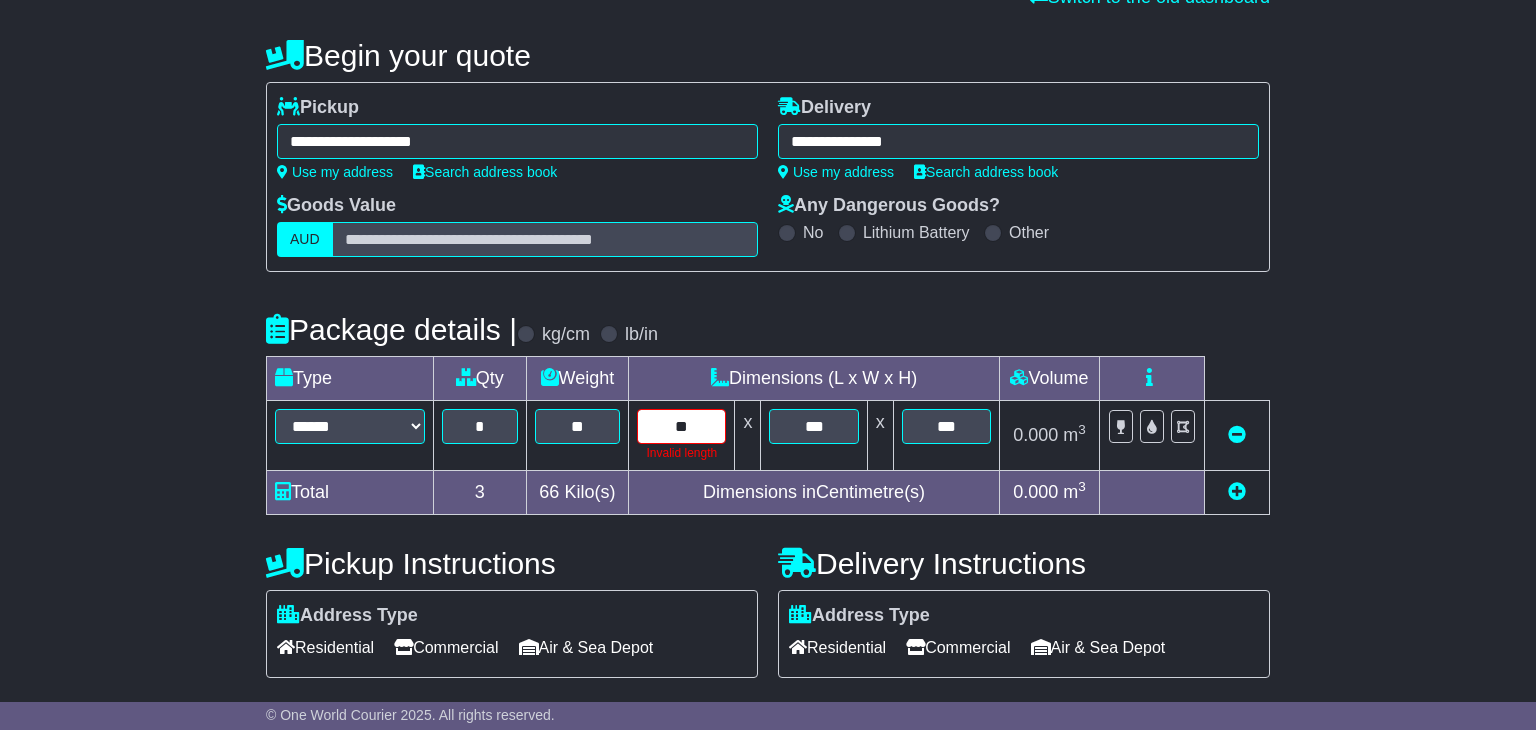 type on "**" 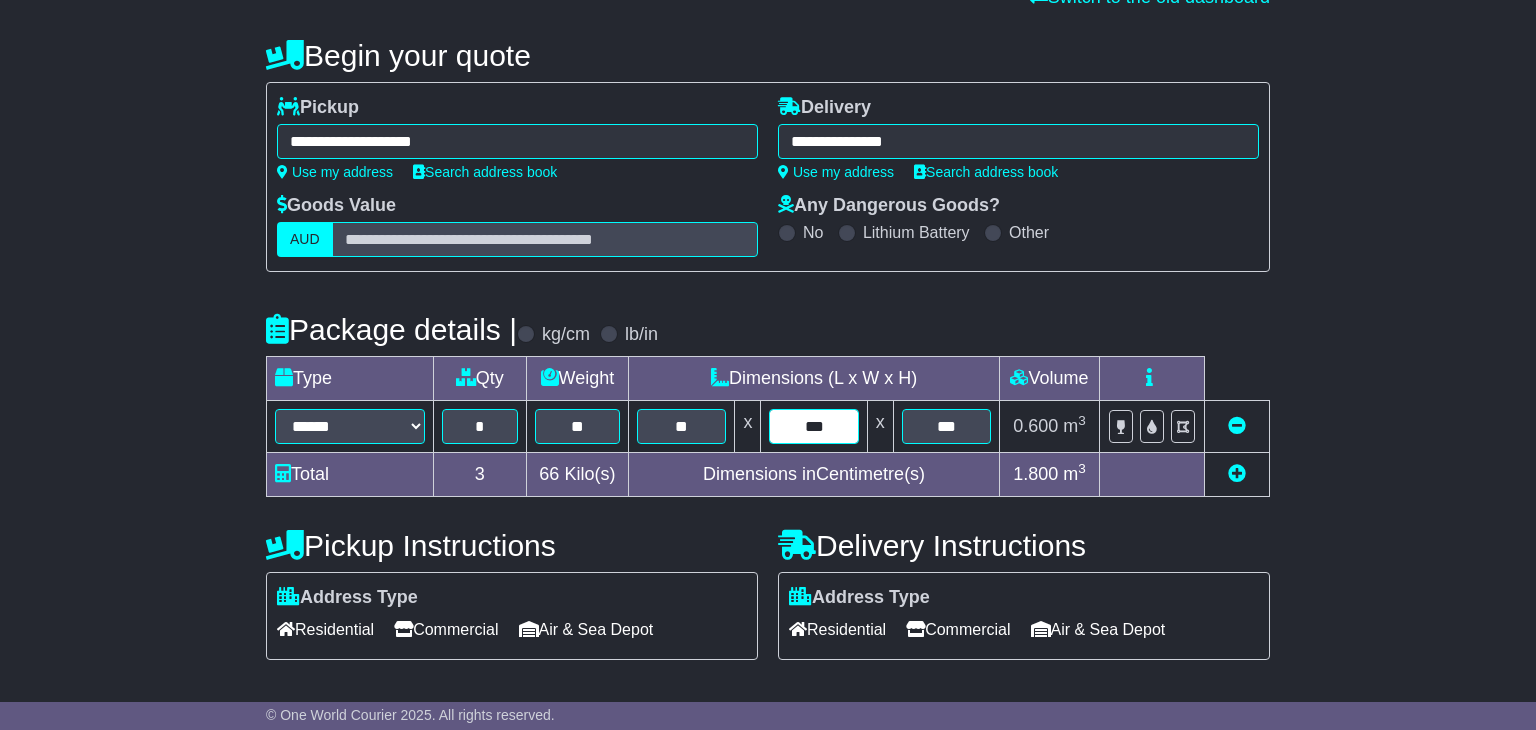 type on "*" 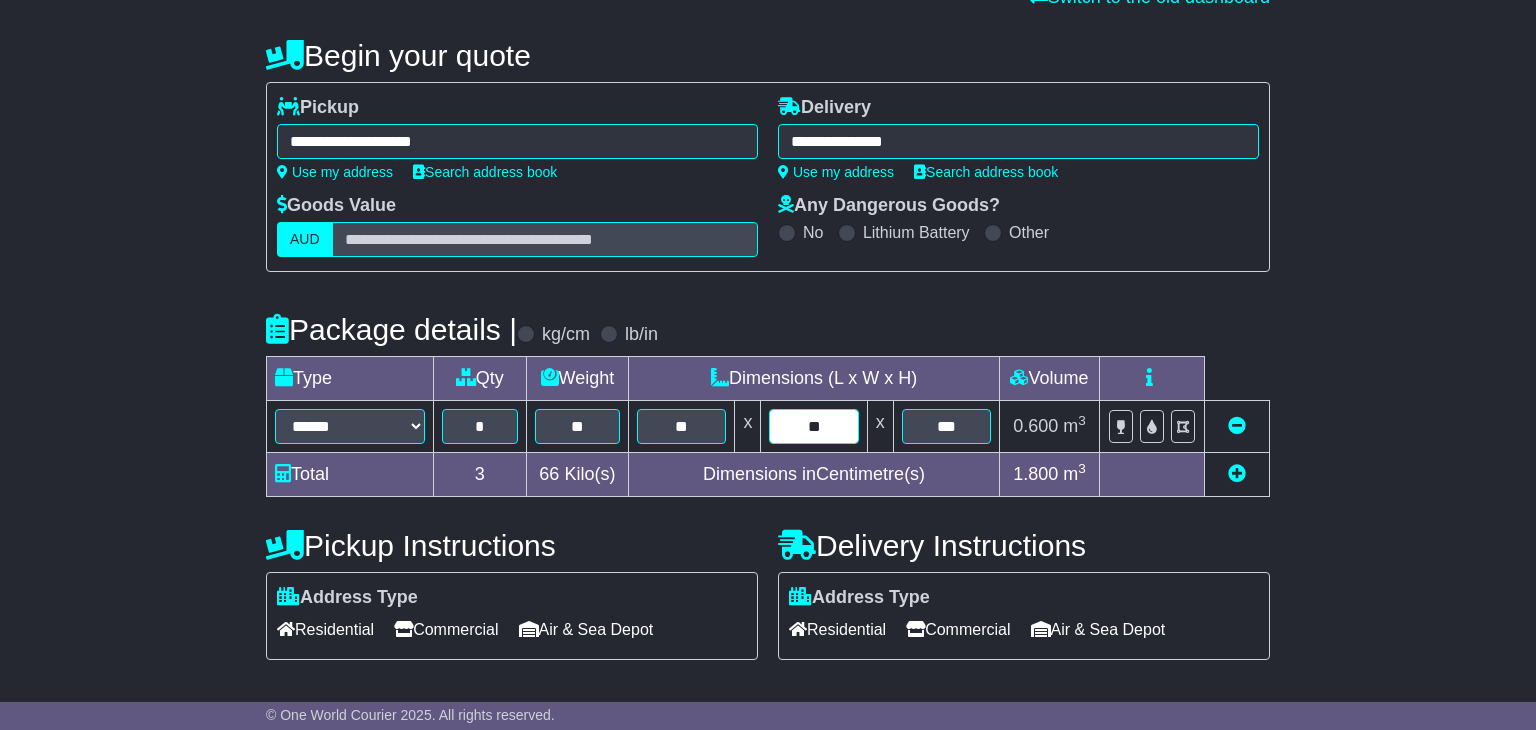 type on "**" 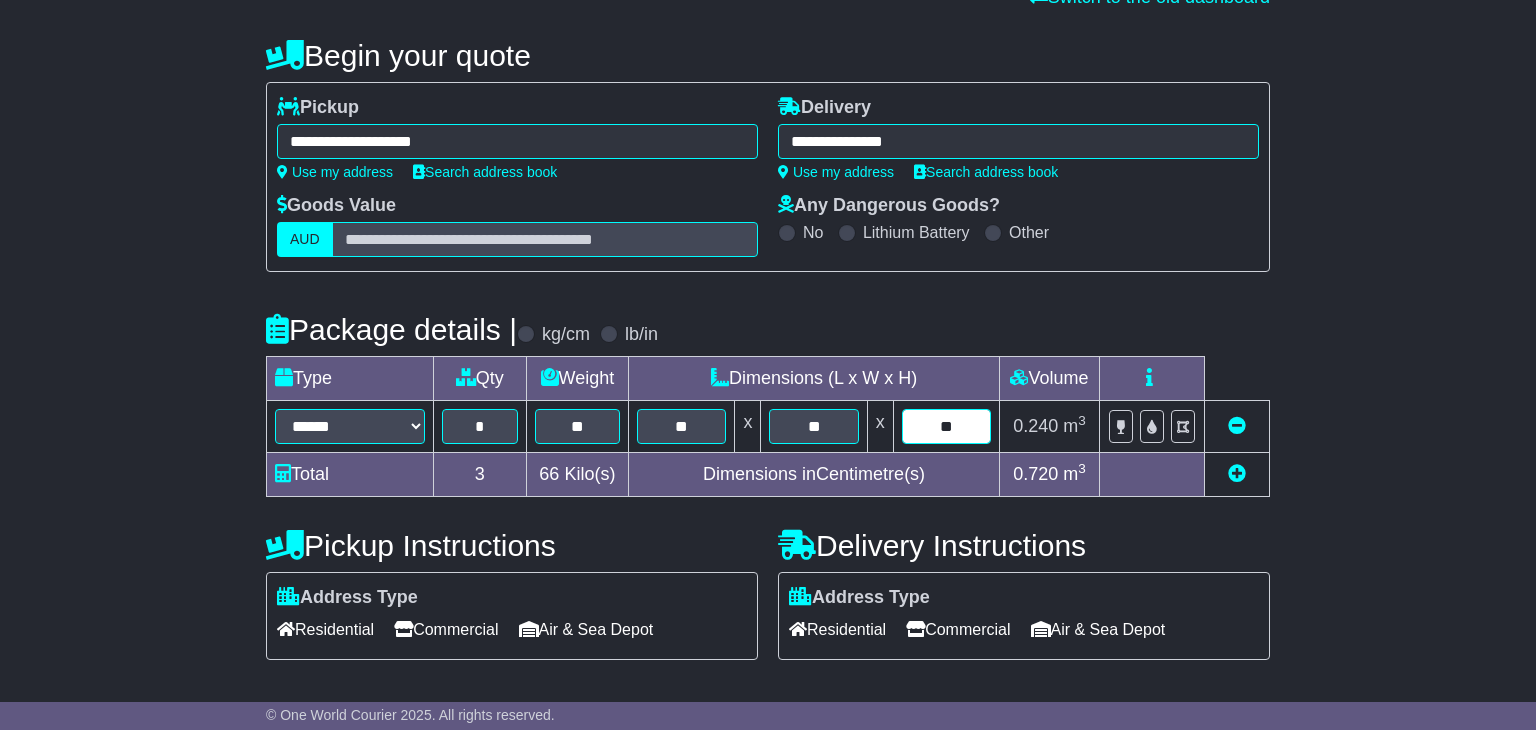 type on "**" 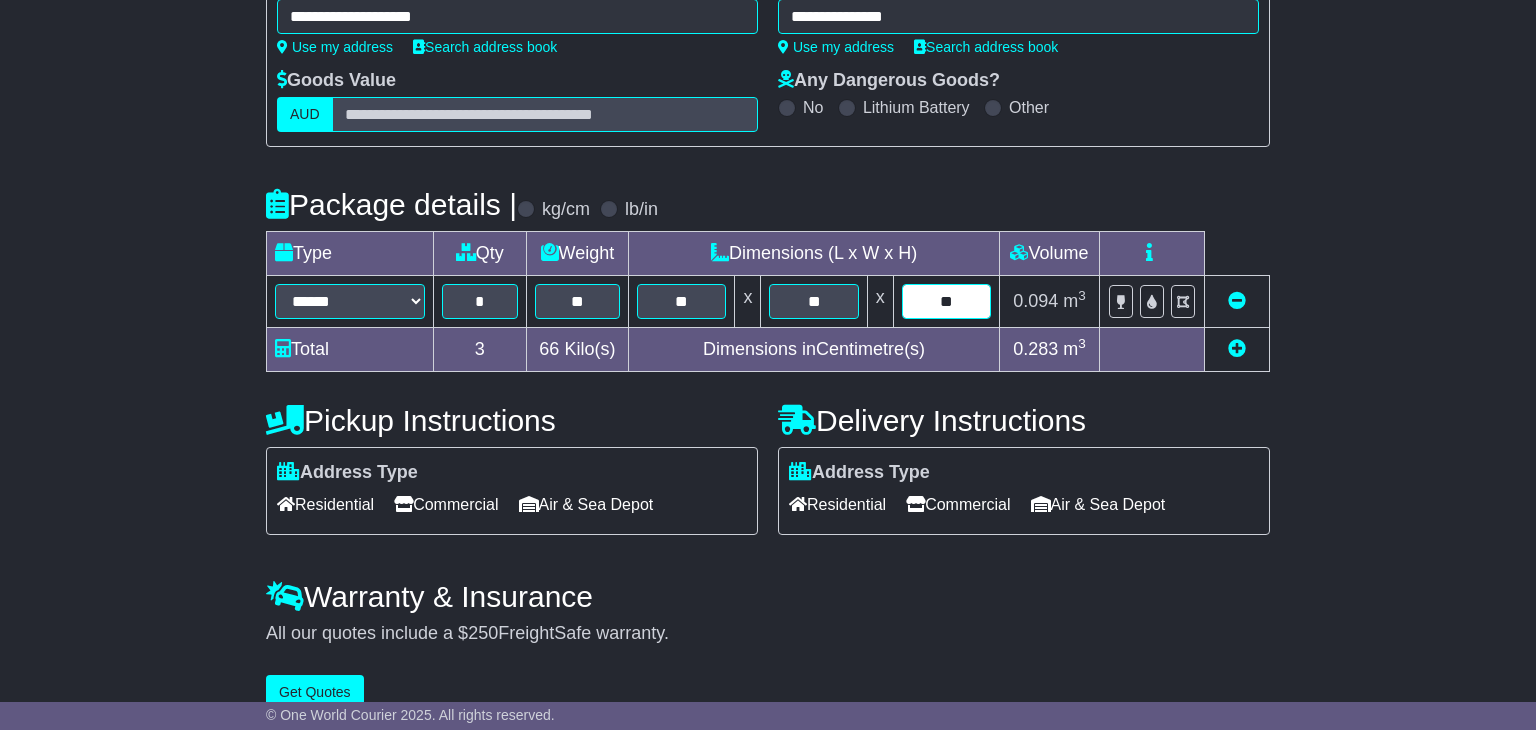 scroll, scrollTop: 327, scrollLeft: 0, axis: vertical 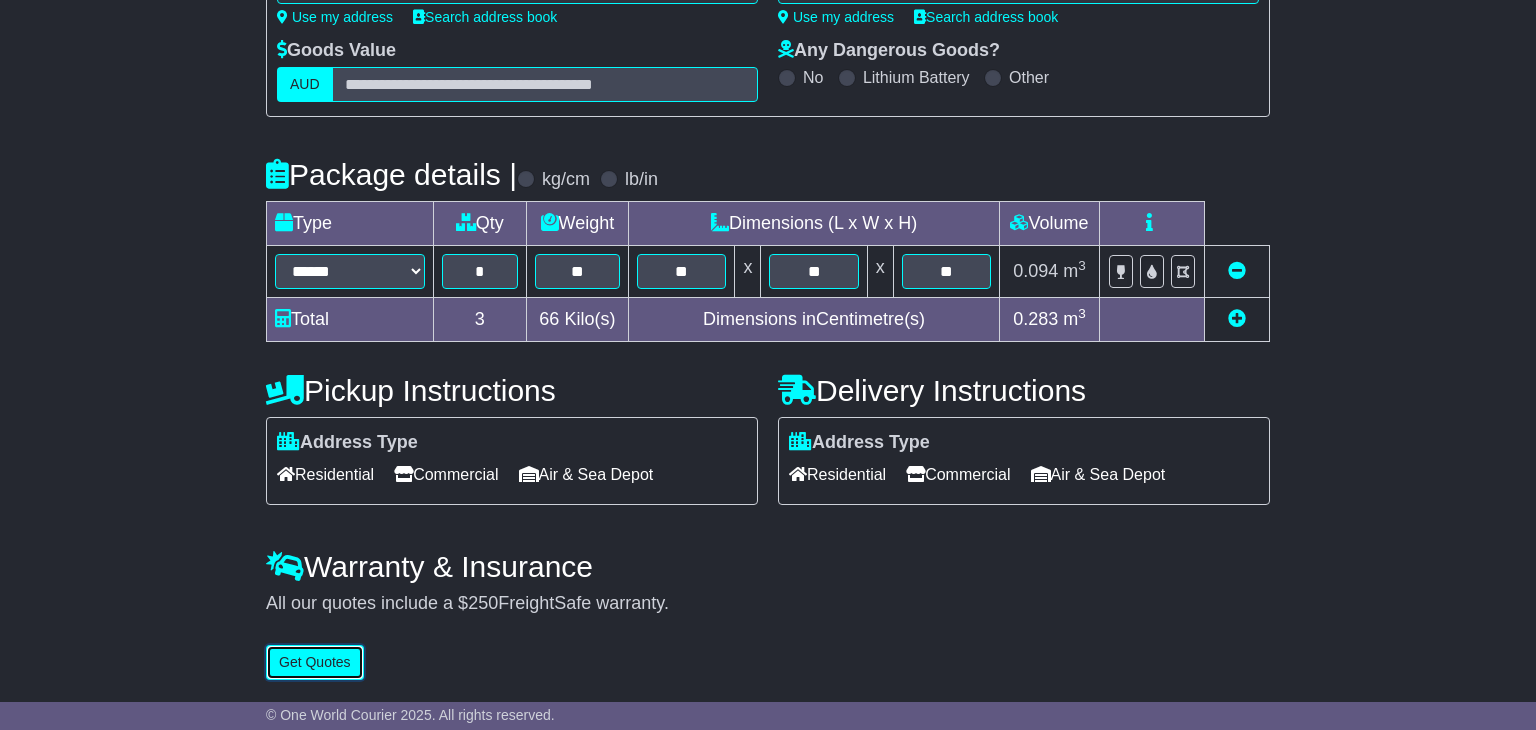 click on "Get Quotes" at bounding box center (315, 662) 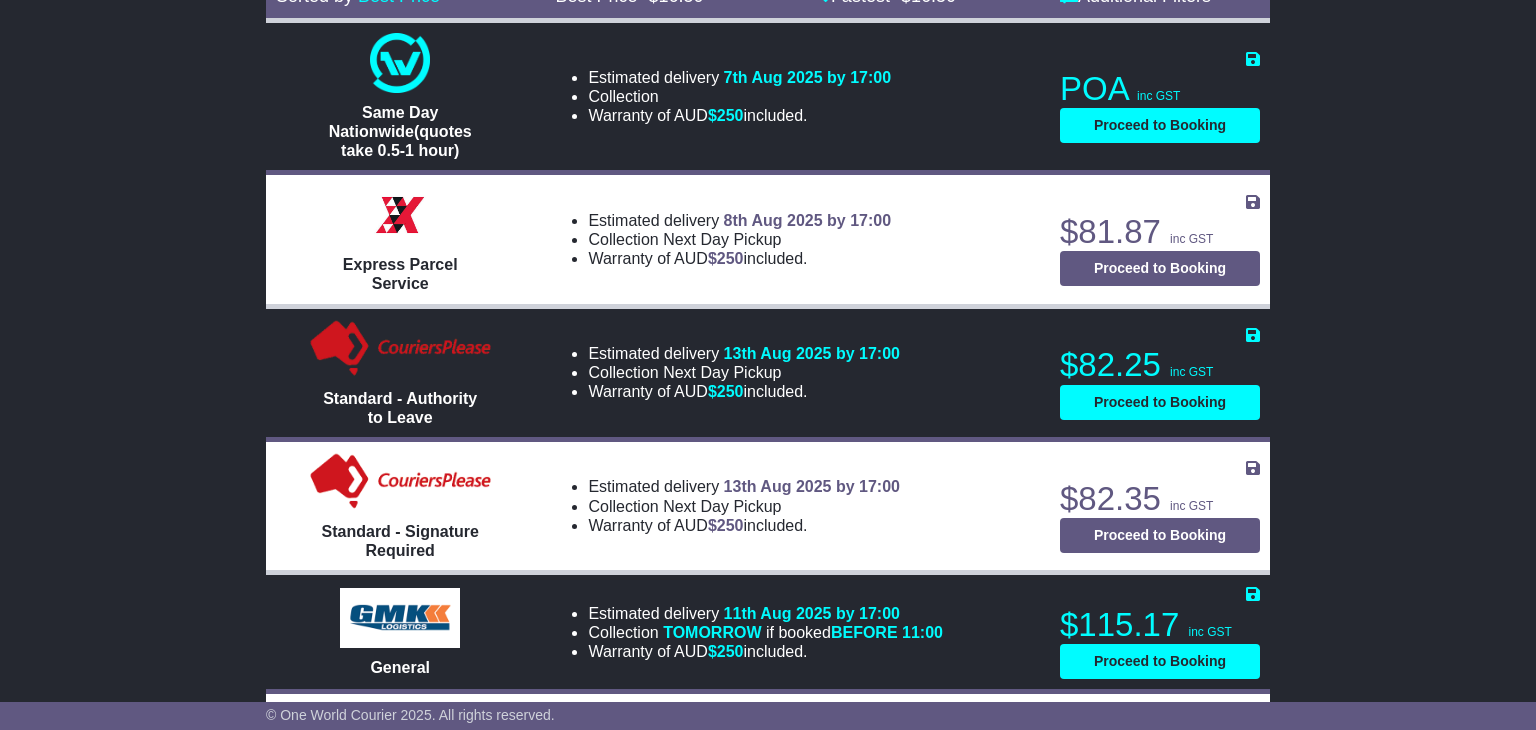 scroll, scrollTop: 0, scrollLeft: 0, axis: both 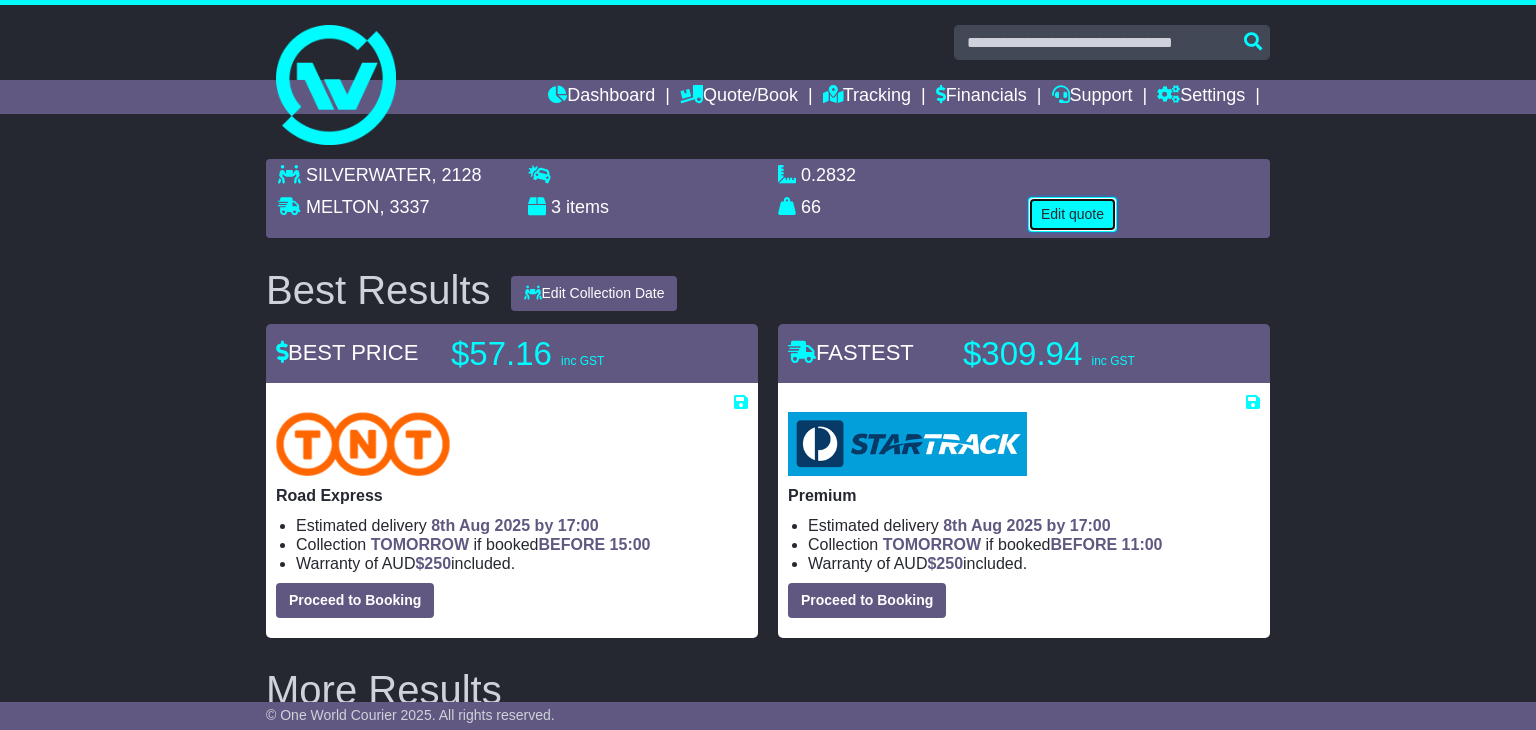 click on "Edit quote" at bounding box center [1072, 214] 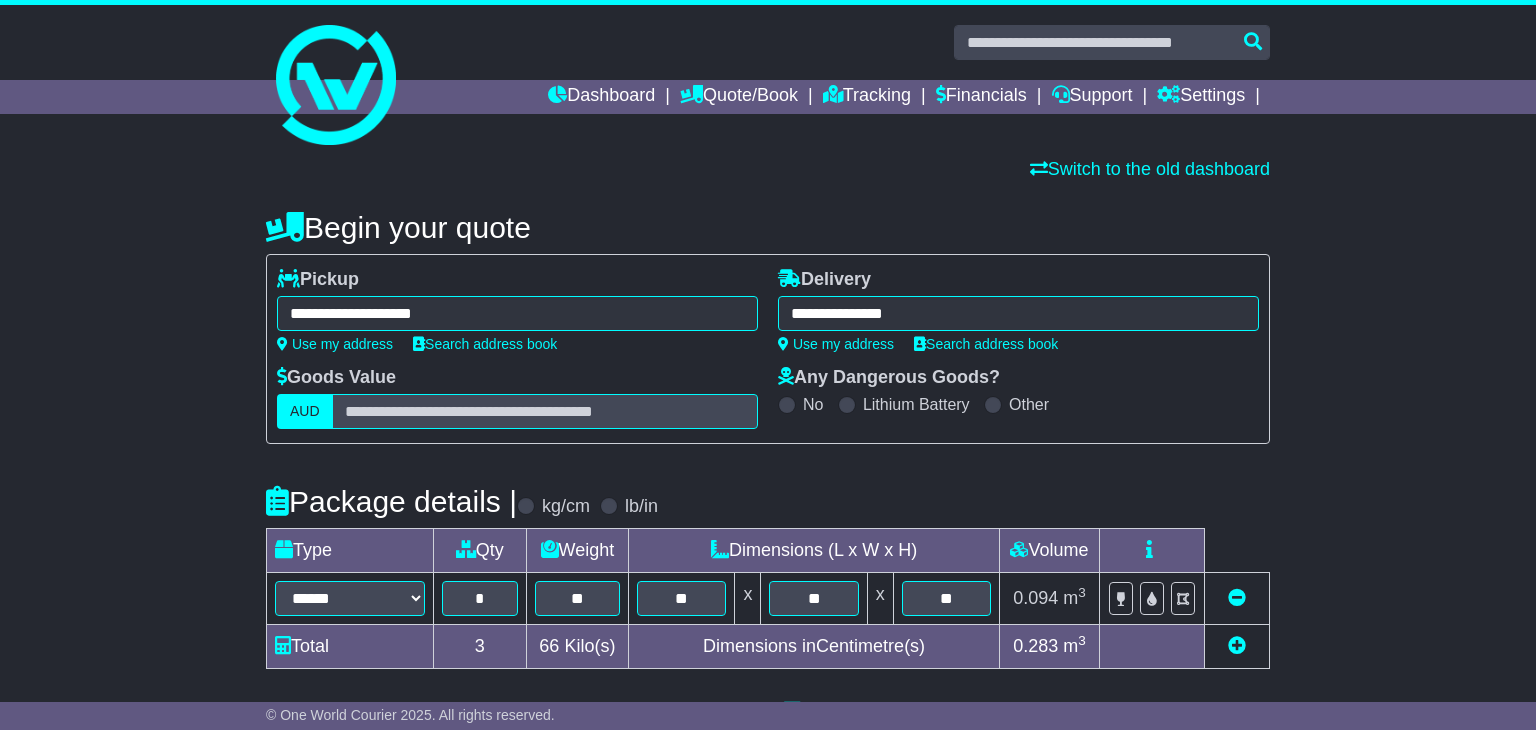 click on "**********" at bounding box center (517, 313) 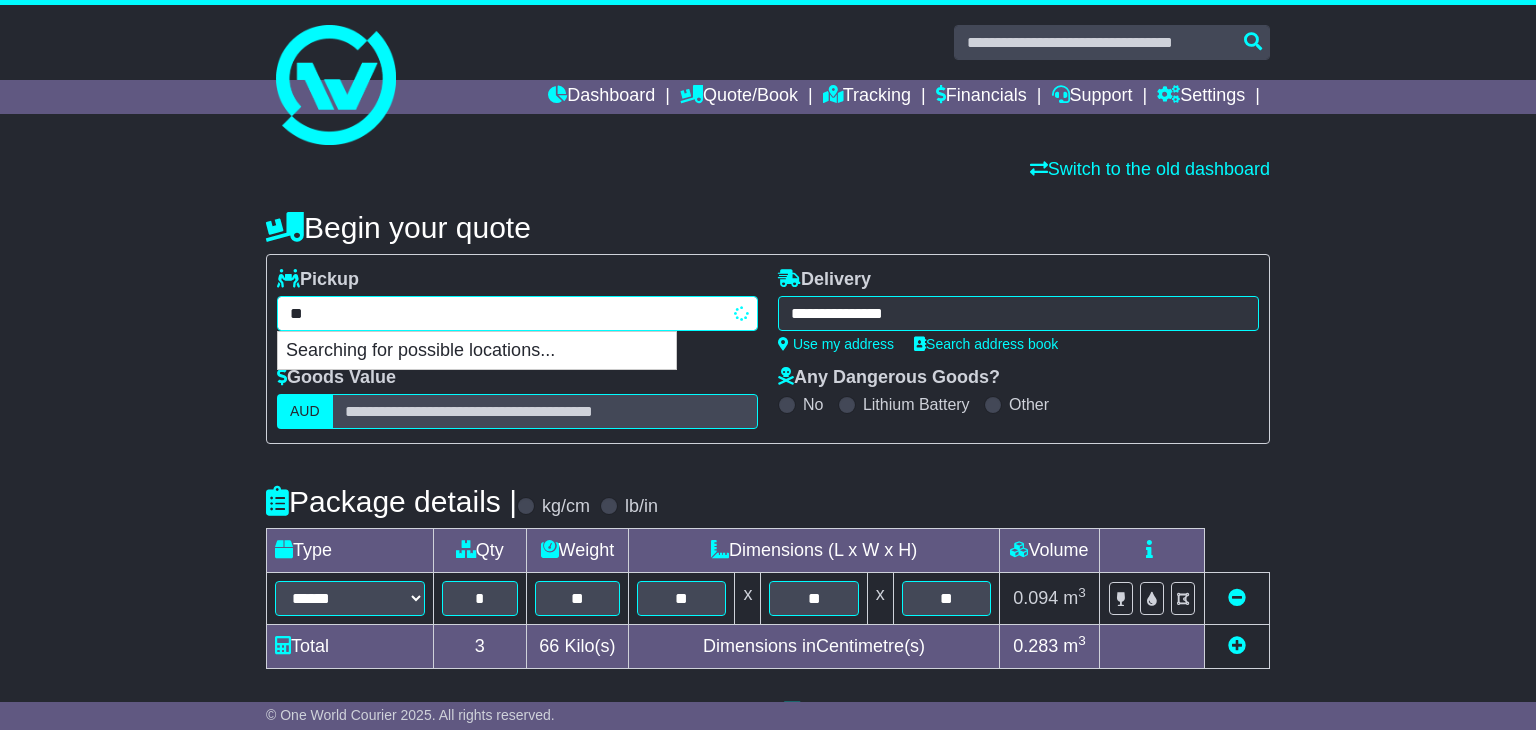 type on "*" 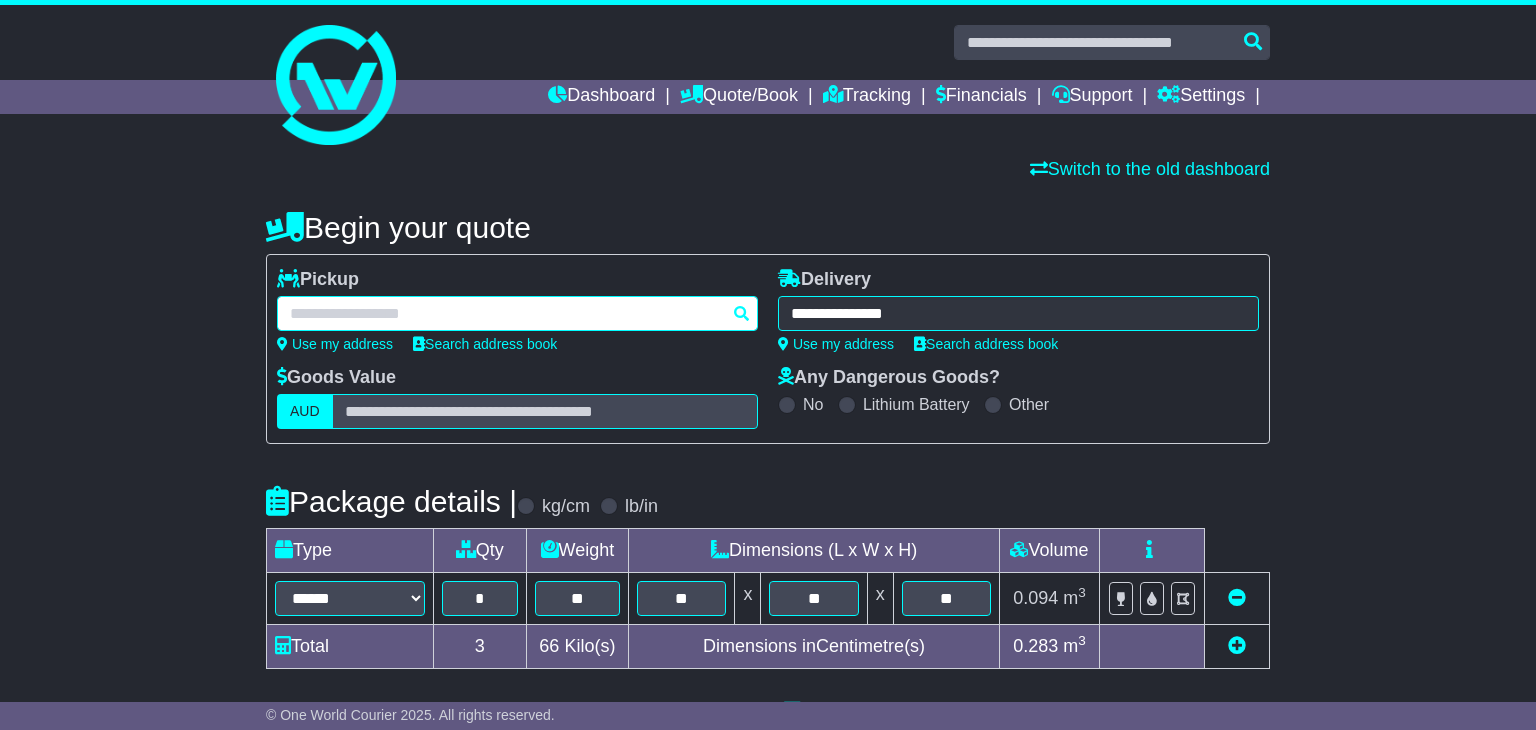 paste on "**********" 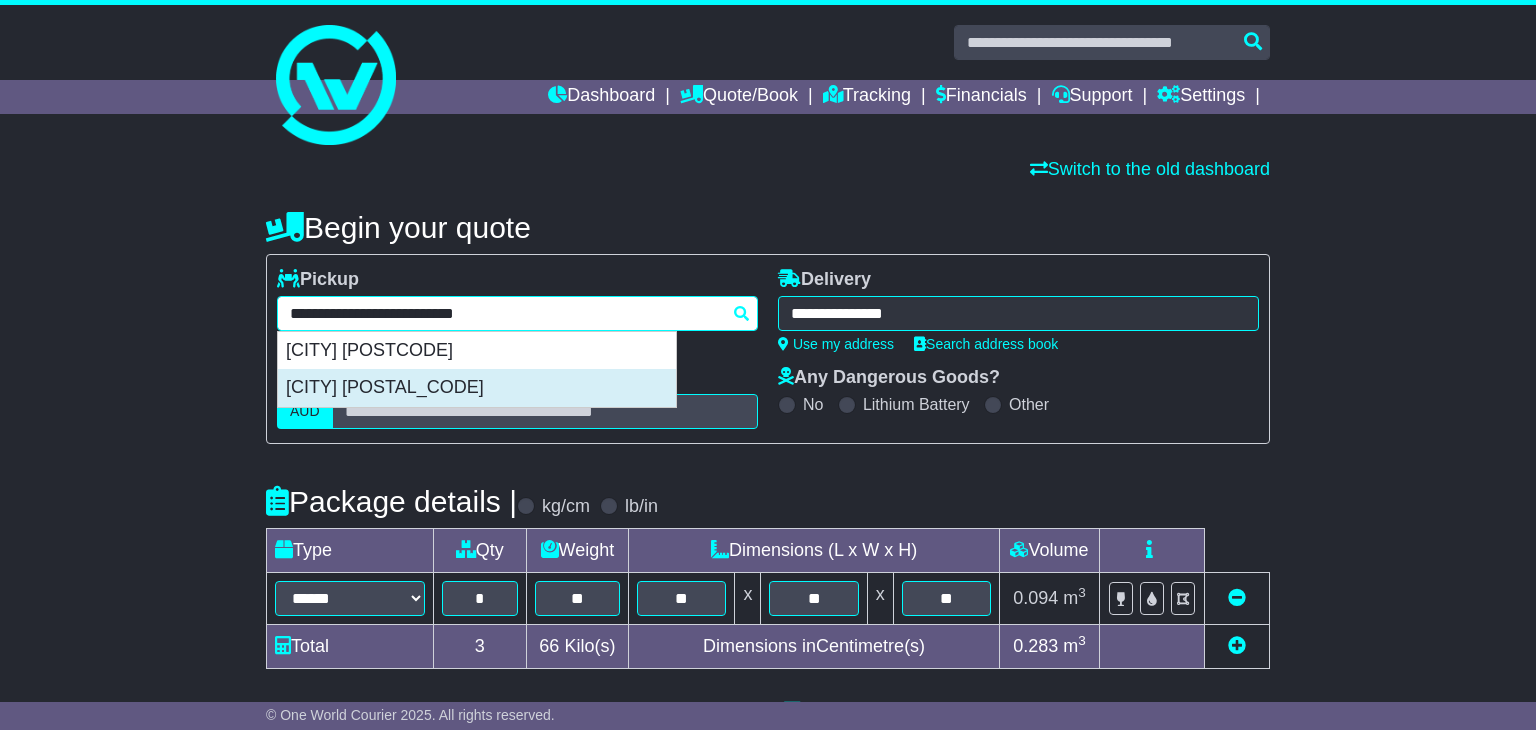 click on "[CITY] [POSTAL_CODE]" at bounding box center [477, 388] 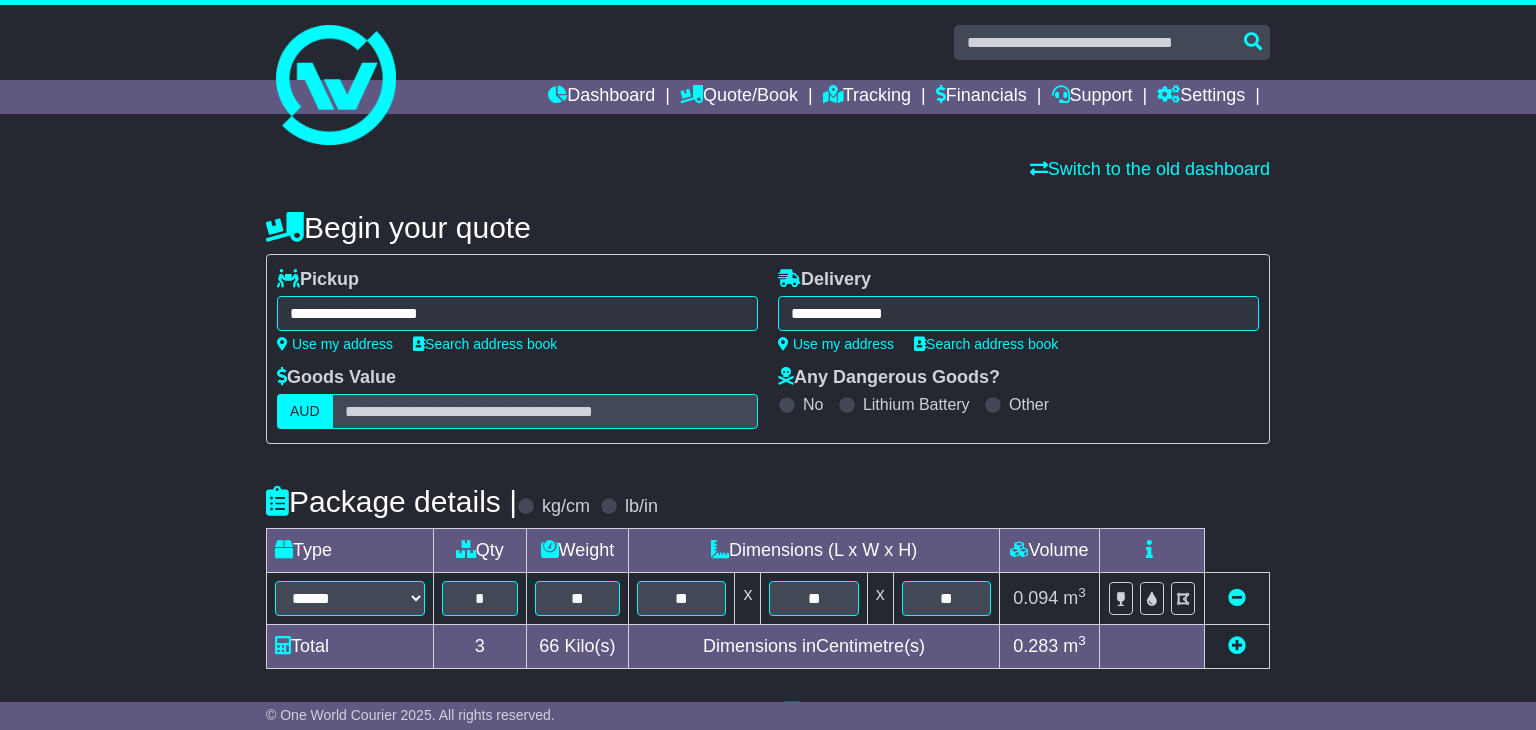 type on "**********" 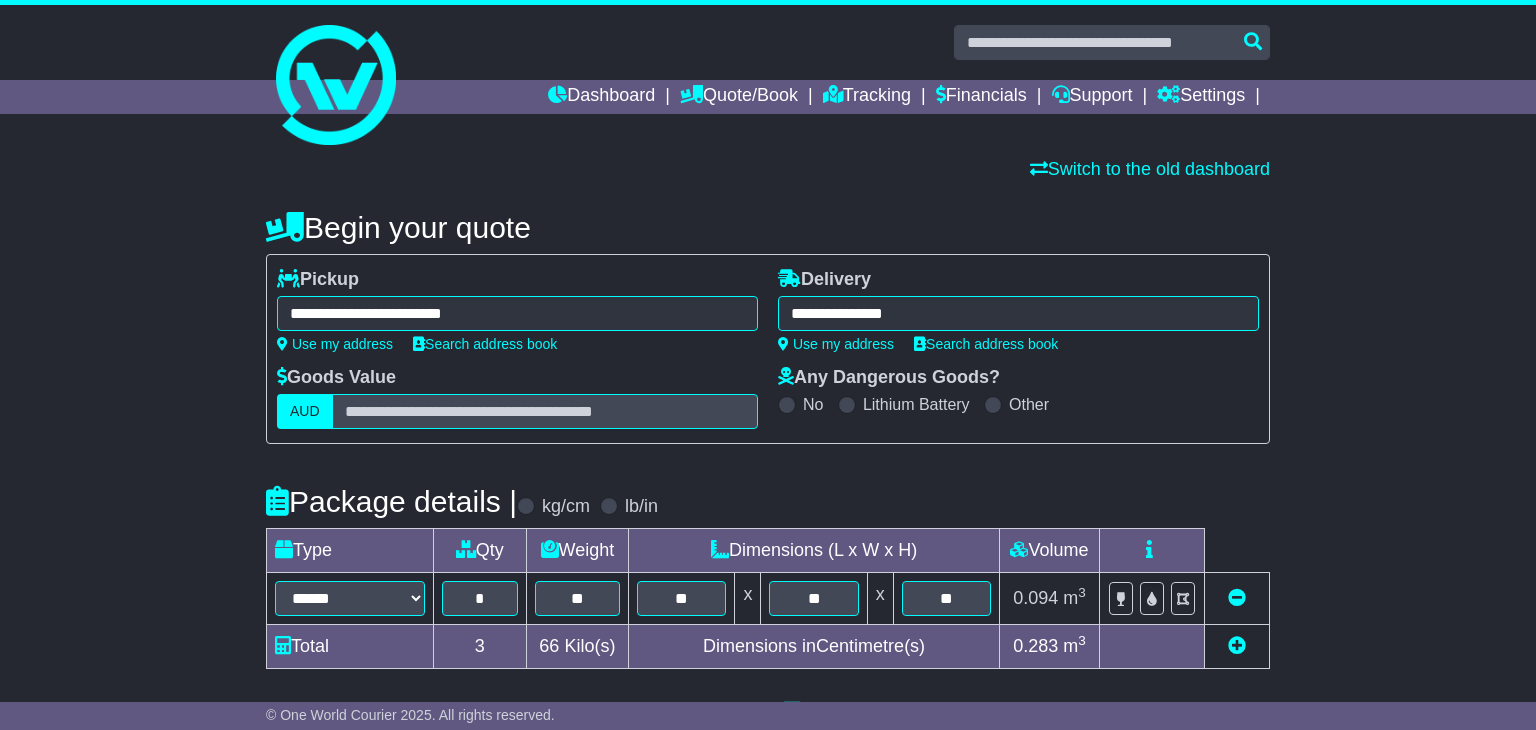 click on "**********" at bounding box center [1018, 313] 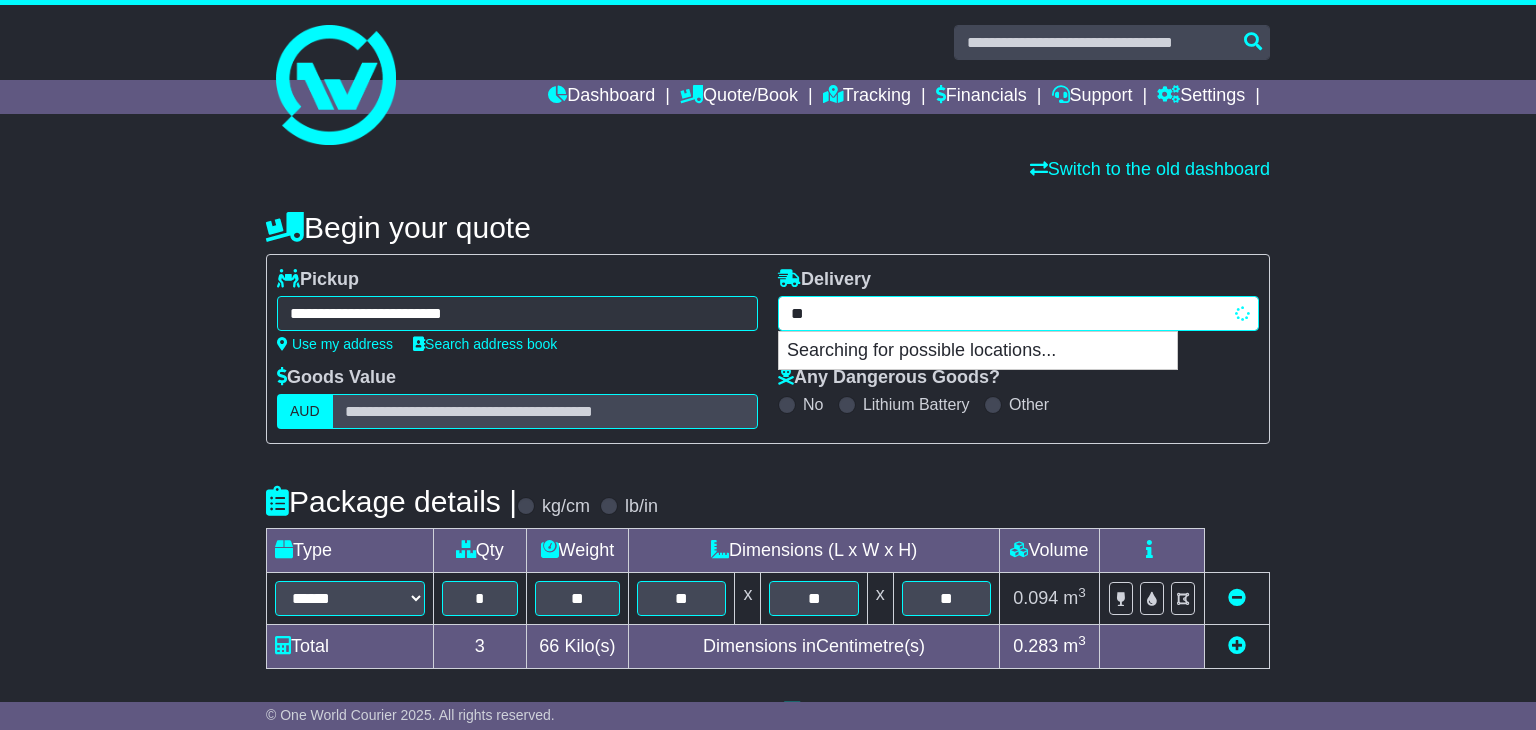 type on "*" 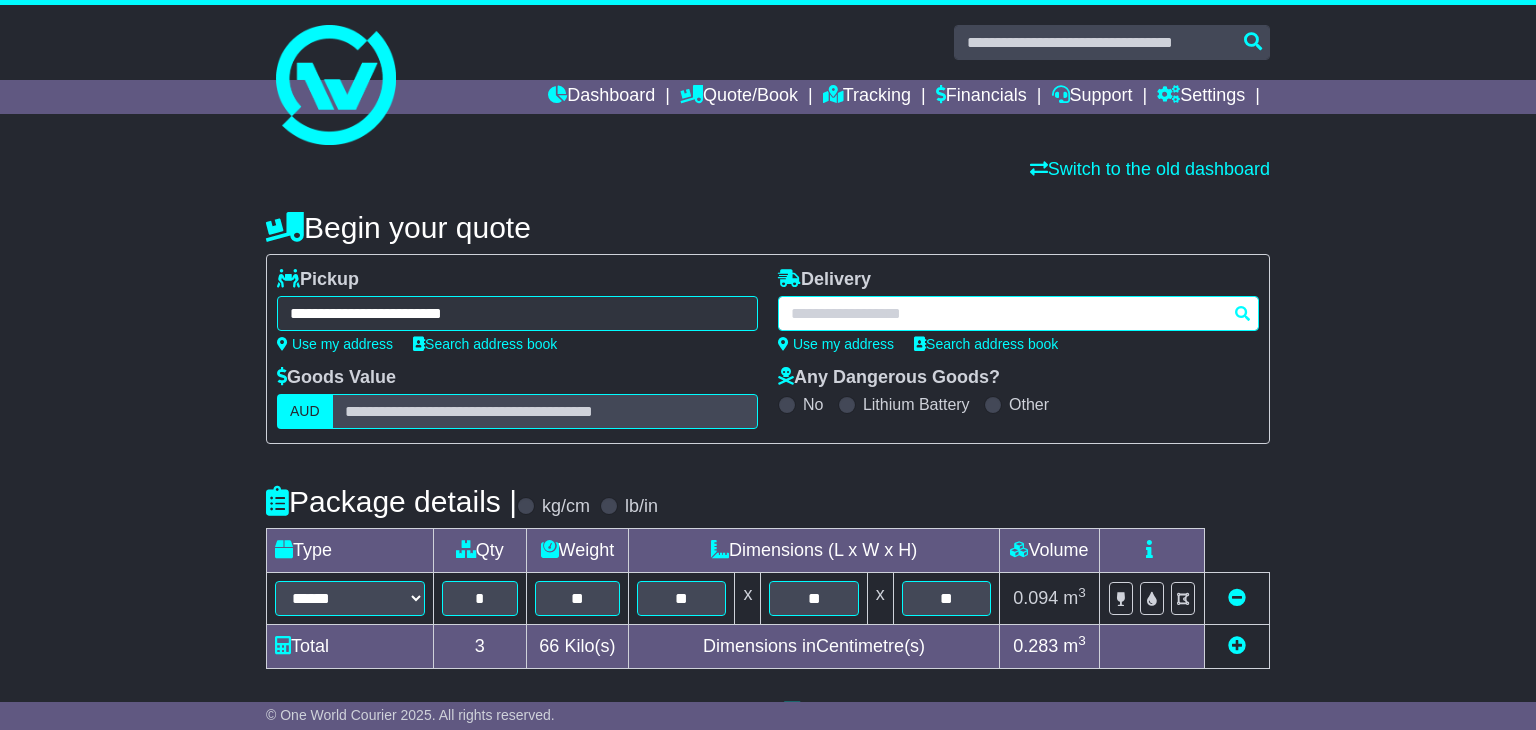 paste on "**********" 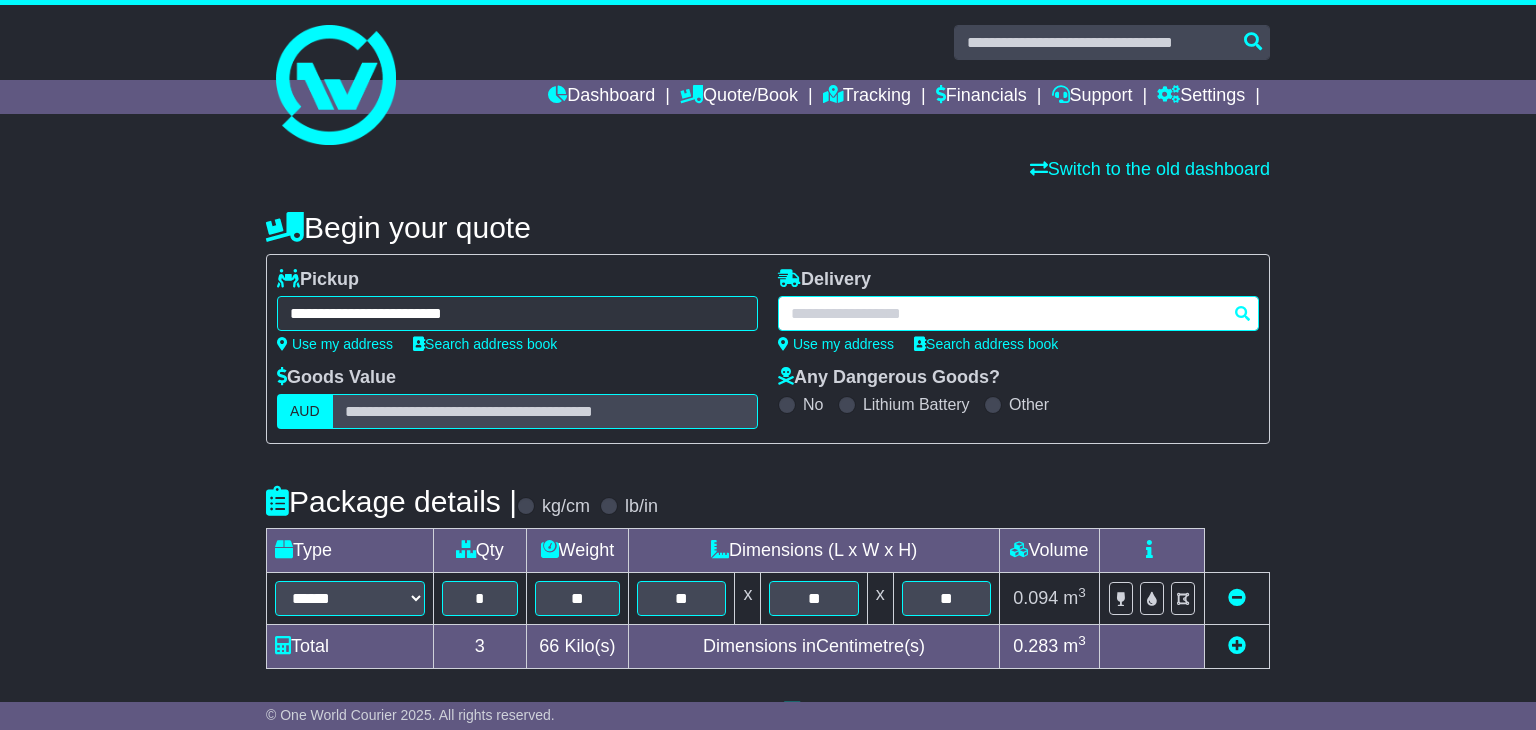 type on "*" 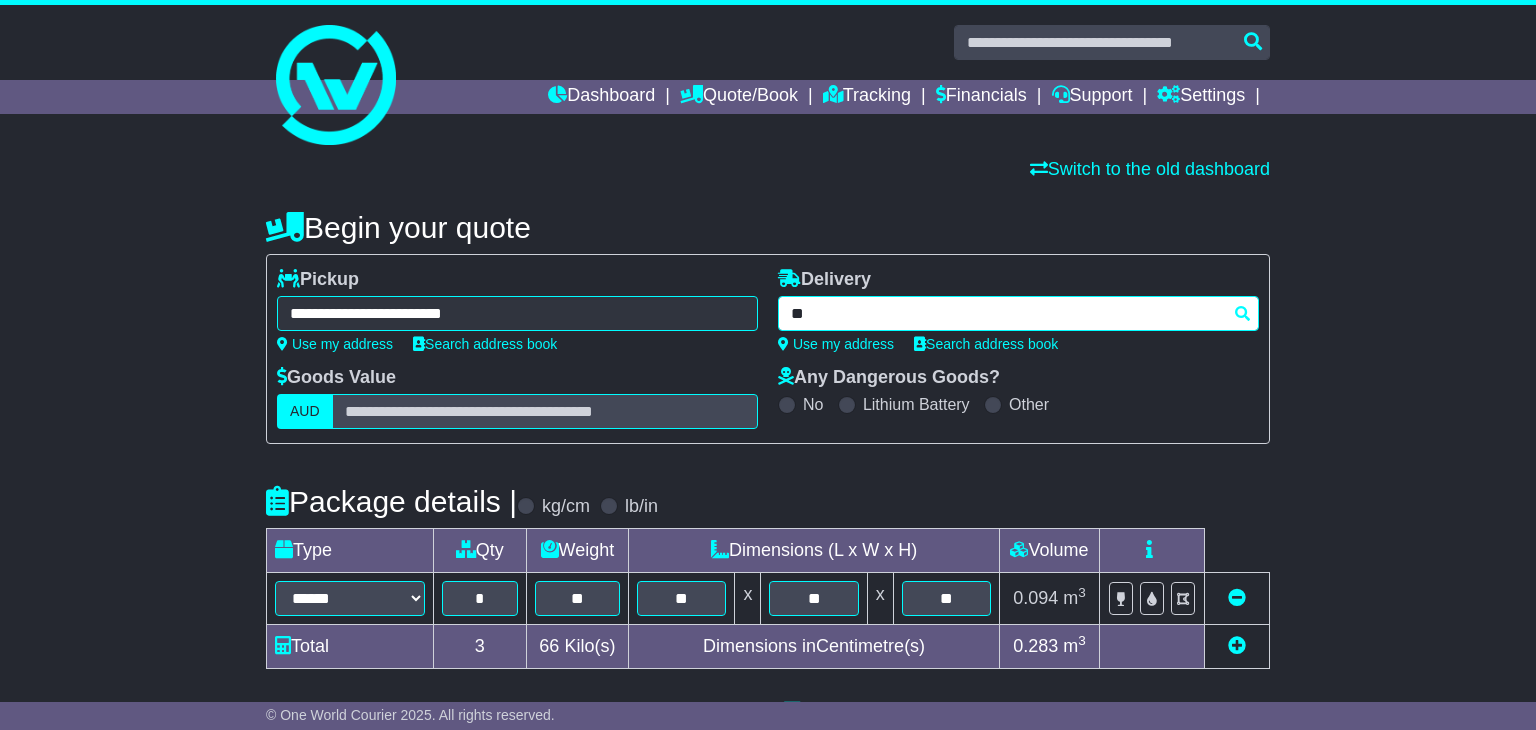 type on "*" 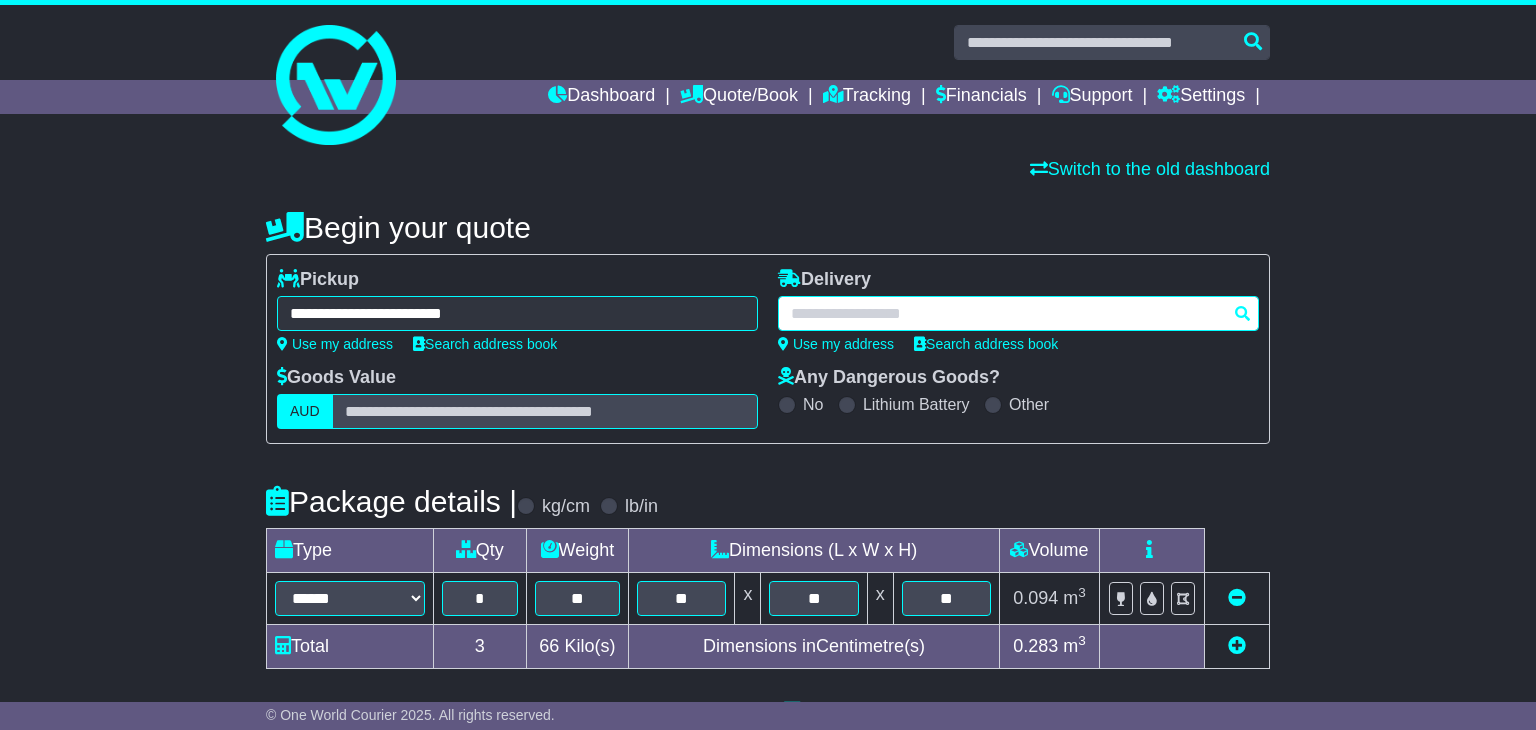 paste on "**********" 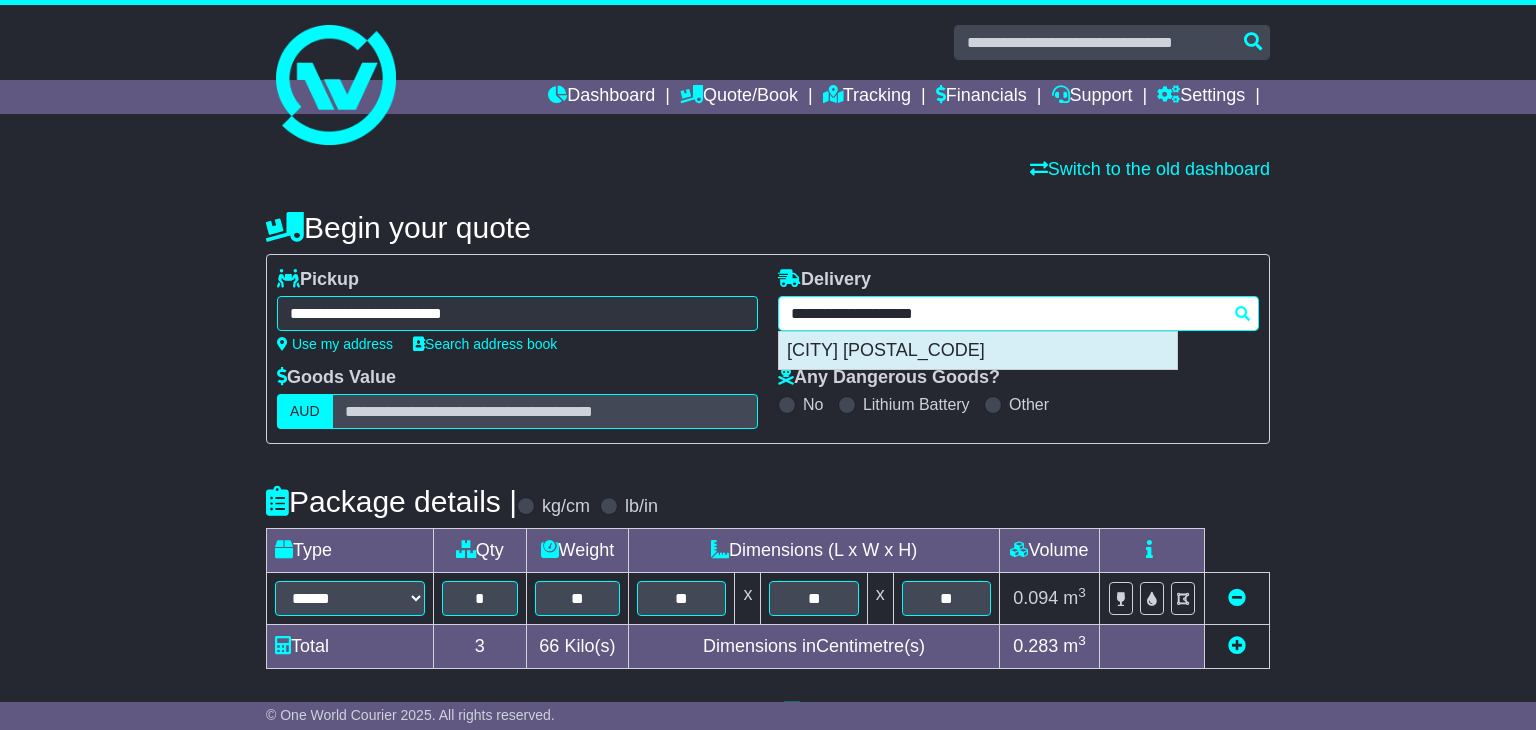 click on "[CITY] [POSTAL_CODE]" at bounding box center (978, 351) 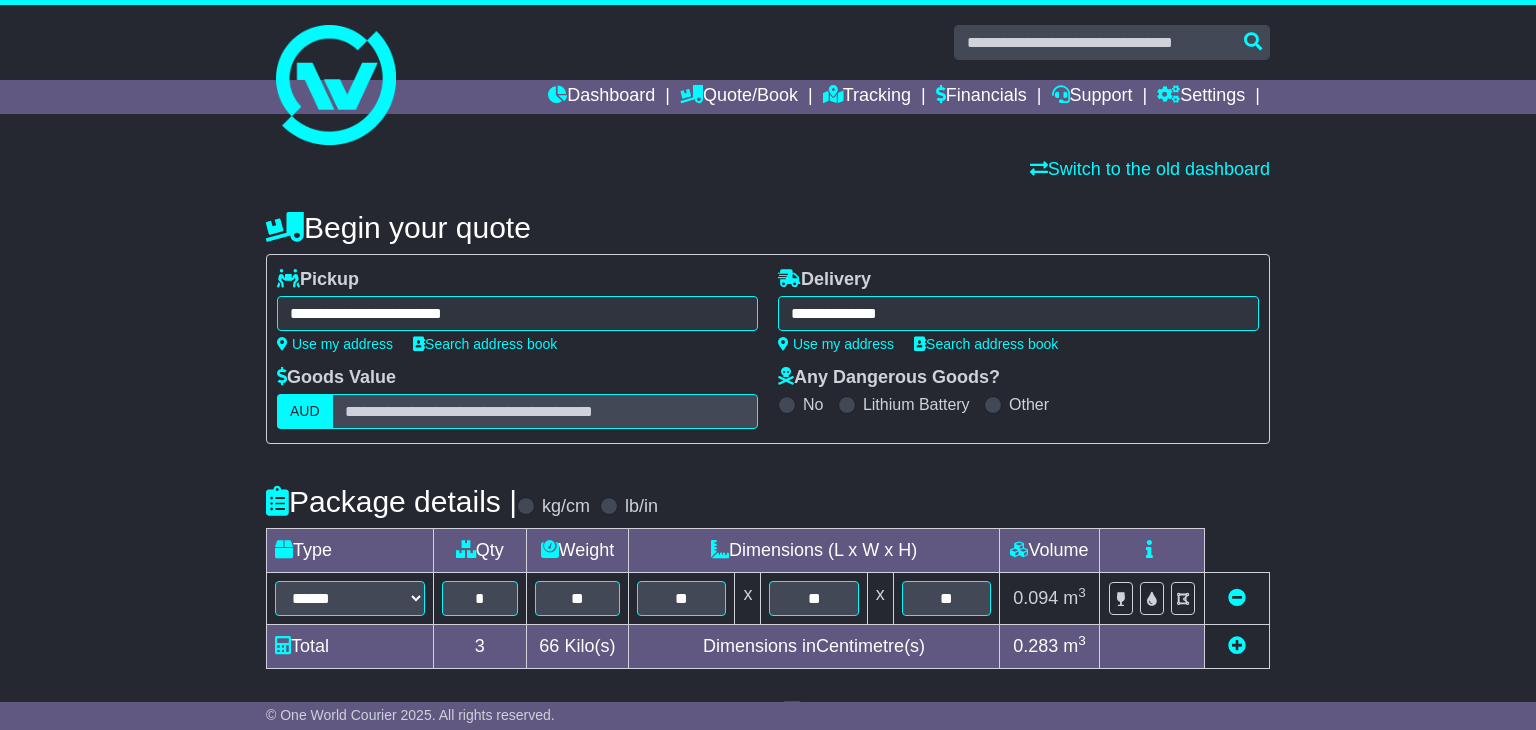 type on "**********" 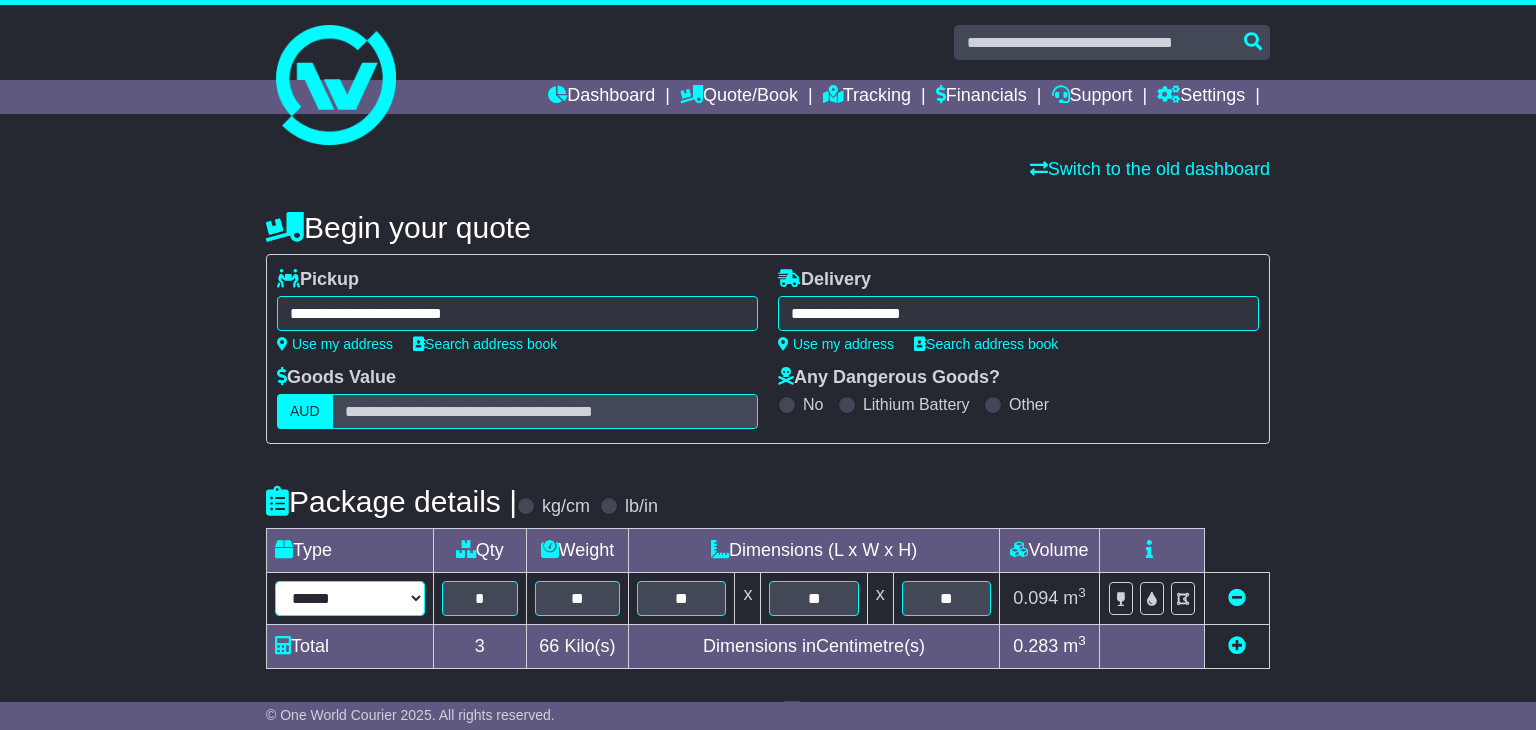 click on "****** ****** *** ******** ***** **** **** ****** *** *******" at bounding box center (350, 598) 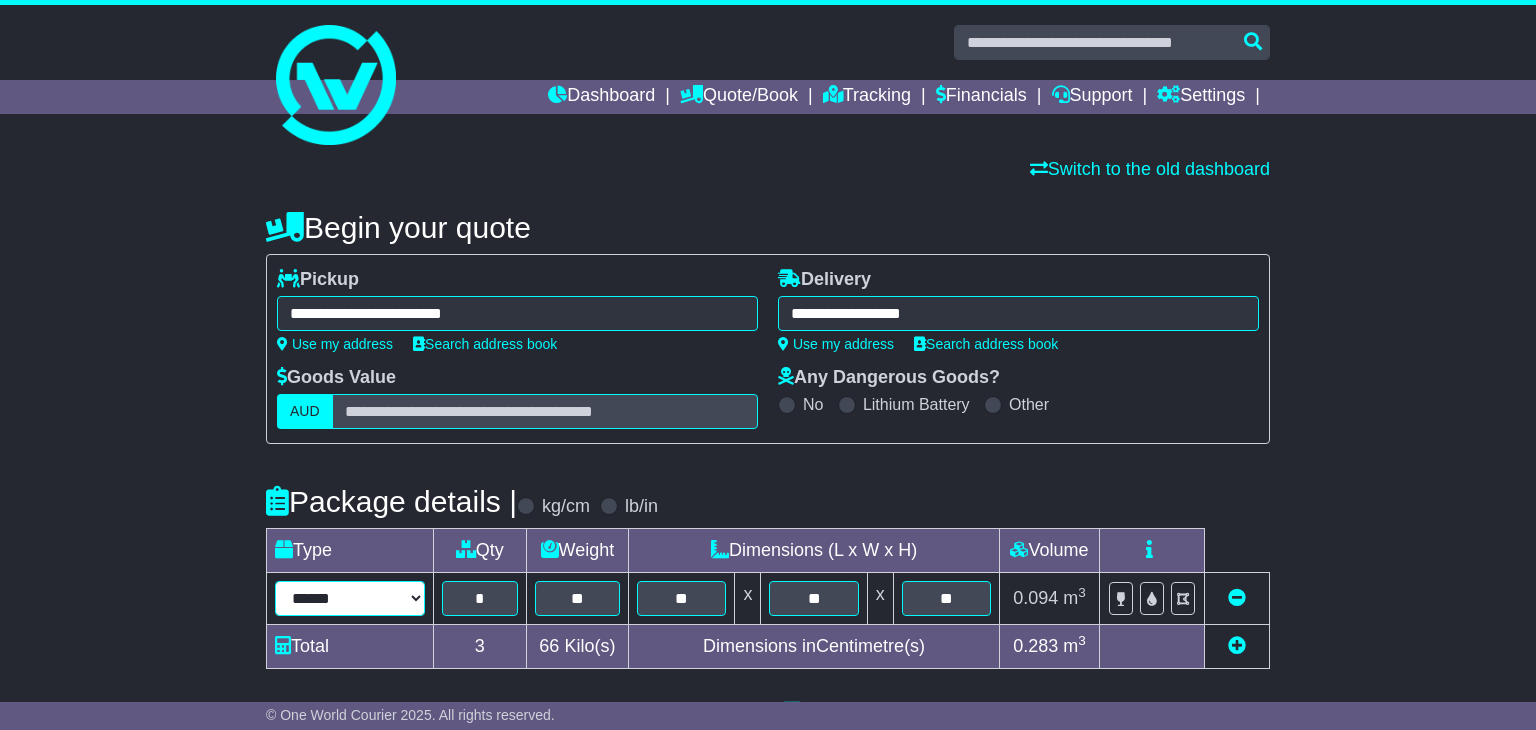 select on "*****" 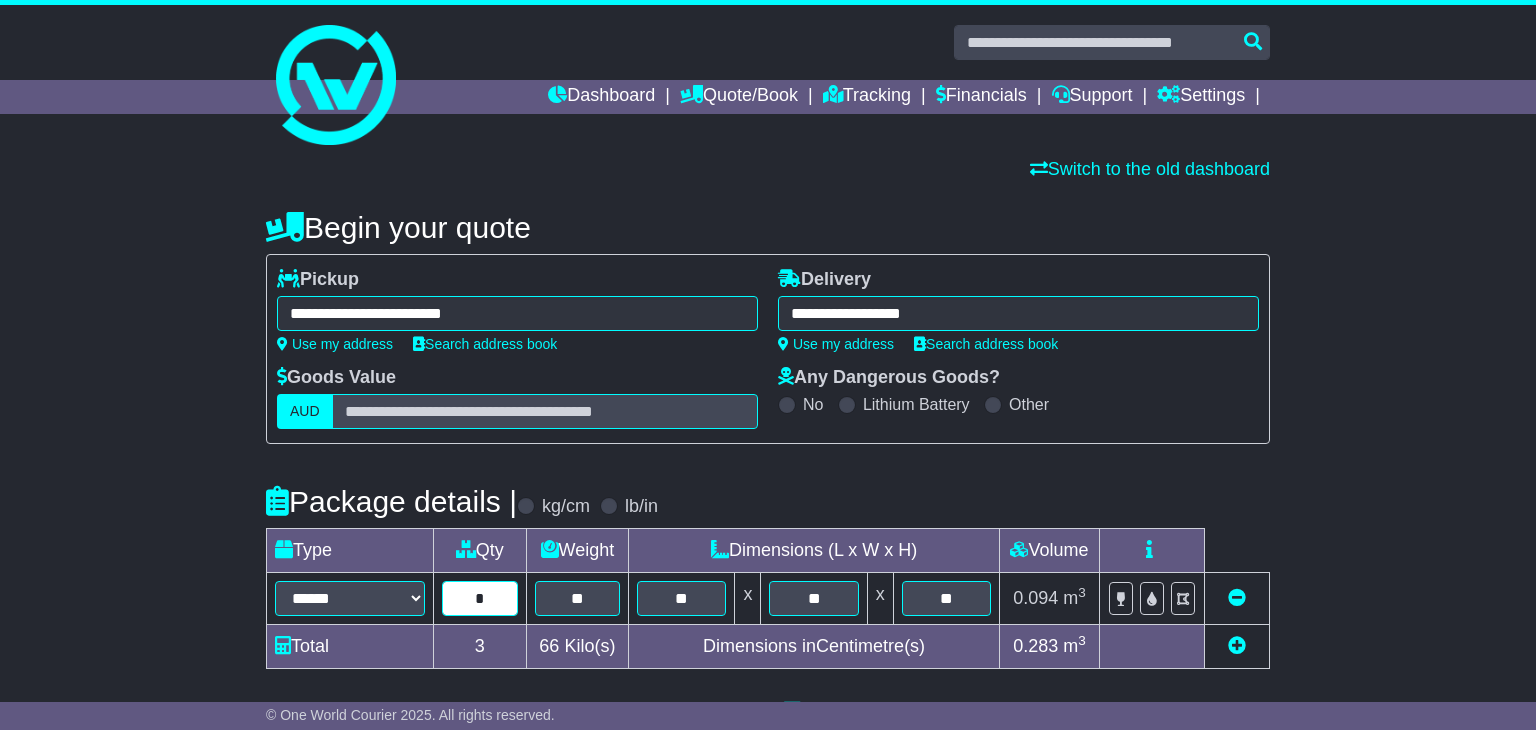 type on "*" 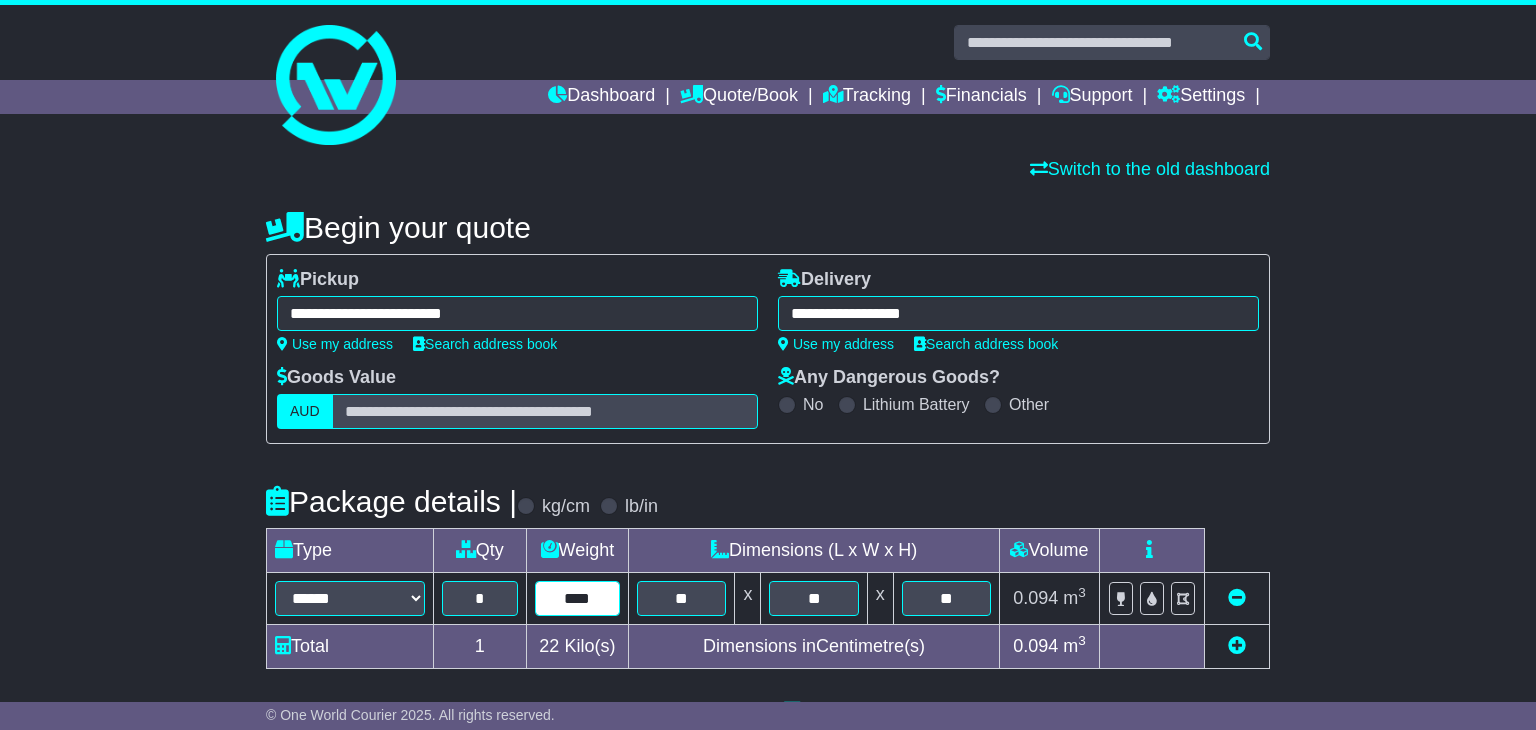 type on "****" 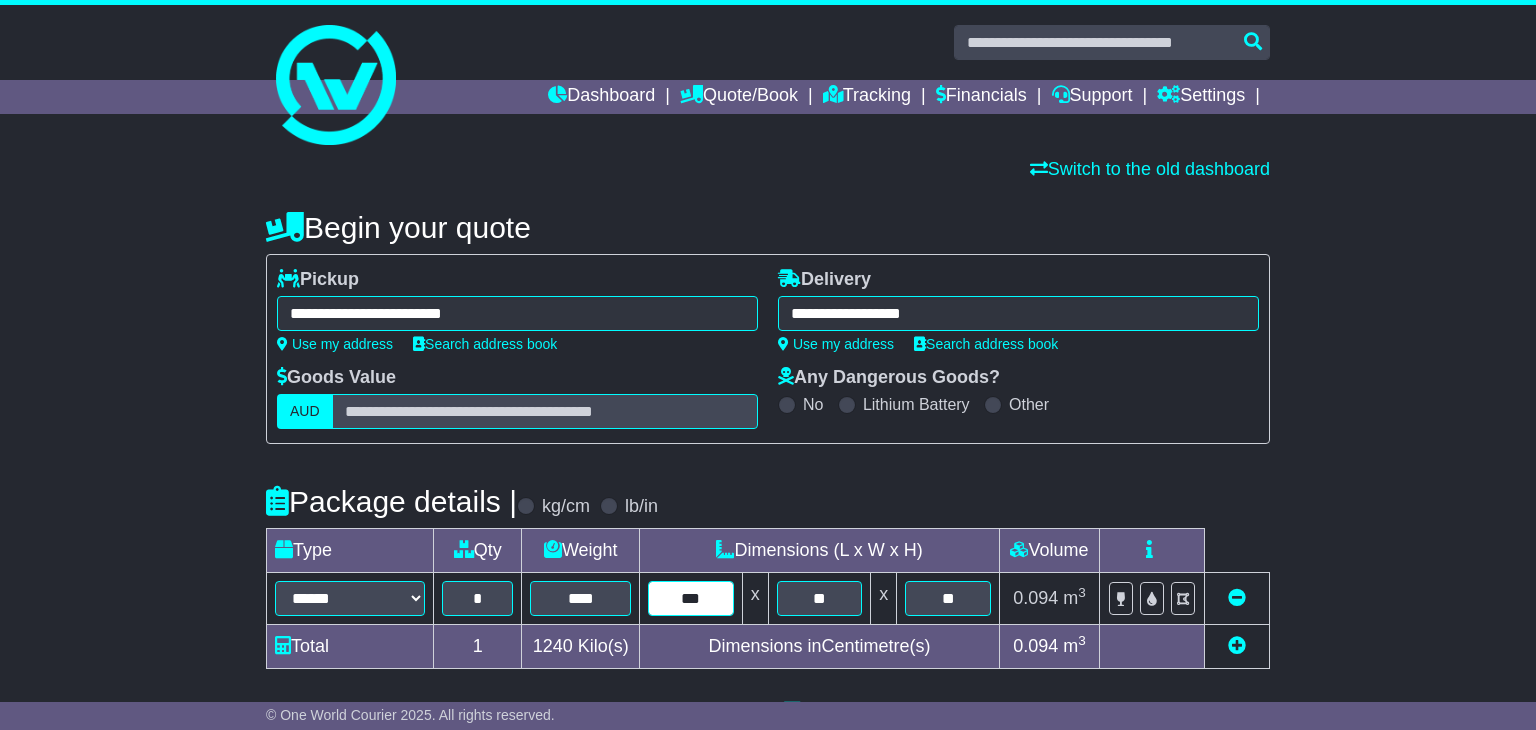 type on "***" 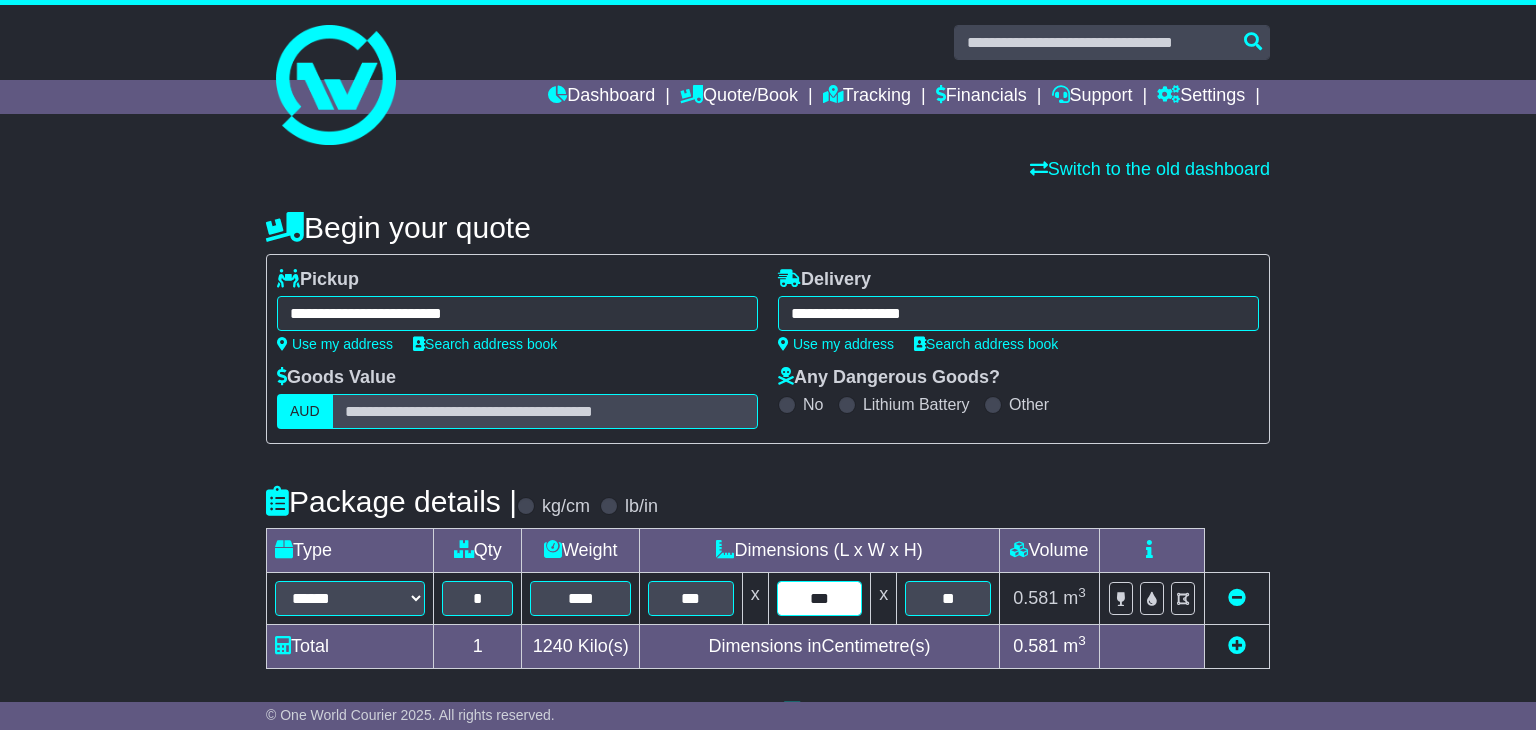 type on "***" 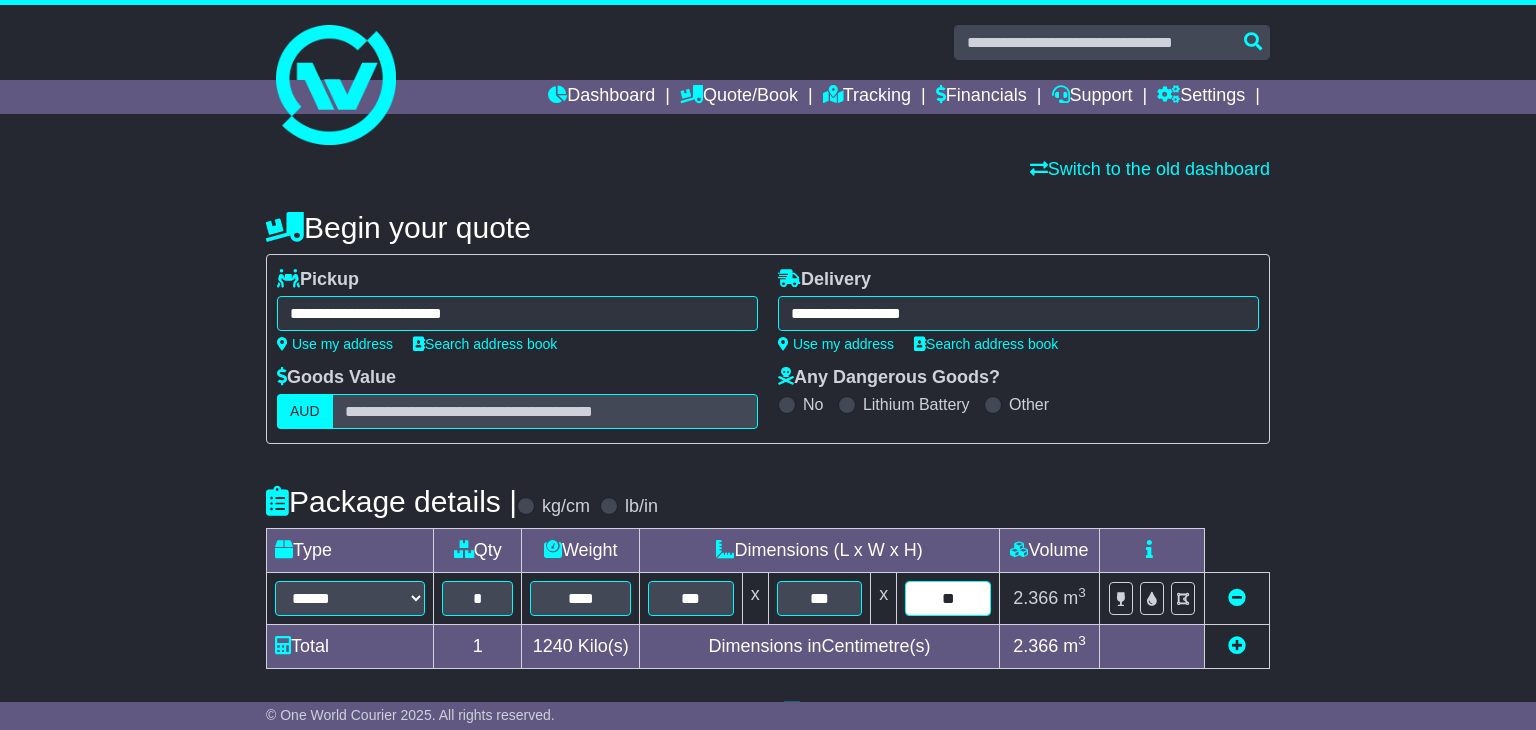 type on "***" 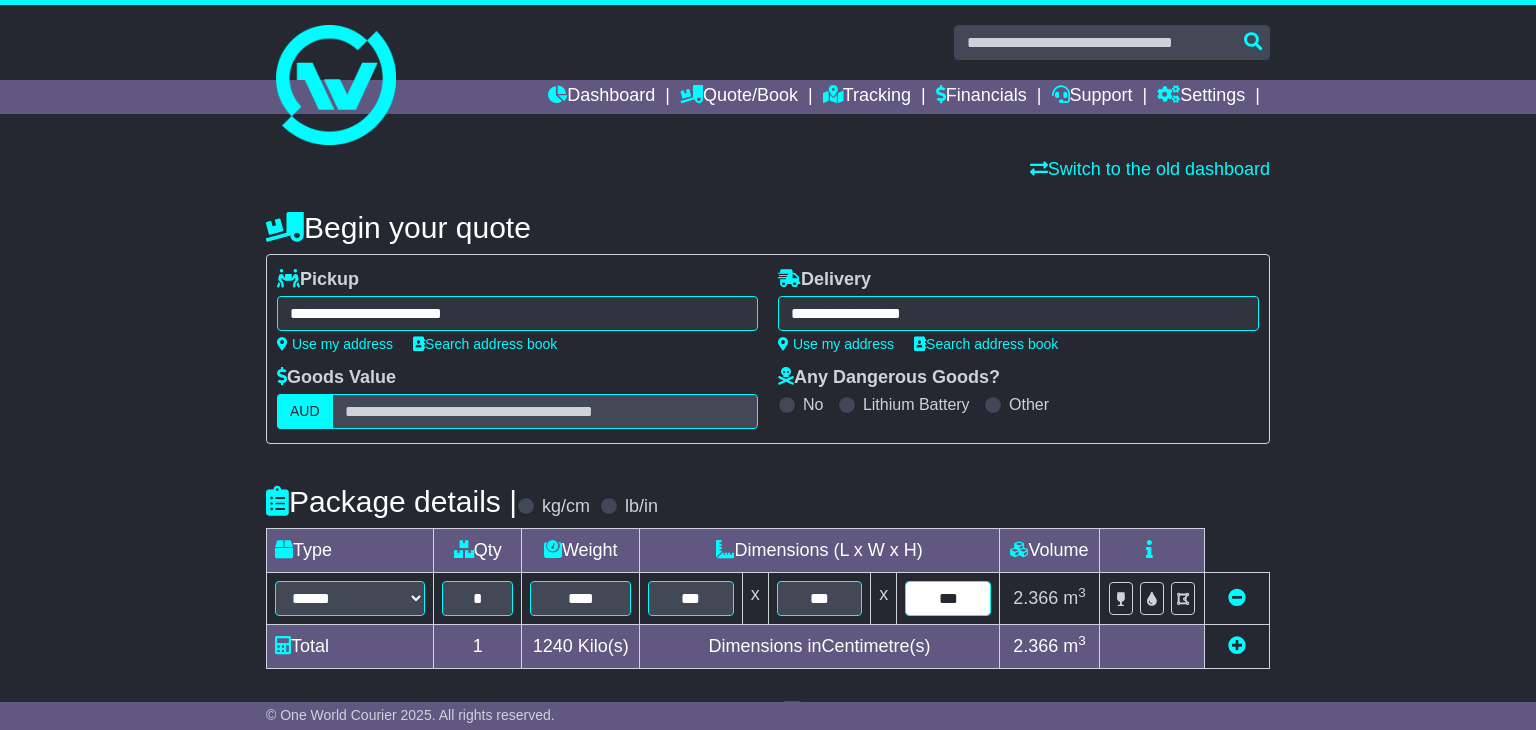 scroll, scrollTop: 505, scrollLeft: 0, axis: vertical 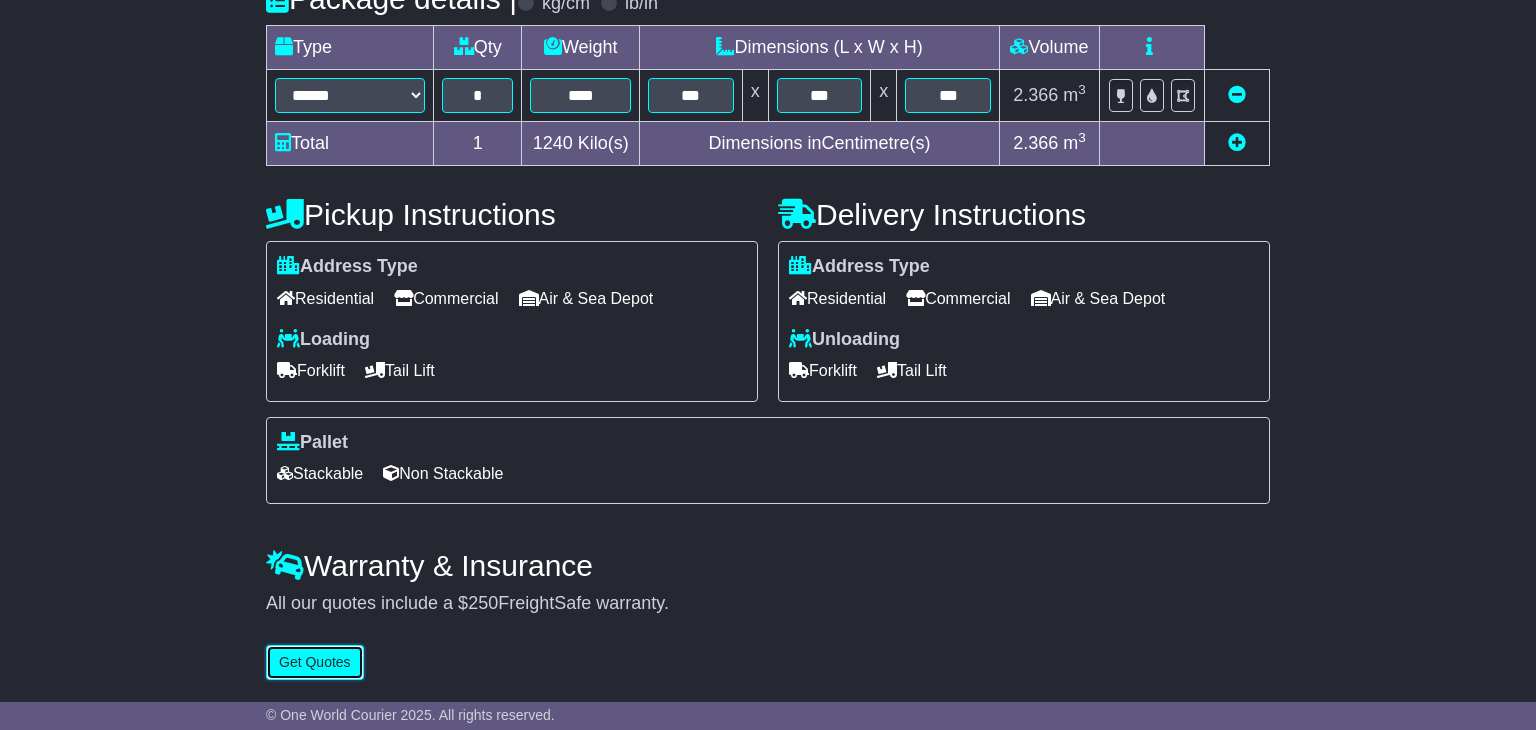 click on "Get Quotes" at bounding box center [315, 662] 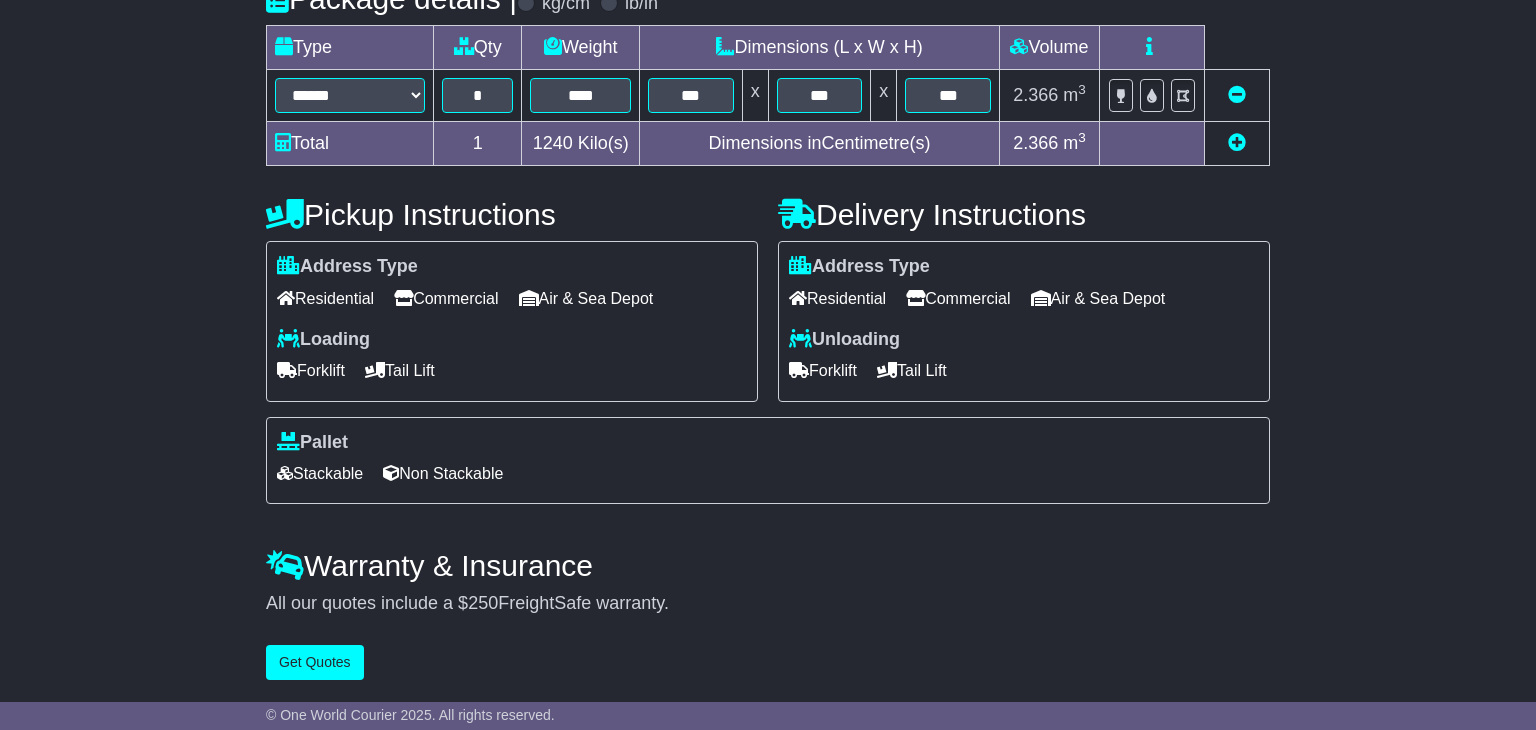 scroll, scrollTop: 0, scrollLeft: 0, axis: both 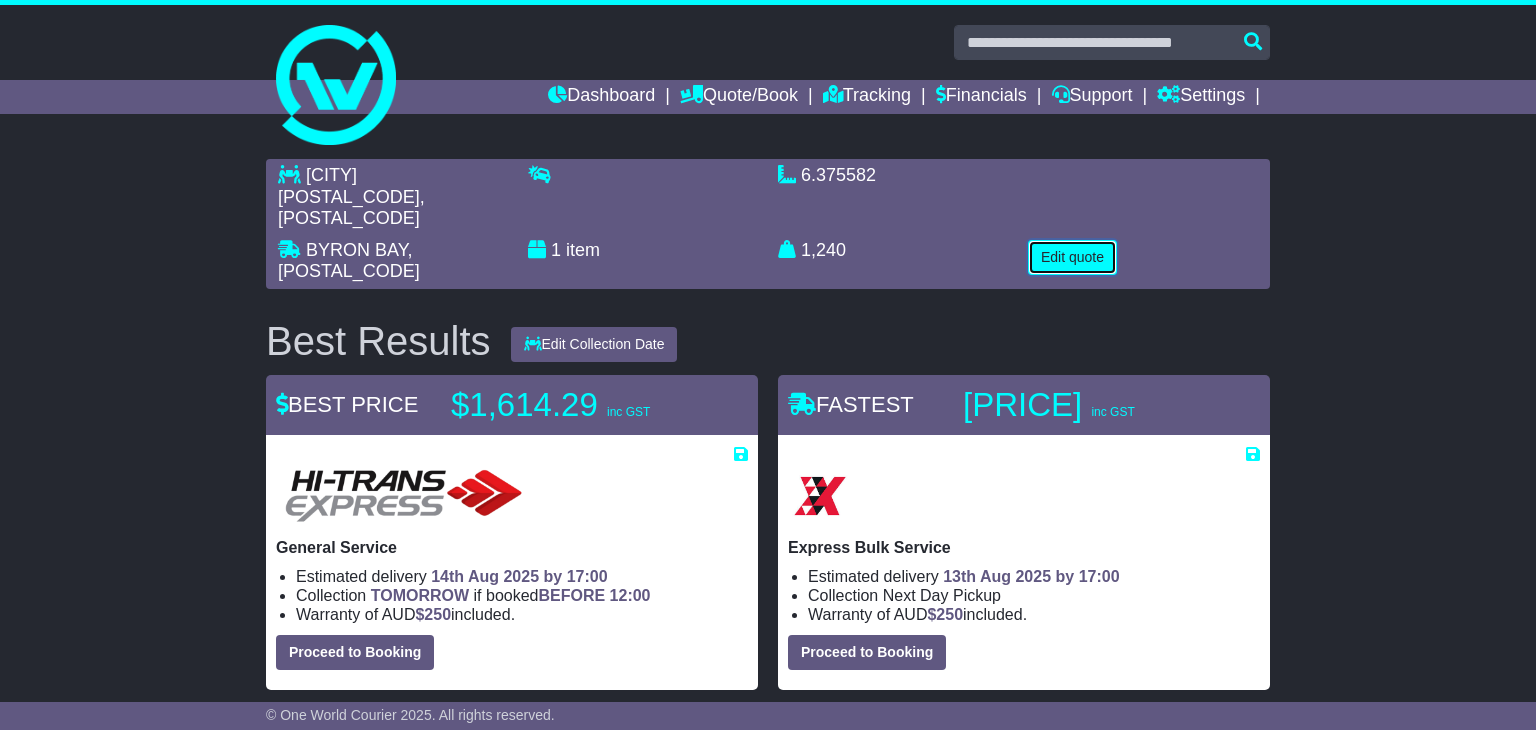 click on "Edit quote" at bounding box center [1072, 257] 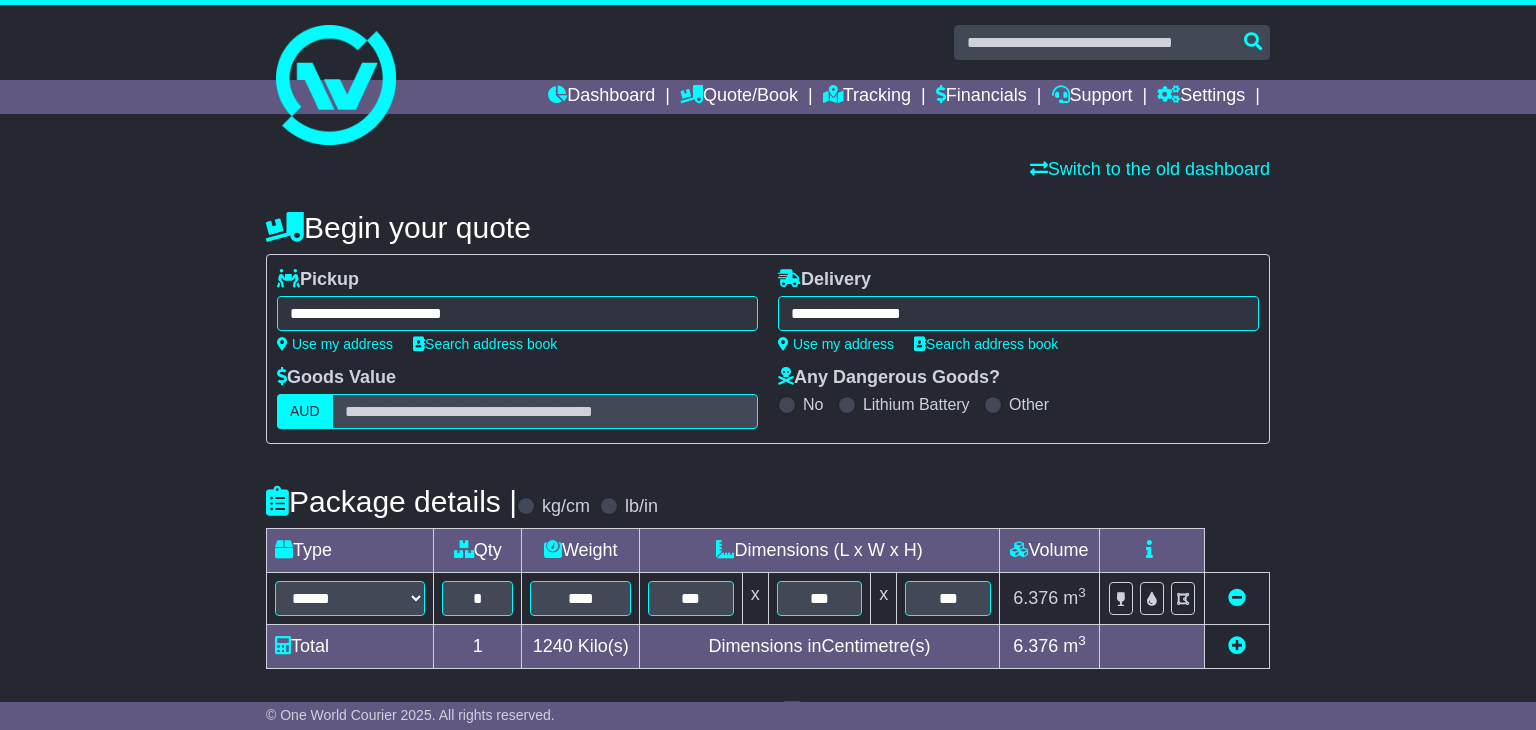 click on "**********" at bounding box center (517, 313) 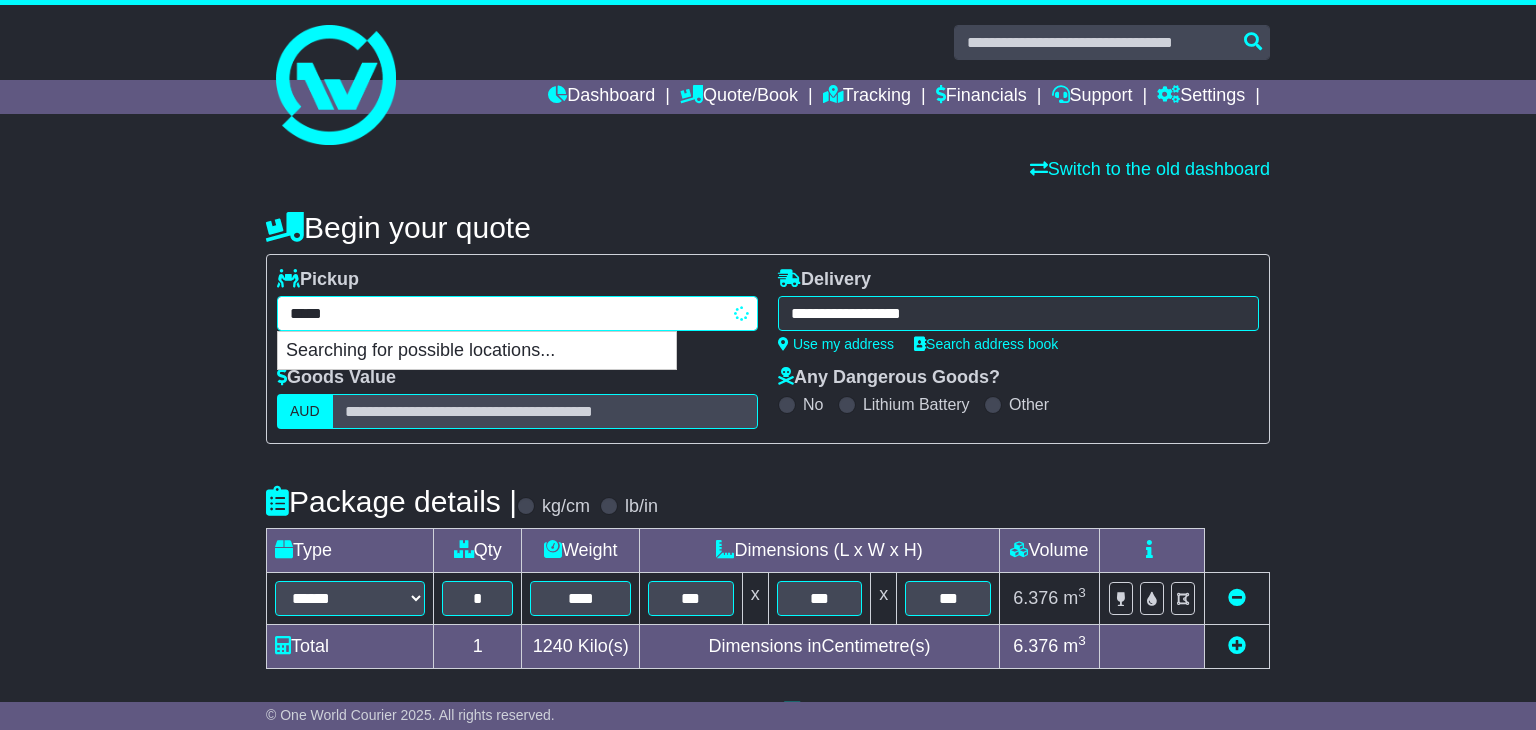 type on "****" 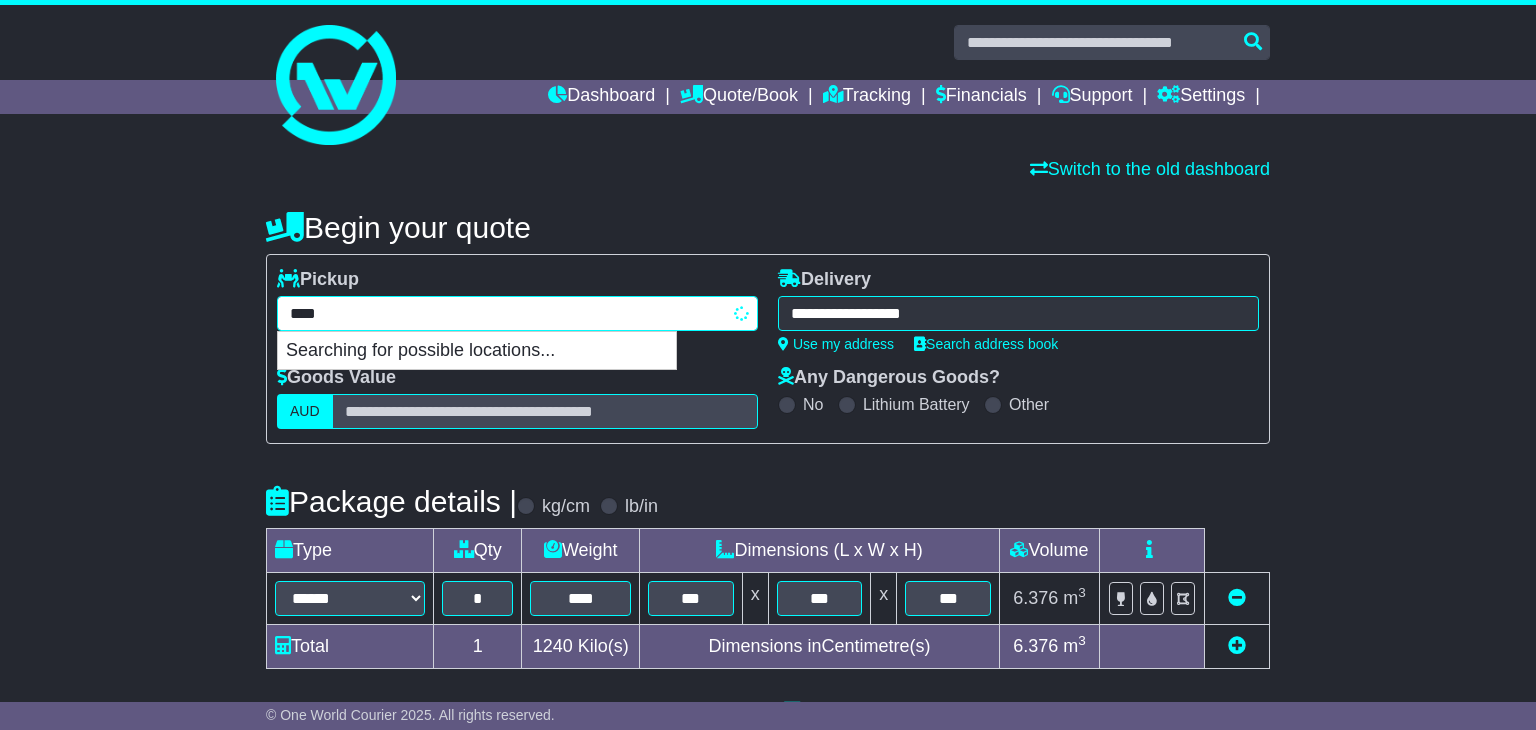 type on "********" 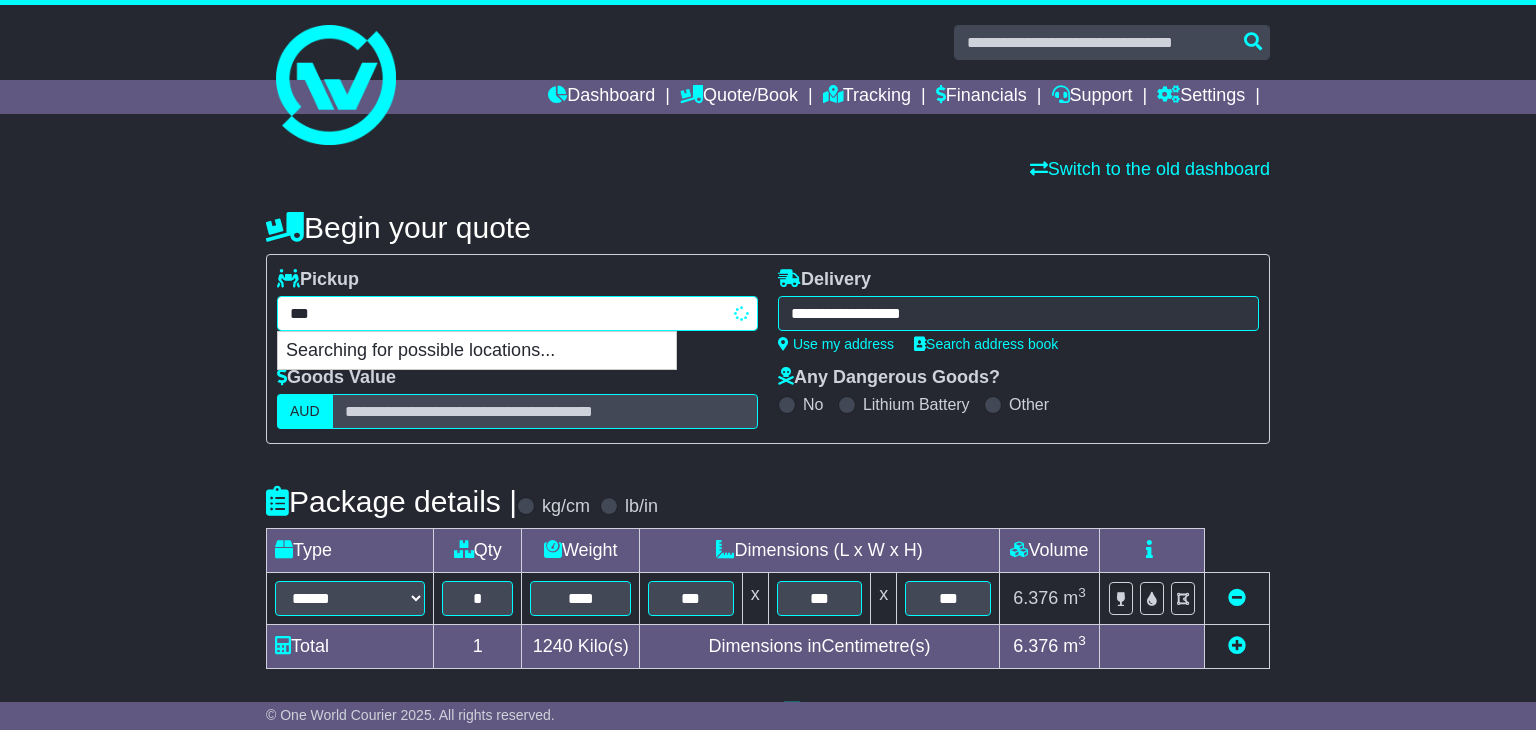 type 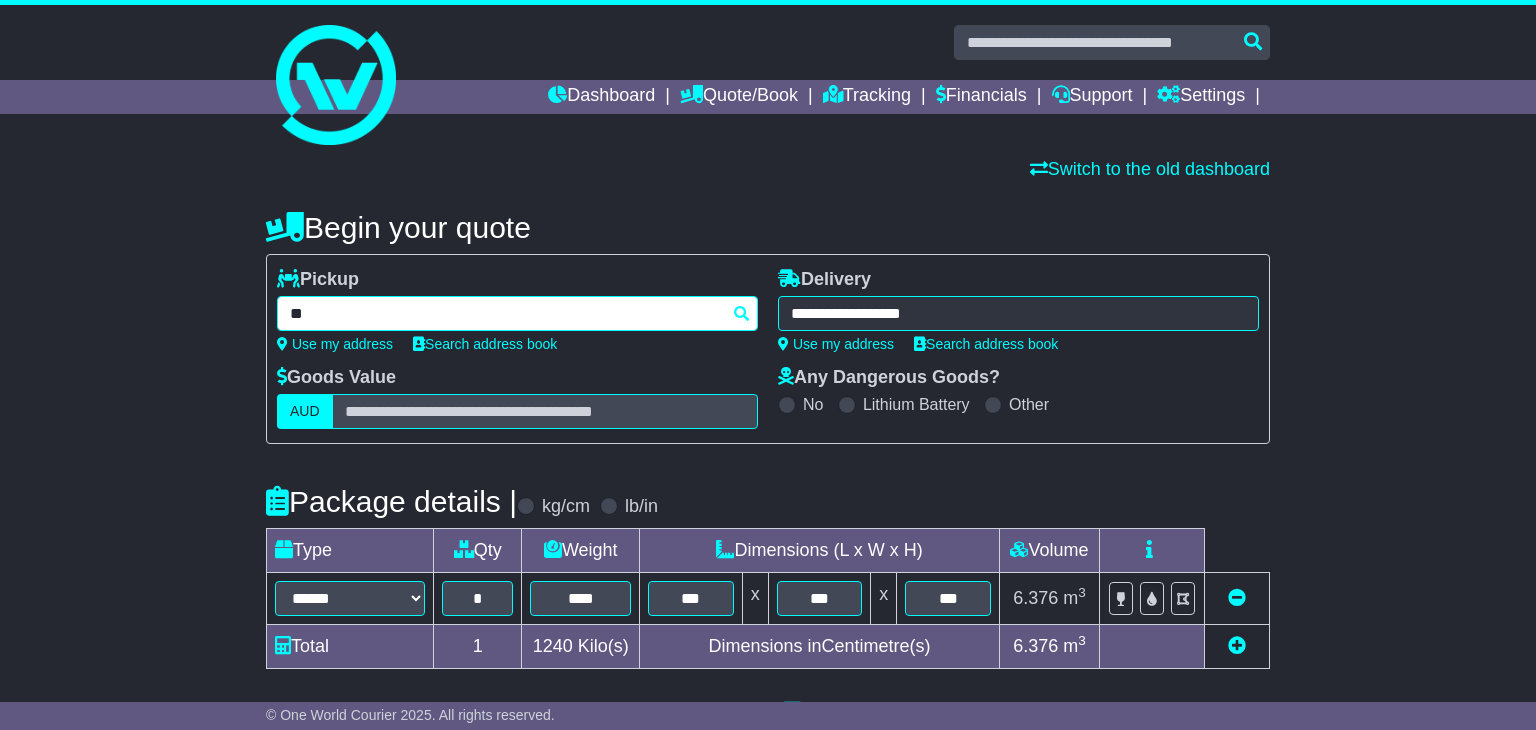 type on "*" 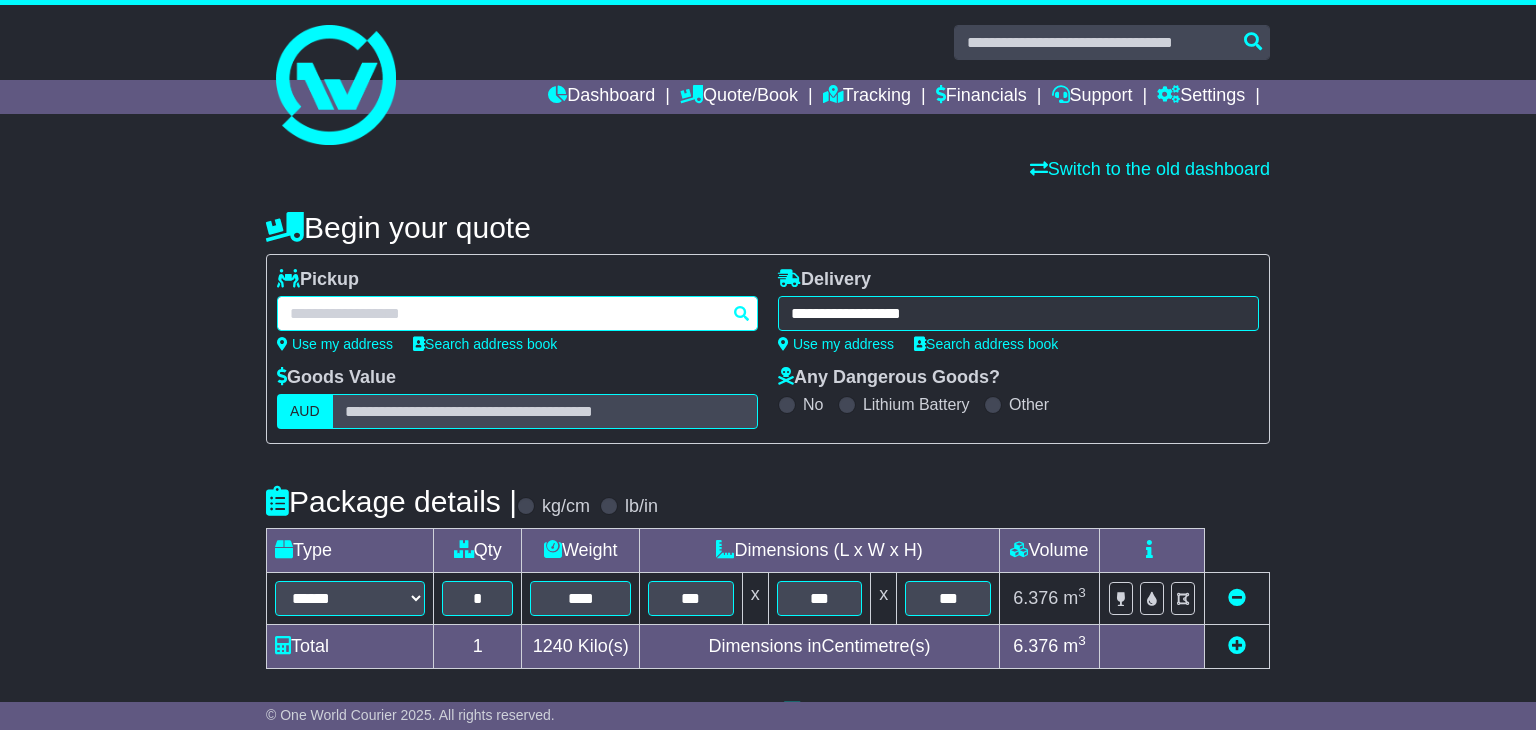 paste on "**********" 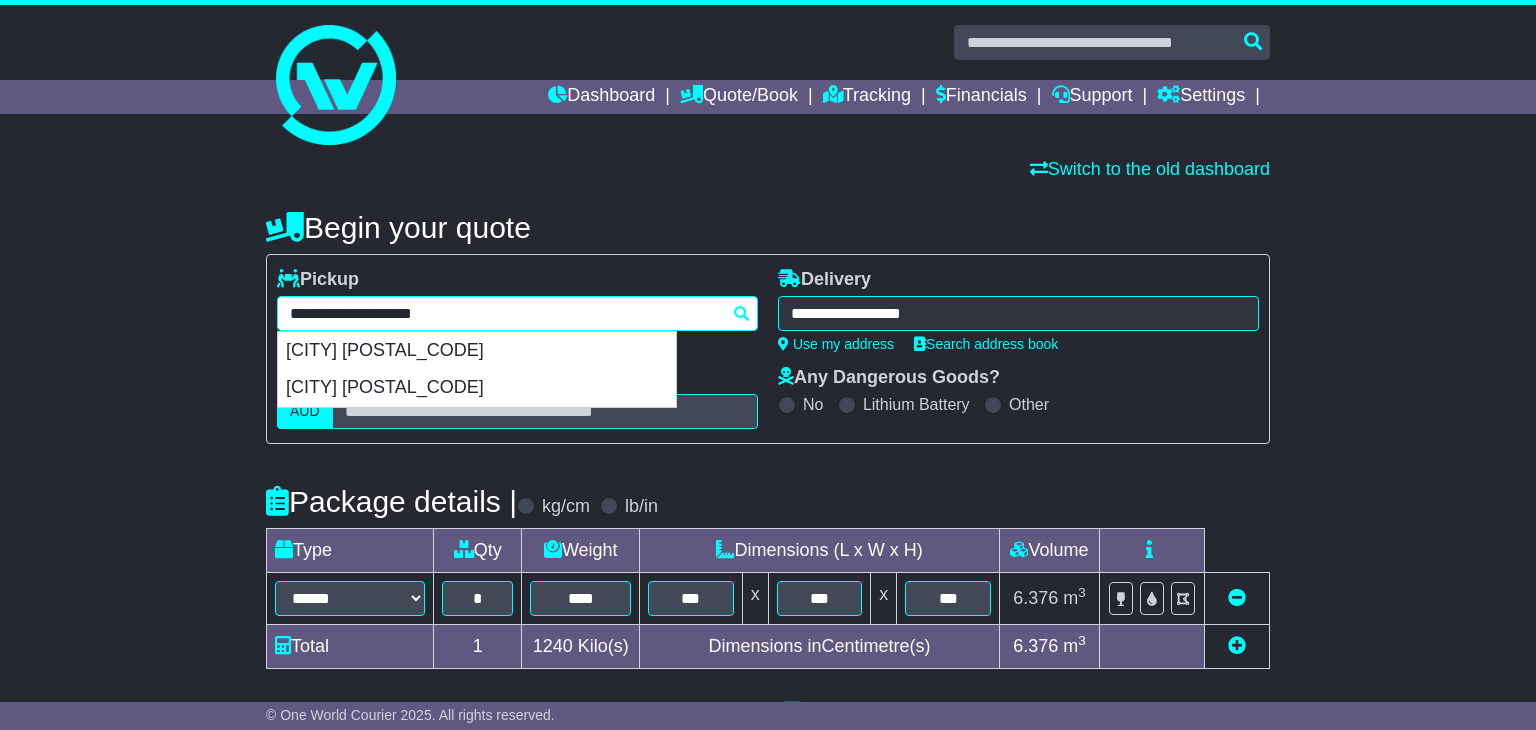 click on "[CITY] [POSTAL_CODE]" at bounding box center (477, 351) 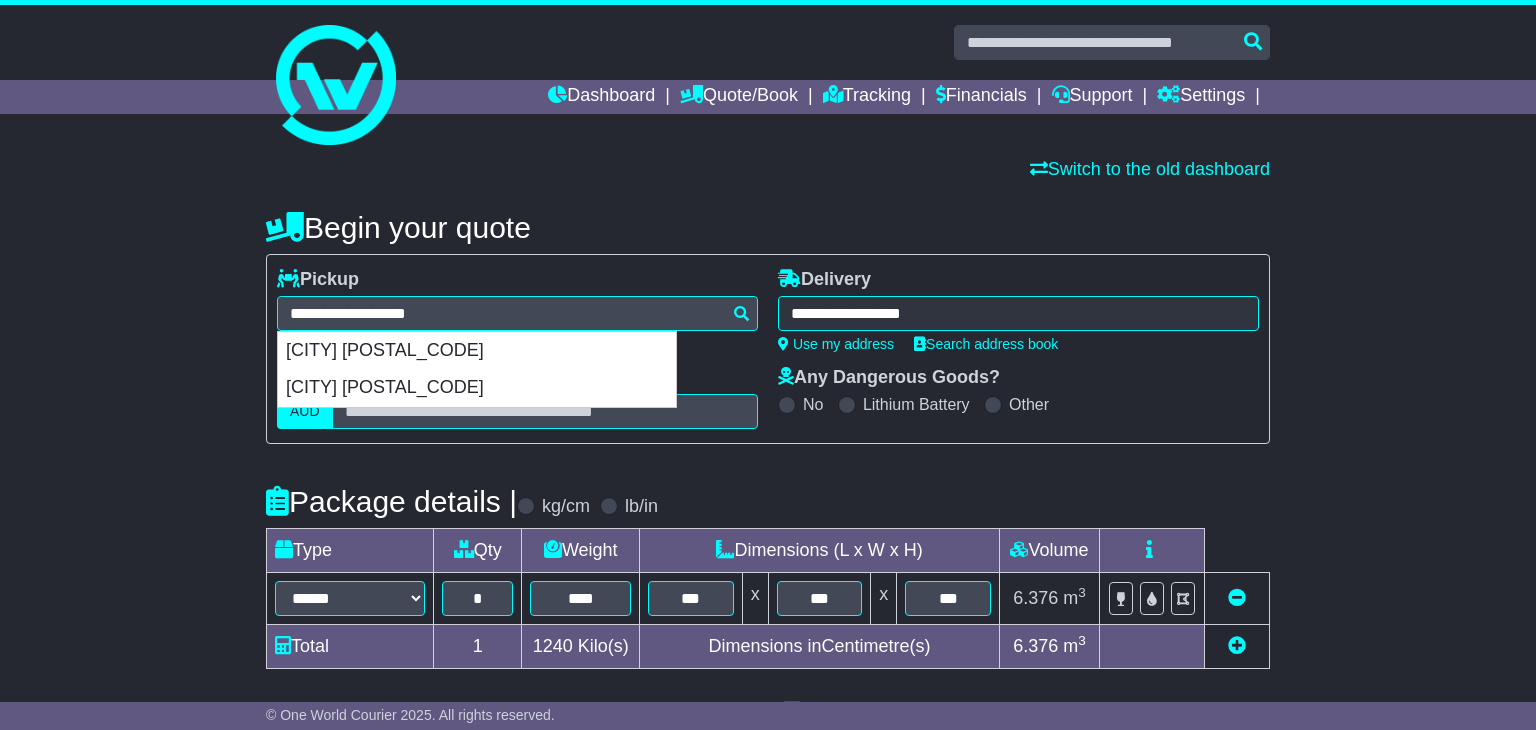 type on "**********" 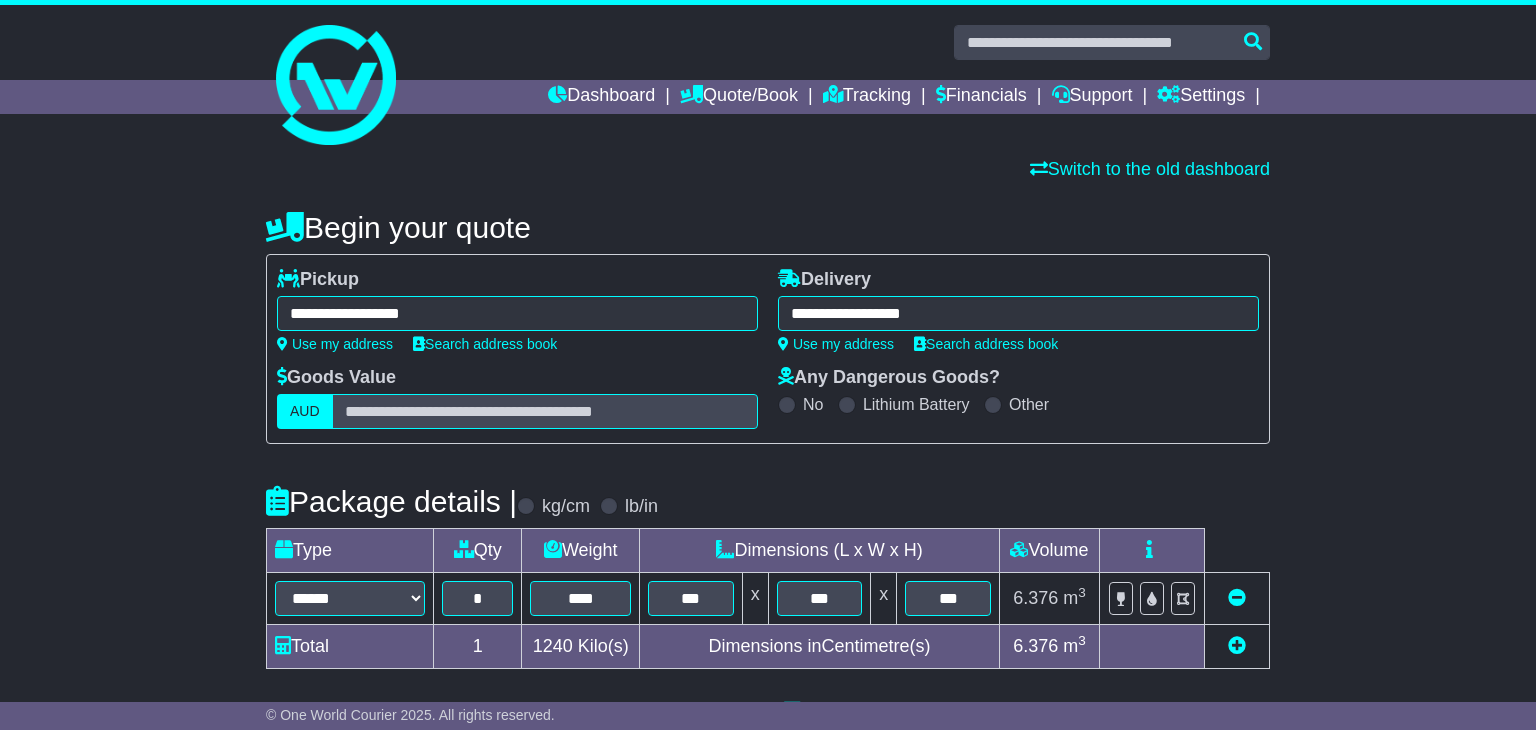 click on "**********" at bounding box center (1018, 313) 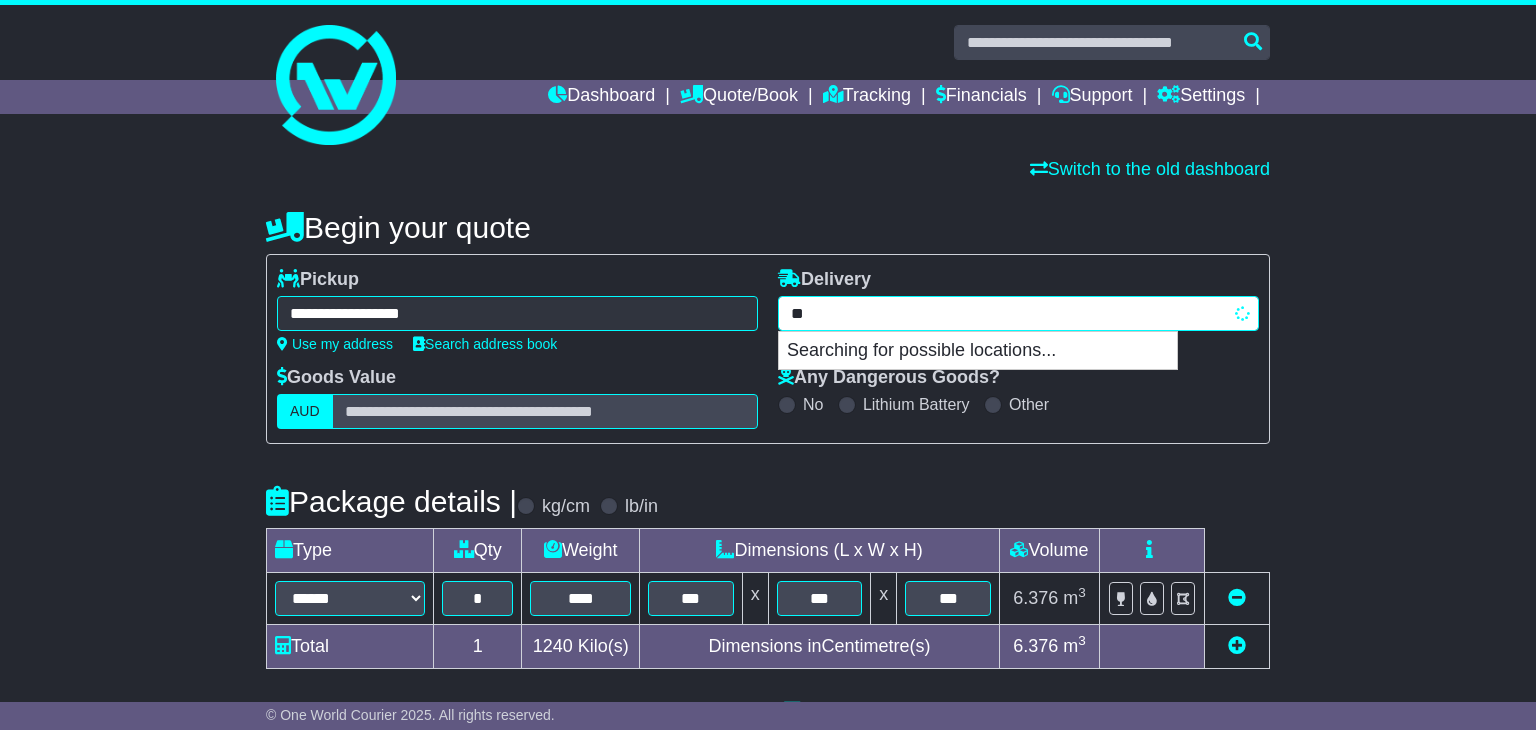 type on "*" 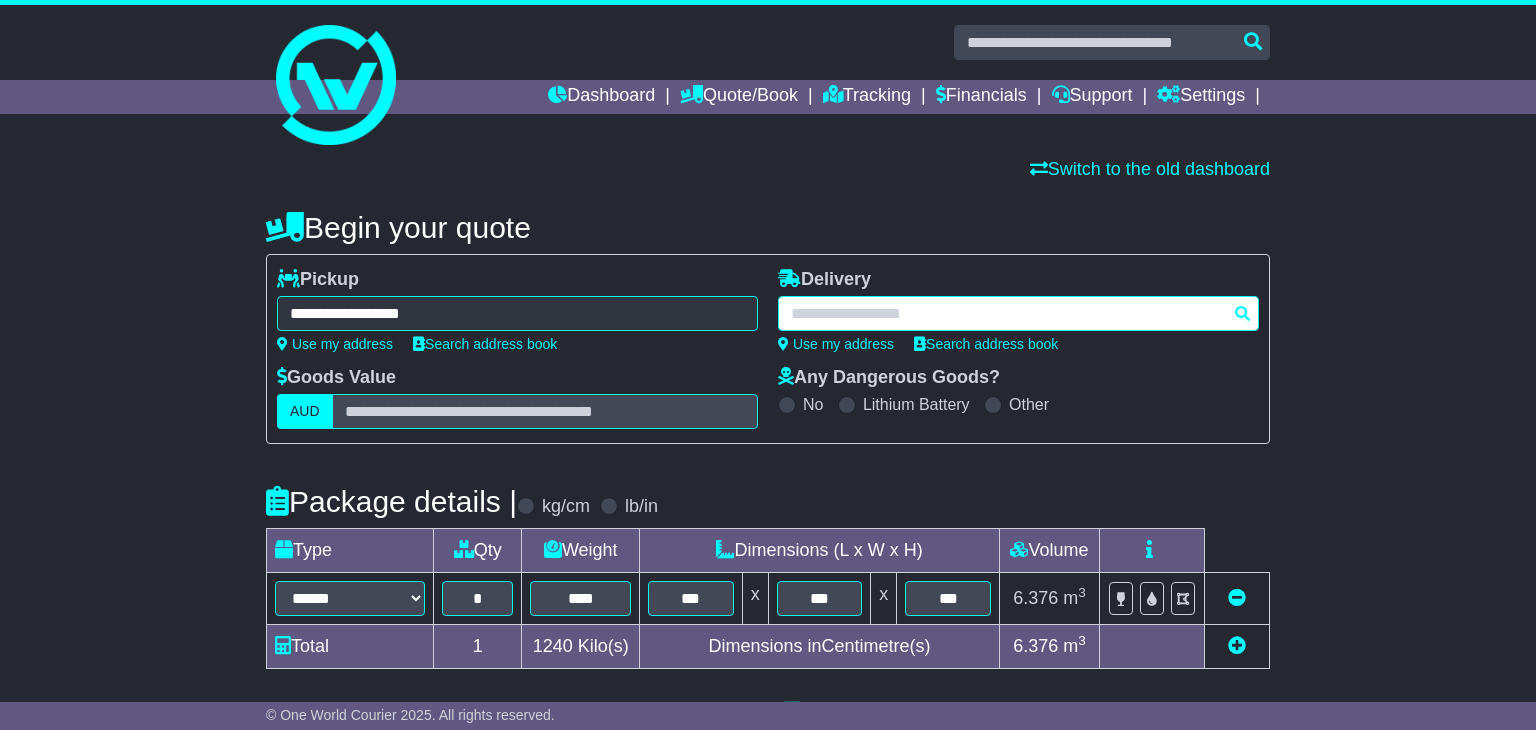 paste on "**********" 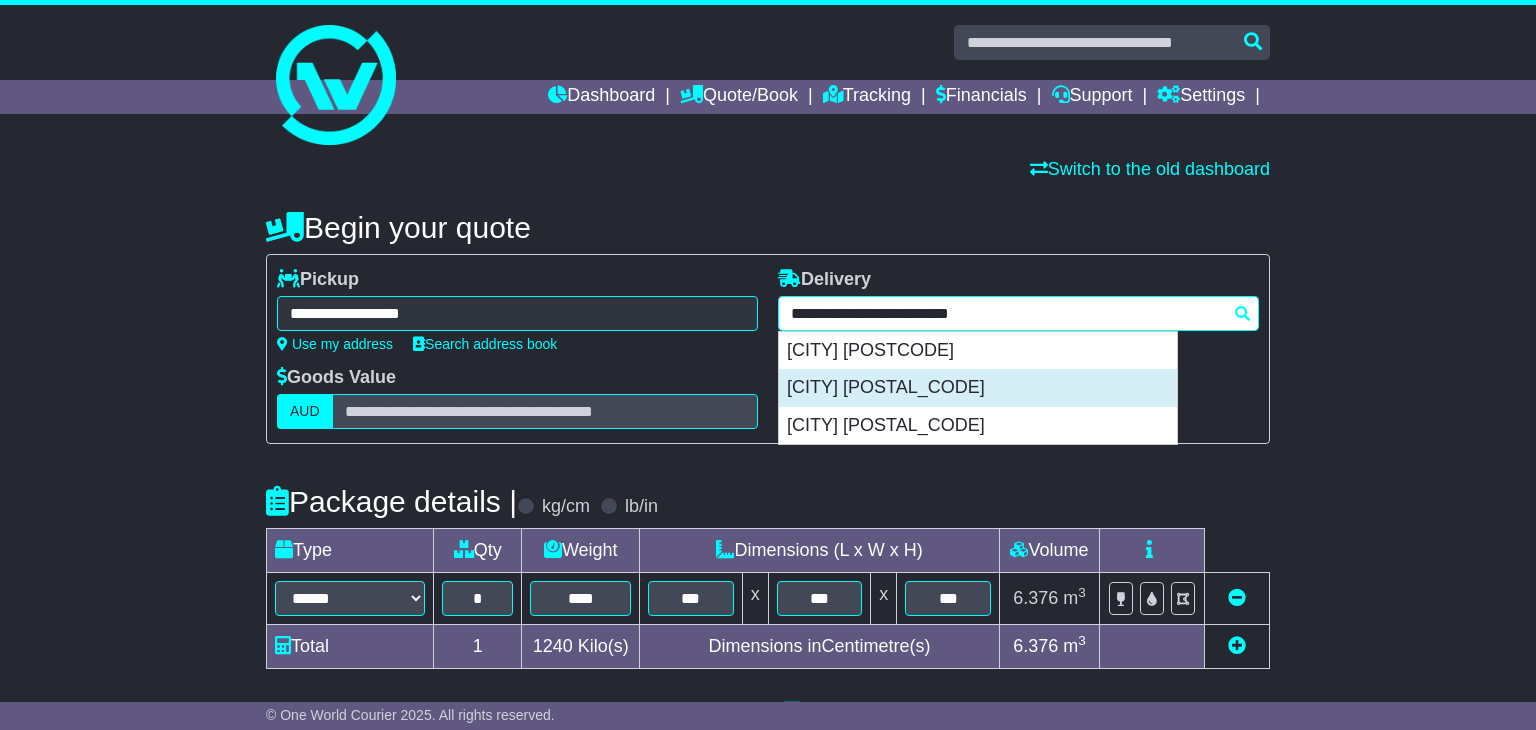 click on "[CITY] [POSTAL_CODE]" at bounding box center [978, 388] 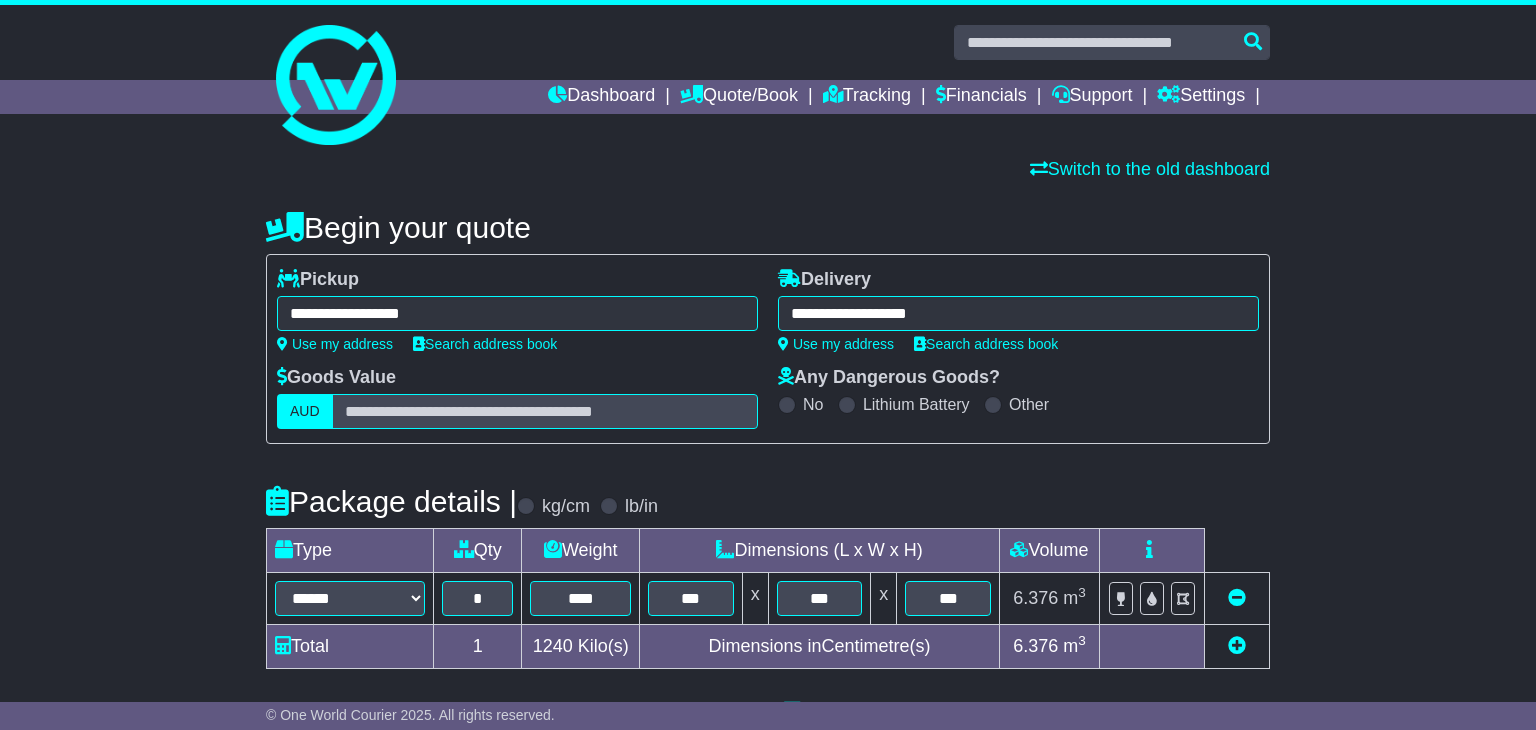 type on "**********" 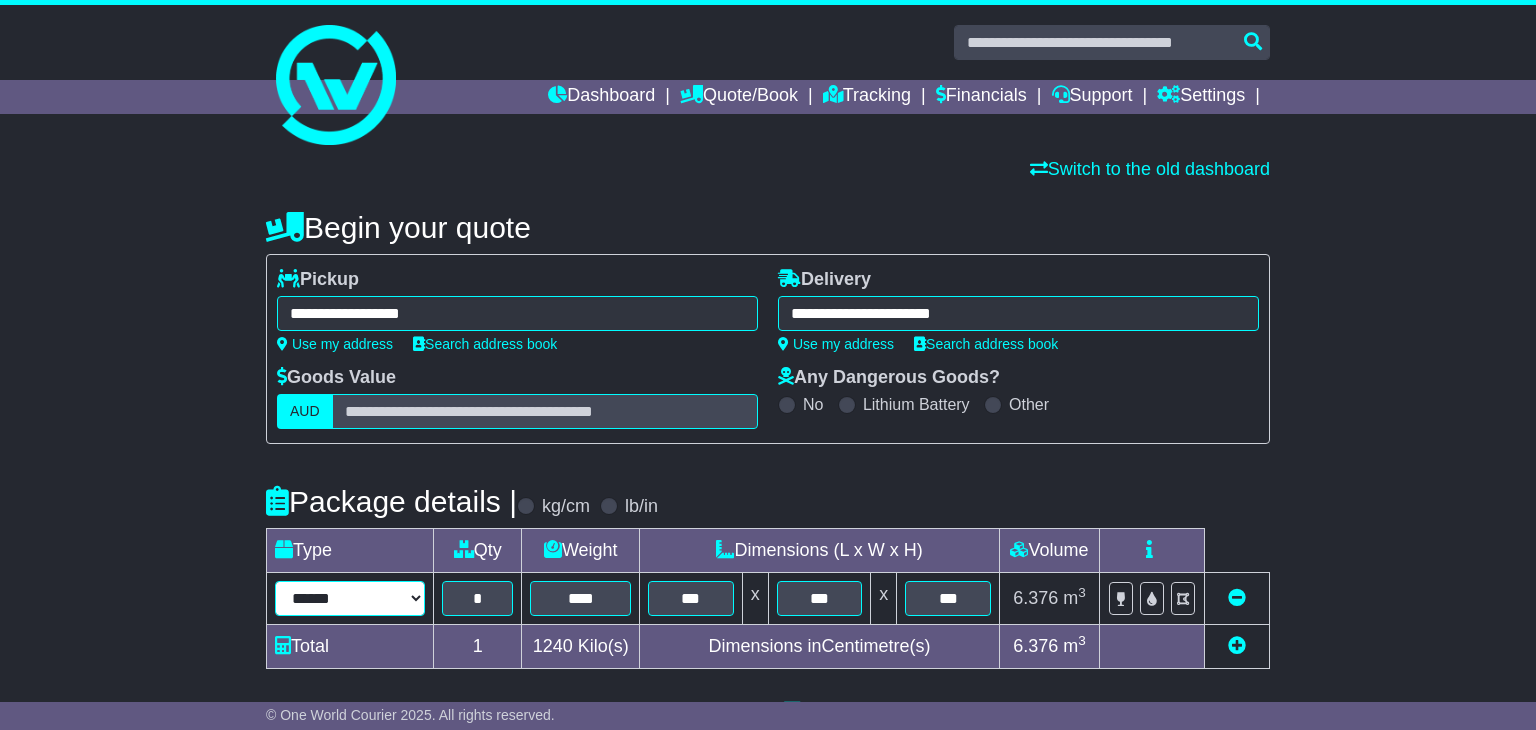 click on "****** ****** *** ******** ***** **** **** ****** *** *******" at bounding box center [350, 598] 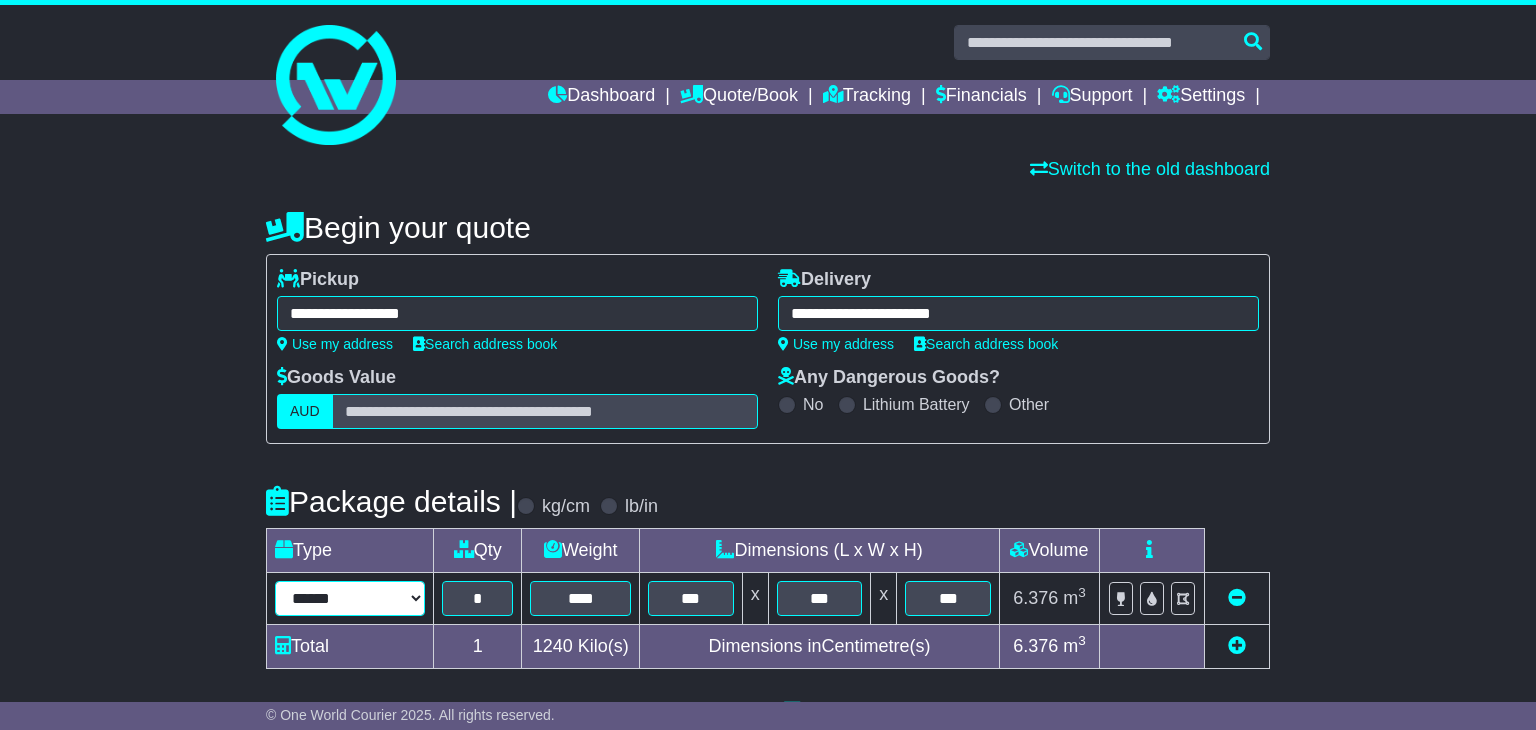 select on "*****" 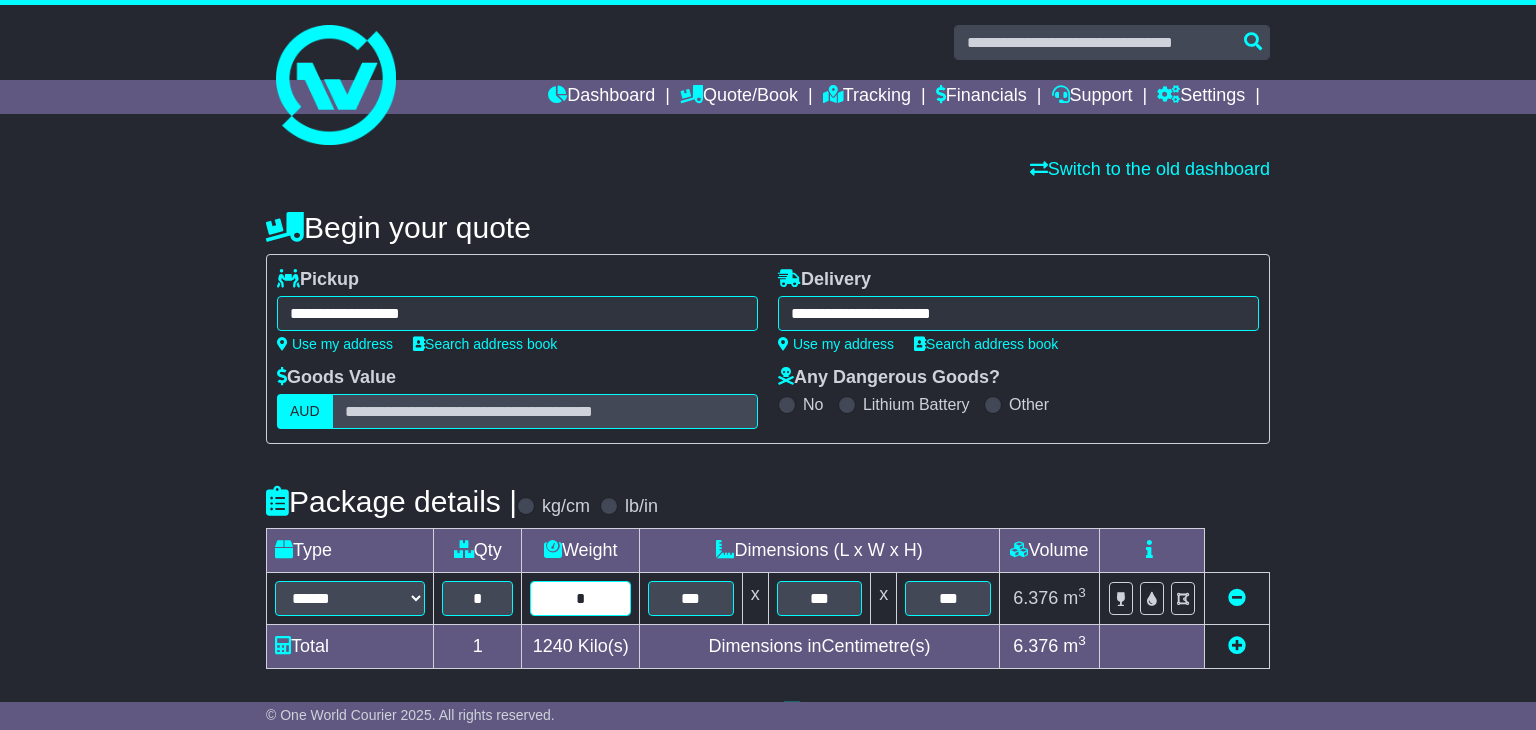 type on "*" 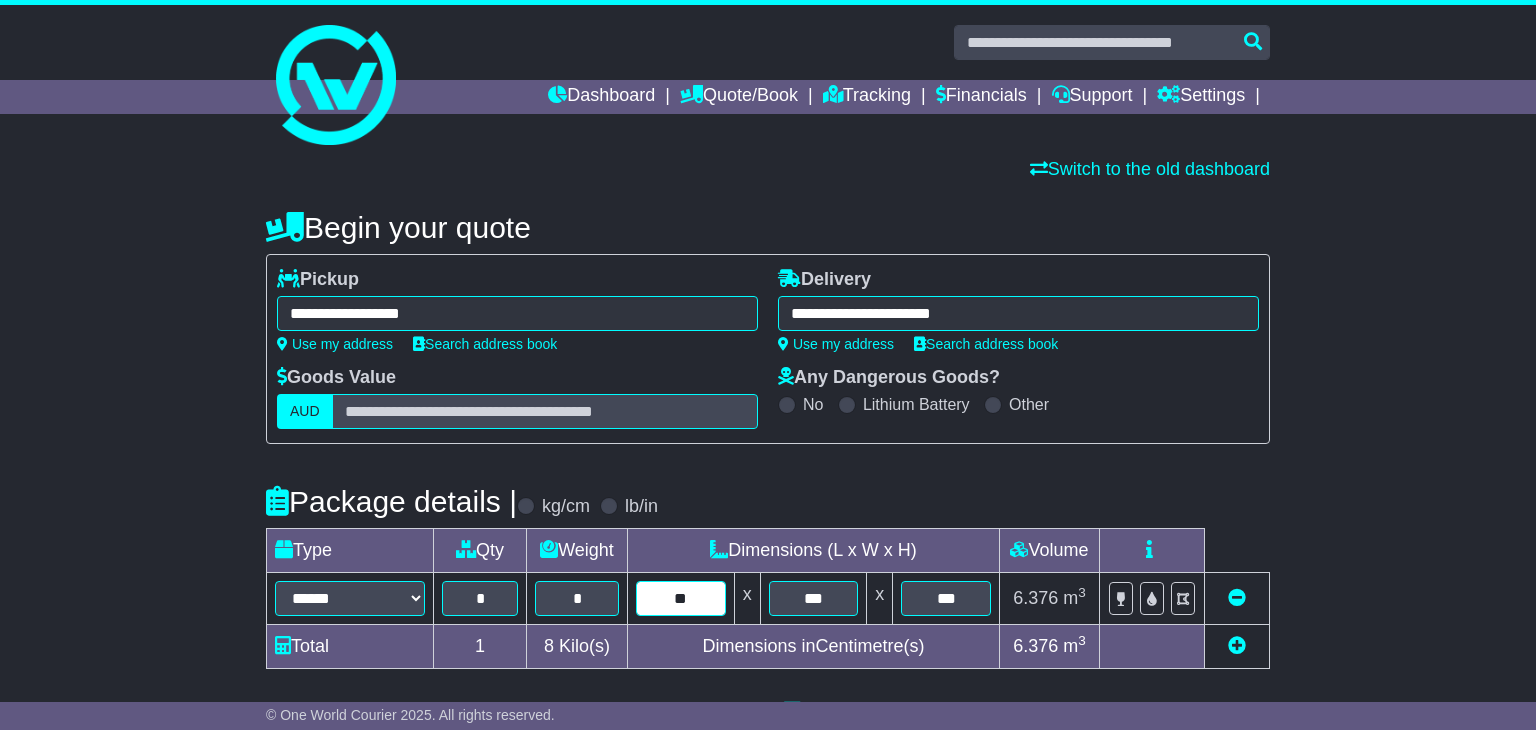 type on "**" 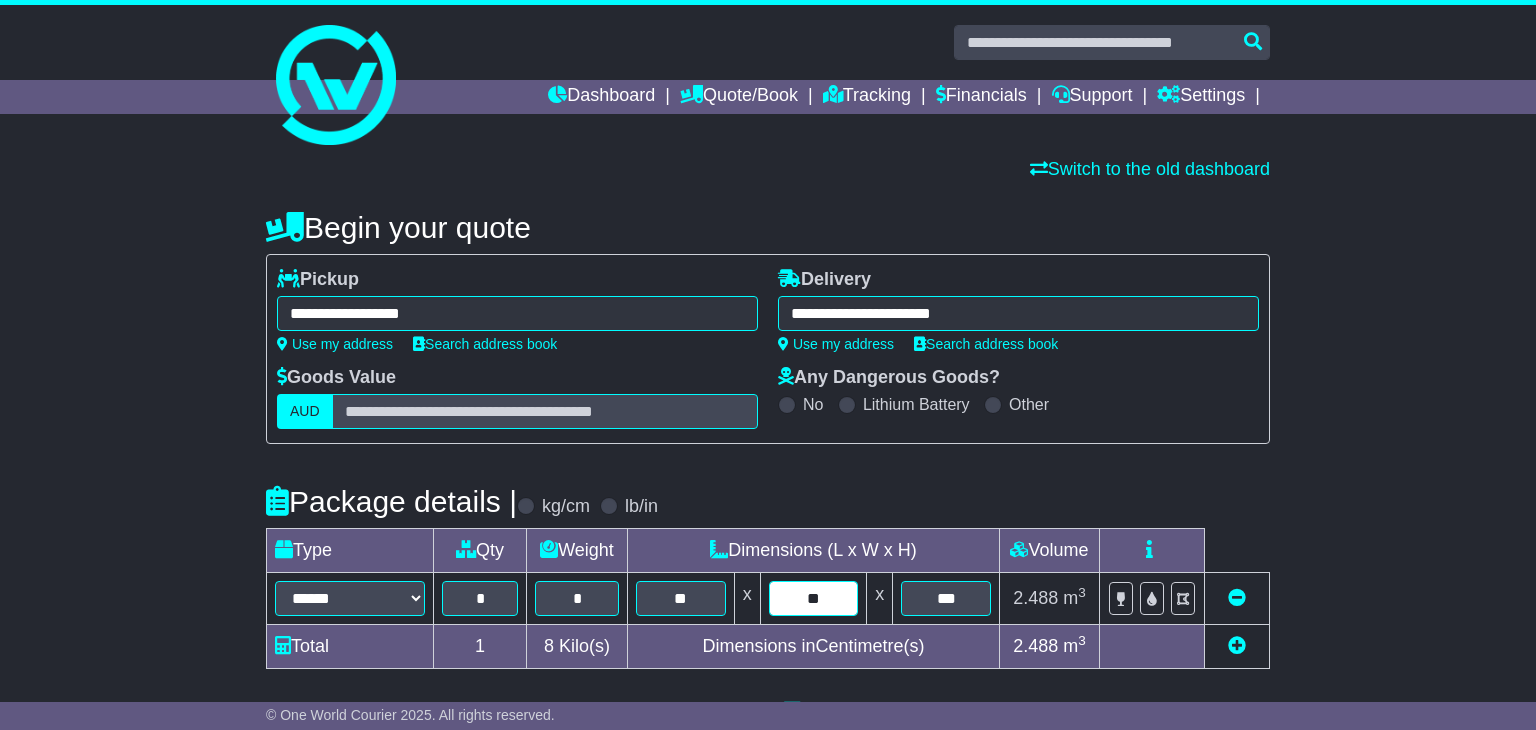 type on "**" 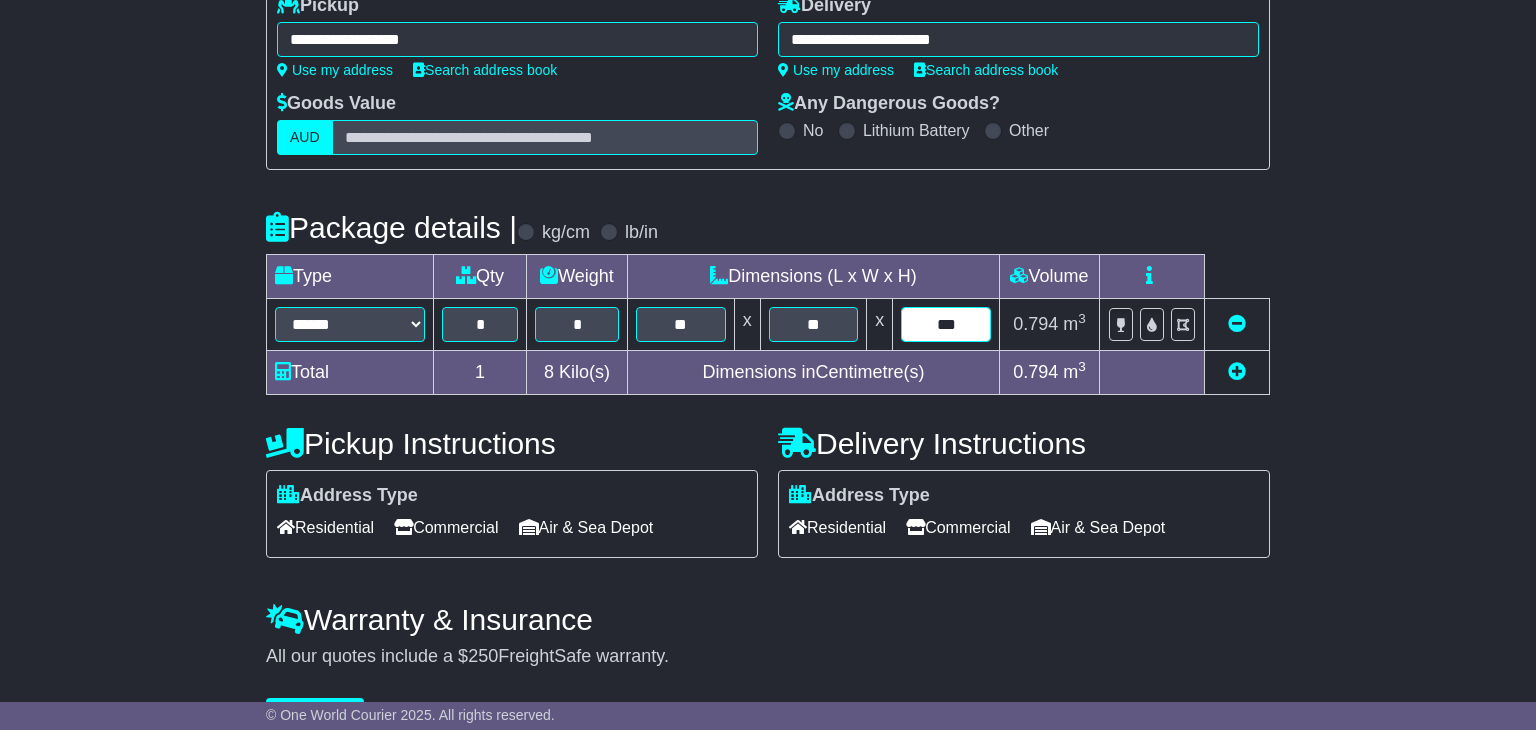 scroll, scrollTop: 280, scrollLeft: 0, axis: vertical 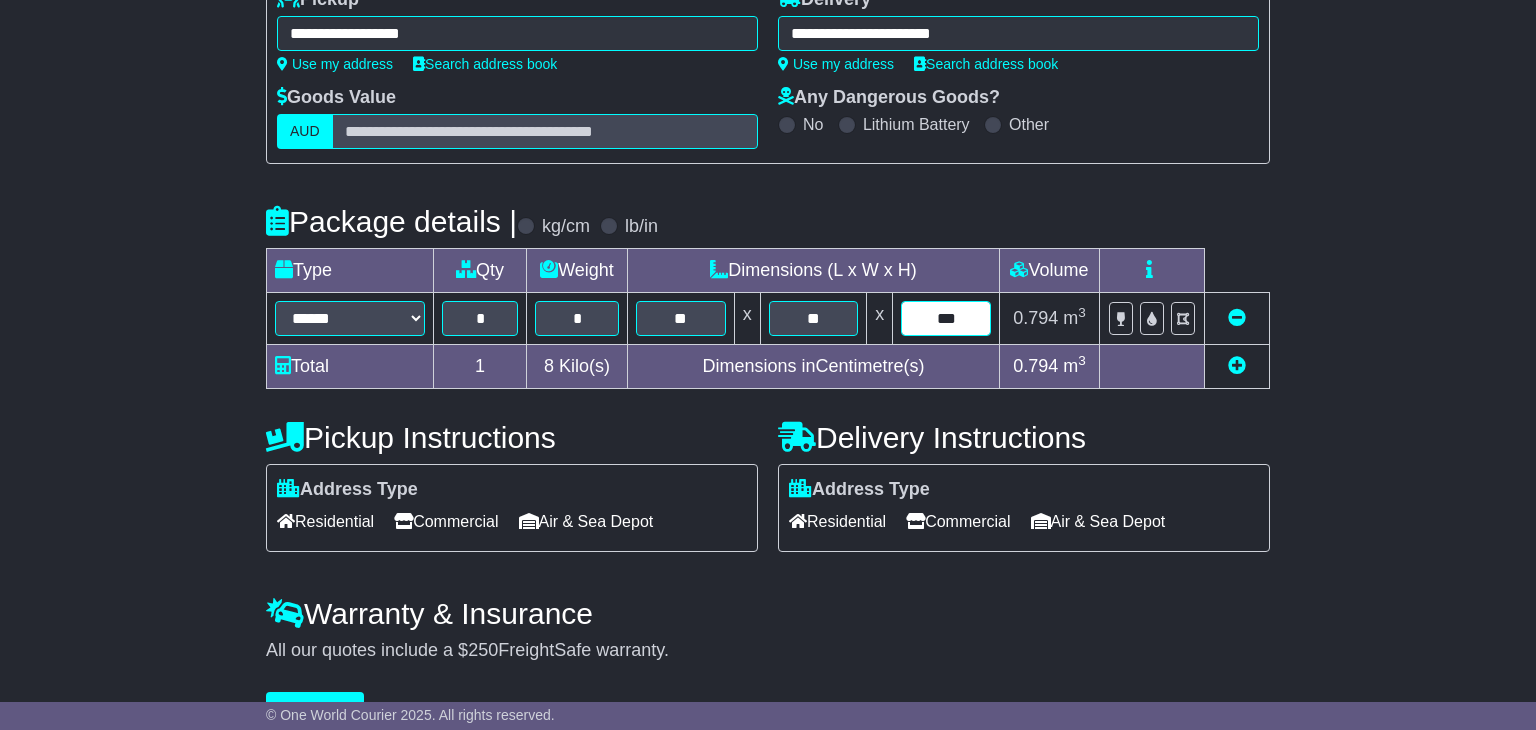 type on "***" 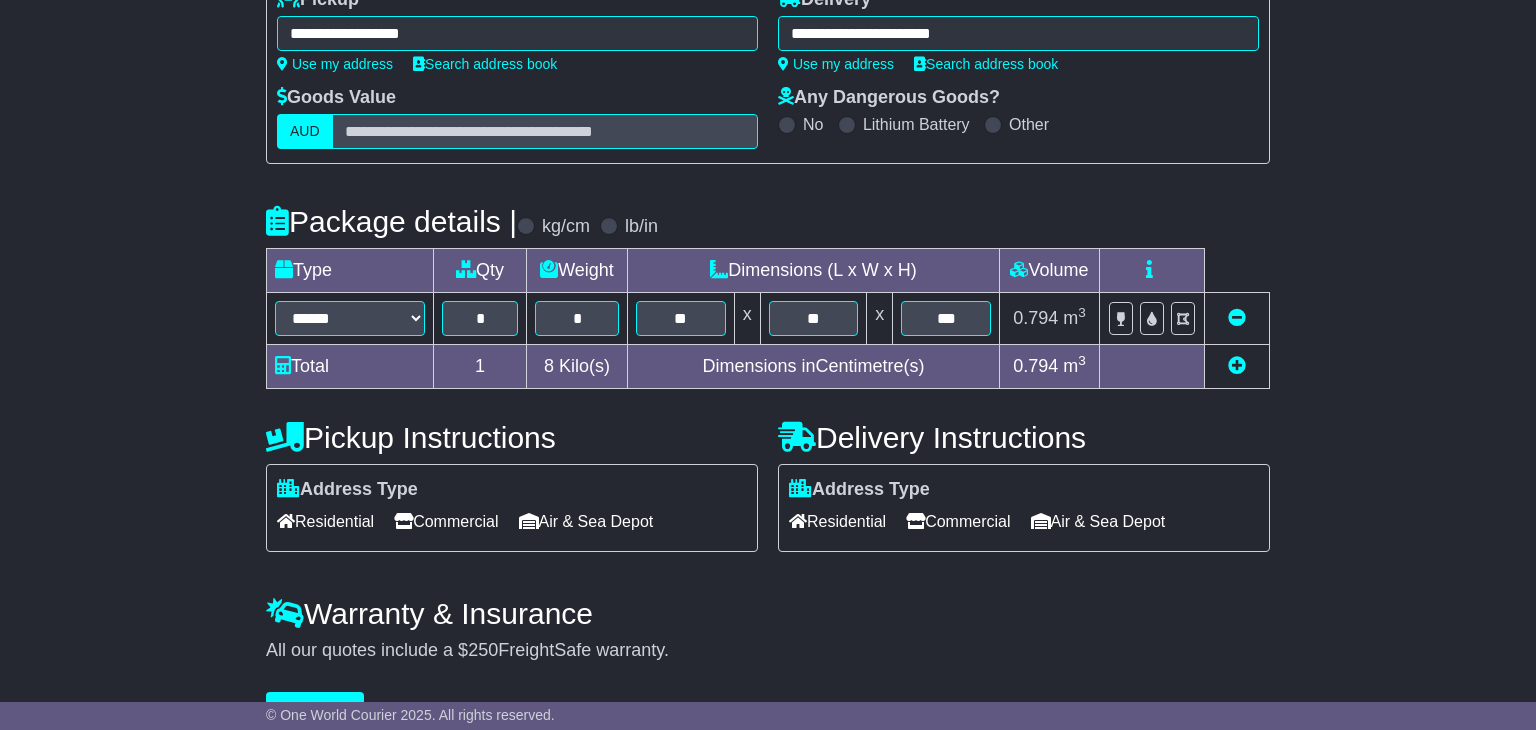 click on "Residential" at bounding box center [325, 521] 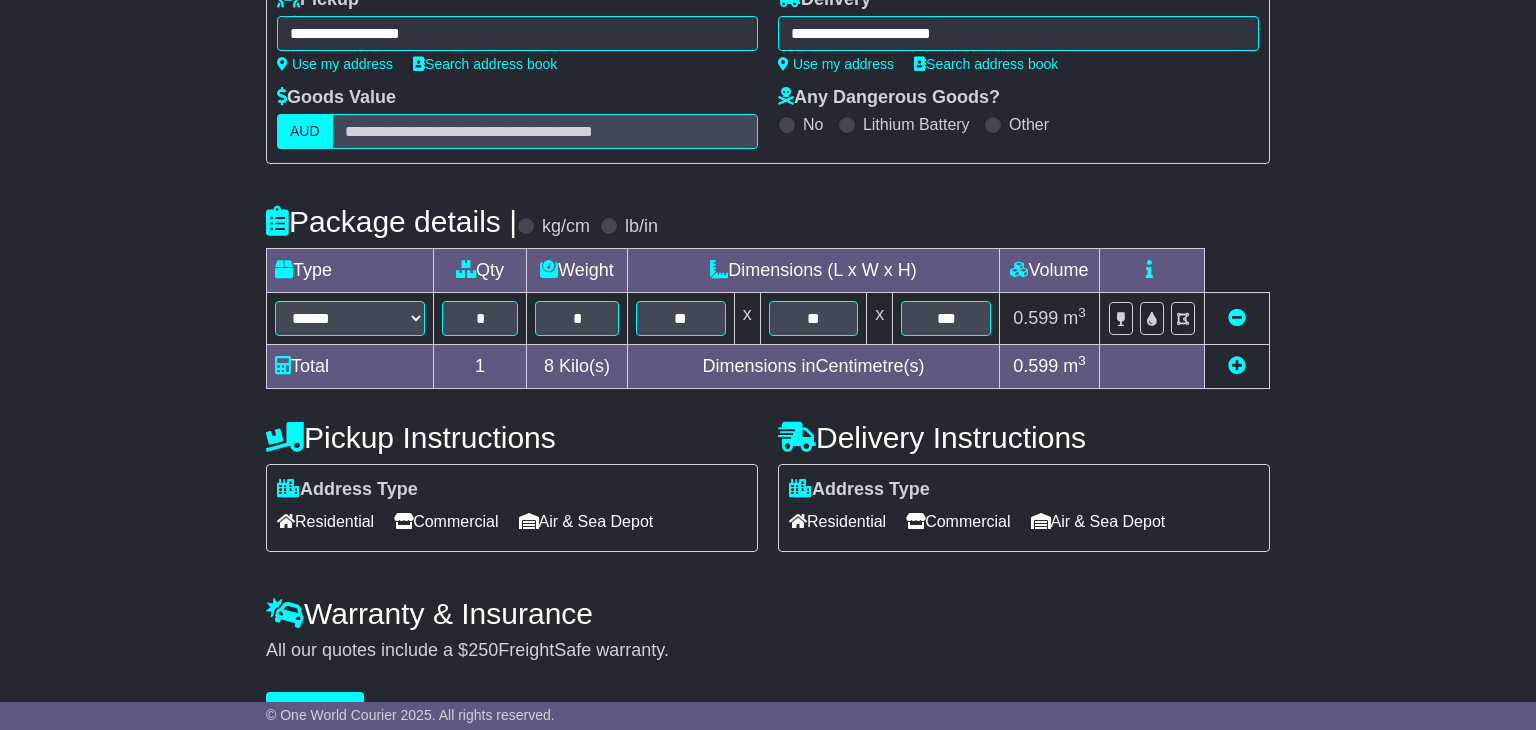 click at bounding box center [798, 521] 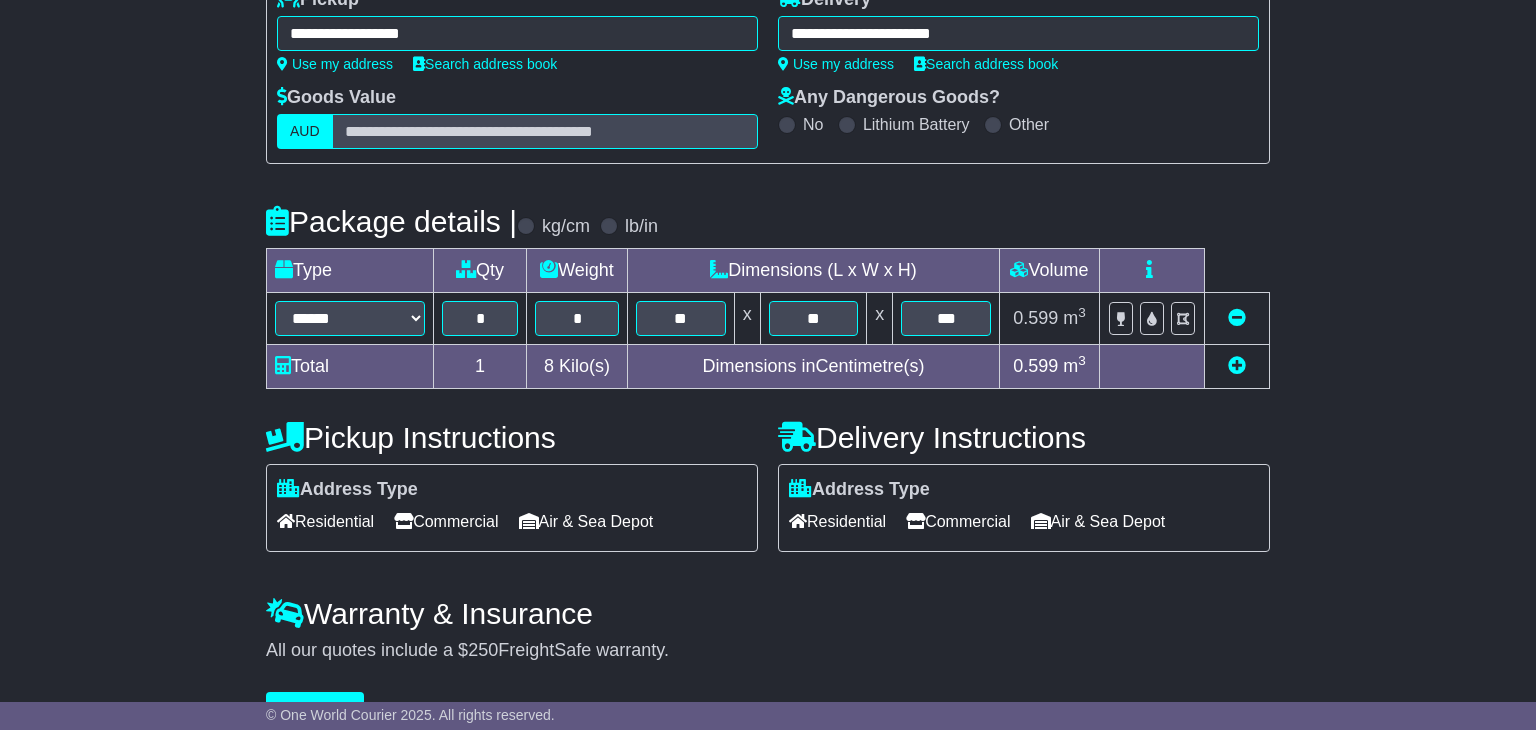 scroll, scrollTop: 327, scrollLeft: 0, axis: vertical 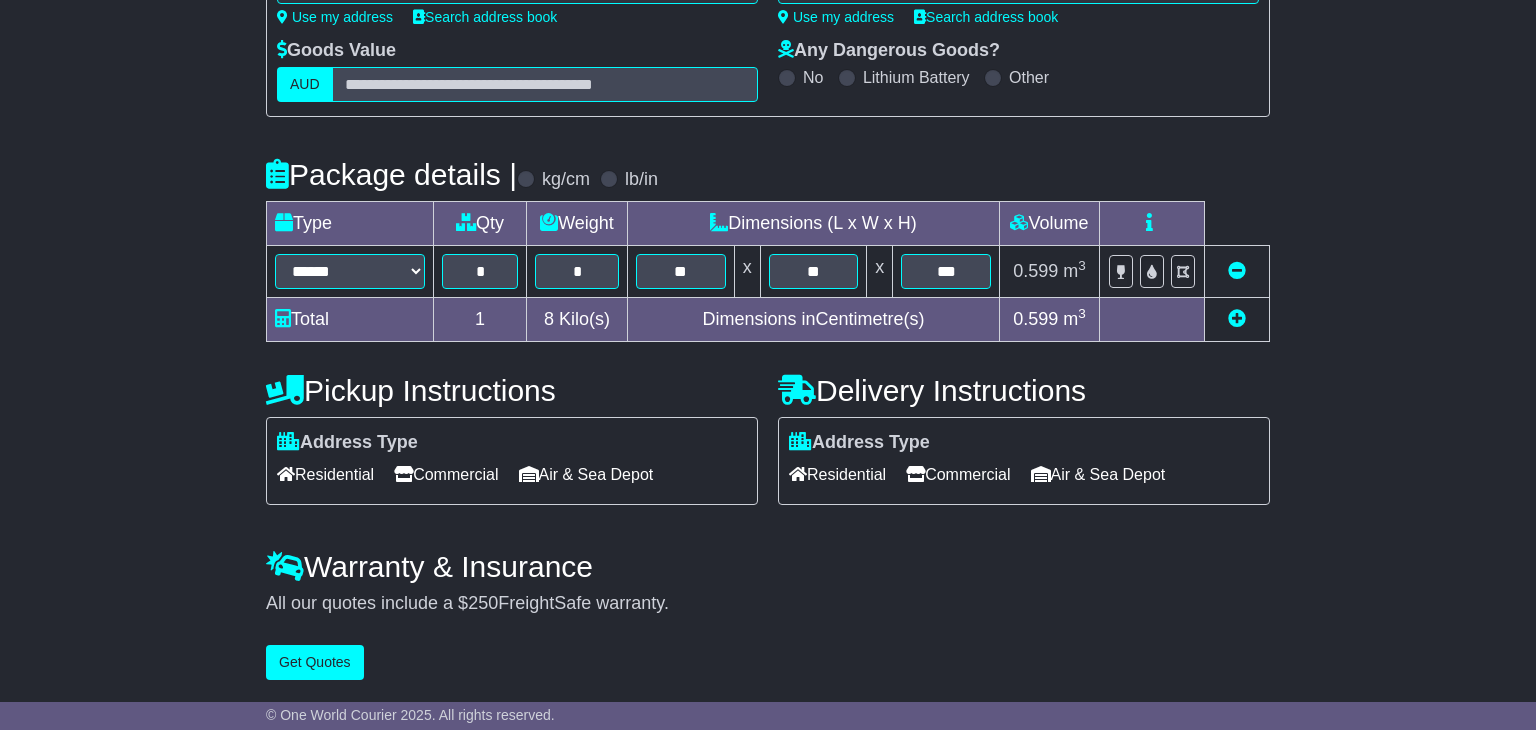 click on "Commercial" at bounding box center (446, 474) 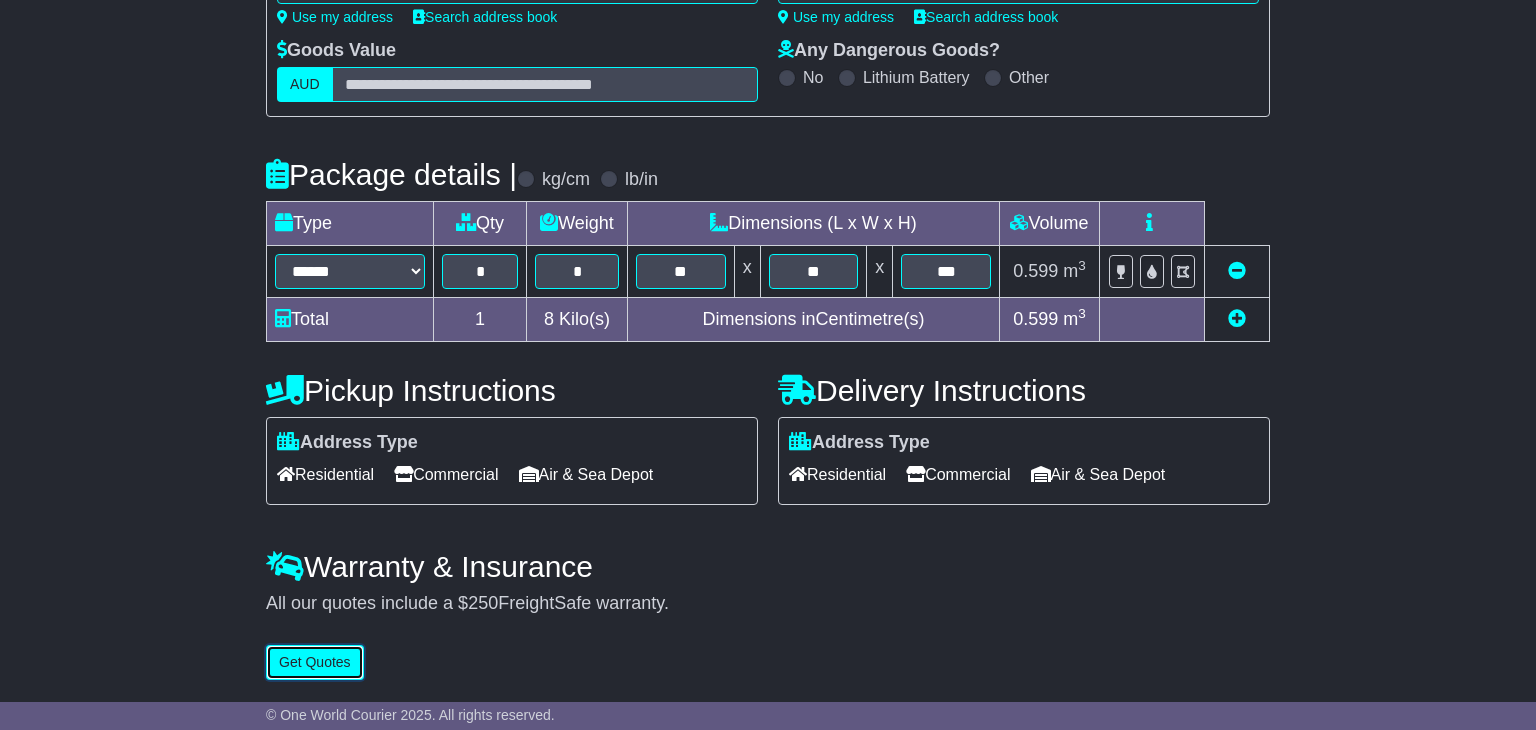 click on "Get Quotes" at bounding box center (315, 662) 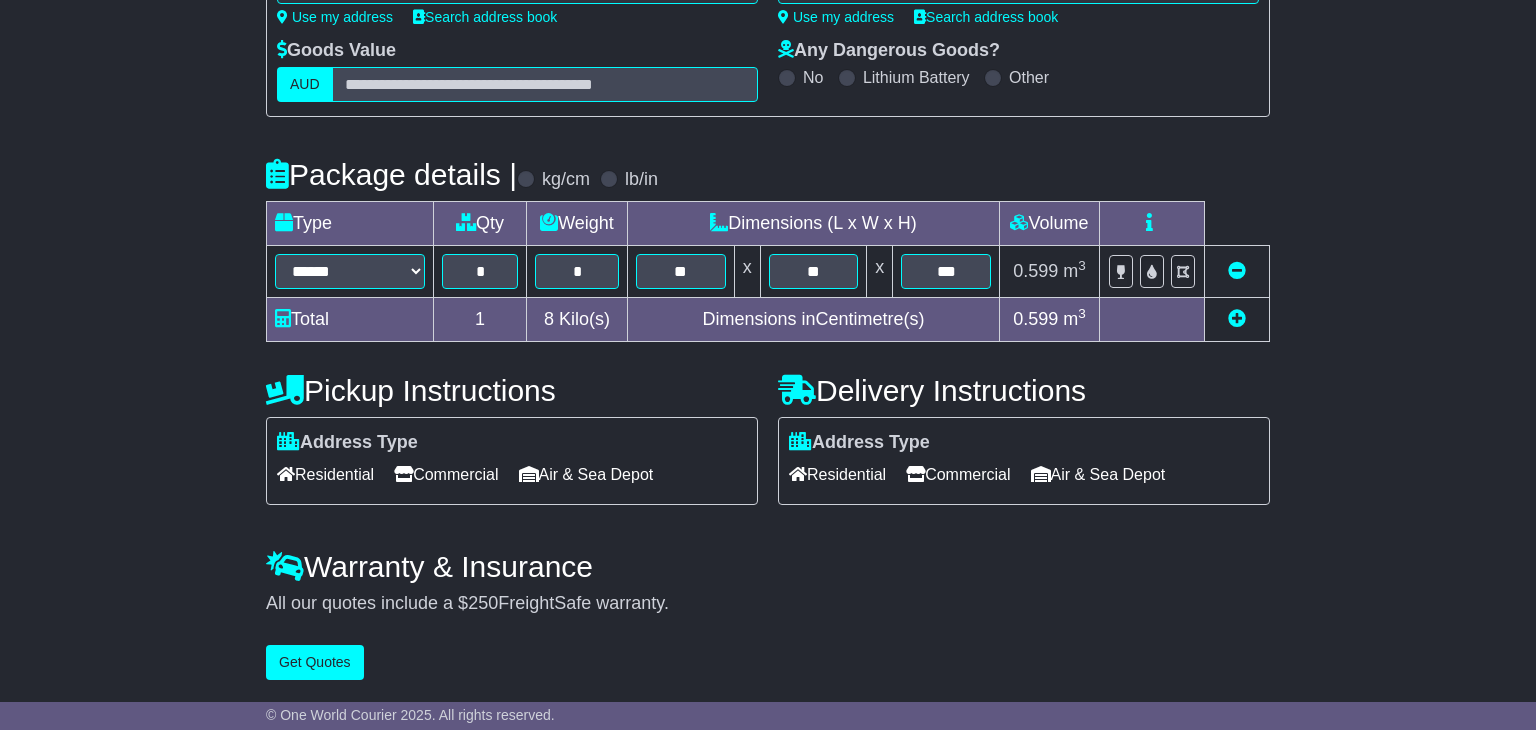 scroll, scrollTop: 0, scrollLeft: 0, axis: both 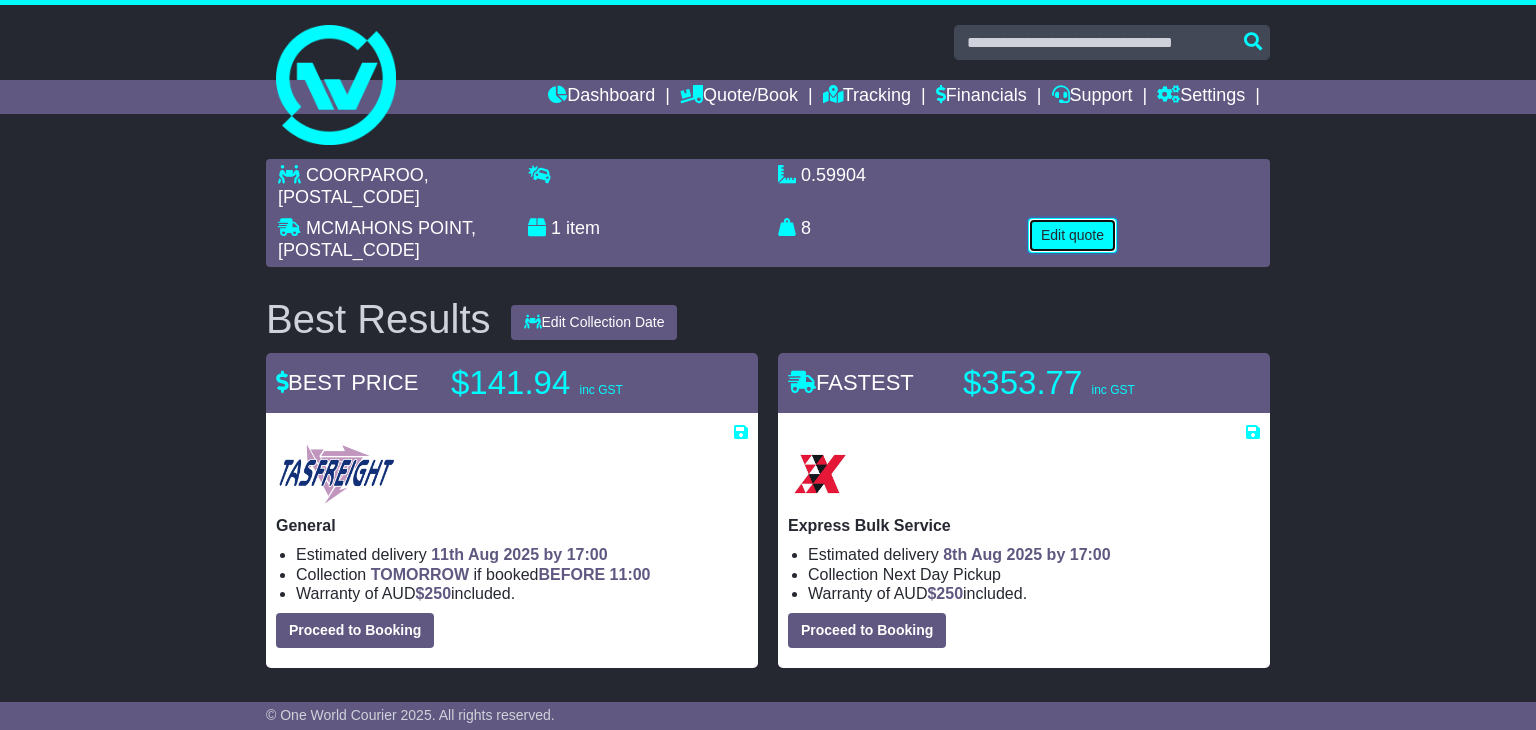 click on "Edit quote" at bounding box center [1072, 235] 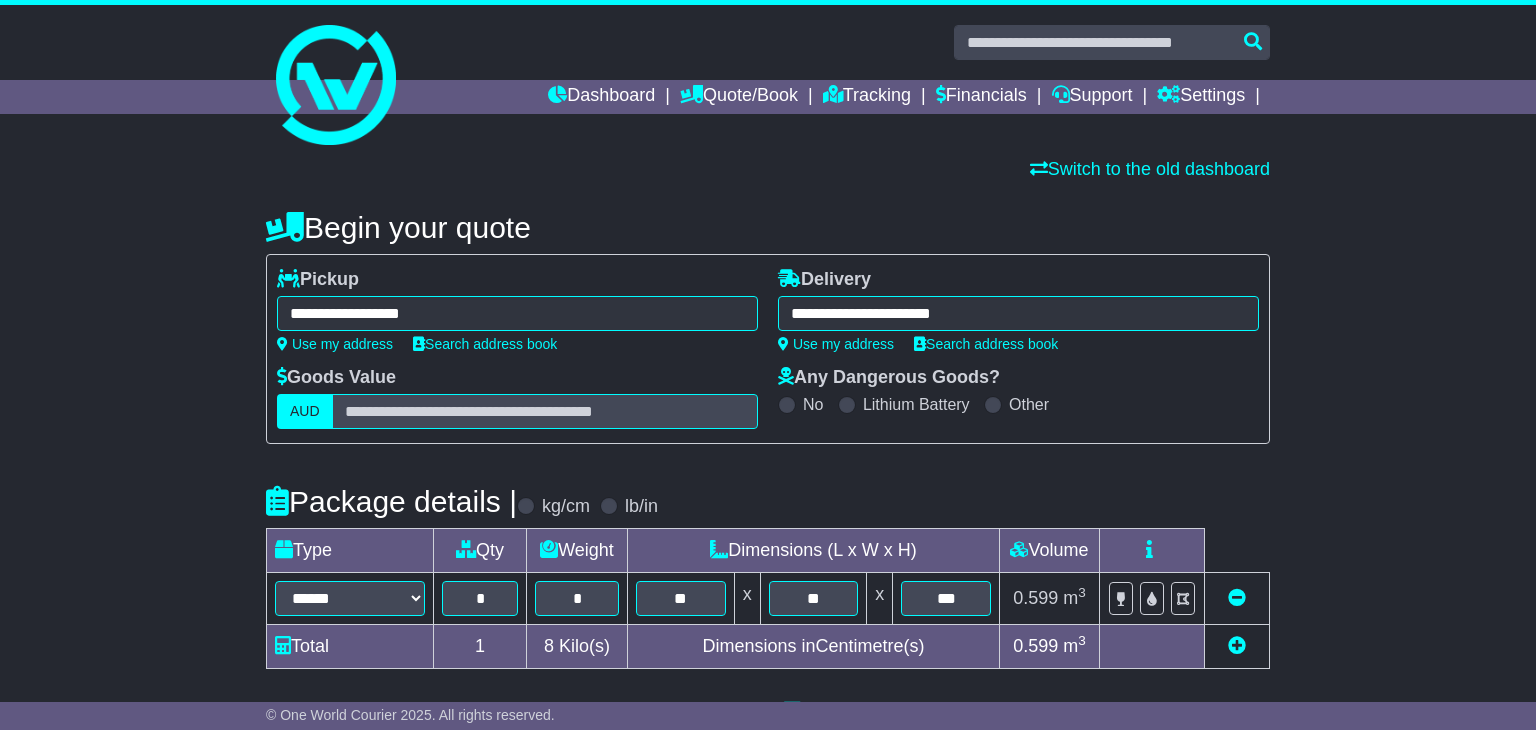 click on "**********" at bounding box center (517, 313) 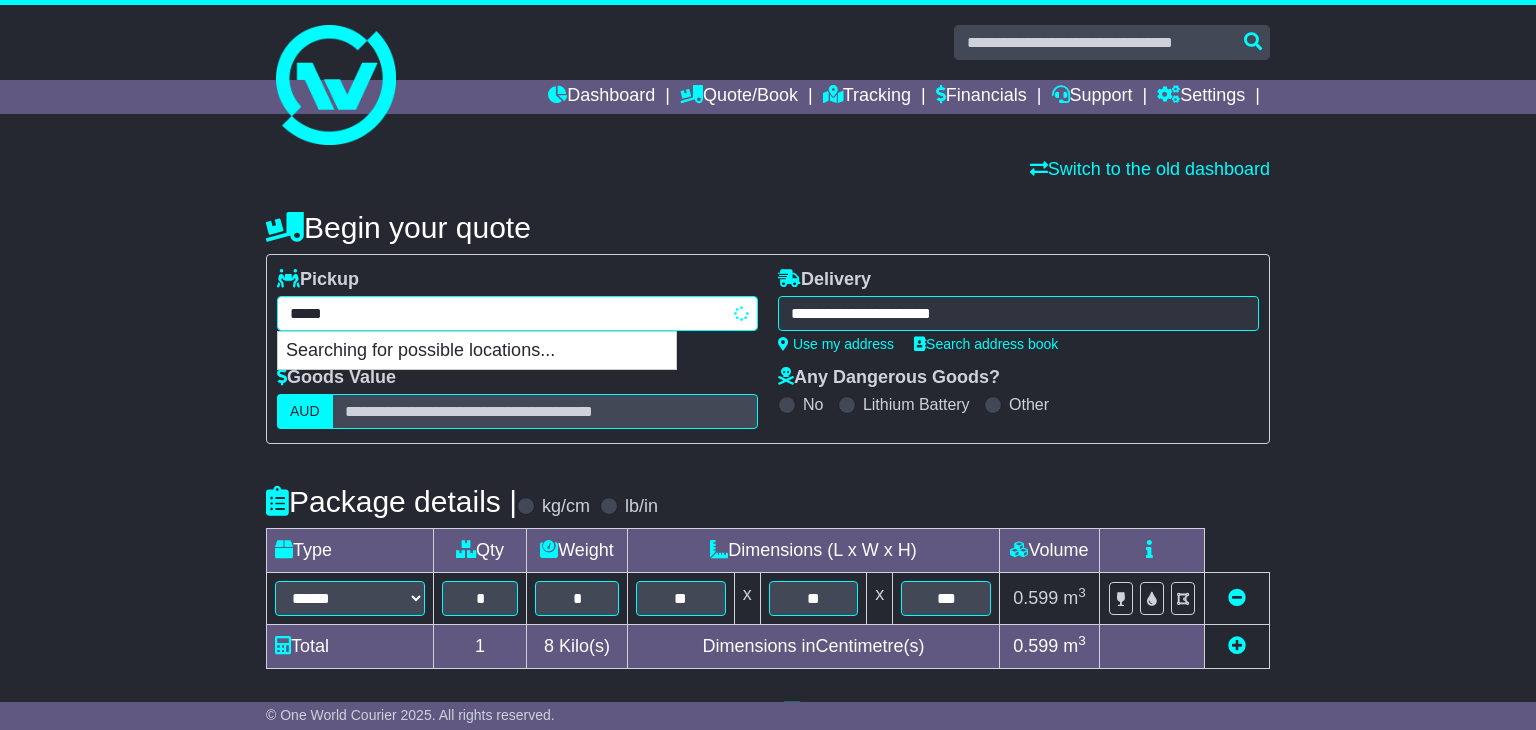 type on "****" 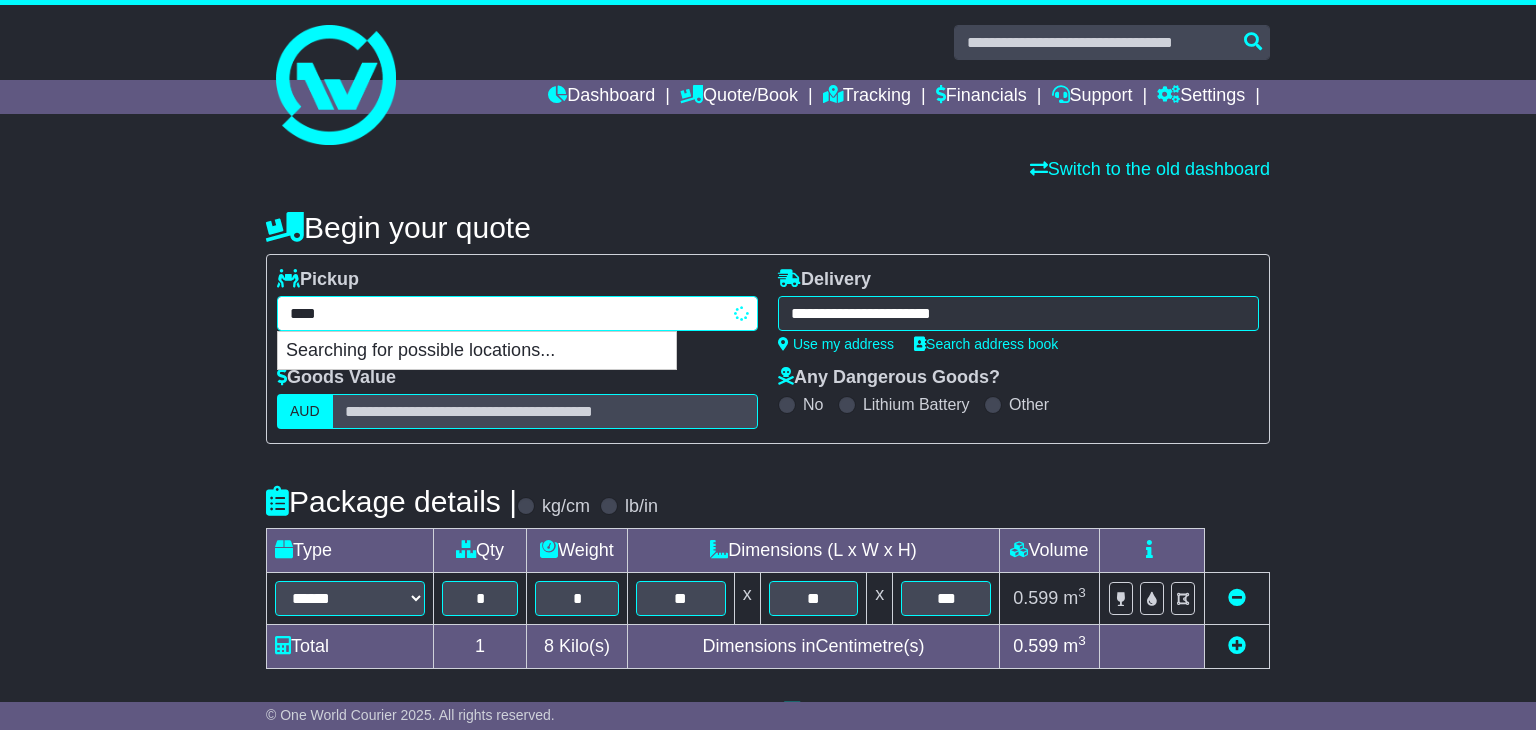 type on "********" 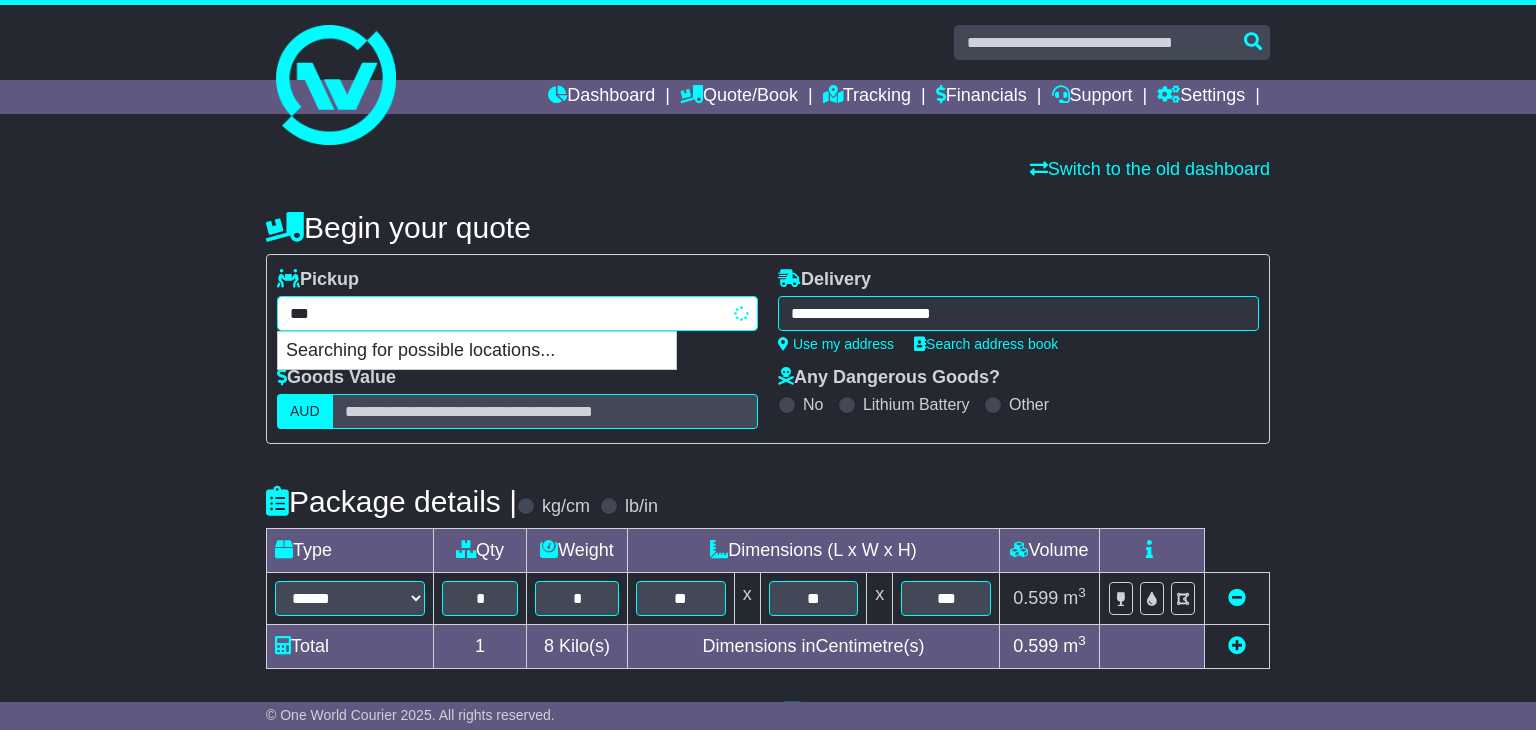 type 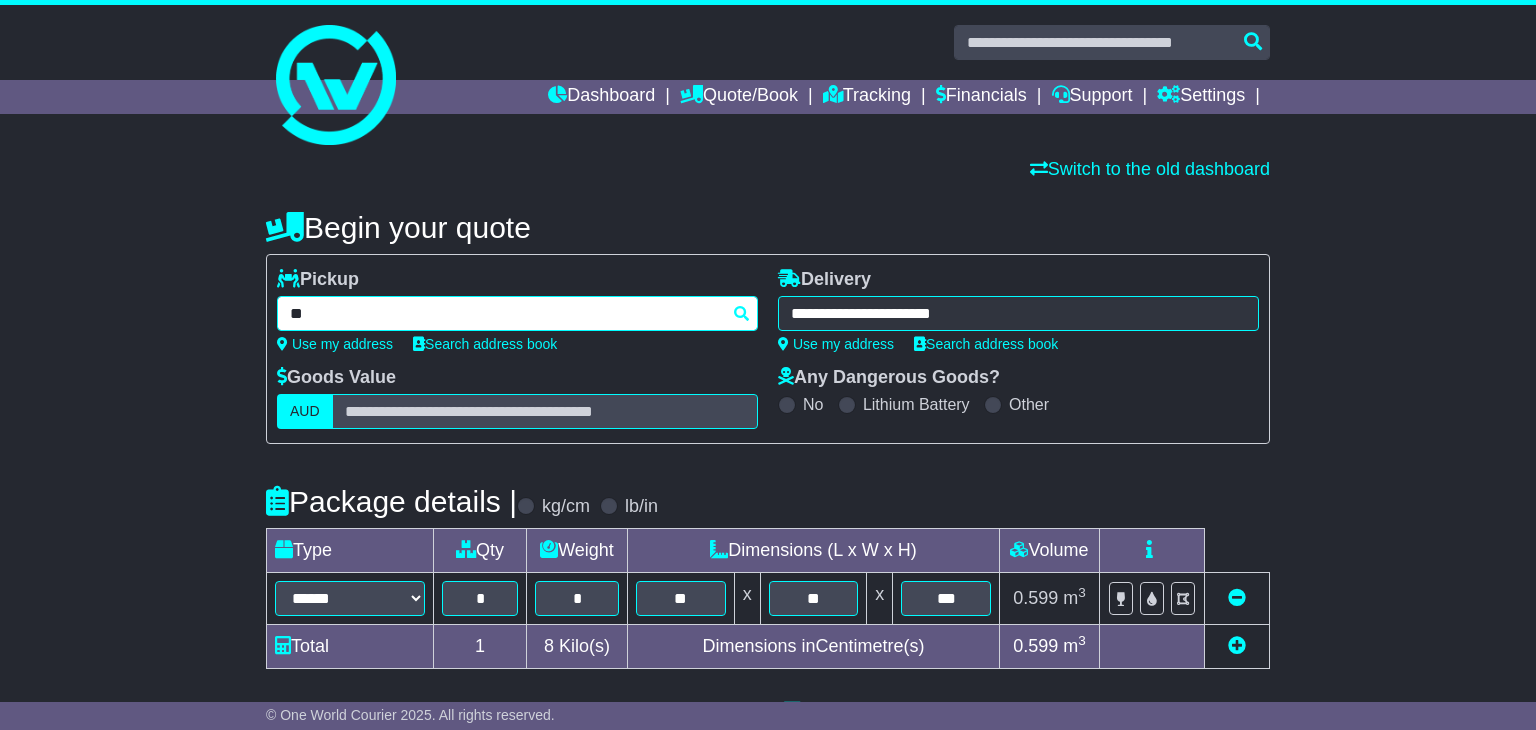 type on "*" 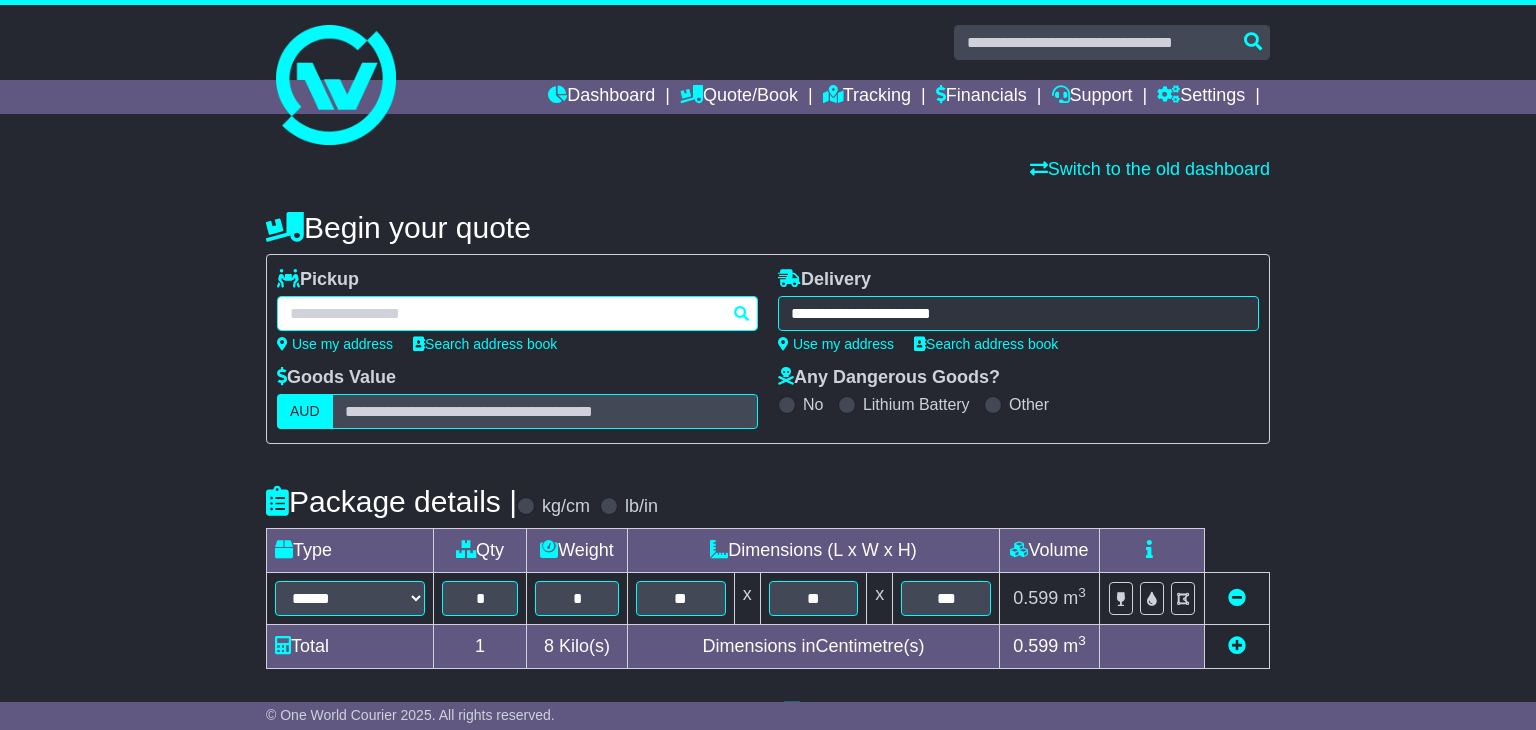 paste on "**********" 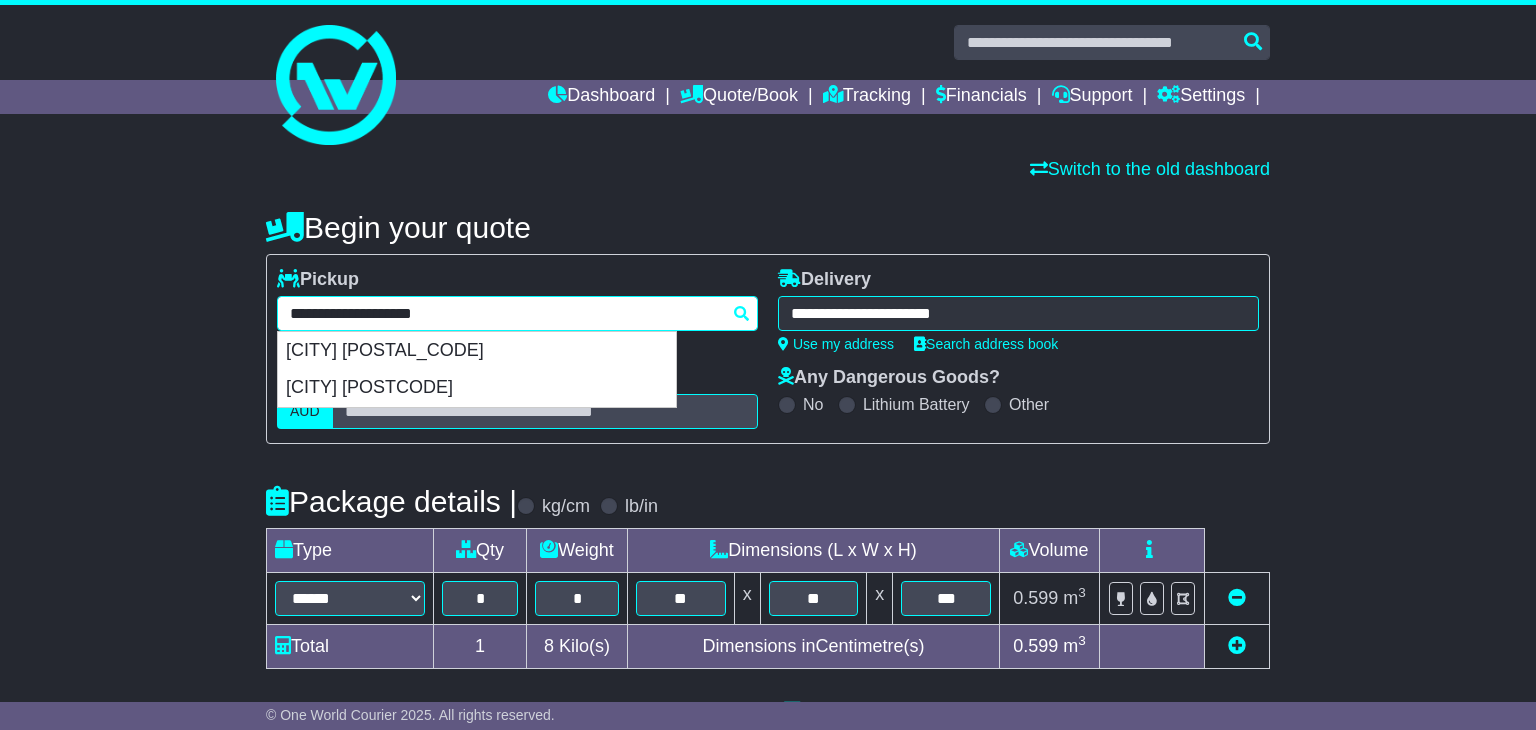drag, startPoint x: 514, startPoint y: 310, endPoint x: 125, endPoint y: 244, distance: 394.55923 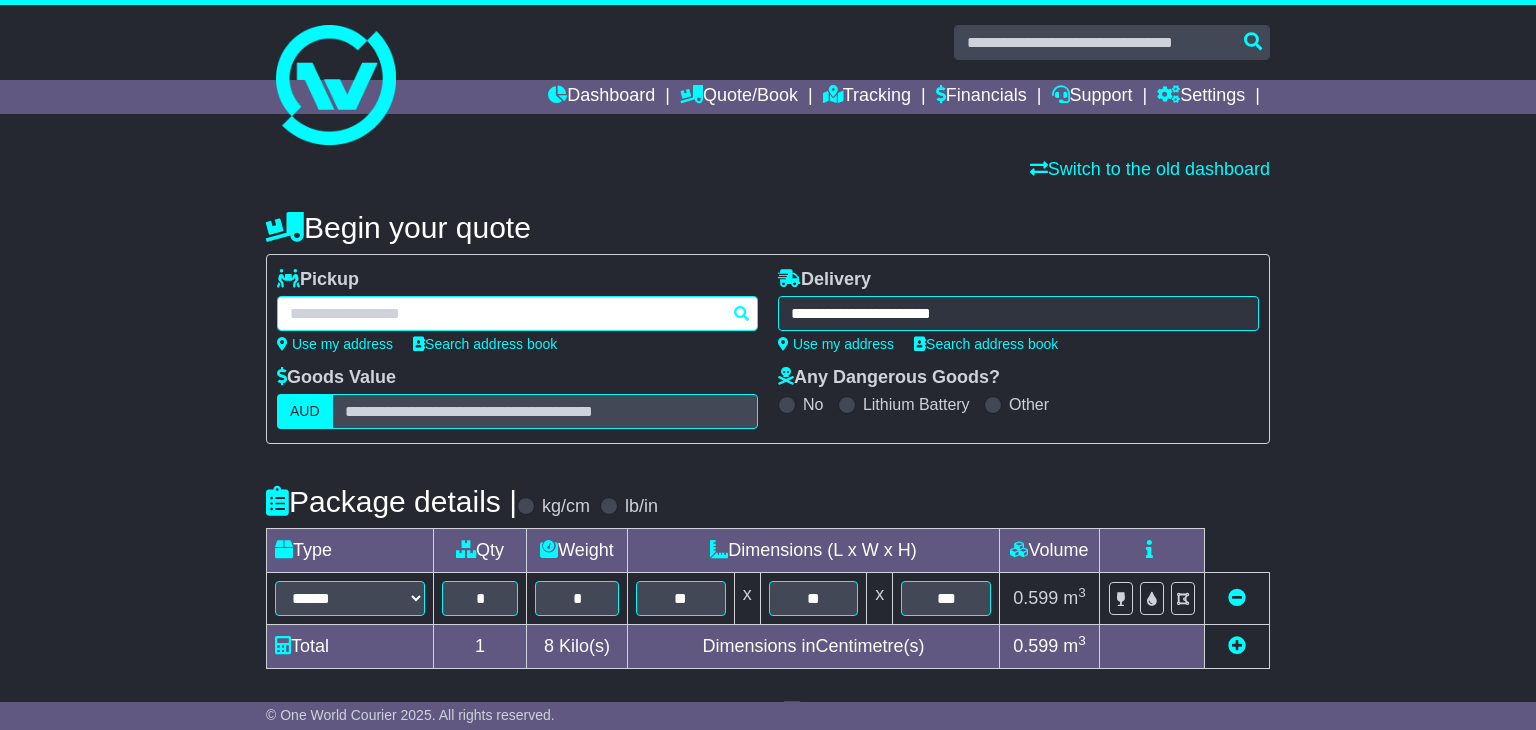 paste on "**********" 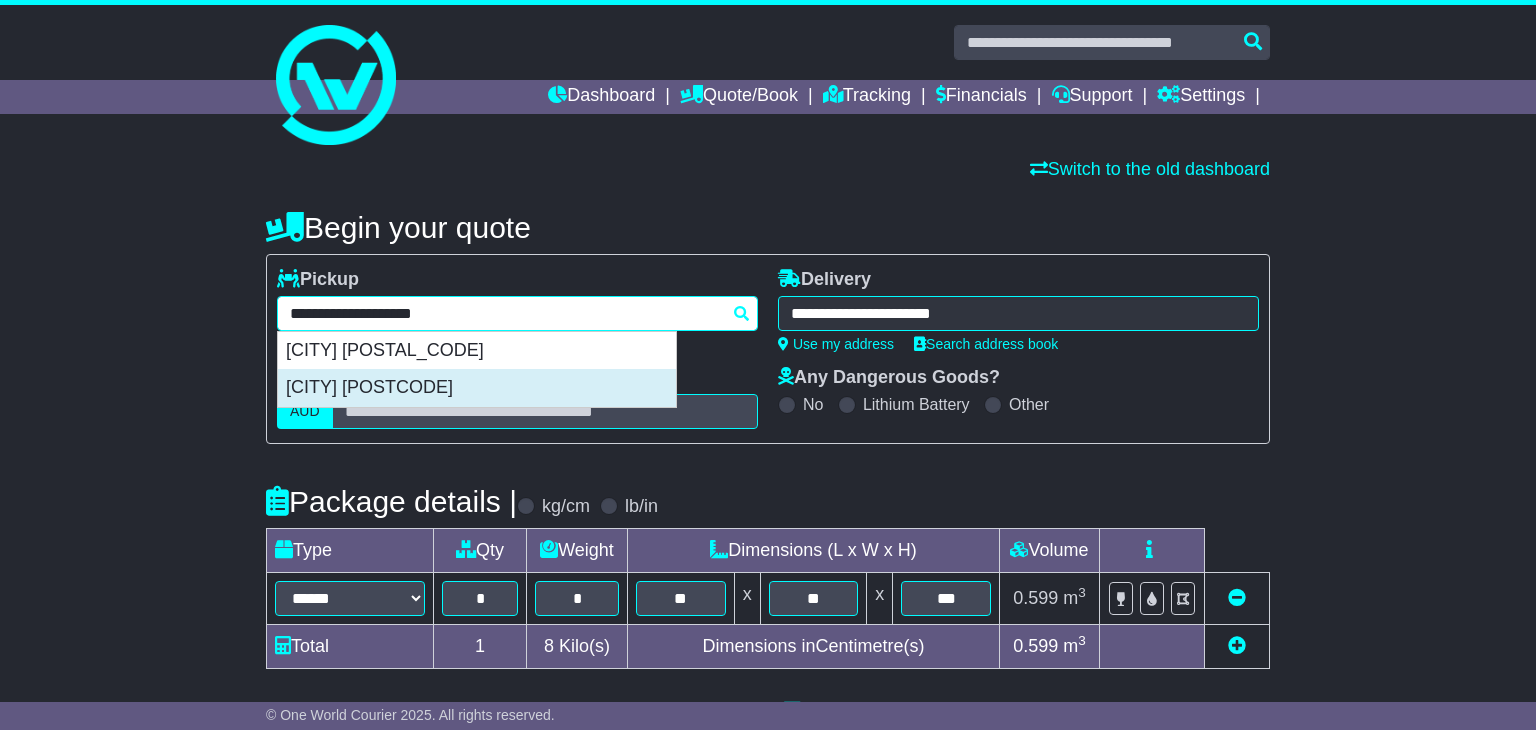 click on "[CITY] [POSTCODE]" at bounding box center [477, 388] 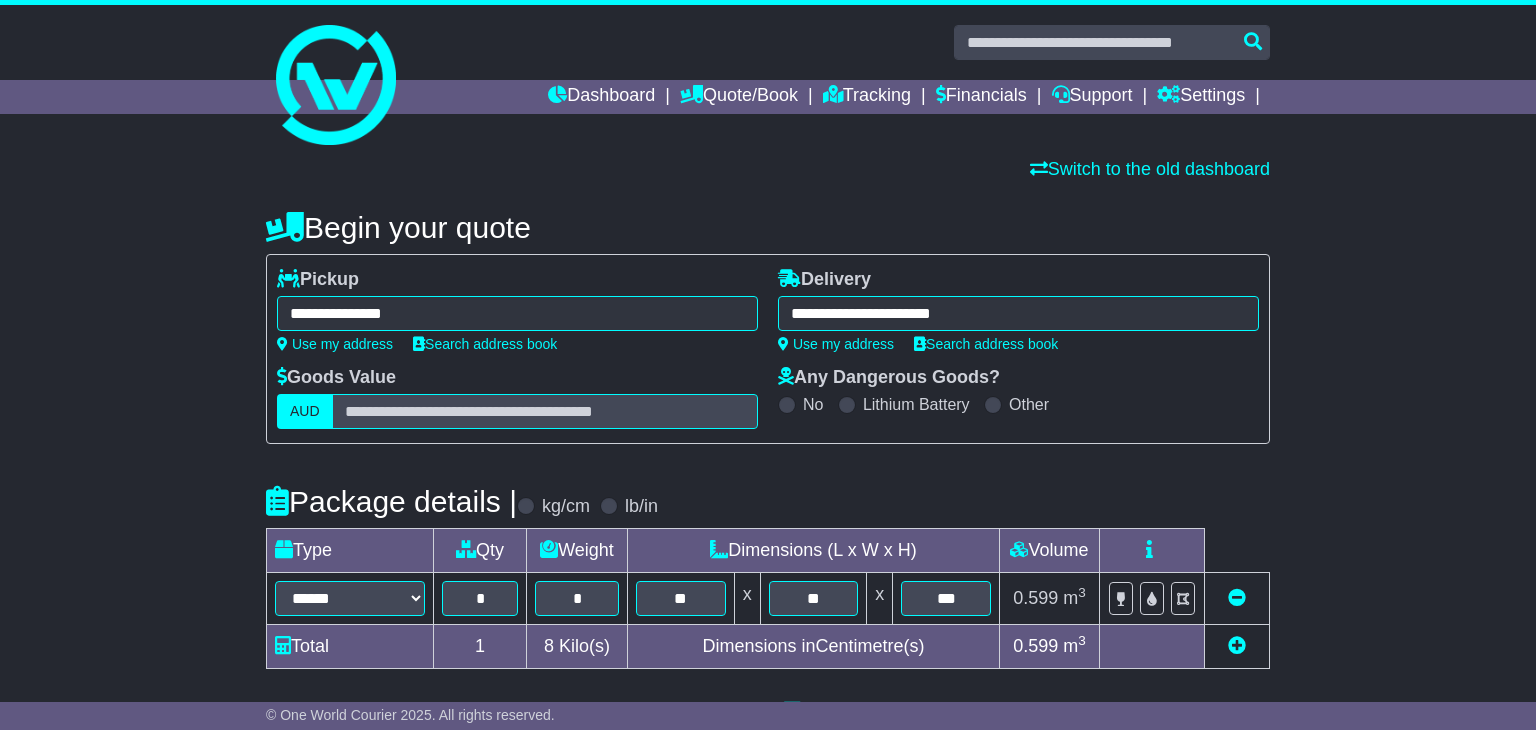 type on "**********" 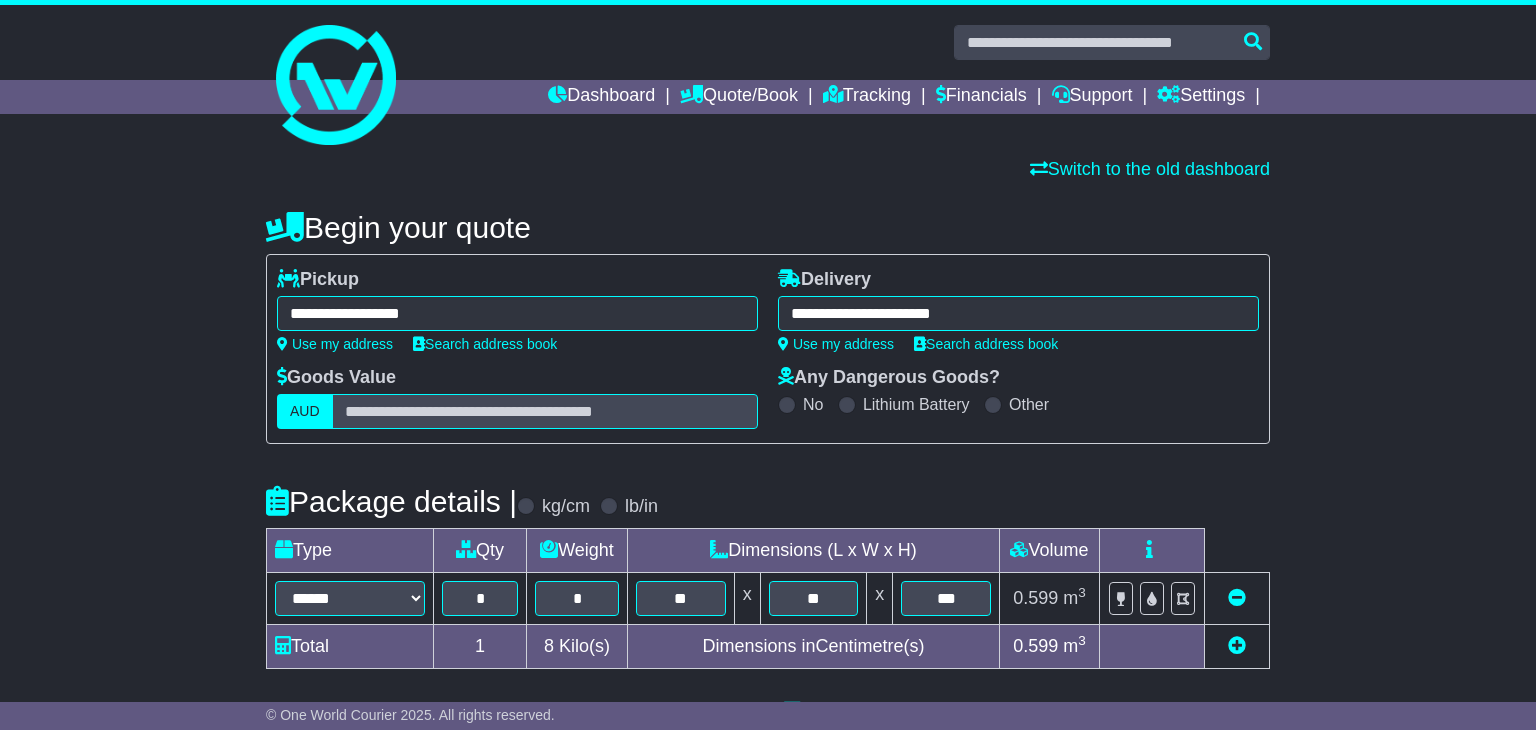 click on "**********" at bounding box center (1018, 313) 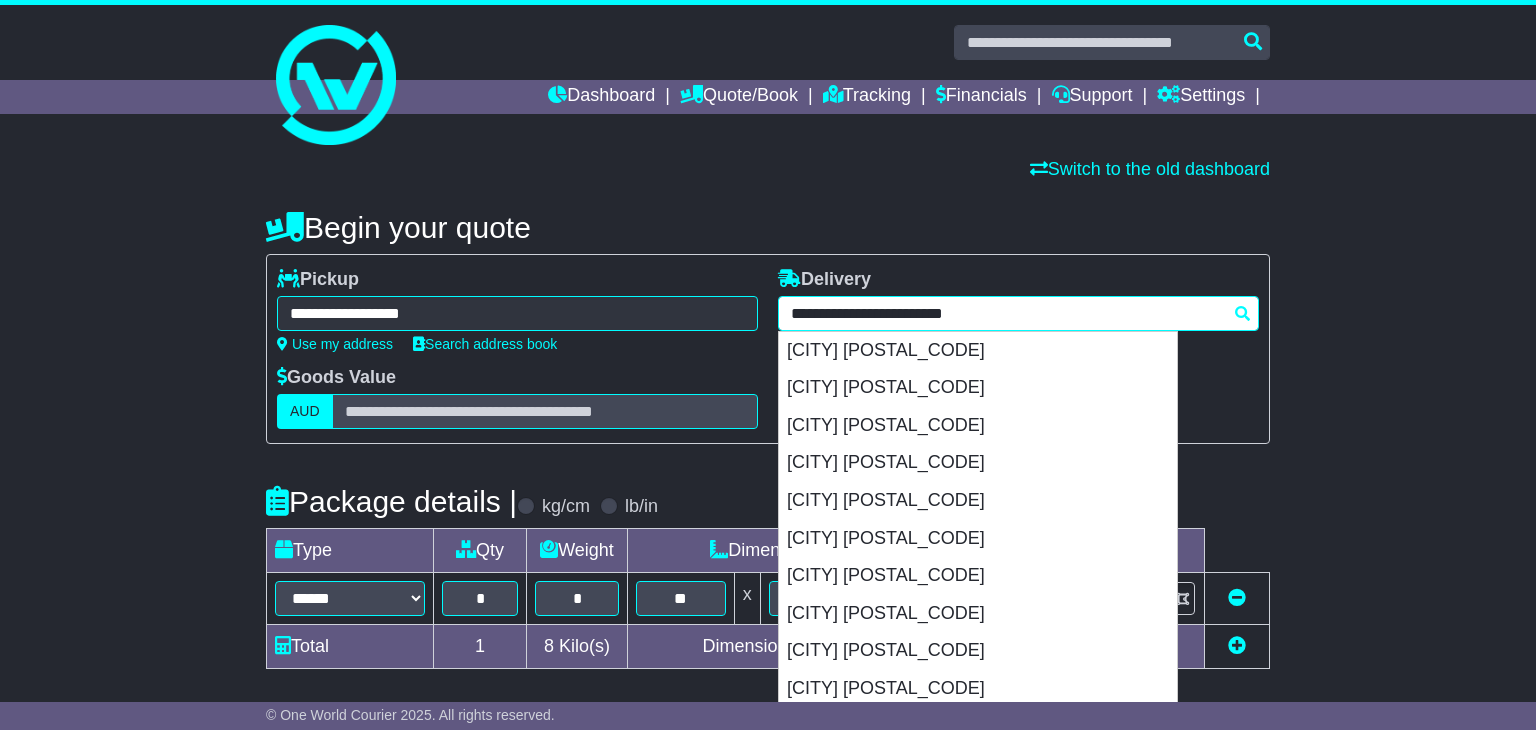 click on "**********" at bounding box center (1018, 313) 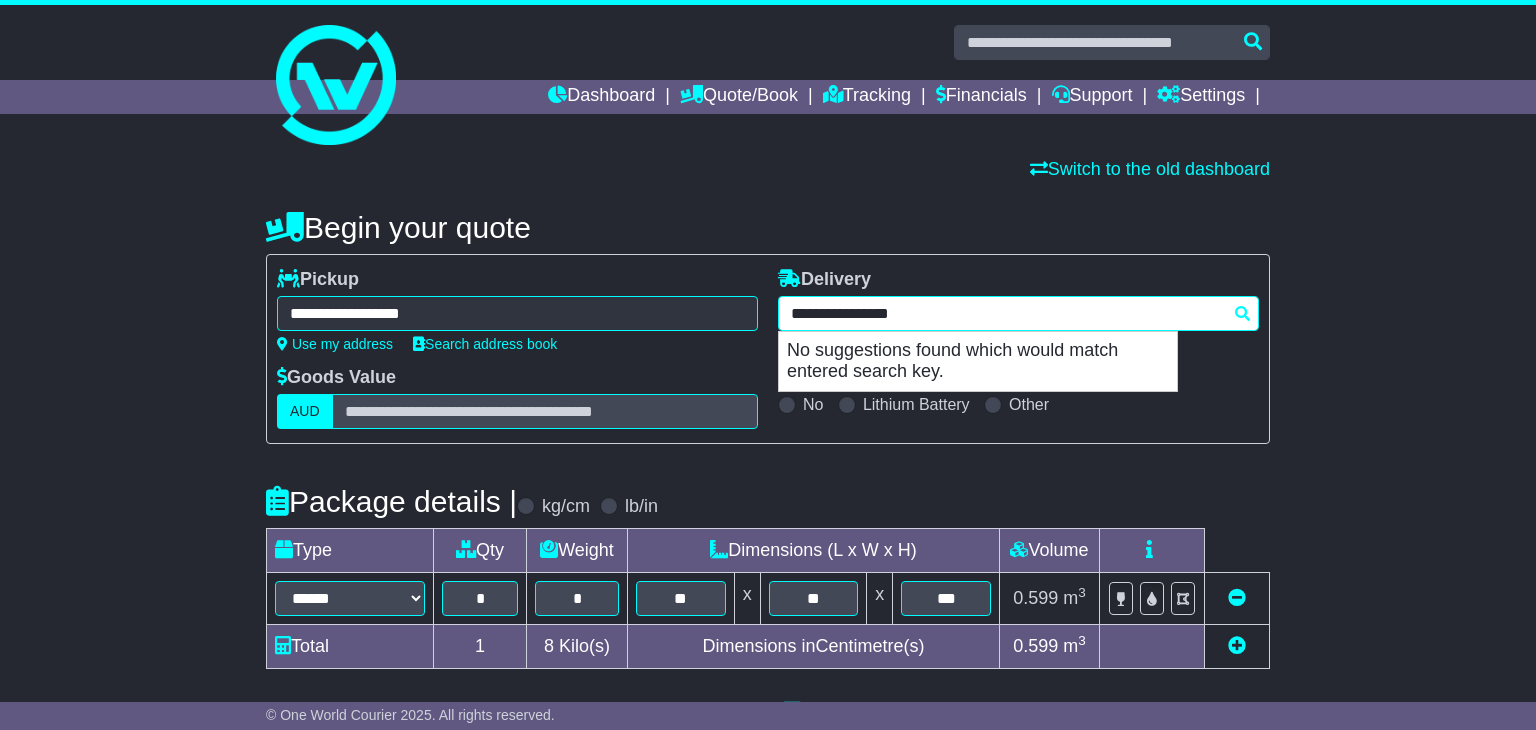 drag, startPoint x: 907, startPoint y: 322, endPoint x: 465, endPoint y: 283, distance: 443.71725 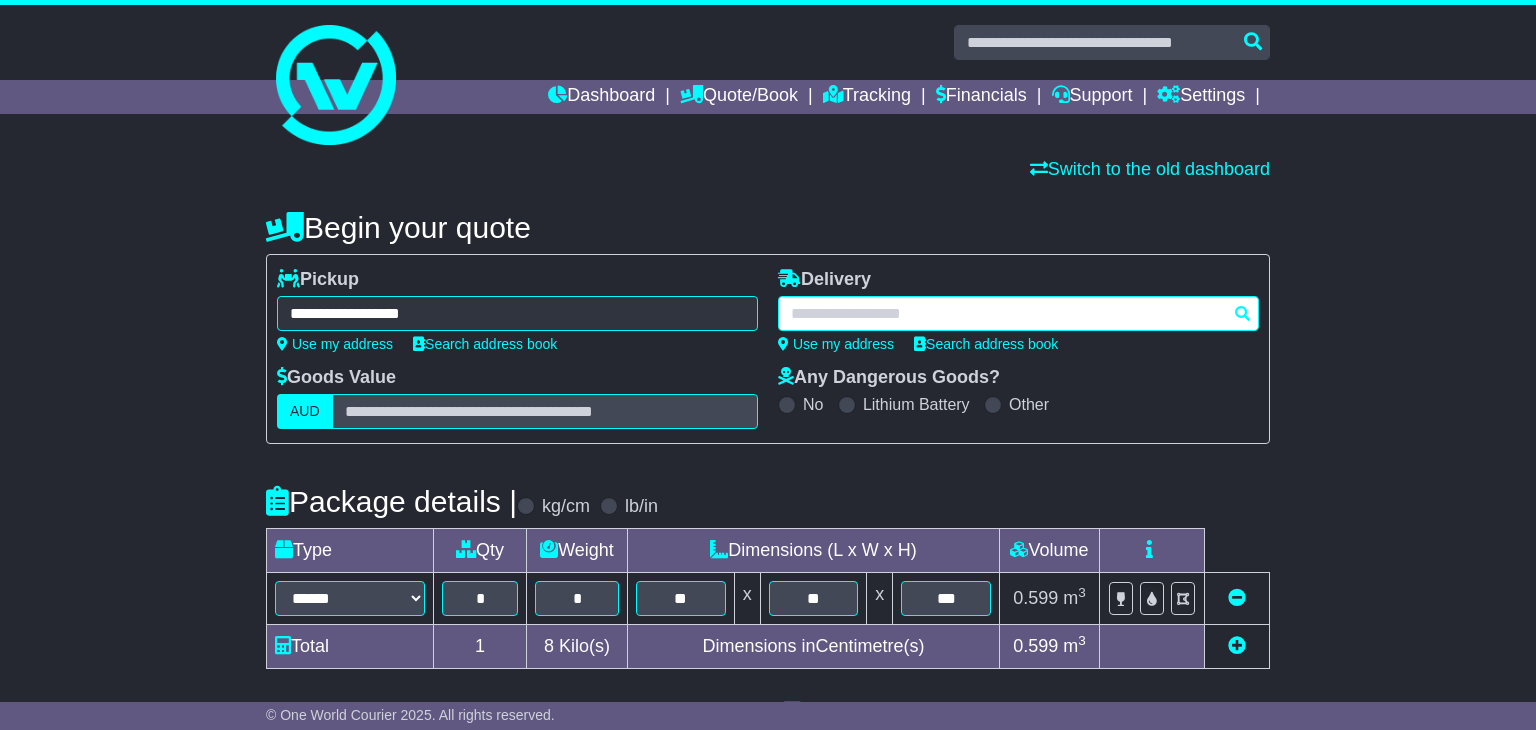paste on "**********" 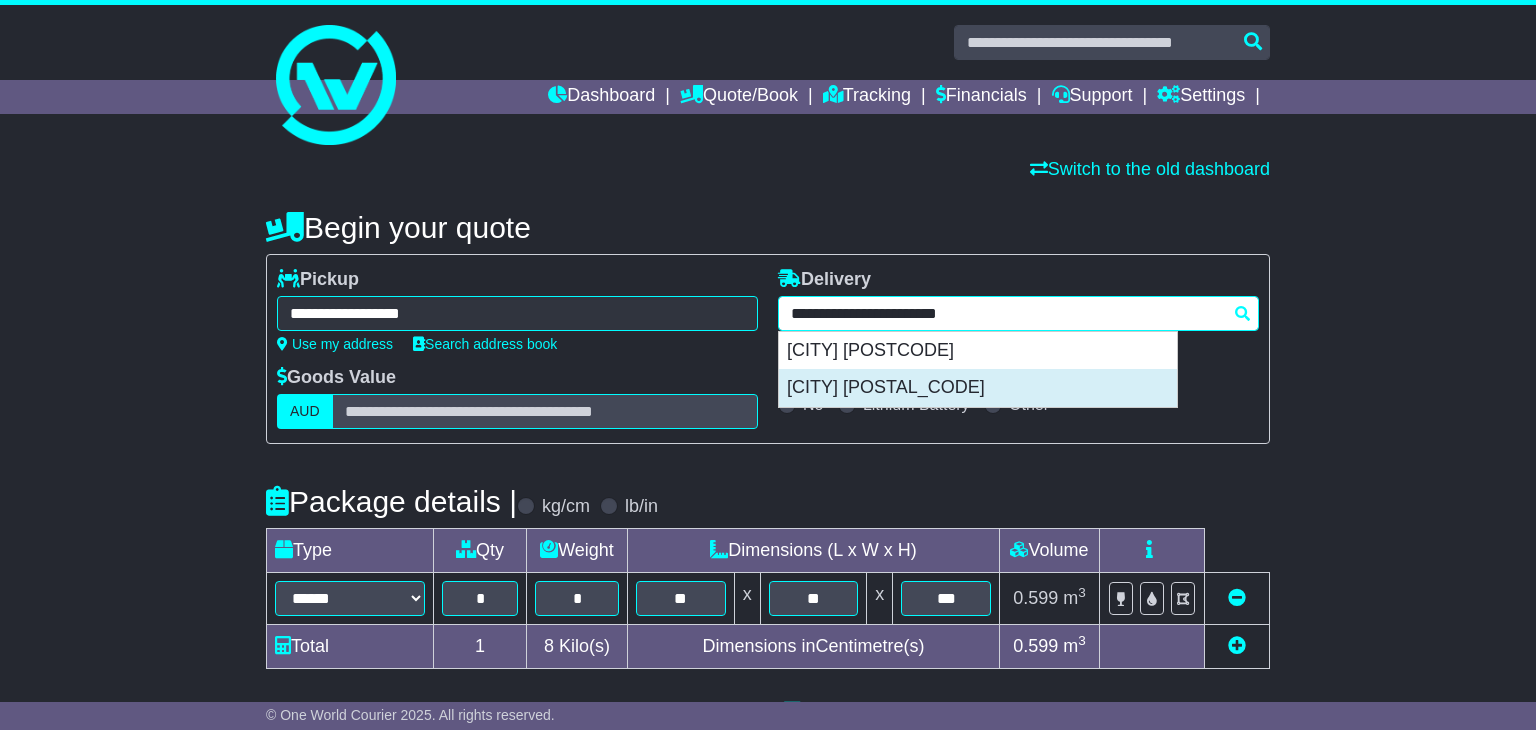 click on "[CITY] [POSTAL_CODE]" at bounding box center [978, 388] 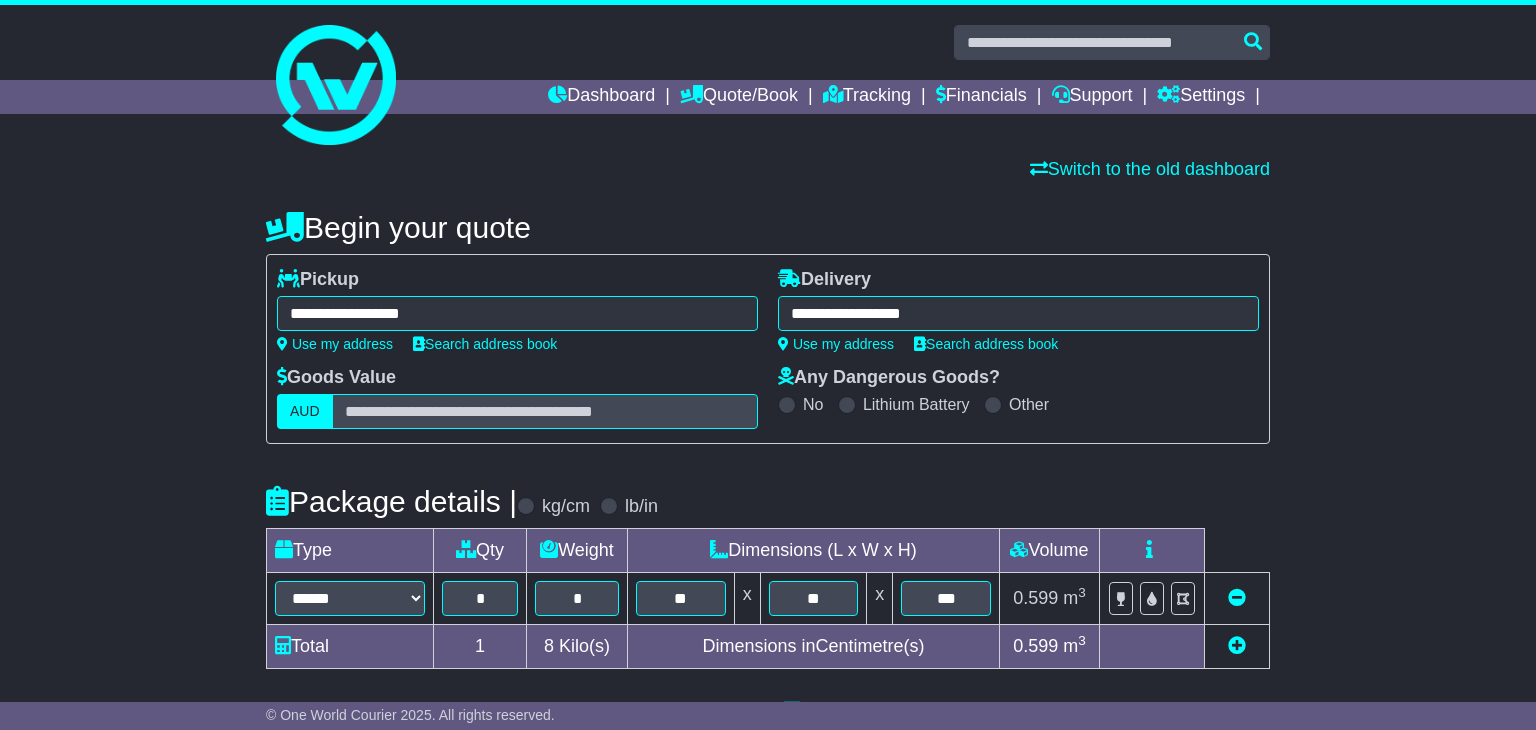 type on "**********" 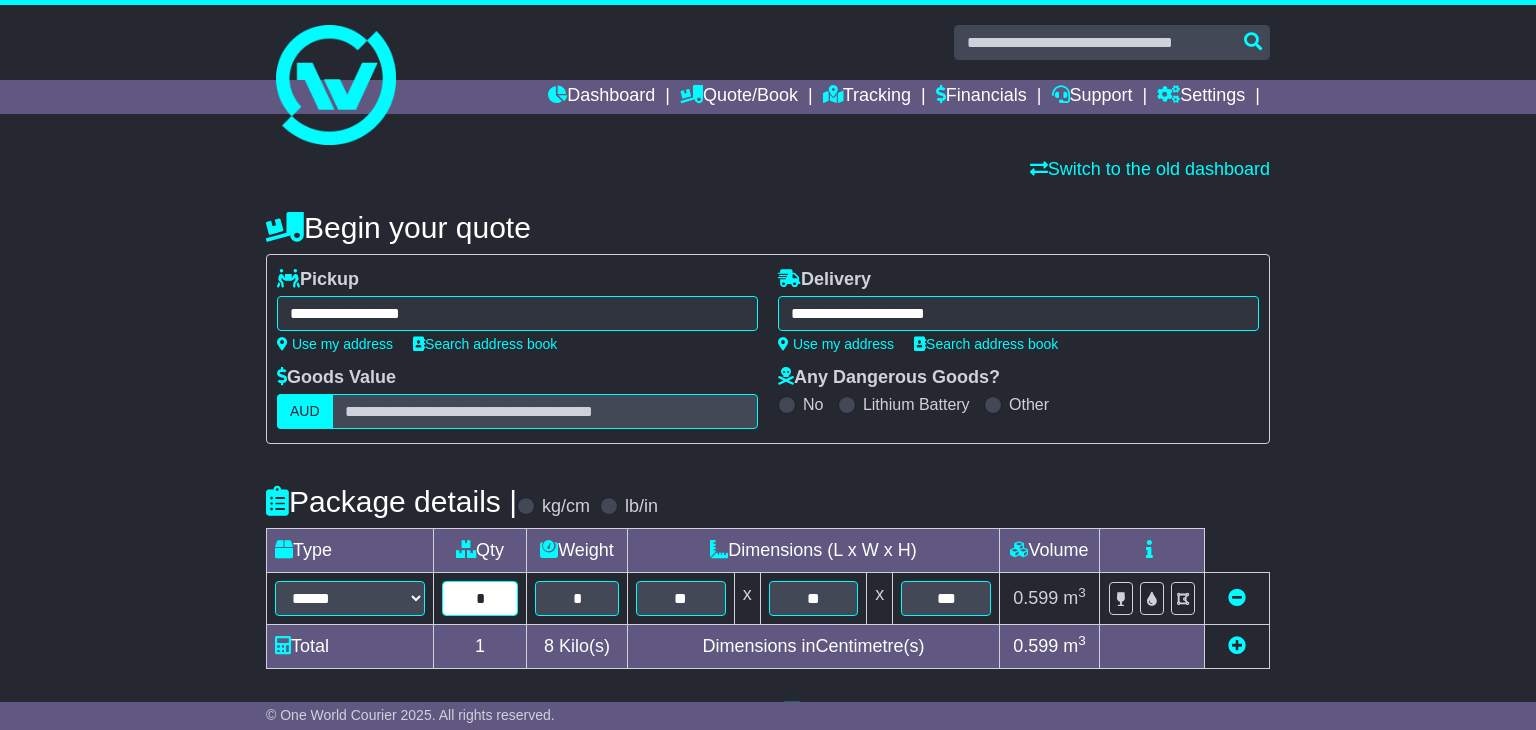 click on "*" at bounding box center [480, 598] 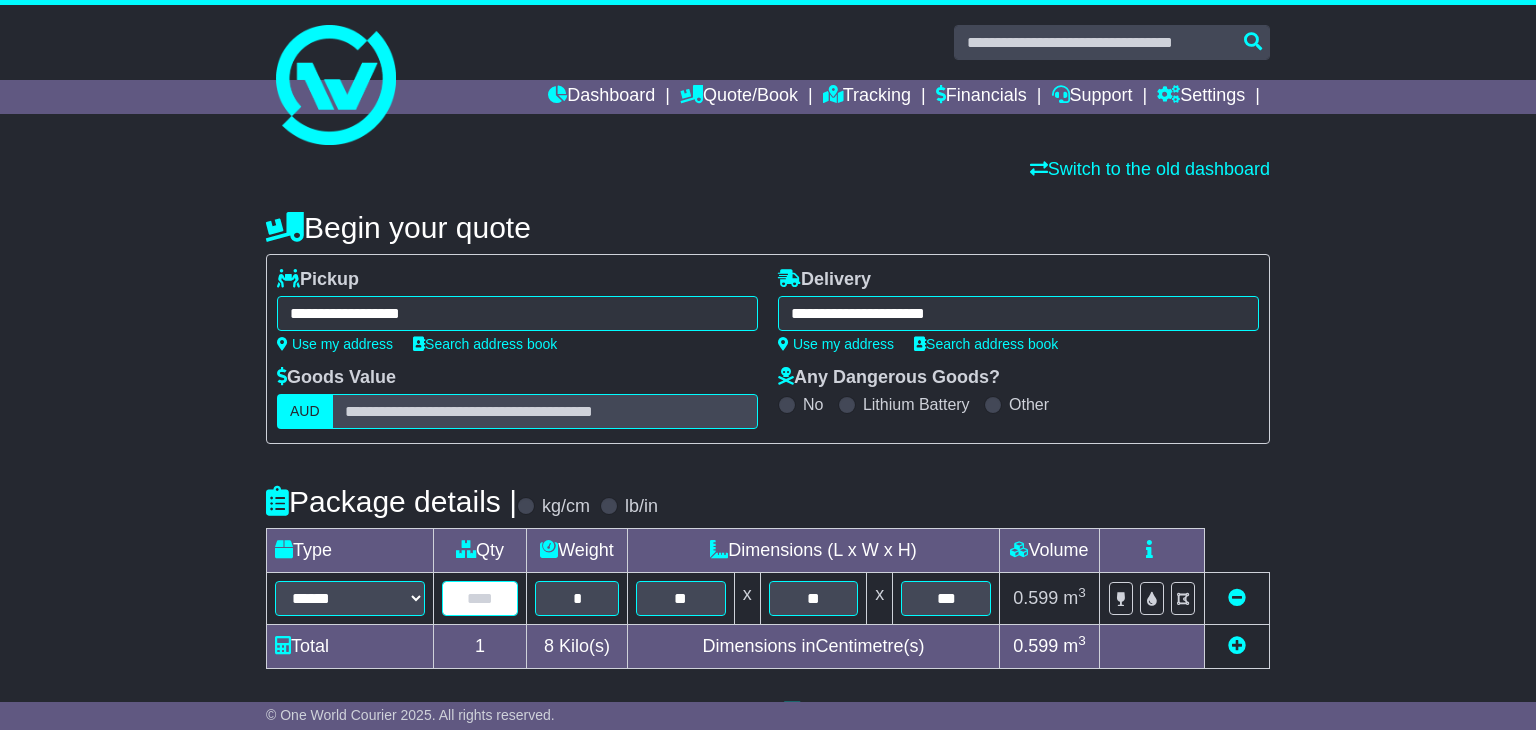 type 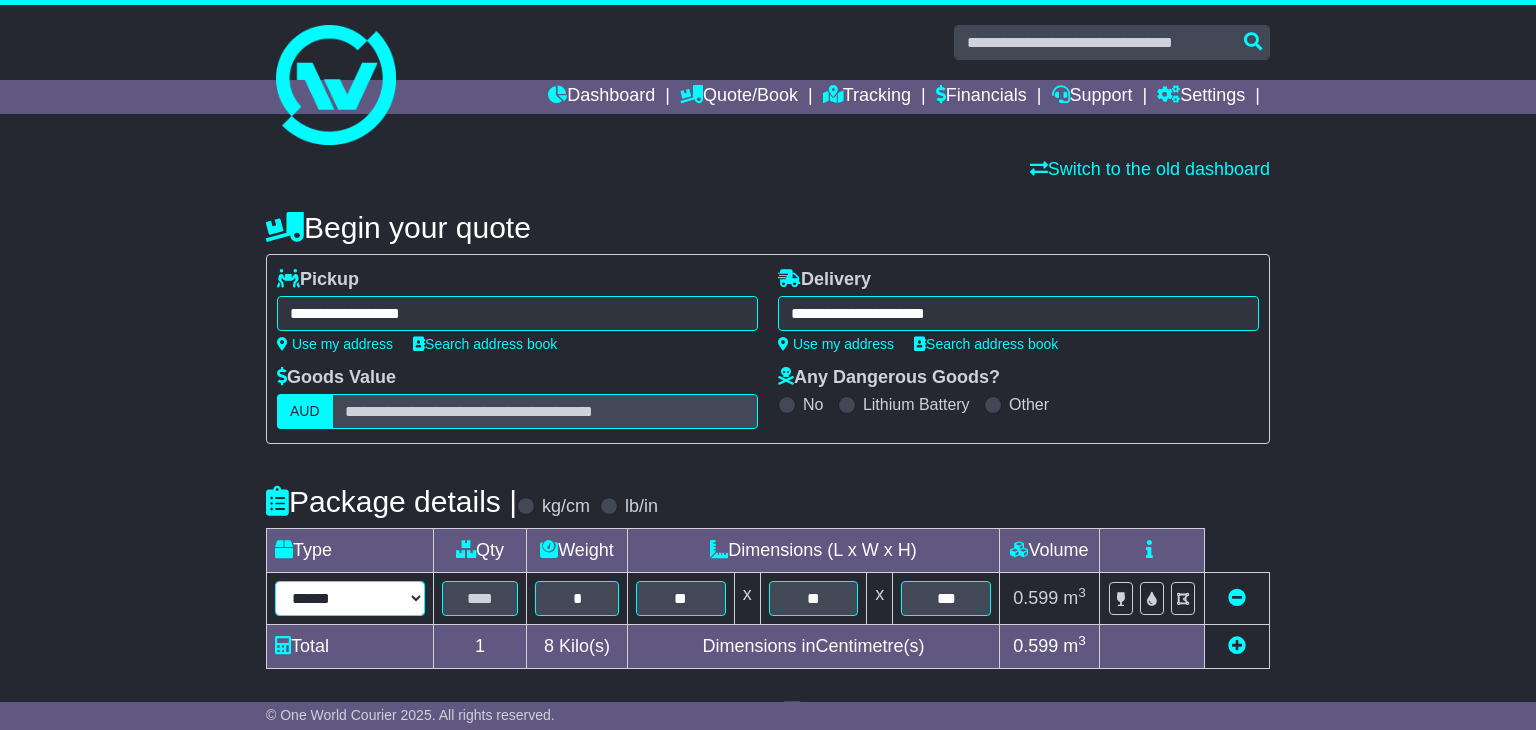 click on "****** ****** *** ******** ***** **** **** ****** *** *******" at bounding box center (350, 598) 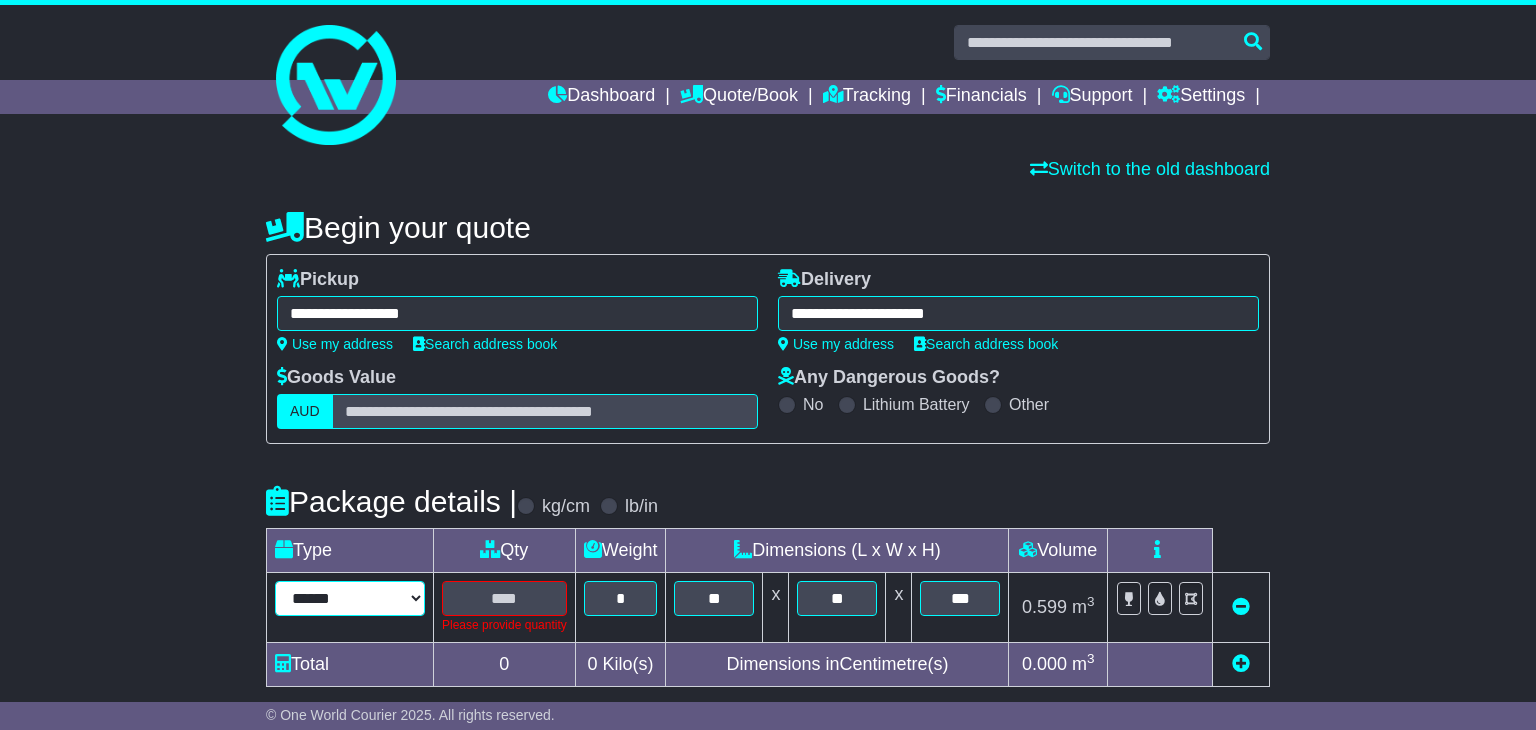 select on "*****" 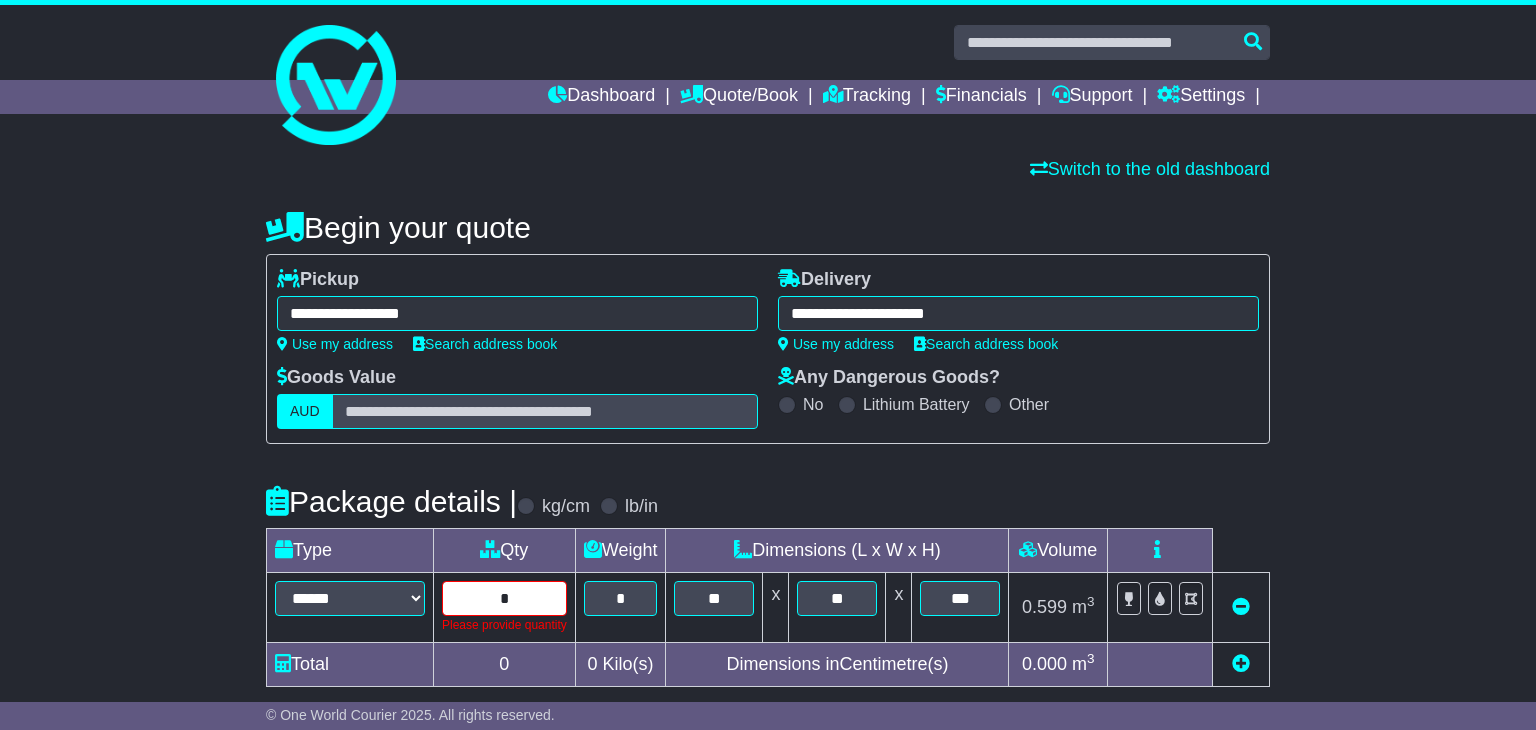 type on "*" 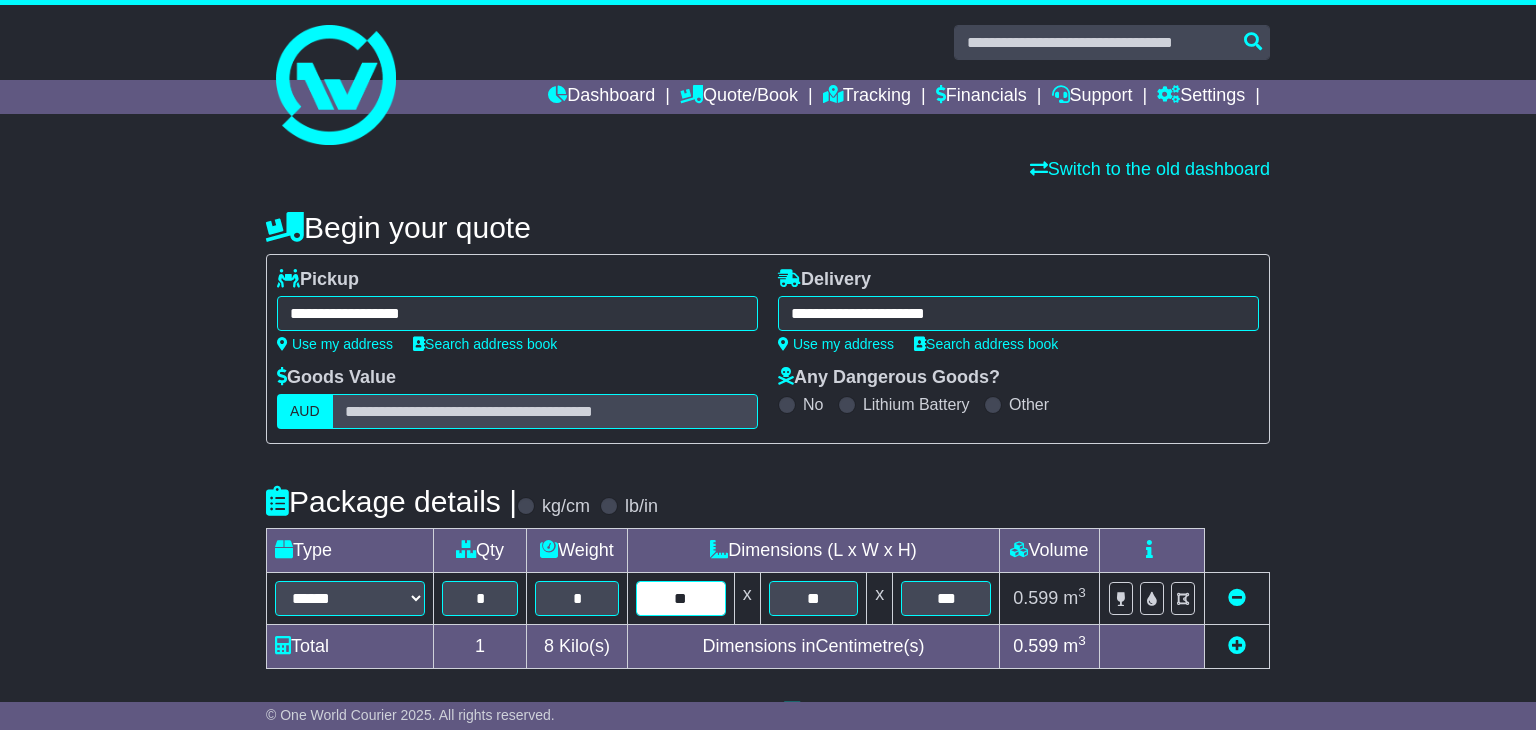type 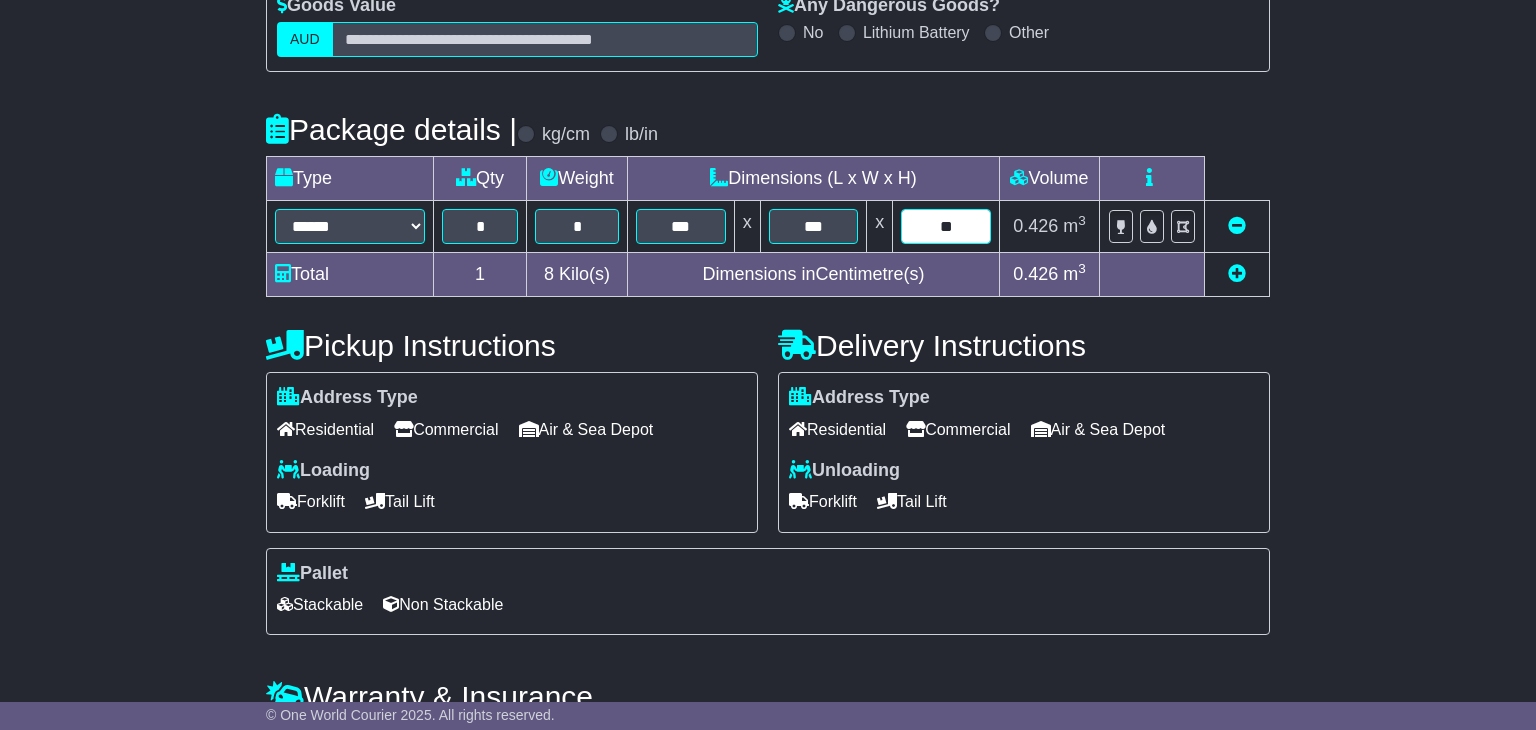 scroll, scrollTop: 373, scrollLeft: 0, axis: vertical 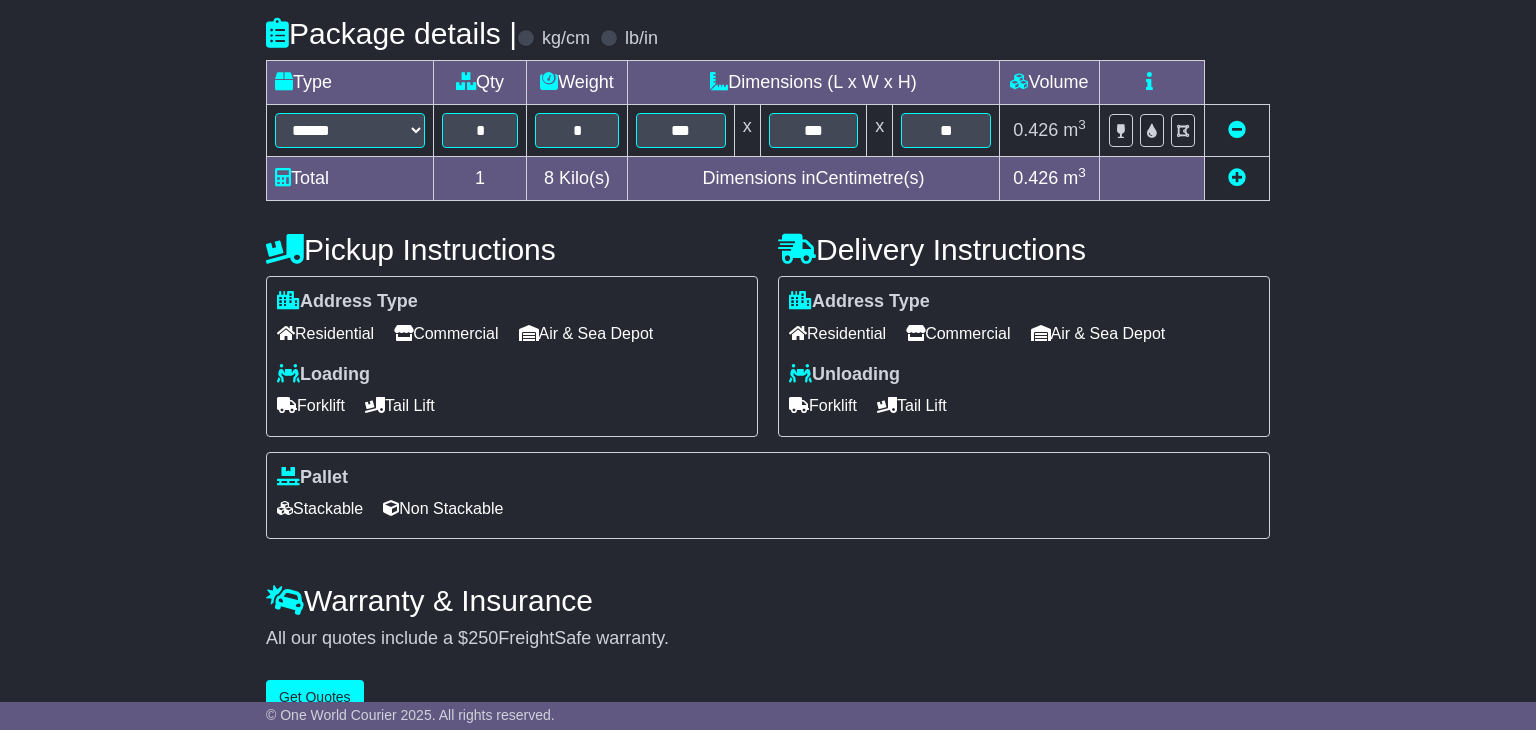 click on "Tail Lift" at bounding box center [400, 405] 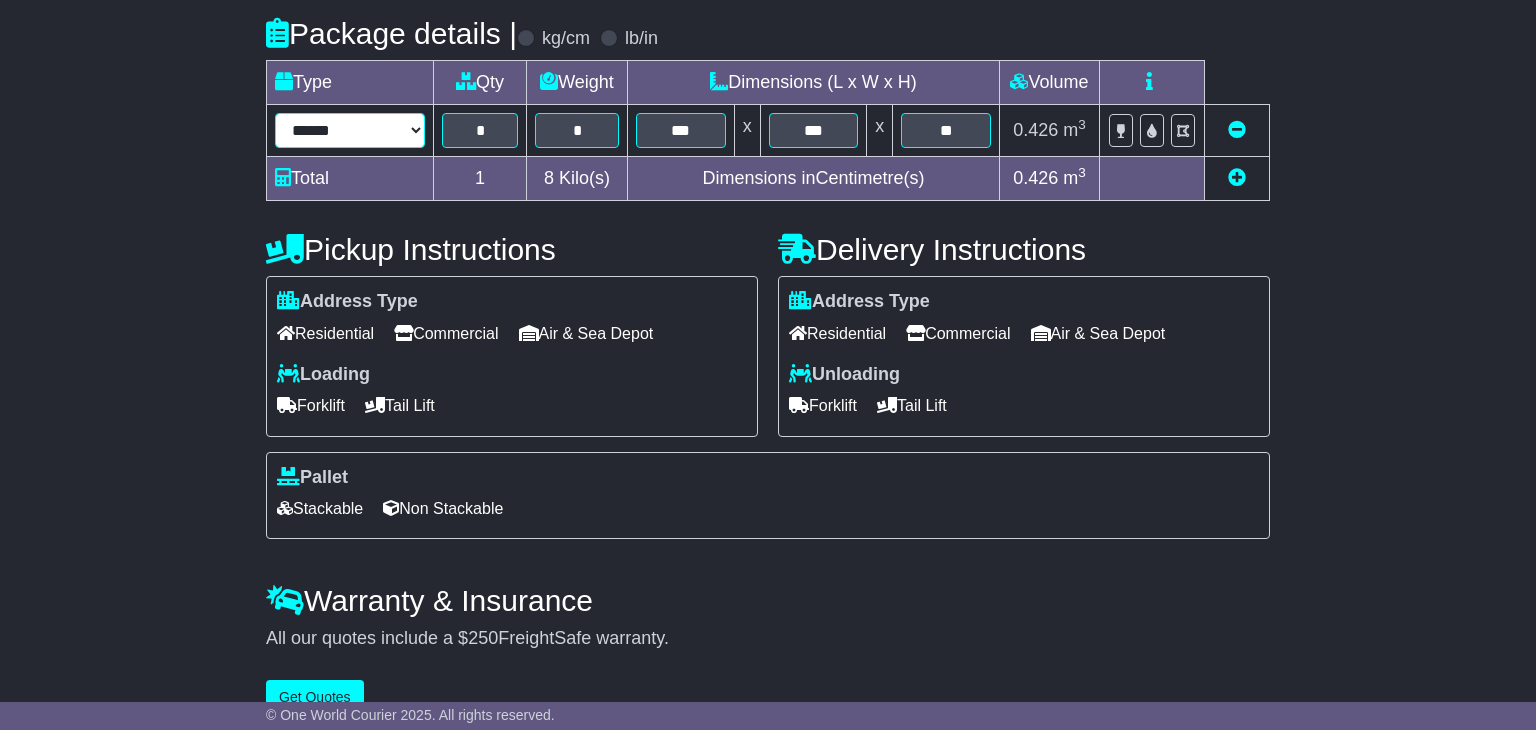 click on "****** ****** *** ******** ***** **** **** ****** *** *******" at bounding box center [350, 130] 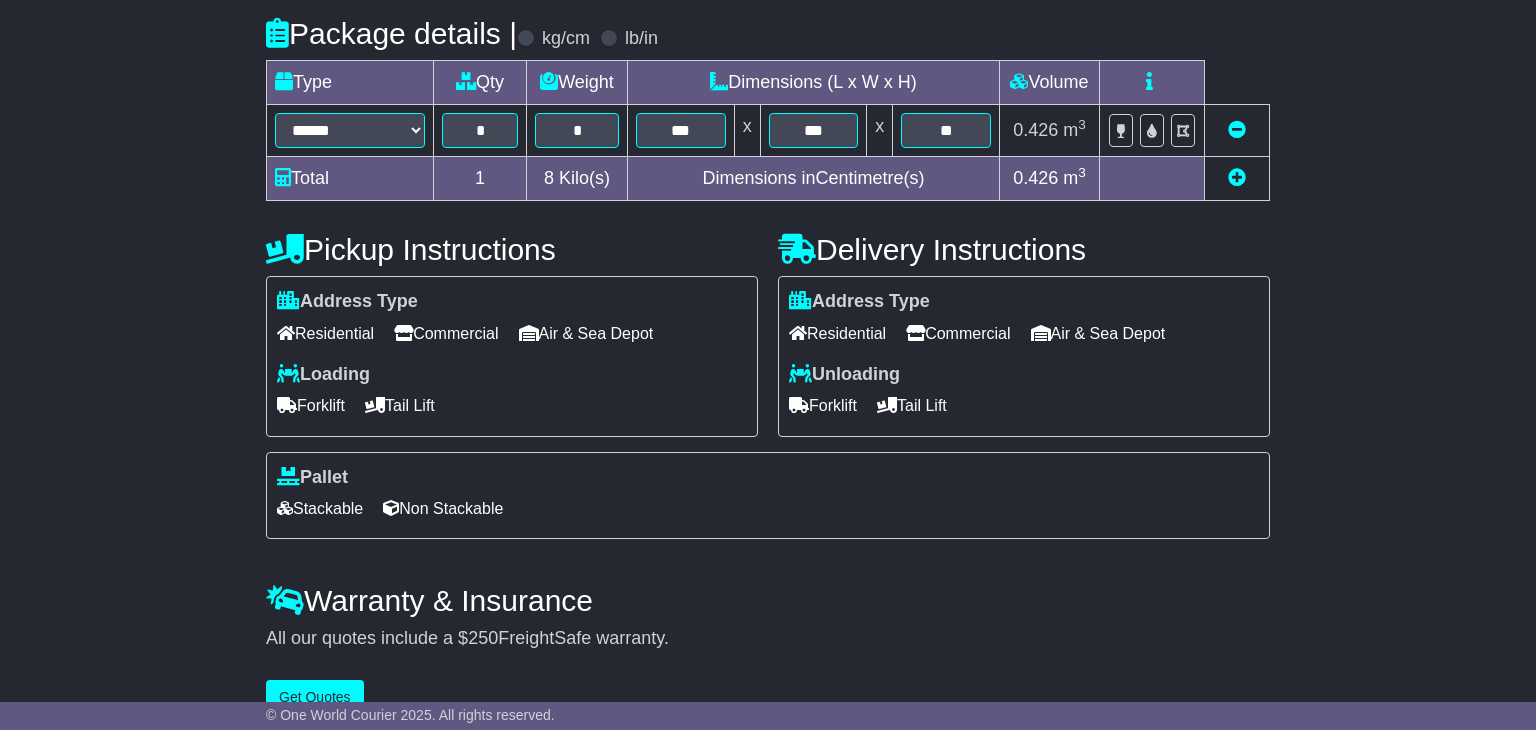 click on "Pallet
Stackable
Non Stackable" at bounding box center [768, 496] 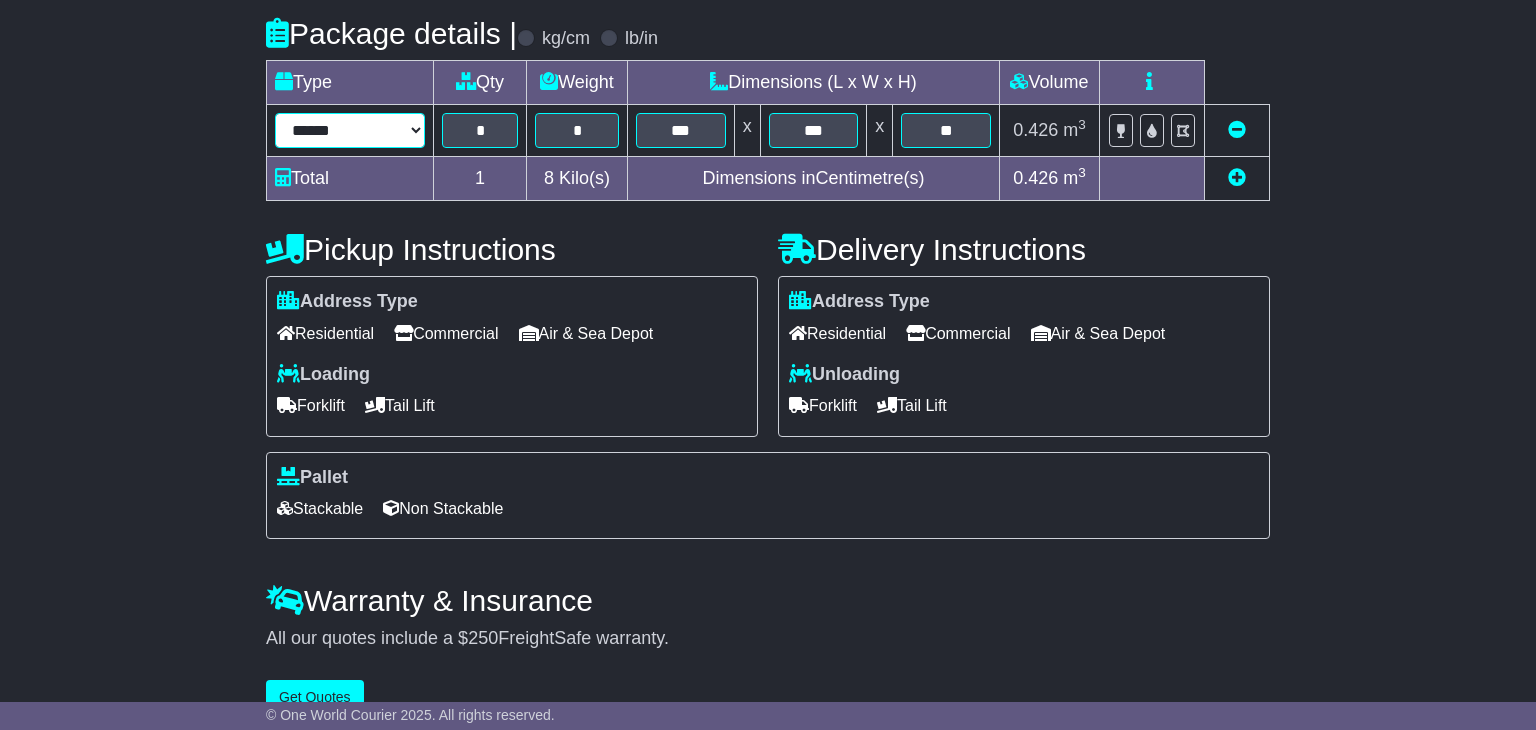 click on "****** ****** *** ******** ***** **** **** ****** *** *******" at bounding box center (350, 130) 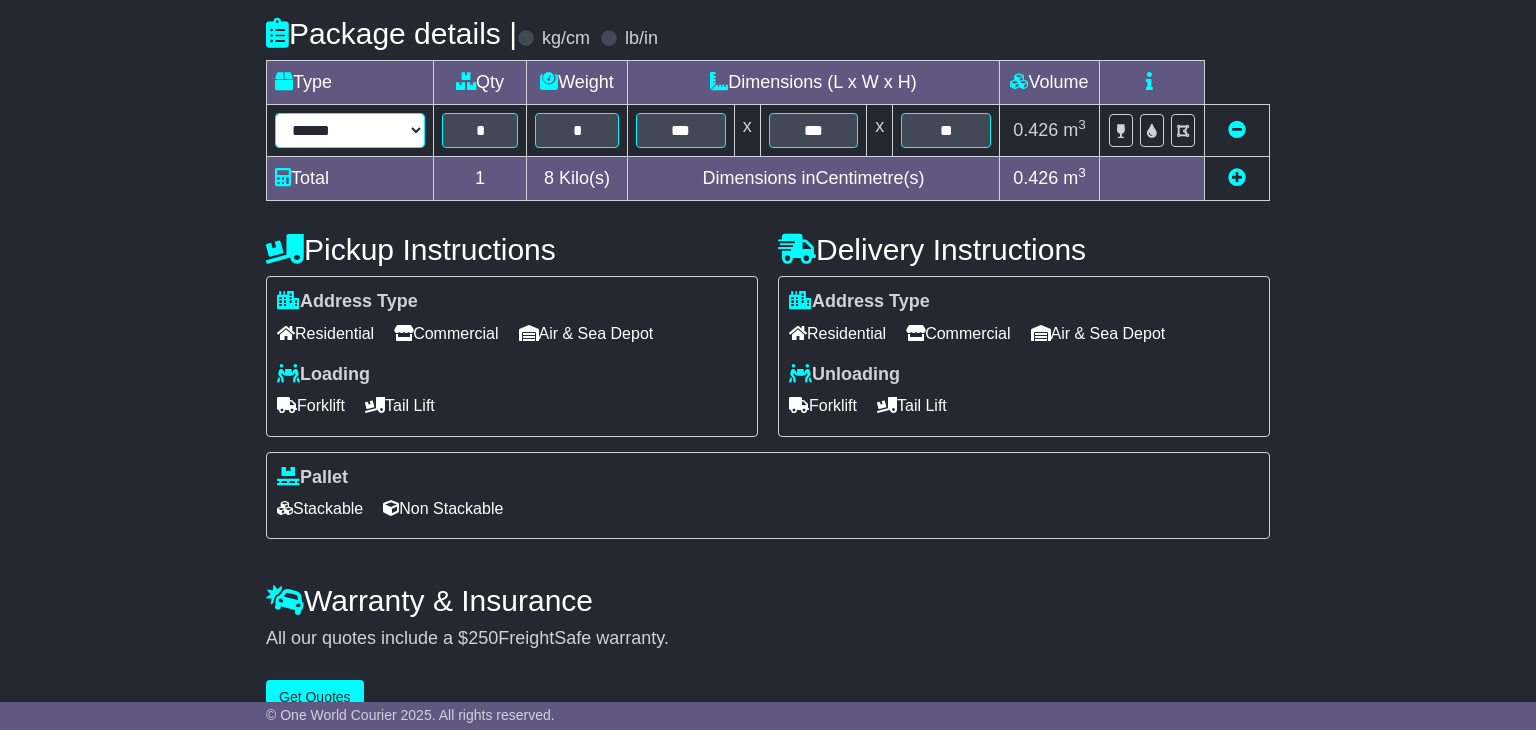 click on "****** ****** *** ******** ***** **** **** ****** *** *******" at bounding box center [350, 130] 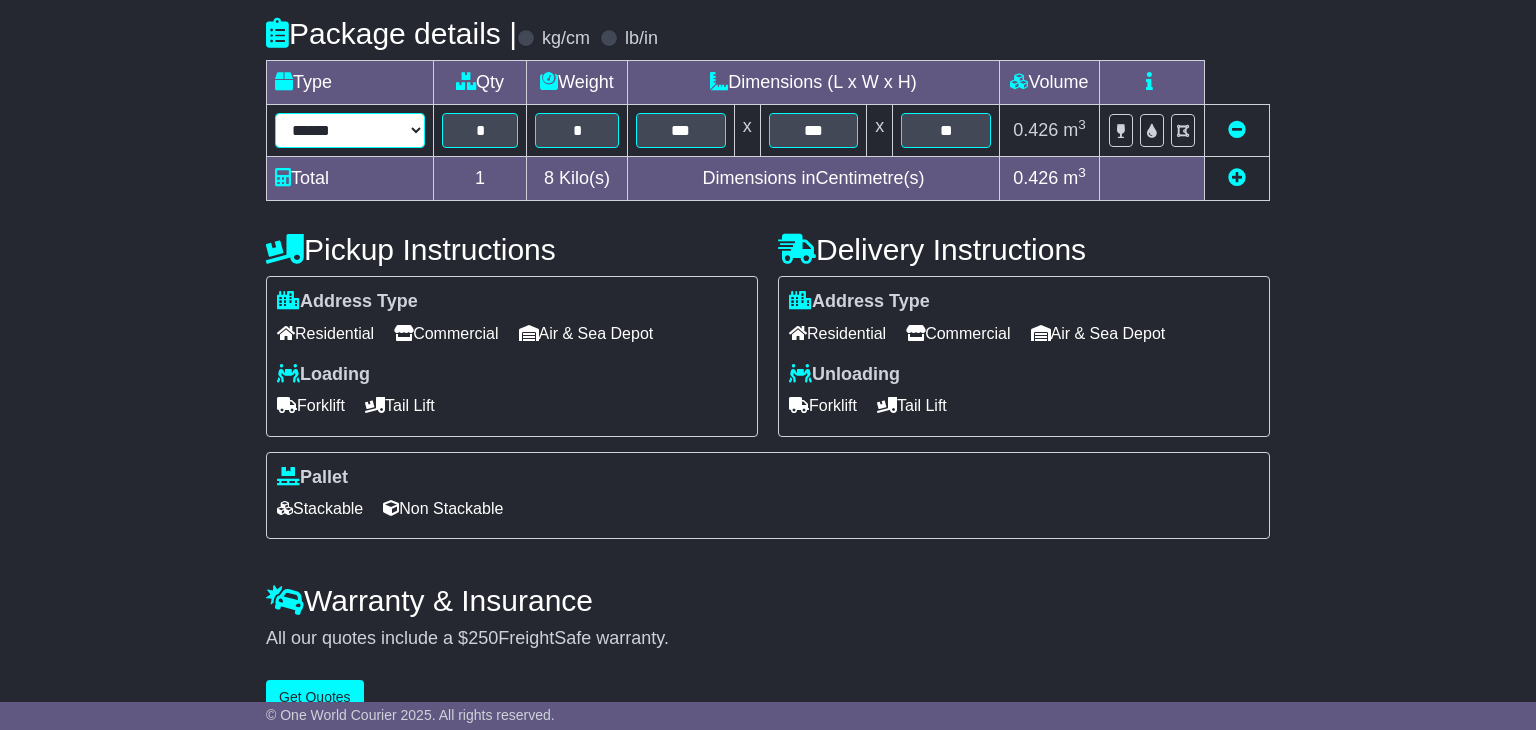 scroll, scrollTop: 327, scrollLeft: 0, axis: vertical 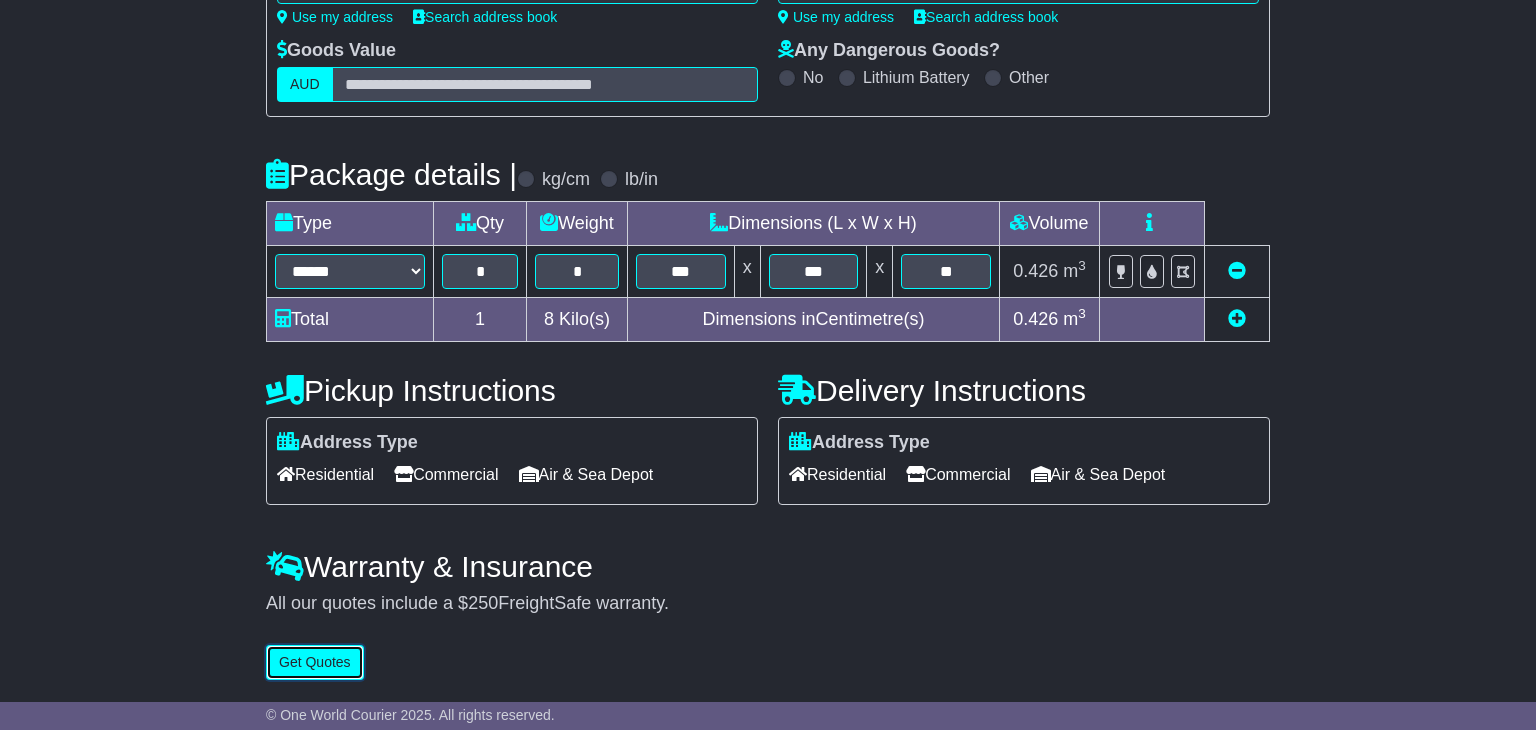 click on "Get Quotes" at bounding box center (315, 662) 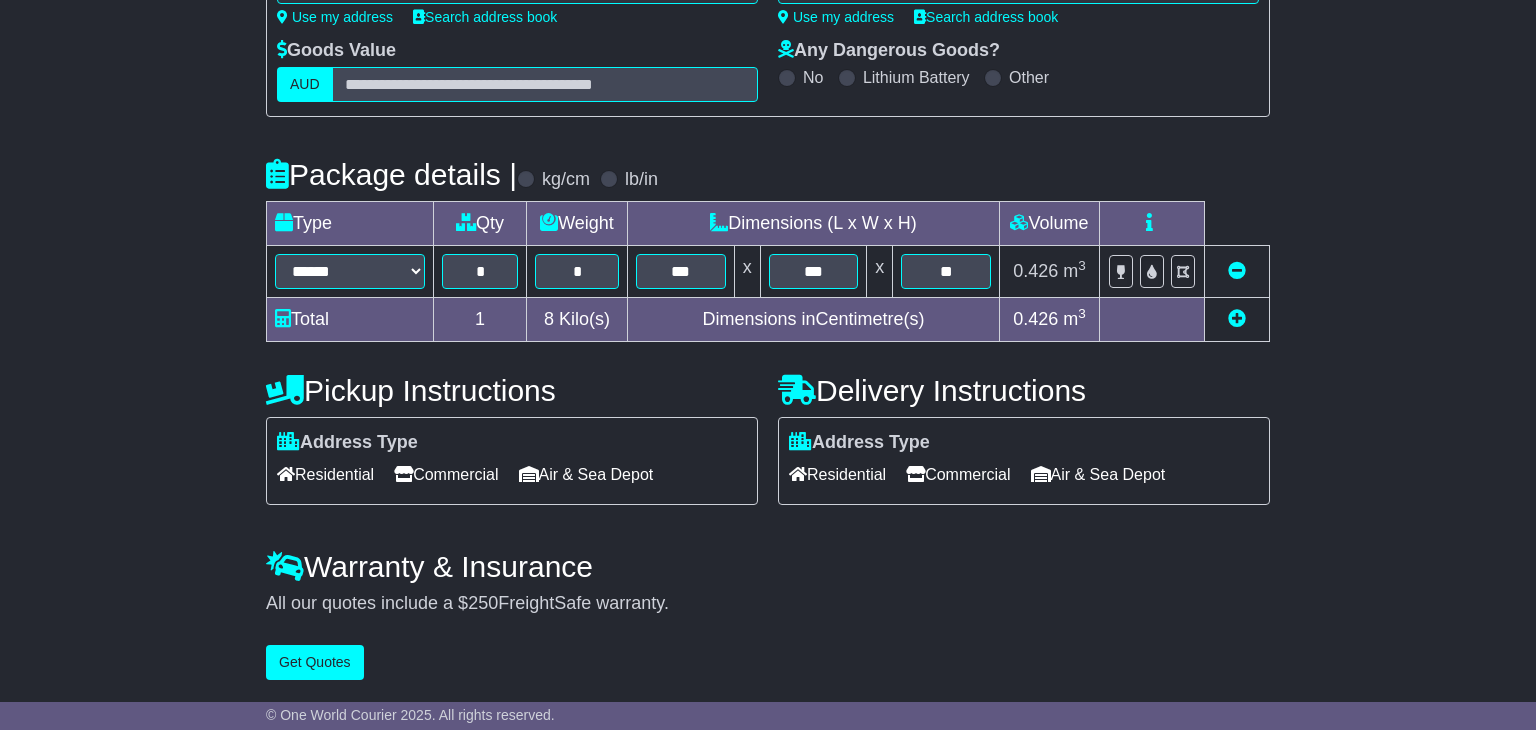 scroll, scrollTop: 0, scrollLeft: 0, axis: both 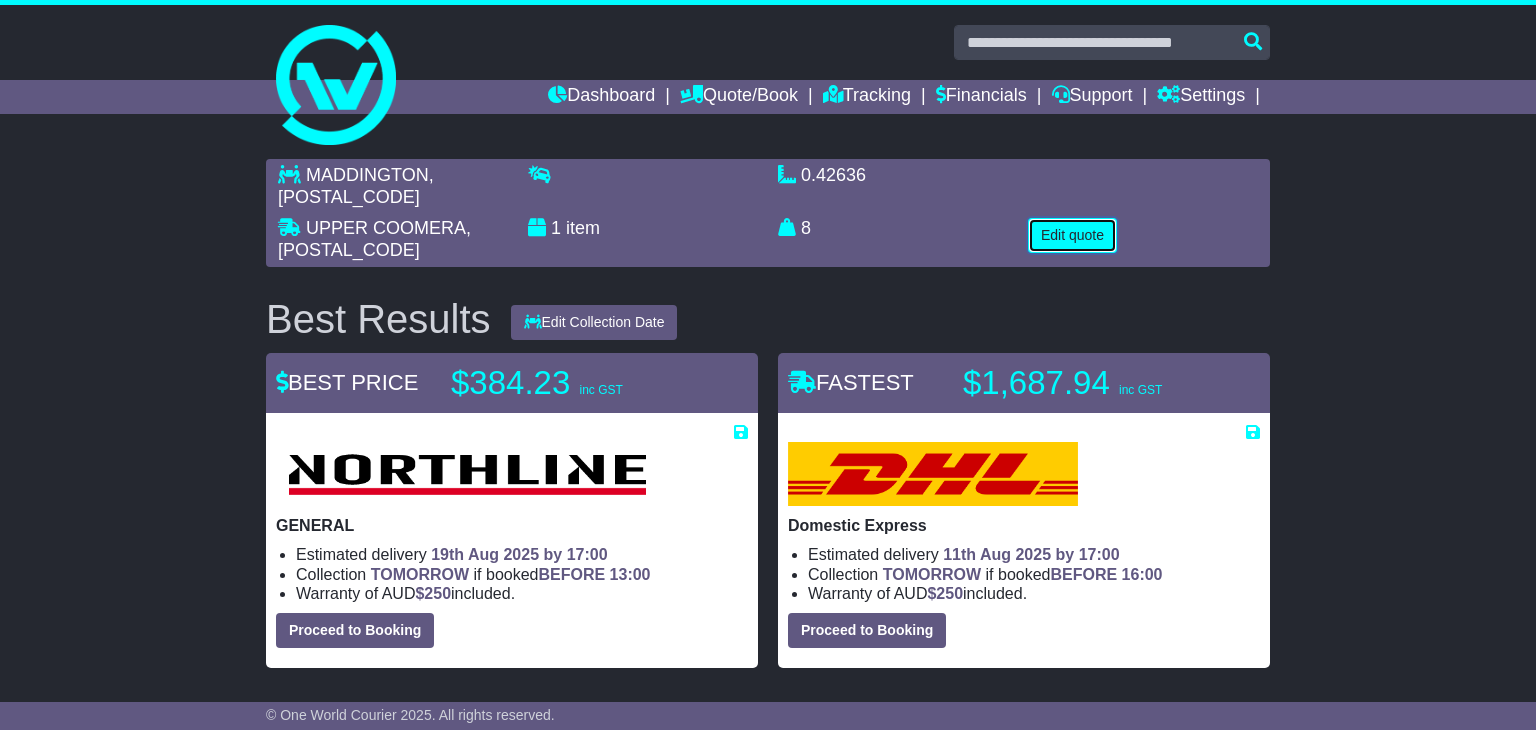 click on "Edit quote" at bounding box center (1072, 235) 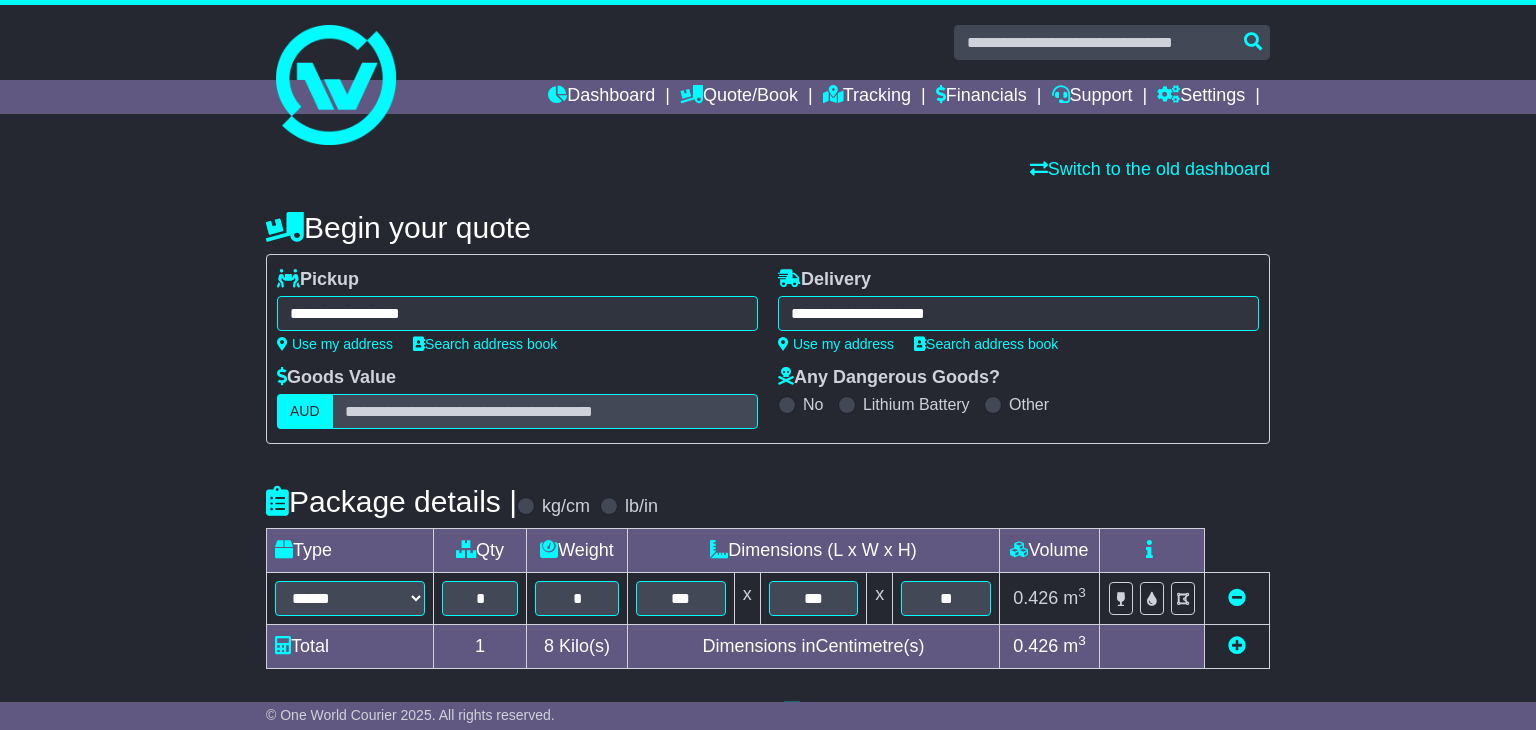 click on "**********" at bounding box center [517, 313] 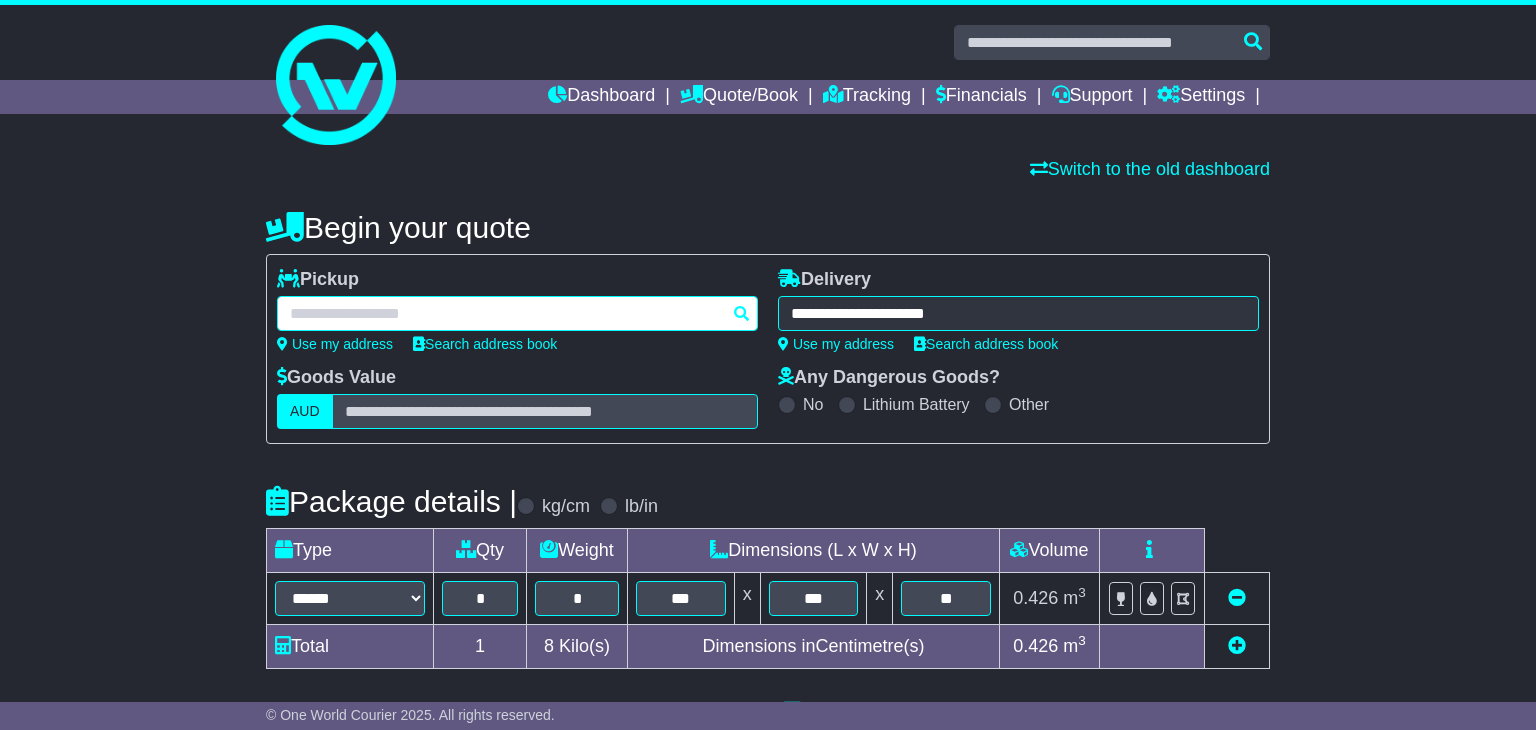 paste on "**********" 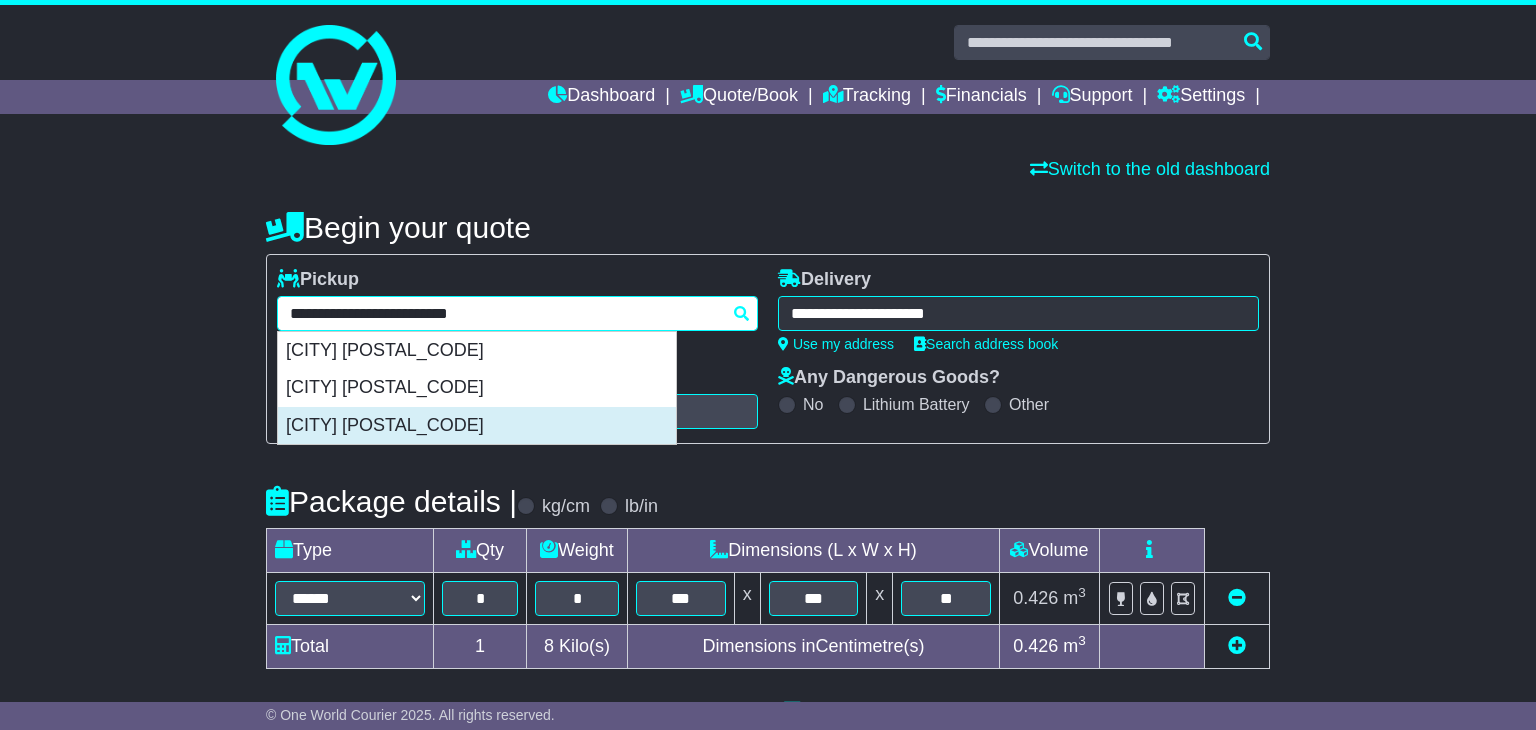 click on "[CITY] [POSTAL_CODE]" at bounding box center [477, 426] 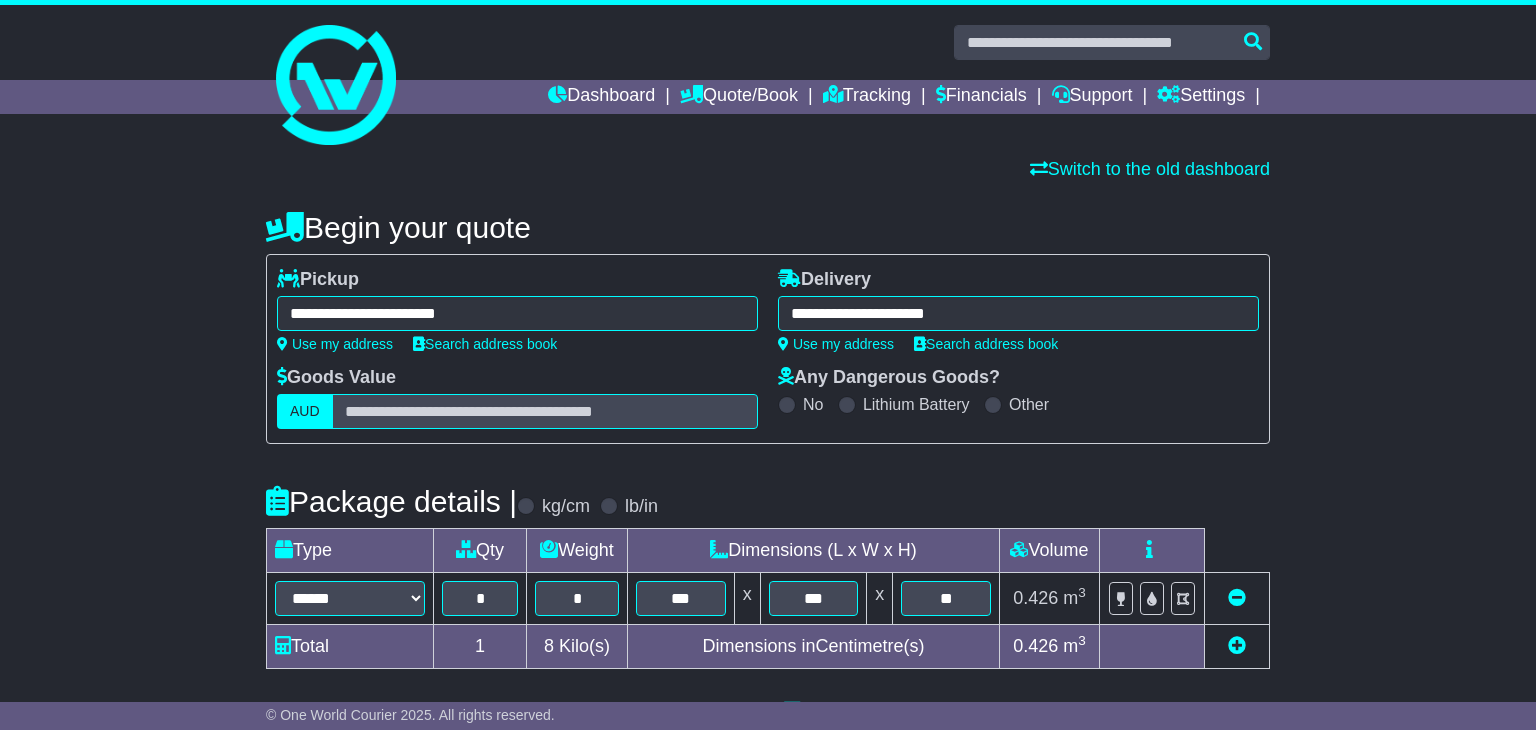 click on "**********" at bounding box center [1018, 313] 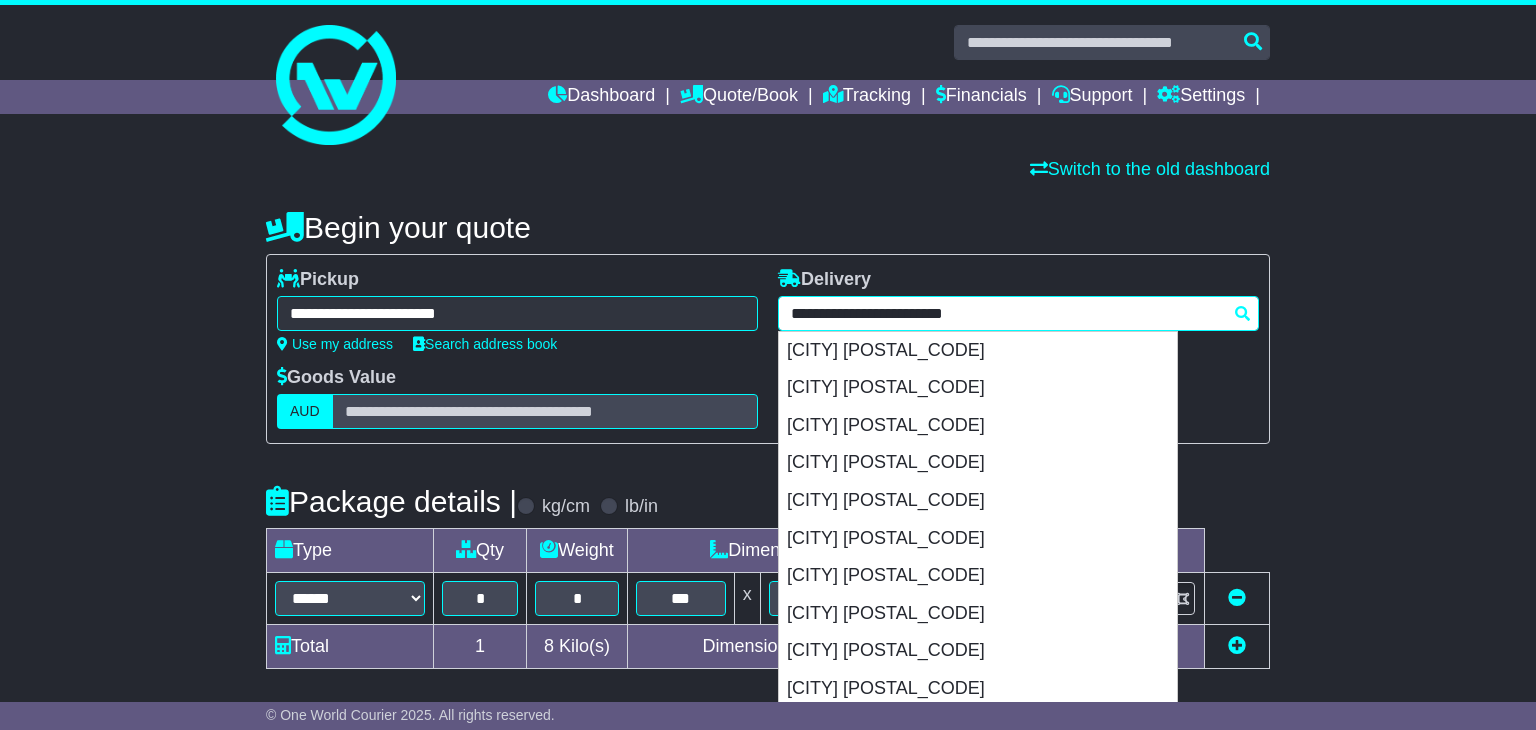 click on "**********" at bounding box center [1018, 313] 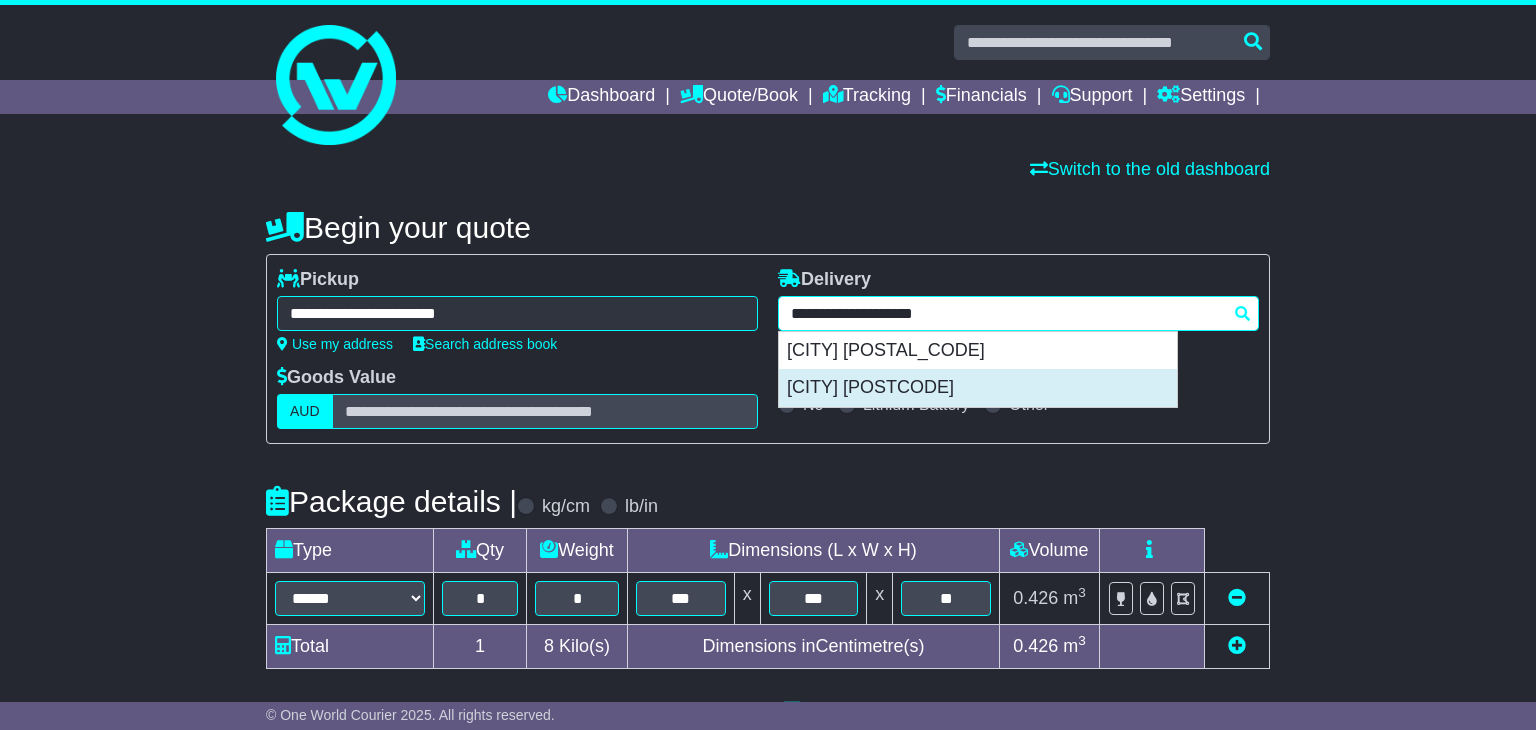 click on "[CITY] [POSTCODE]" at bounding box center (978, 388) 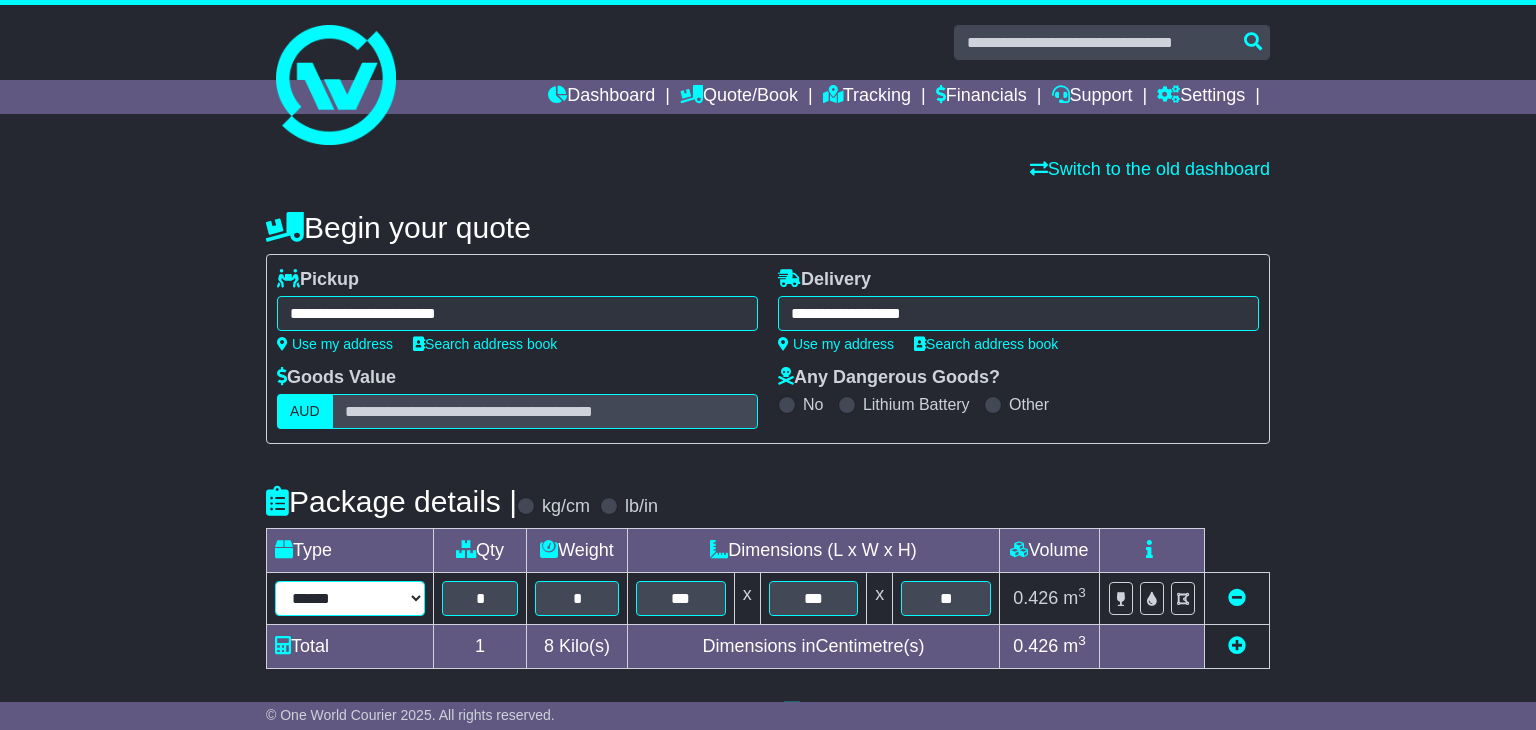 click on "****** ****** *** ******** ***** **** **** ****** *** *******" at bounding box center (350, 598) 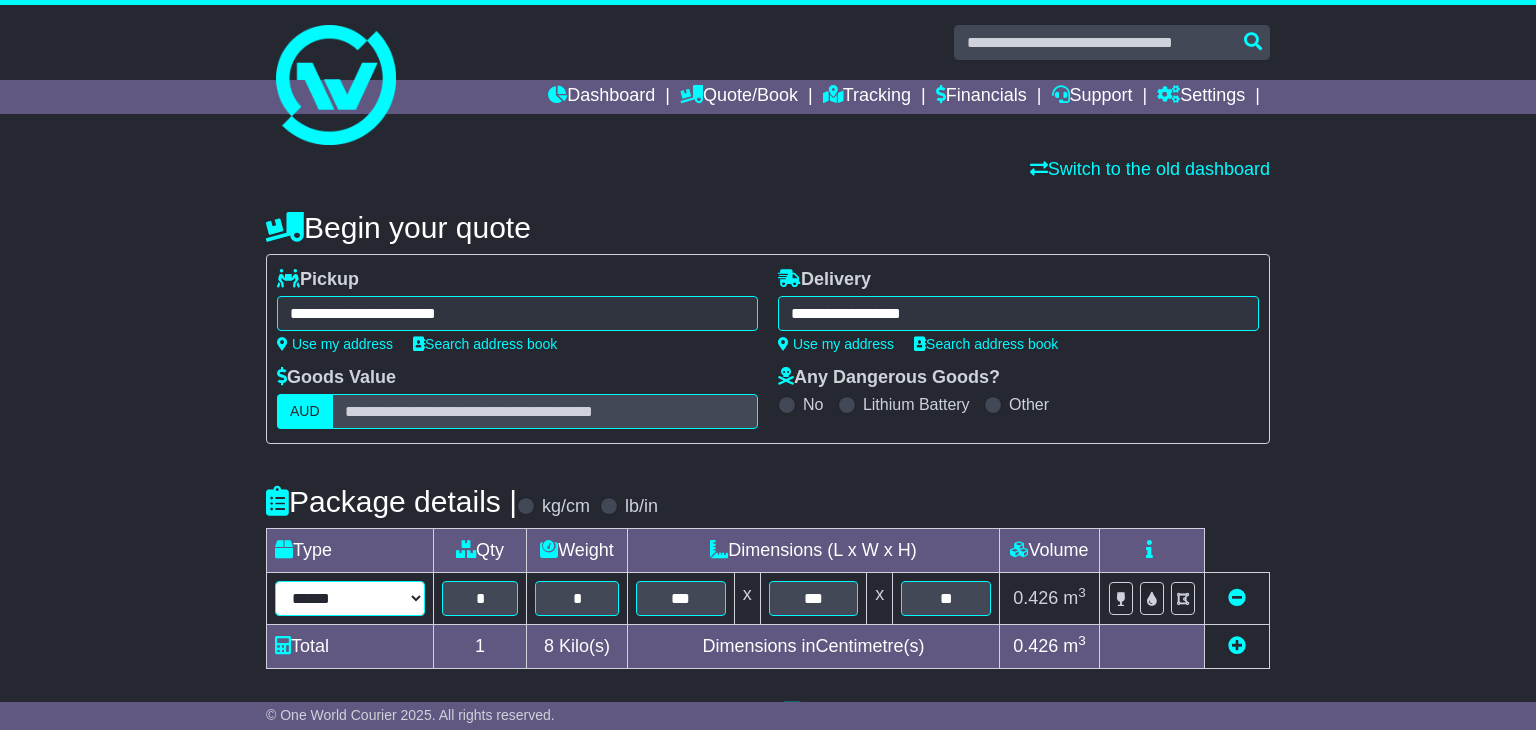 click on "****** ****** *** ******** ***** **** **** ****** *** *******" at bounding box center [350, 598] 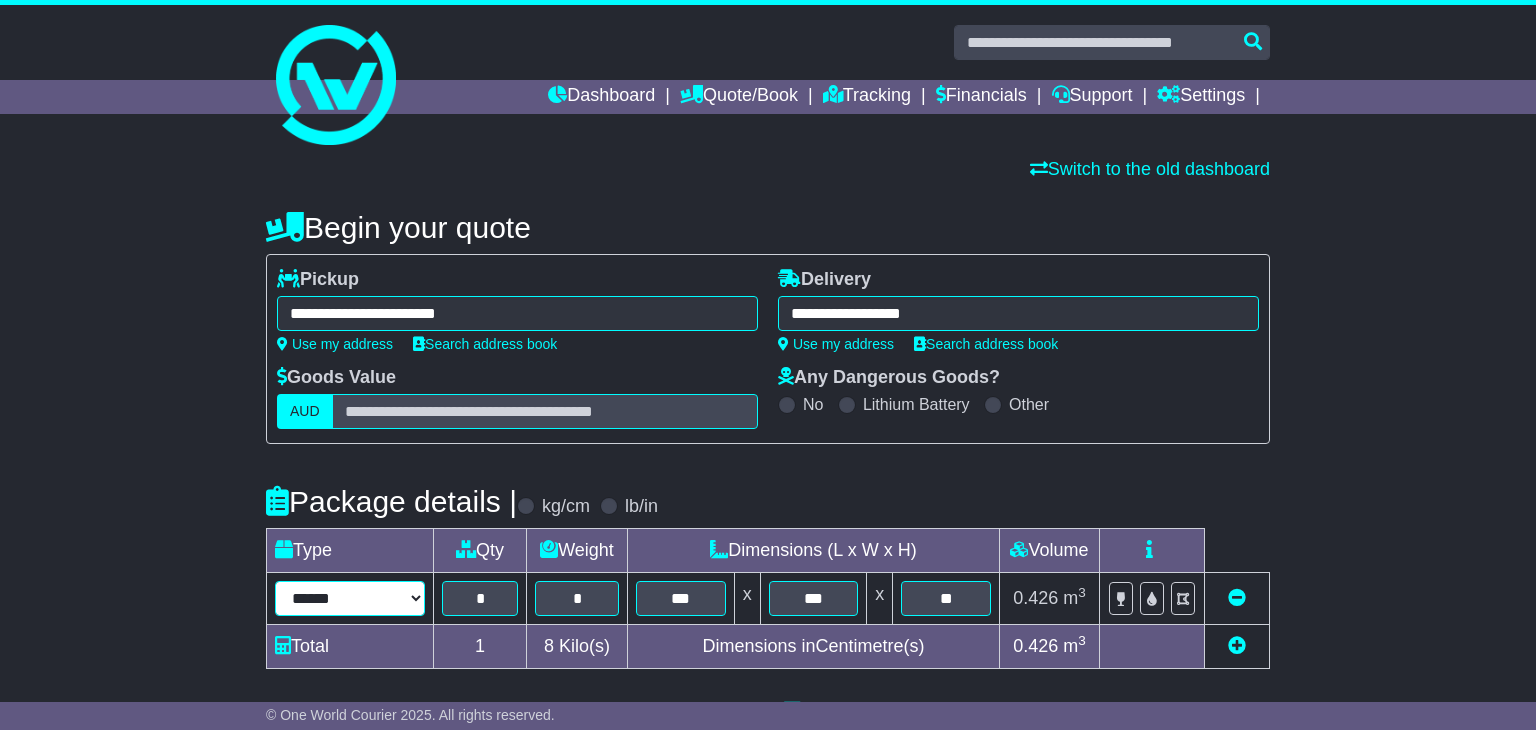 click on "****** ****** *** ******** ***** **** **** ****** *** *******" at bounding box center (350, 598) 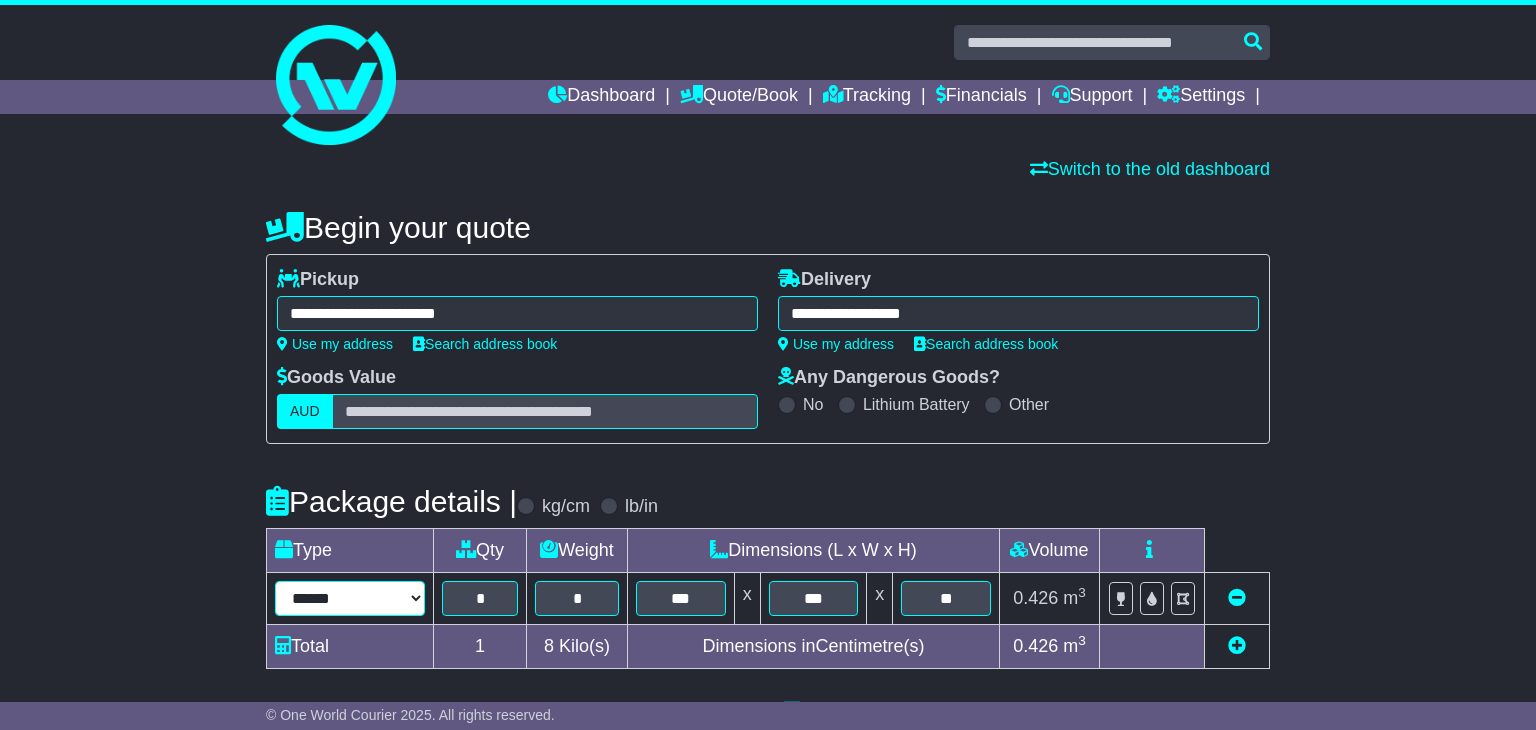 click on "****** ****** *** ******** ***** **** **** ****** *** *******" at bounding box center (350, 598) 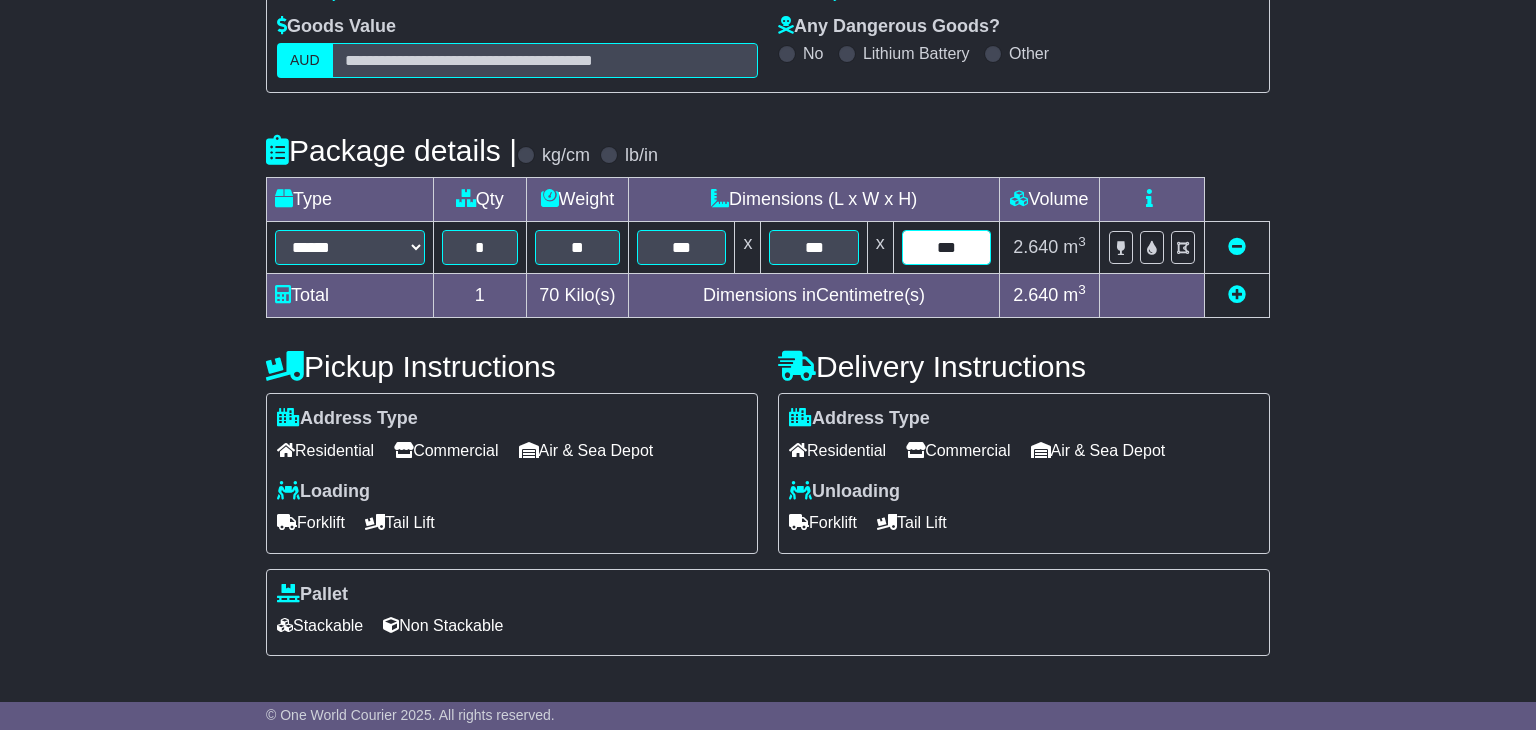 scroll, scrollTop: 356, scrollLeft: 0, axis: vertical 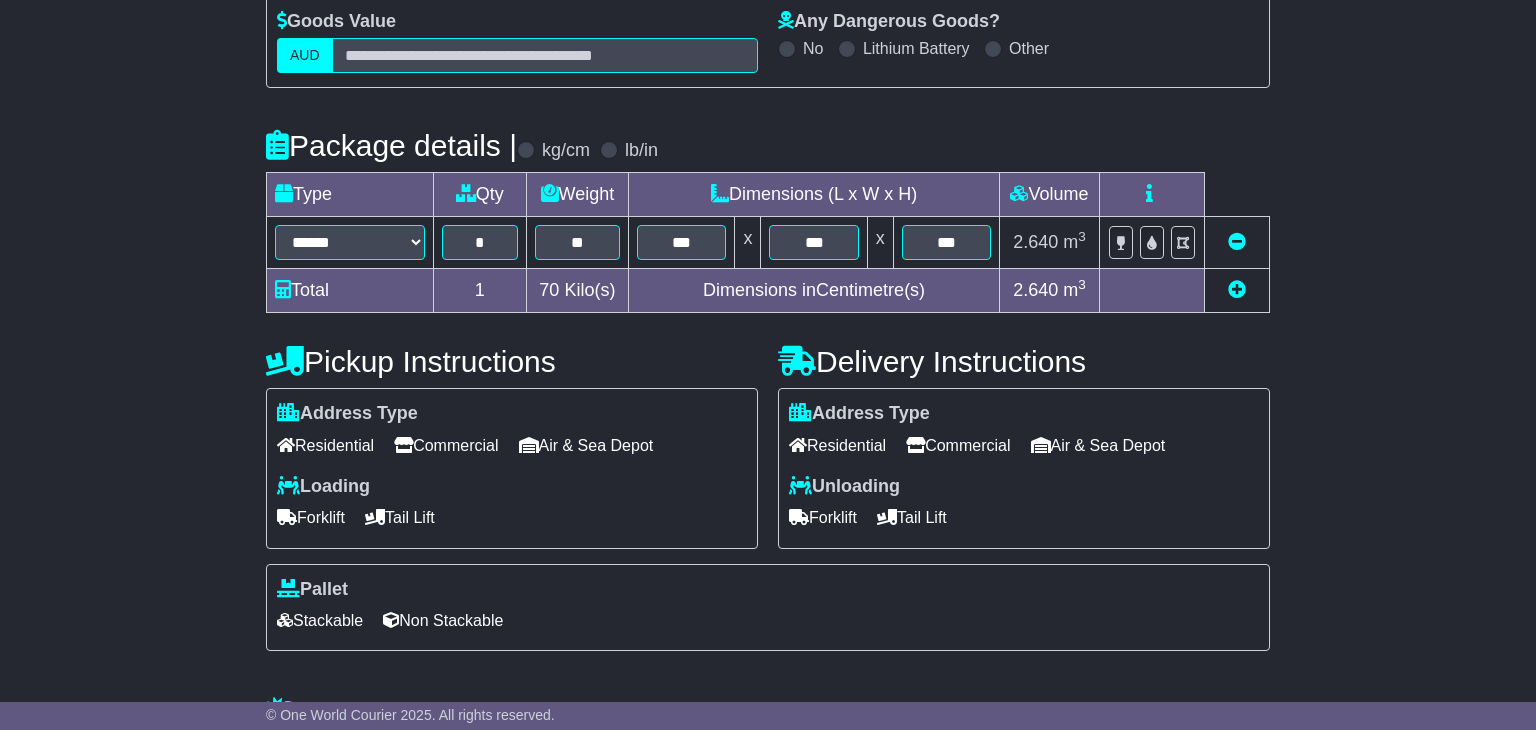 click on "Commercial" at bounding box center (446, 445) 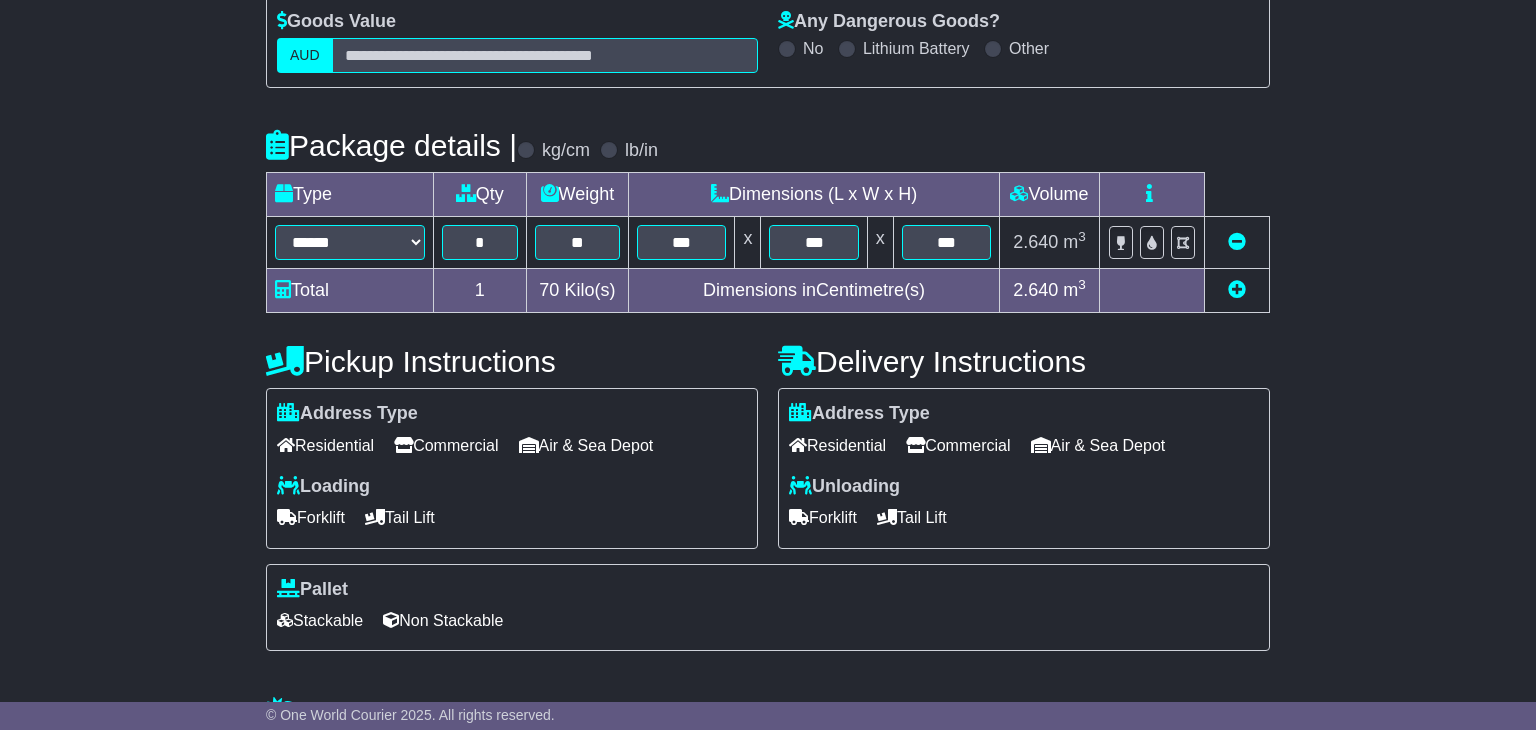 click on "Residential" at bounding box center [325, 445] 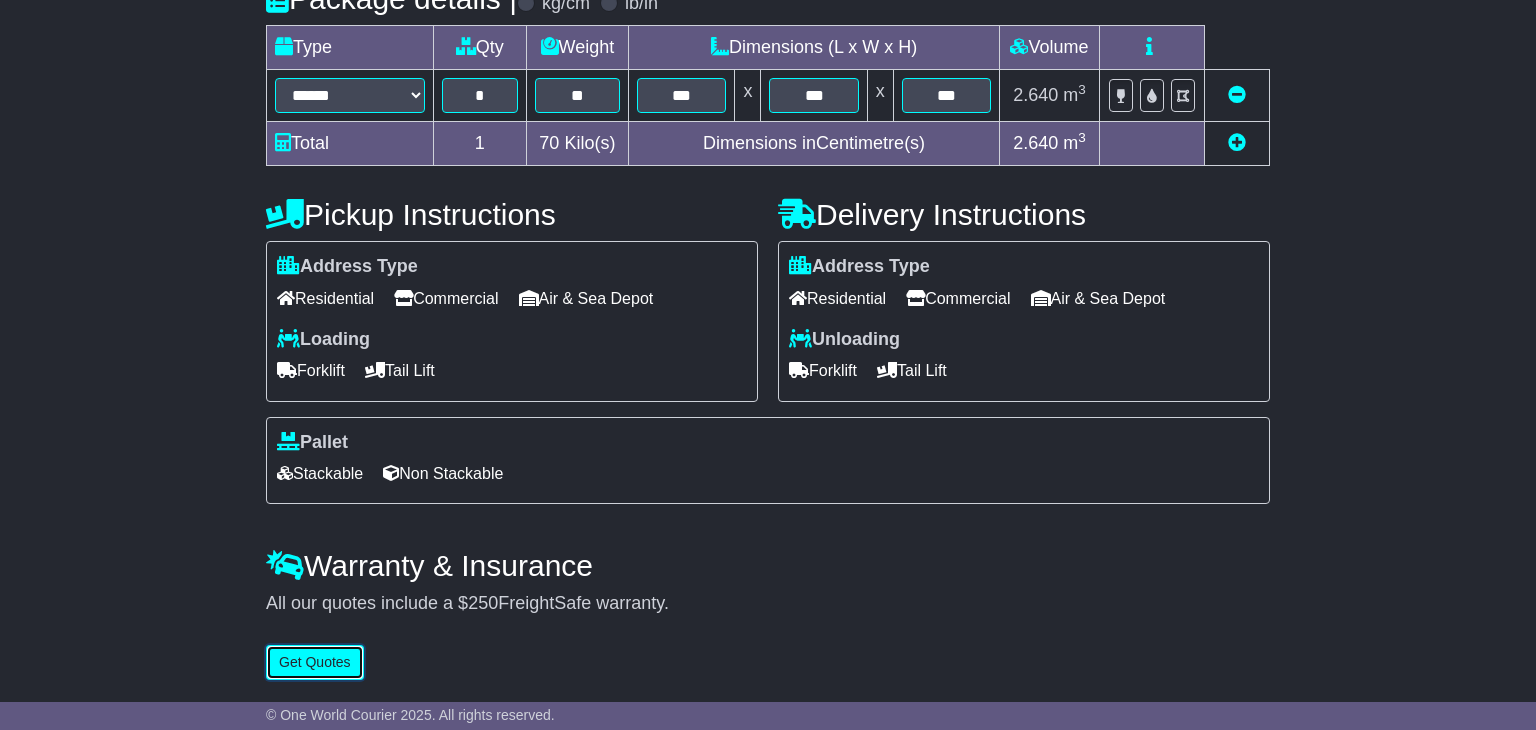 click on "Get Quotes" at bounding box center [315, 662] 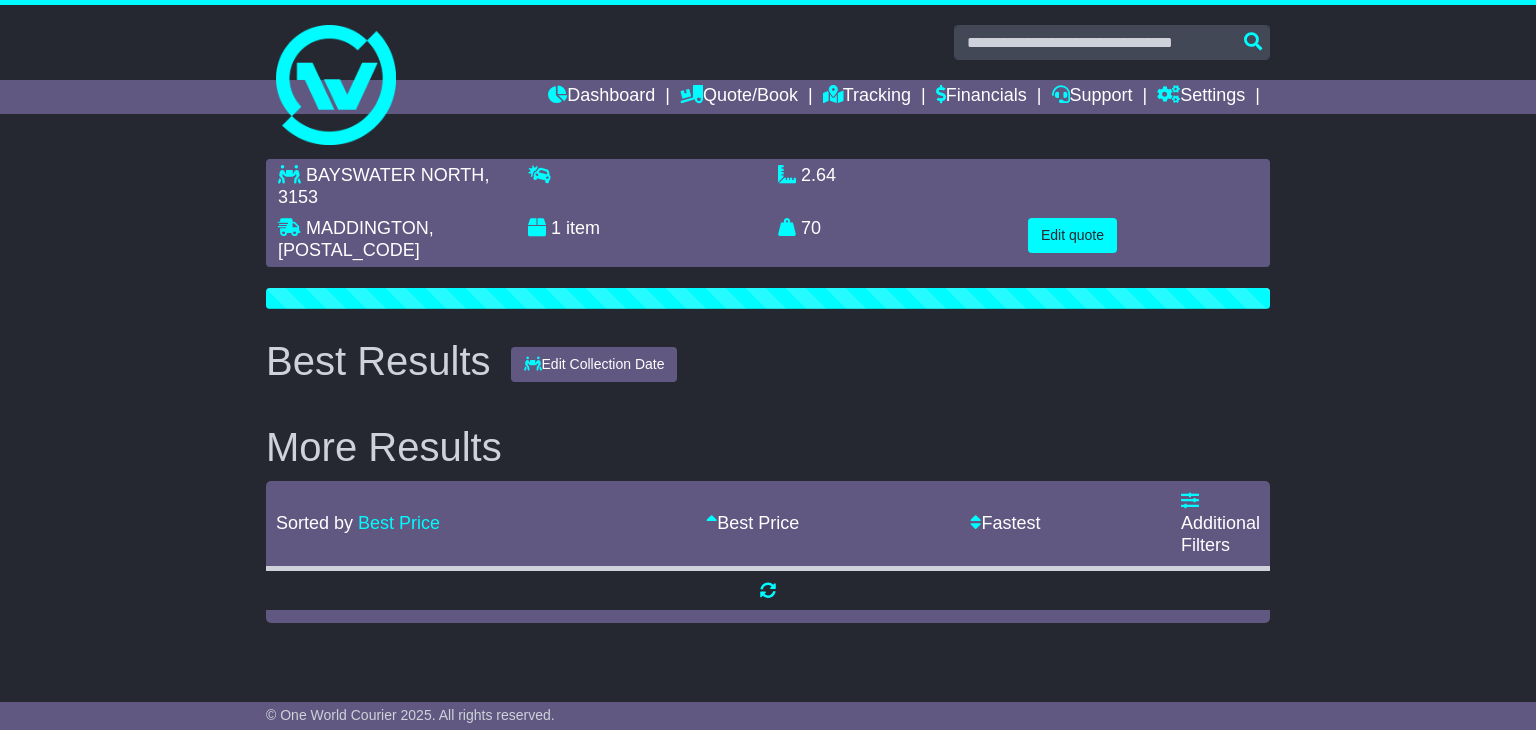 scroll, scrollTop: 0, scrollLeft: 0, axis: both 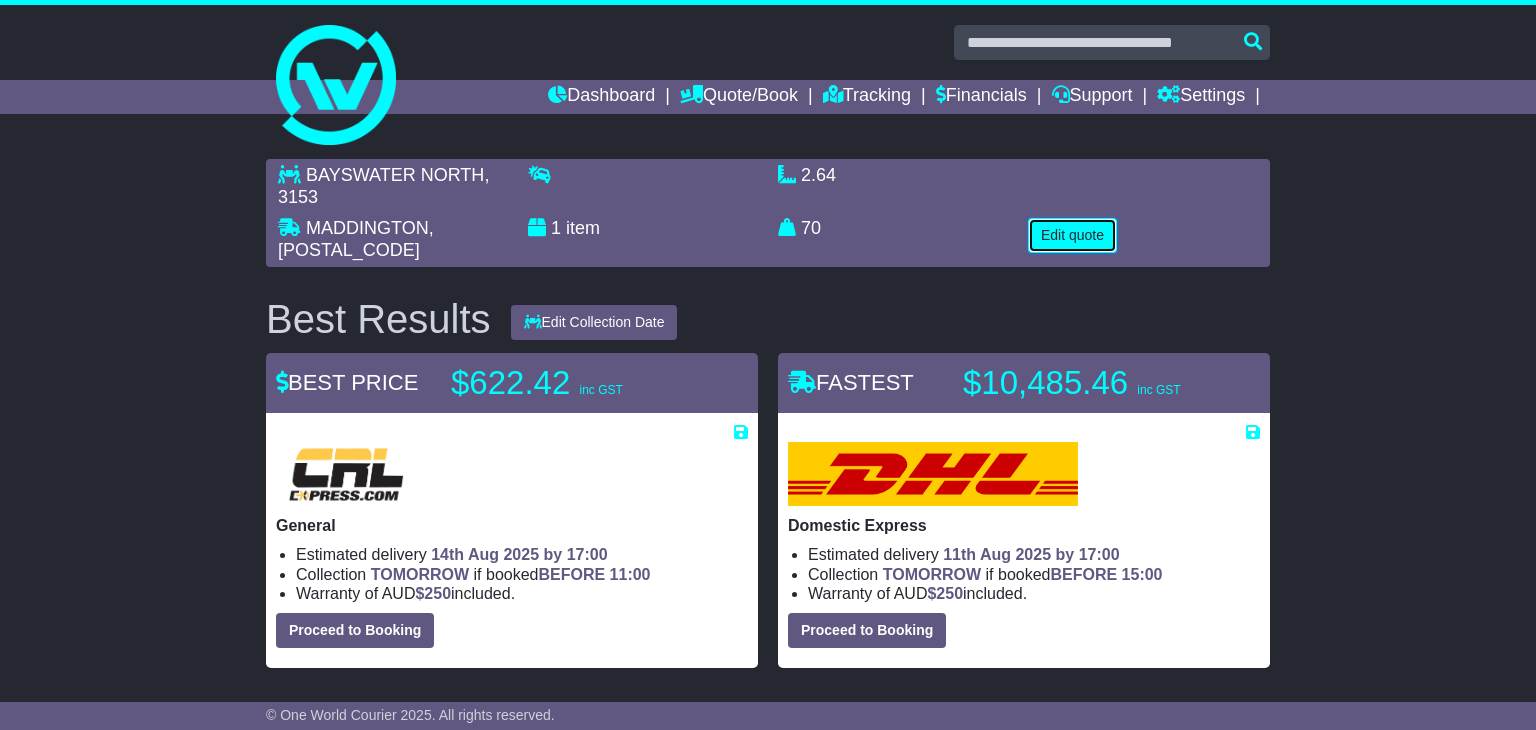 click on "Edit quote" at bounding box center (1072, 235) 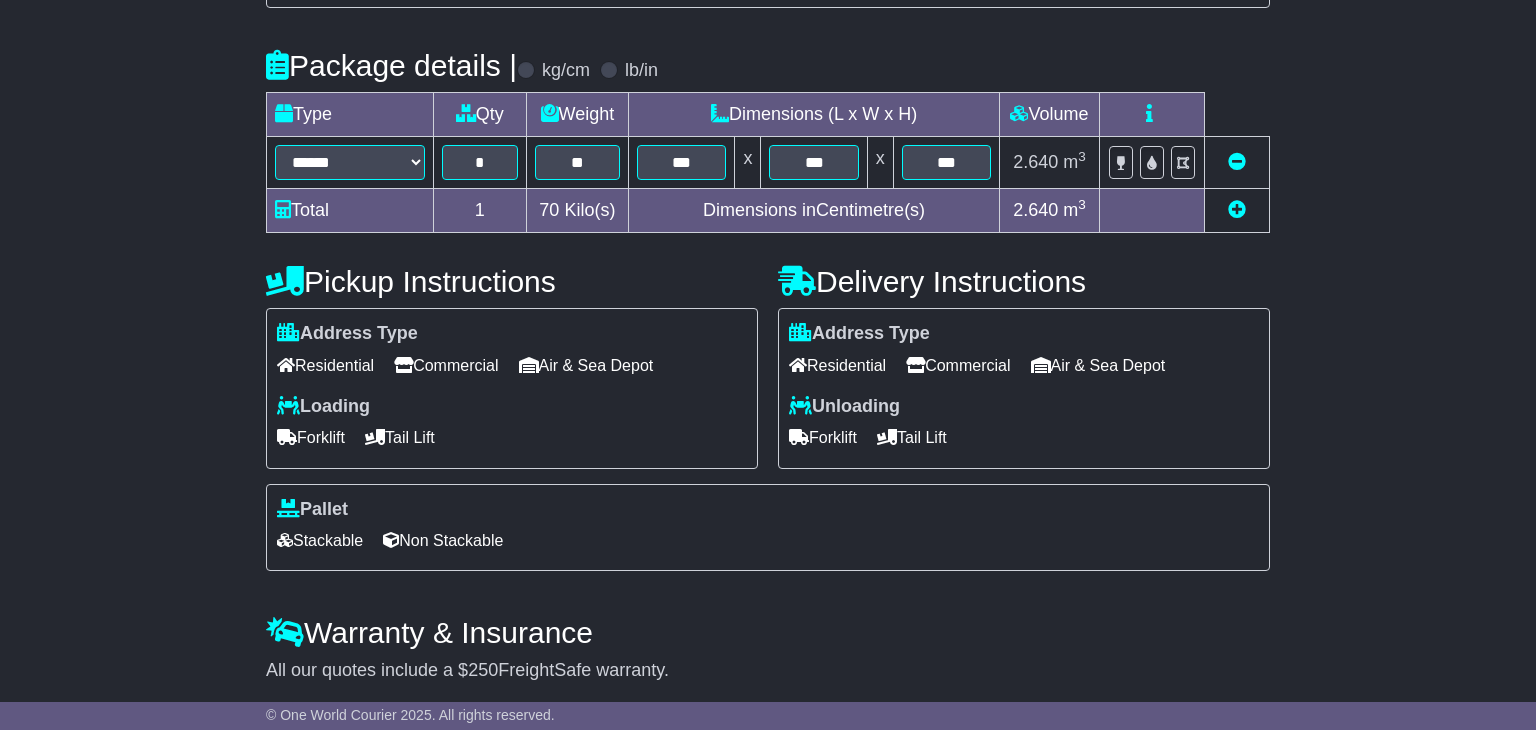 scroll, scrollTop: 505, scrollLeft: 0, axis: vertical 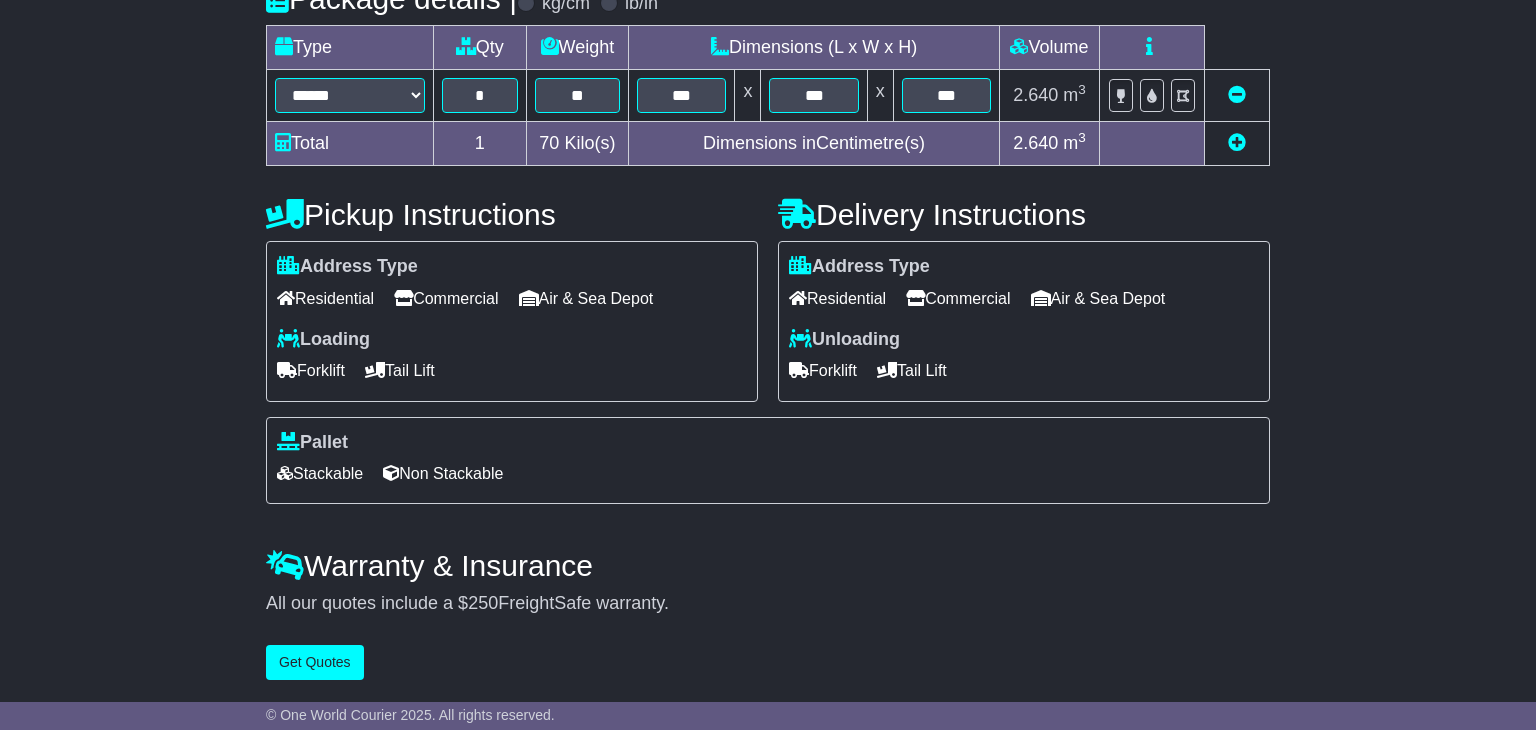 click on "Non Stackable" at bounding box center [443, 473] 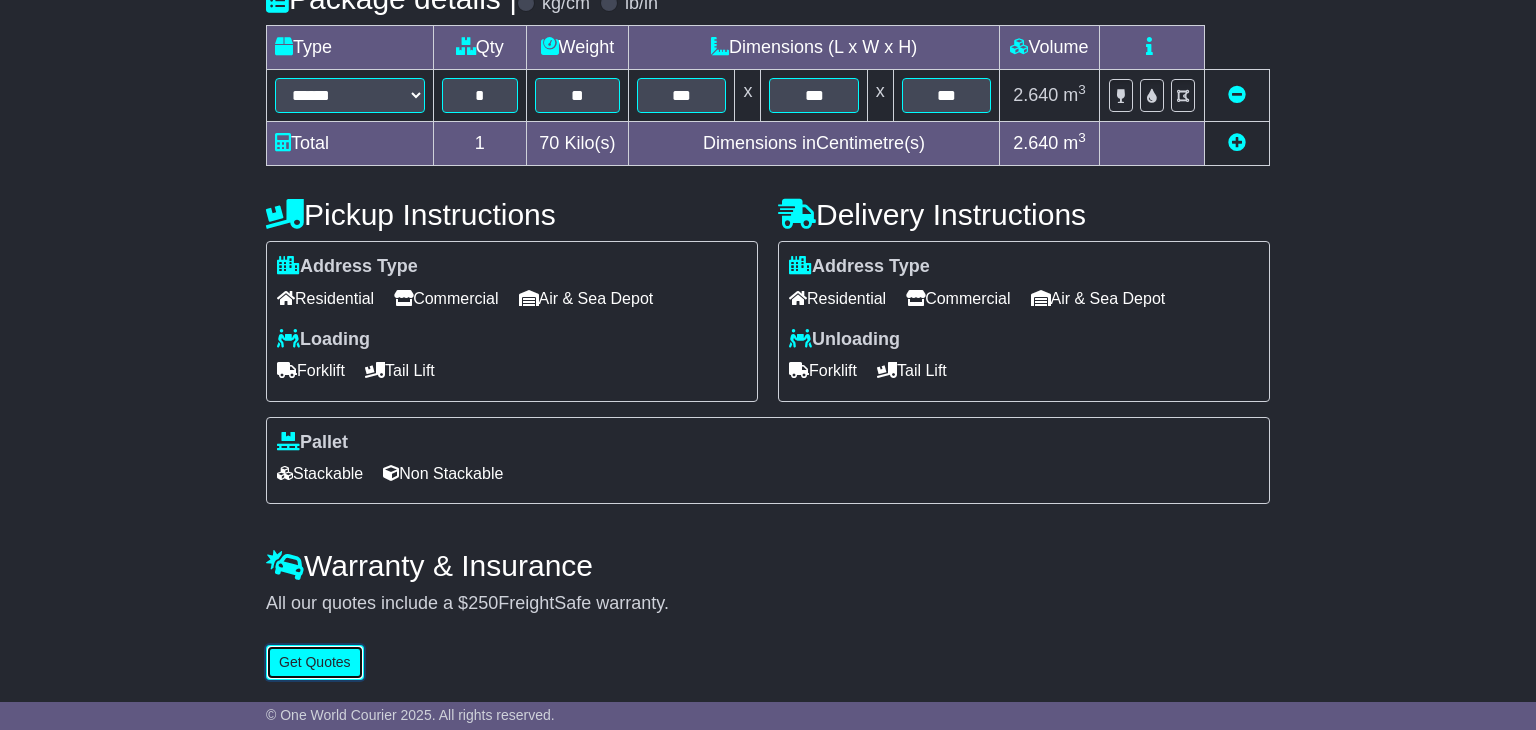 click on "Get Quotes" at bounding box center [315, 662] 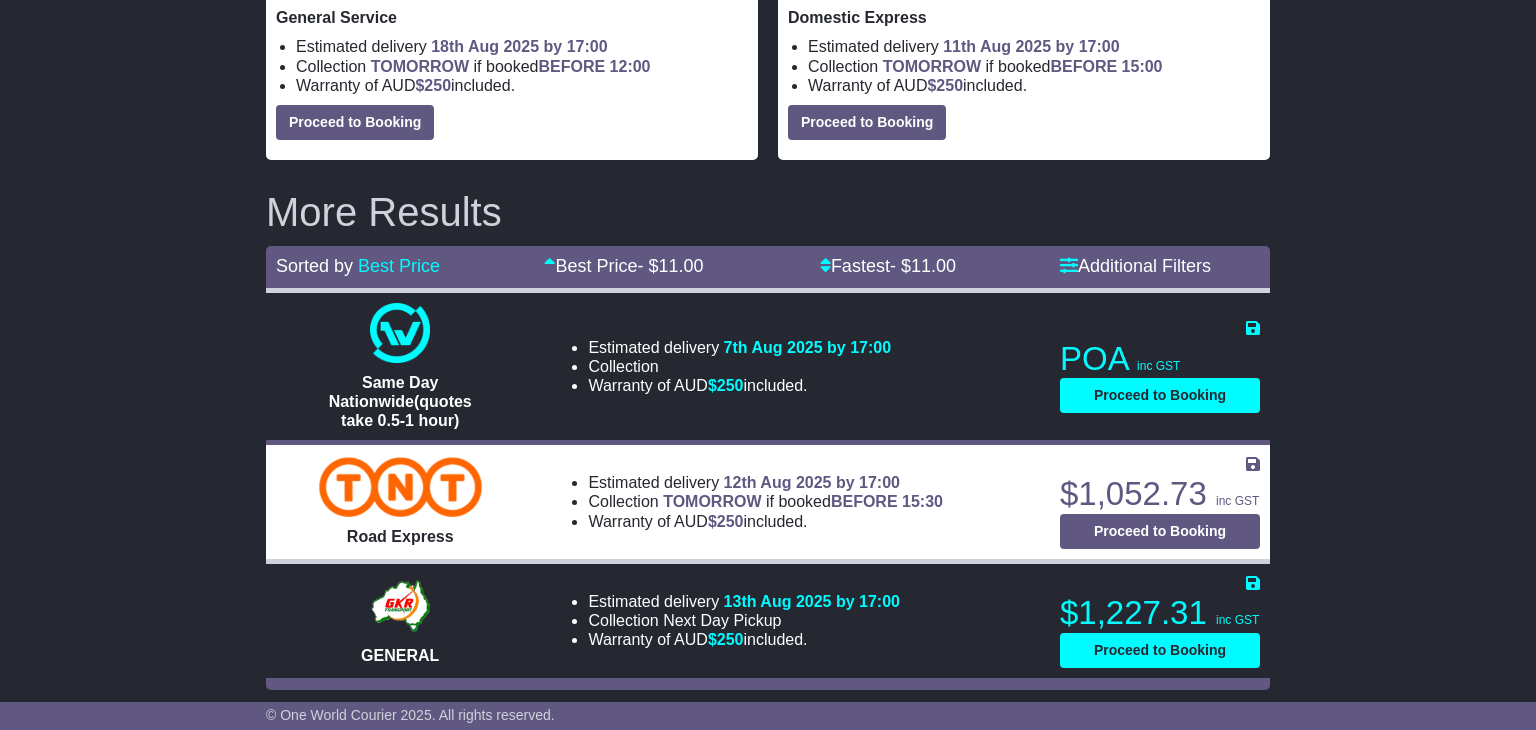 scroll, scrollTop: 0, scrollLeft: 0, axis: both 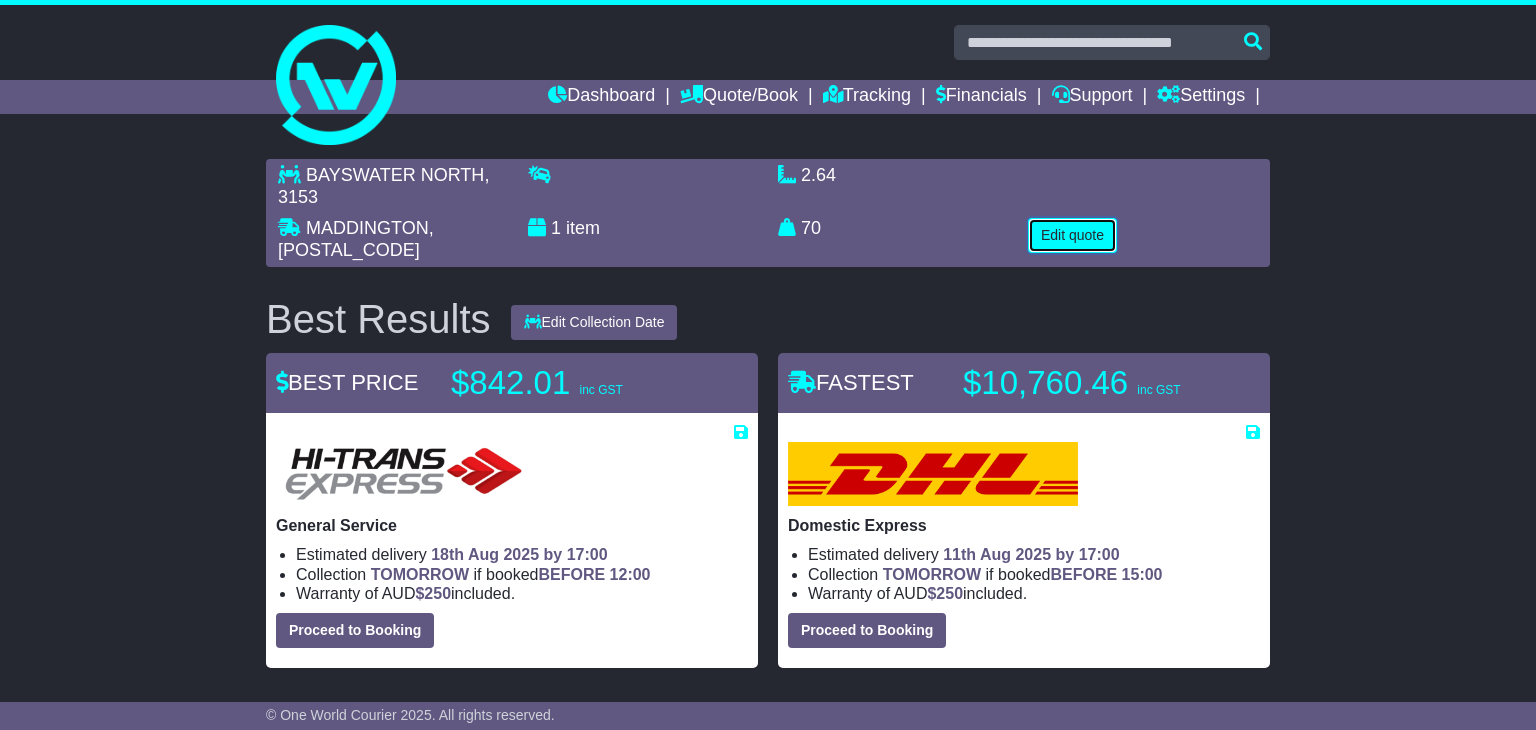 click on "Edit quote" at bounding box center (1072, 235) 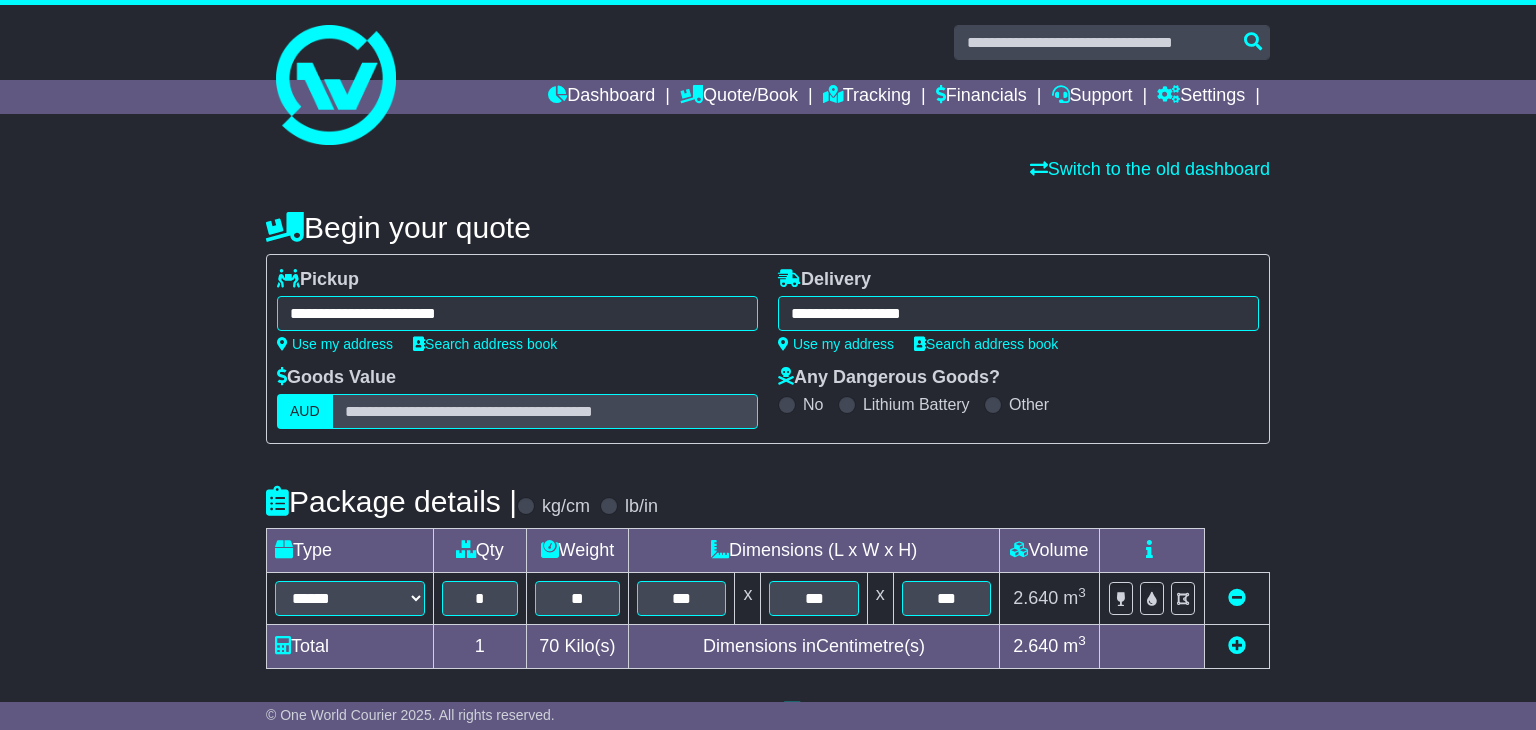 scroll, scrollTop: 505, scrollLeft: 0, axis: vertical 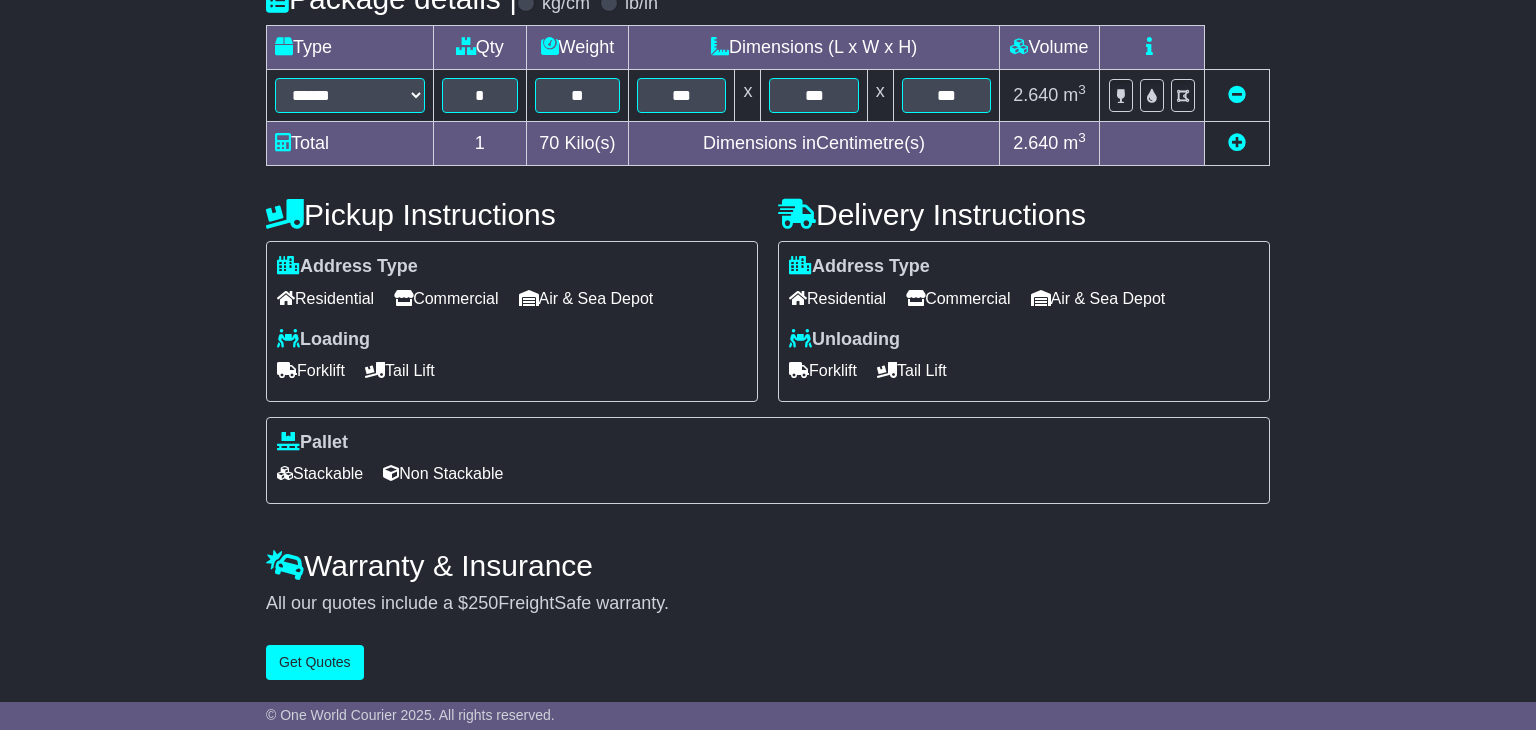 click on "Stackable" at bounding box center (320, 473) 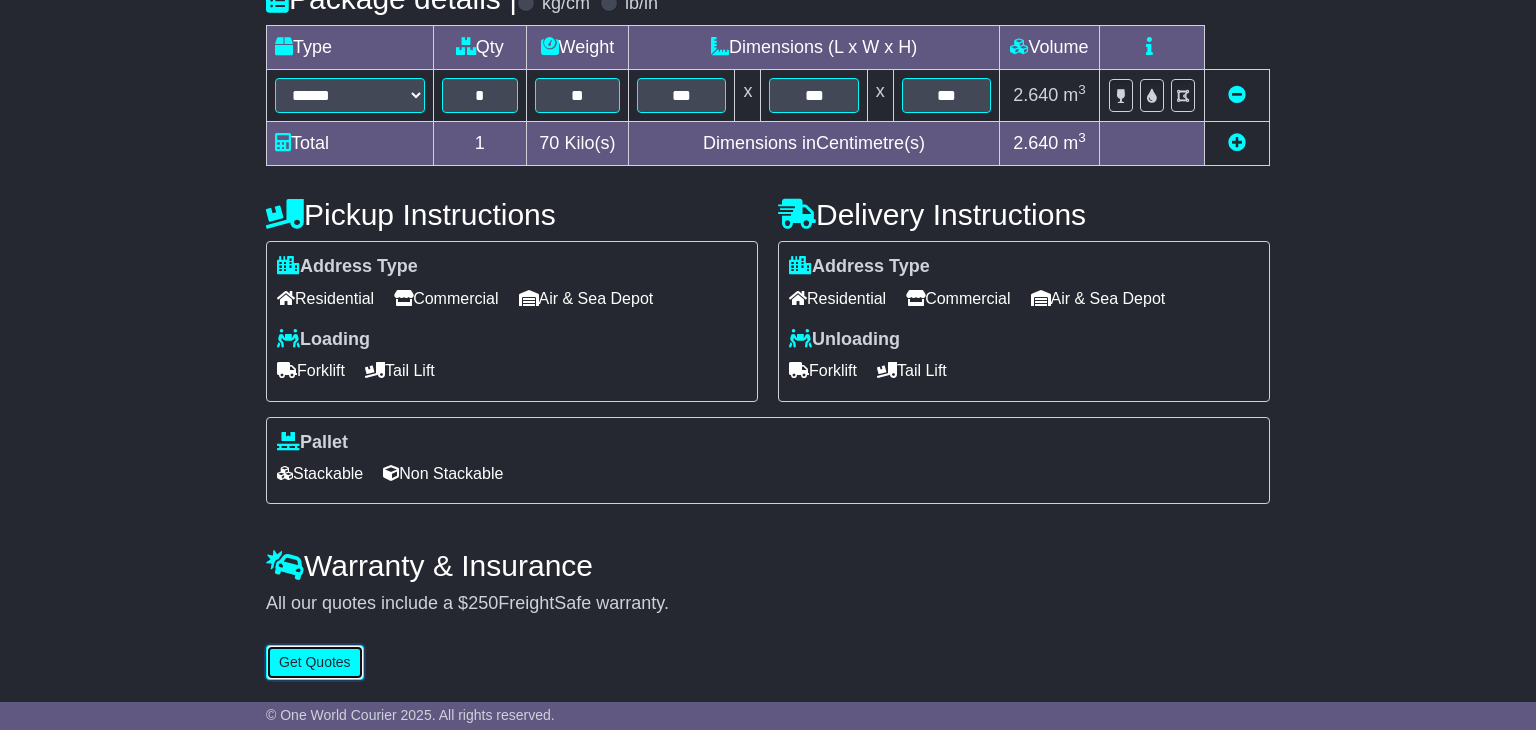 click on "Get Quotes" at bounding box center [315, 662] 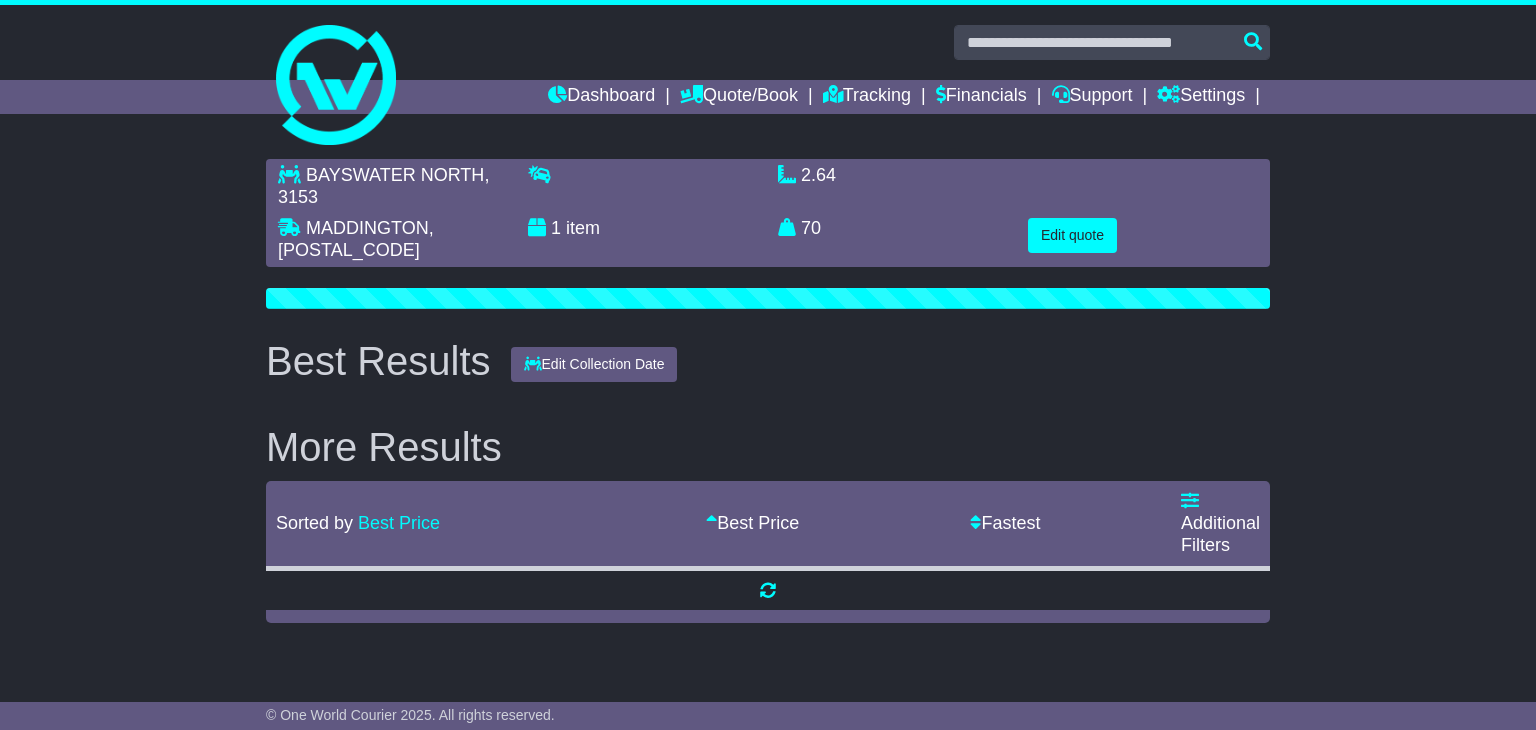 scroll, scrollTop: 0, scrollLeft: 0, axis: both 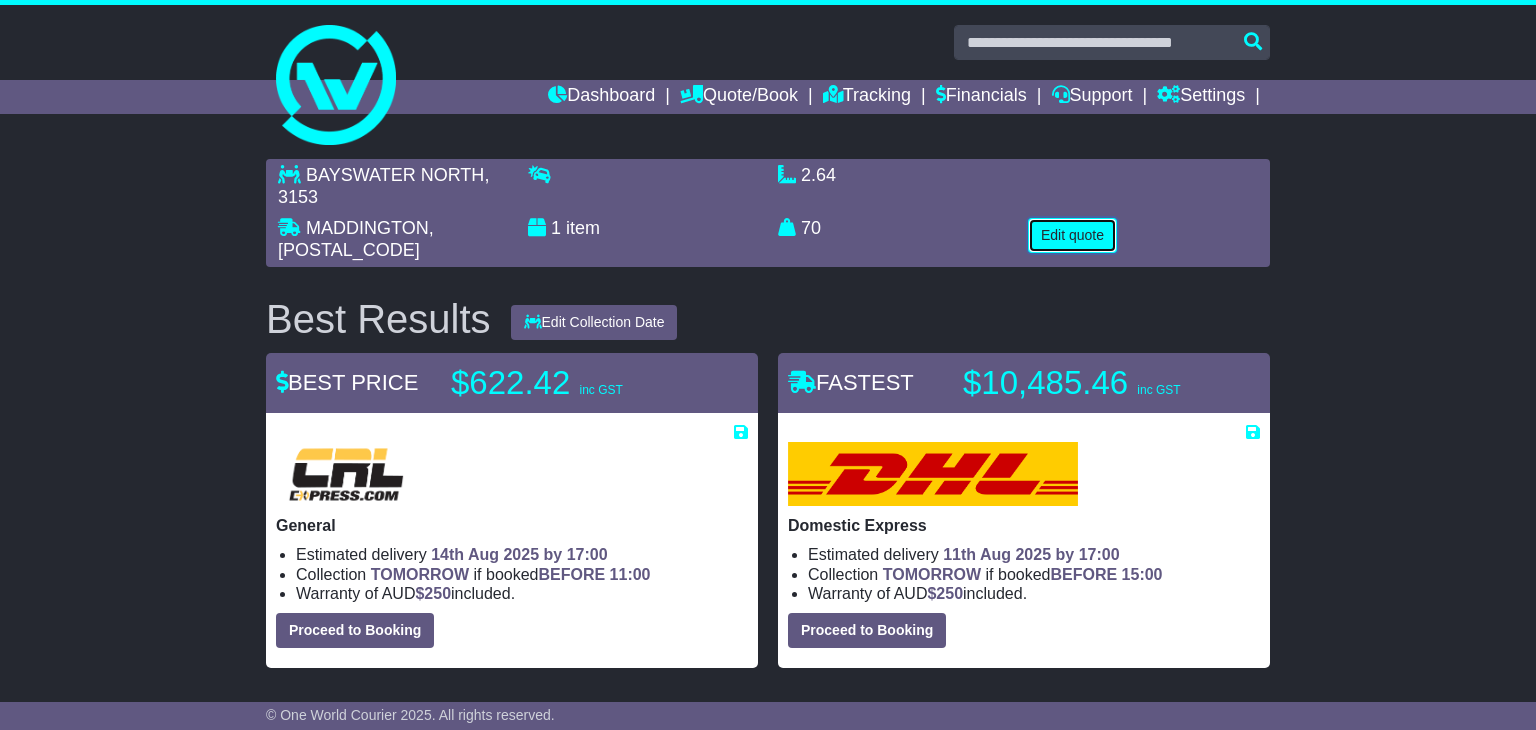 click on "Edit quote" at bounding box center (1072, 235) 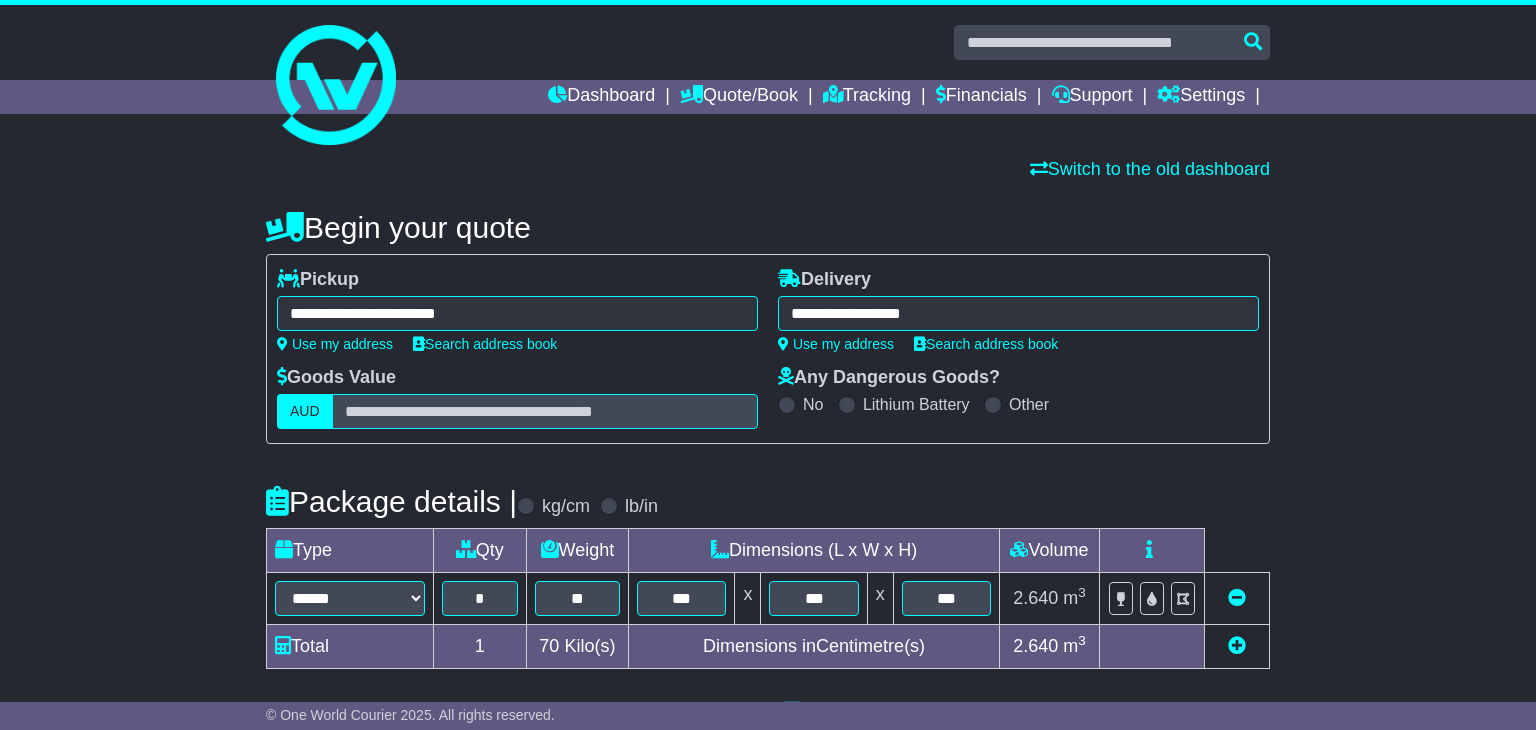 click on "**********" at bounding box center (517, 313) 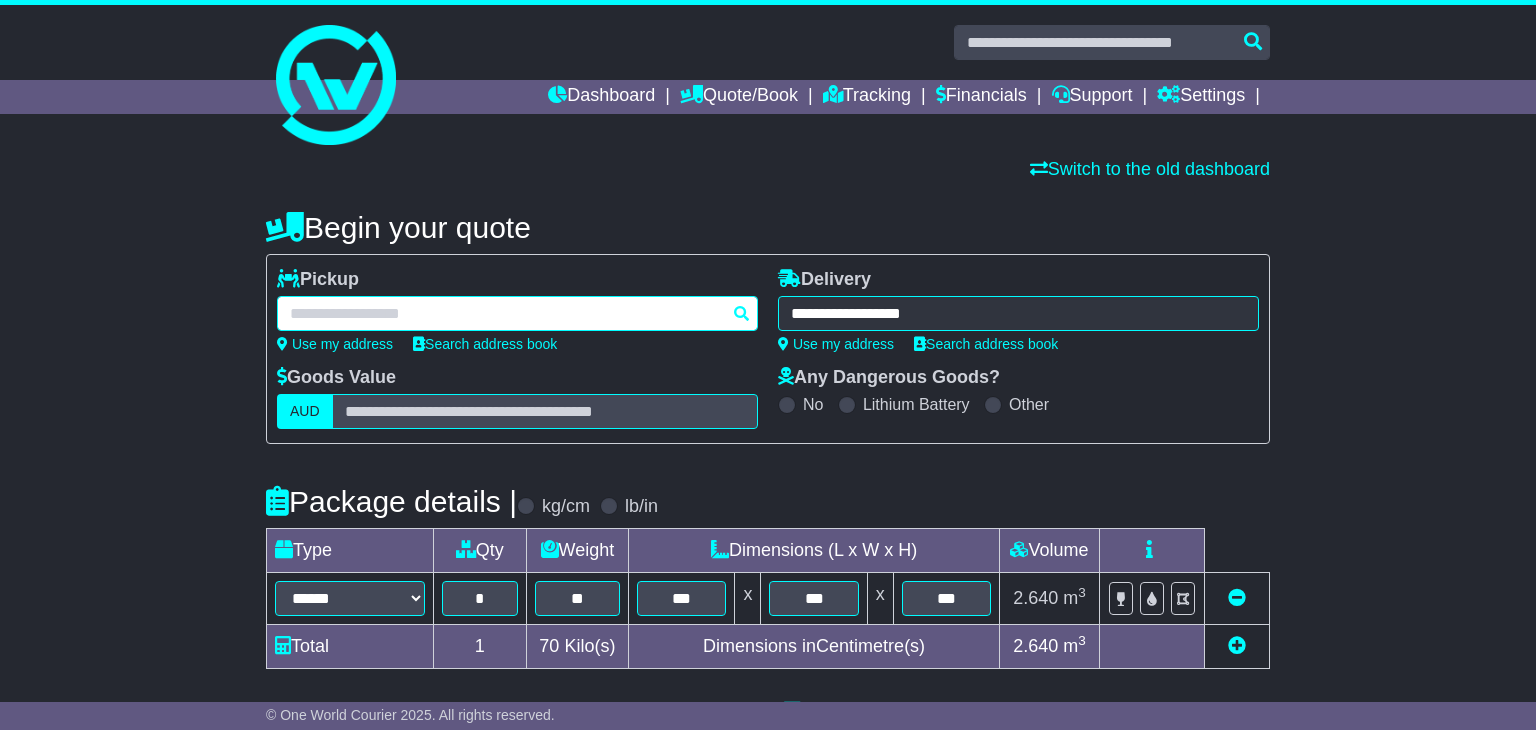 paste on "**********" 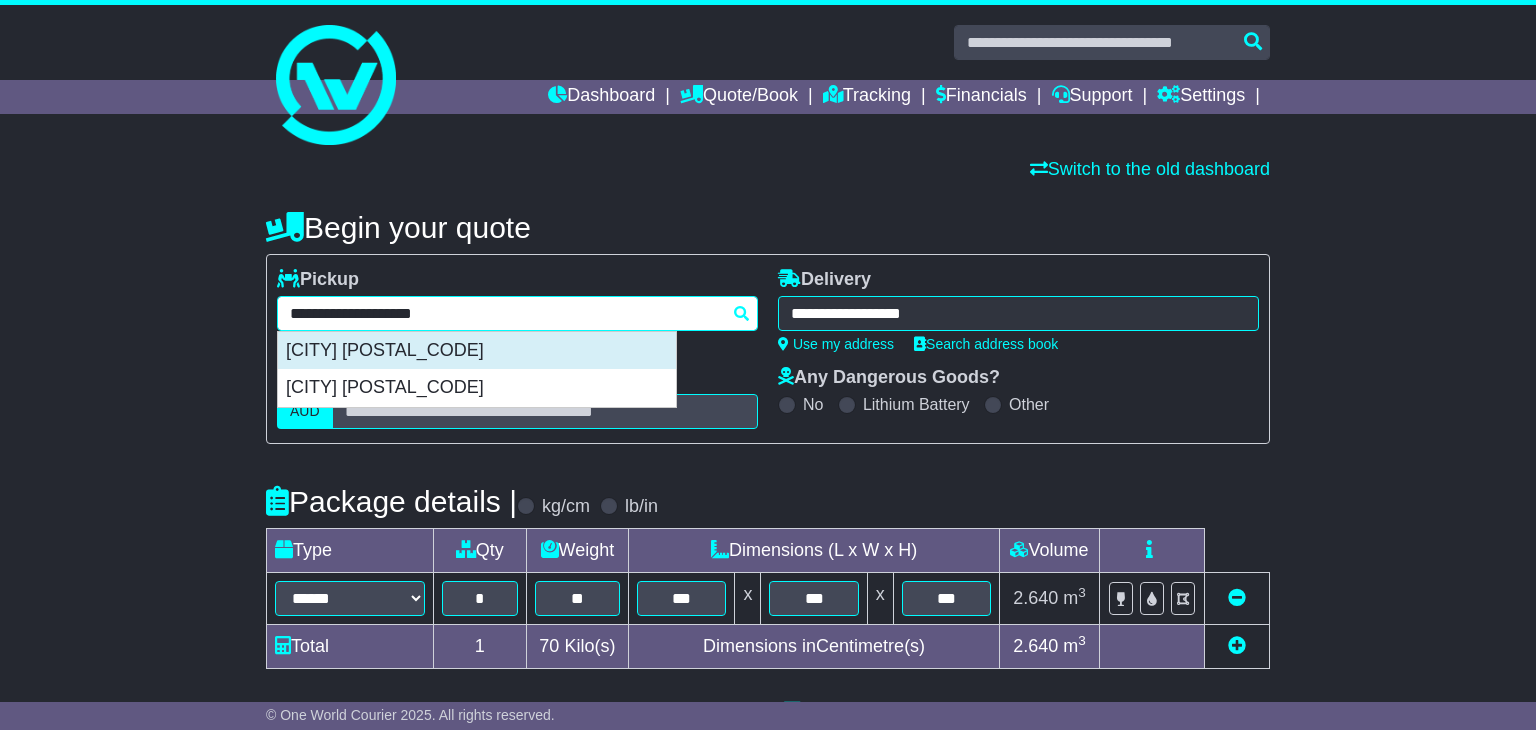 click on "[CITY] [POSTAL_CODE]" at bounding box center (477, 351) 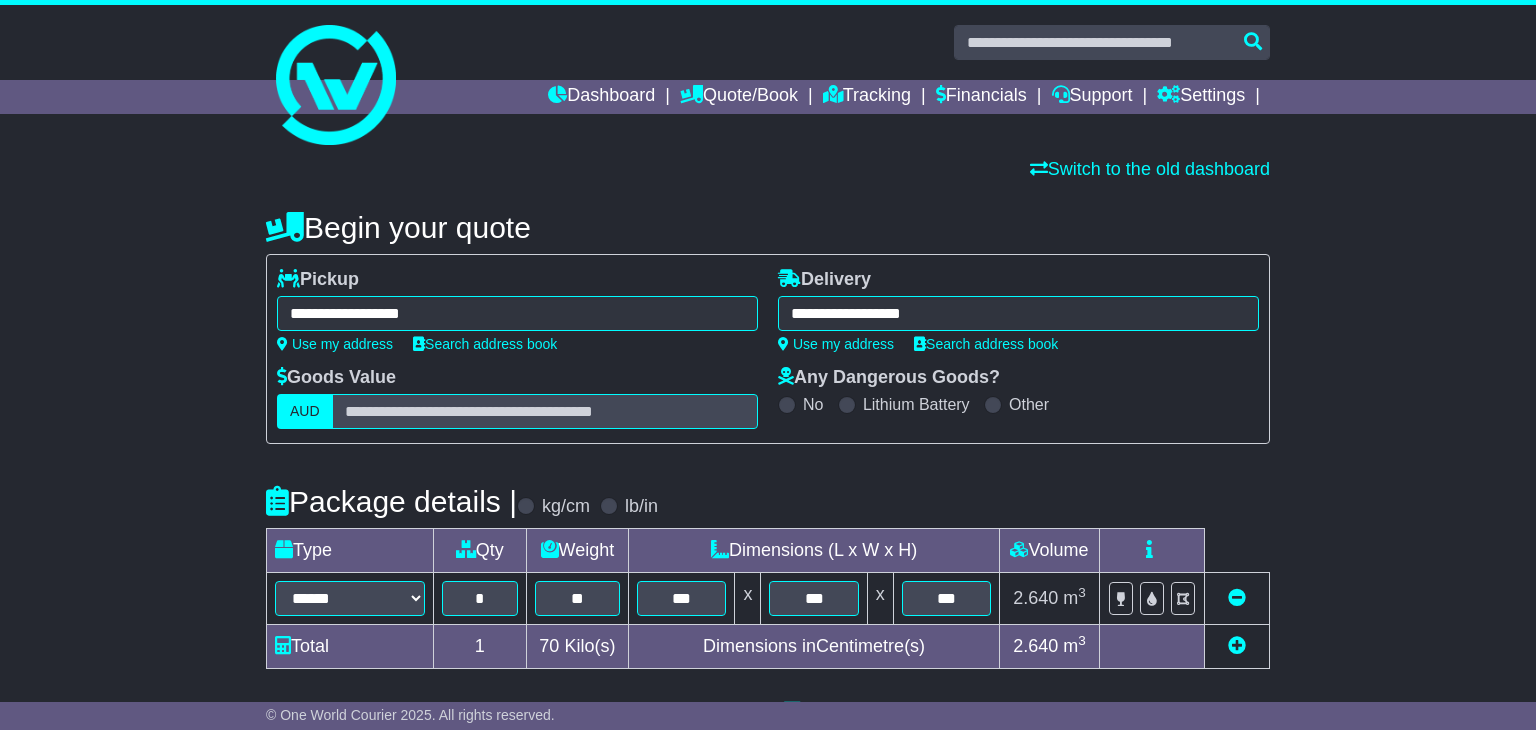 click on "**********" at bounding box center [1018, 313] 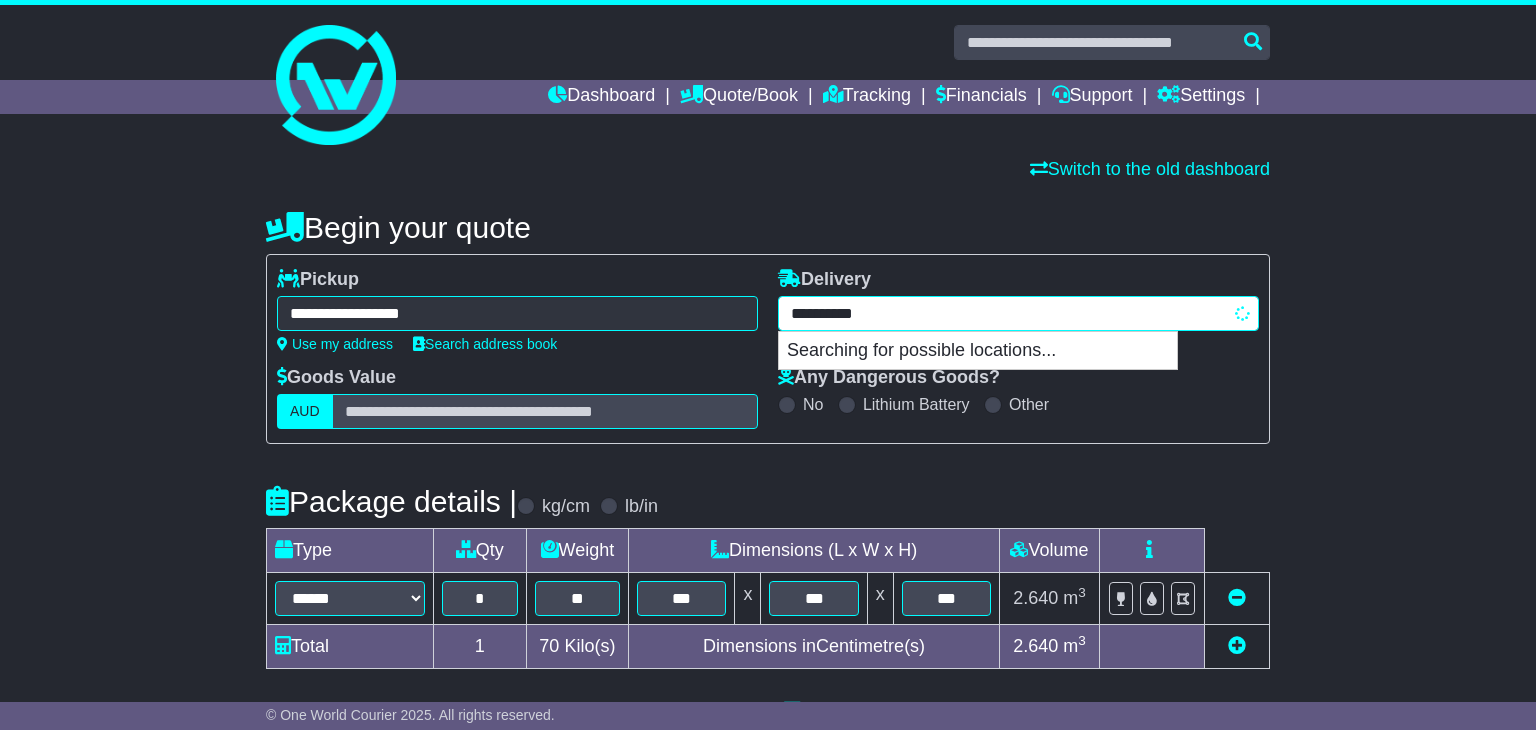 drag, startPoint x: 979, startPoint y: 315, endPoint x: 259, endPoint y: 251, distance: 722.83887 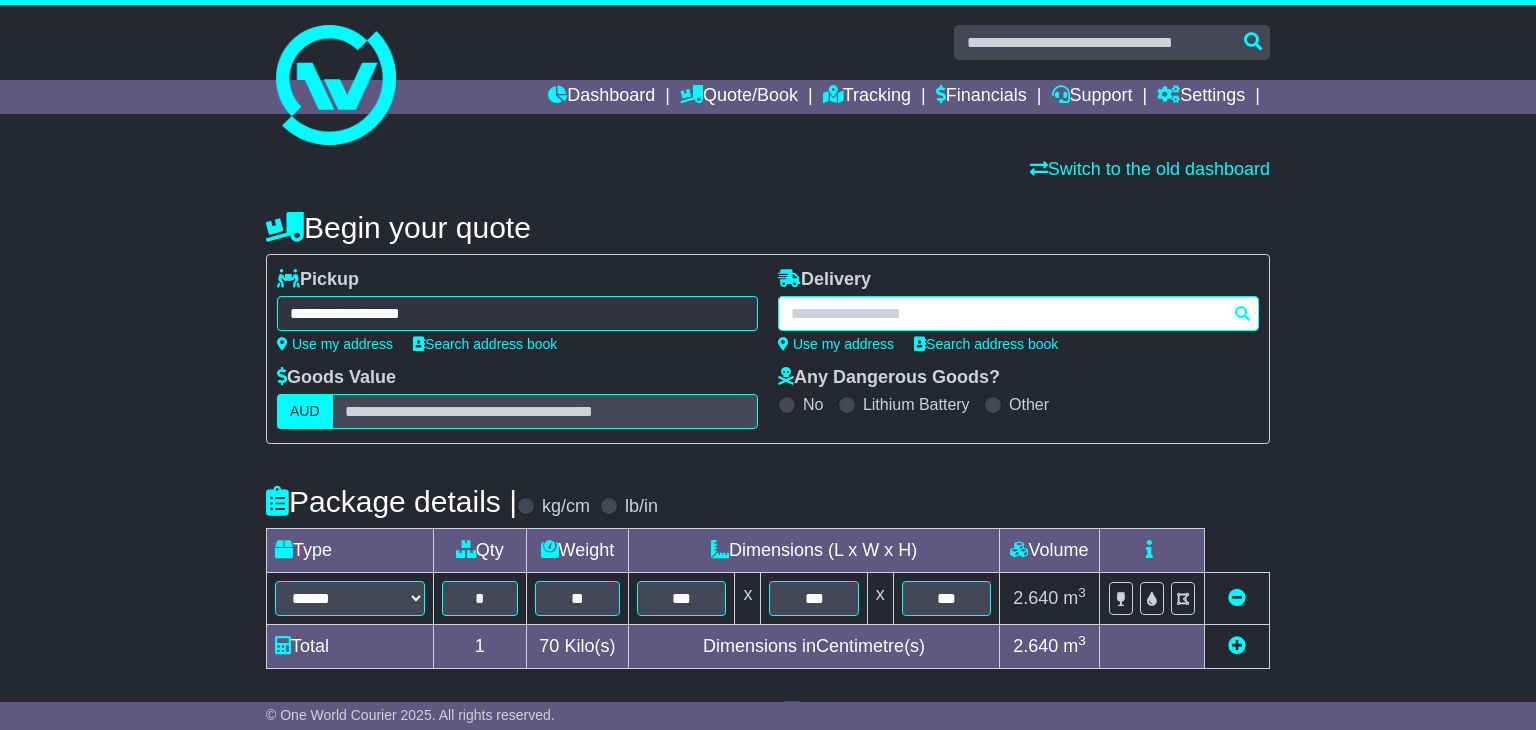 paste on "**********" 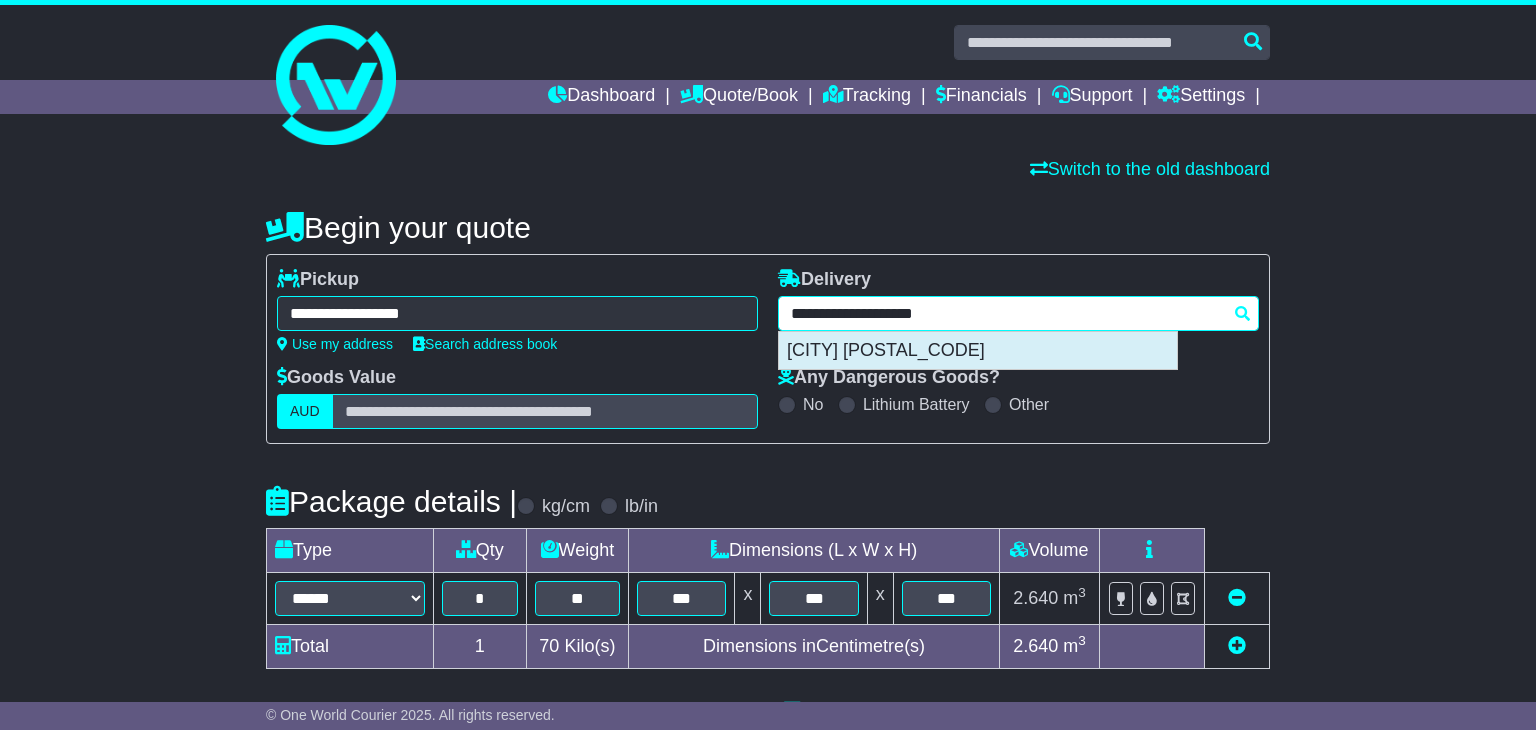 click on "[CITY] [POSTAL_CODE]" at bounding box center [978, 351] 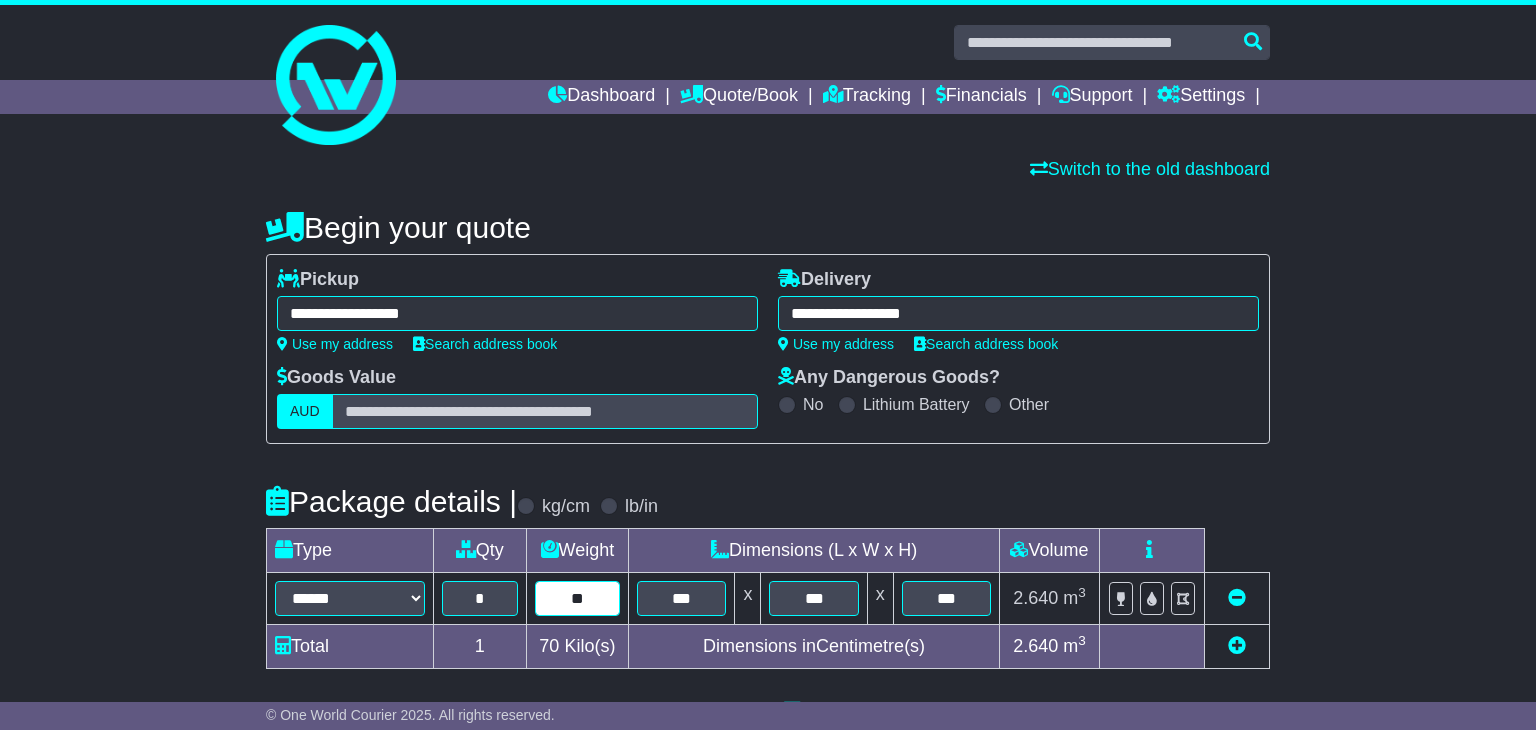 click on "**" at bounding box center [578, 598] 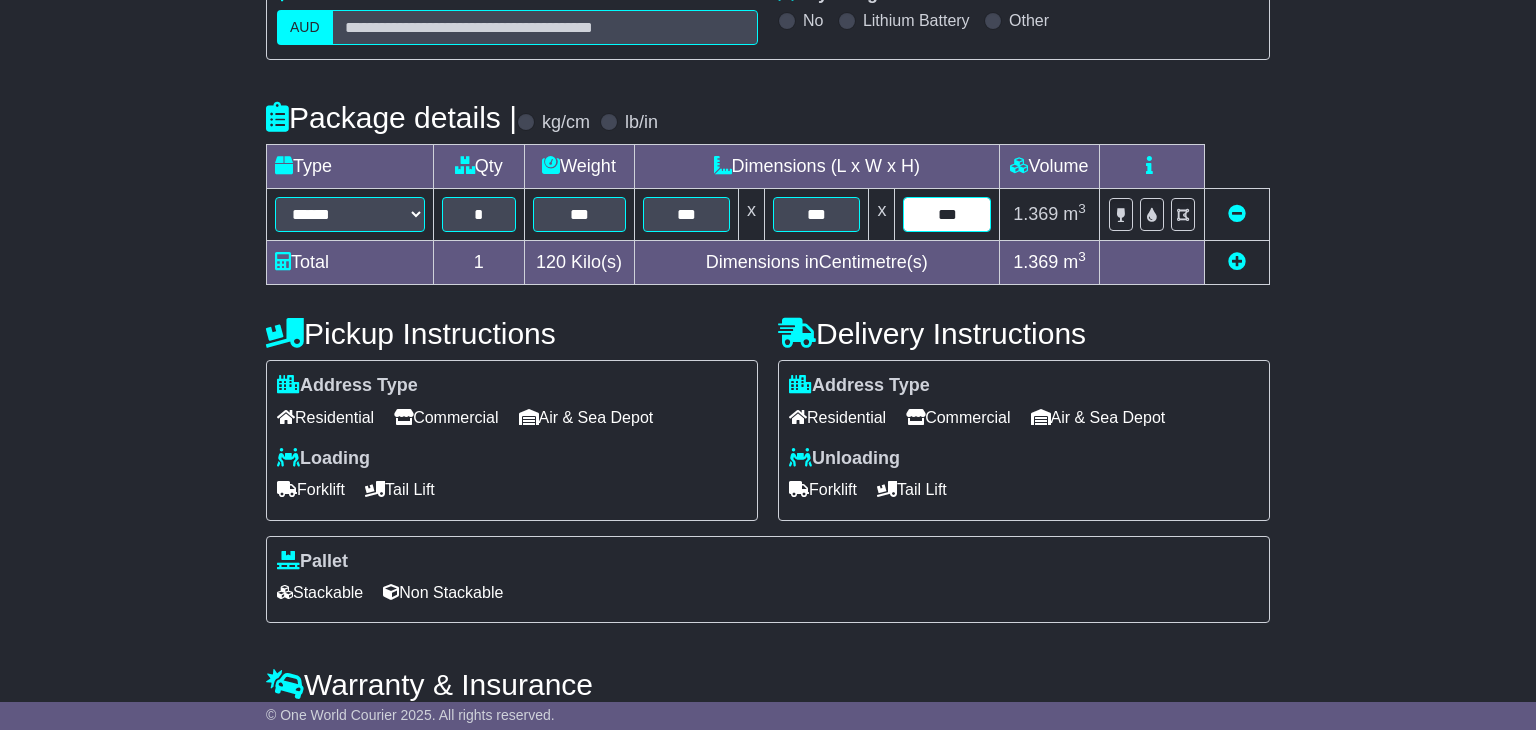 scroll, scrollTop: 505, scrollLeft: 0, axis: vertical 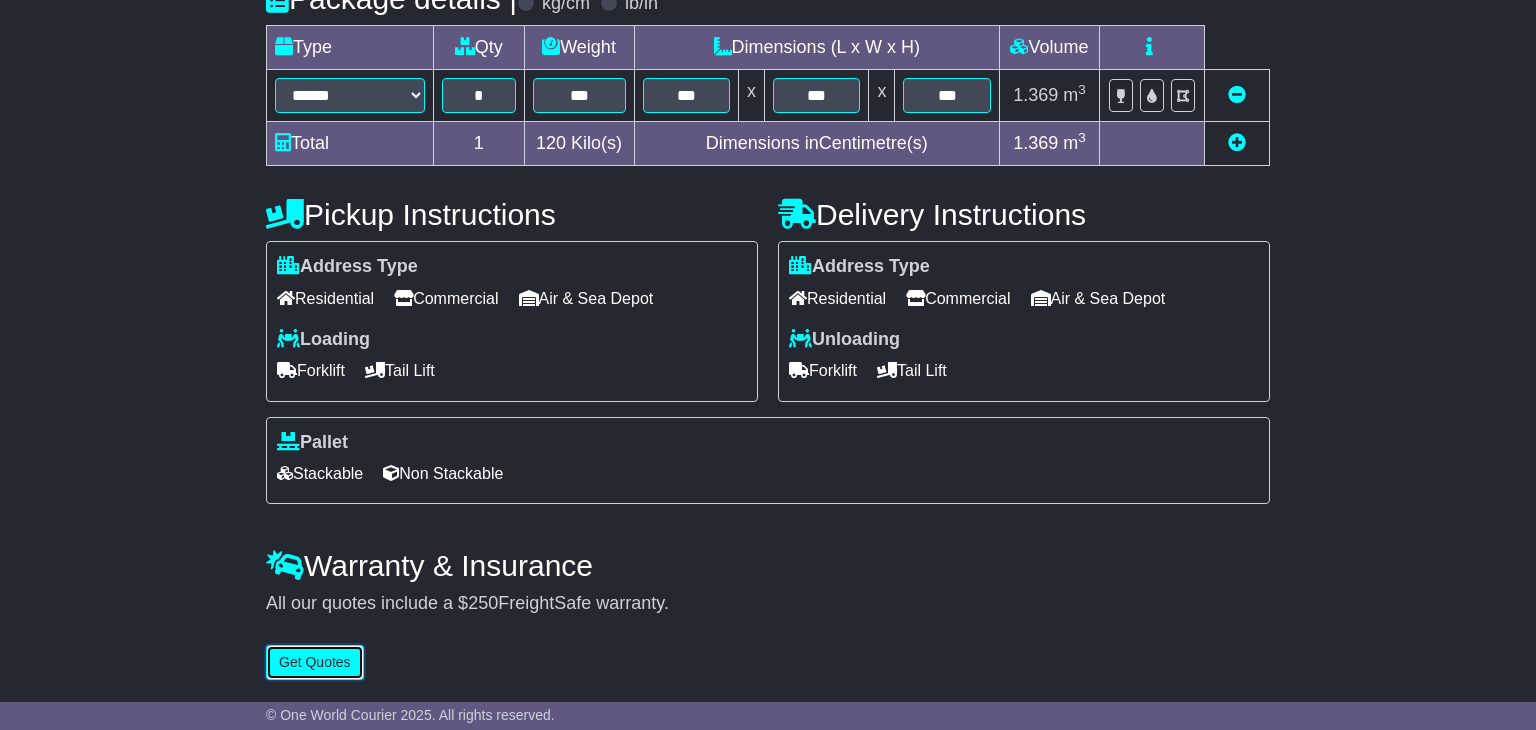 click on "Get Quotes" at bounding box center (315, 662) 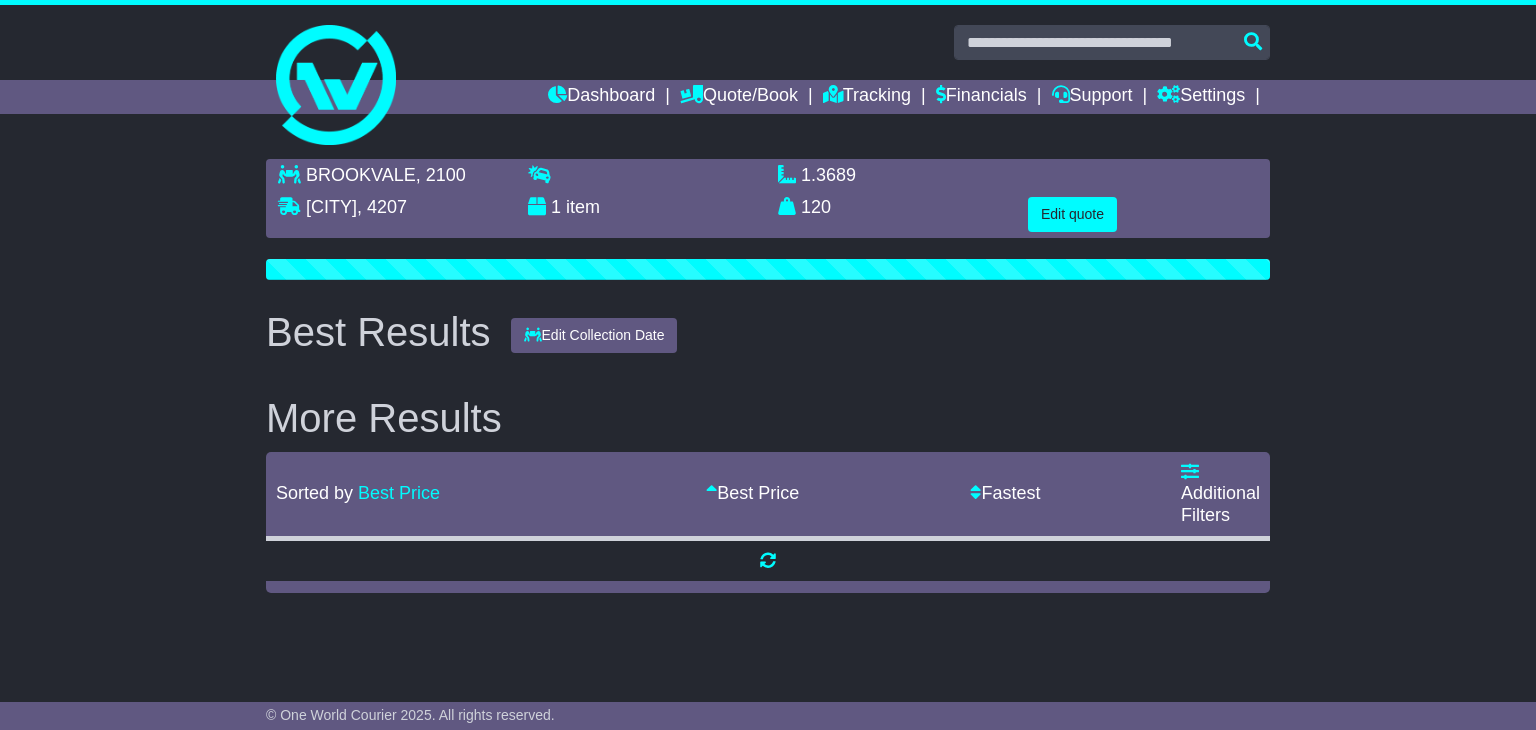 scroll, scrollTop: 0, scrollLeft: 0, axis: both 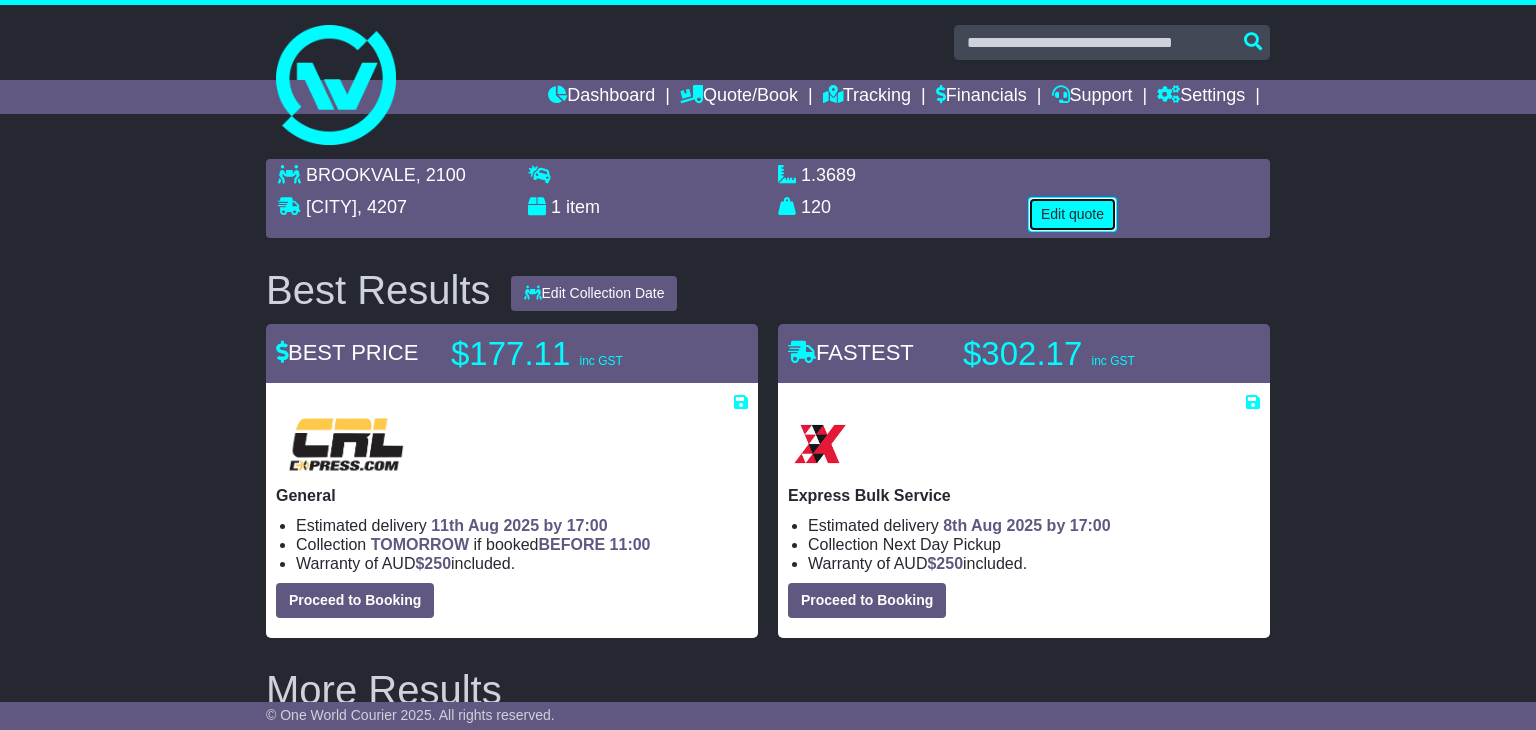 click on "Edit quote" at bounding box center [1072, 214] 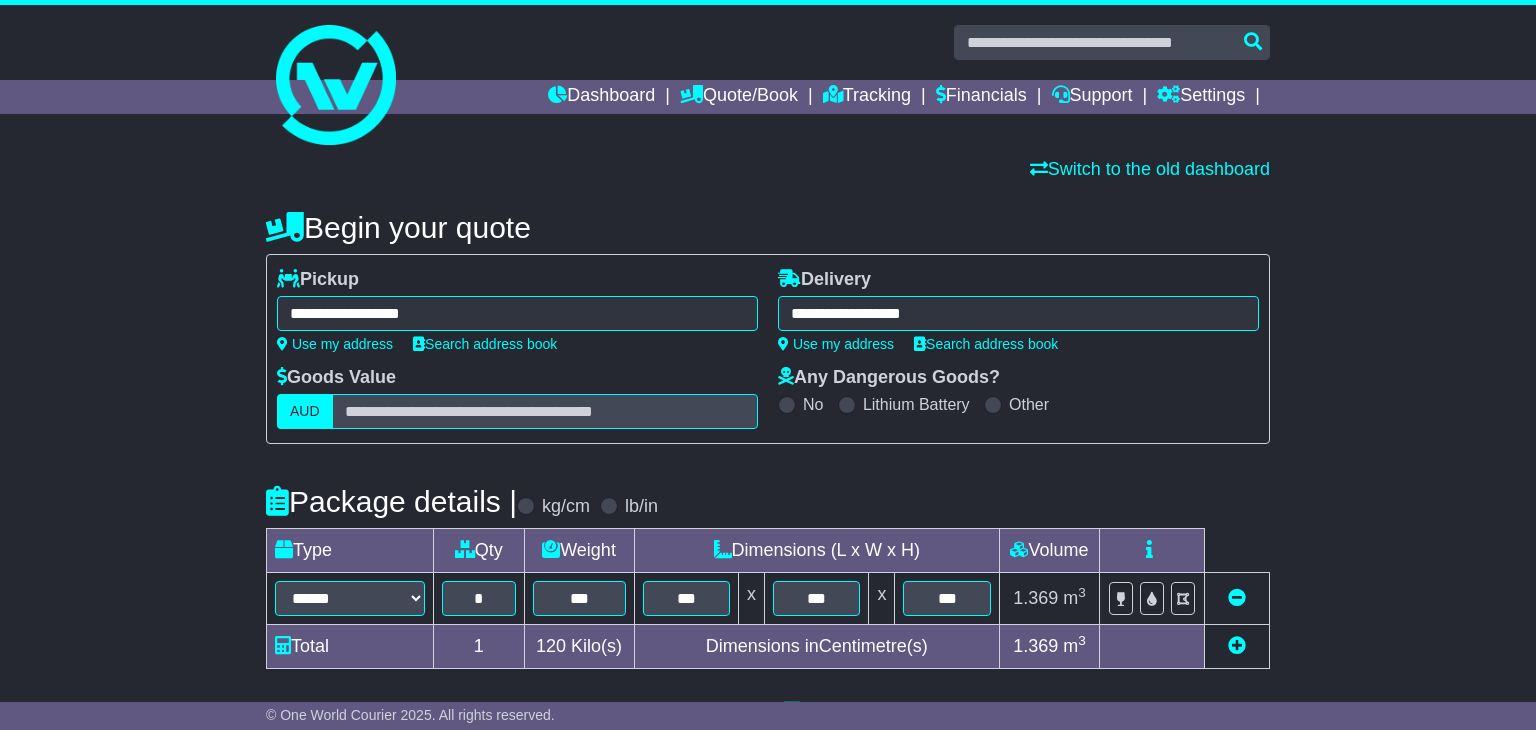 scroll, scrollTop: 505, scrollLeft: 0, axis: vertical 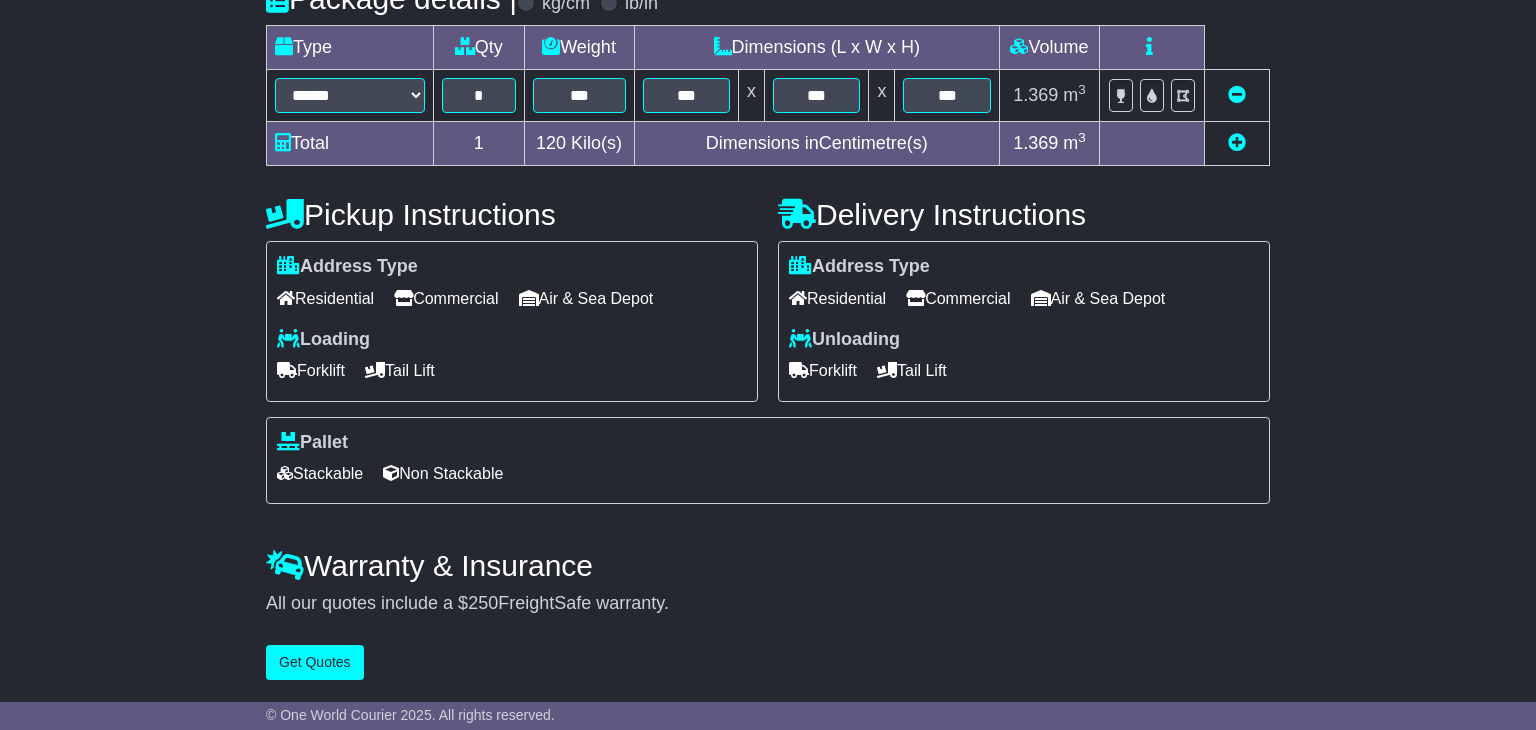 click on "Tail Lift" at bounding box center (400, 370) 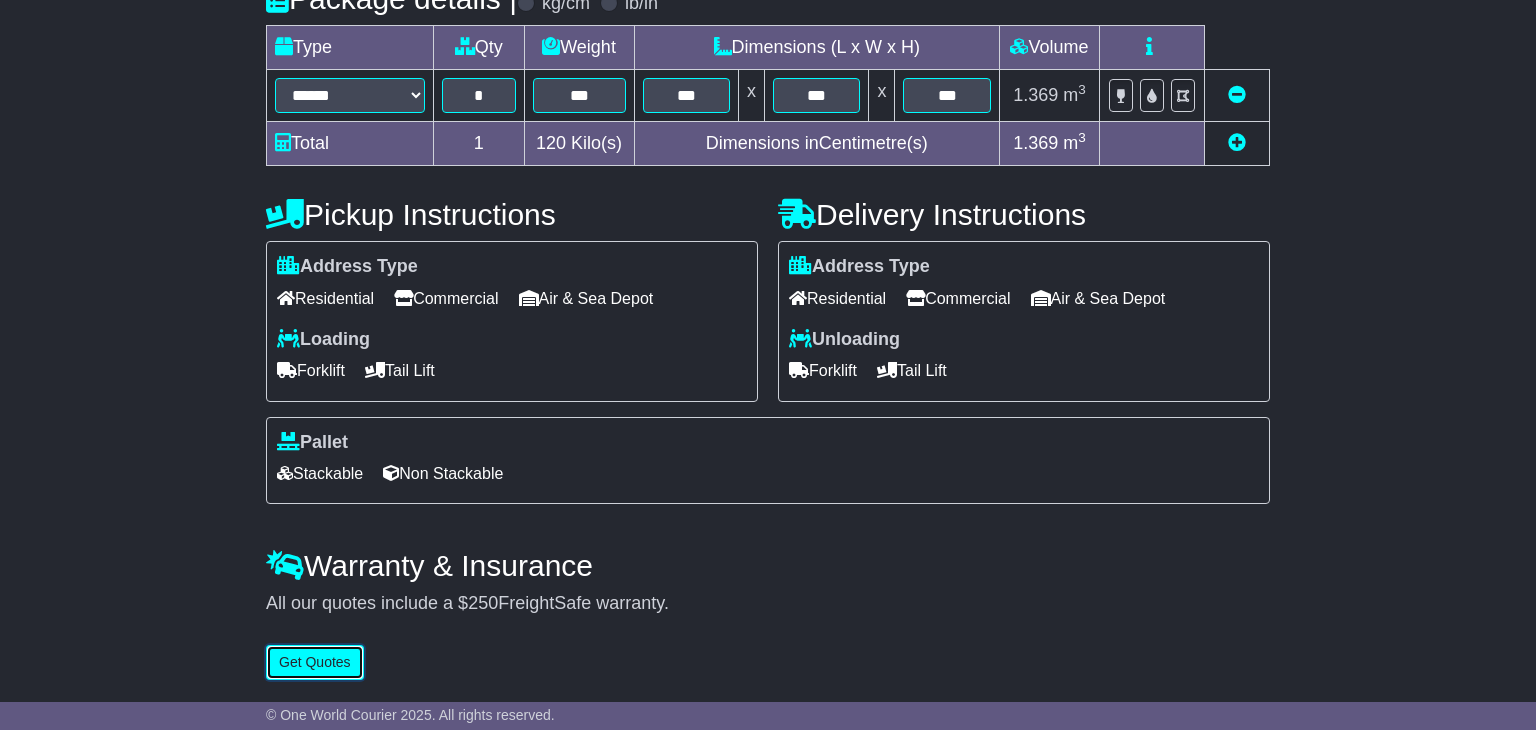 click on "Get Quotes" at bounding box center (315, 662) 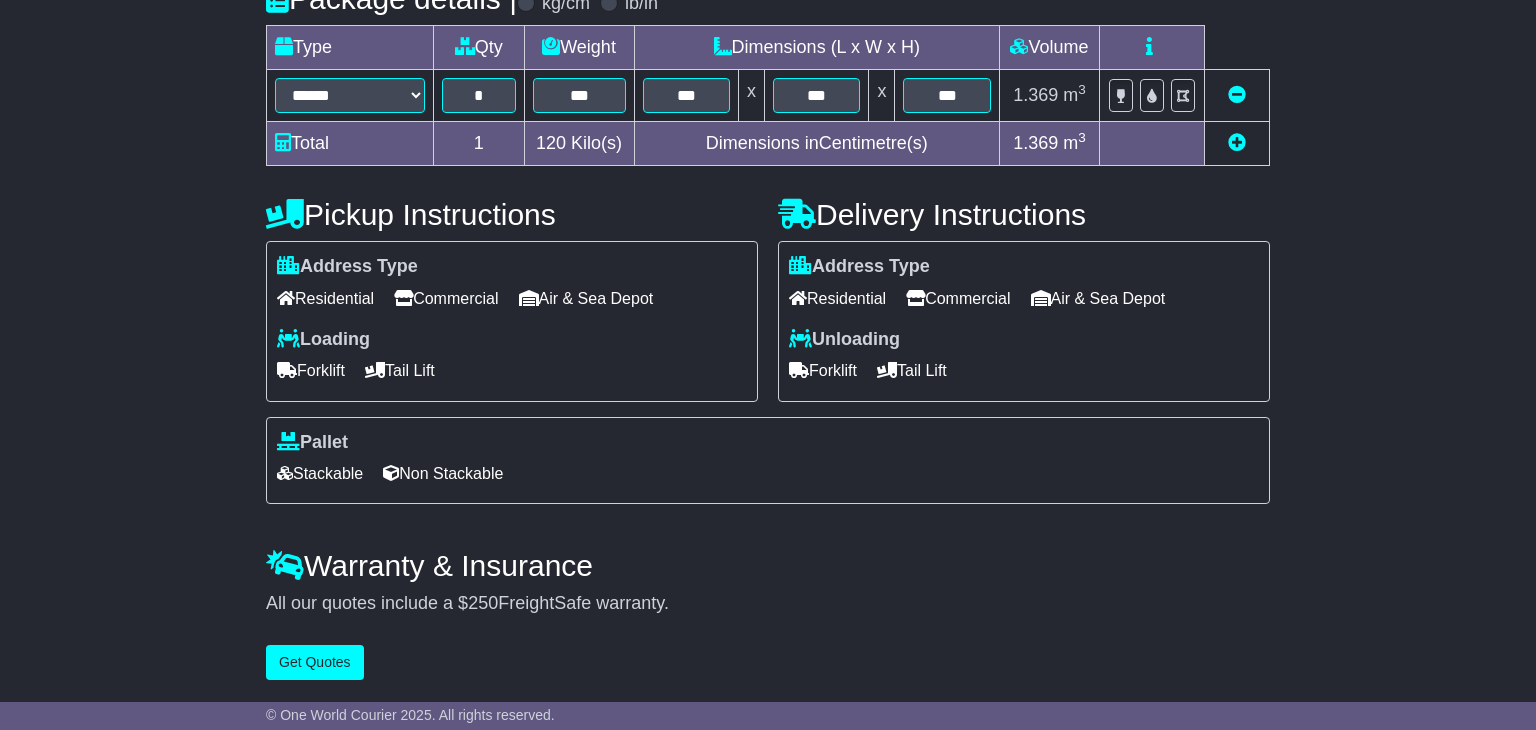 scroll, scrollTop: 0, scrollLeft: 0, axis: both 